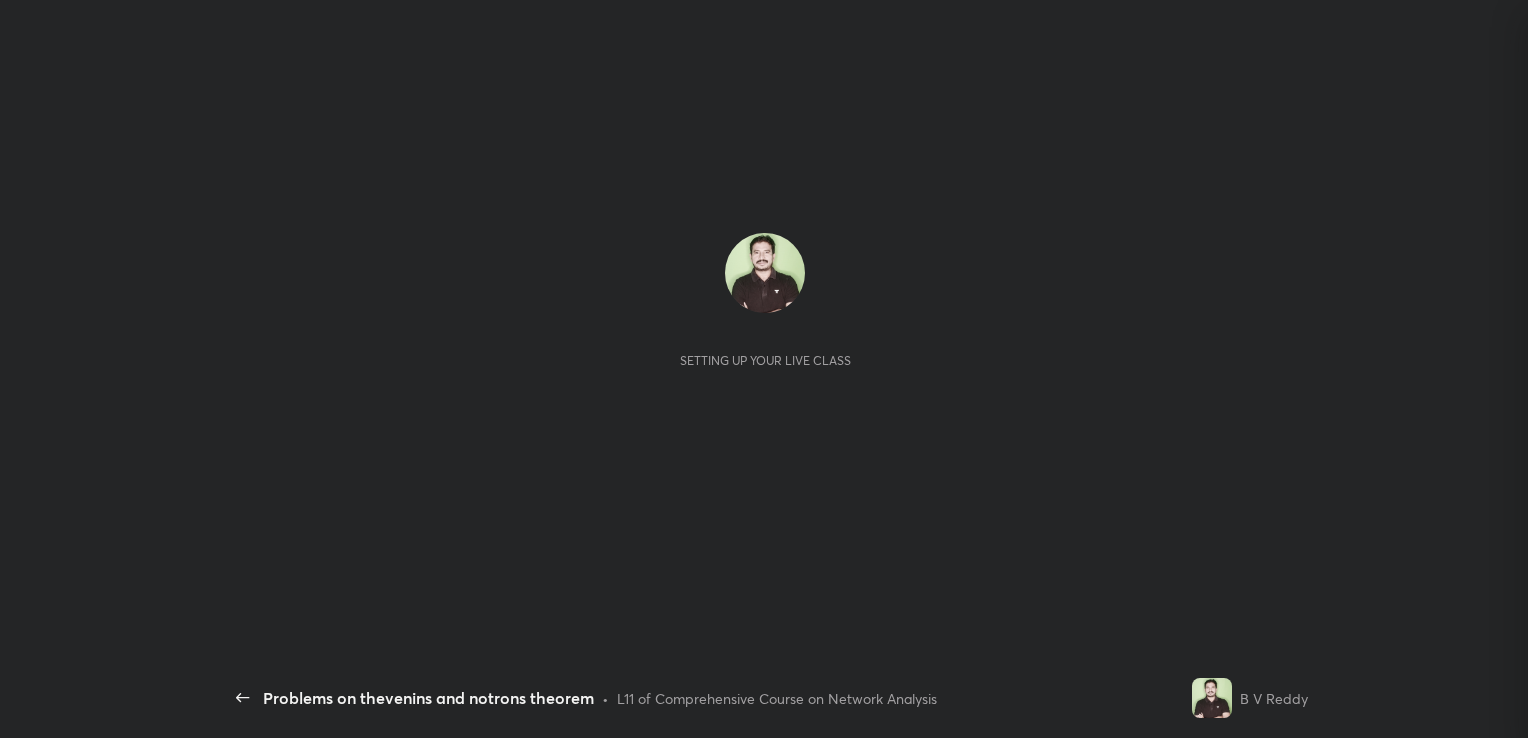 scroll, scrollTop: 0, scrollLeft: 0, axis: both 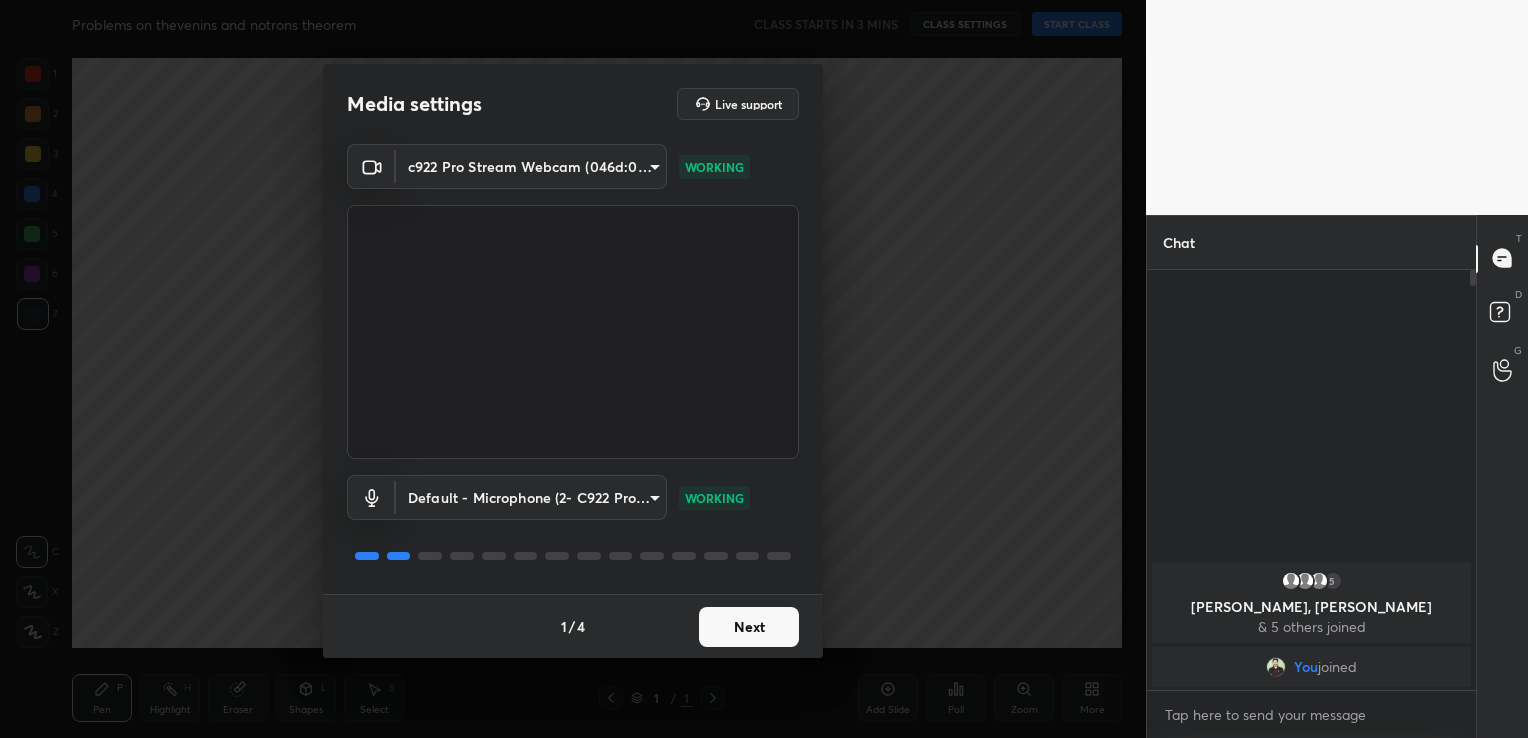 click on "Next" at bounding box center [749, 627] 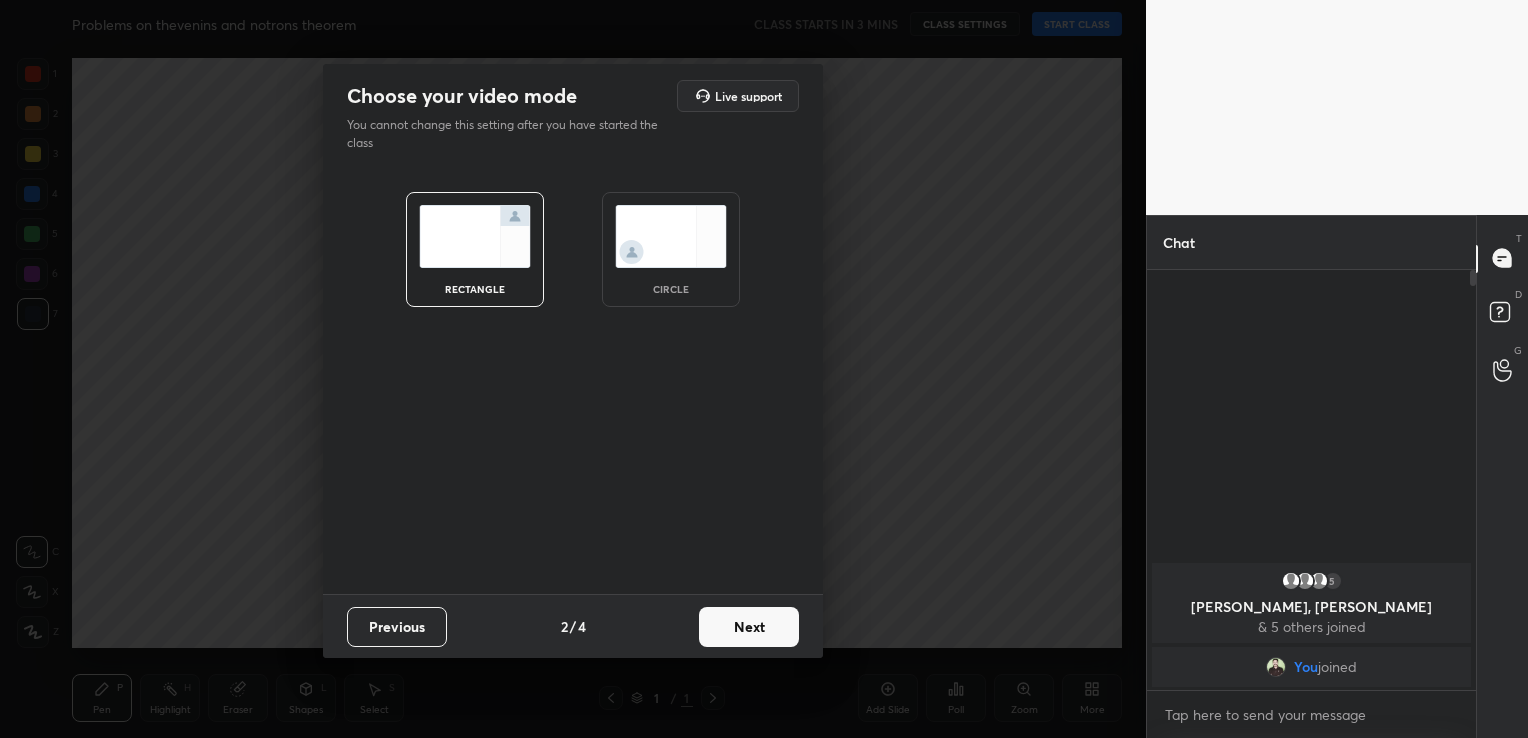 click on "Next" at bounding box center [749, 627] 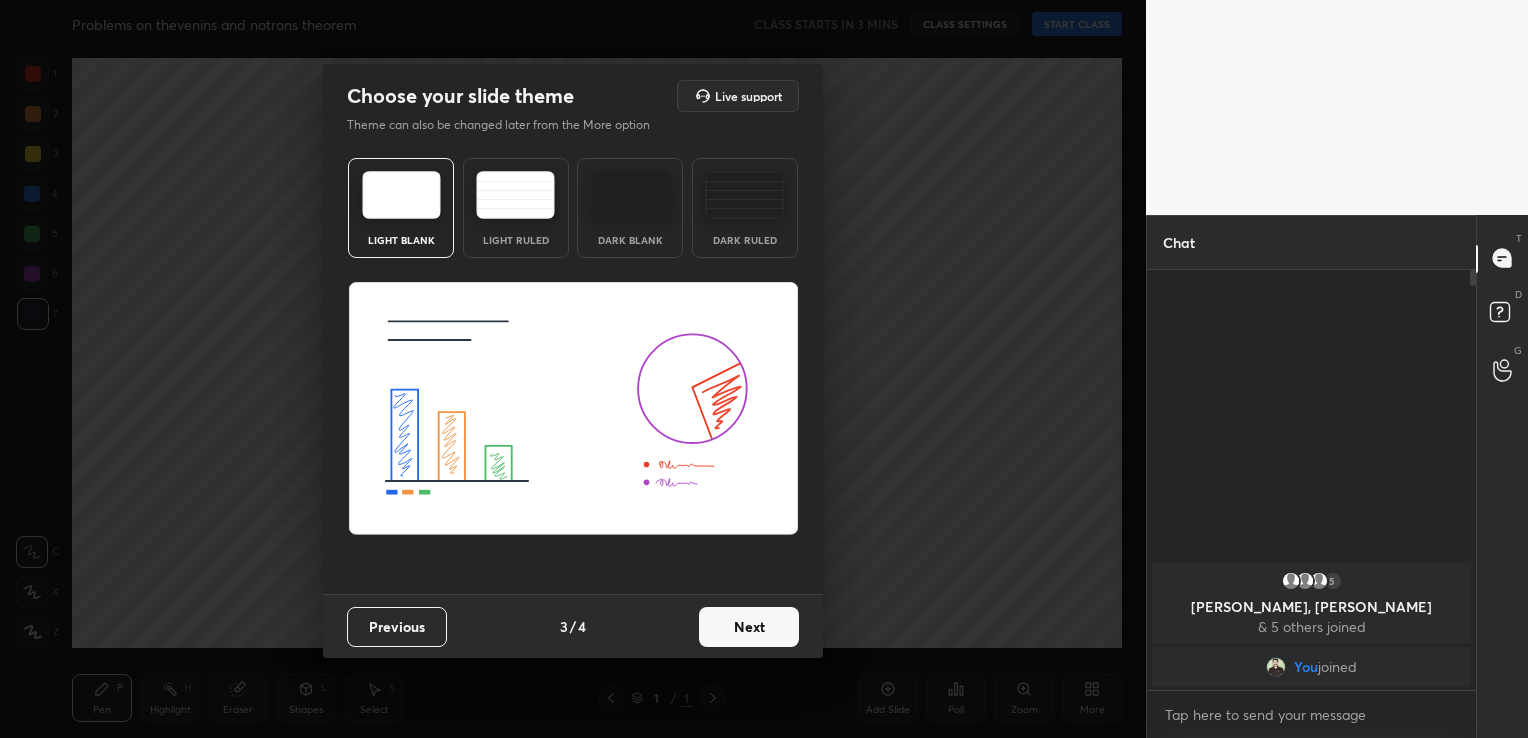 click on "Dark Blank" at bounding box center [630, 240] 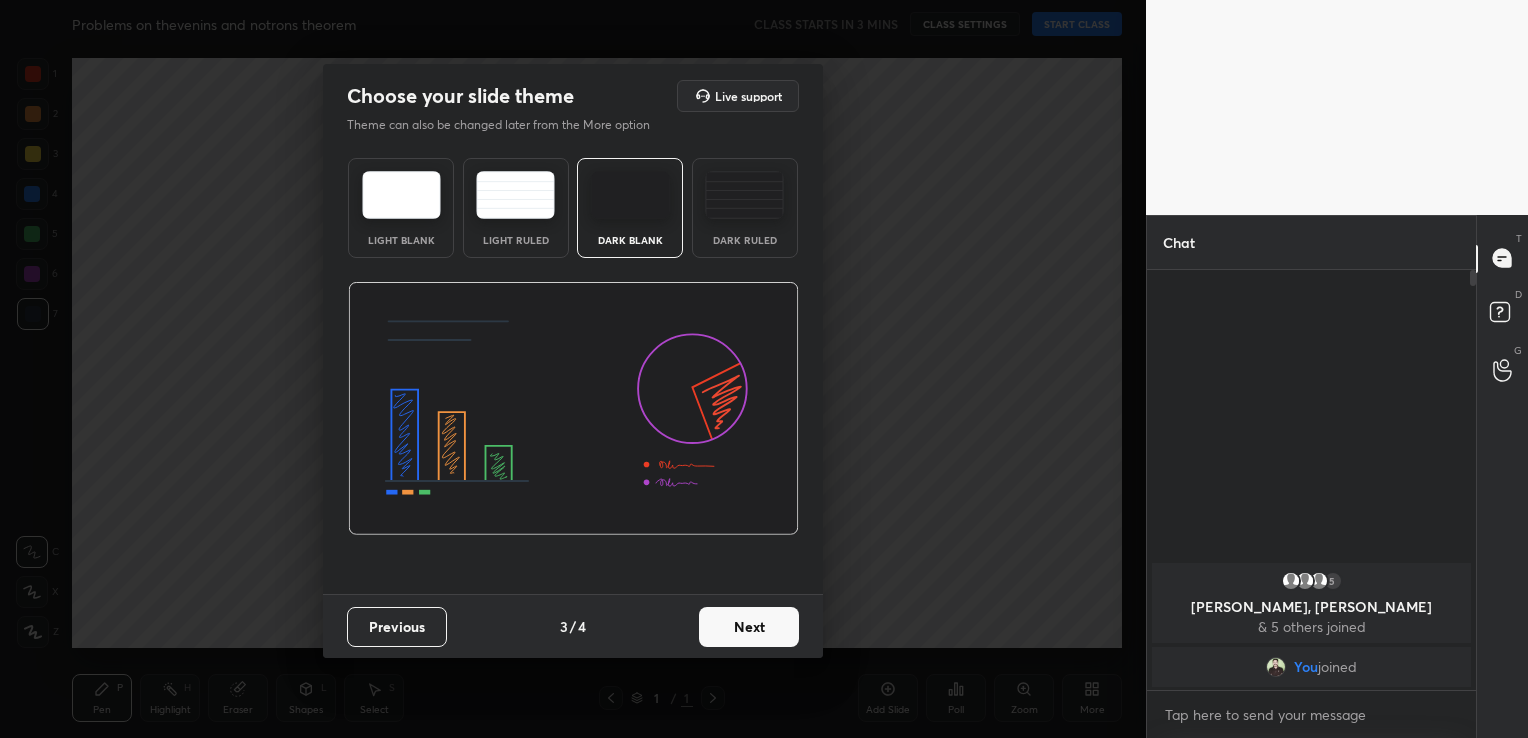 click on "Next" at bounding box center (749, 627) 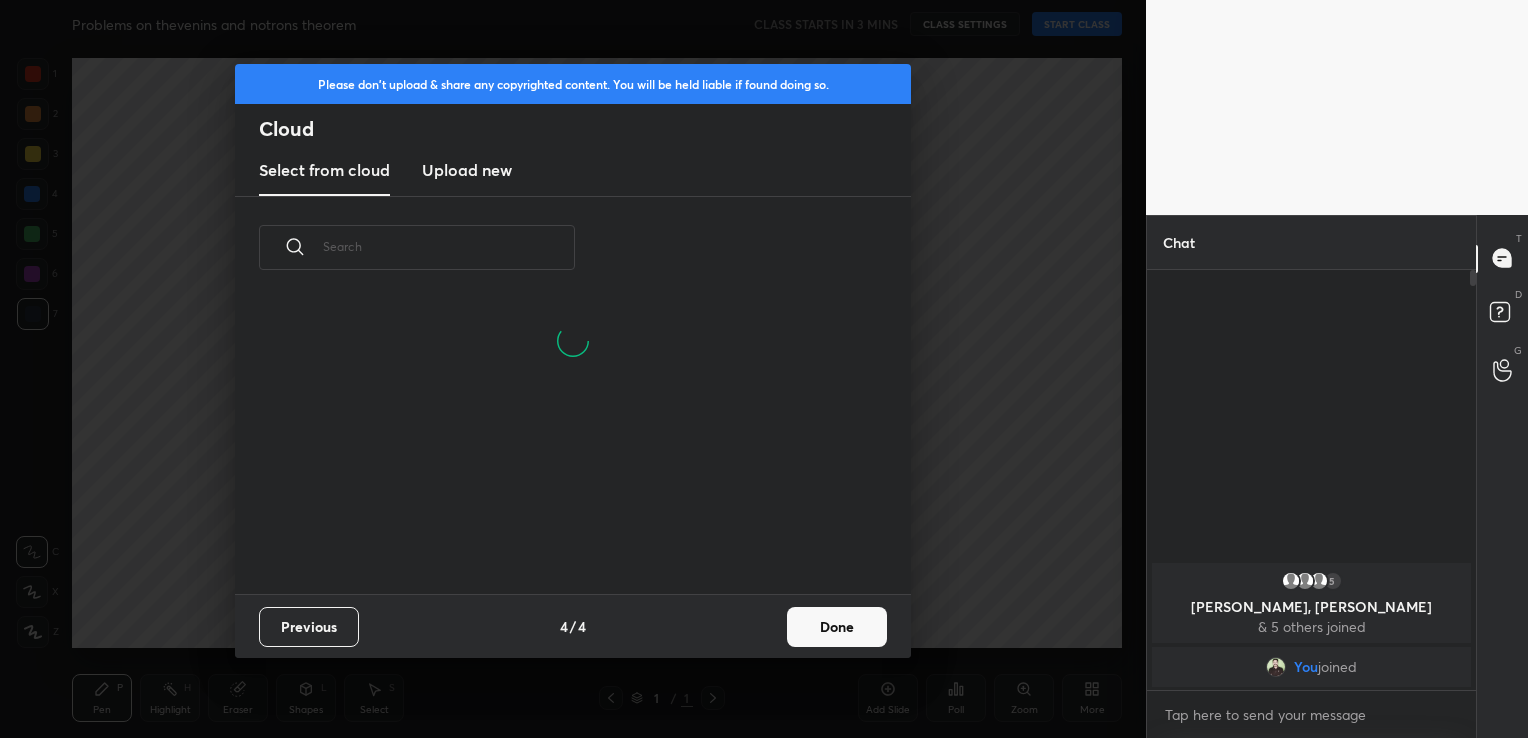 scroll, scrollTop: 296, scrollLeft: 642, axis: both 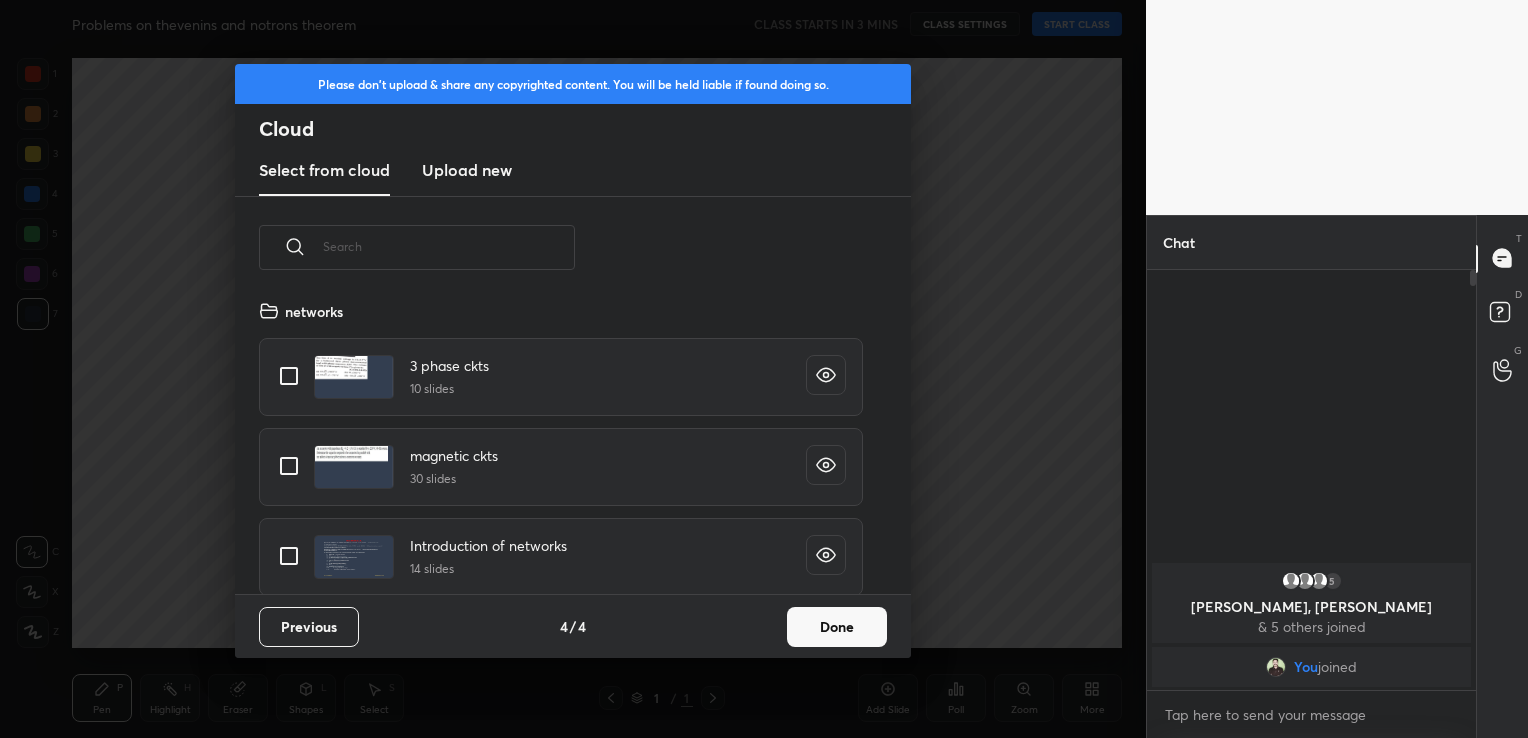 click on "Upload new" at bounding box center [467, 170] 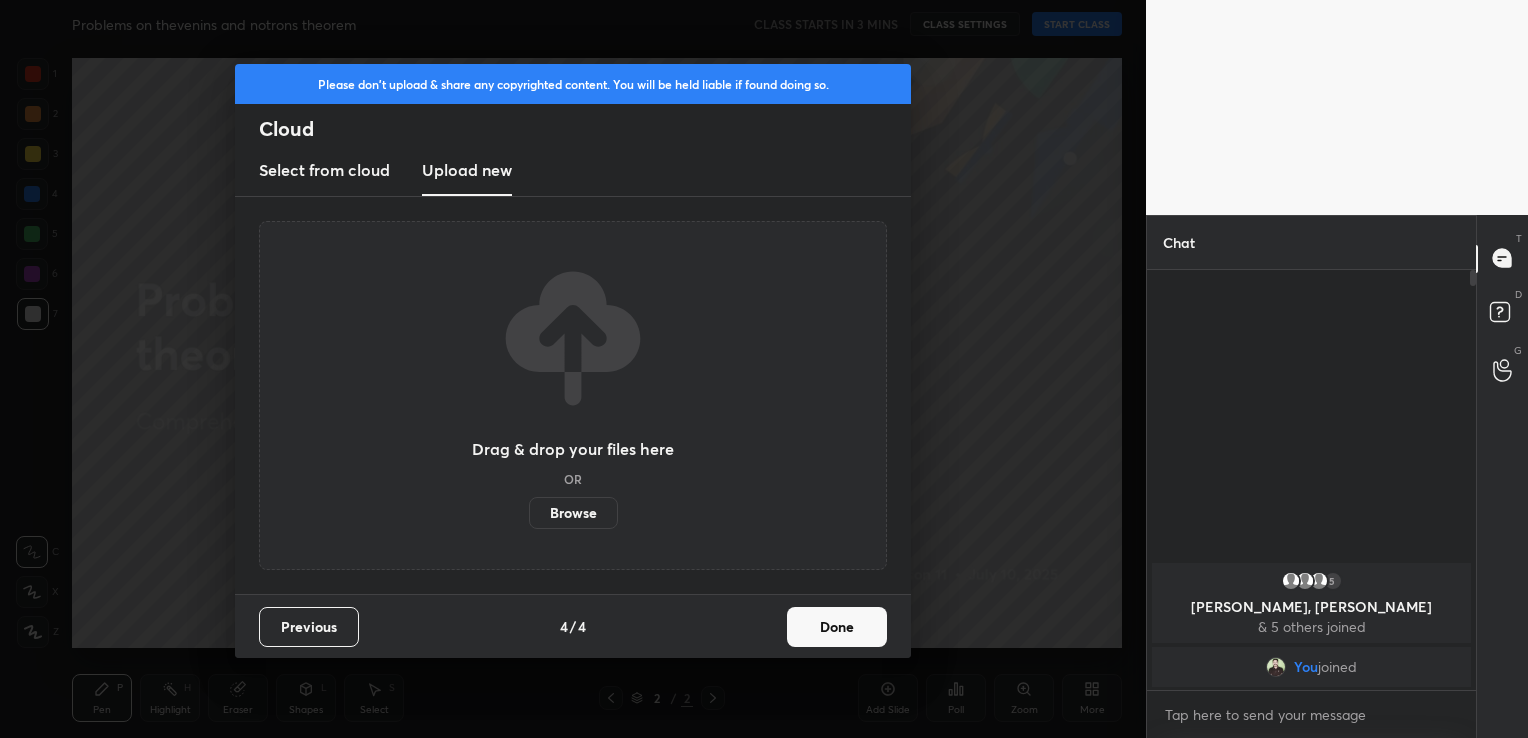 click on "Browse" at bounding box center (573, 513) 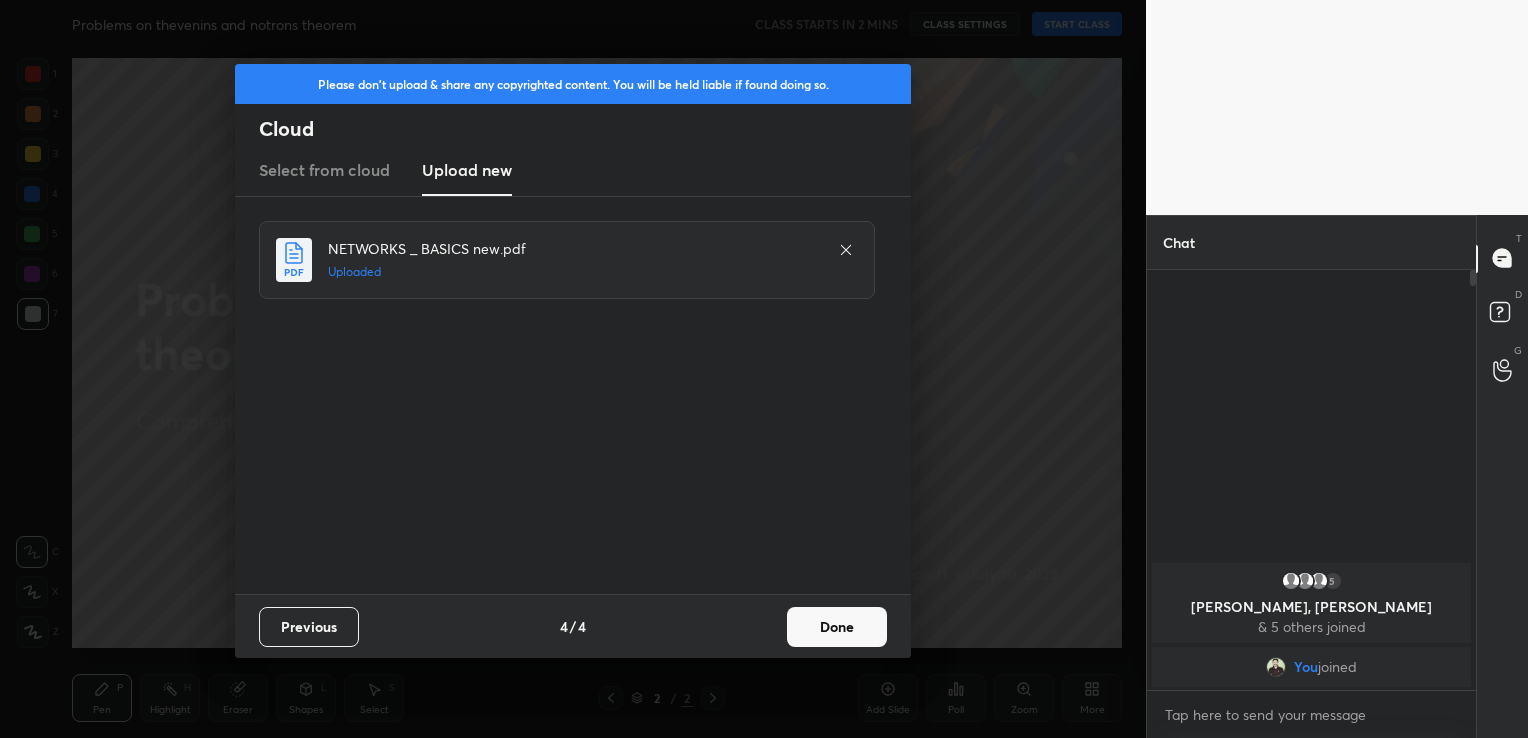 click on "Done" at bounding box center [837, 627] 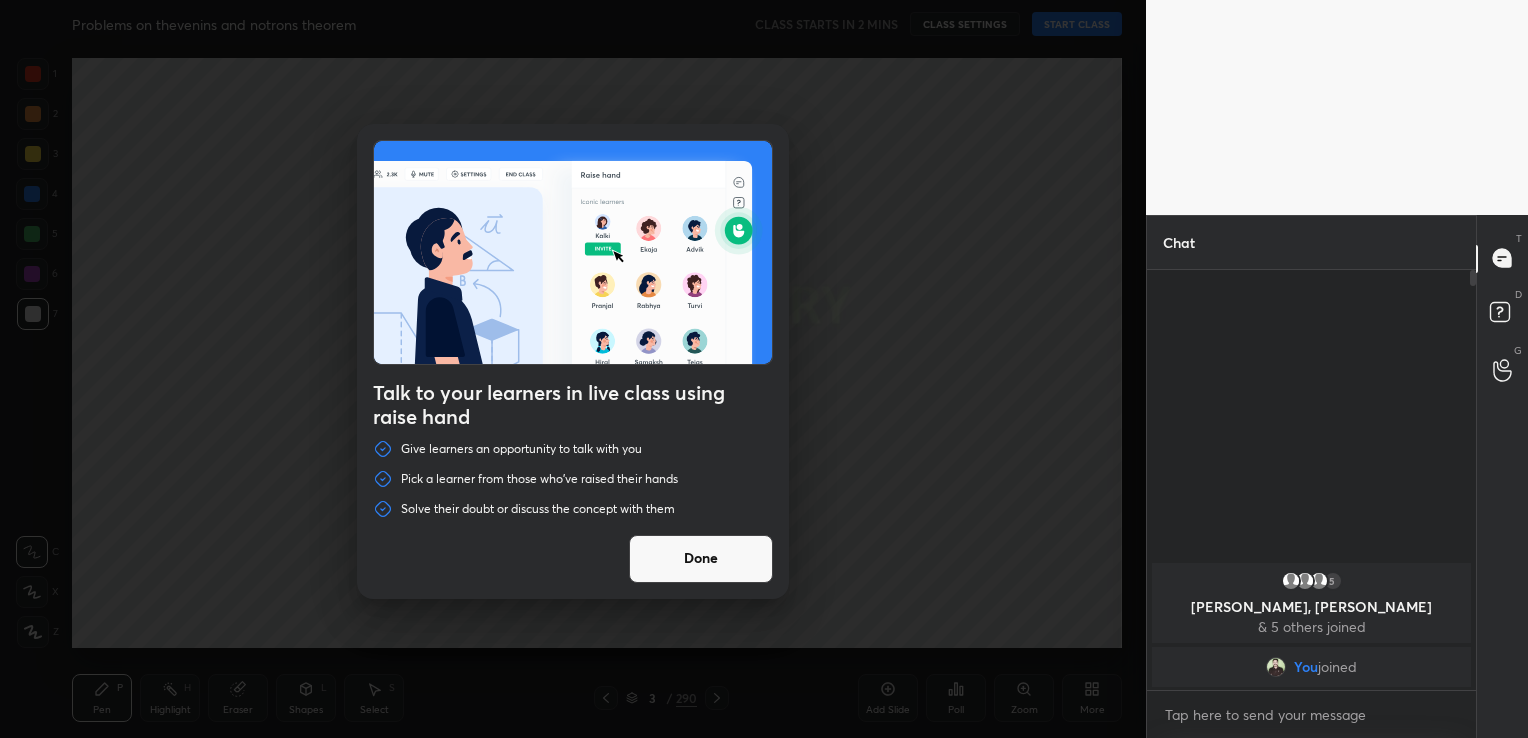 click on "Done" at bounding box center [701, 559] 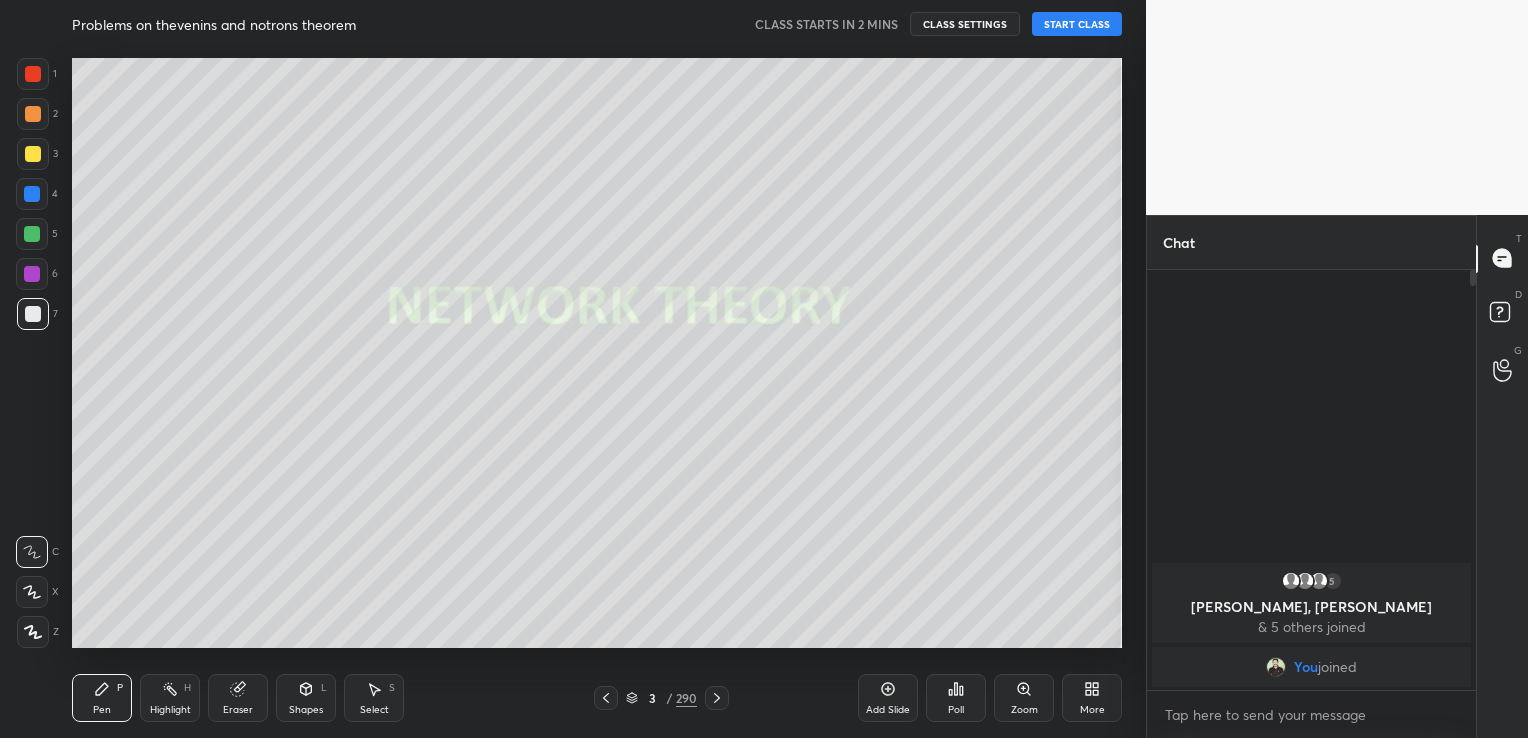 click 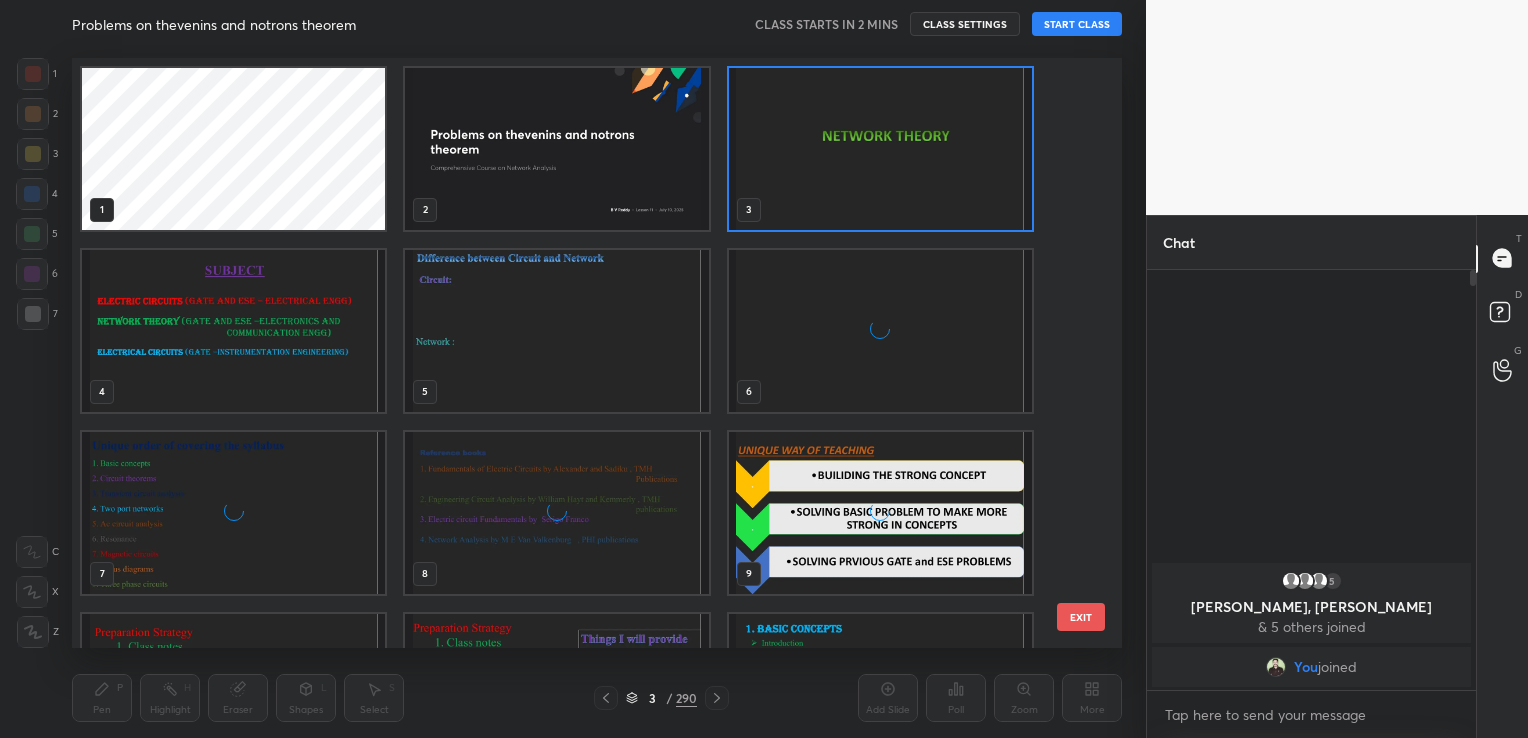 scroll, scrollTop: 7, scrollLeft: 10, axis: both 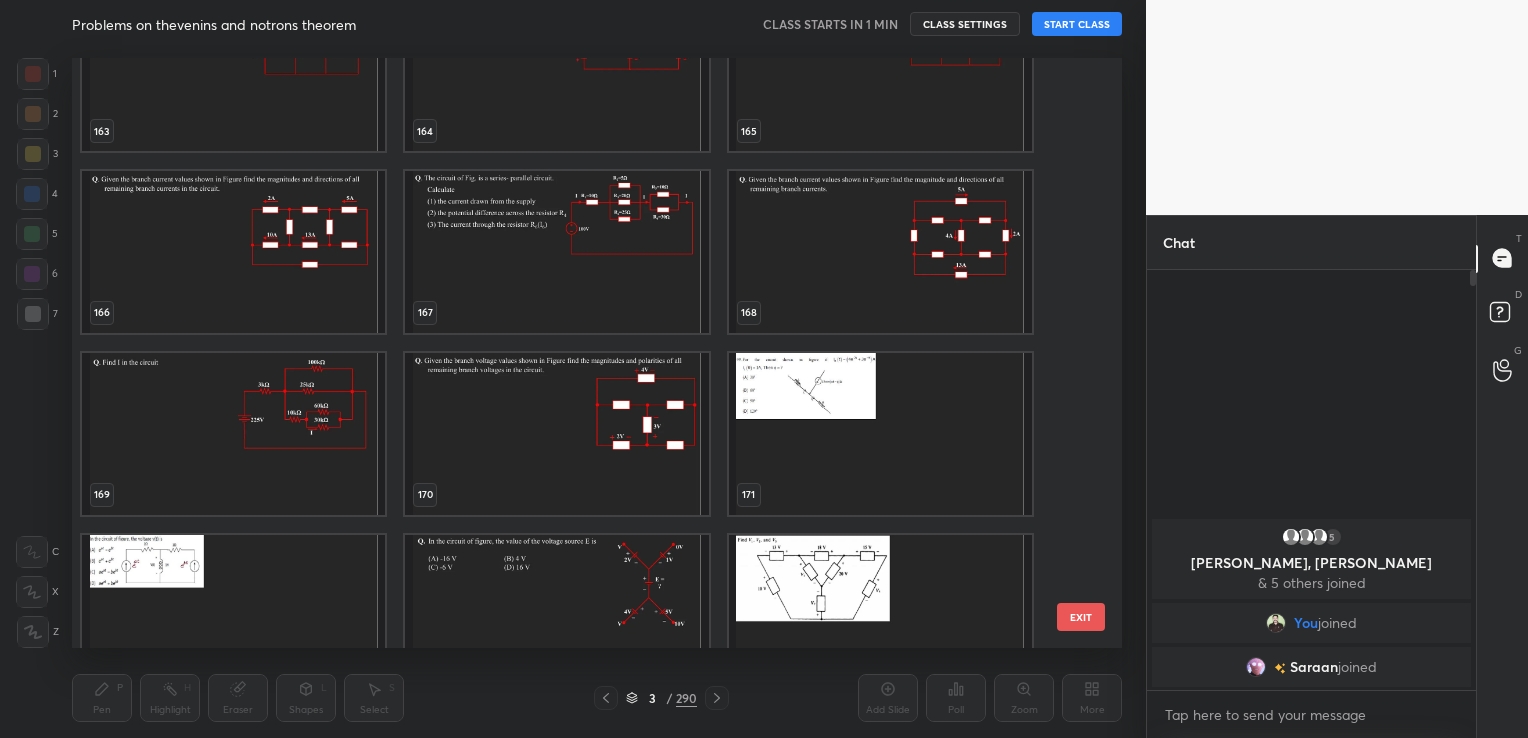 click on "EXIT" at bounding box center [1081, 617] 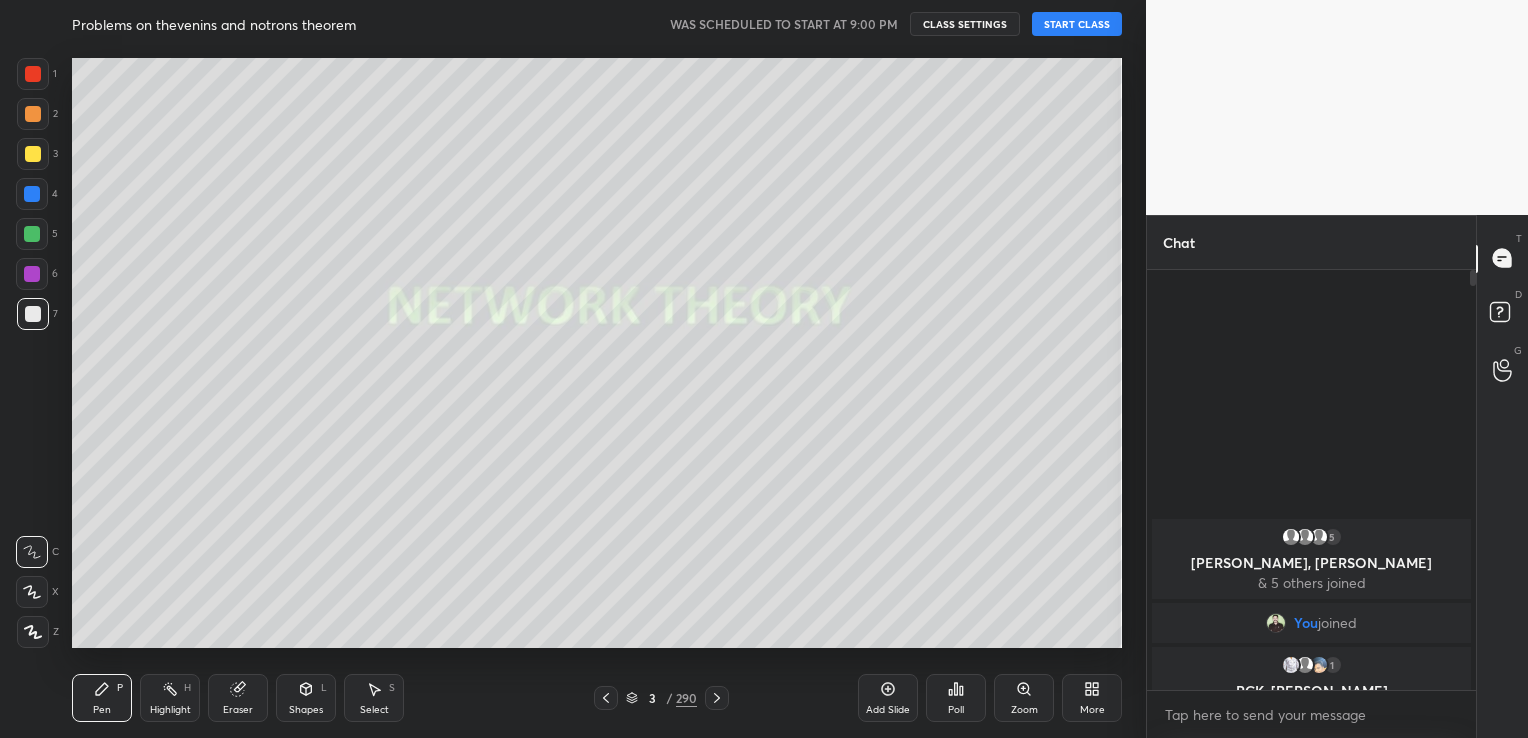 click on "START CLASS" at bounding box center (1077, 24) 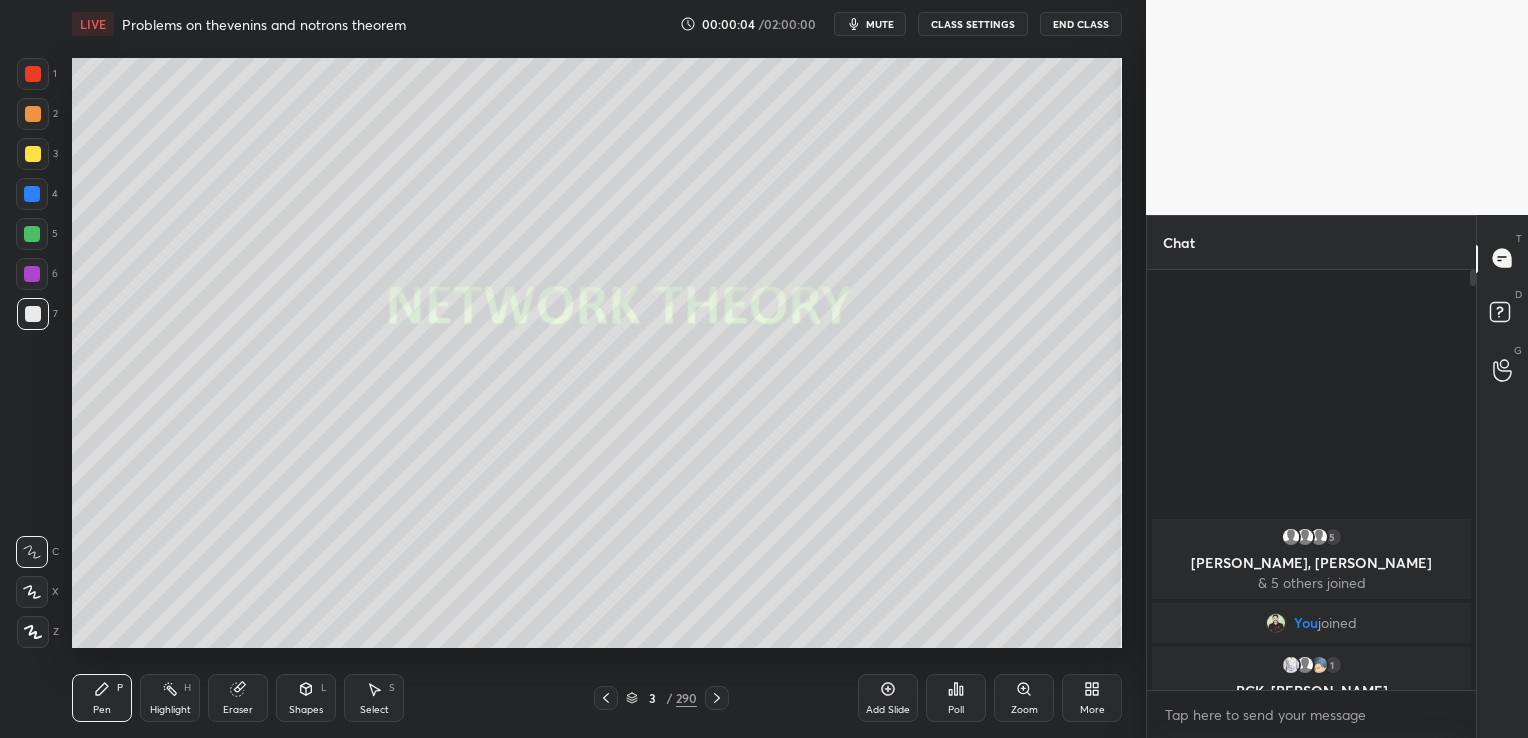 click on "More" at bounding box center (1092, 710) 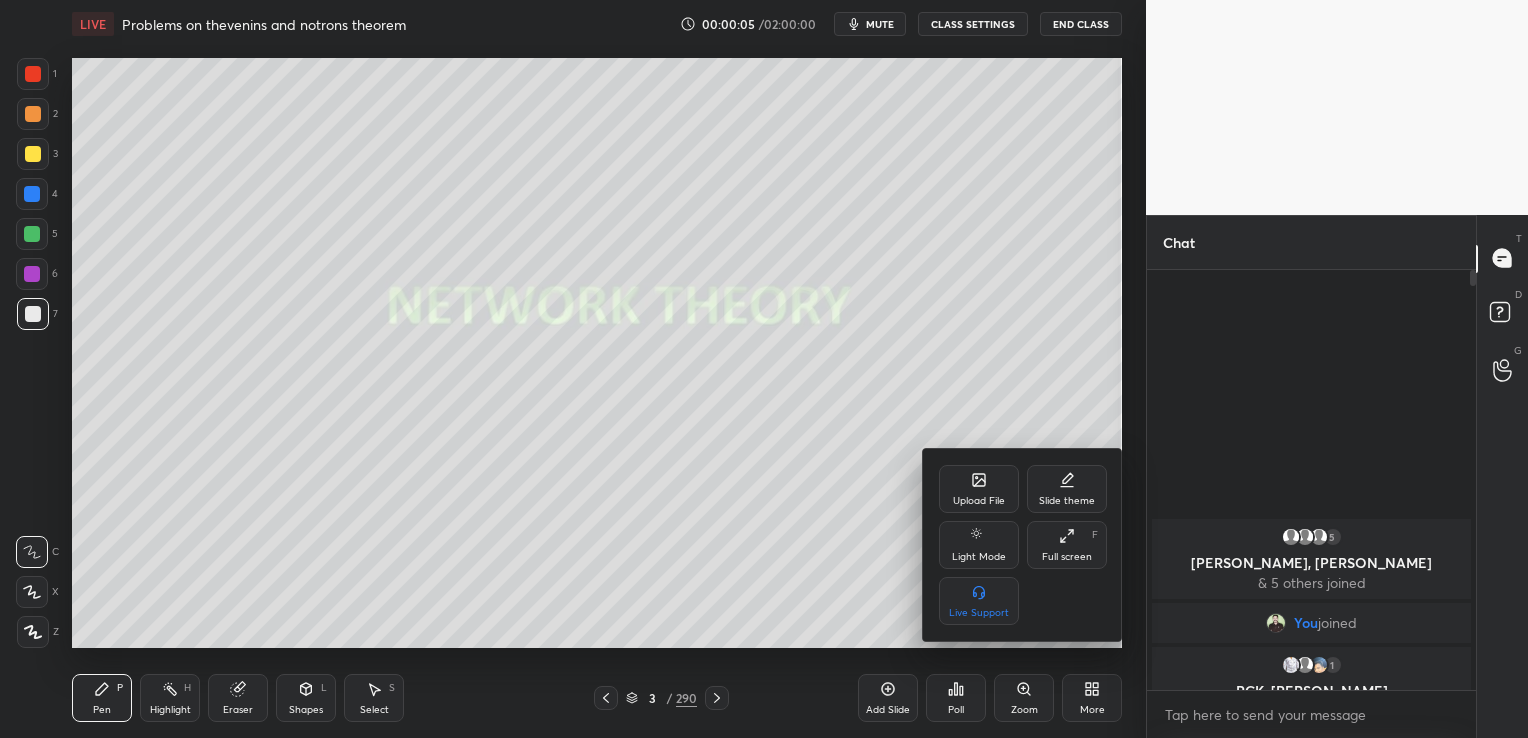 click on "Full screen F" at bounding box center [1067, 545] 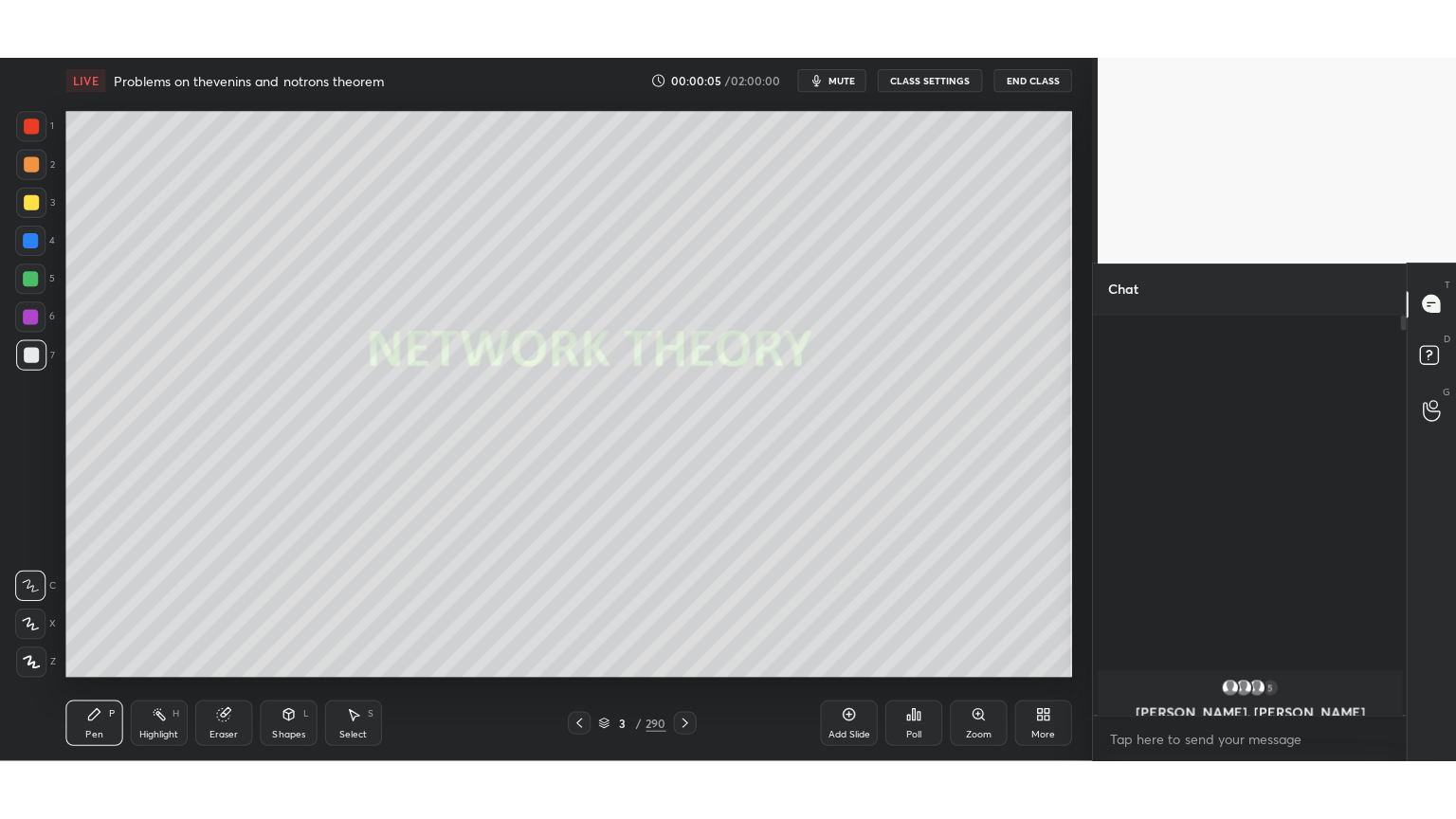scroll, scrollTop: 94094, scrollLeft: 93776, axis: both 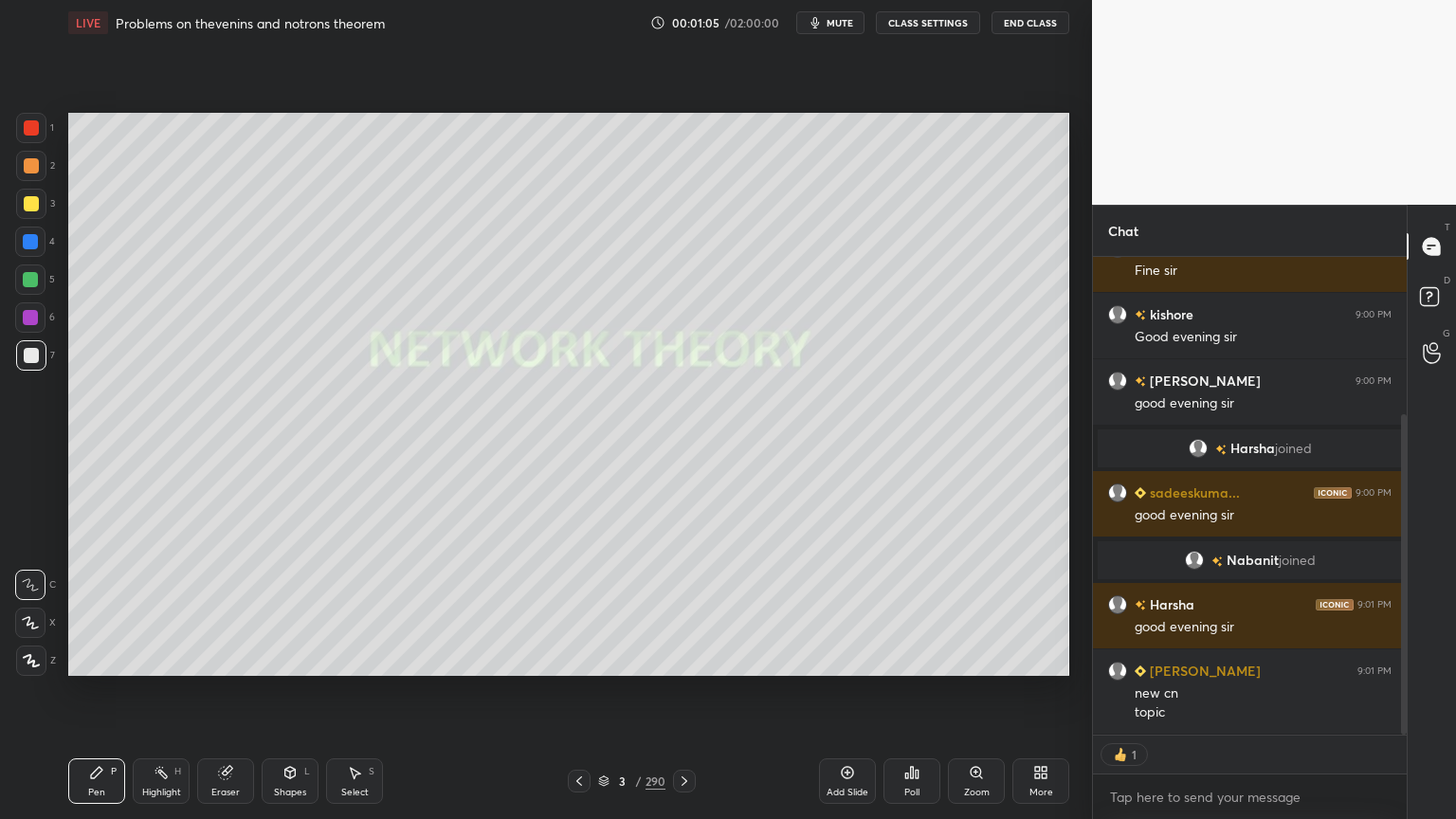click 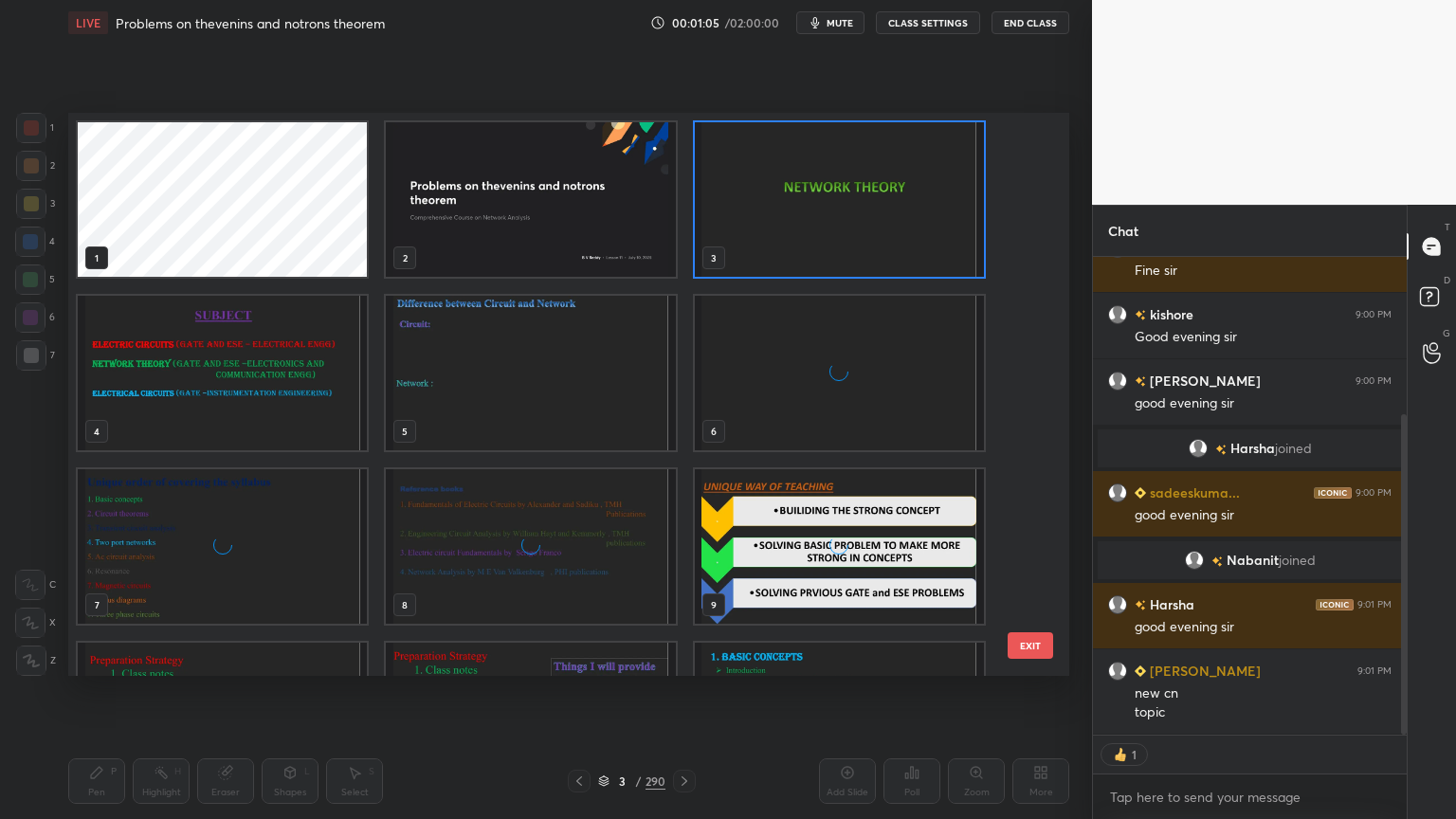 scroll, scrollTop: 6, scrollLeft: 9, axis: both 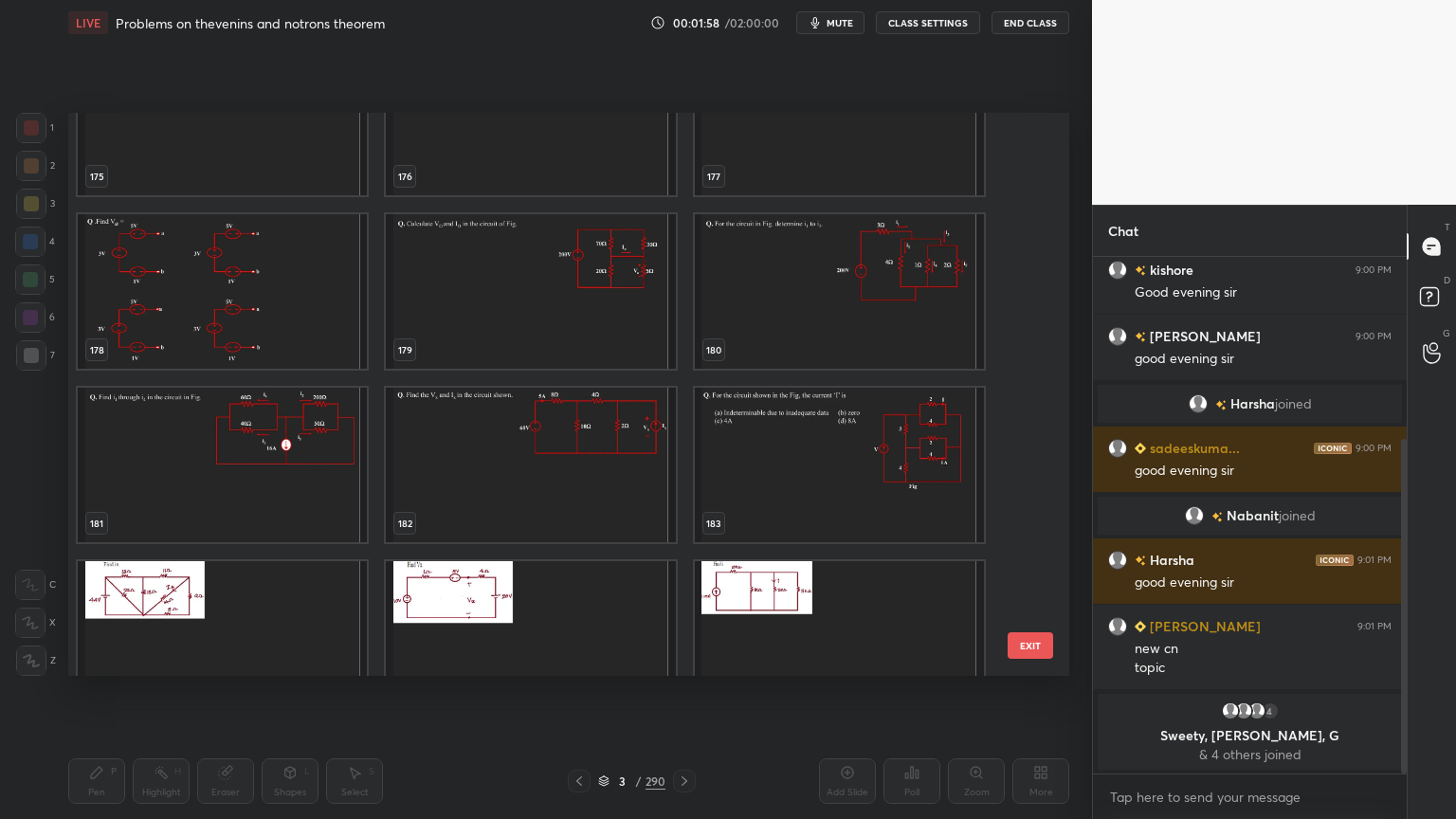 click at bounding box center (839, 464) 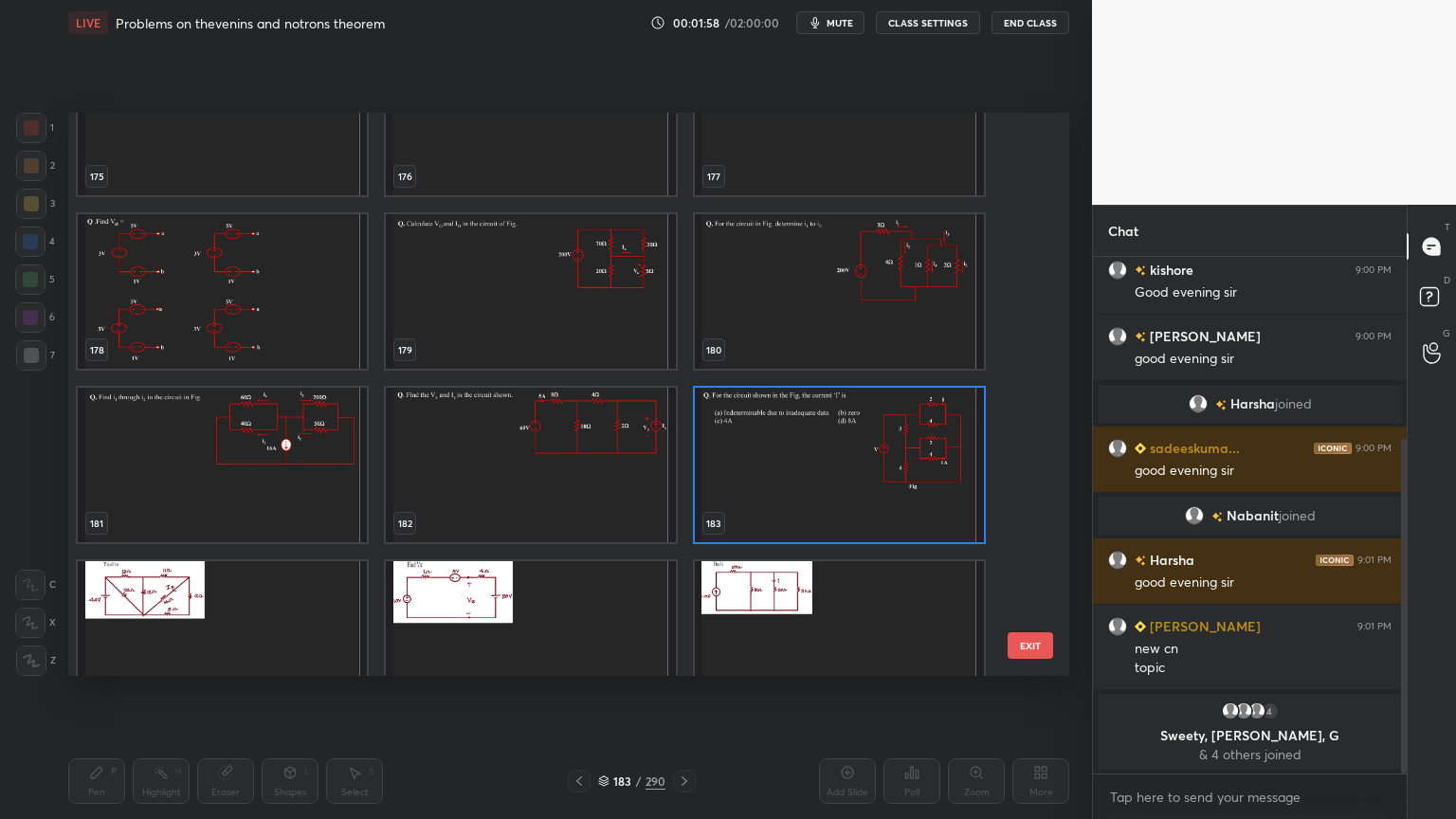 click at bounding box center [839, 464] 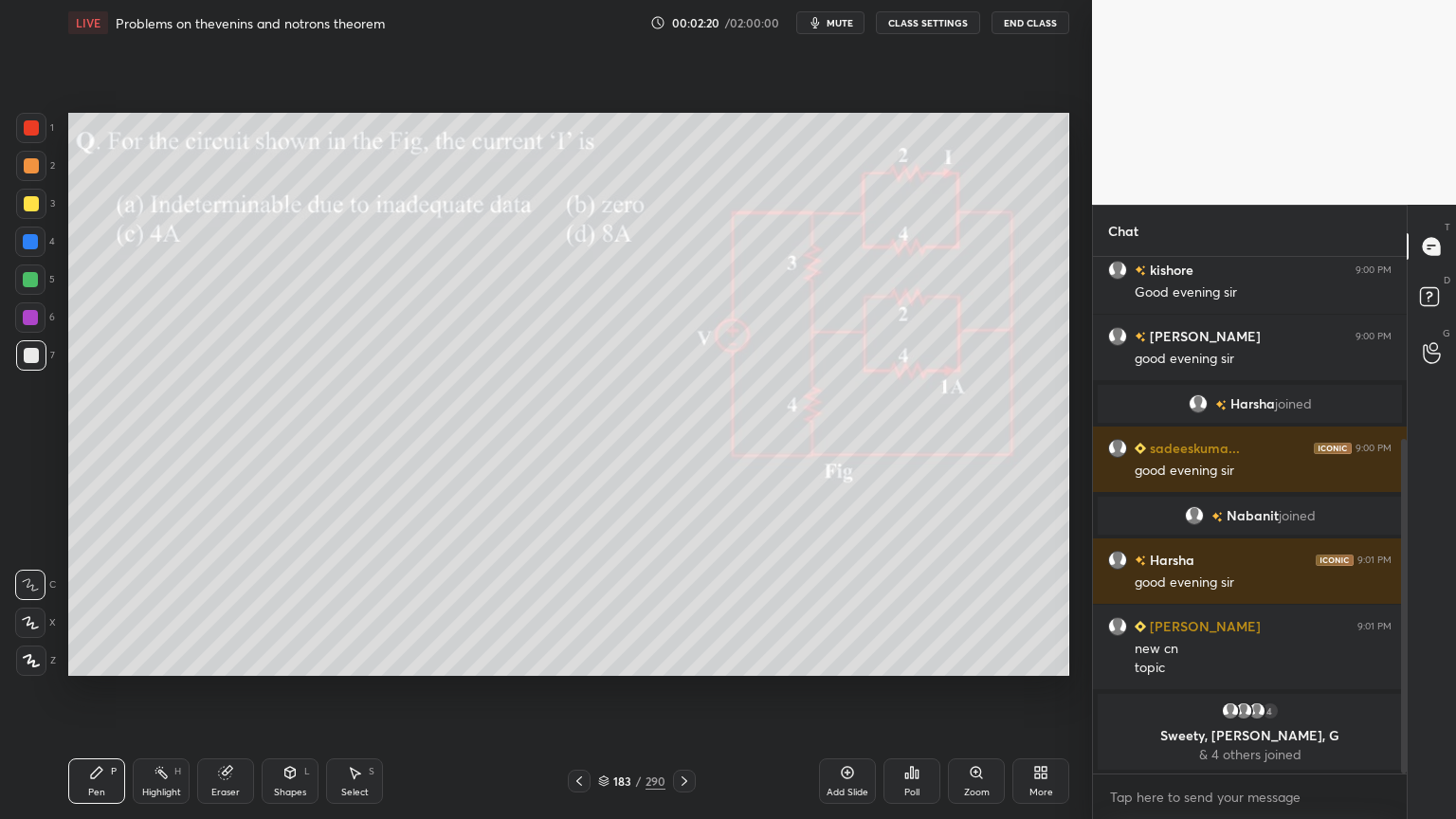 scroll, scrollTop: 345, scrollLeft: 0, axis: vertical 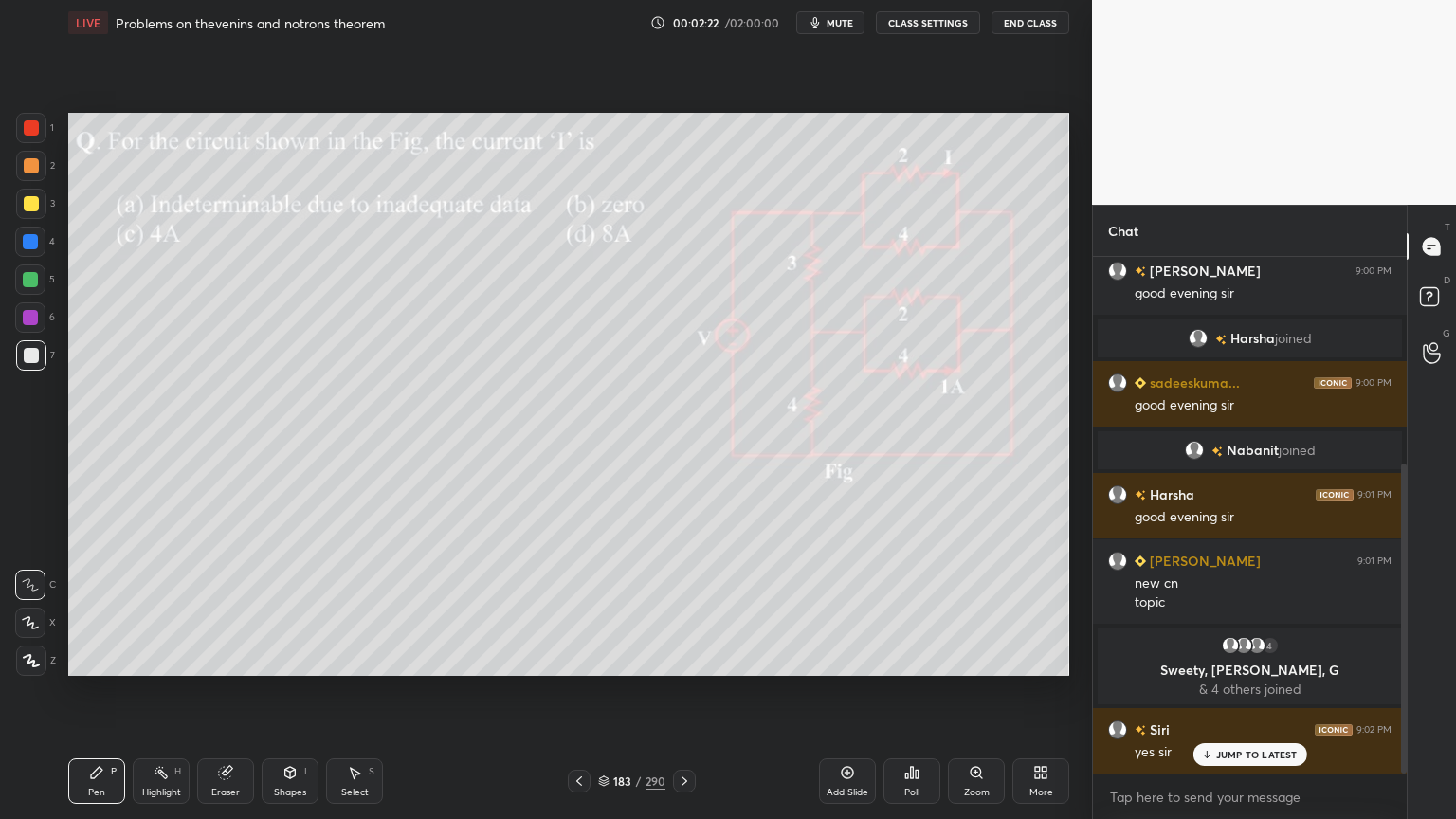 click on "JUMP TO LATEST" at bounding box center (1257, 755) 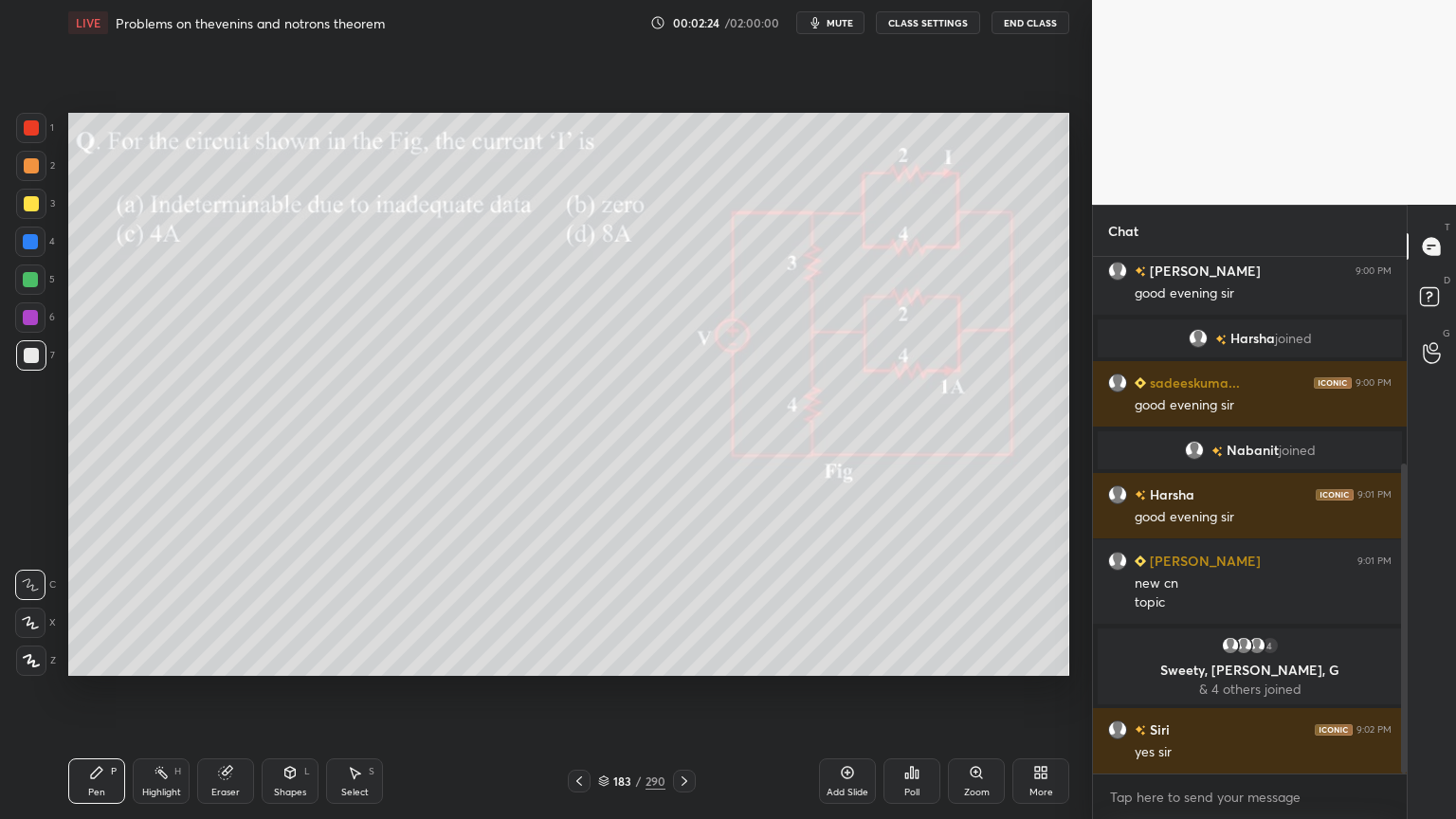 click 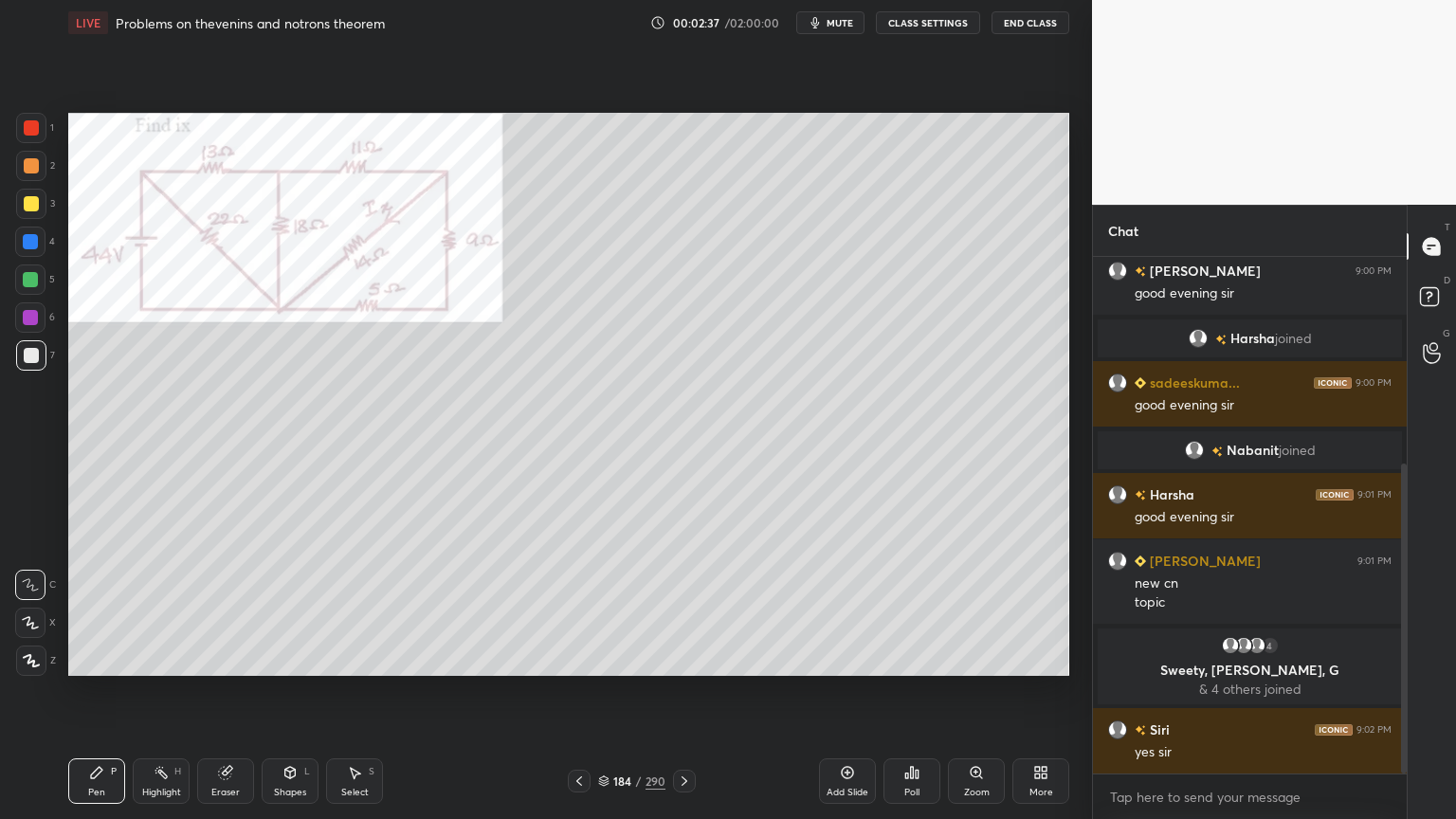 scroll, scrollTop: 391, scrollLeft: 0, axis: vertical 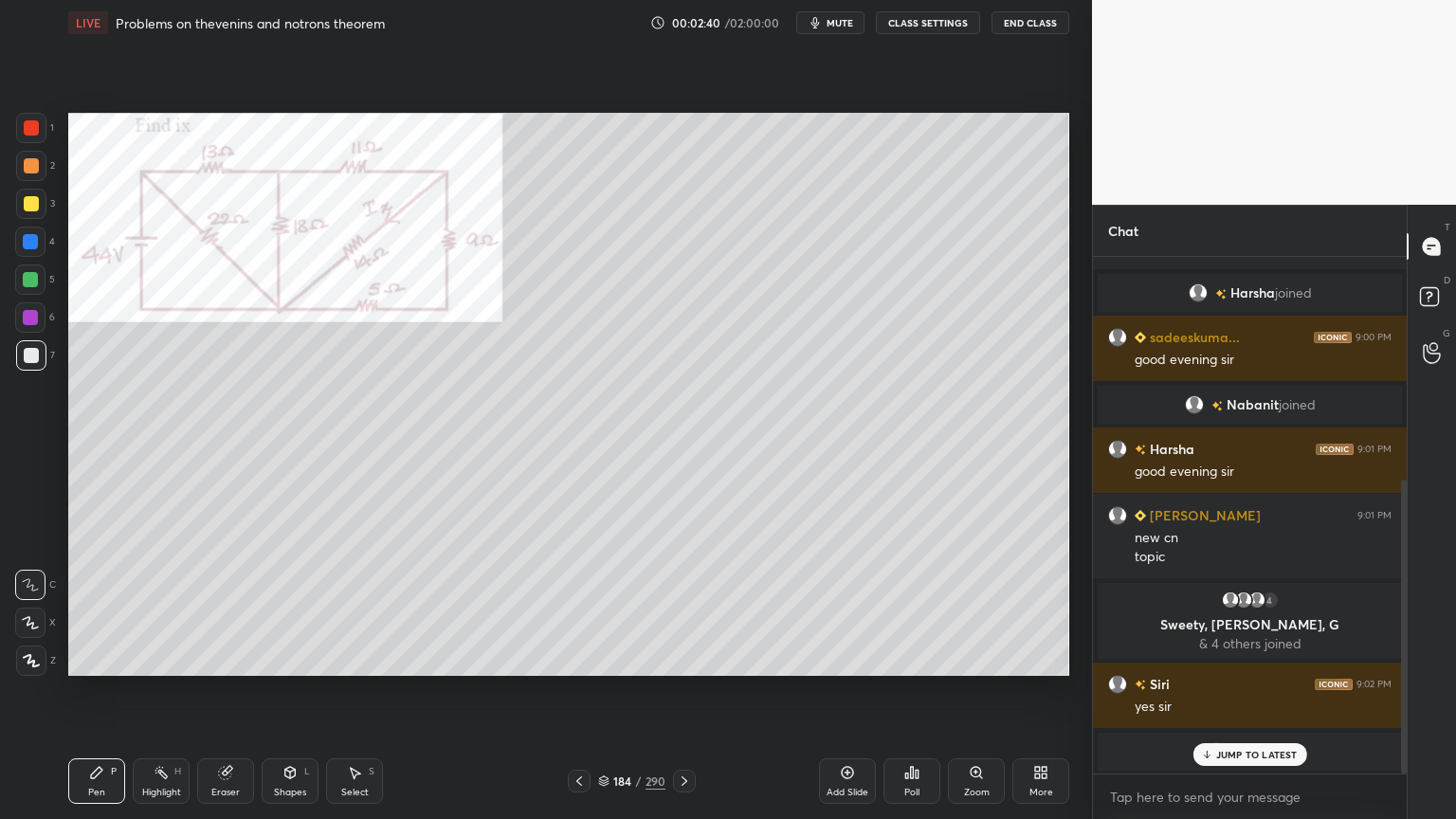 click on "JUMP TO LATEST" at bounding box center (1257, 755) 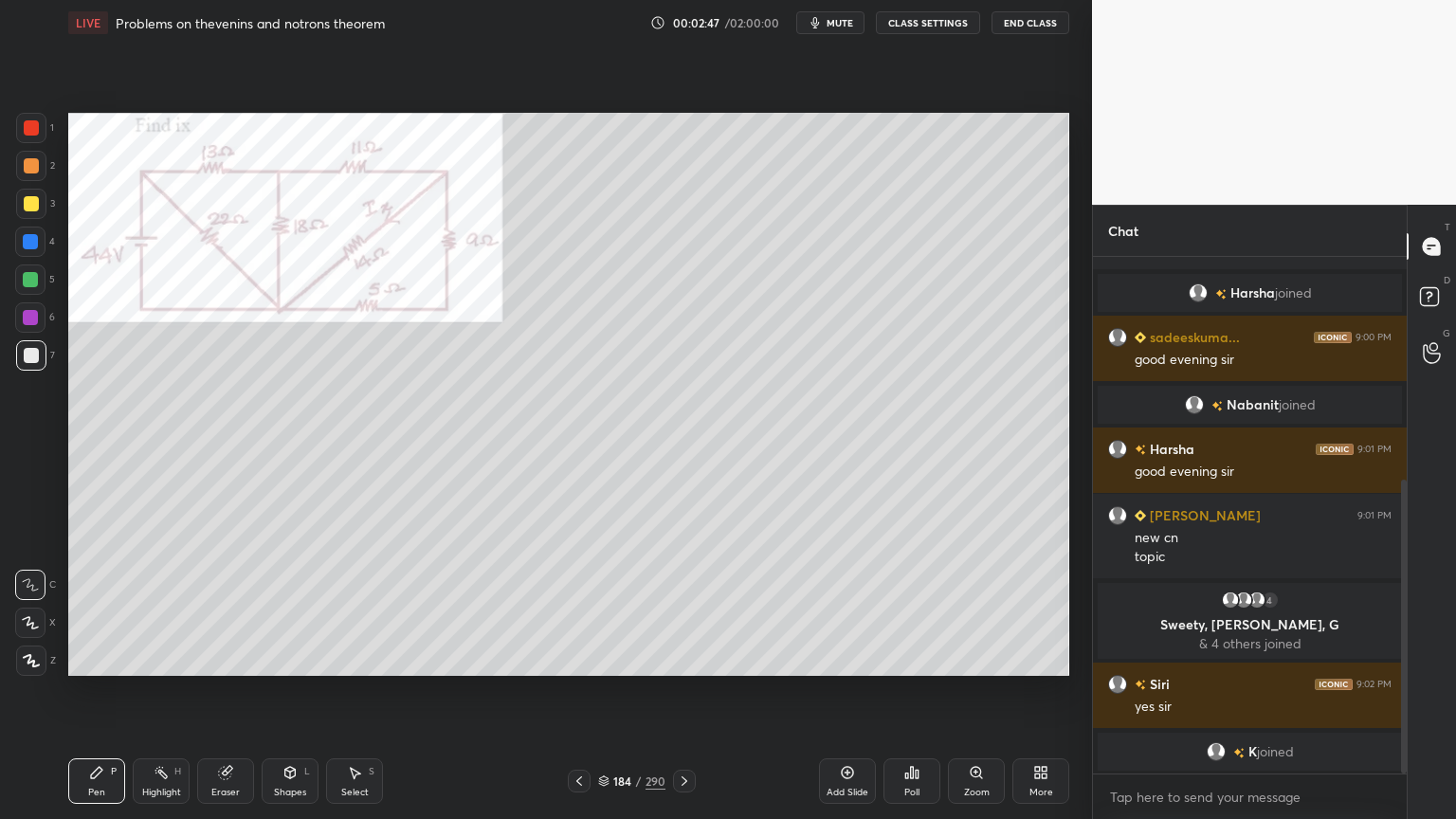 click 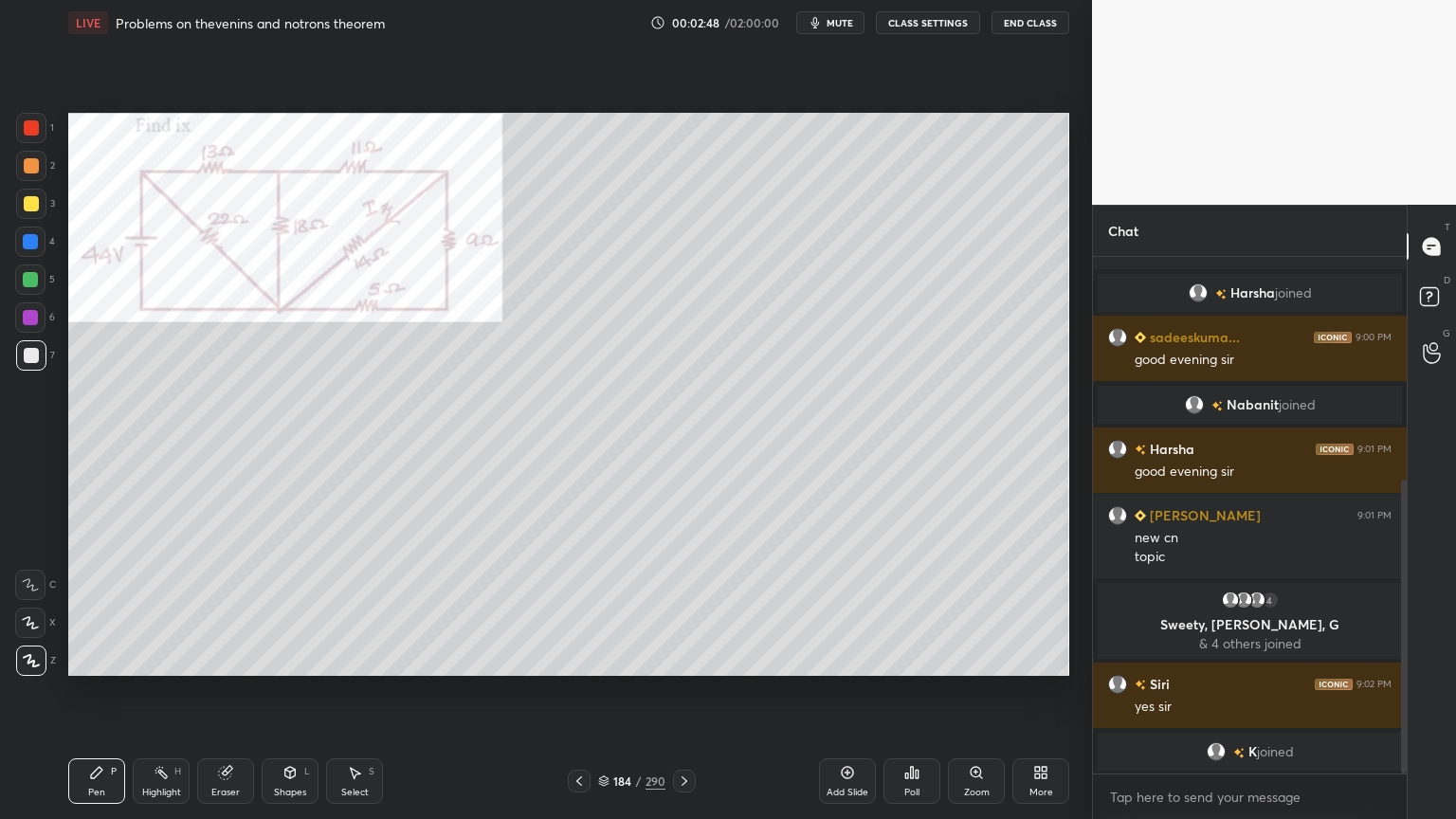 click at bounding box center (30, 318) 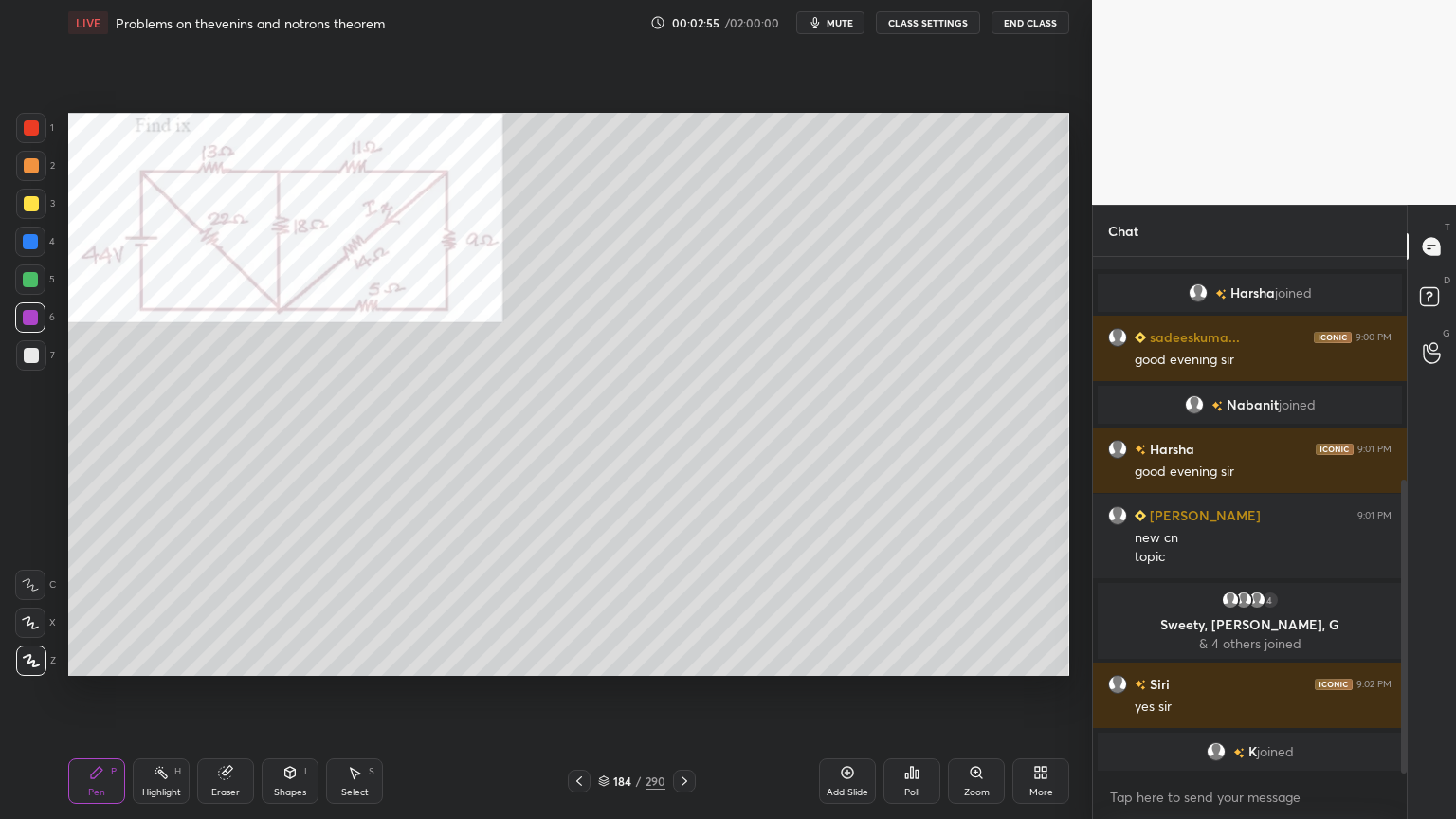 scroll, scrollTop: 413, scrollLeft: 0, axis: vertical 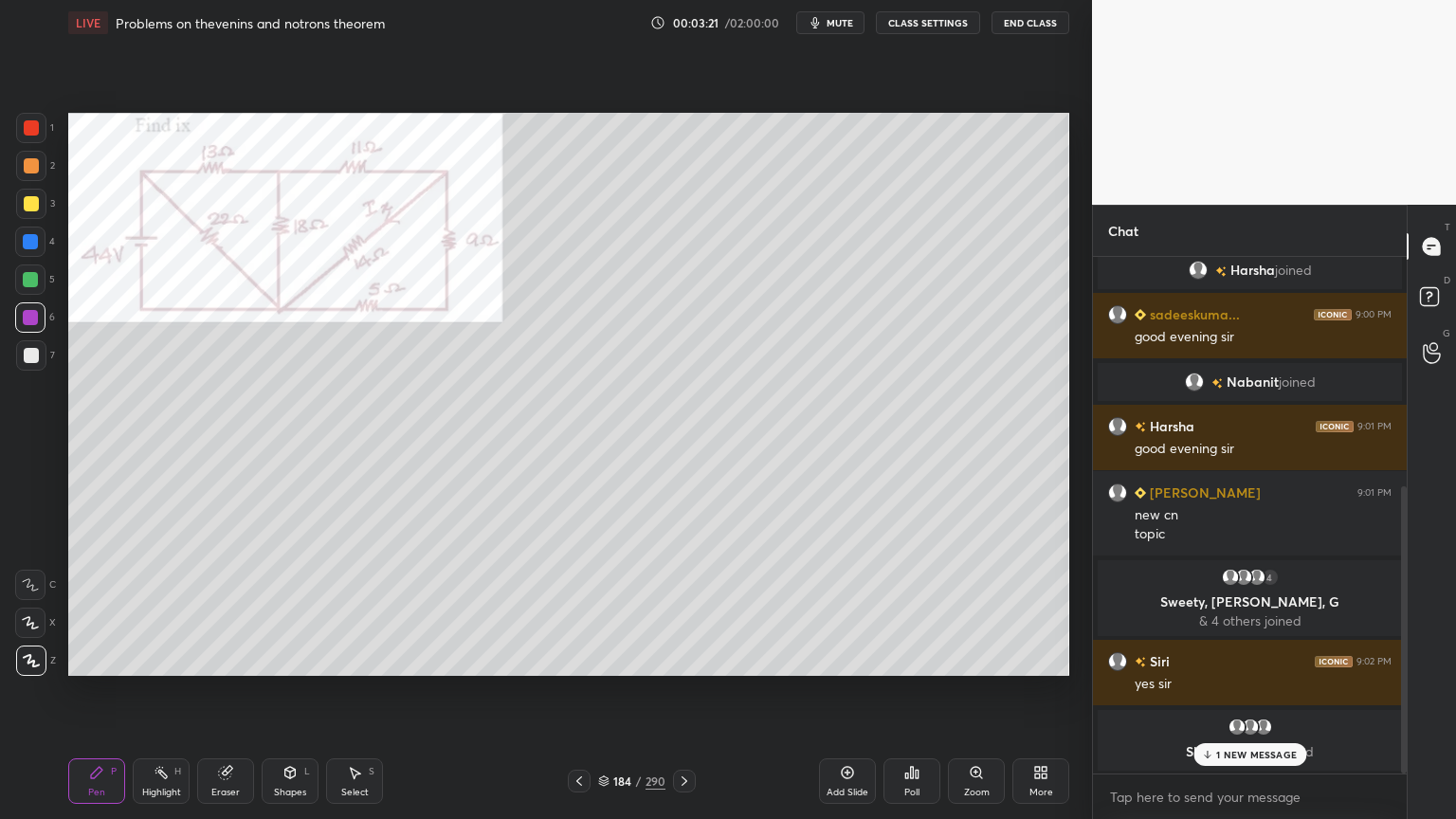 click on "1 NEW MESSAGE" at bounding box center [1249, 755] 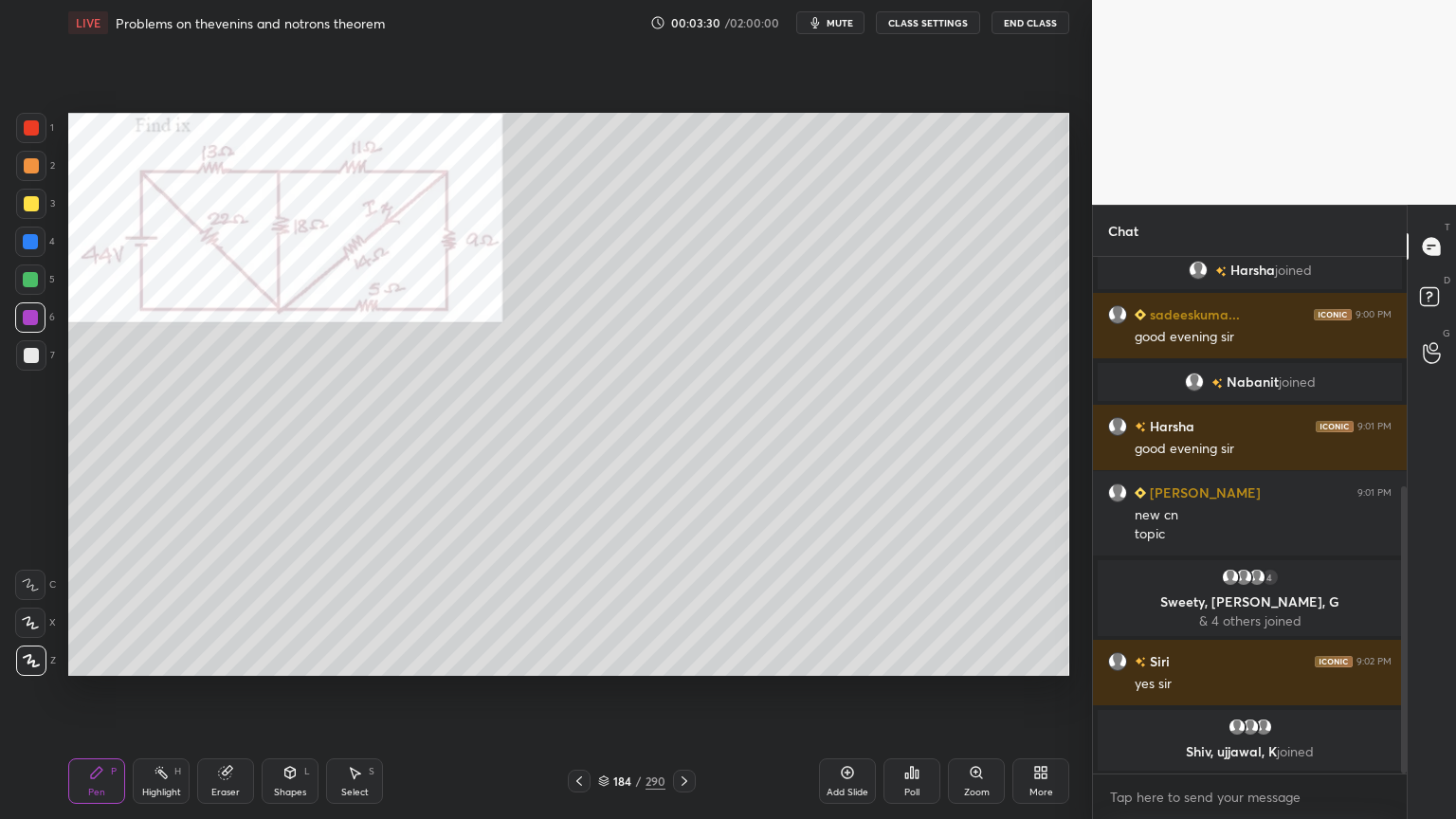 click at bounding box center [30, 318] 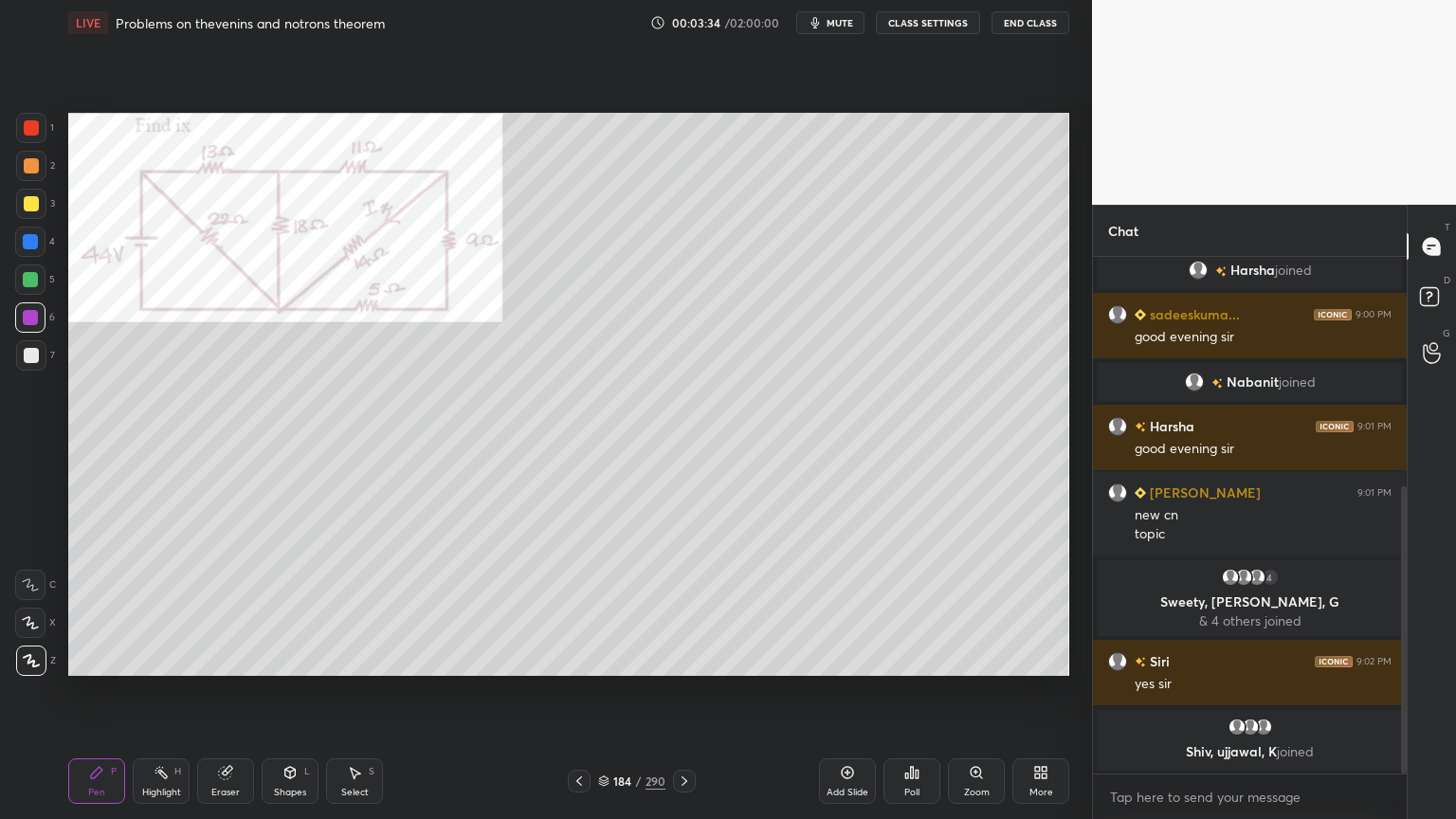 click on "Highlight" at bounding box center [161, 792] 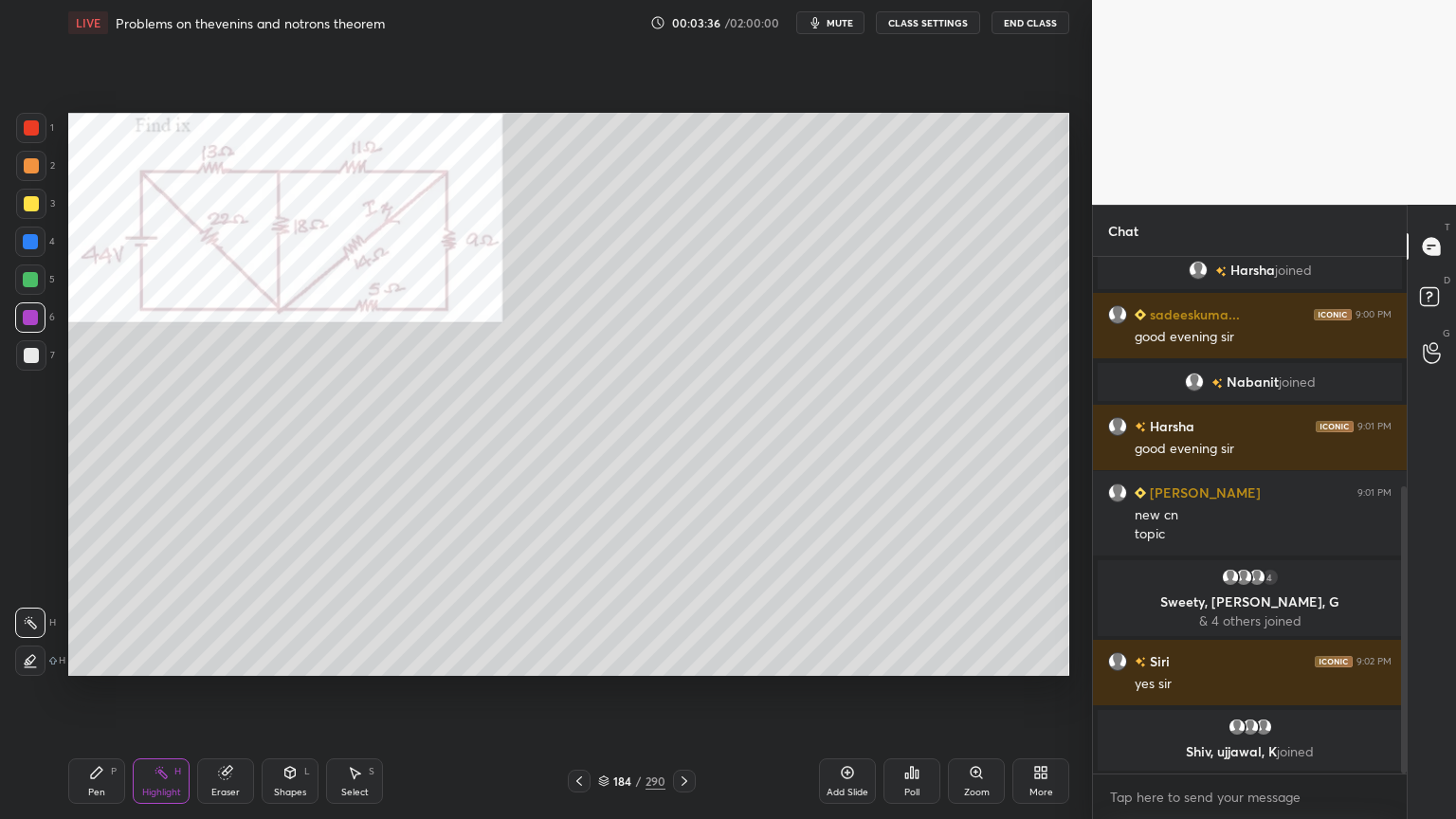 scroll, scrollTop: 428, scrollLeft: 0, axis: vertical 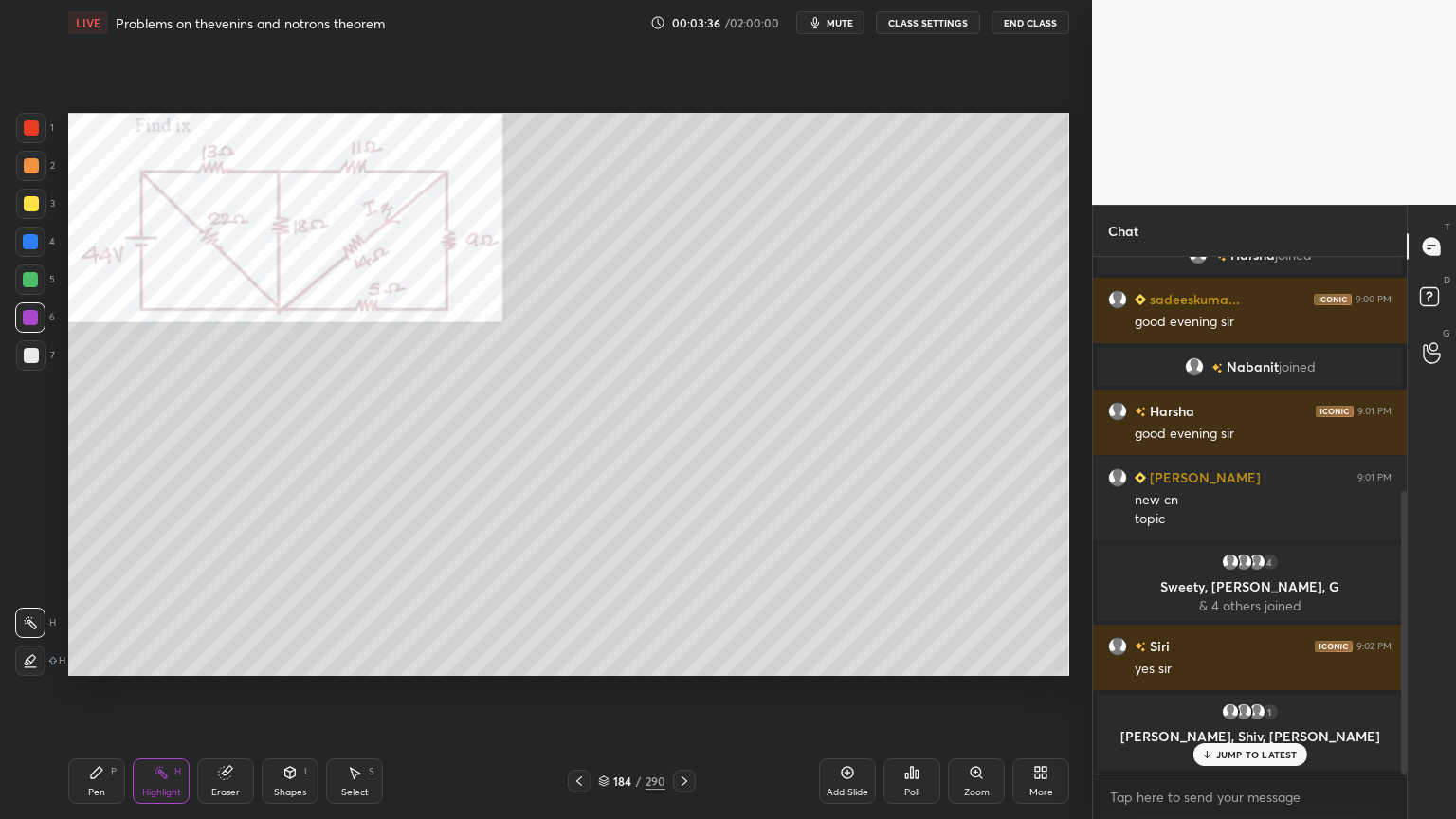 click at bounding box center [30, 318] 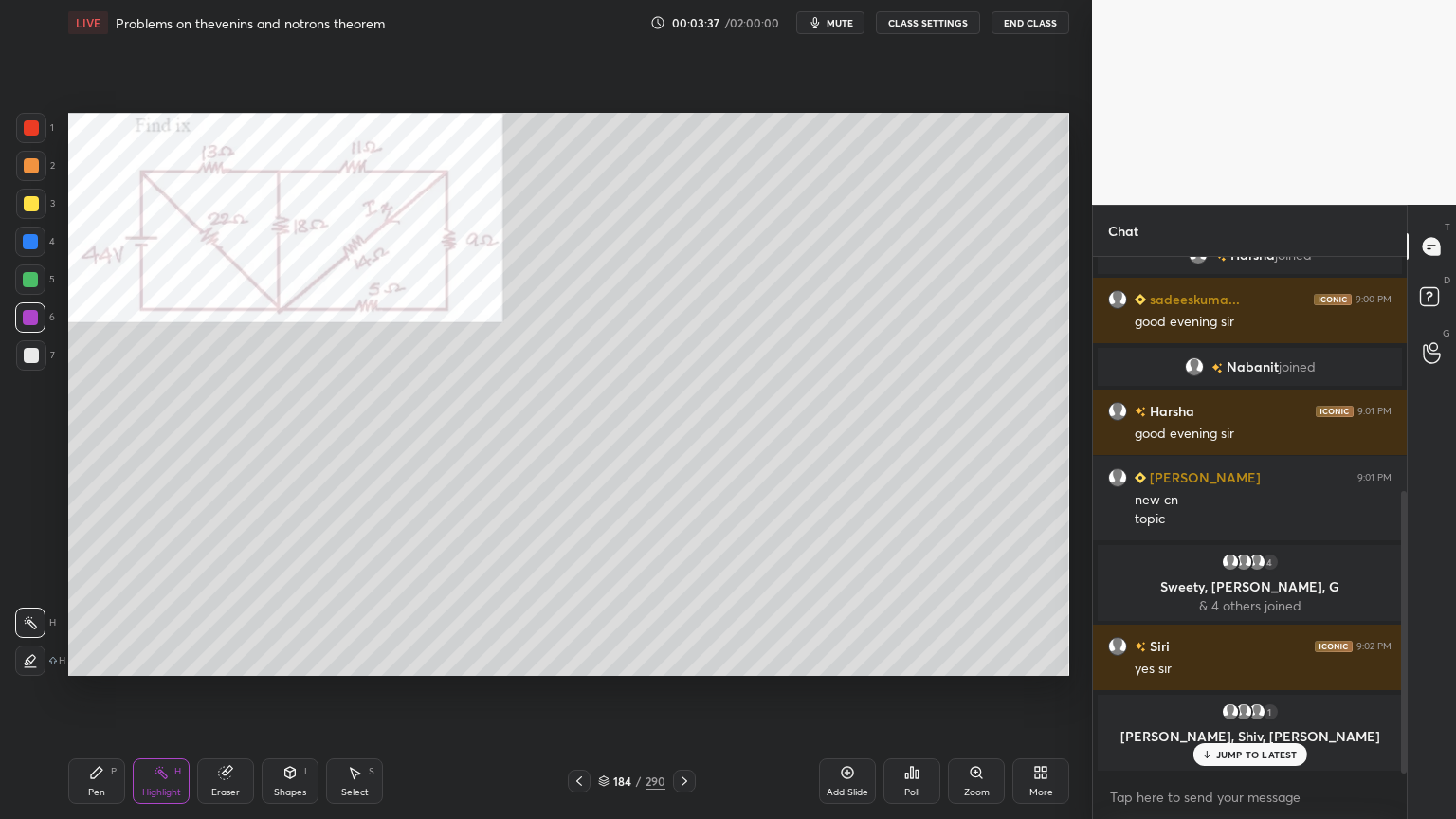 click 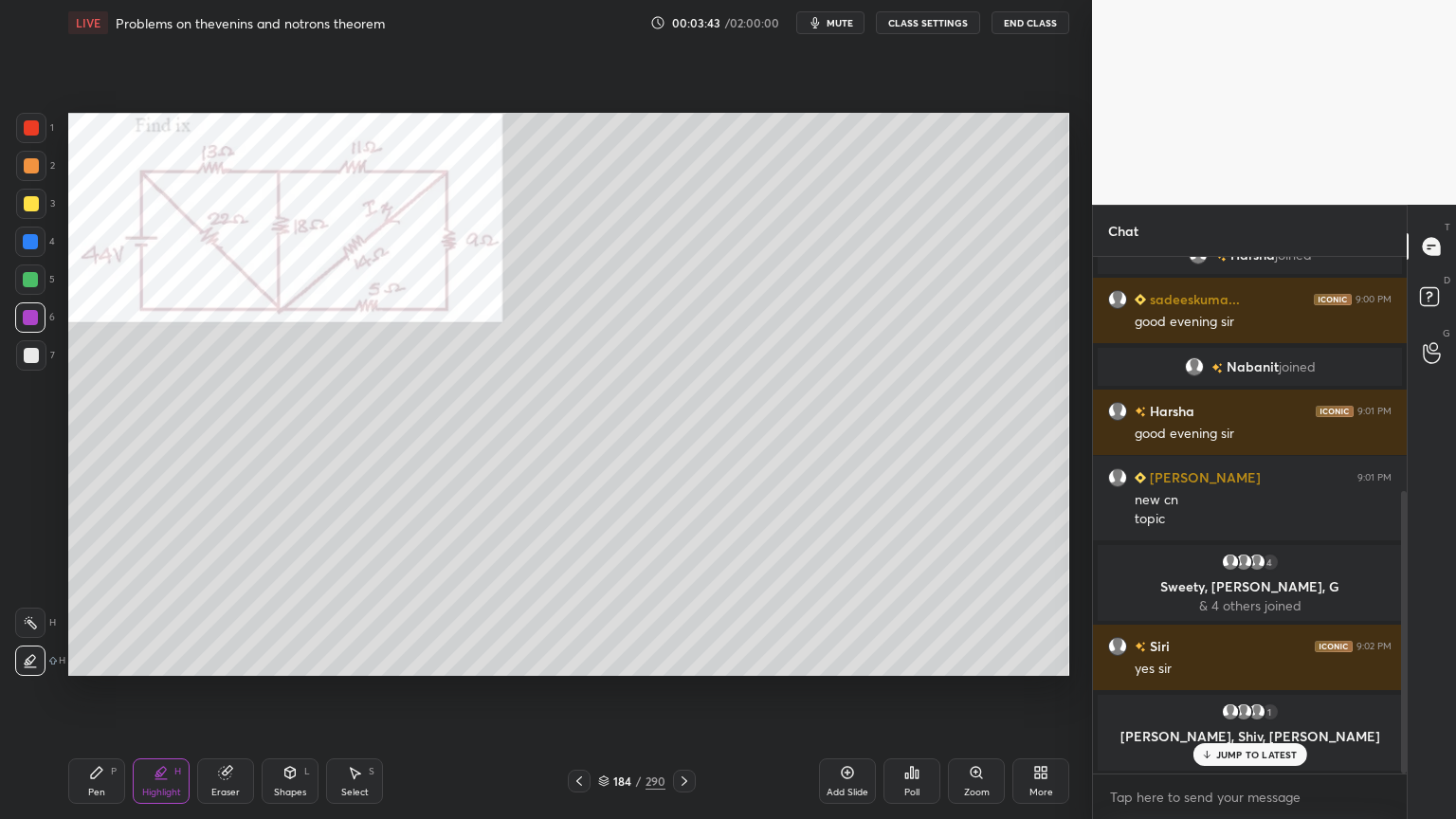 click on "Pen P" at bounding box center [97, 781] 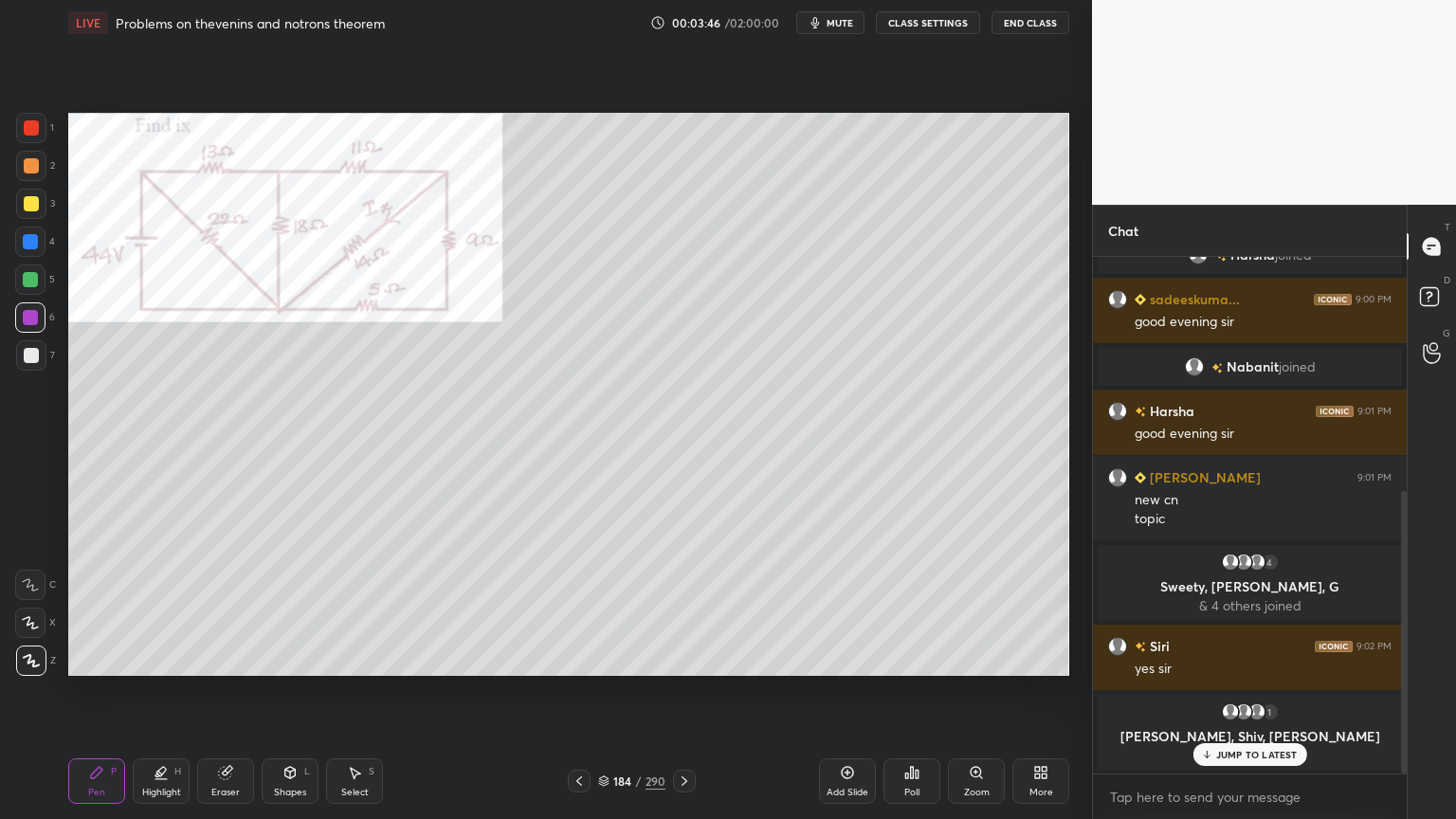 click on "JUMP TO LATEST" at bounding box center [1257, 755] 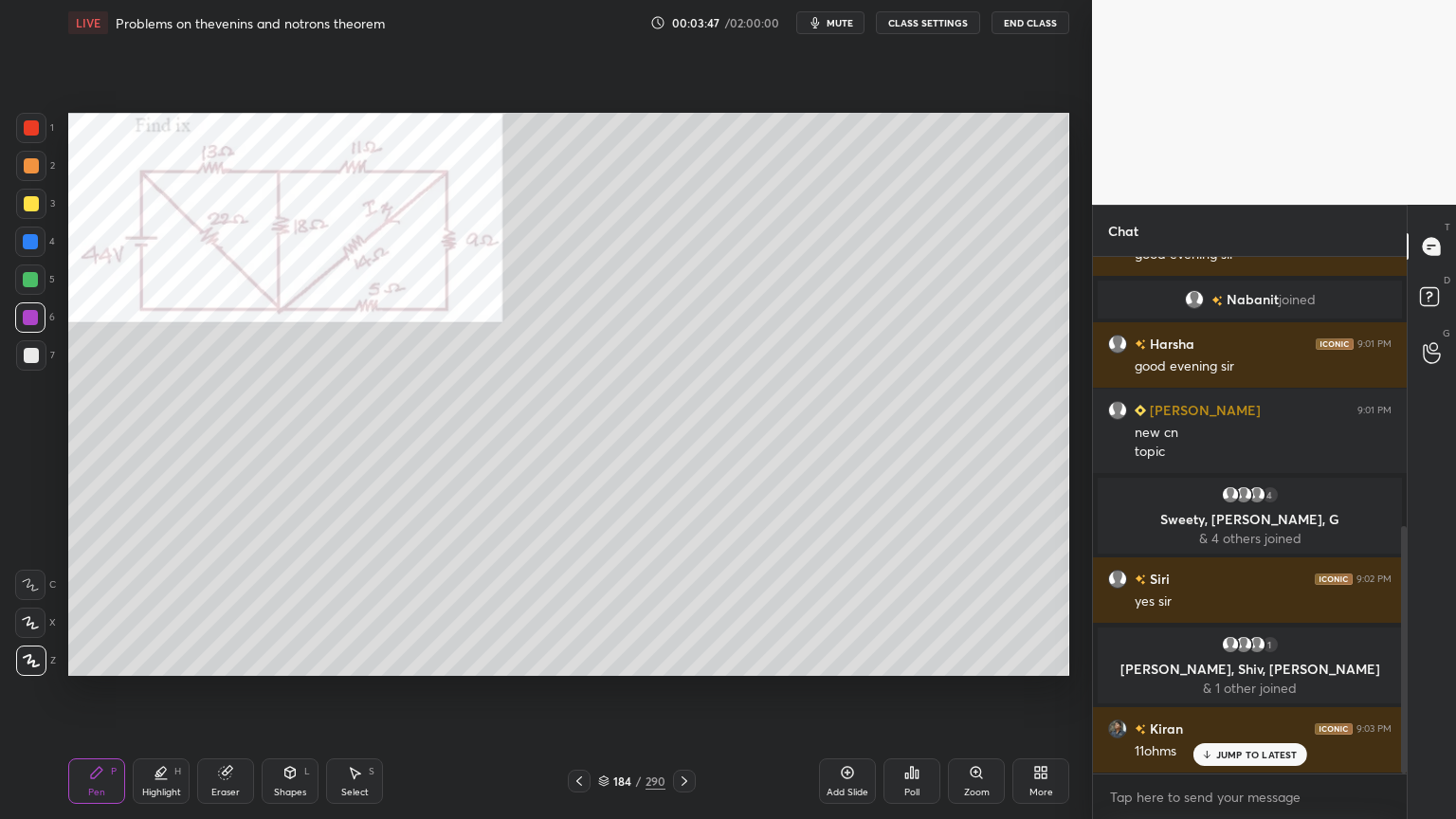 scroll, scrollTop: 561, scrollLeft: 0, axis: vertical 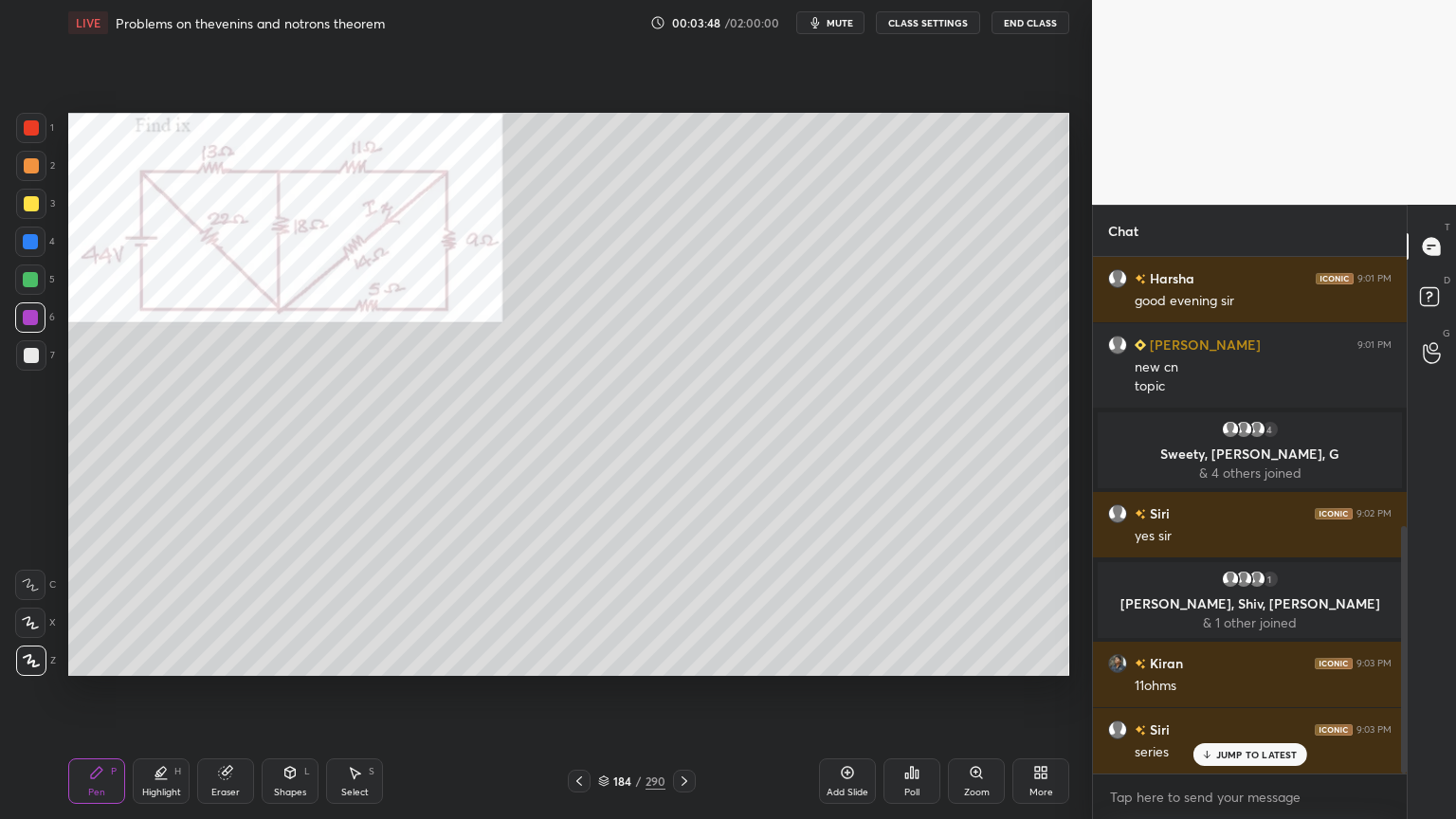 click on "Highlight" at bounding box center [161, 792] 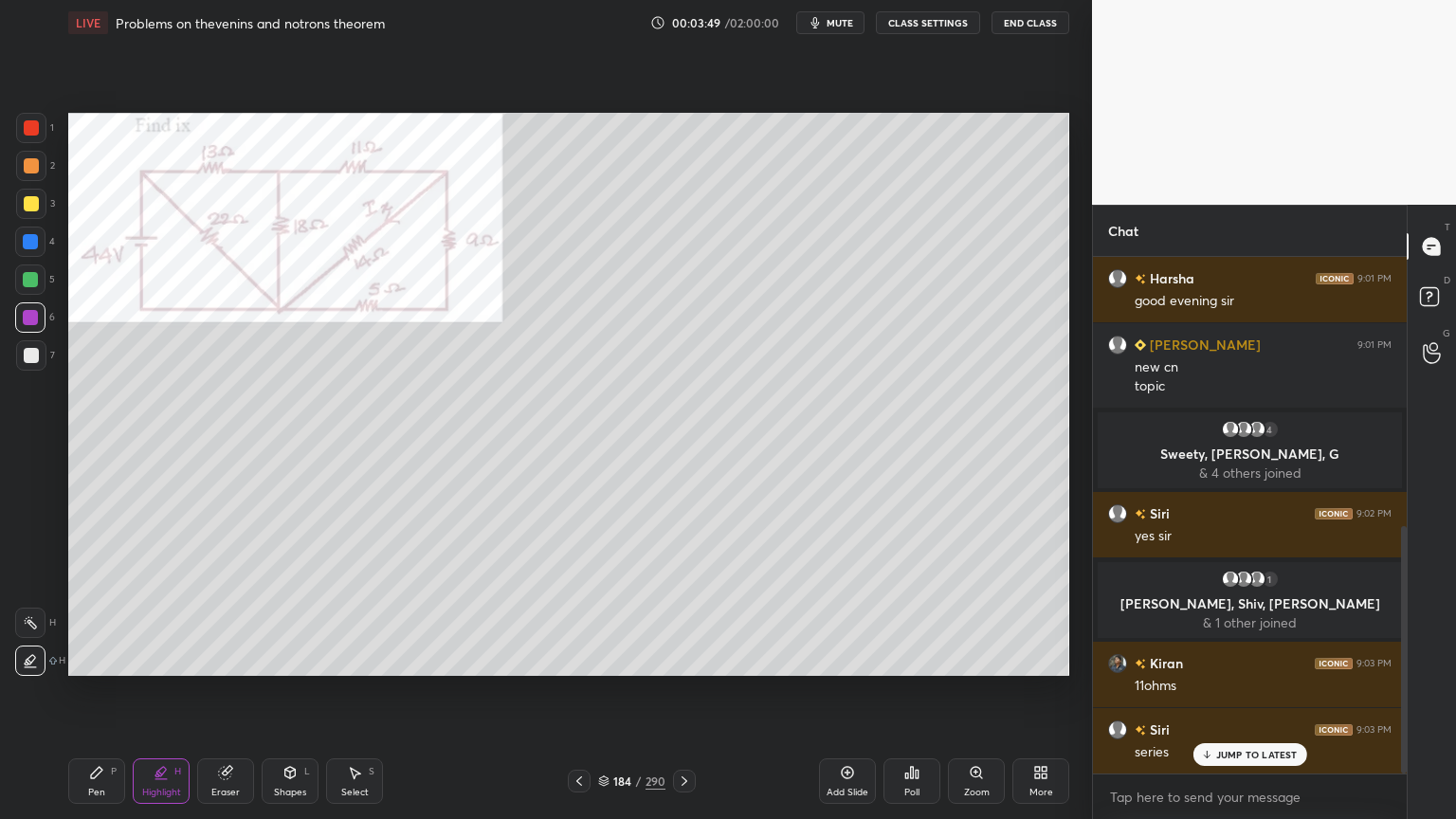 click 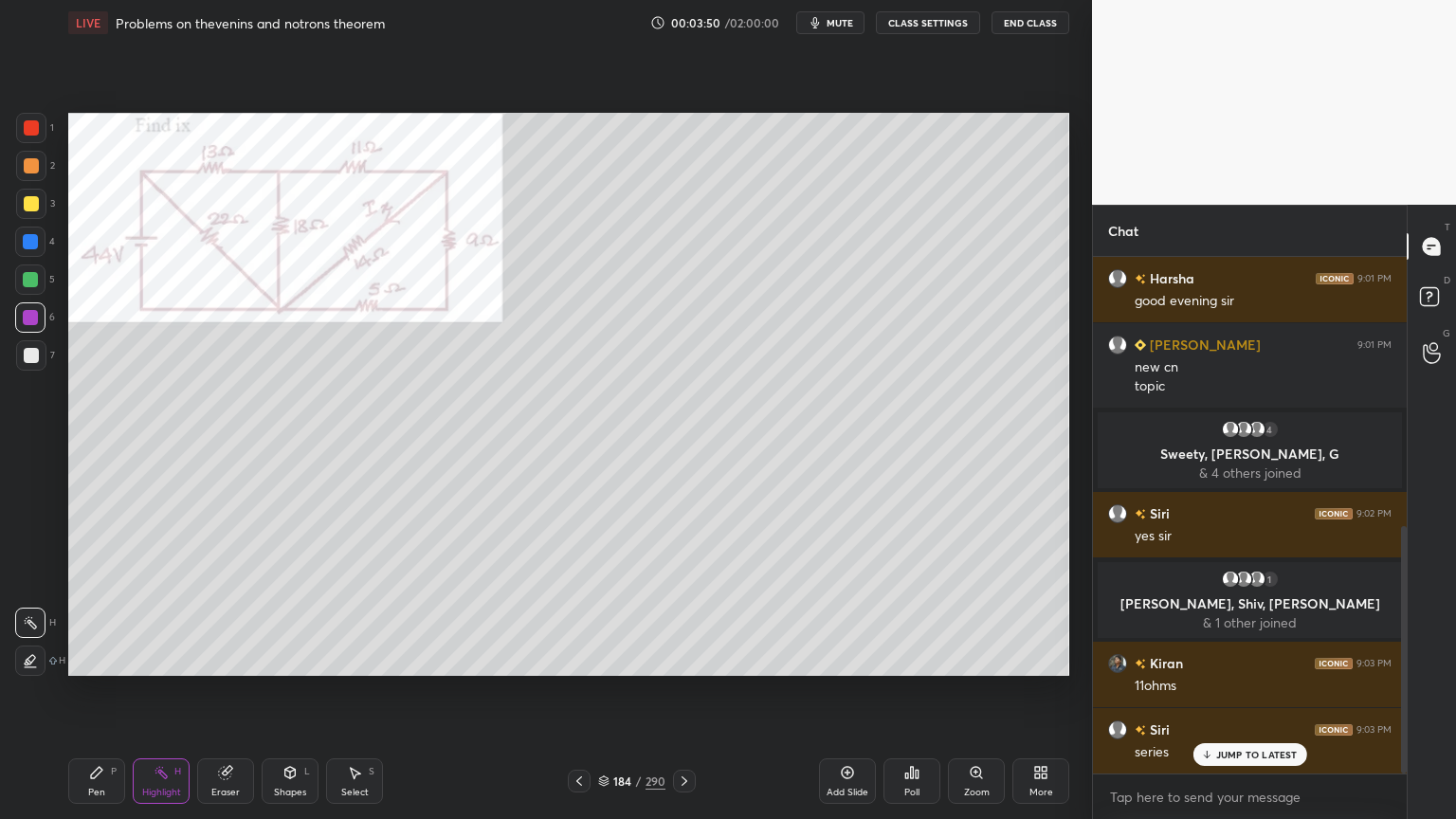 scroll, scrollTop: 607, scrollLeft: 0, axis: vertical 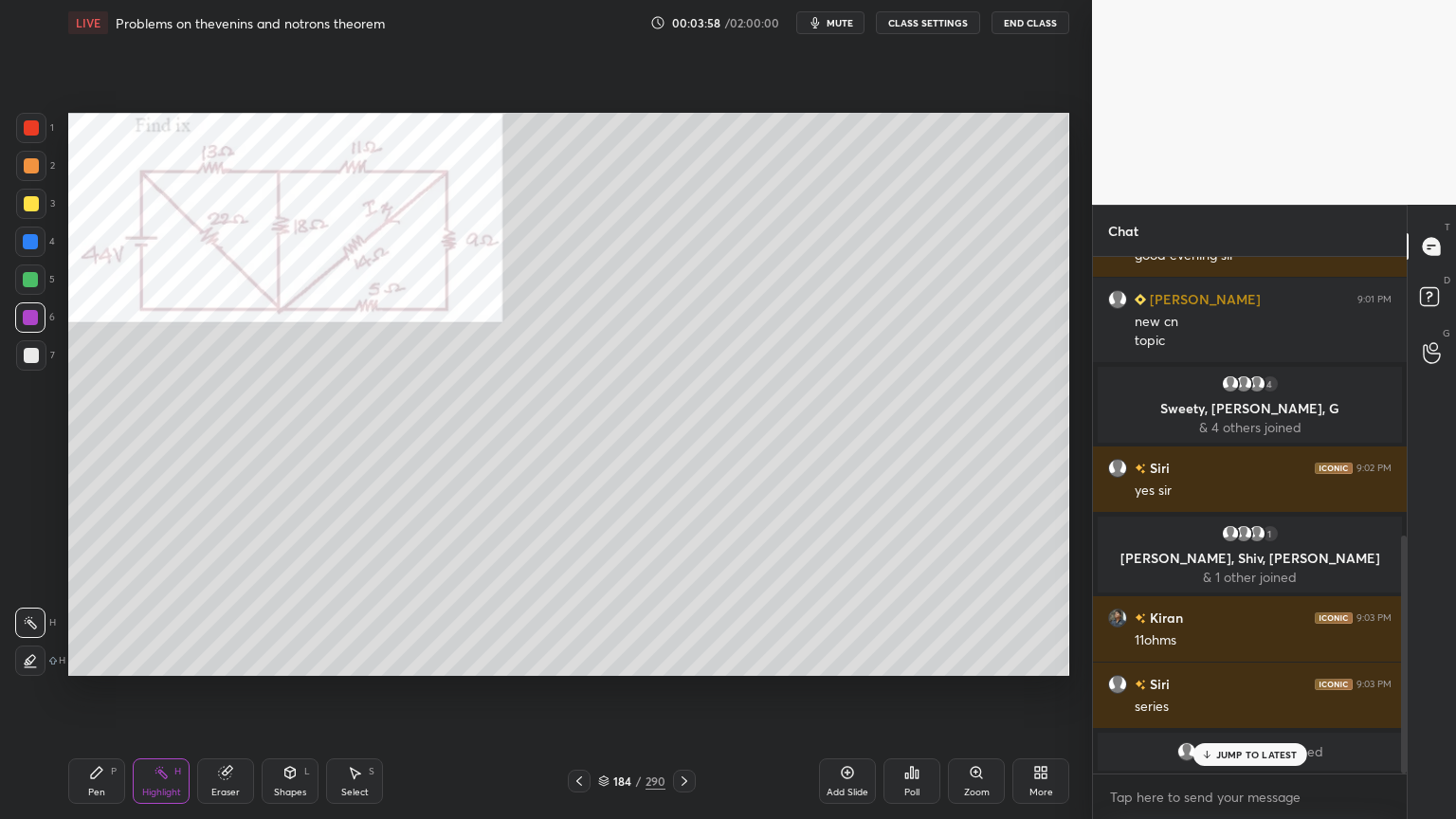 click on "JUMP TO LATEST" at bounding box center (1257, 755) 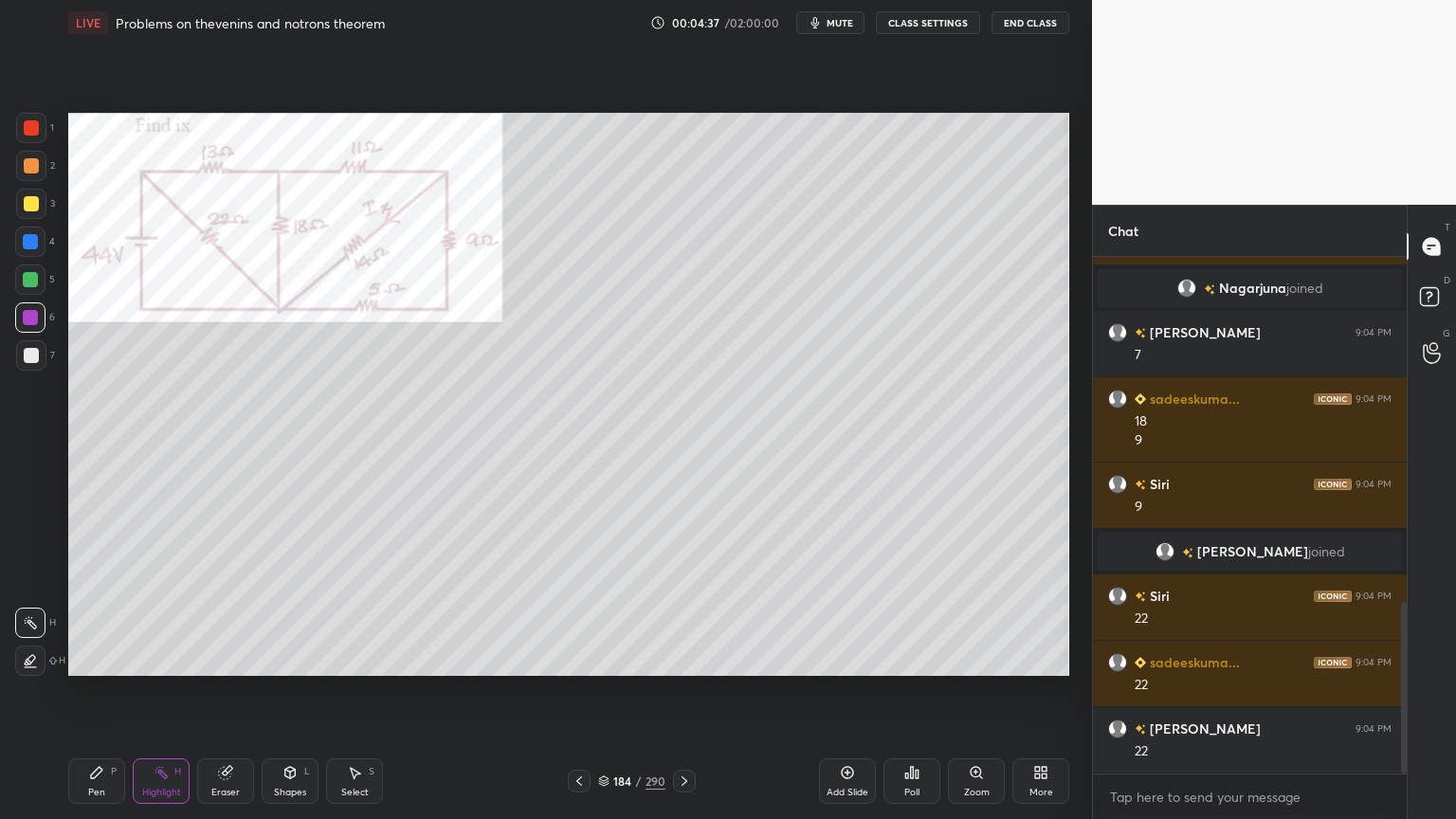 scroll, scrollTop: 1100, scrollLeft: 0, axis: vertical 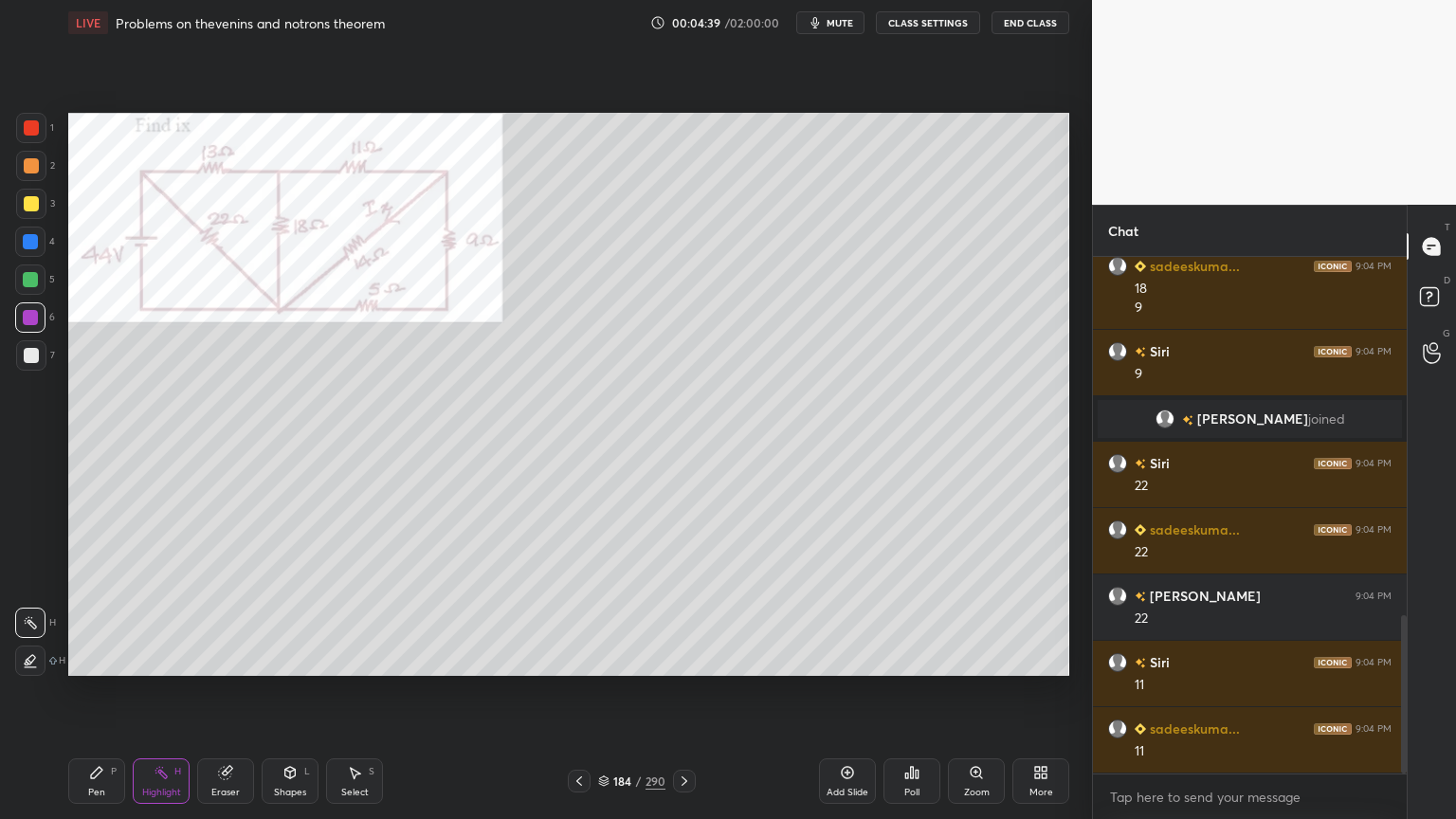 click 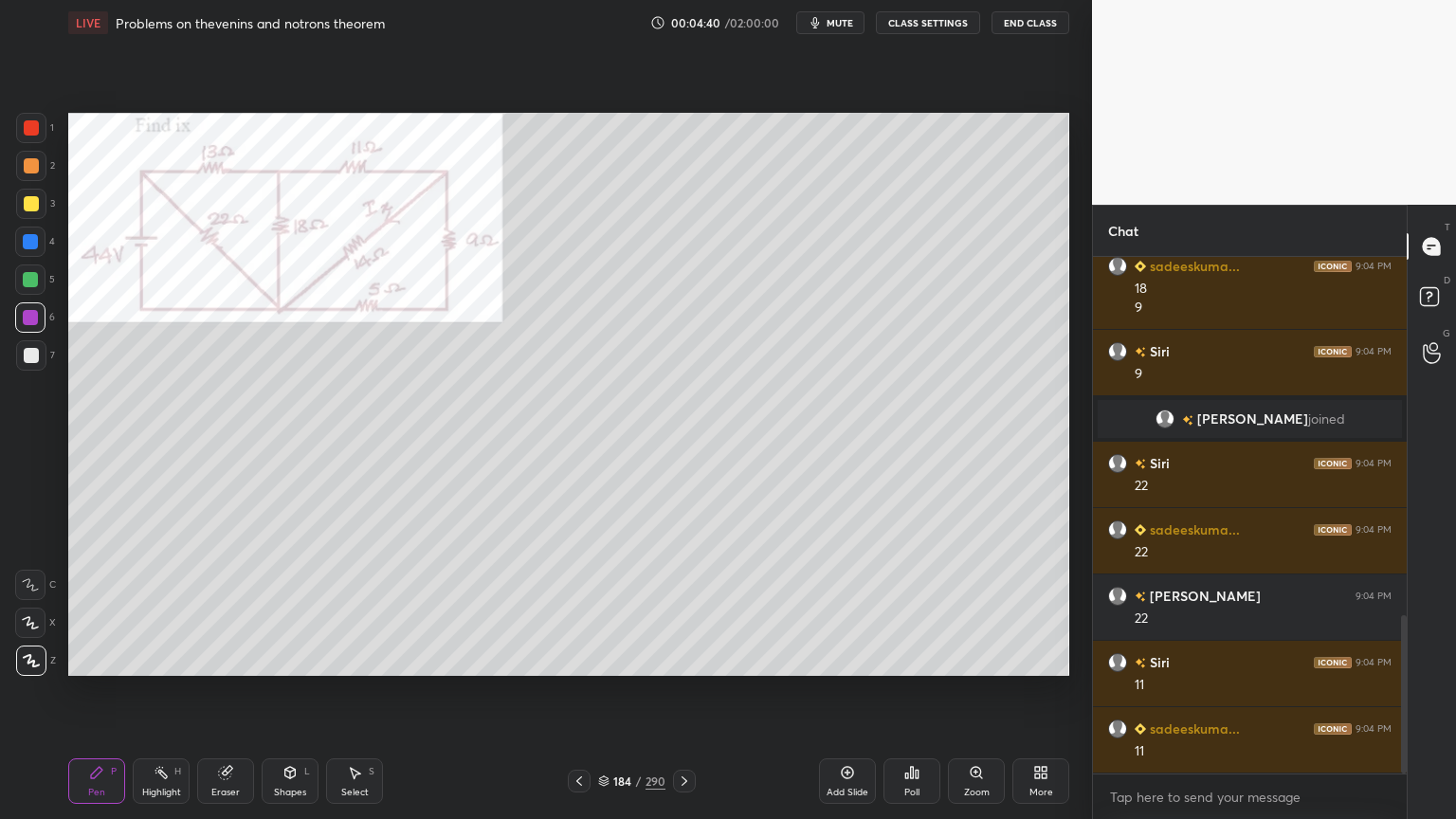 scroll, scrollTop: 1232, scrollLeft: 0, axis: vertical 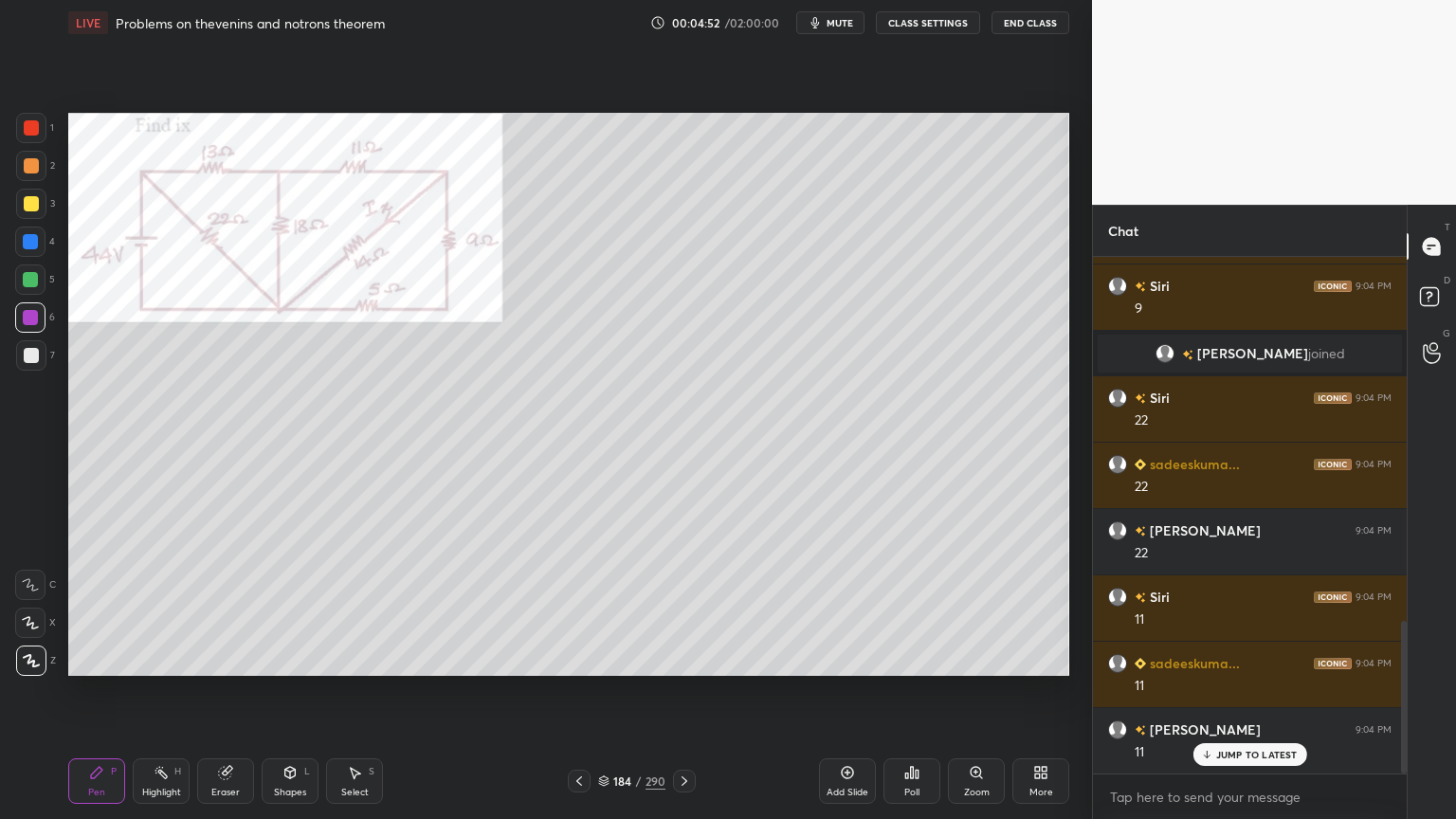 click at bounding box center (31, 204) 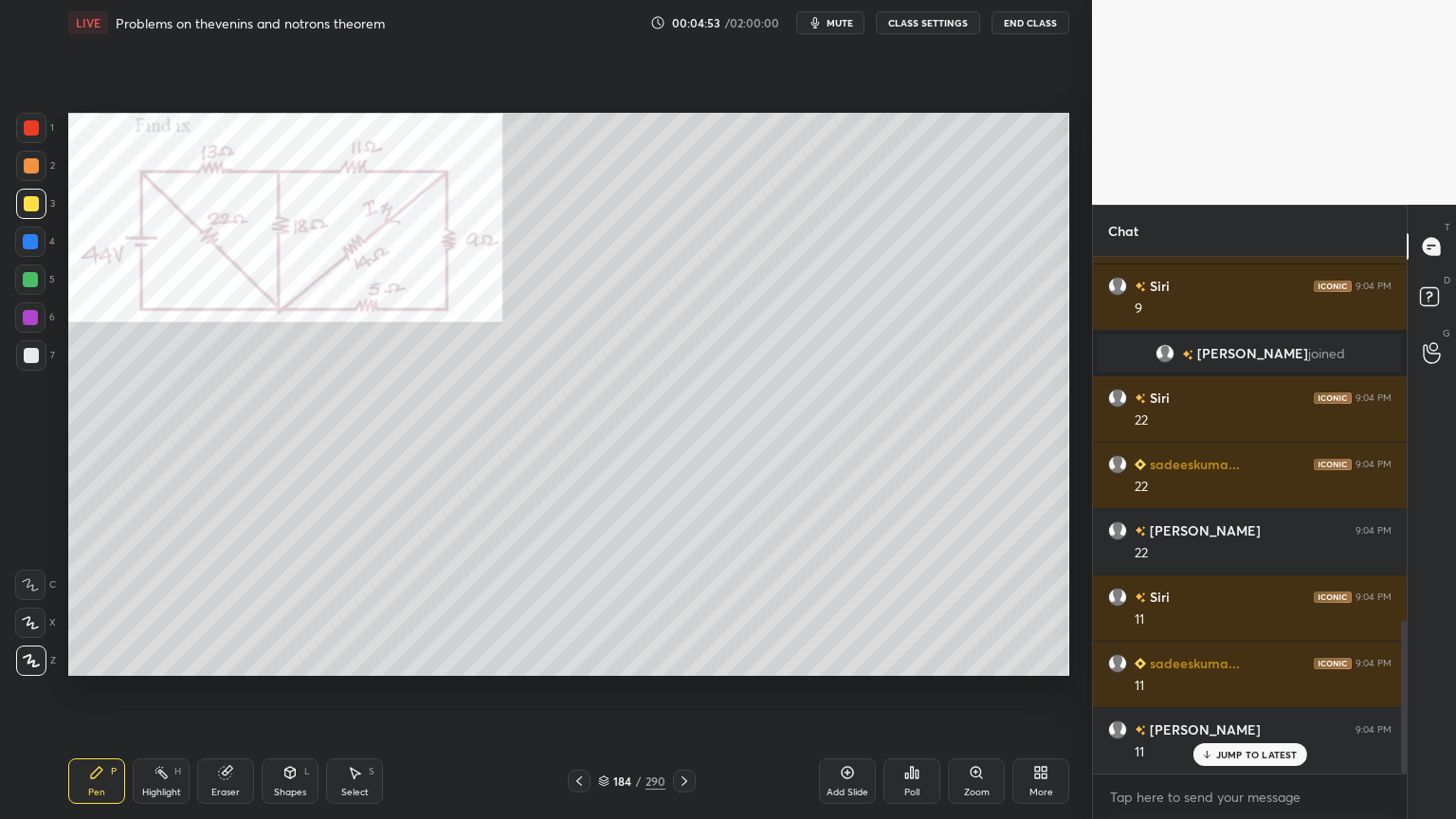 click at bounding box center [31, 166] 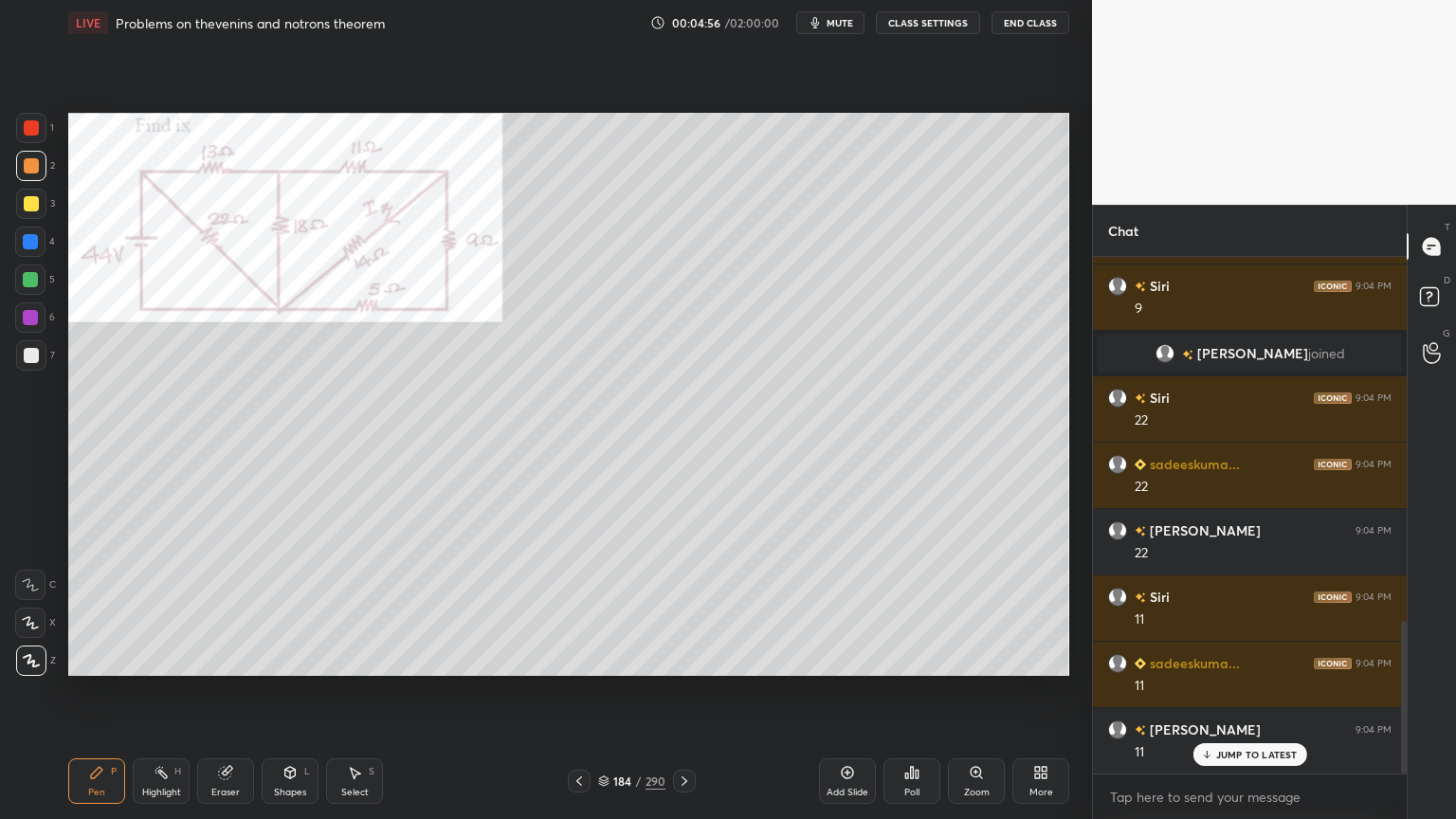 click at bounding box center (30, 318) 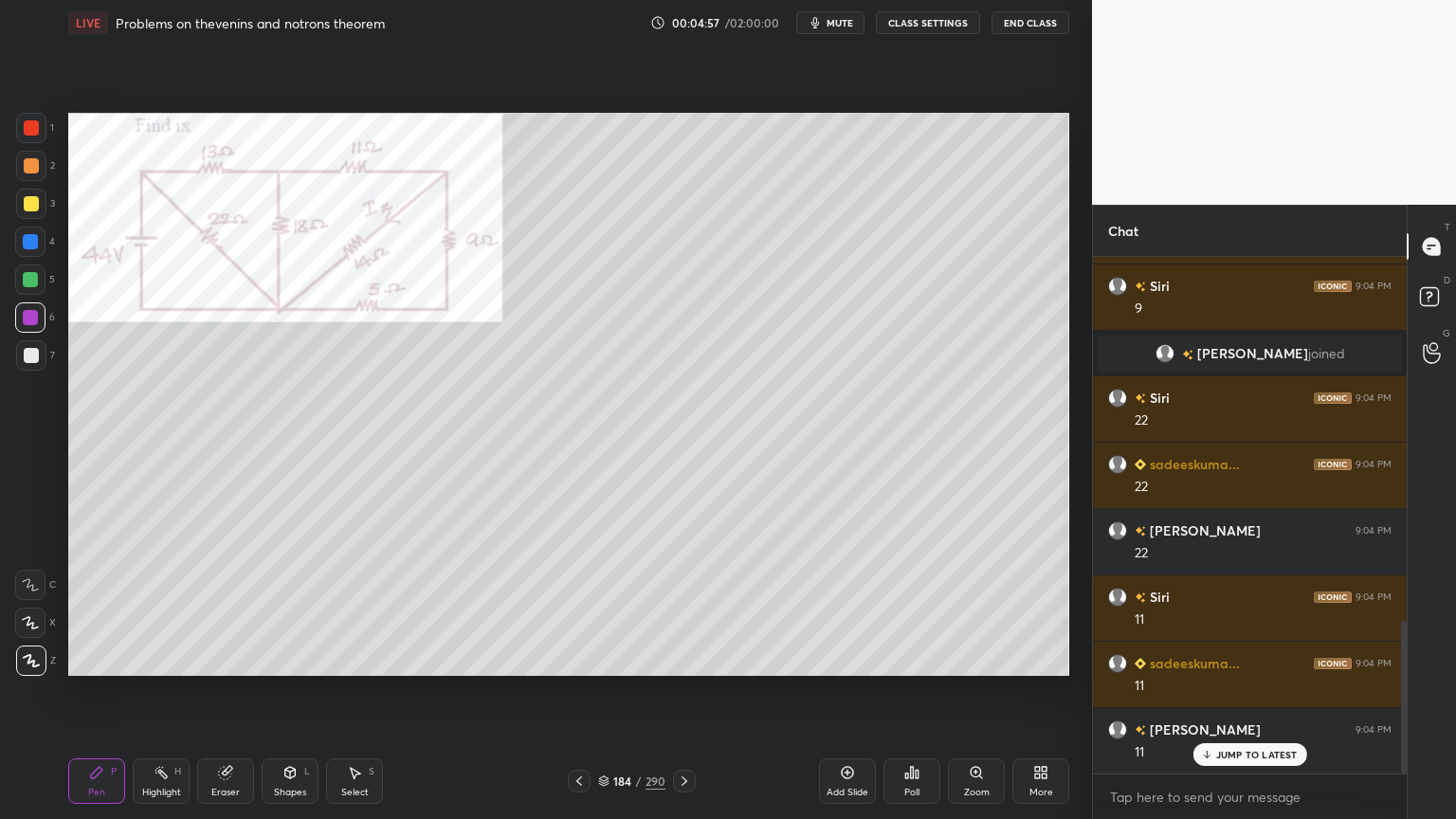 click 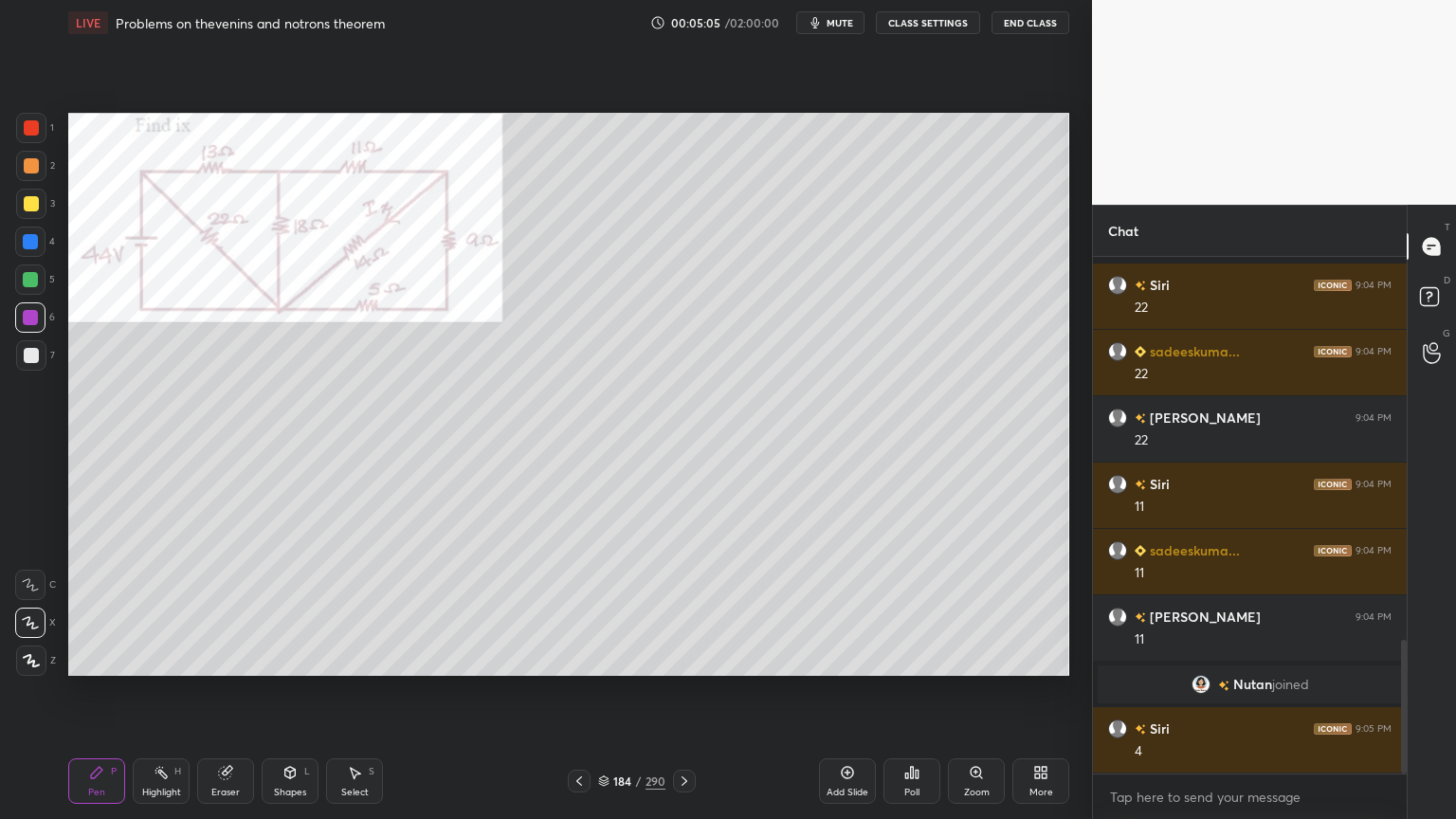 scroll, scrollTop: 1478, scrollLeft: 0, axis: vertical 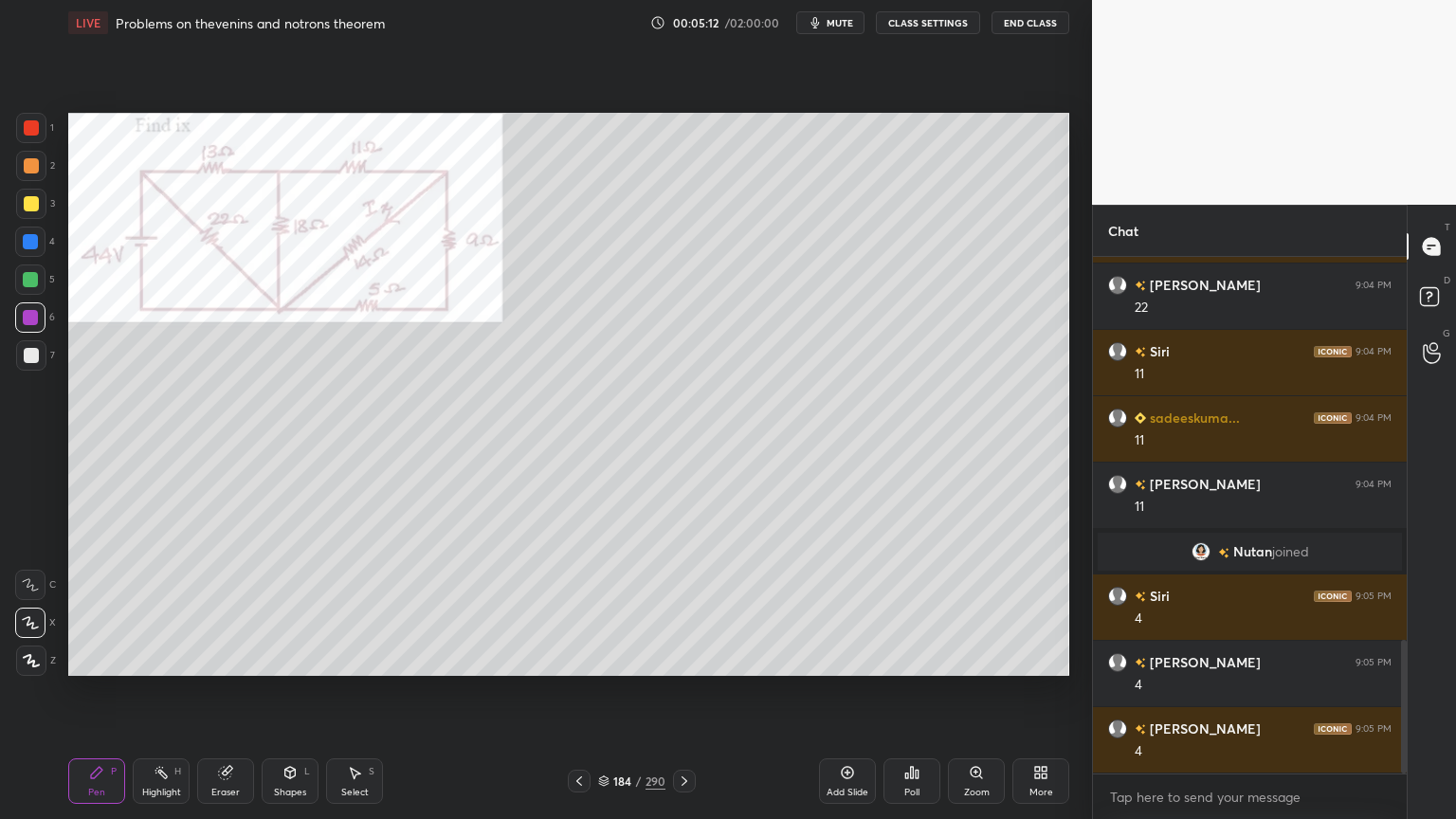 click 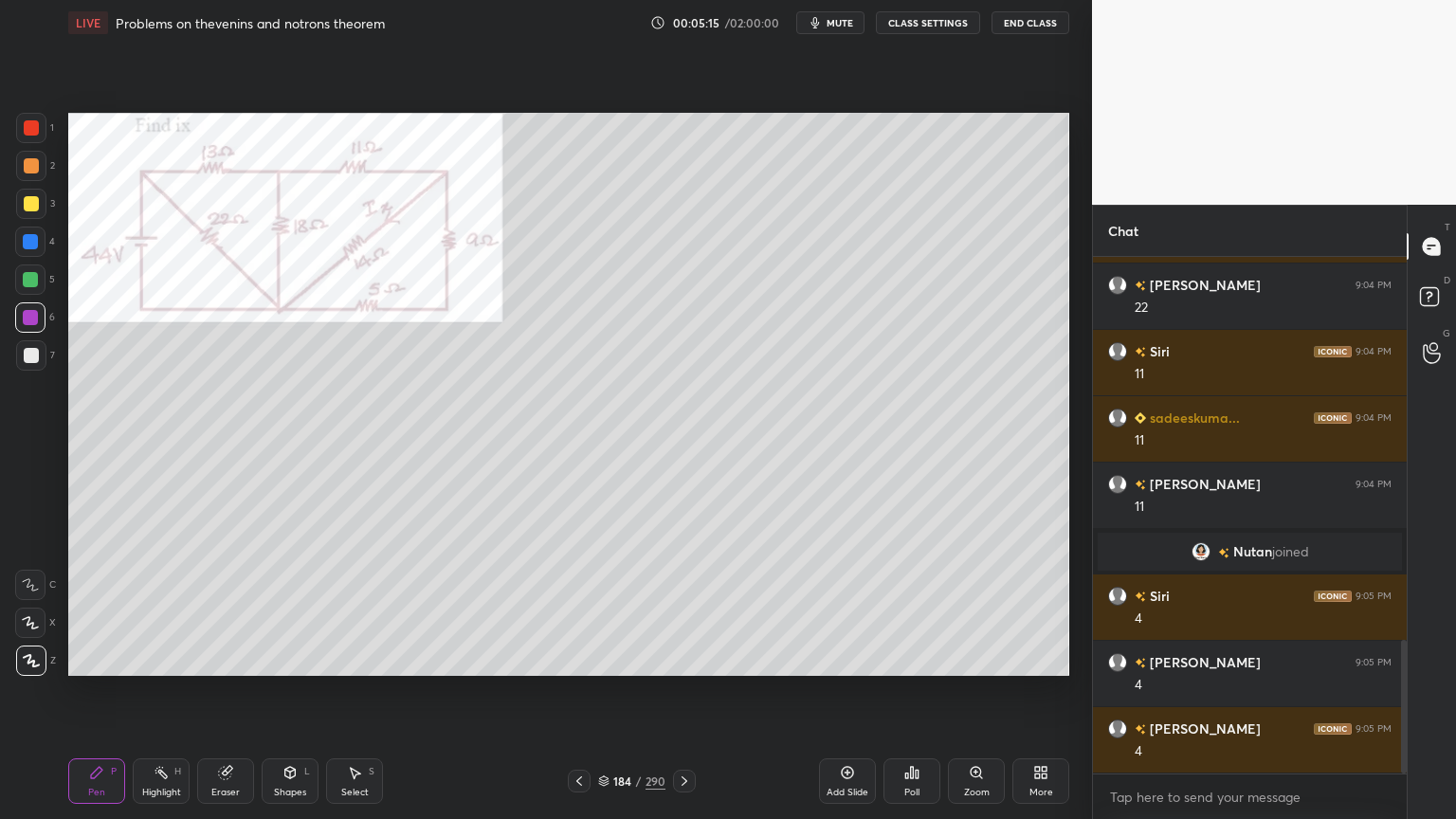 click 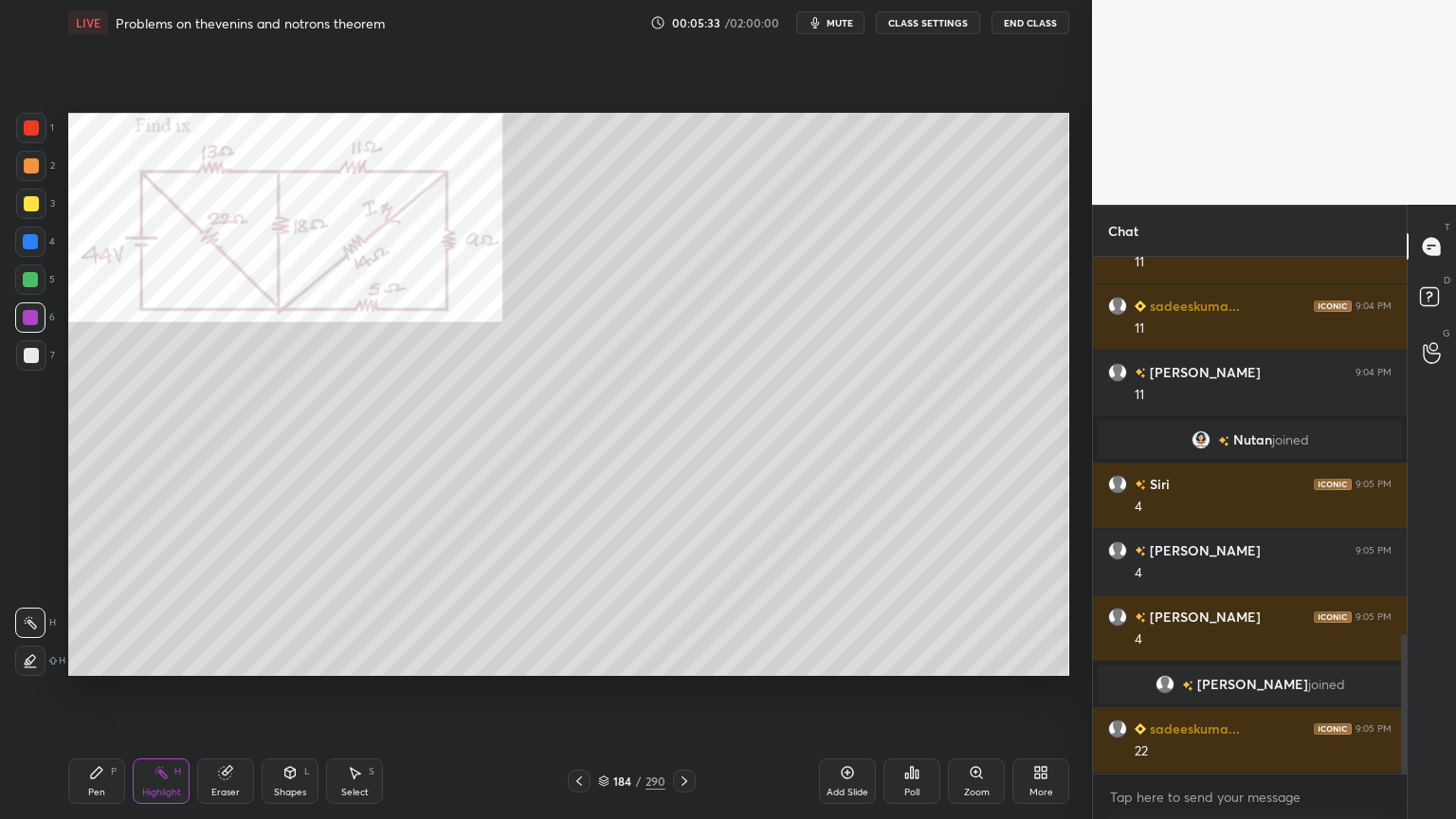 scroll, scrollTop: 1464, scrollLeft: 0, axis: vertical 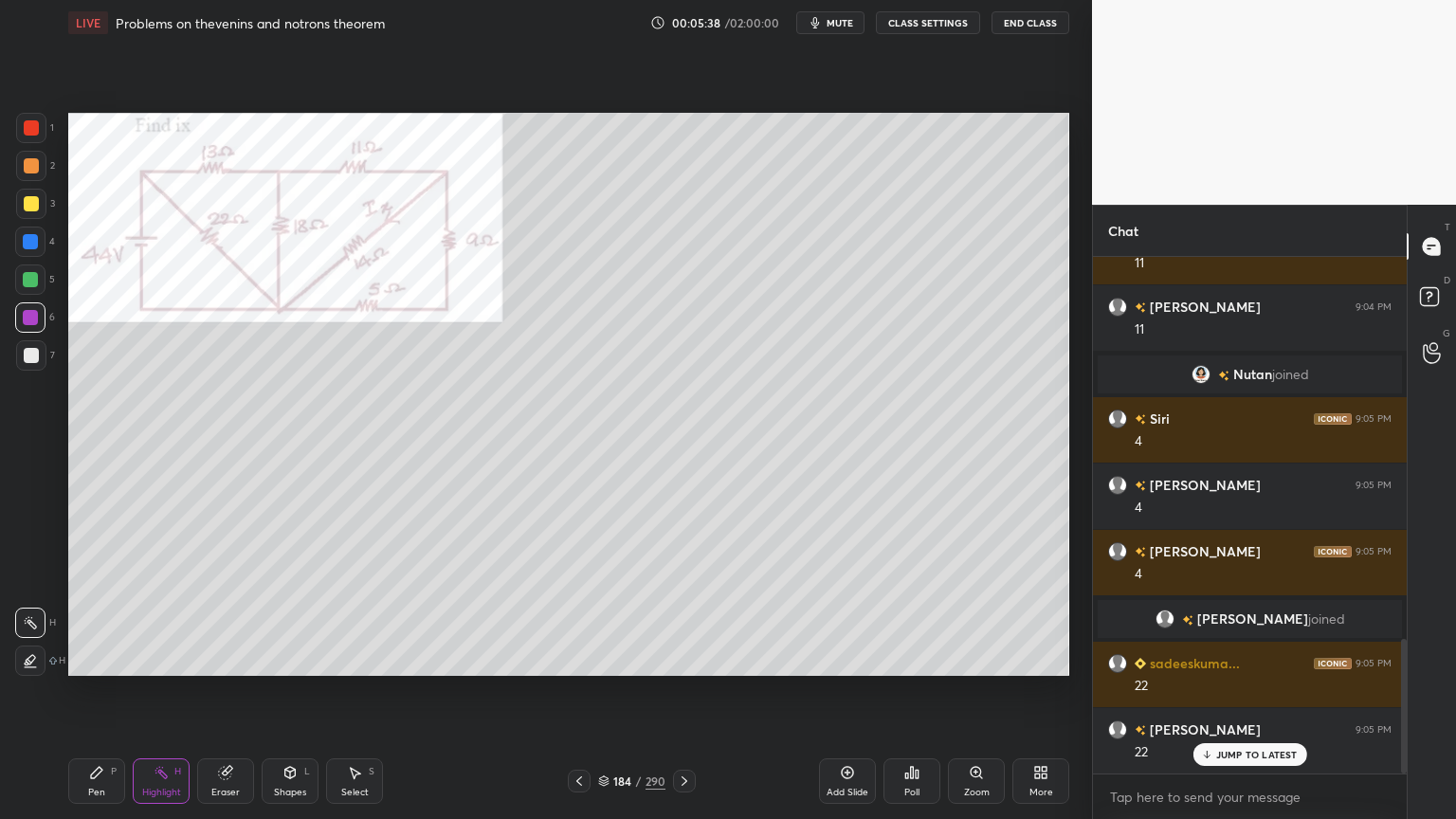 click on "Pen P" at bounding box center [97, 781] 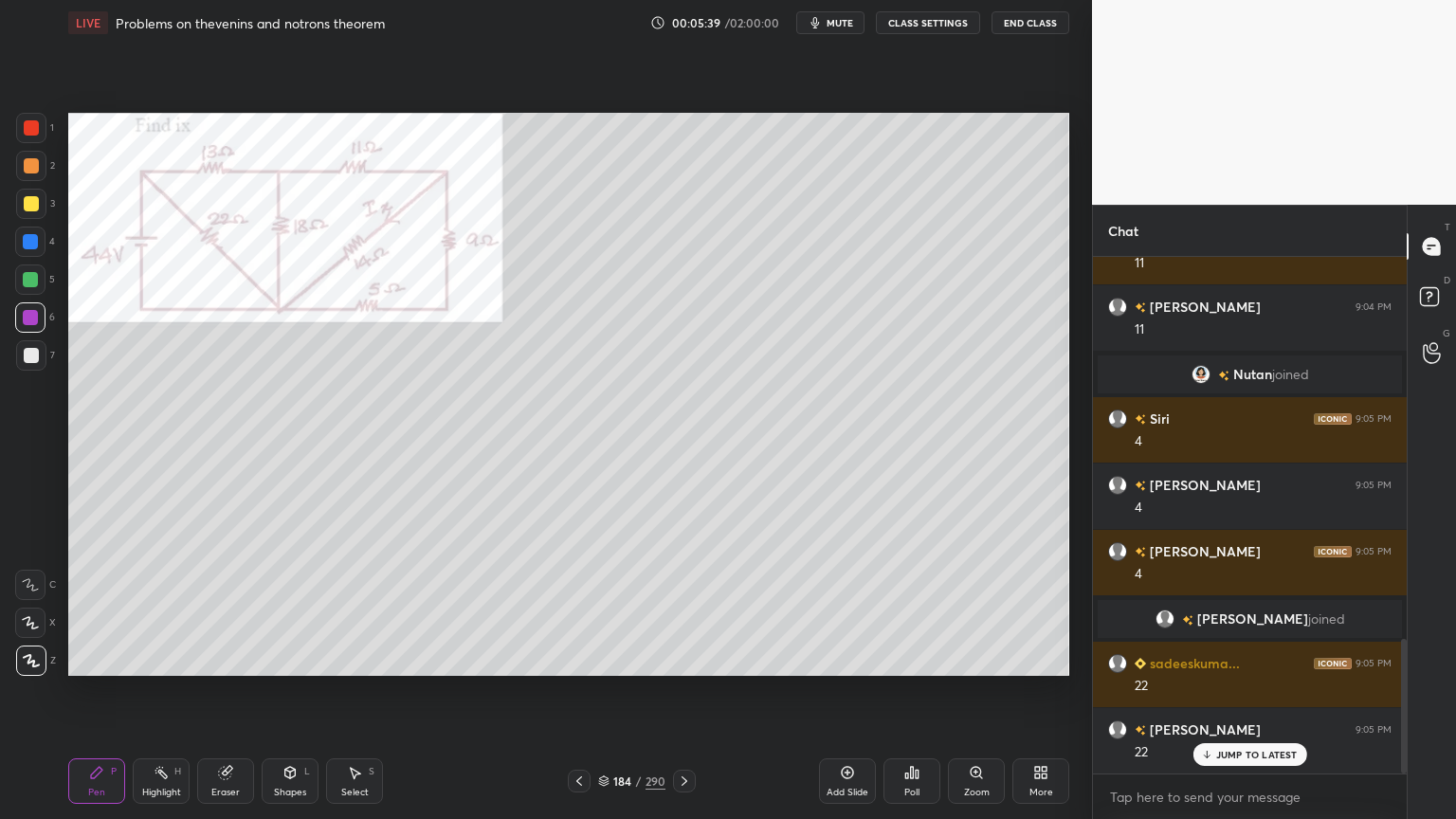 click at bounding box center (30, 242) 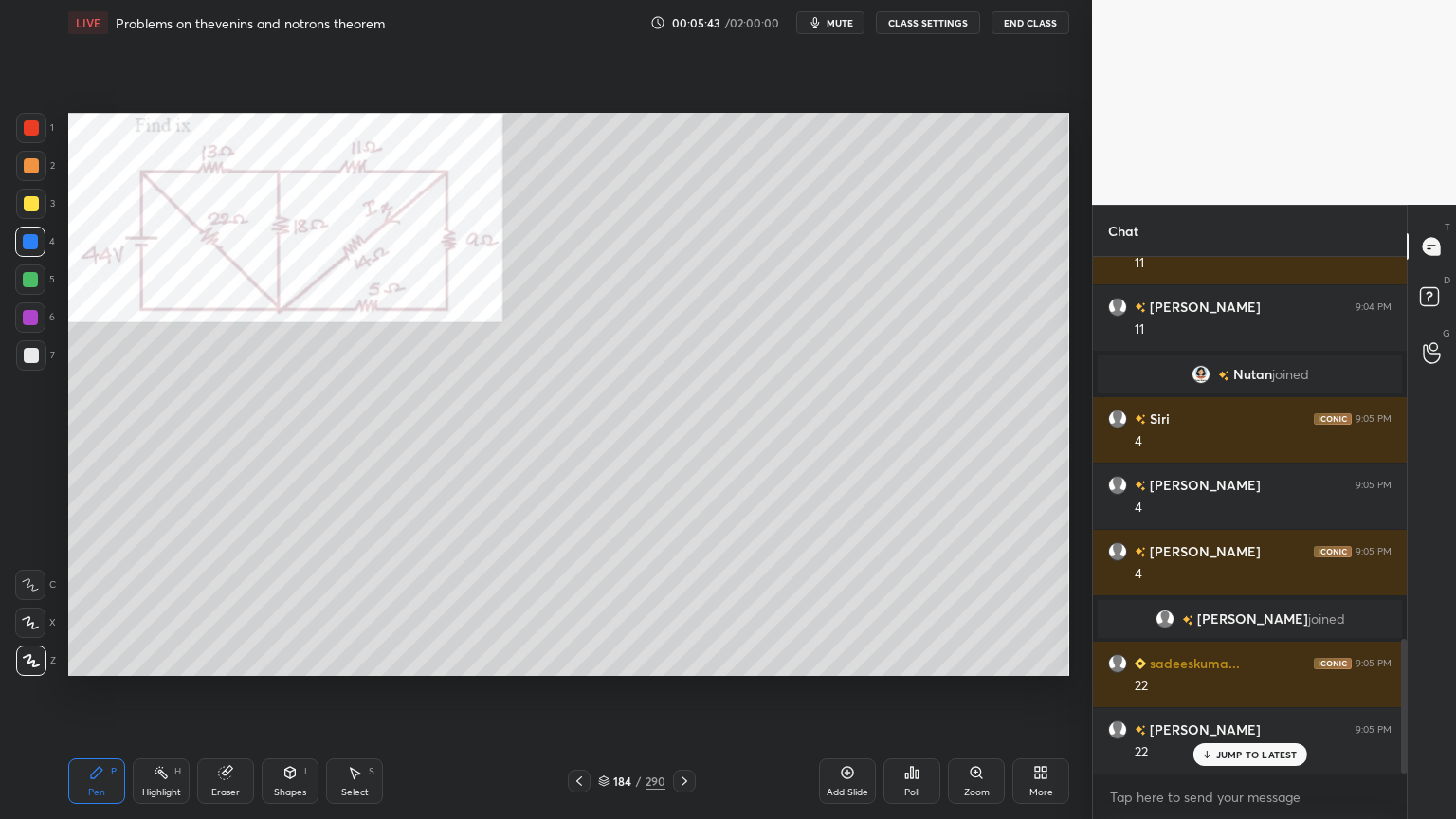 click 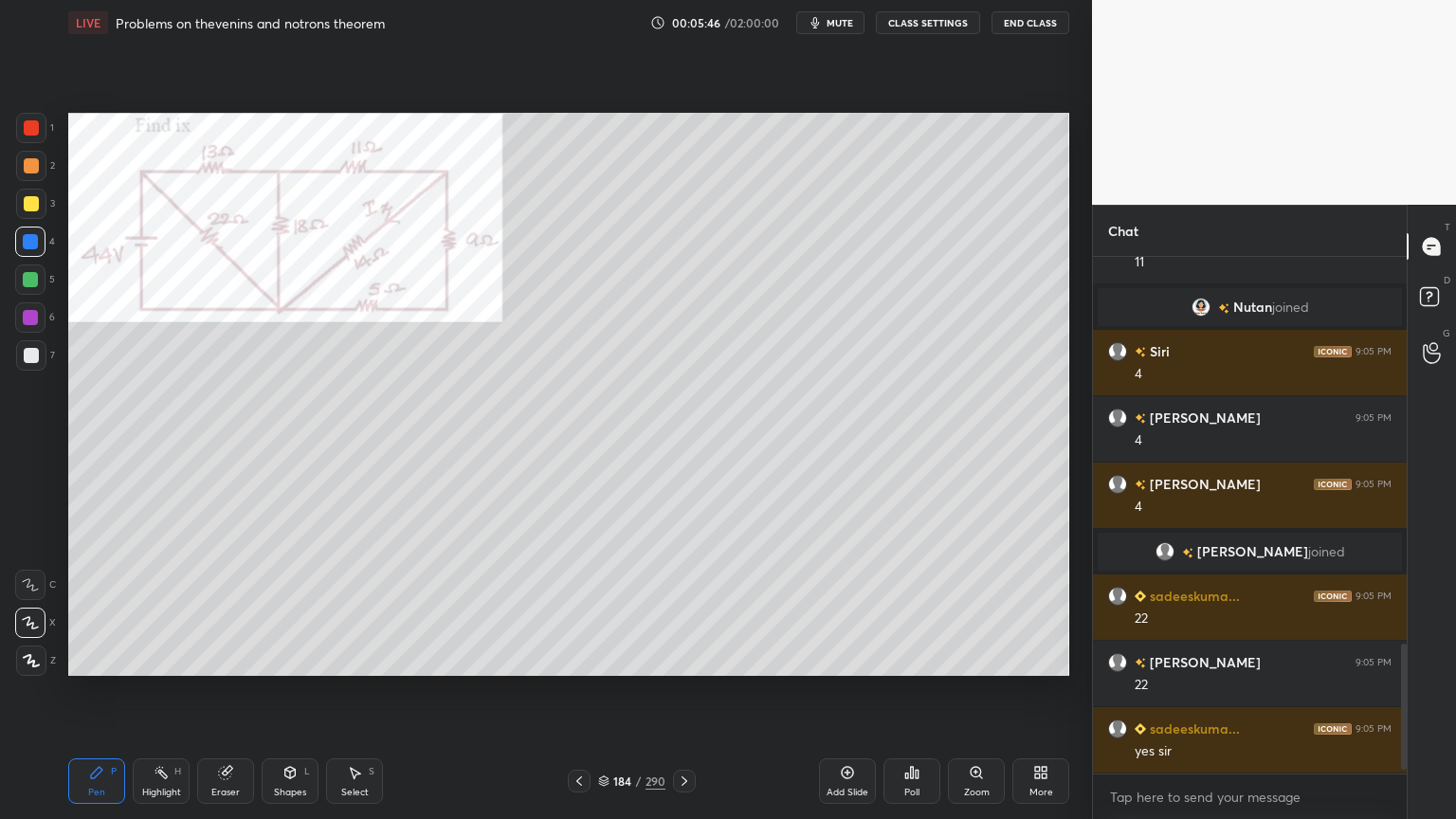 scroll, scrollTop: 1596, scrollLeft: 0, axis: vertical 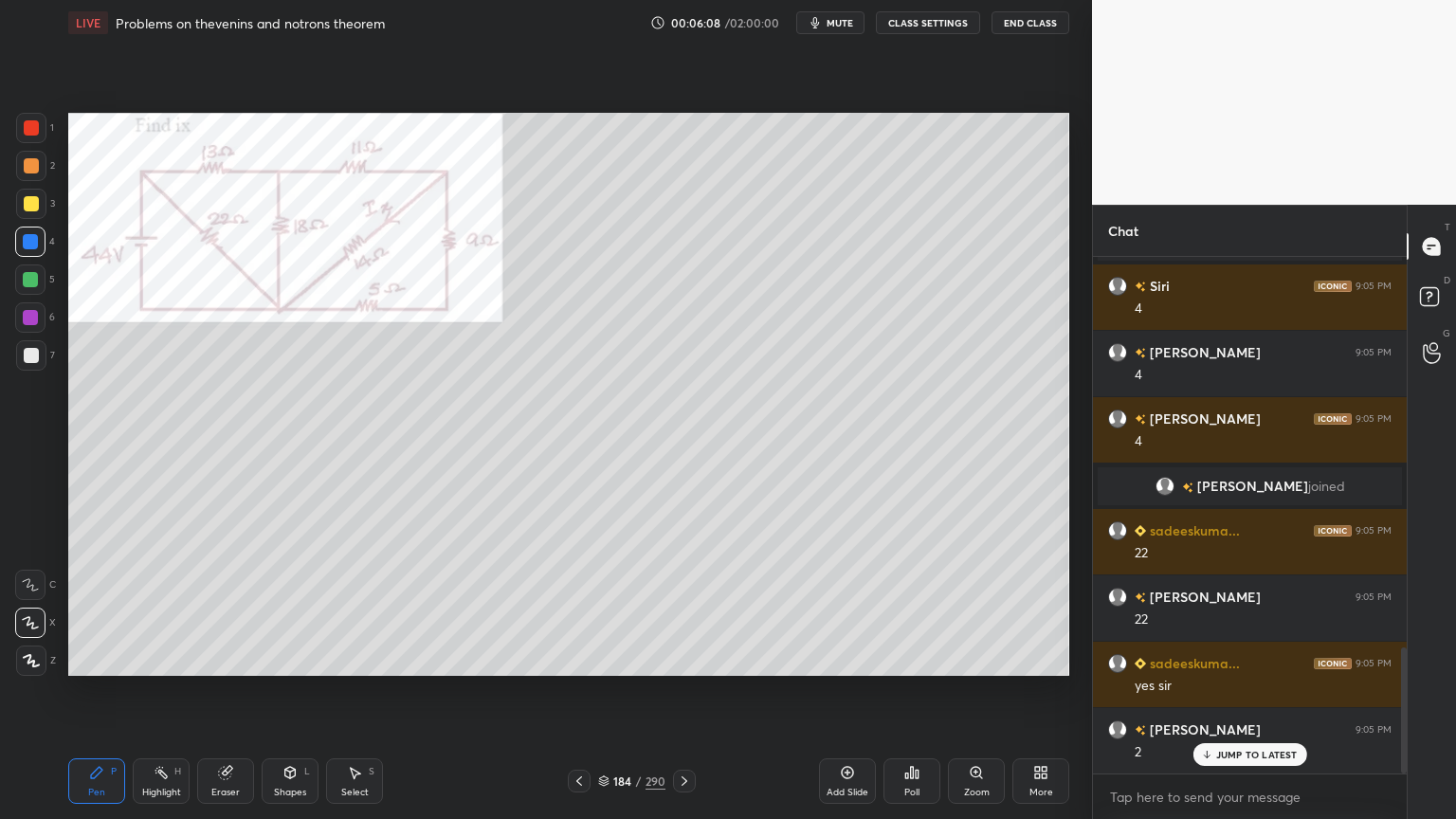 click on "Highlight" at bounding box center [161, 792] 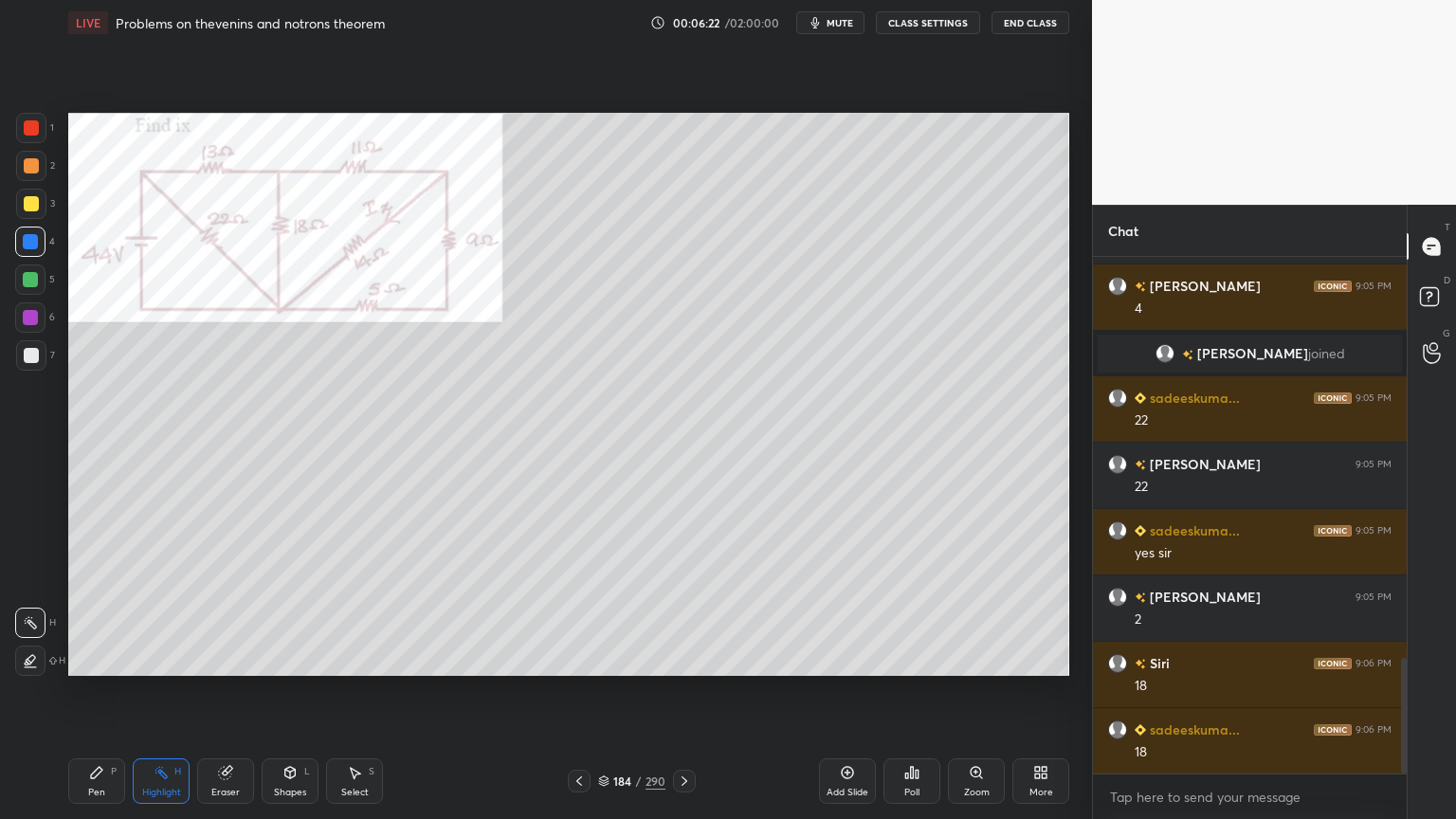 scroll, scrollTop: 1796, scrollLeft: 0, axis: vertical 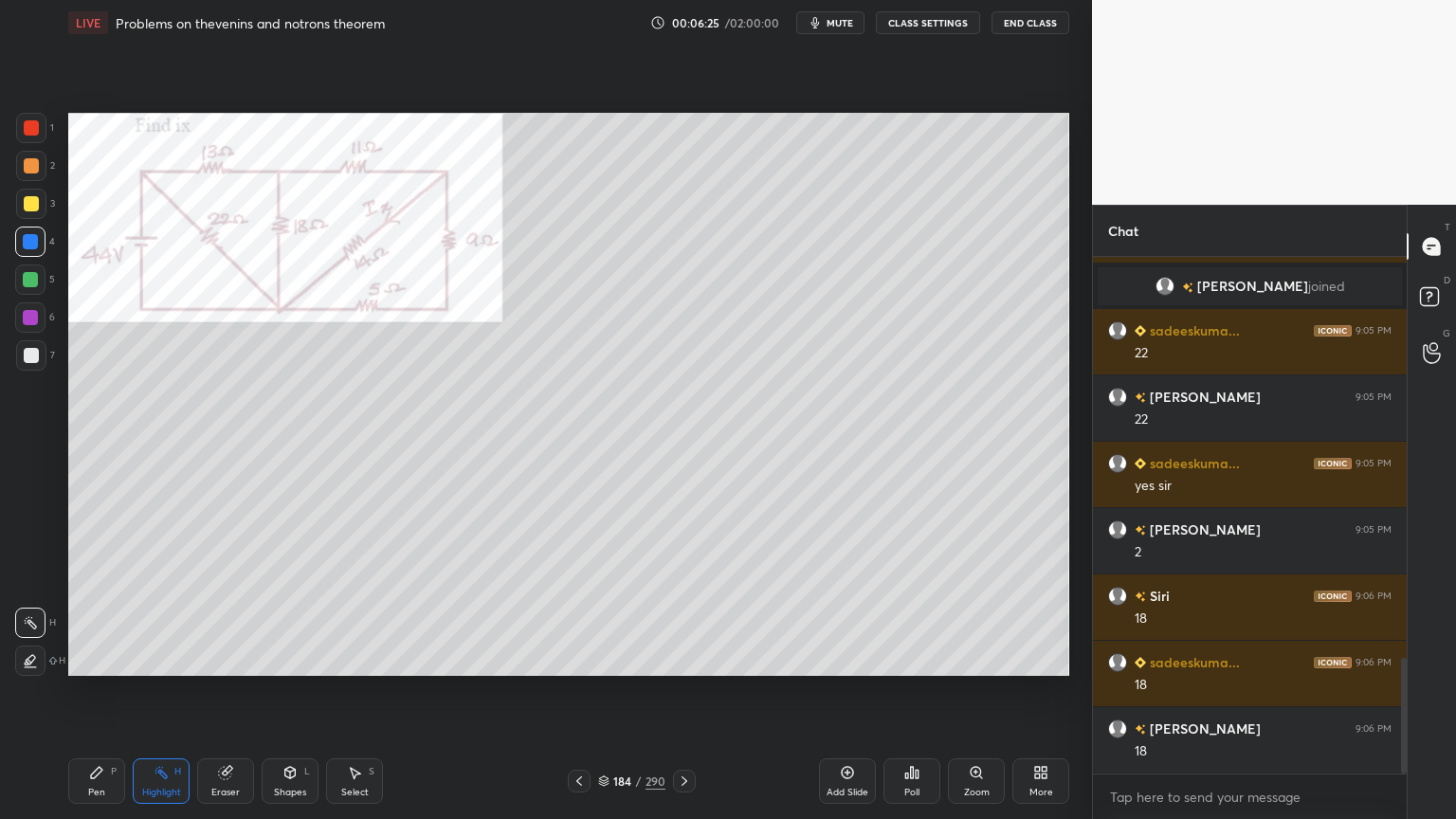 click on "Pen" at bounding box center [97, 792] 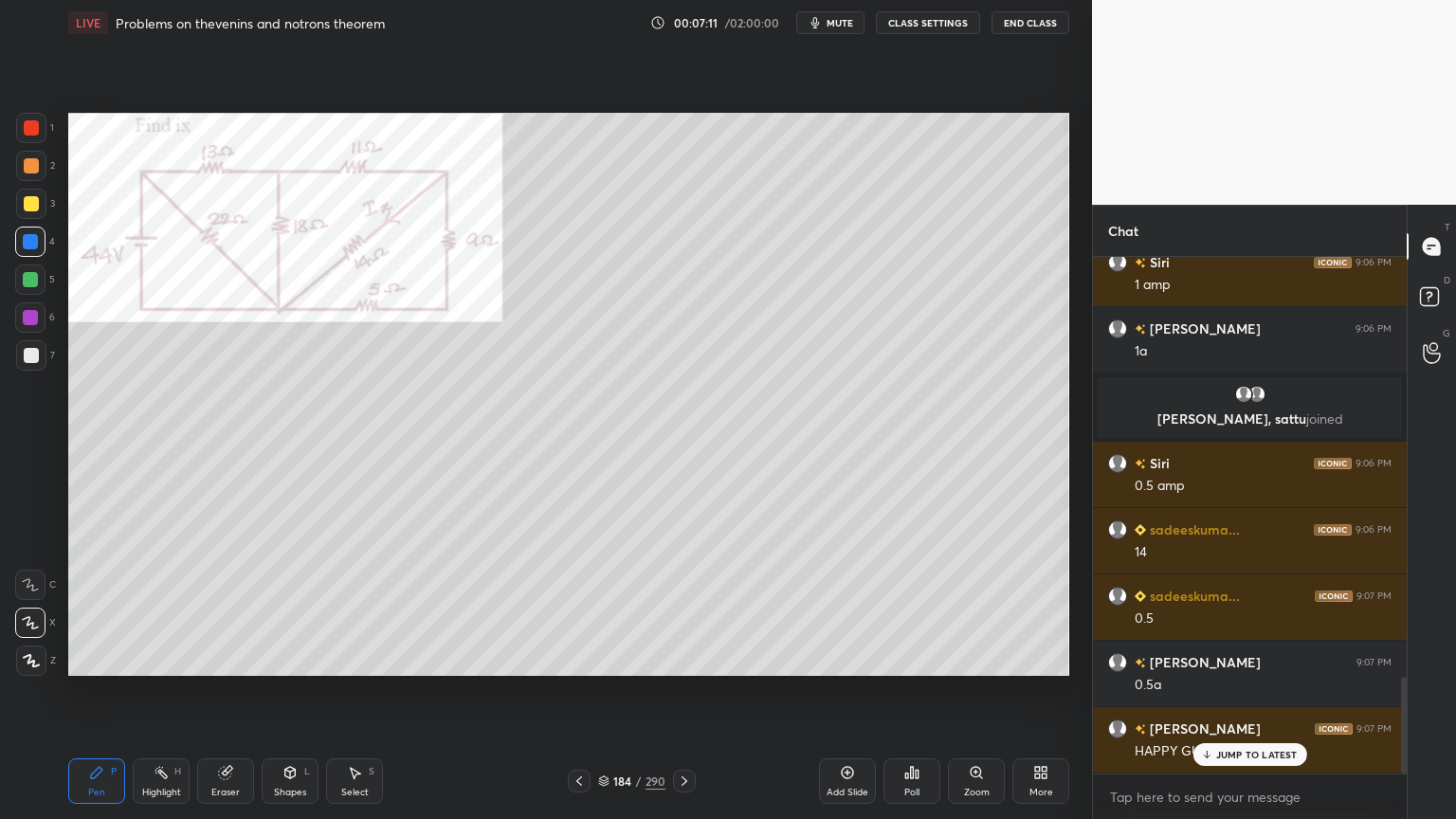 scroll, scrollTop: 2237, scrollLeft: 0, axis: vertical 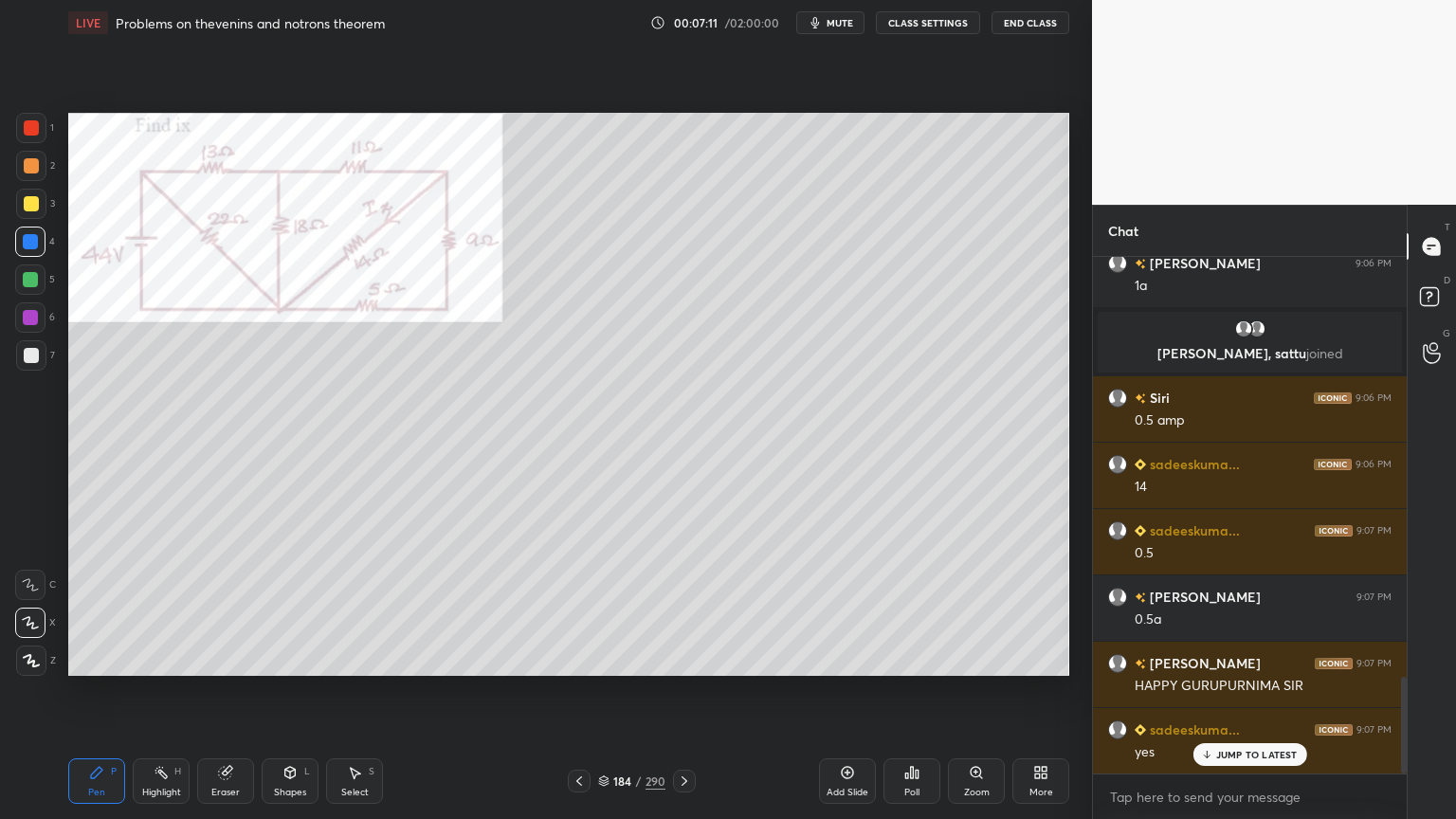click 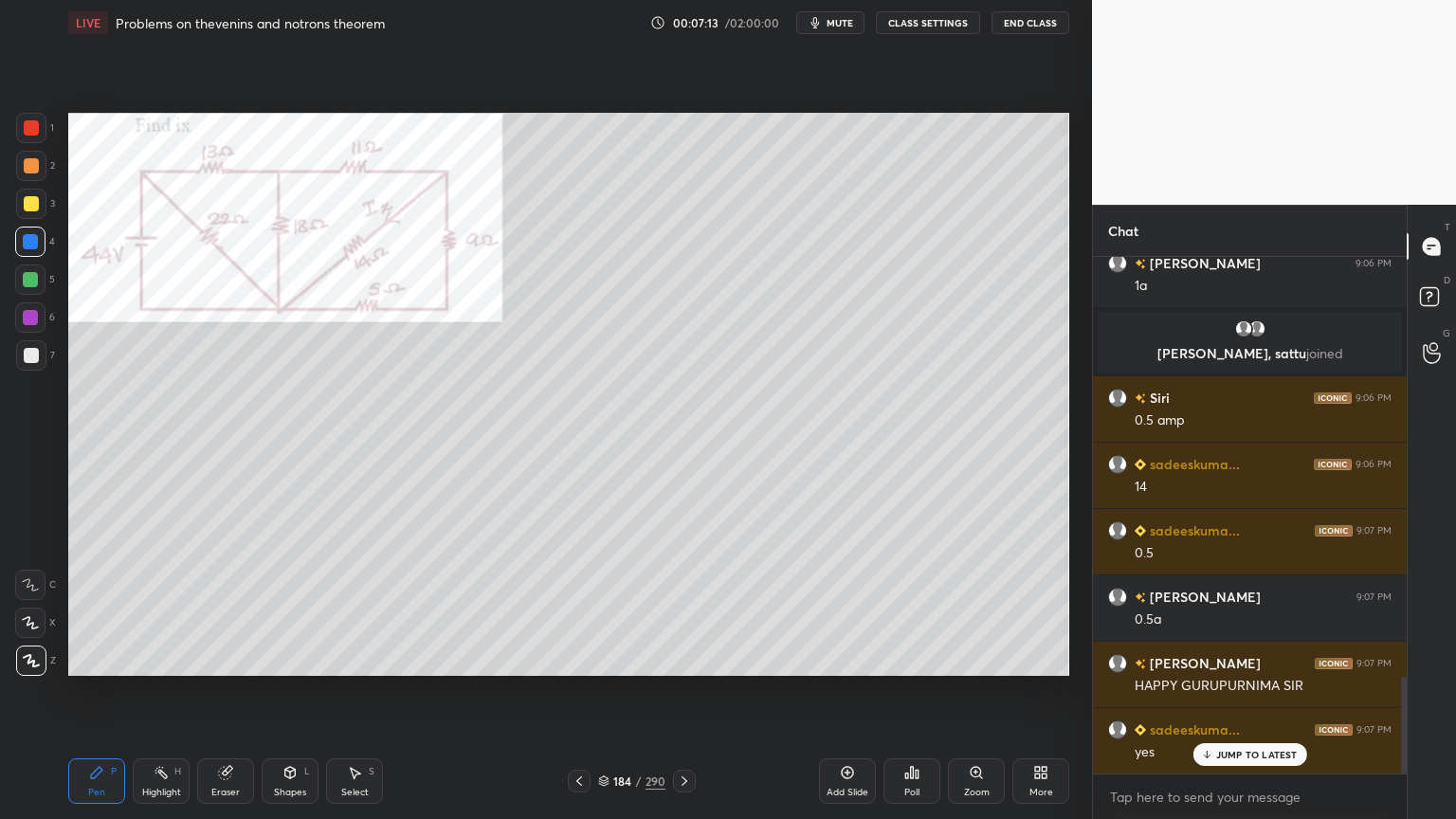 click at bounding box center [31, 204] 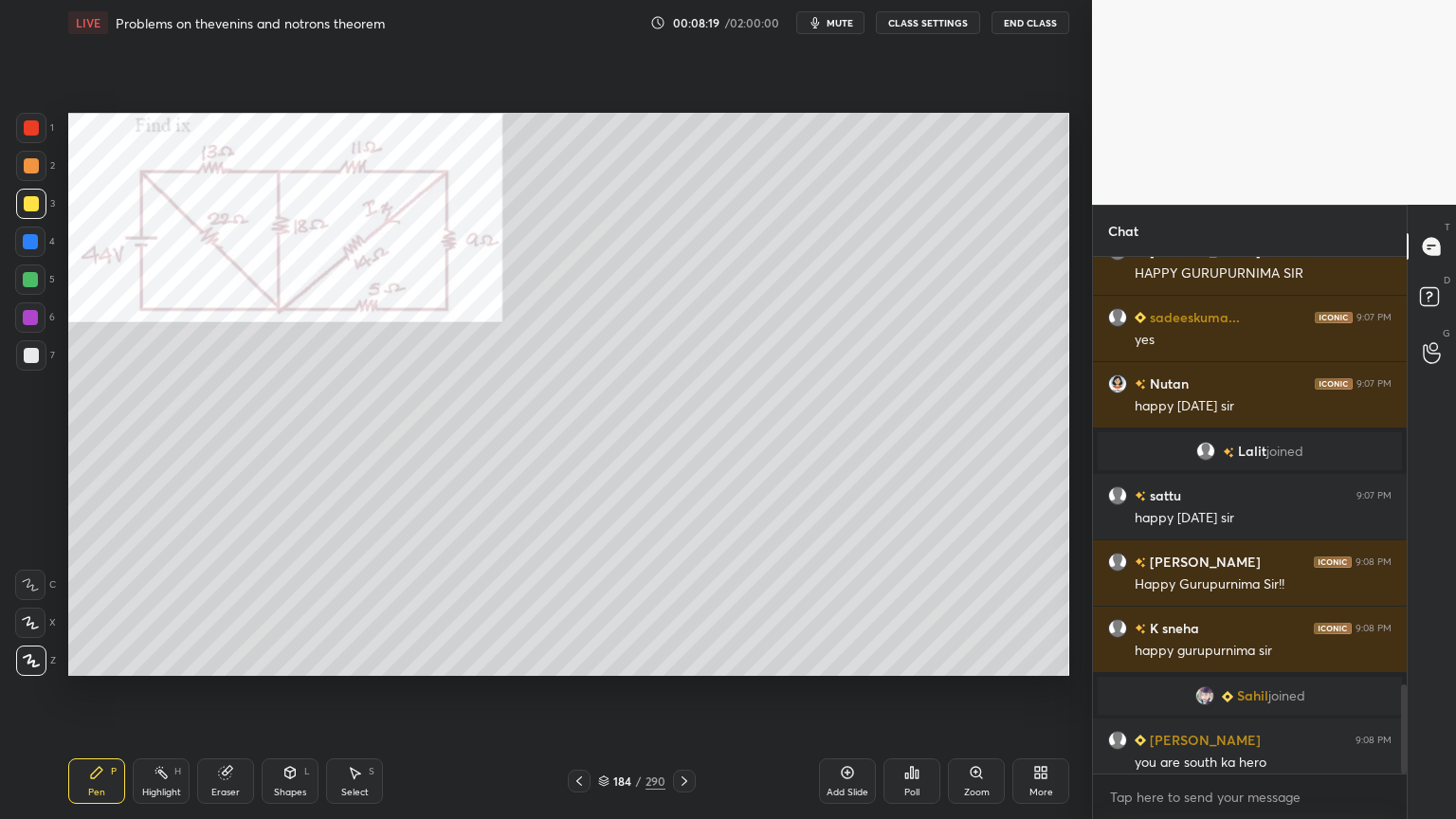 scroll, scrollTop: 2475, scrollLeft: 0, axis: vertical 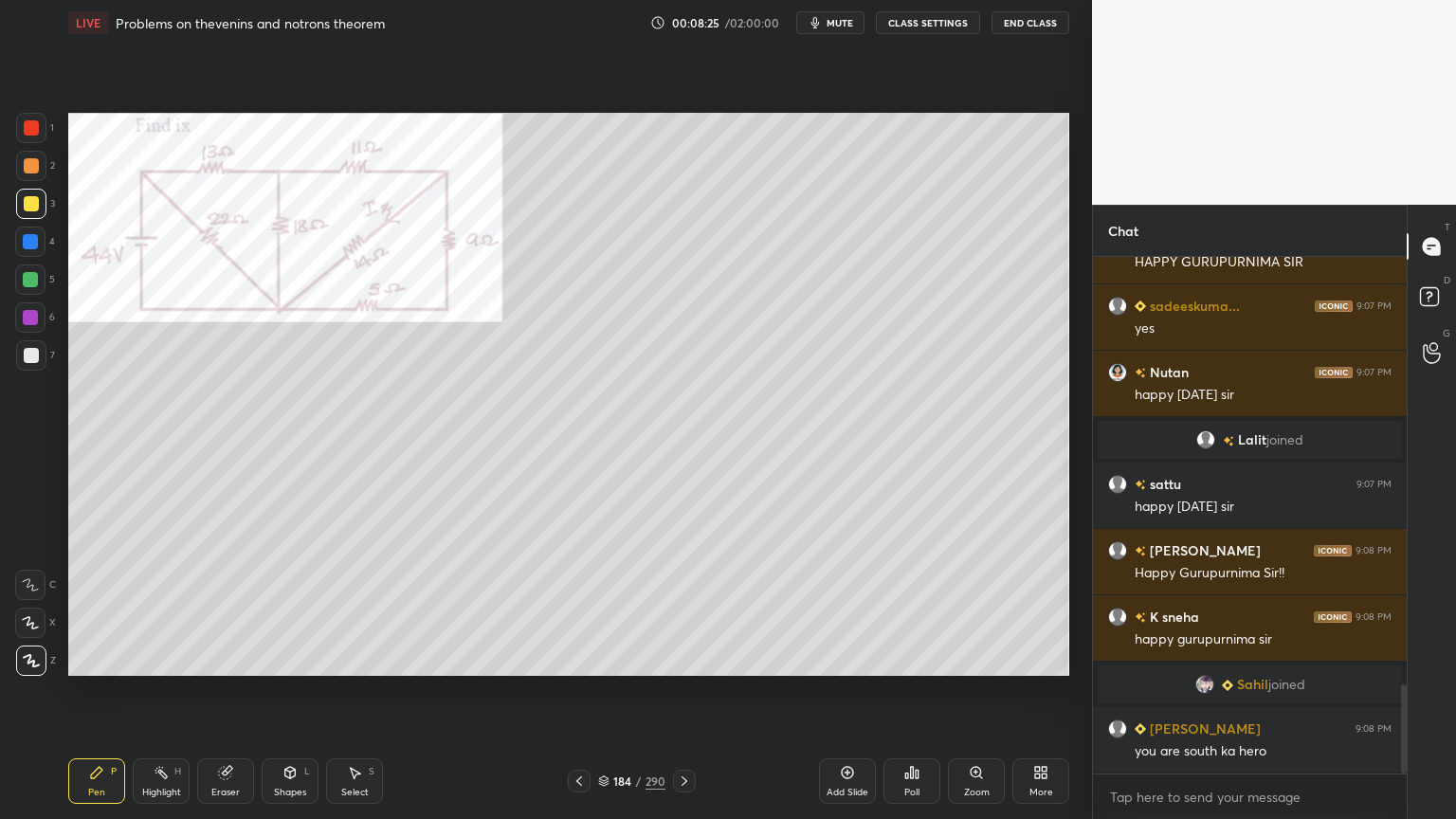 click 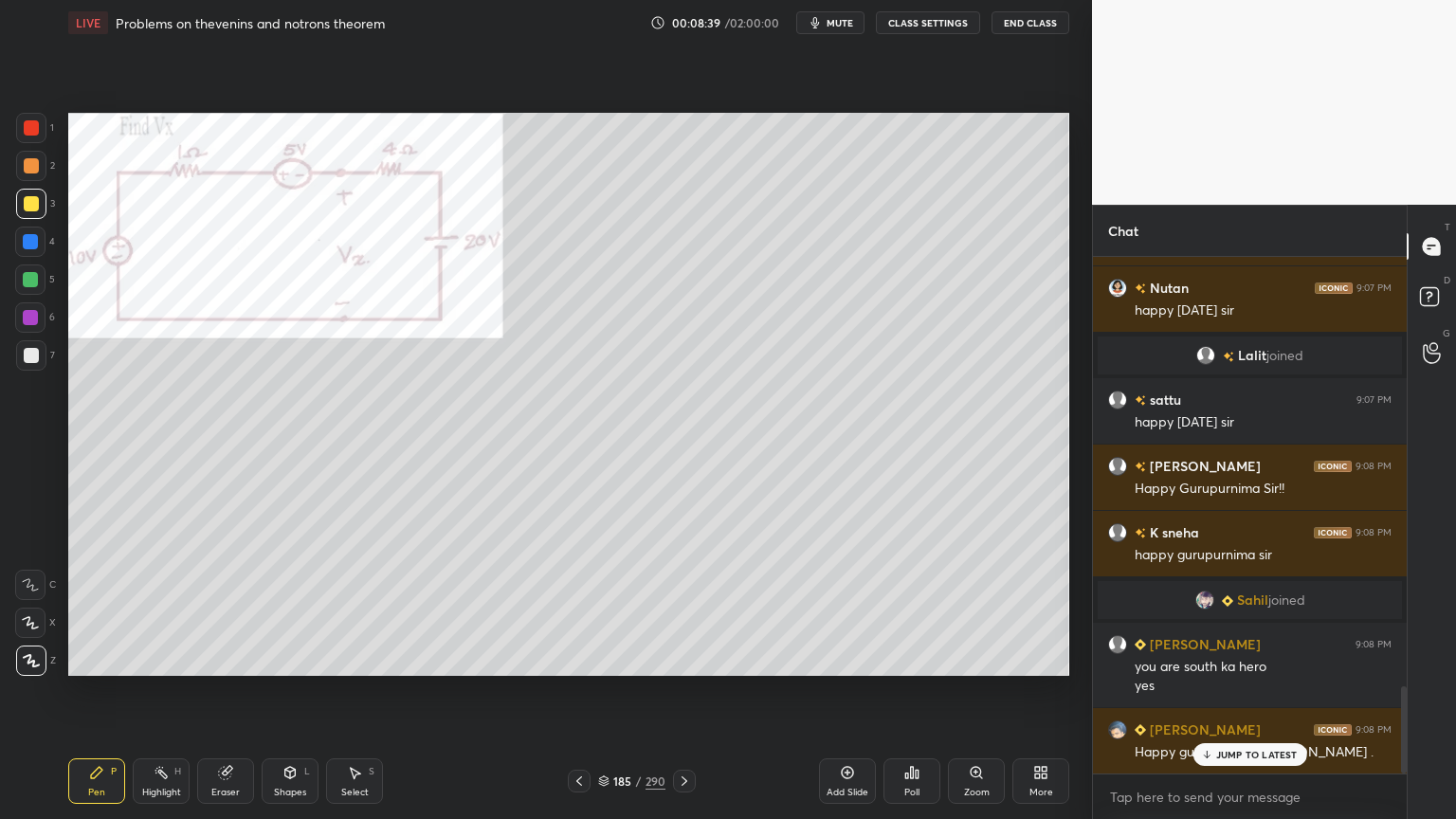 scroll, scrollTop: 2627, scrollLeft: 0, axis: vertical 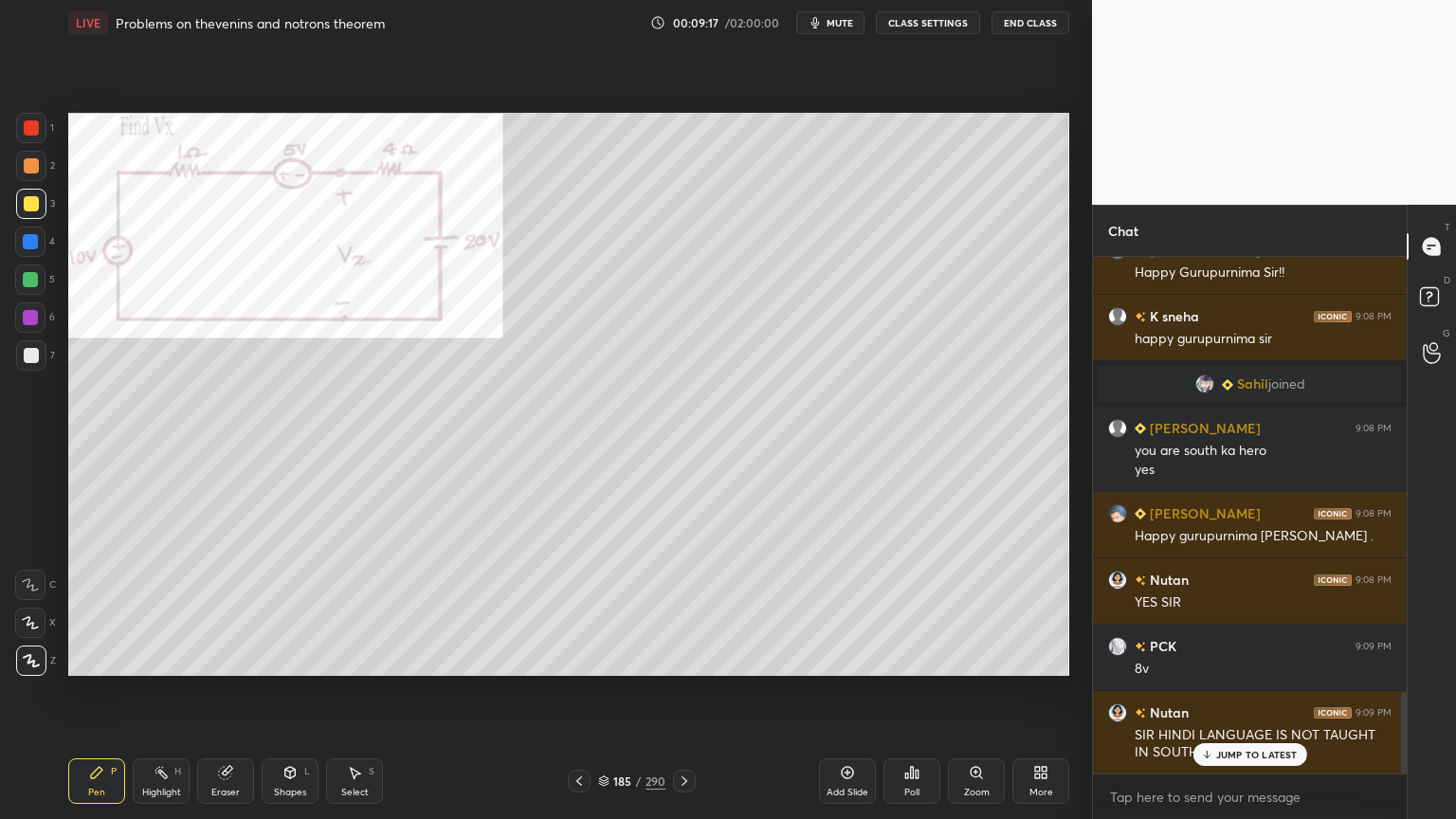 click on "JUMP TO LATEST" at bounding box center [1257, 755] 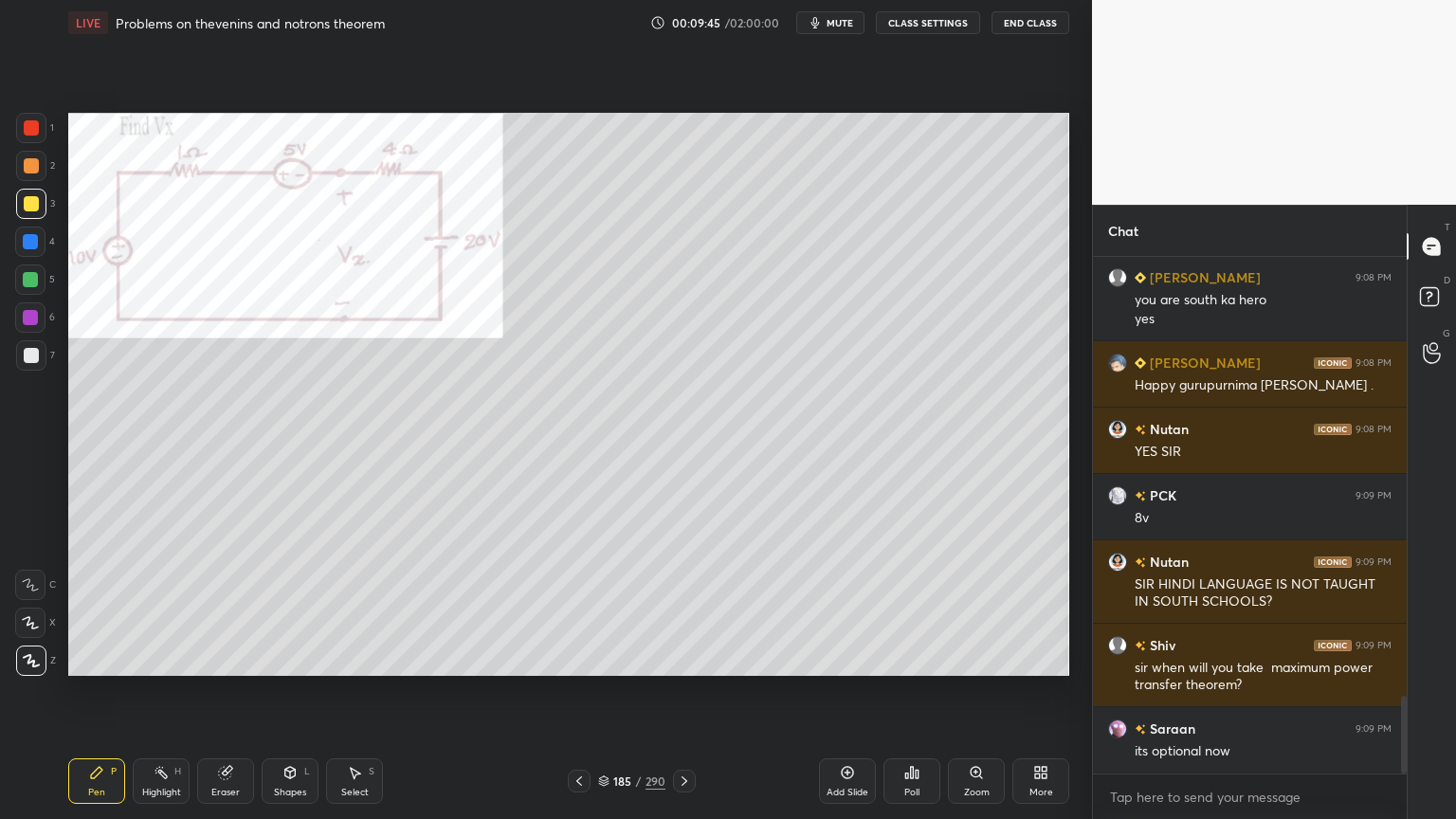 scroll, scrollTop: 2992, scrollLeft: 0, axis: vertical 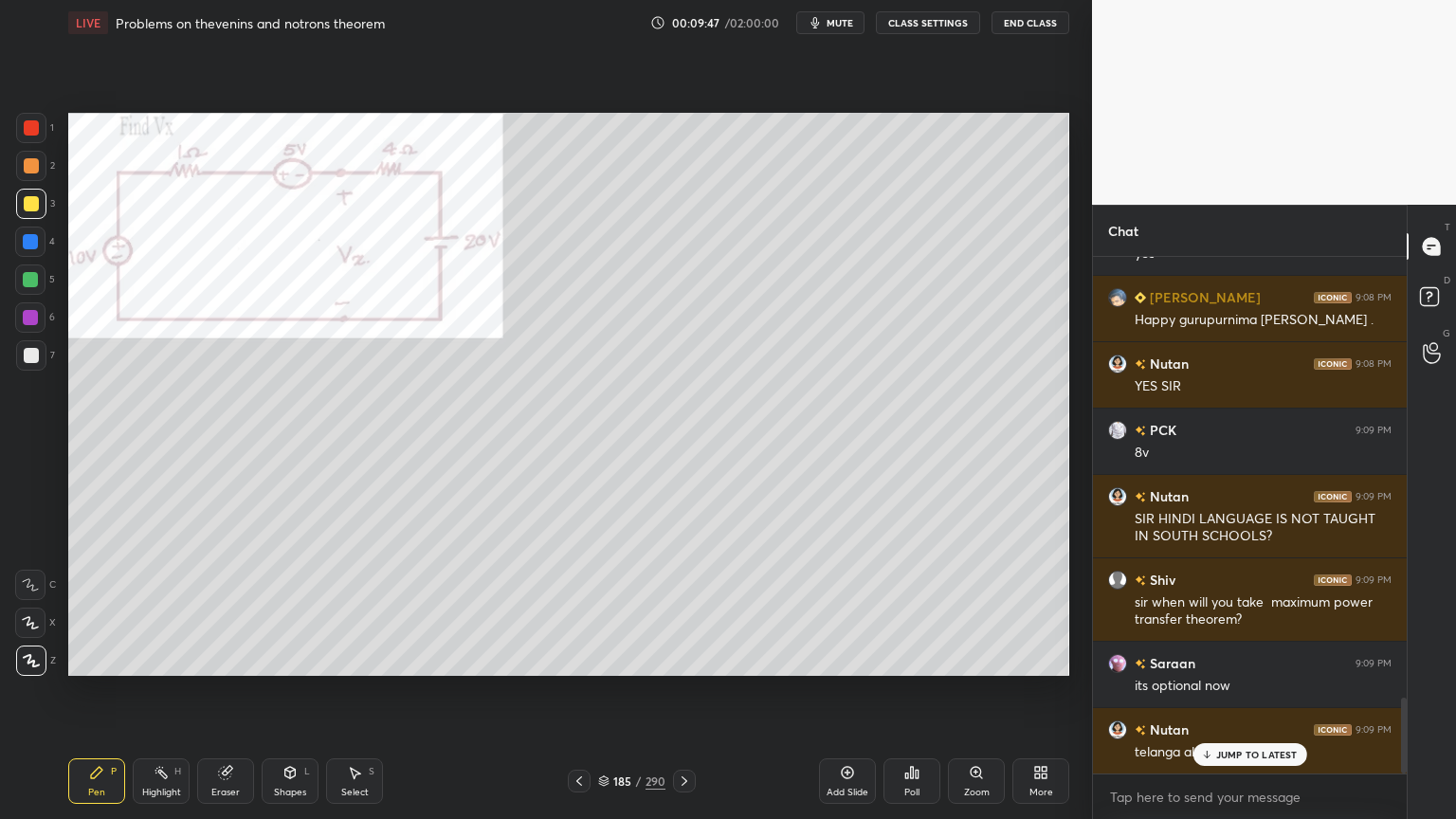 click on "JUMP TO LATEST" at bounding box center [1257, 755] 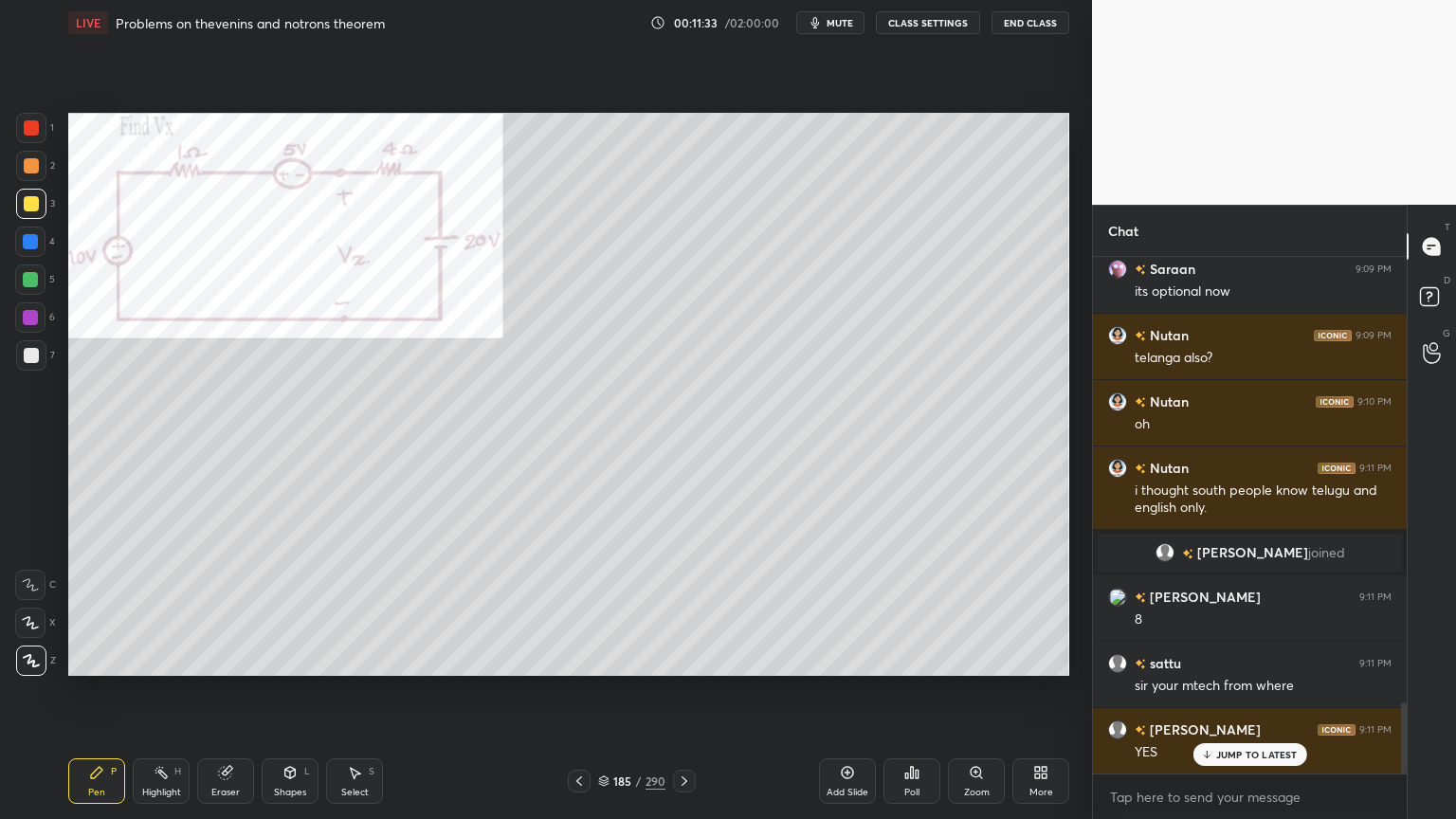 scroll, scrollTop: 3261, scrollLeft: 0, axis: vertical 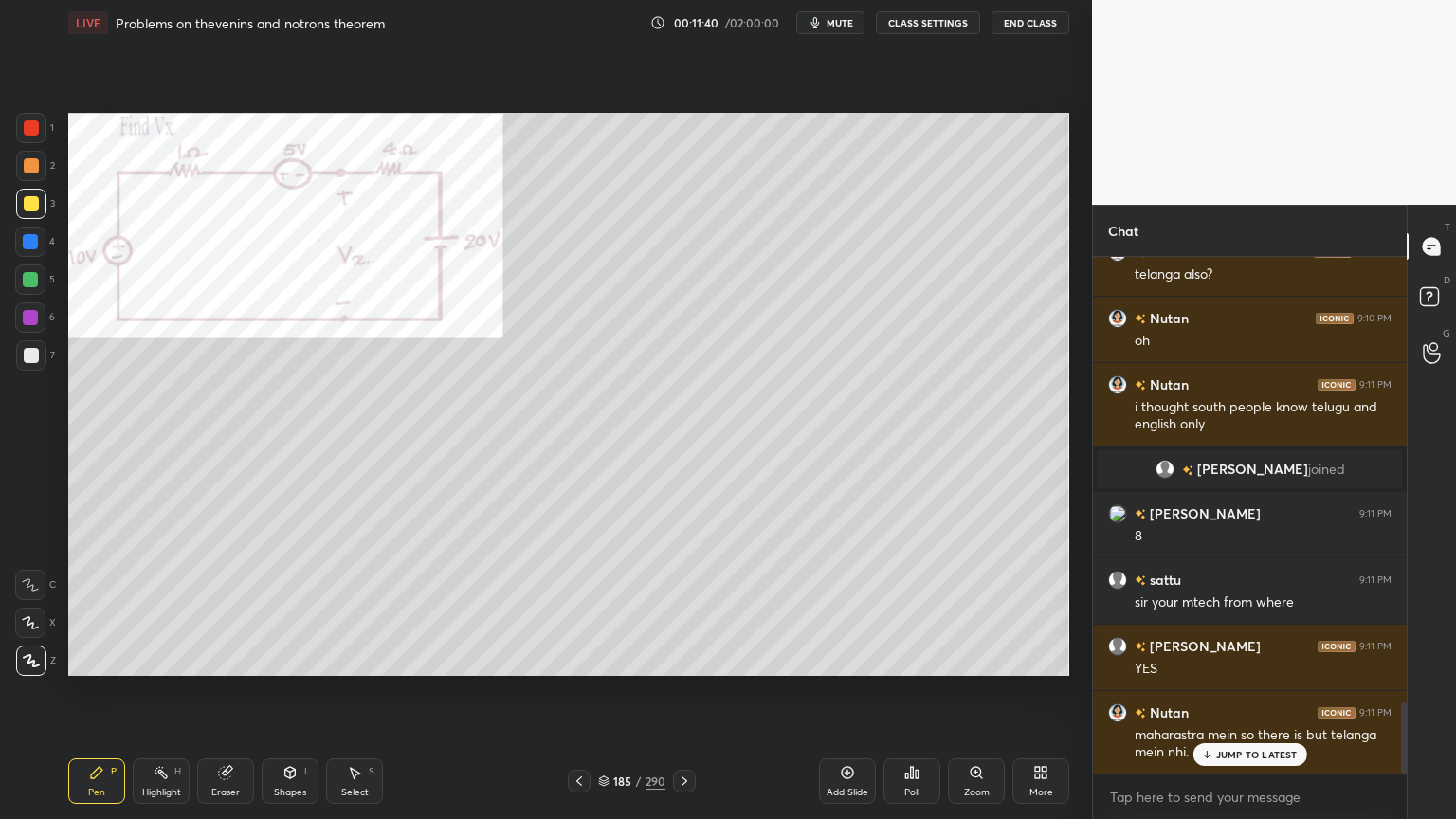 click on "JUMP TO LATEST" at bounding box center [1257, 755] 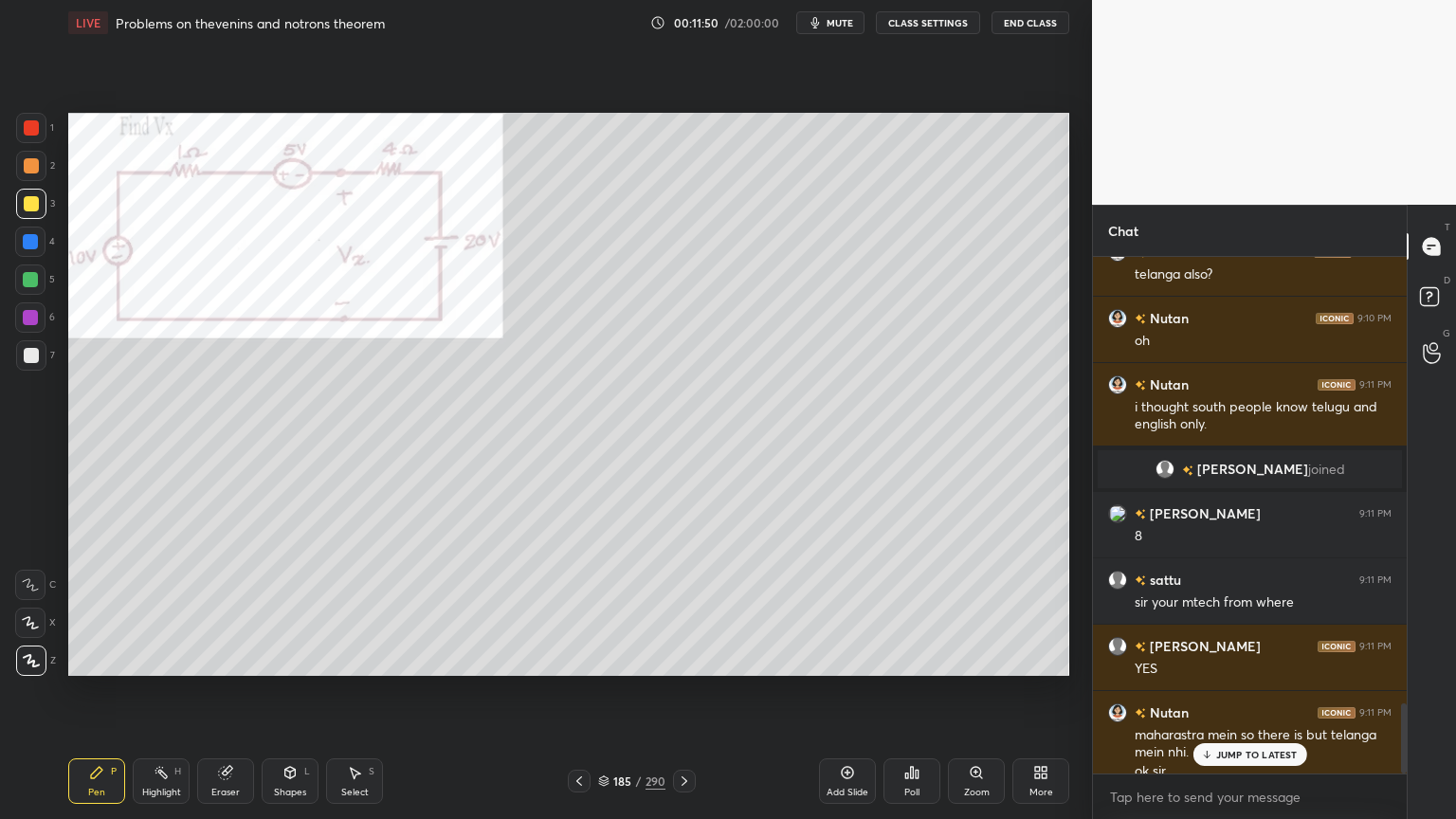scroll, scrollTop: 3280, scrollLeft: 0, axis: vertical 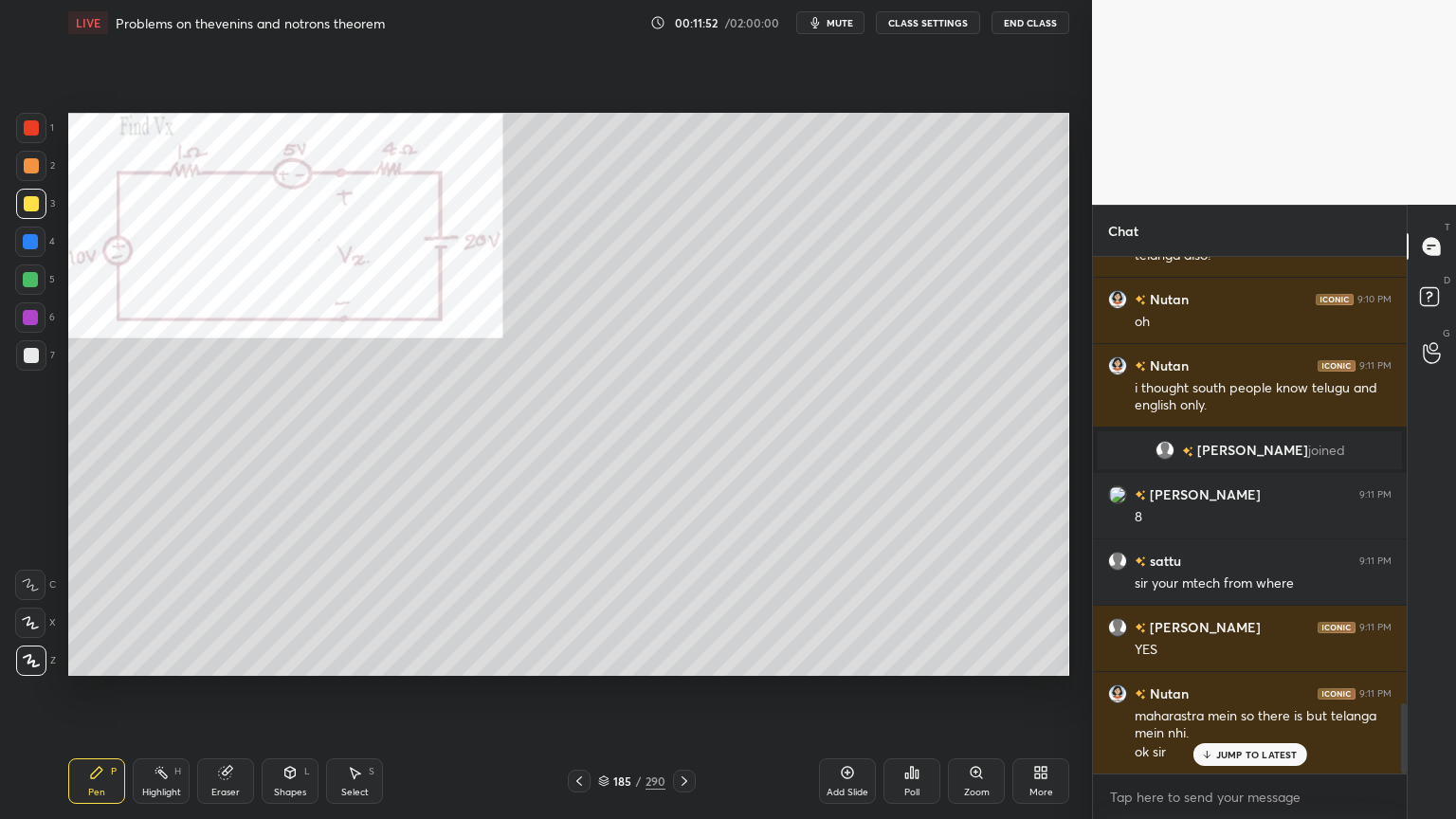 click at bounding box center [30, 318] 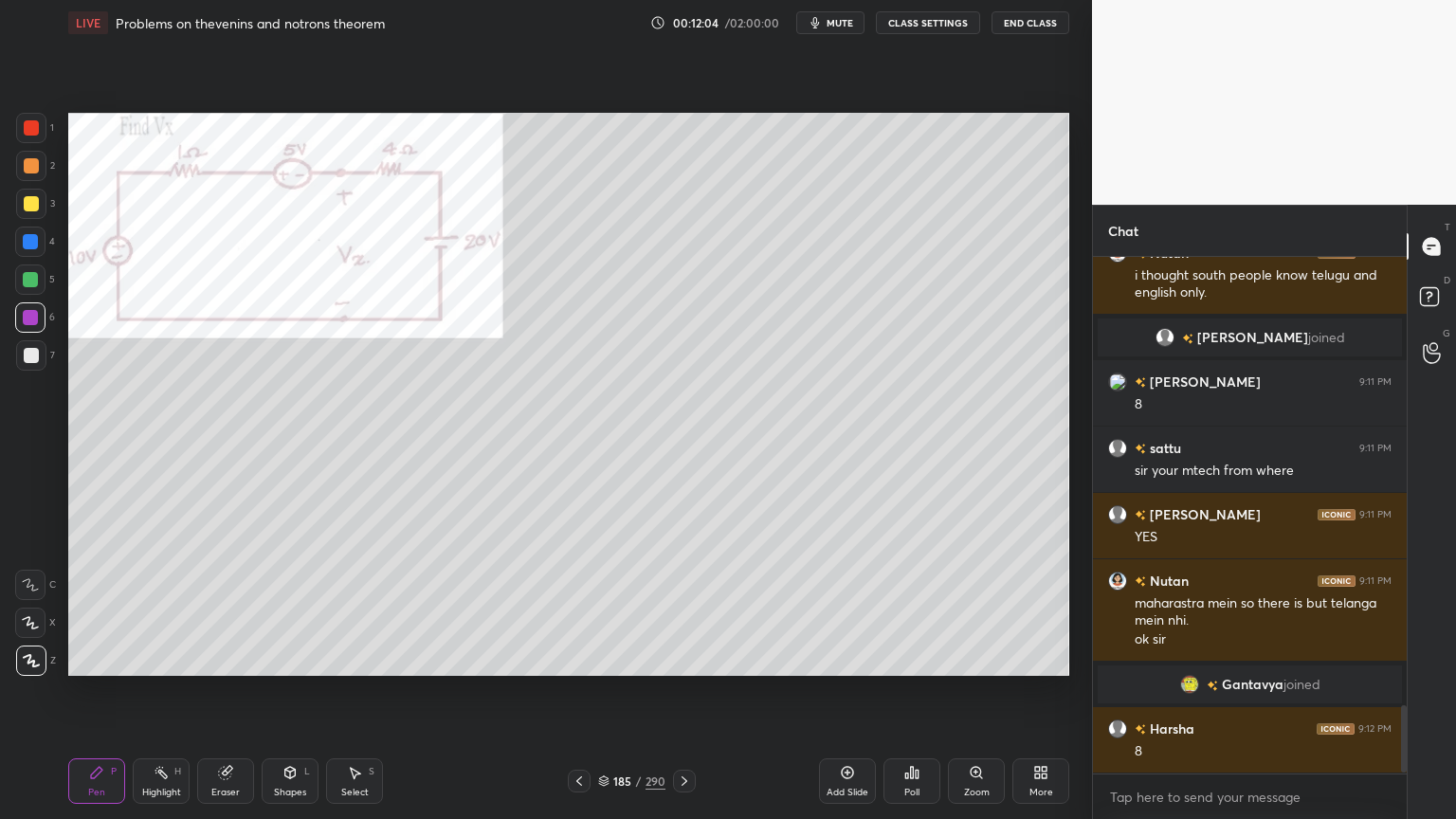 scroll, scrollTop: 3458, scrollLeft: 0, axis: vertical 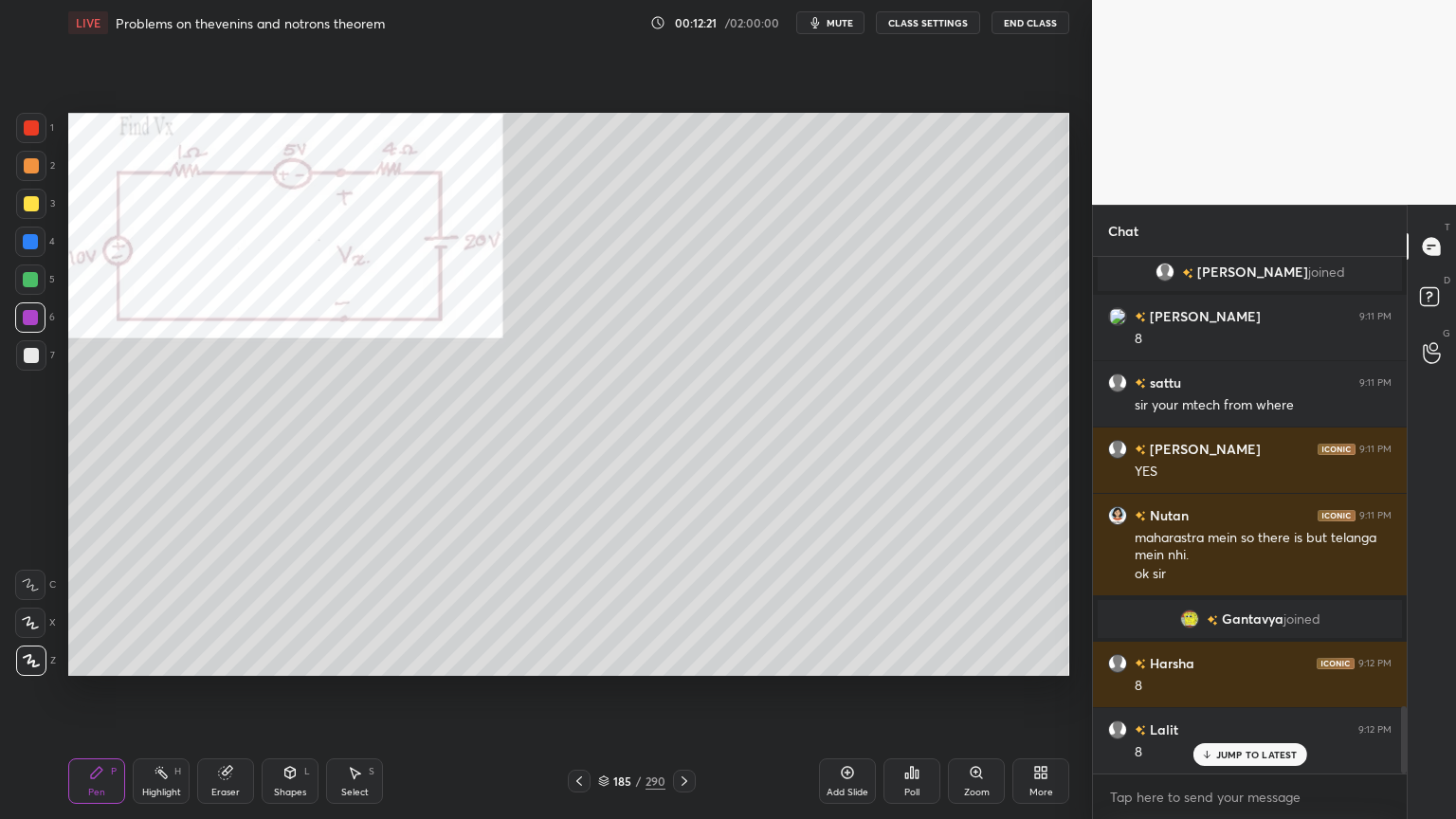 click at bounding box center (31, 204) 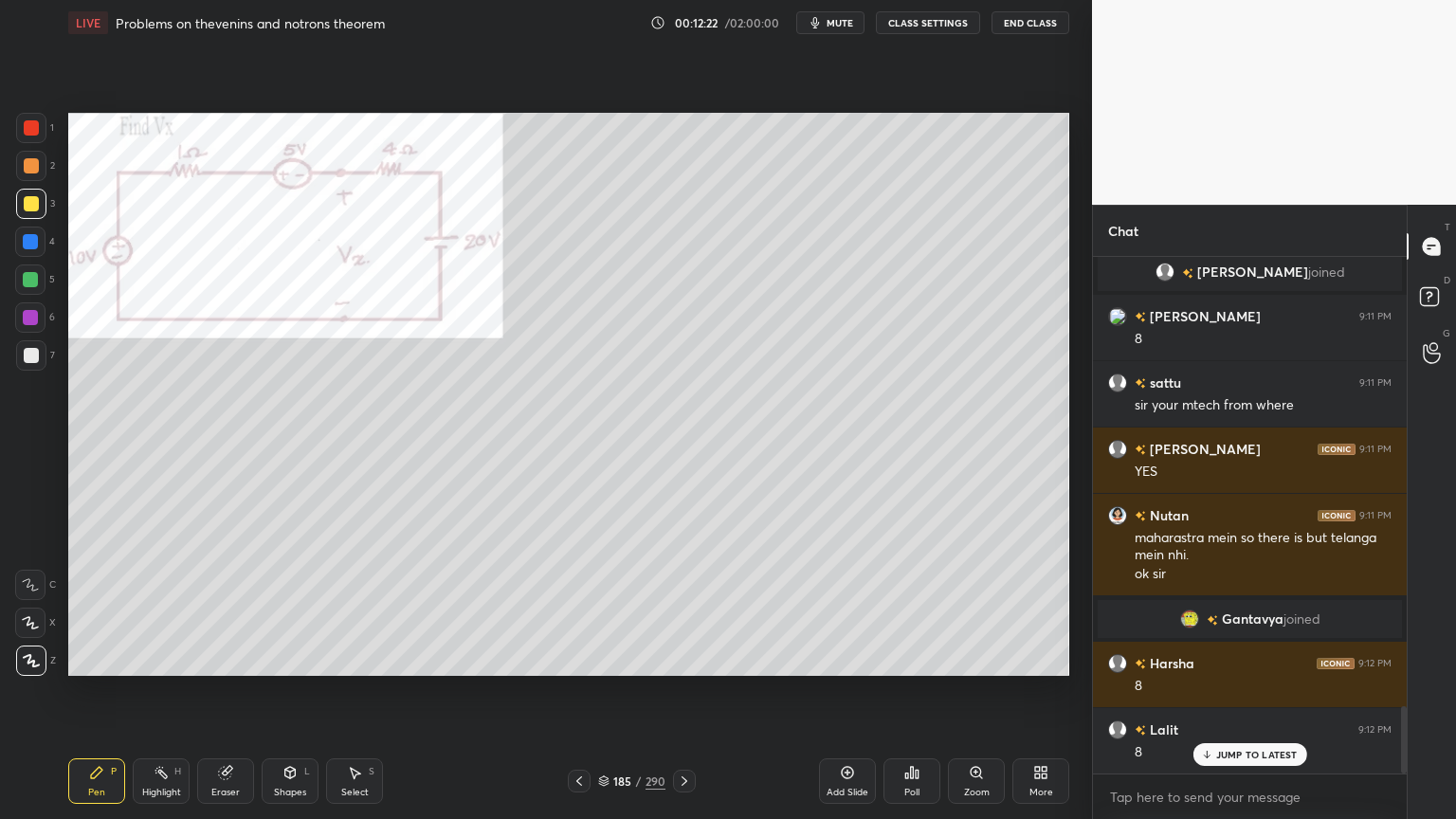 click 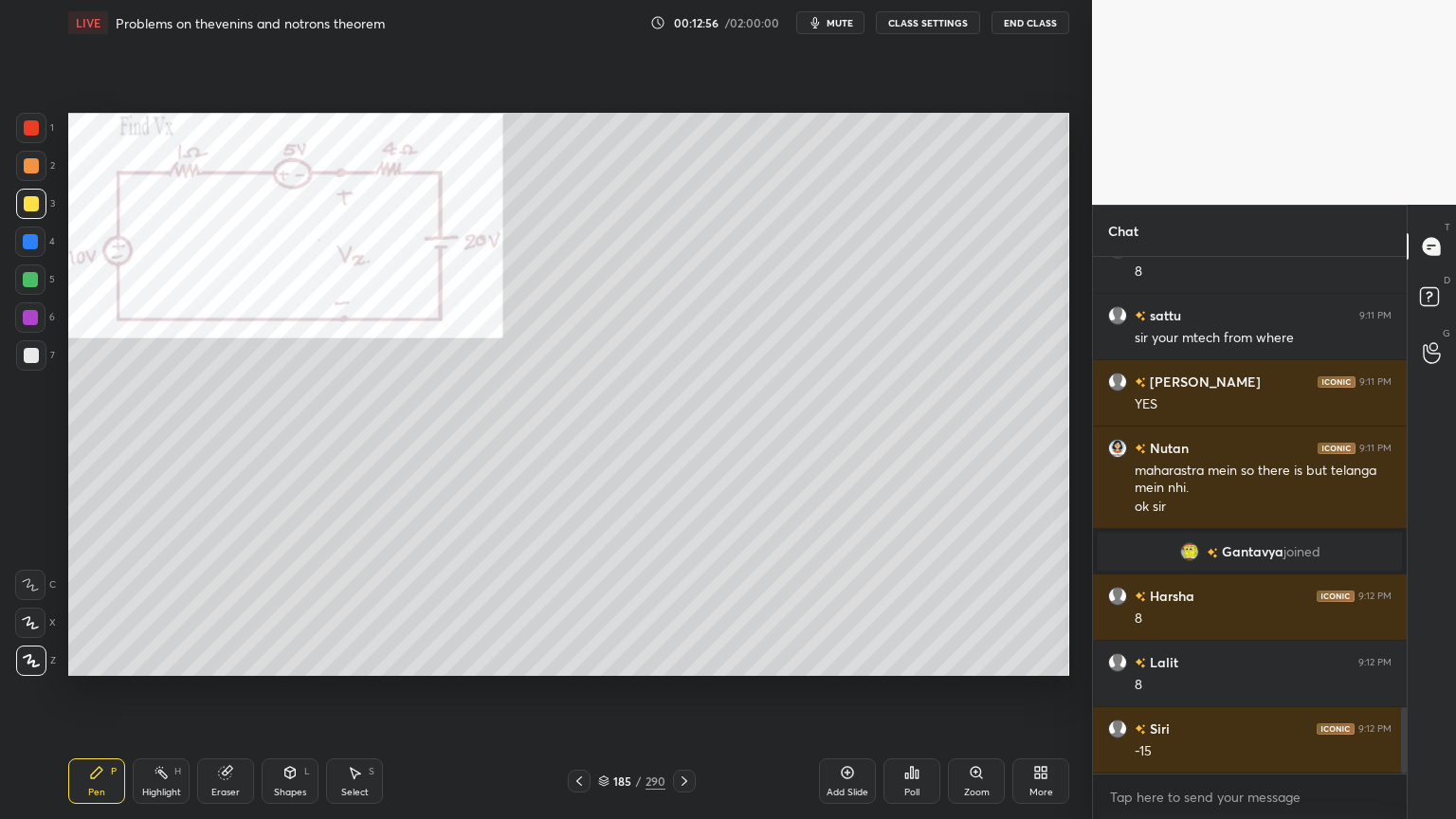 scroll, scrollTop: 3591, scrollLeft: 0, axis: vertical 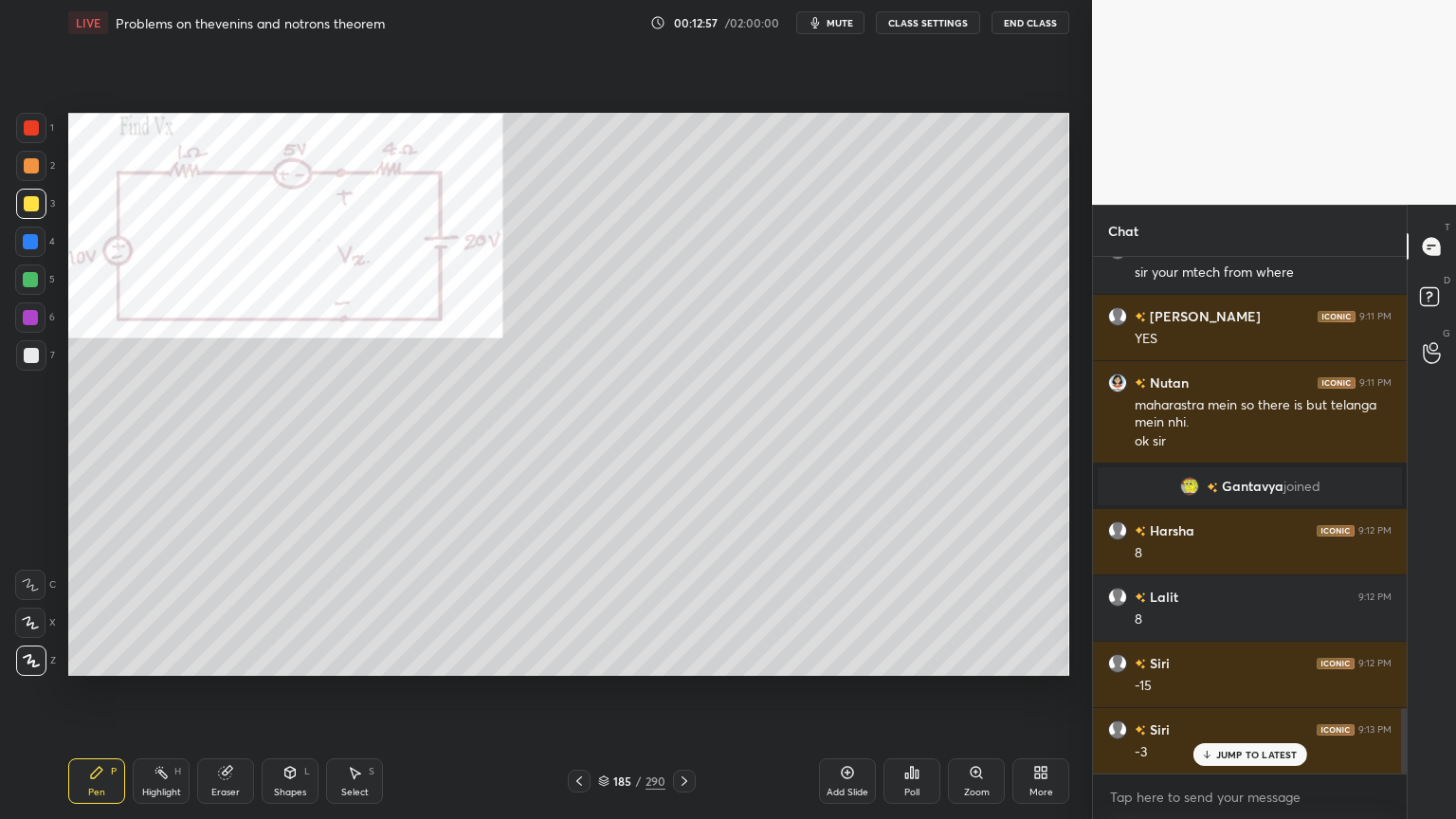 click at bounding box center (30, 318) 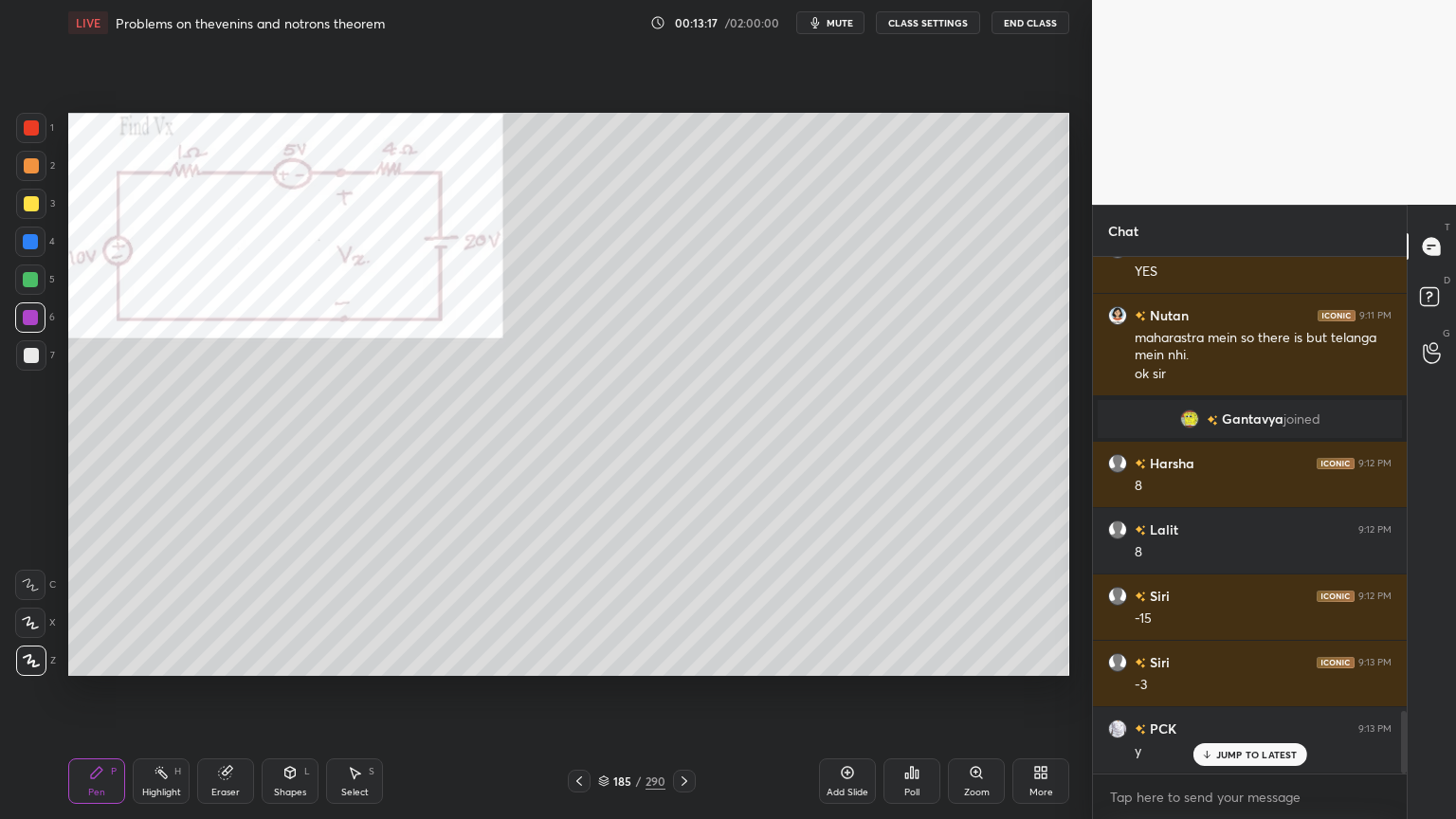 scroll, scrollTop: 3723, scrollLeft: 0, axis: vertical 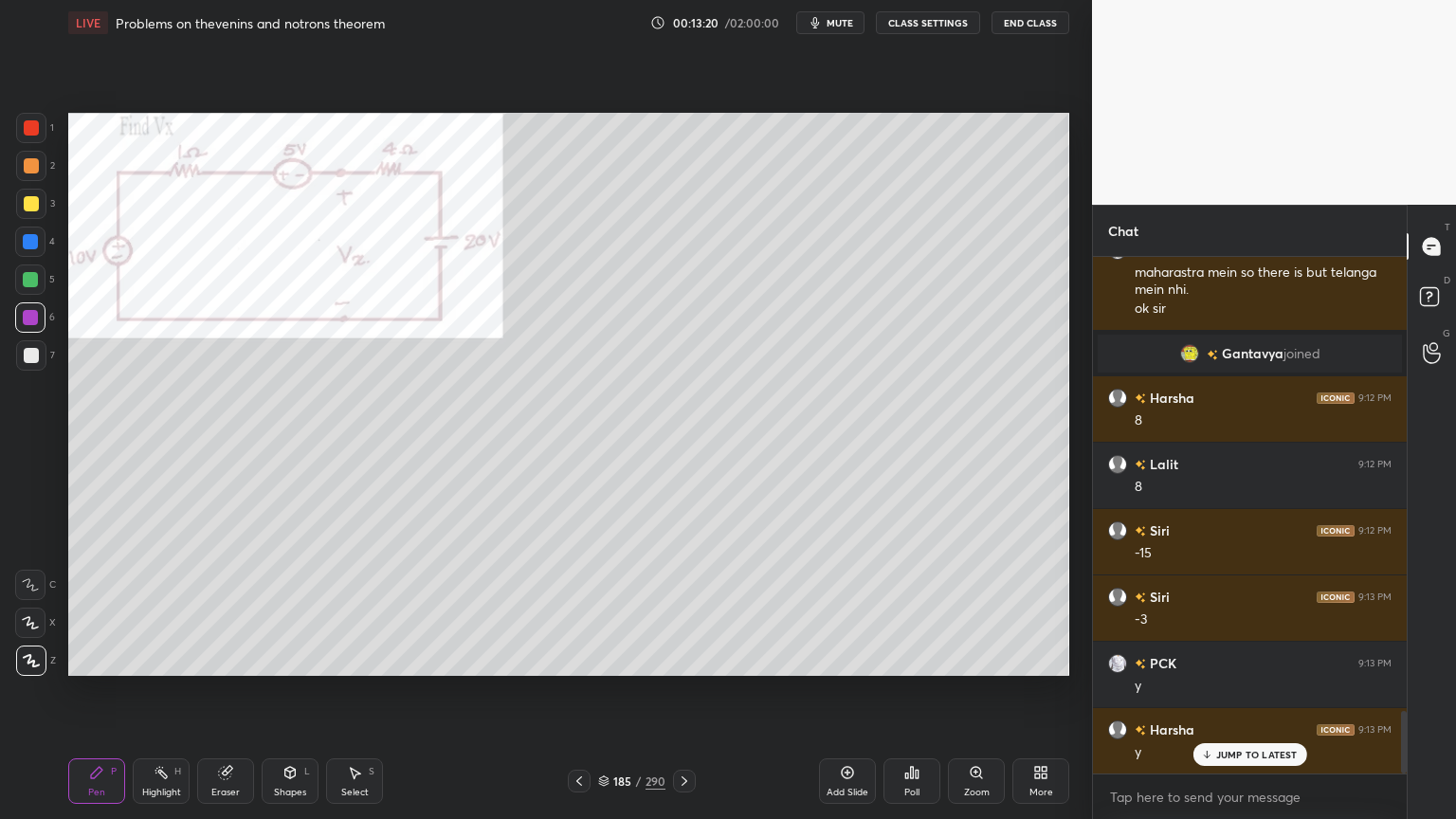 click at bounding box center [30, 242] 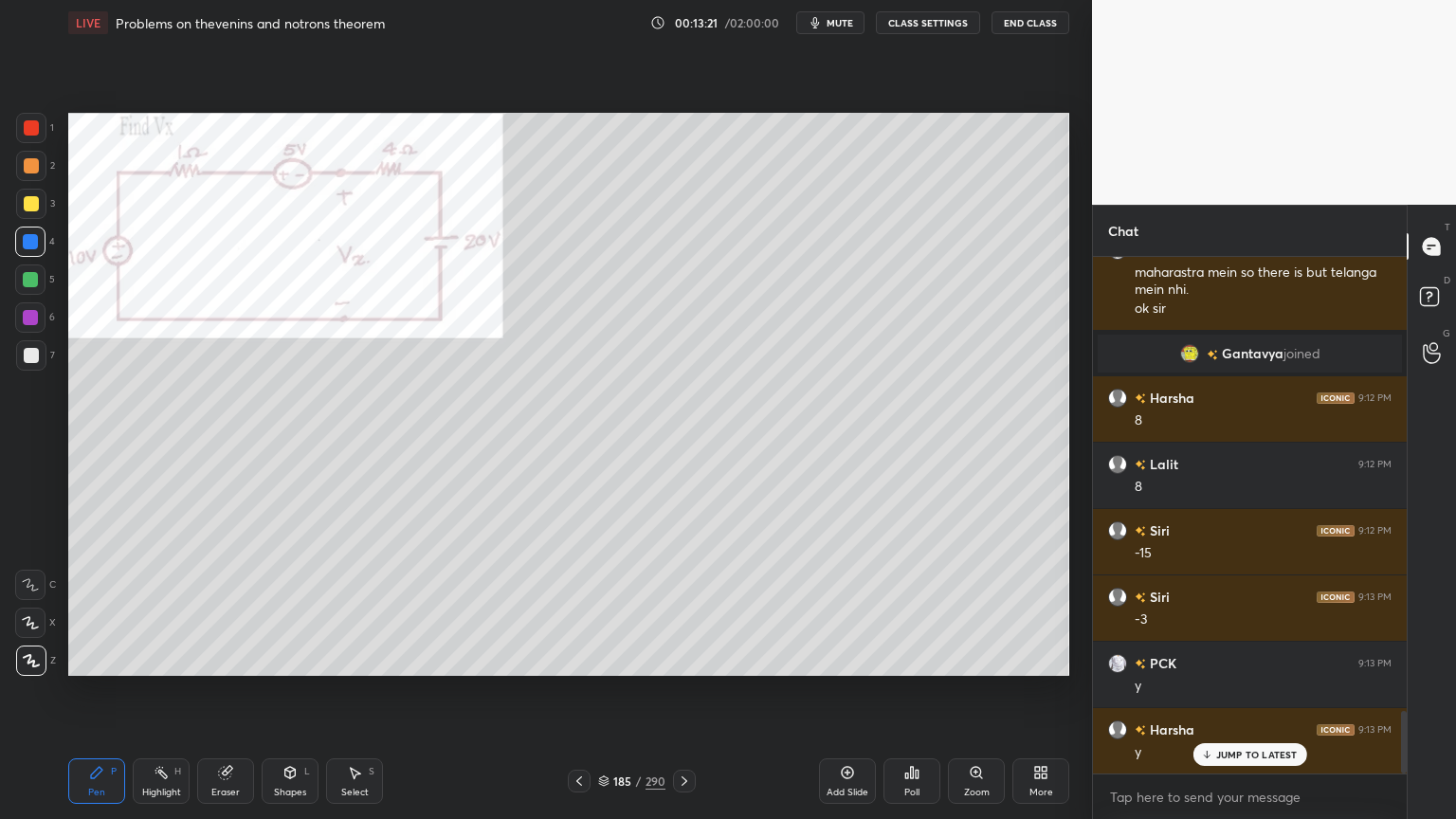 click 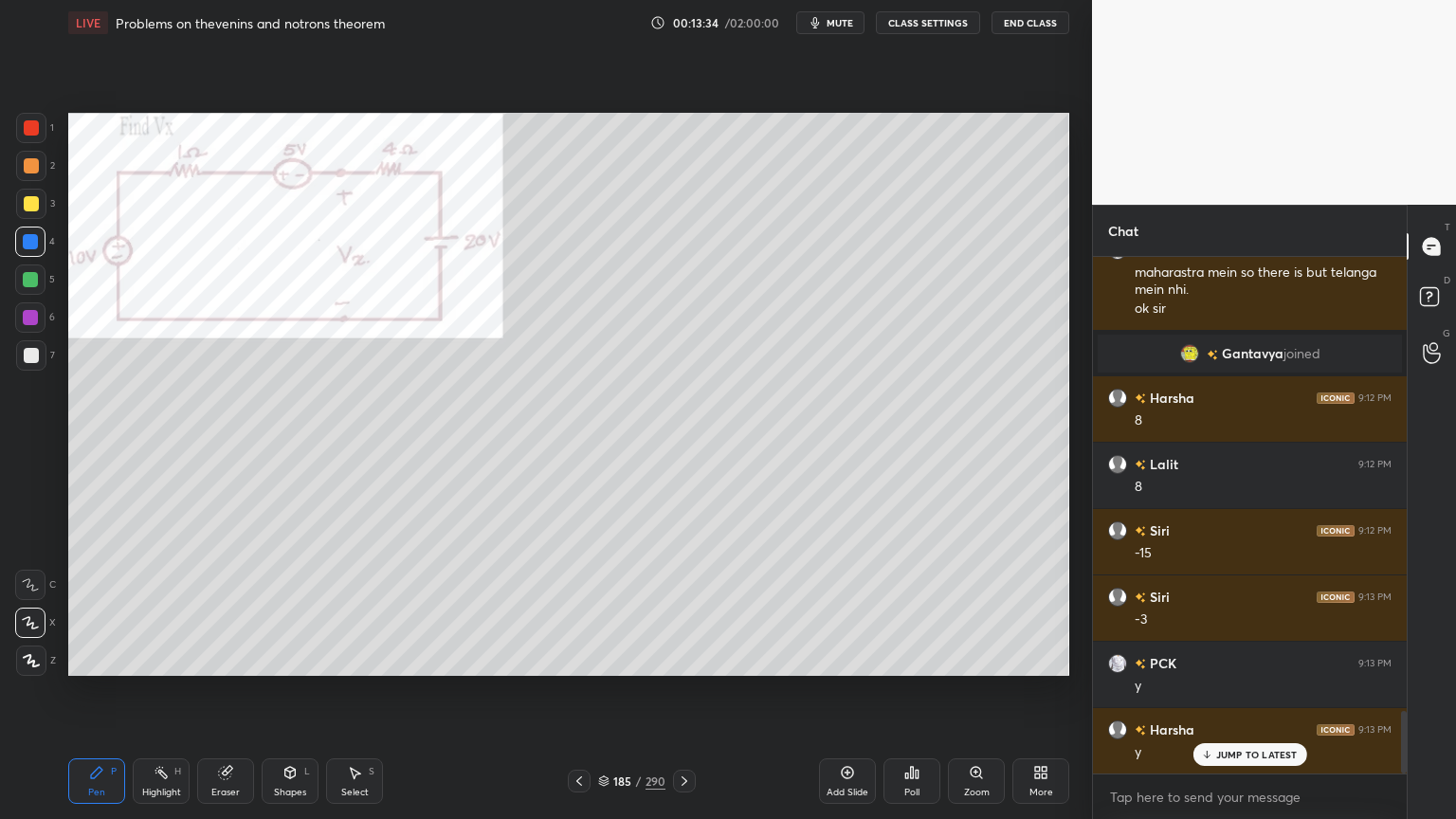 click 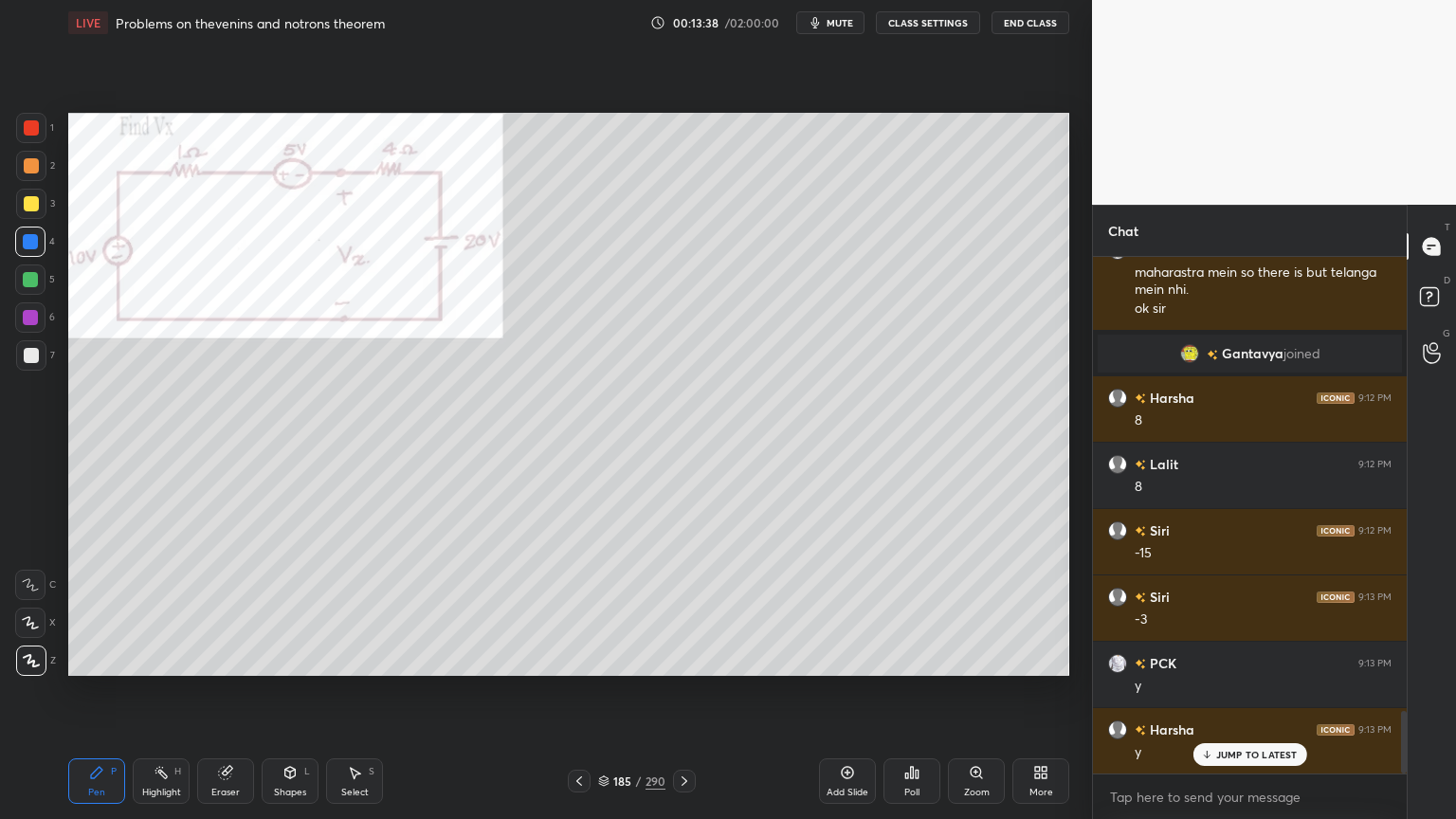 scroll, scrollTop: 3791, scrollLeft: 0, axis: vertical 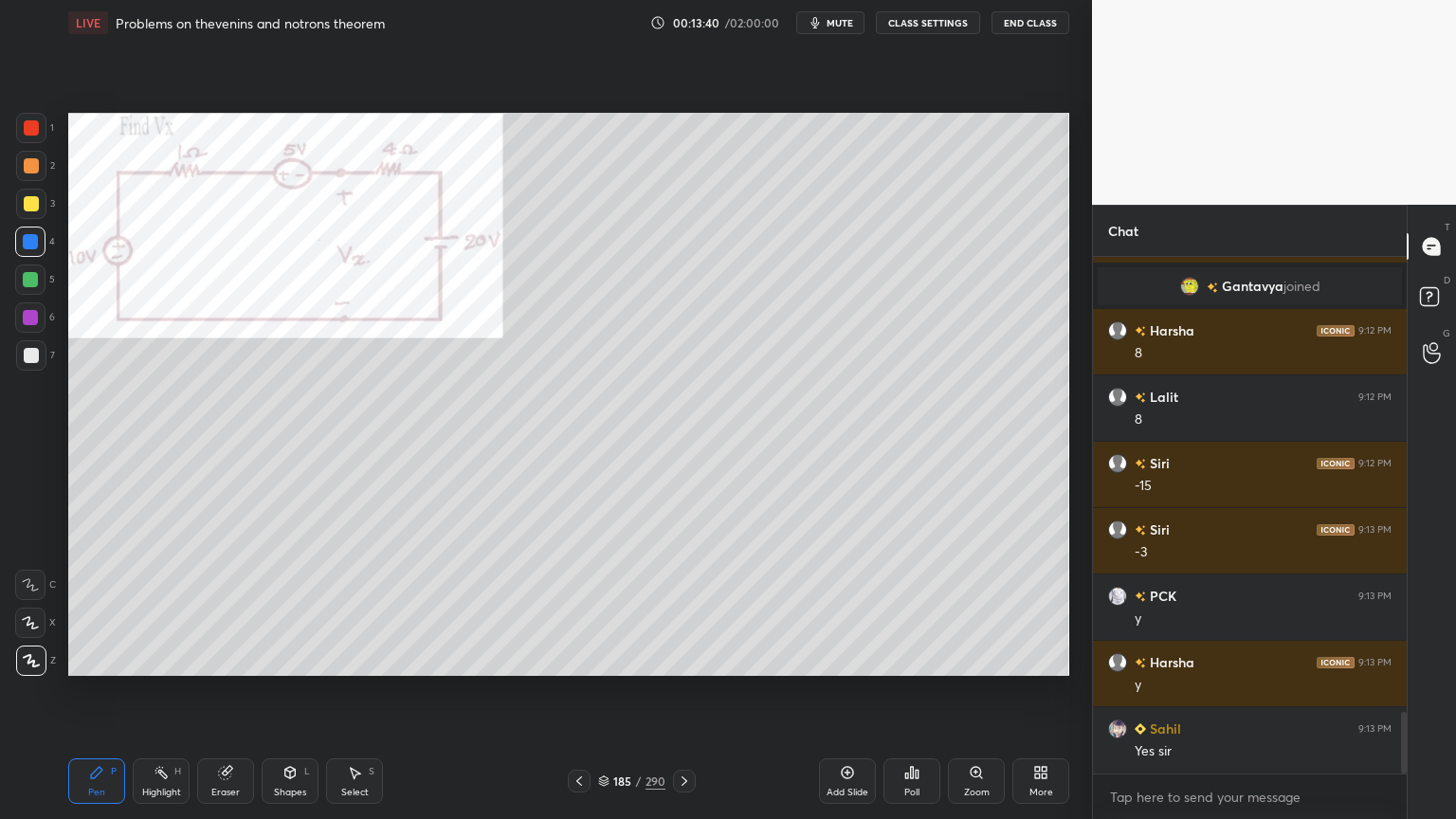 click at bounding box center (31, 355) 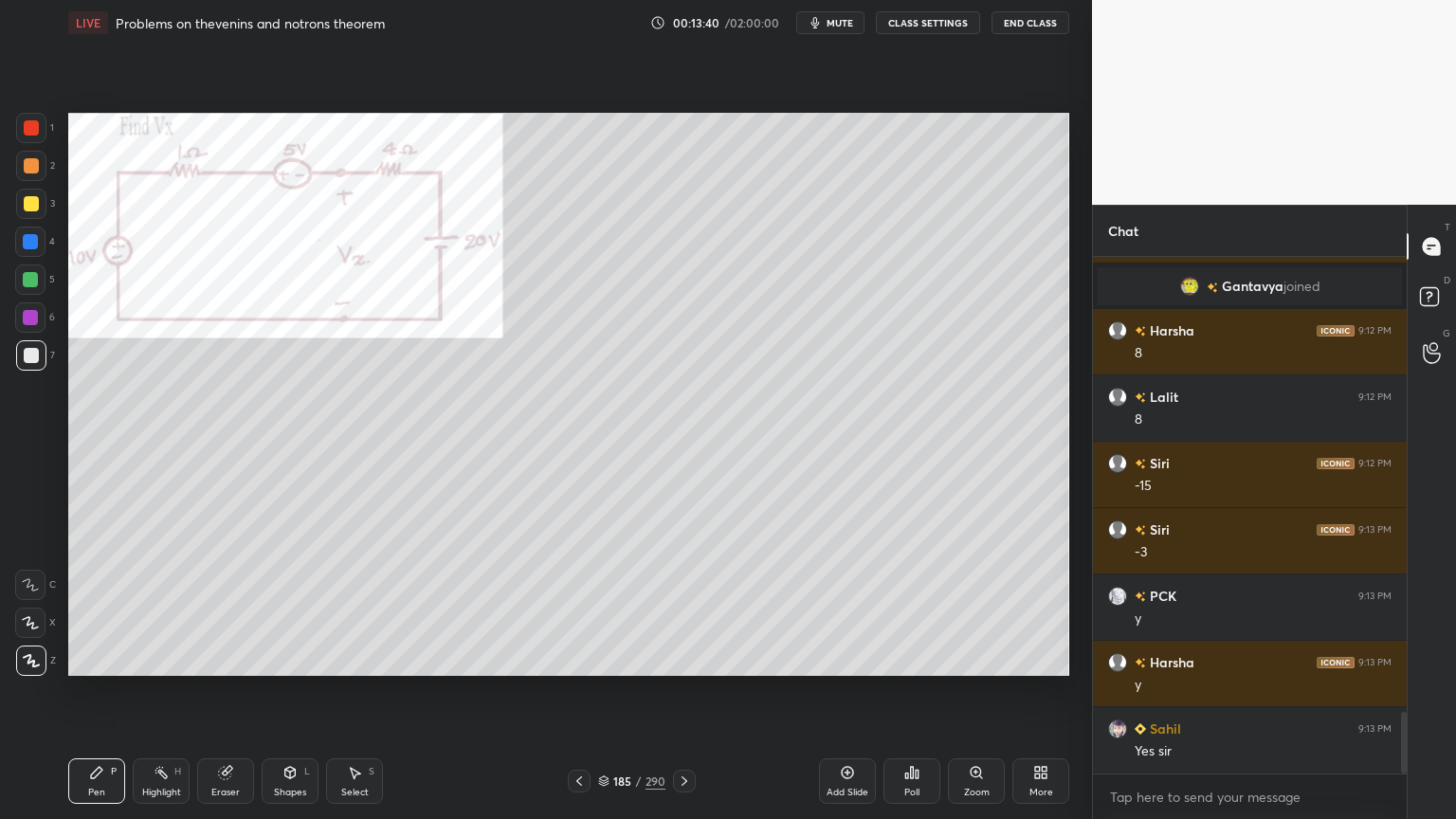 click at bounding box center [30, 280] 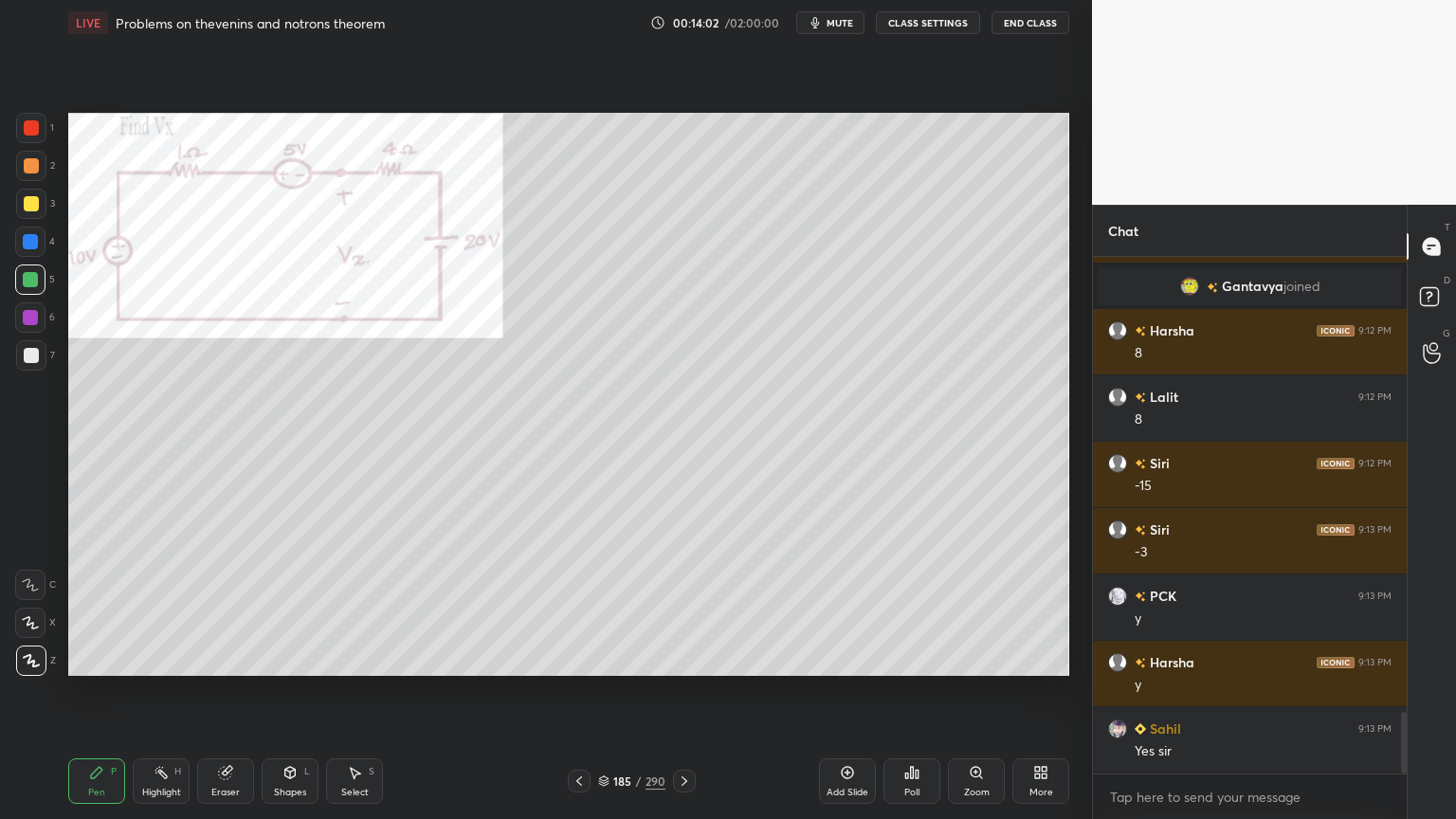 click on "Shapes L" at bounding box center [290, 781] 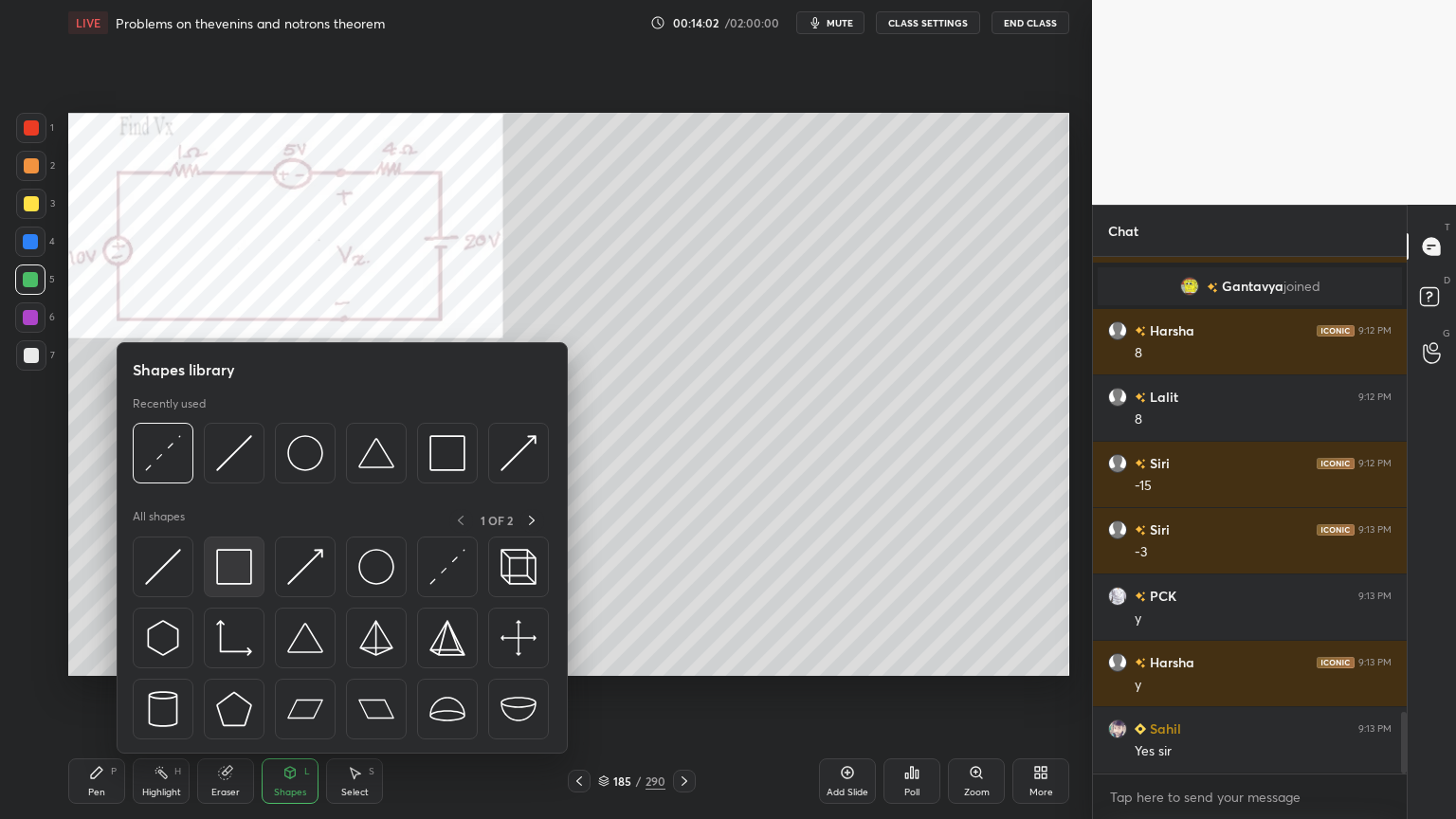 click at bounding box center [234, 567] 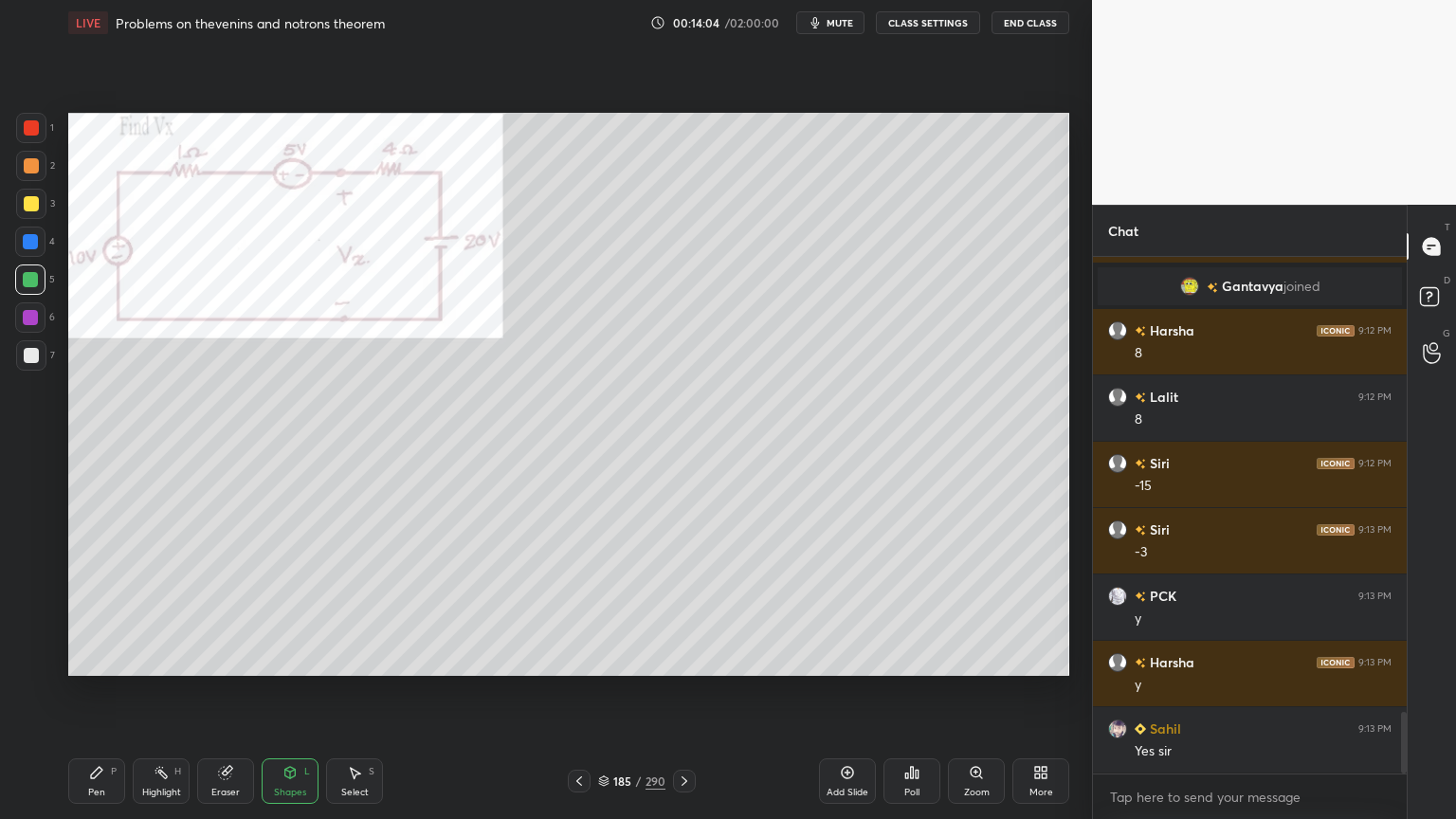 click on "Pen" at bounding box center (97, 792) 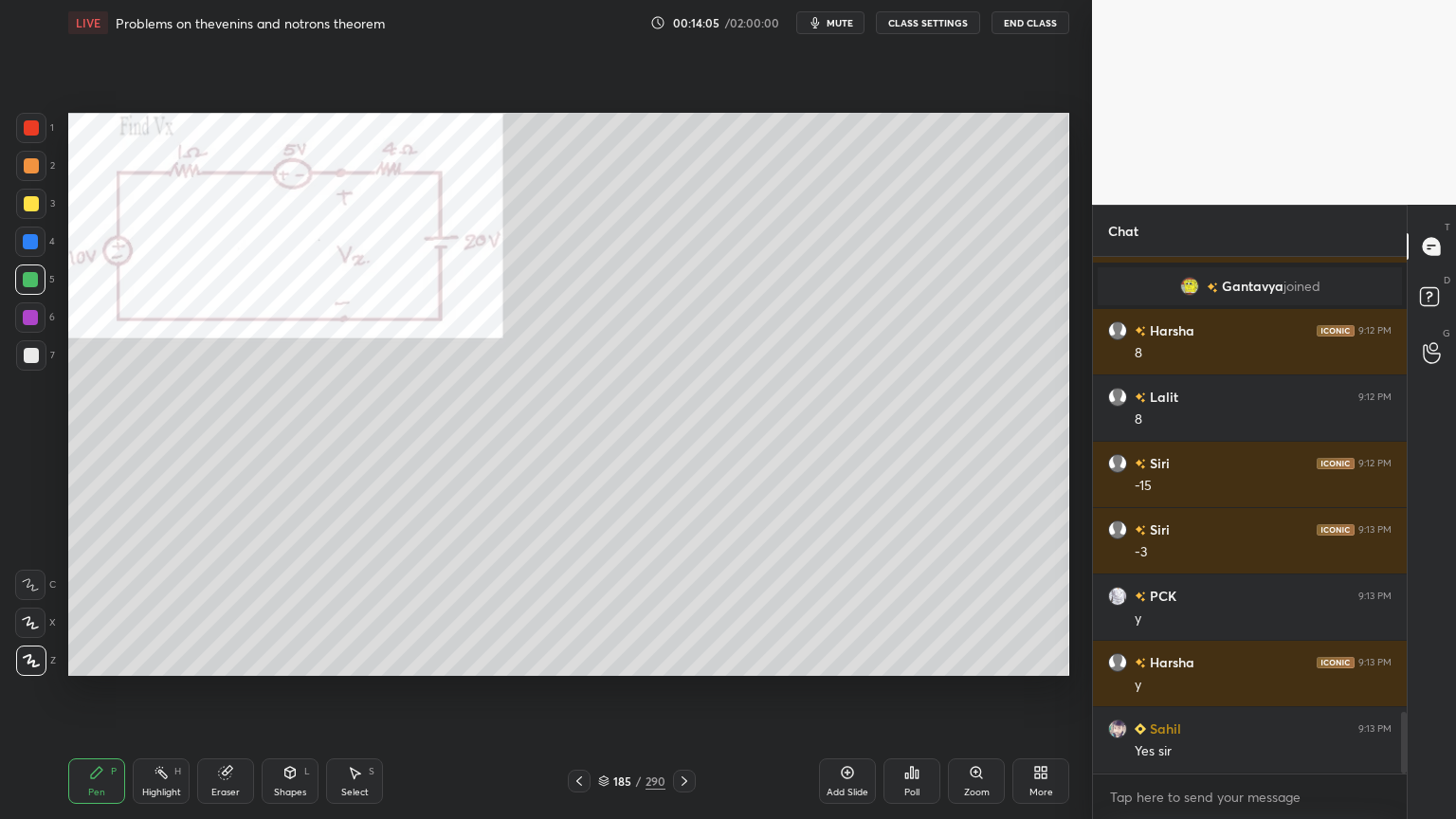 click at bounding box center [31, 204] 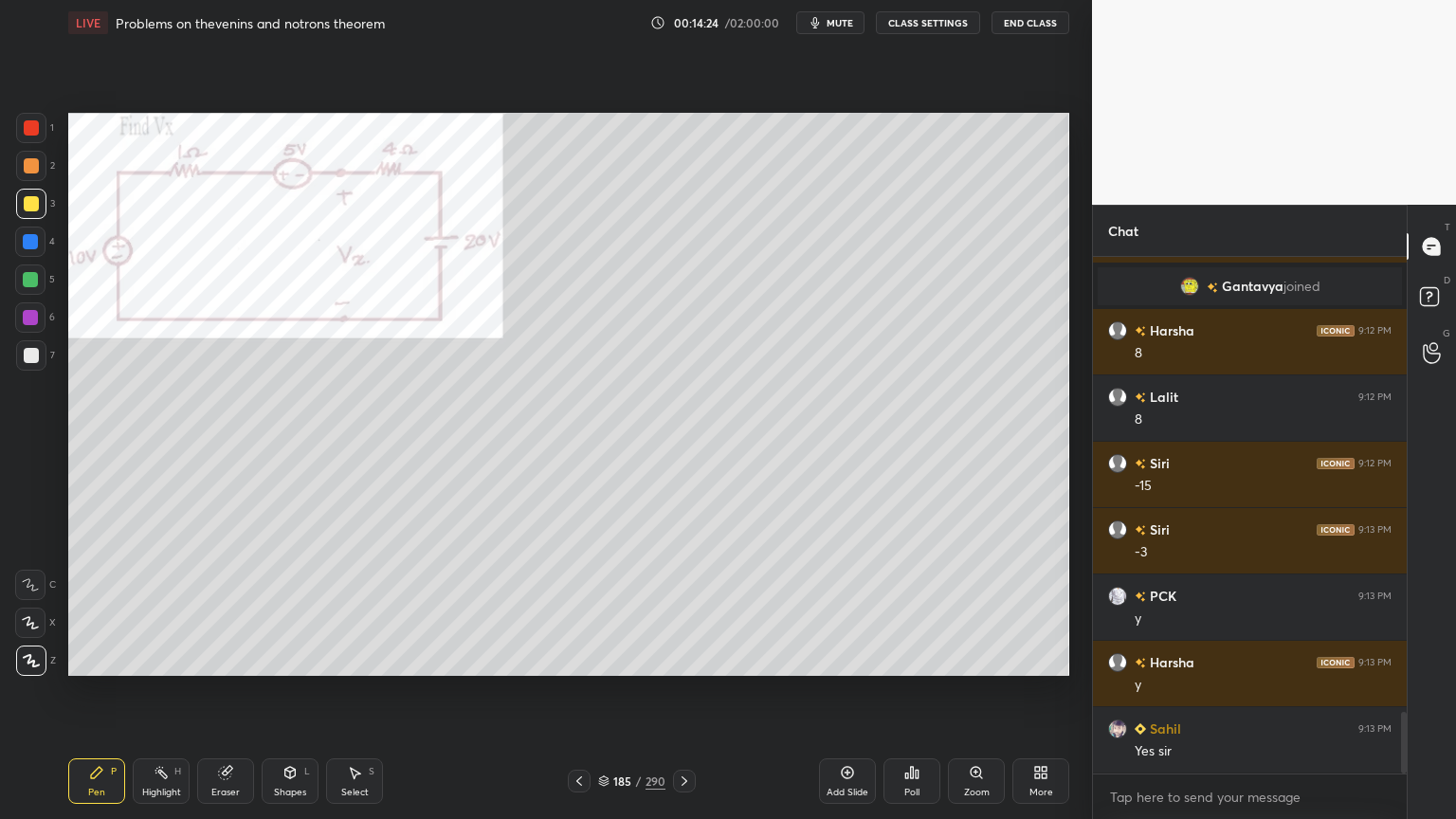 click at bounding box center [30, 318] 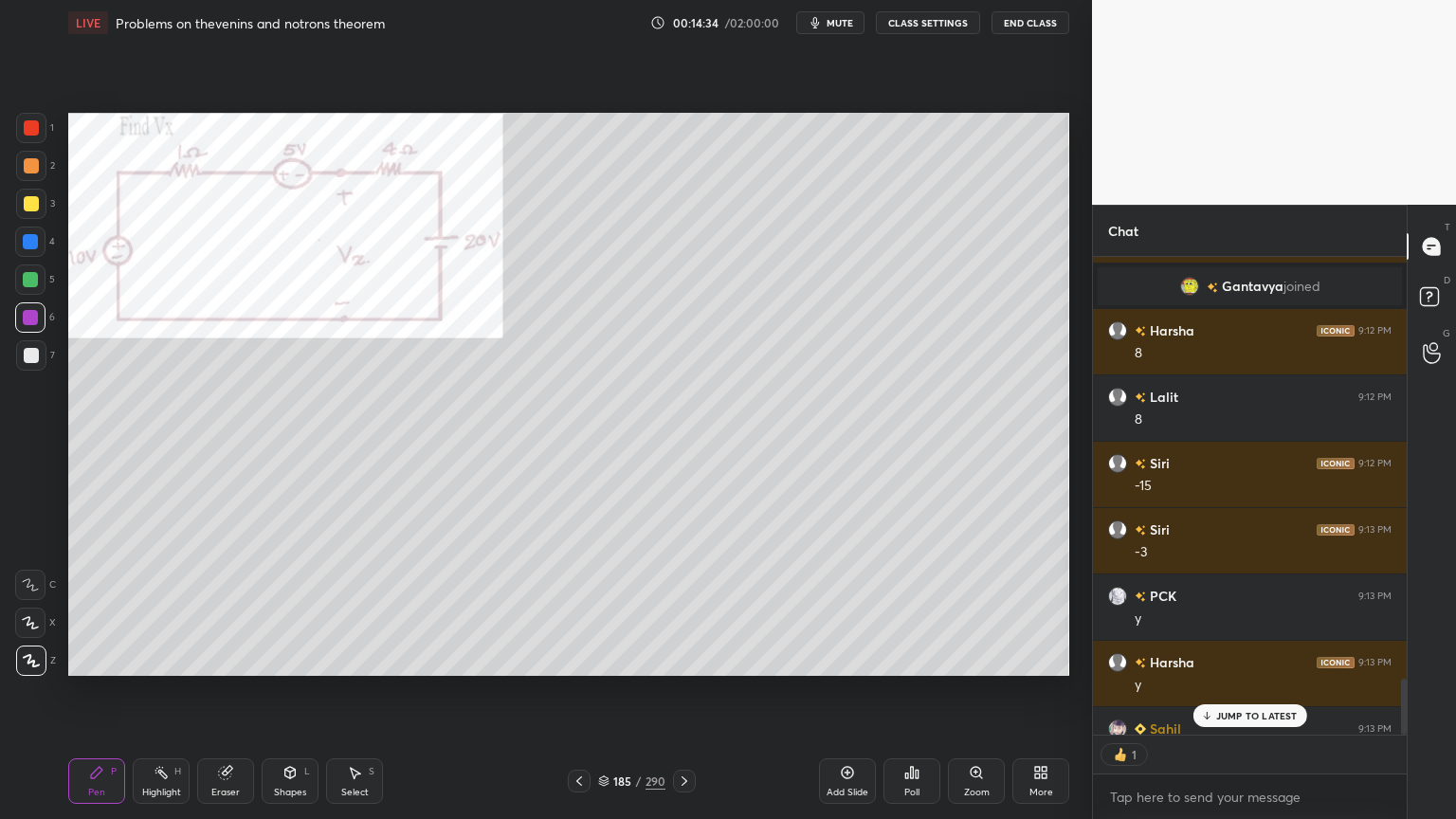 scroll, scrollTop: 473, scrollLeft: 308, axis: both 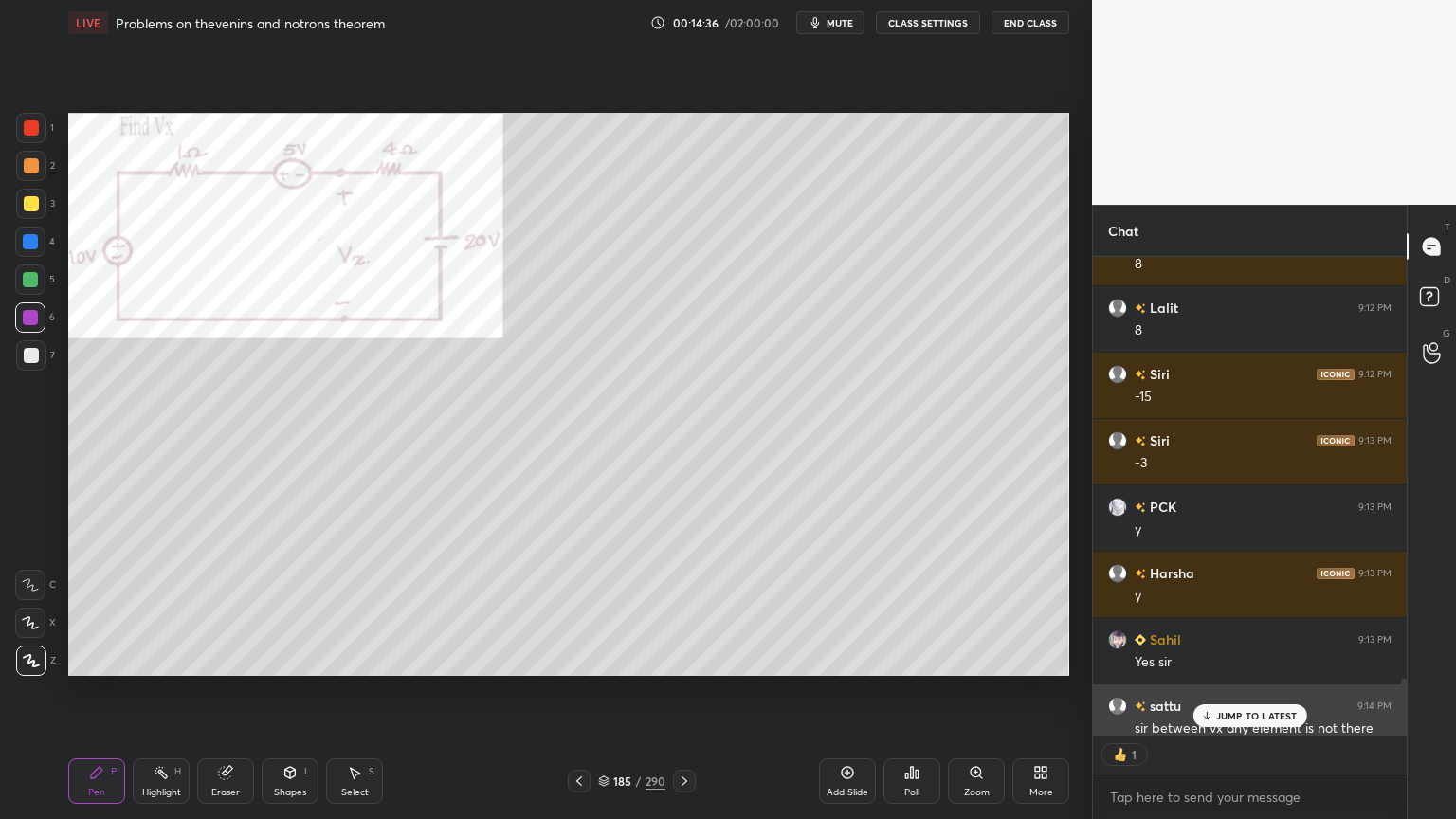 click on "JUMP TO LATEST" at bounding box center [1257, 716] 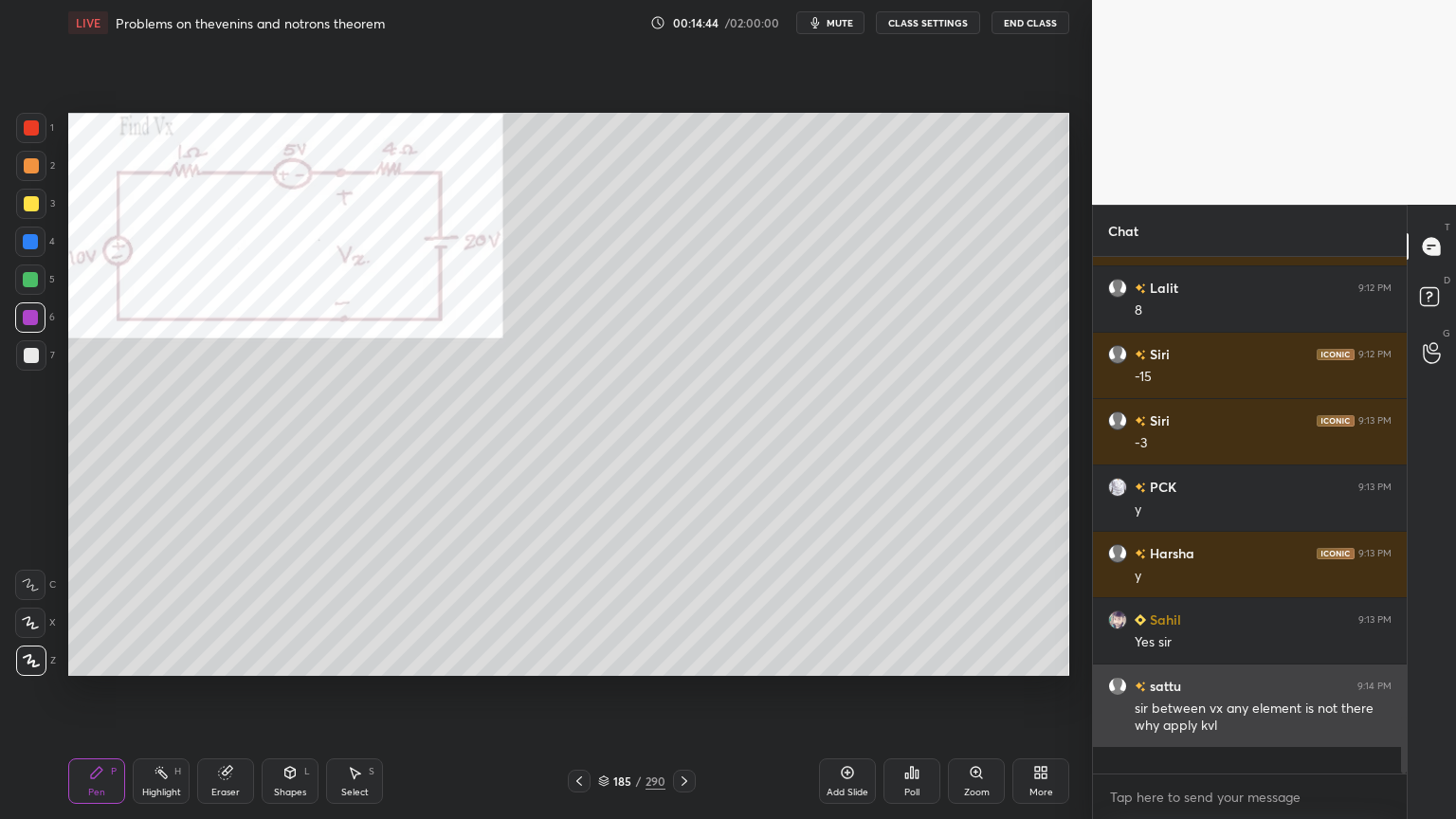scroll, scrollTop: 6, scrollLeft: 6, axis: both 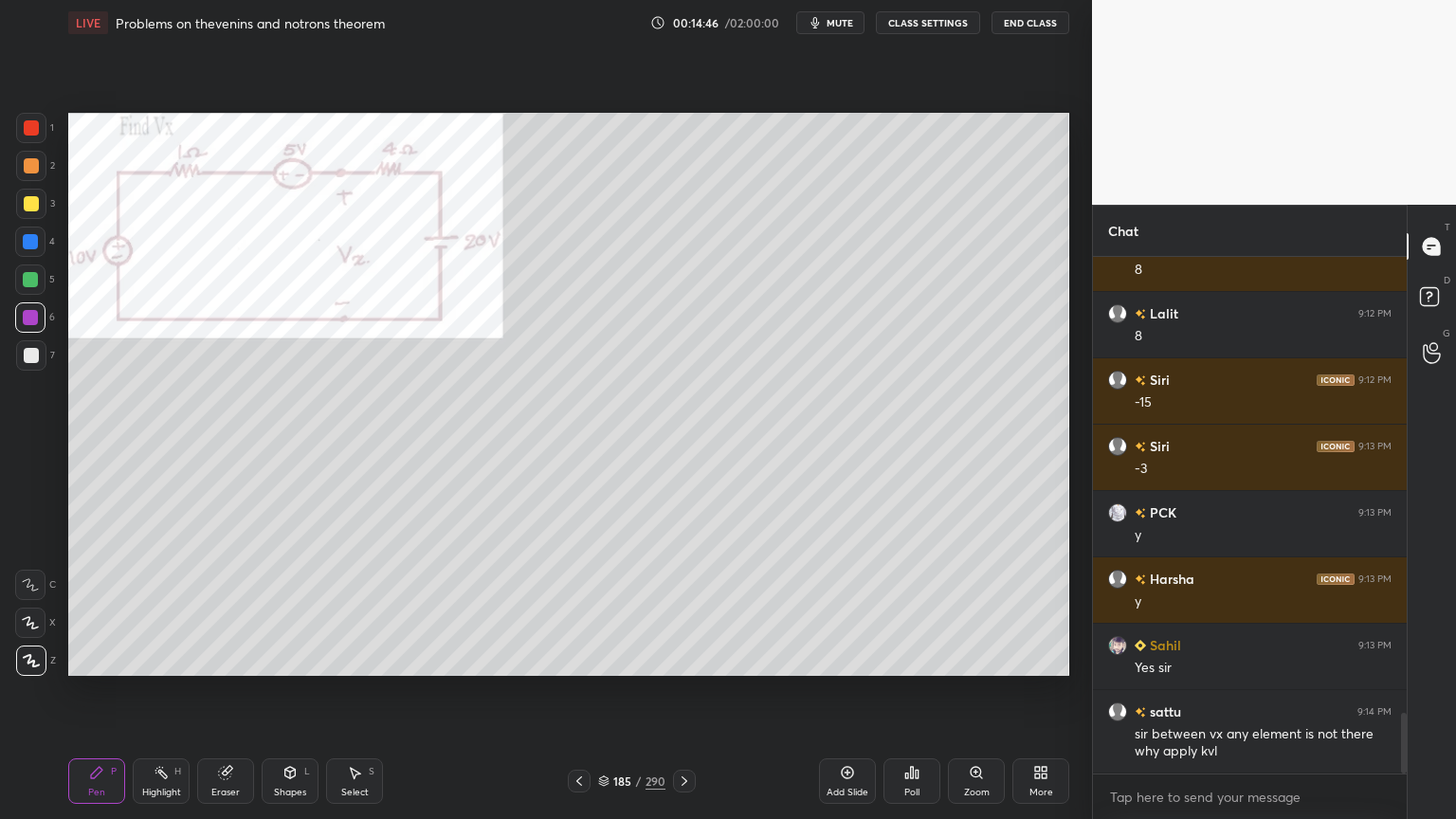 click at bounding box center [30, 318] 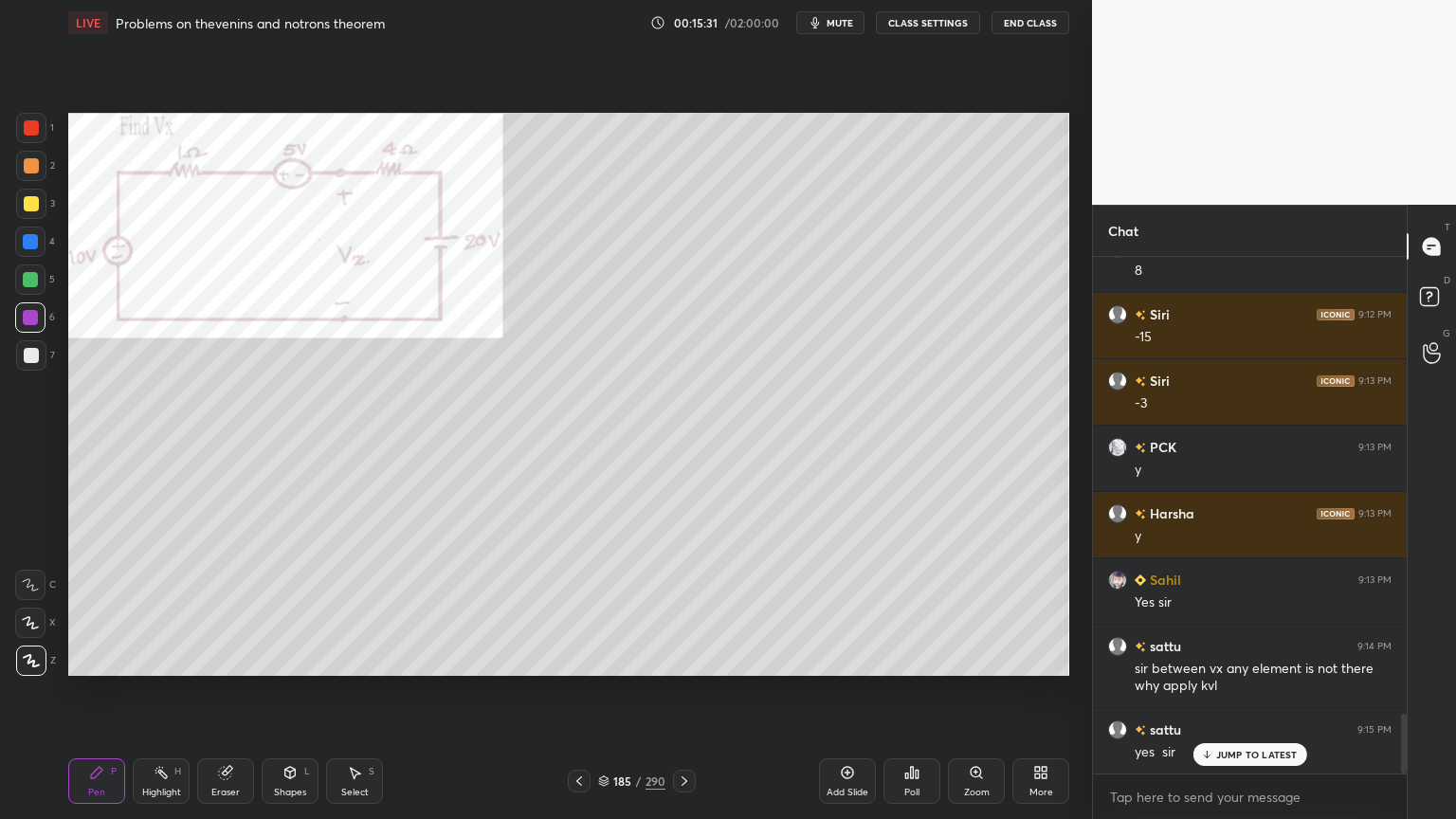 scroll, scrollTop: 3958, scrollLeft: 0, axis: vertical 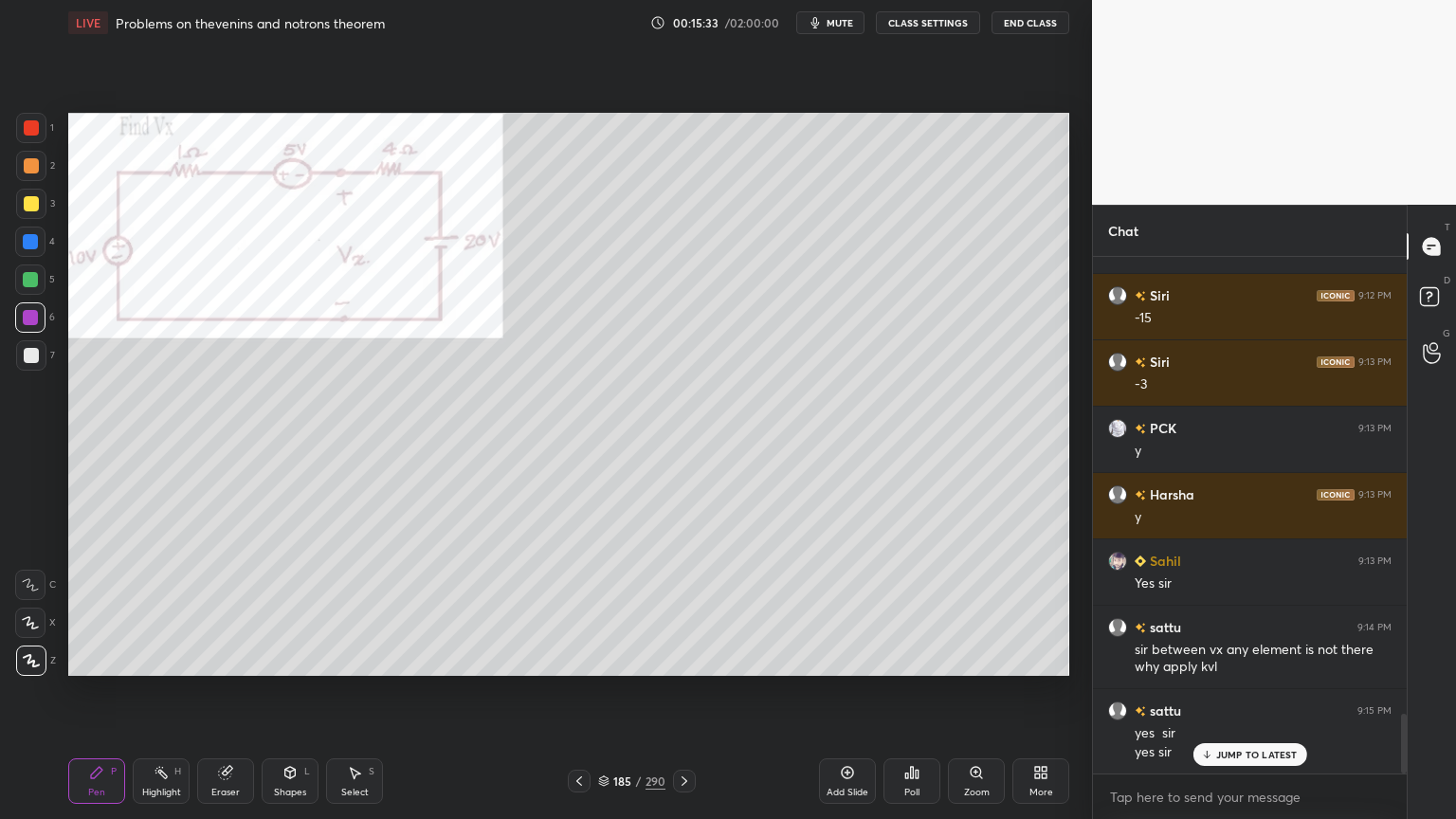 click 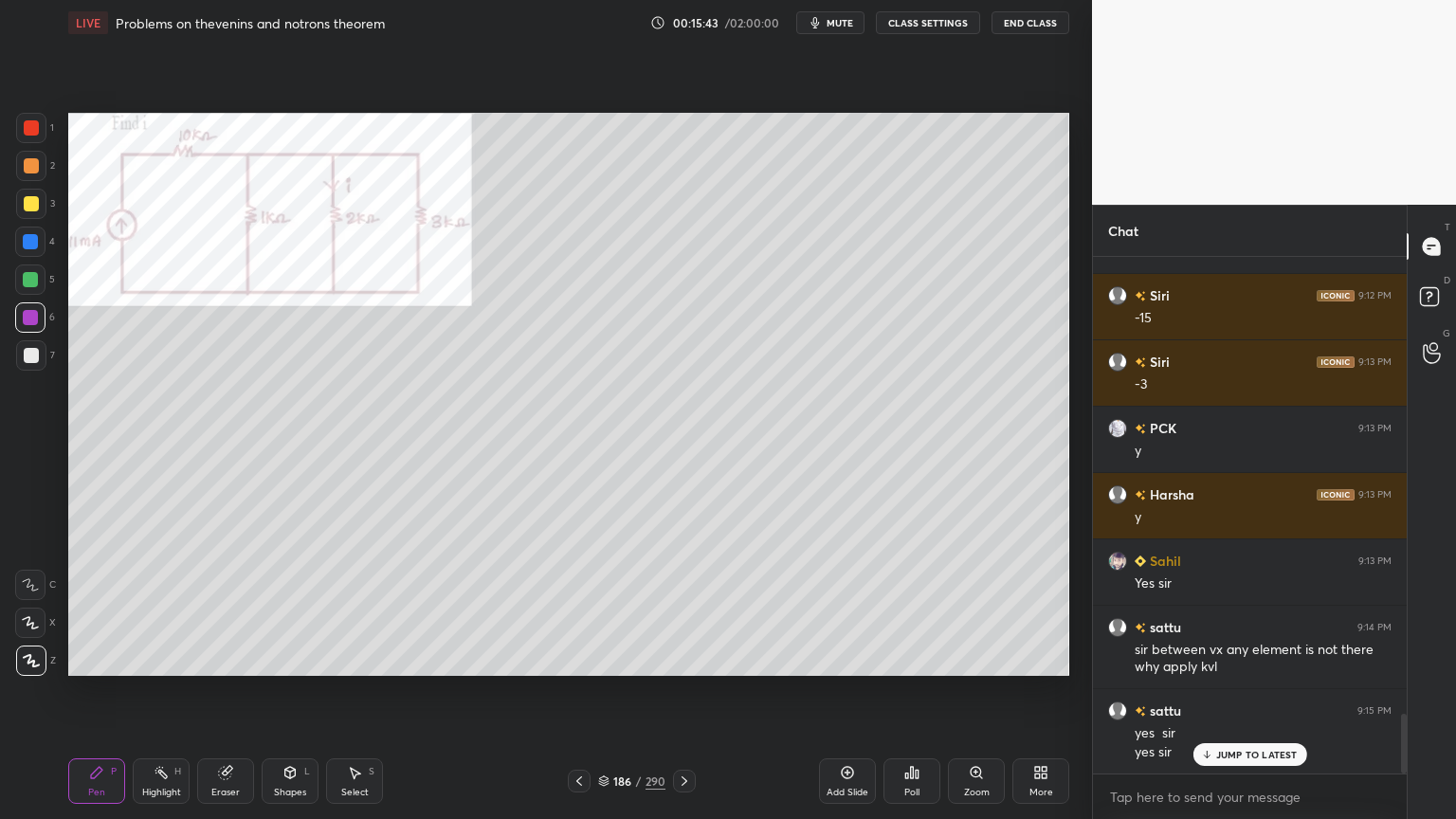 click at bounding box center [30, 318] 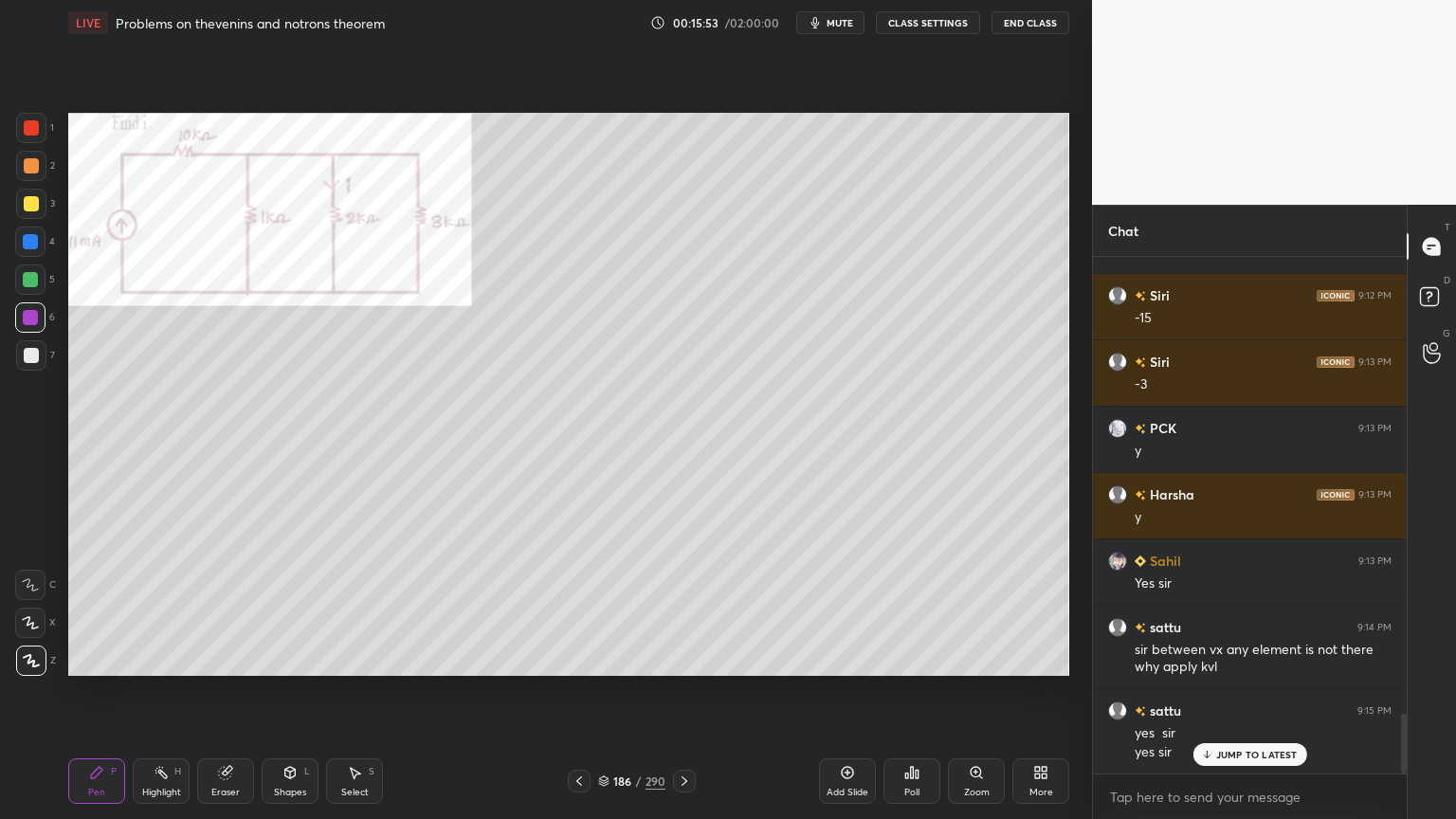 click at bounding box center [31, 204] 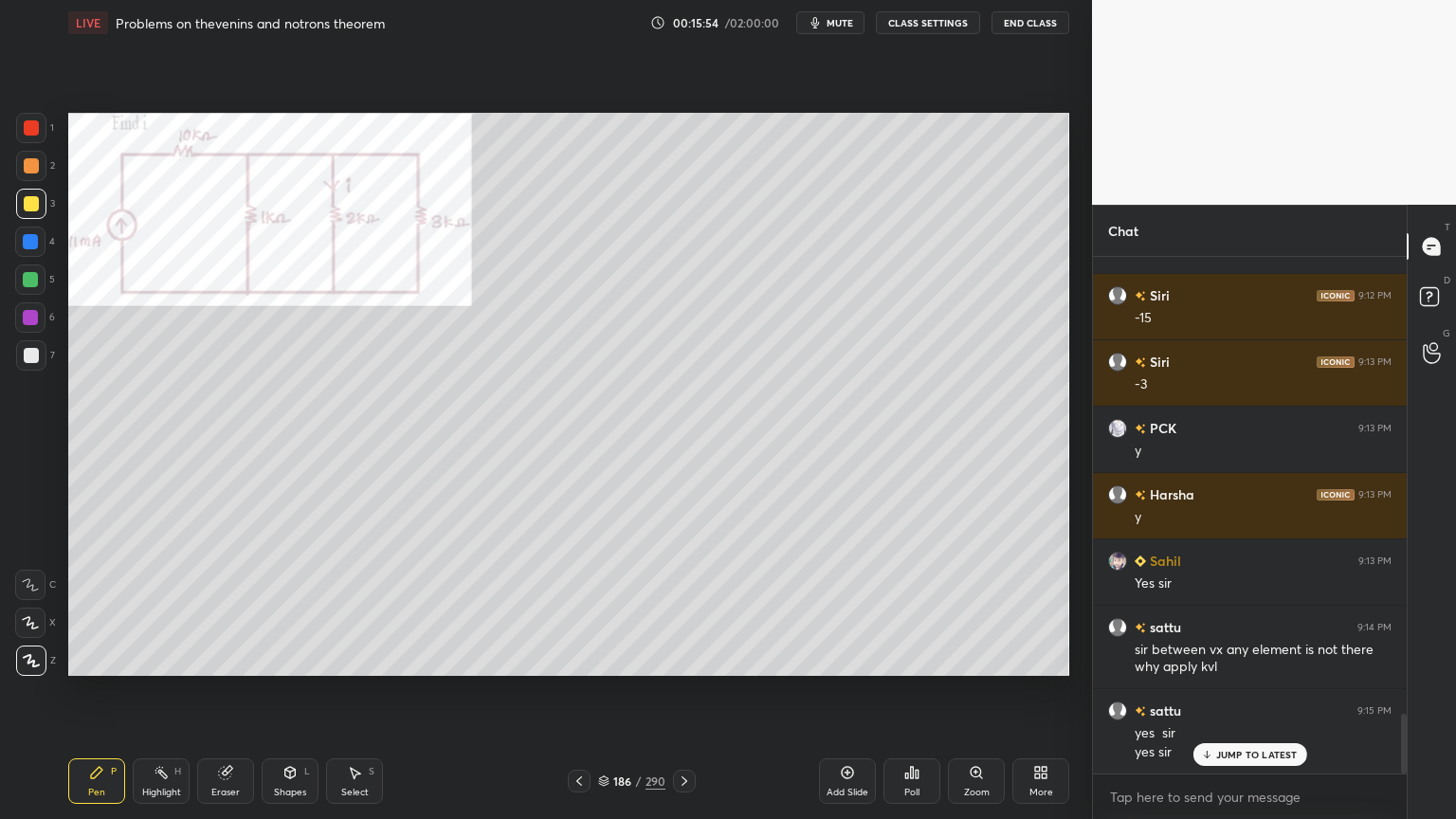 click at bounding box center (31, 661) 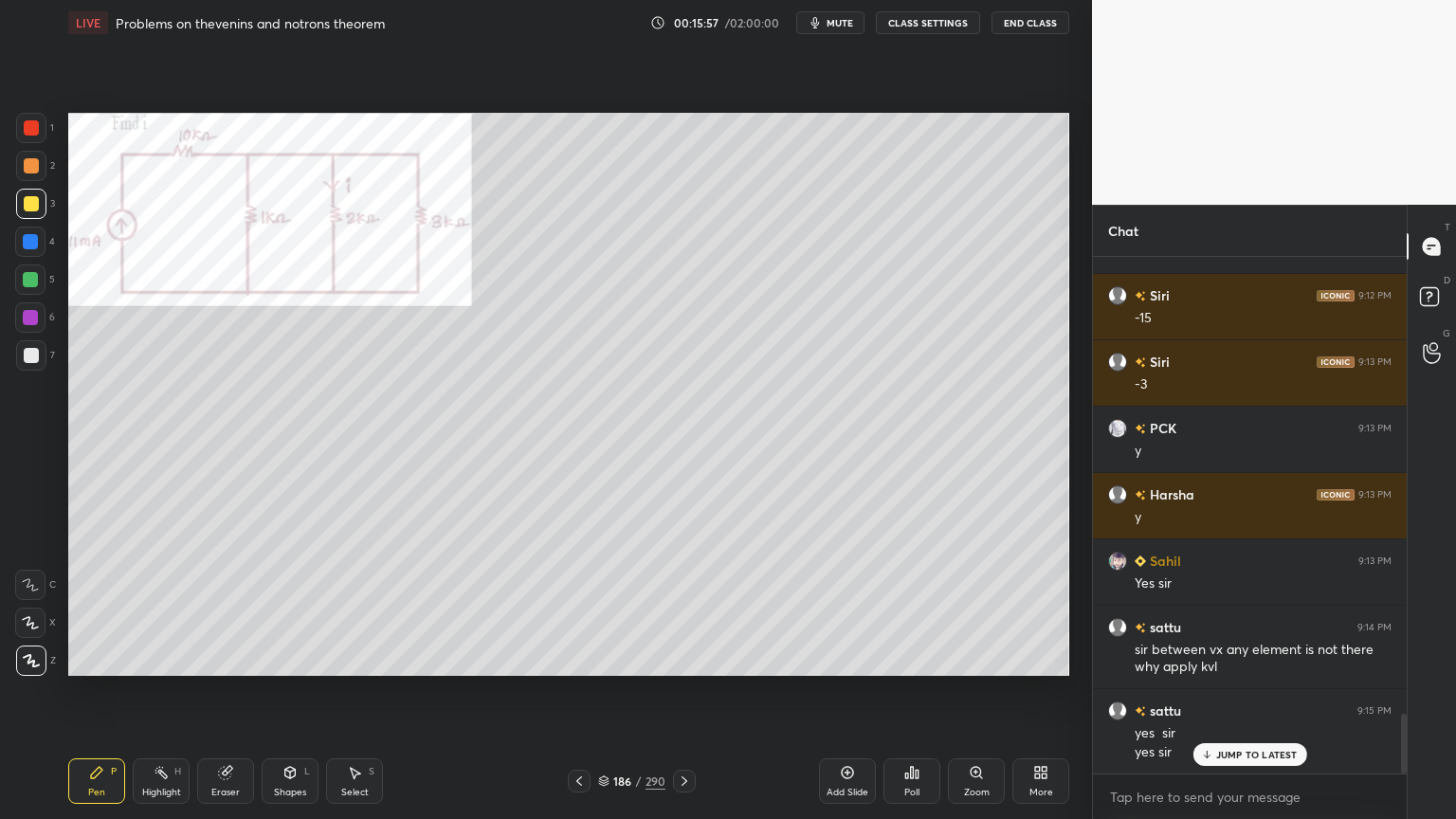 click at bounding box center (30, 318) 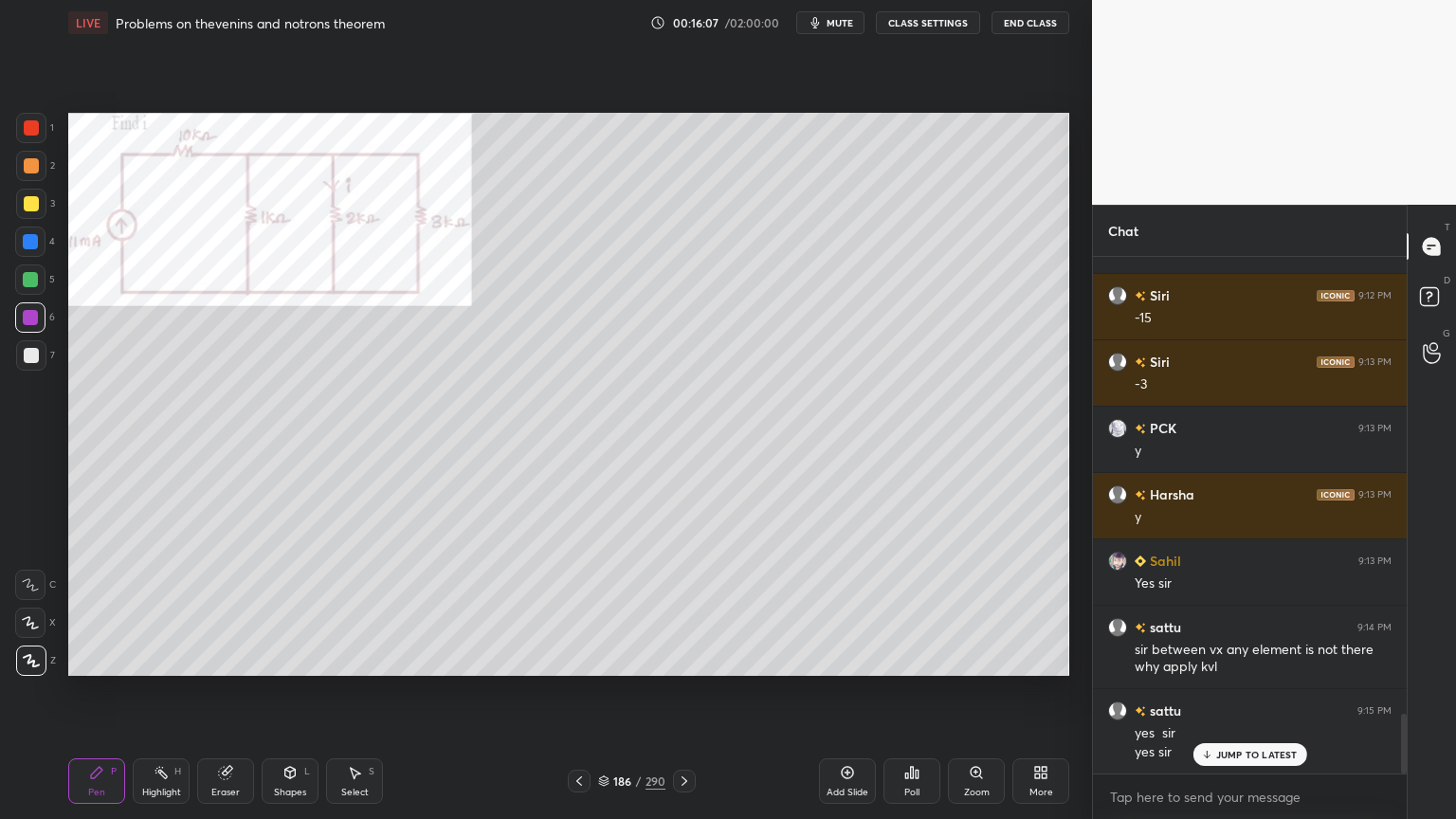 click at bounding box center [31, 204] 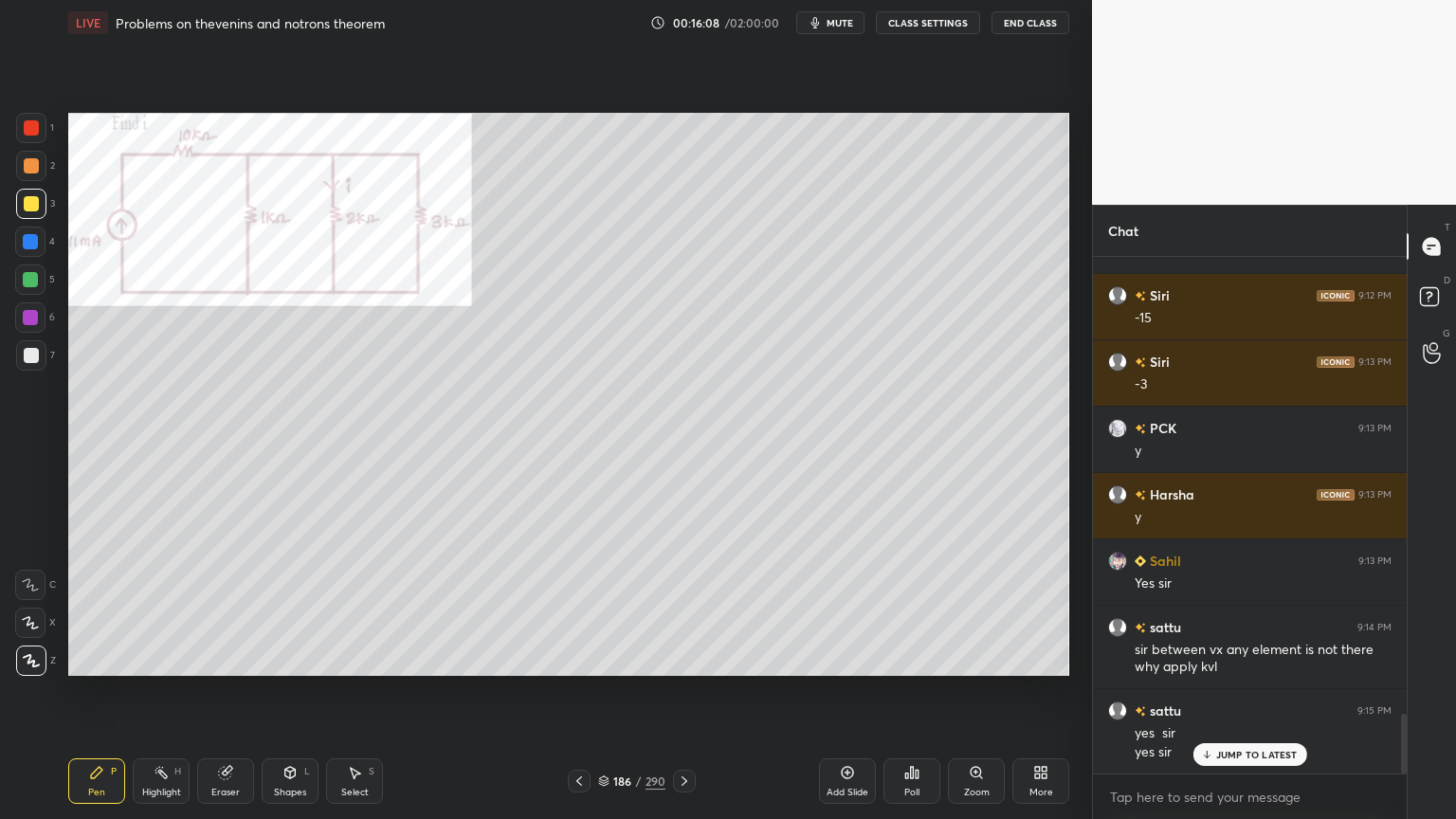 click 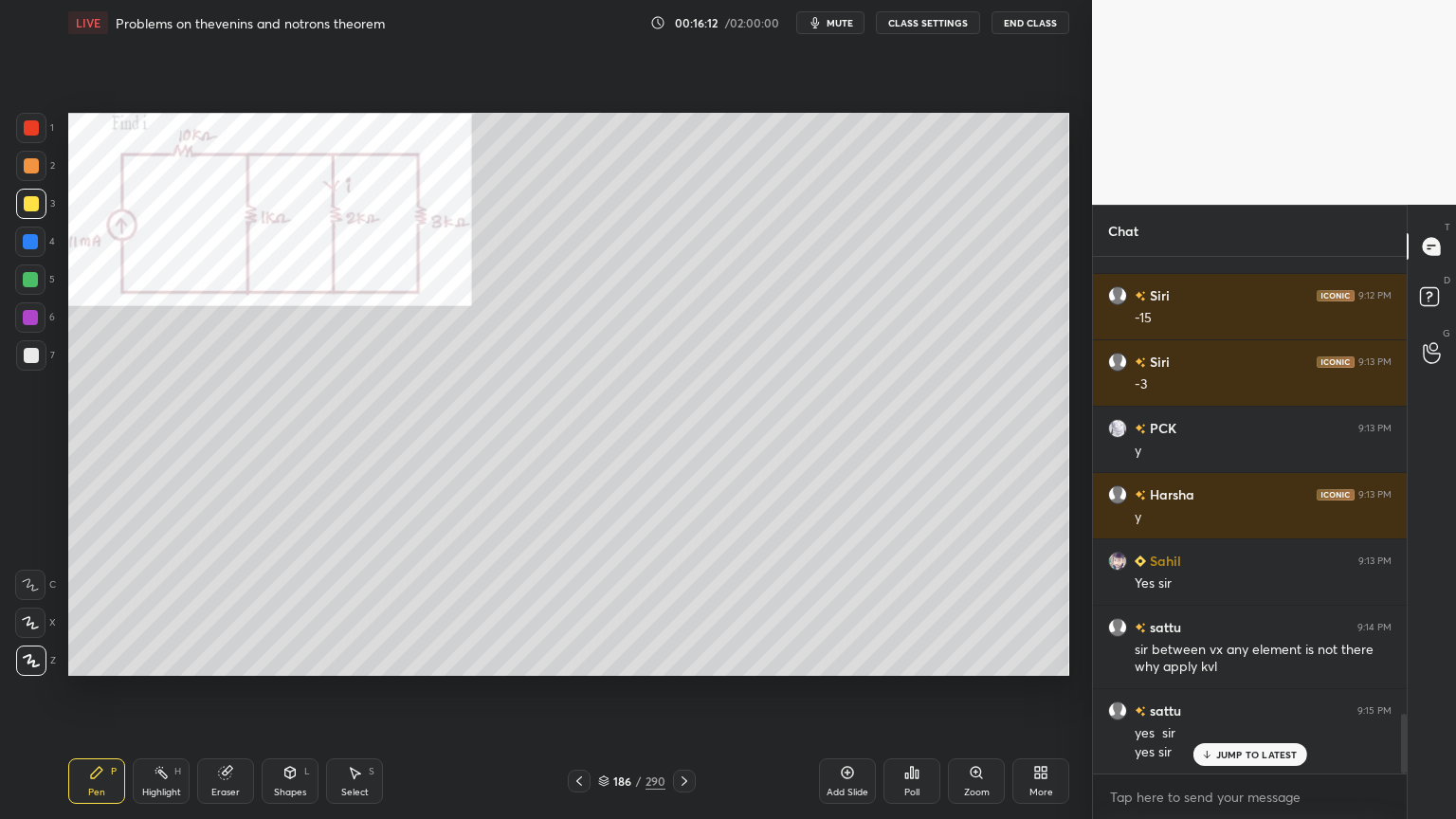 scroll, scrollTop: 4026, scrollLeft: 0, axis: vertical 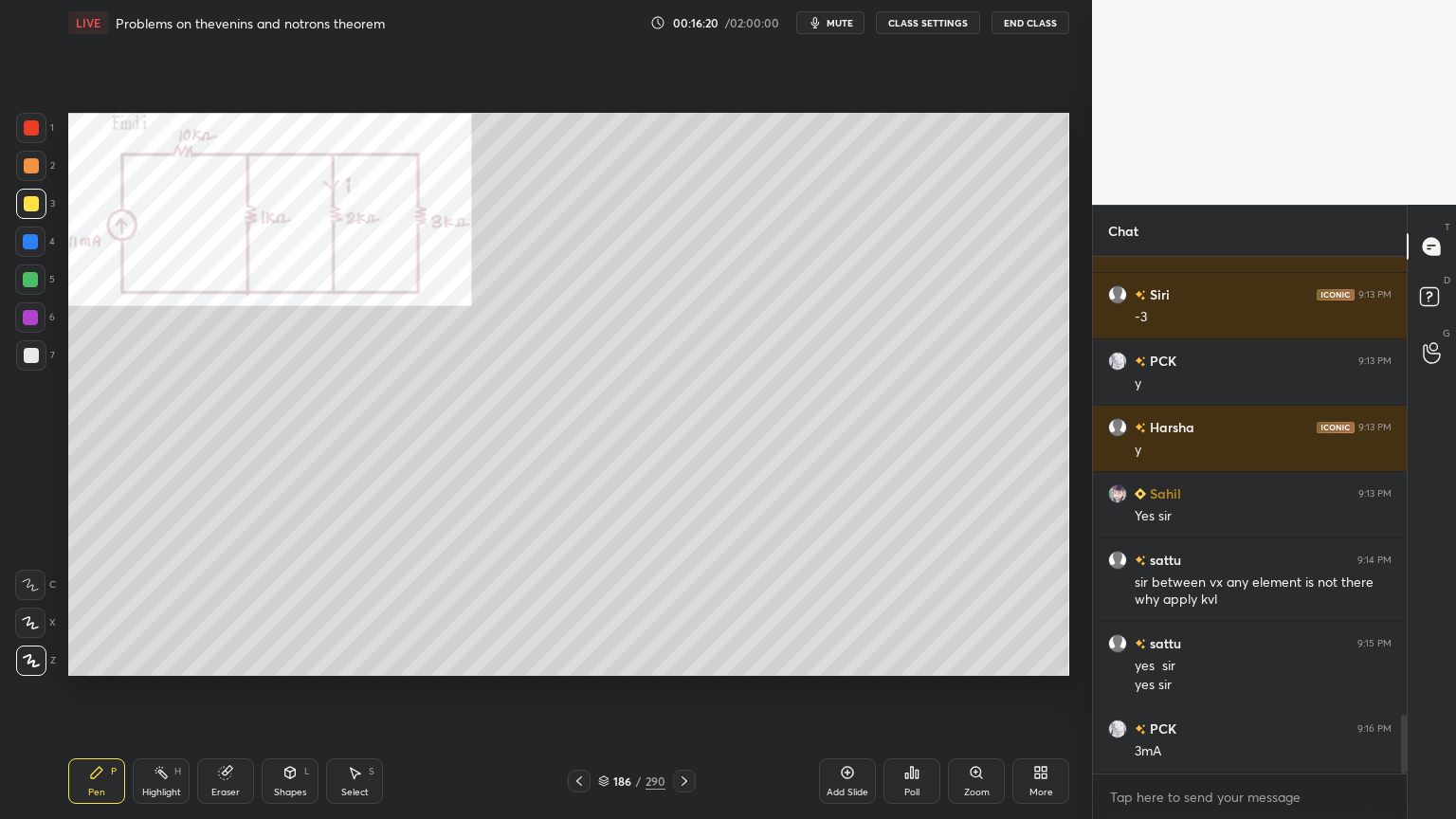 click at bounding box center (31, 166) 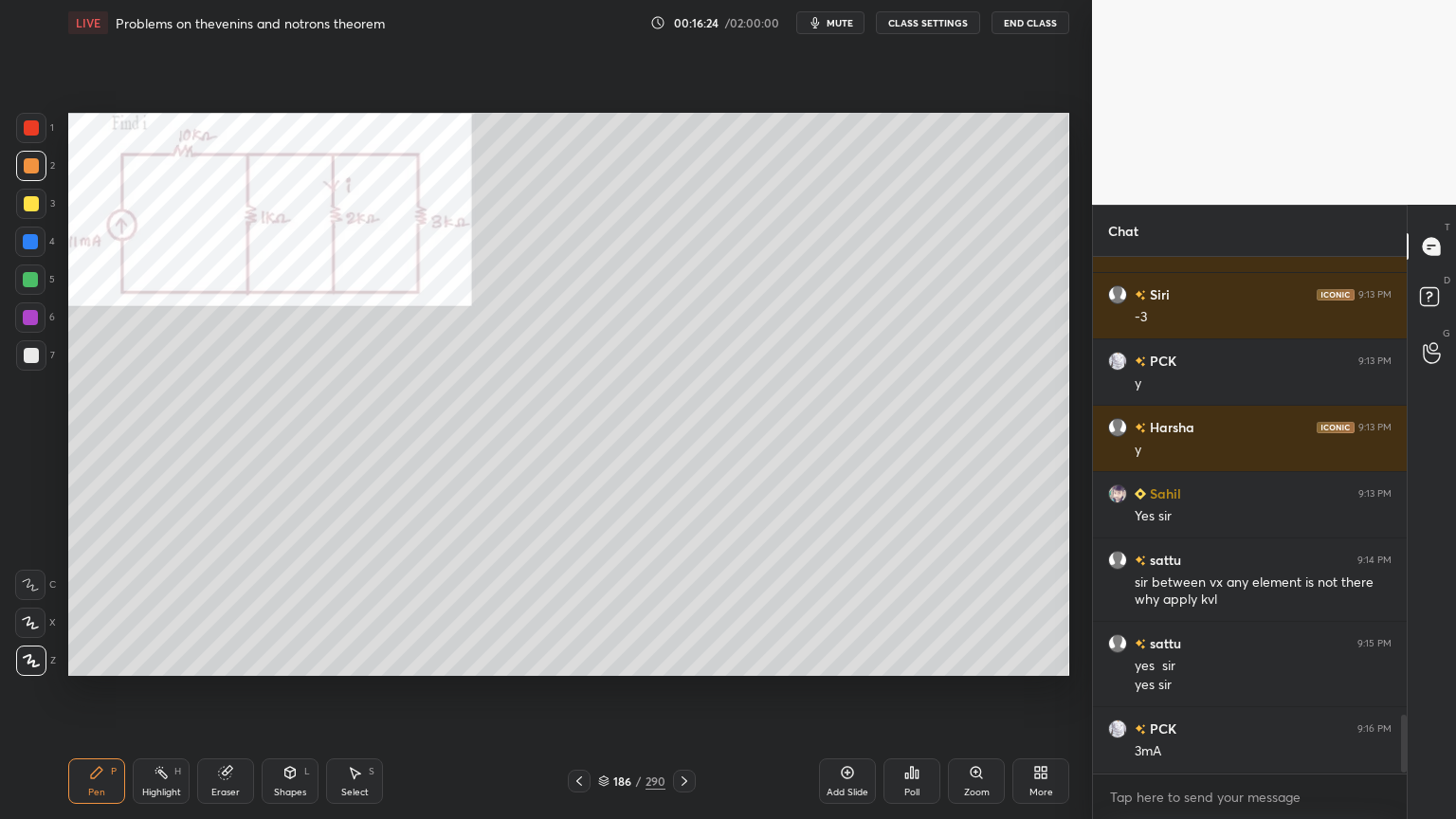 scroll, scrollTop: 4071, scrollLeft: 0, axis: vertical 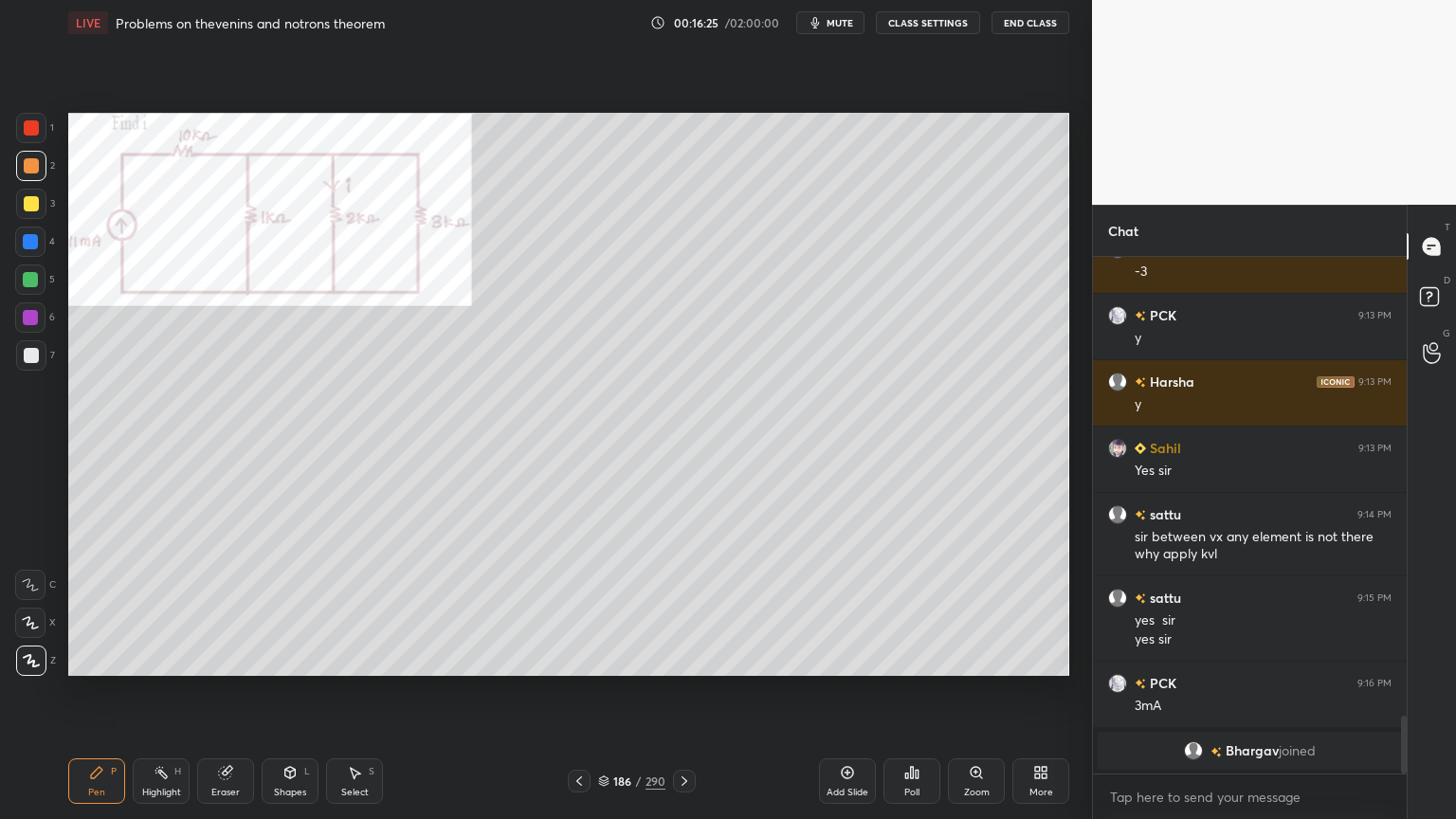 click at bounding box center (30, 318) 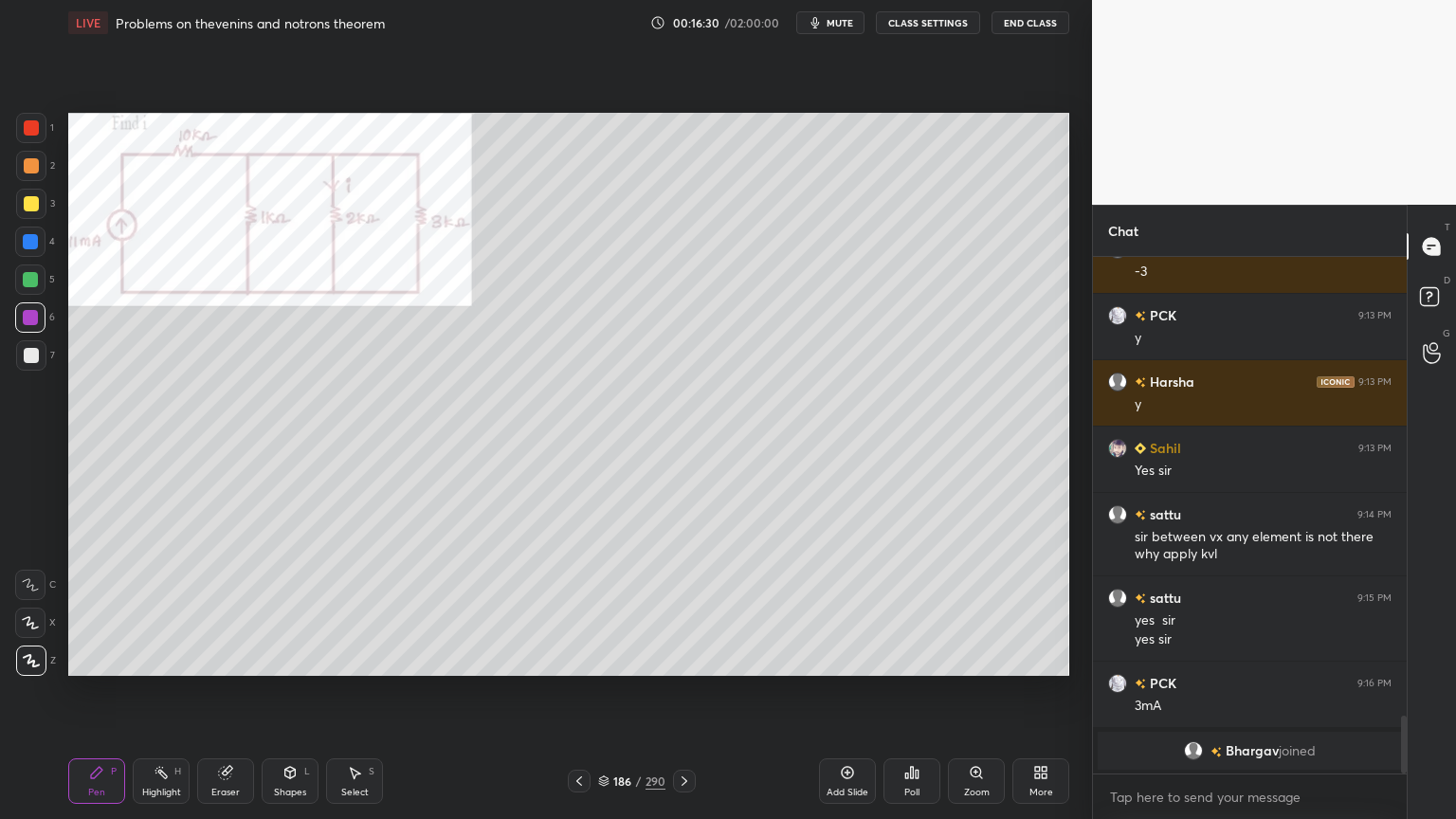 click at bounding box center (31, 204) 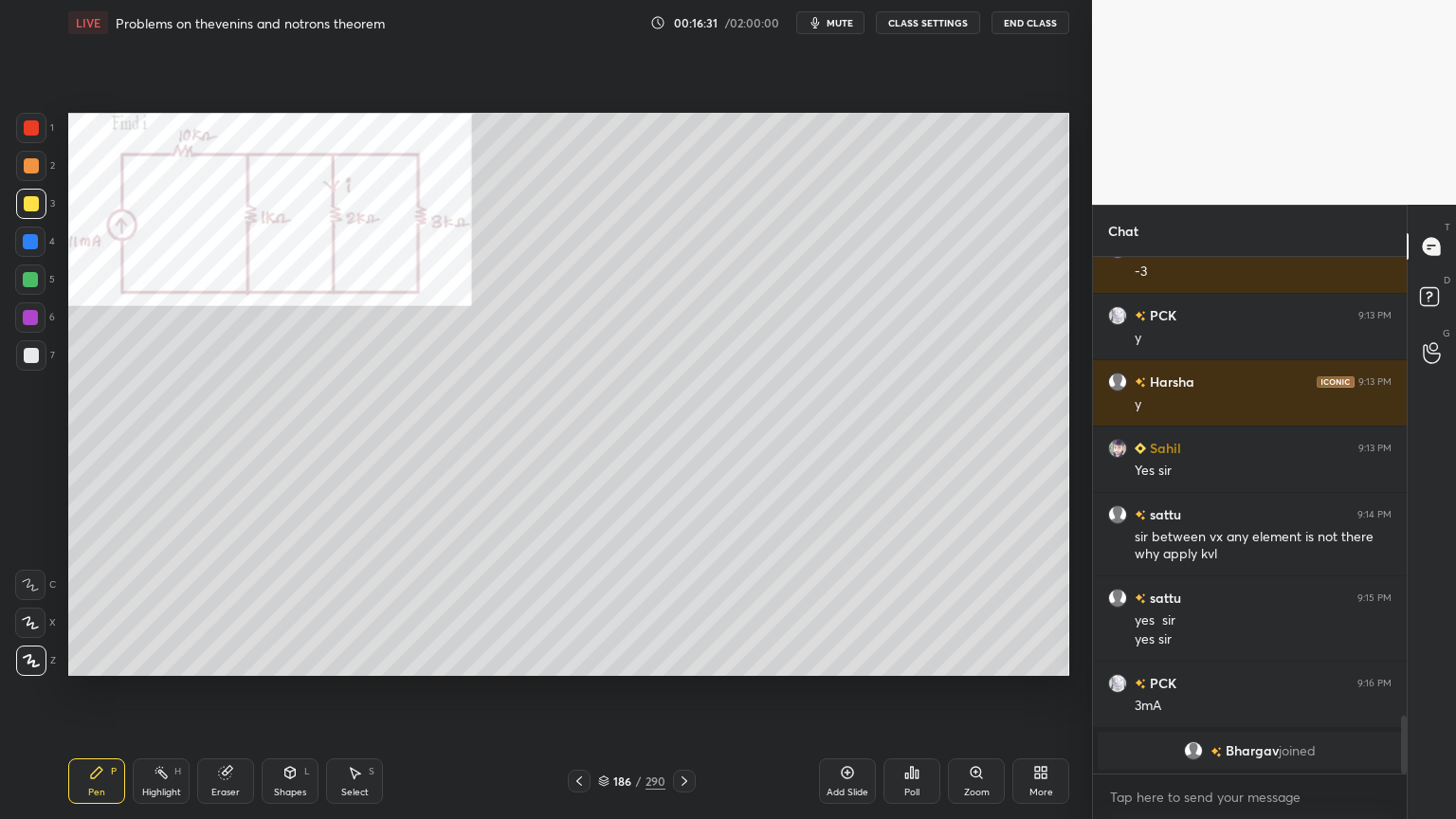 click 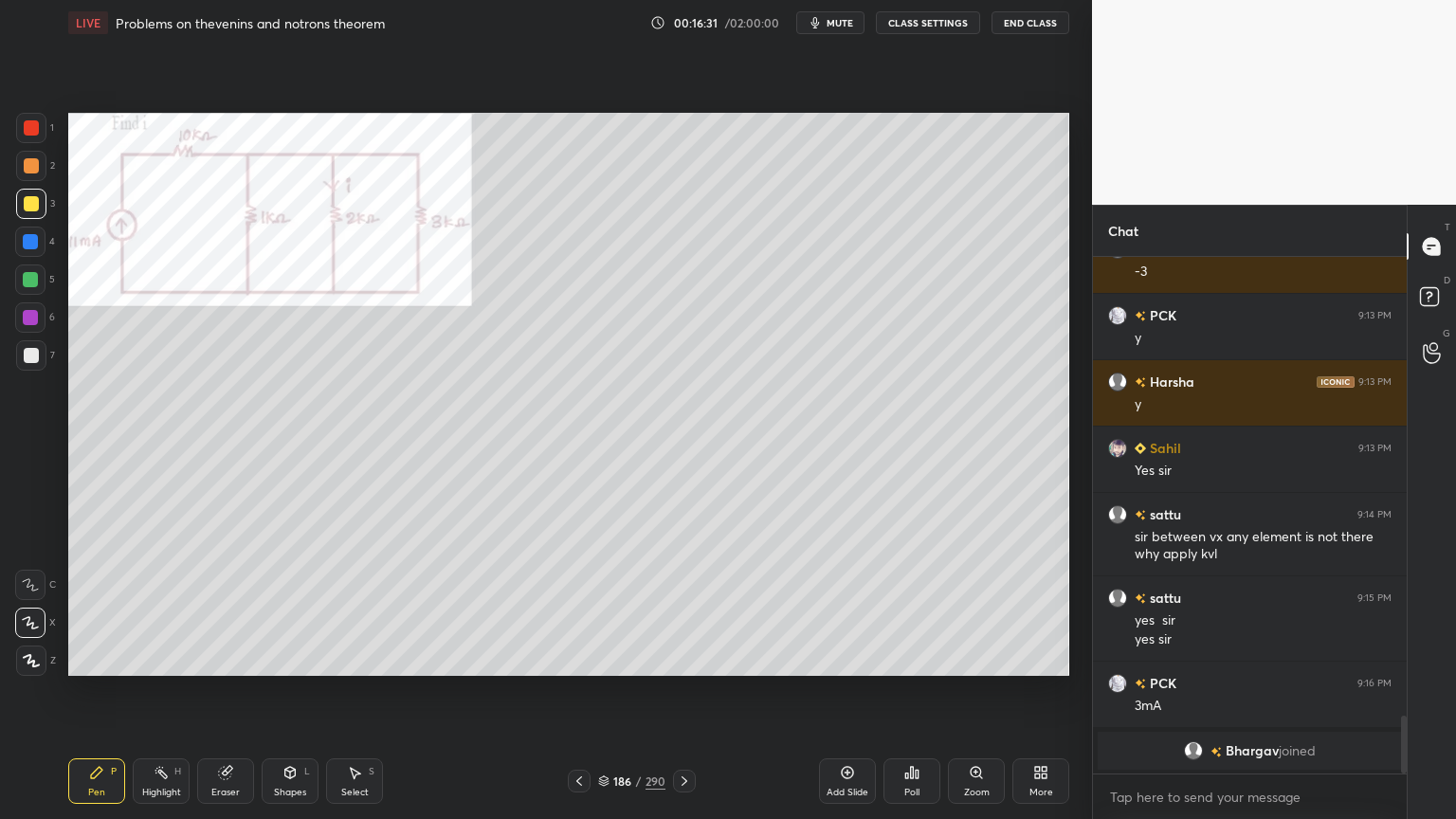 click 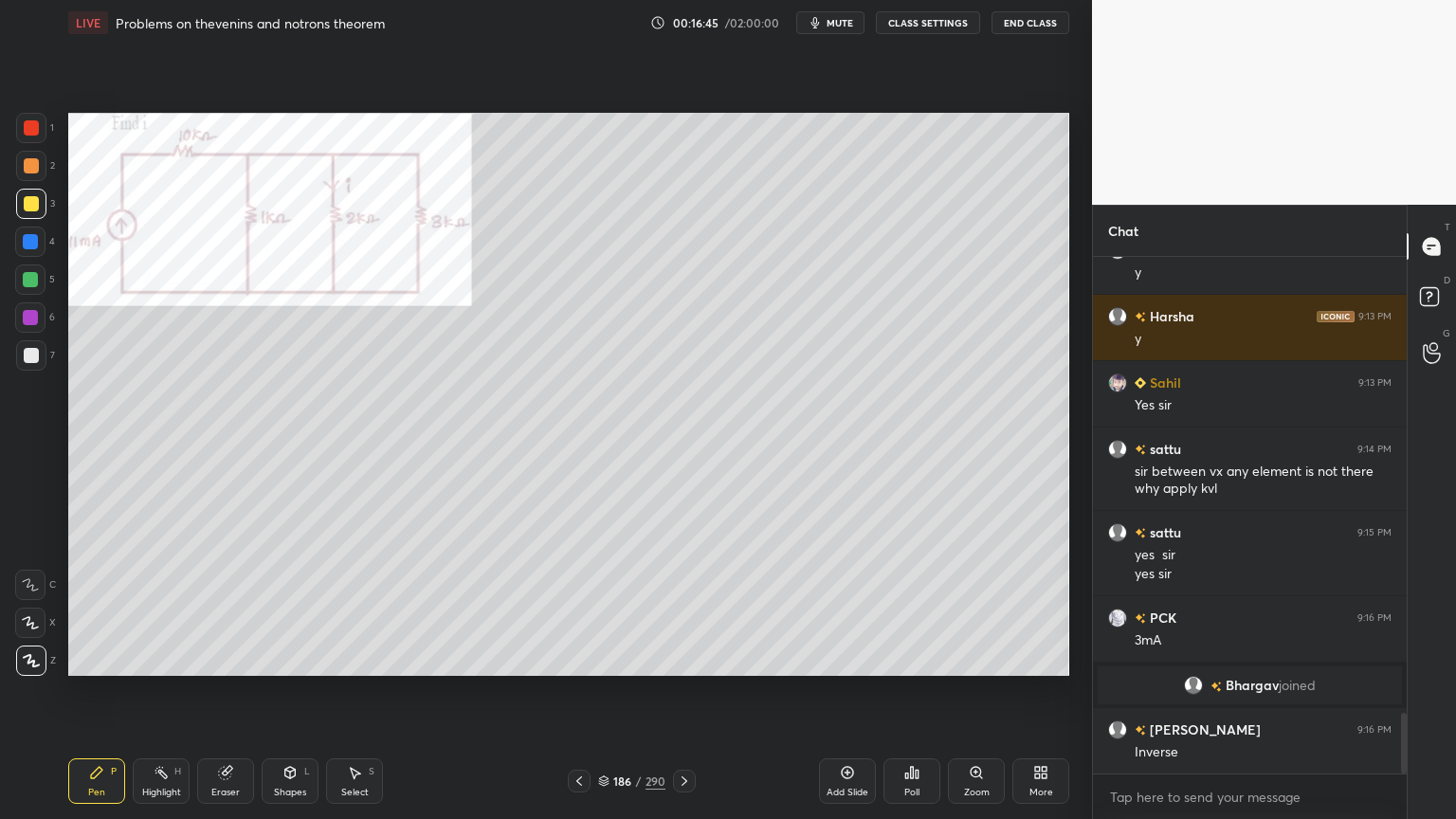 scroll, scrollTop: 3908, scrollLeft: 0, axis: vertical 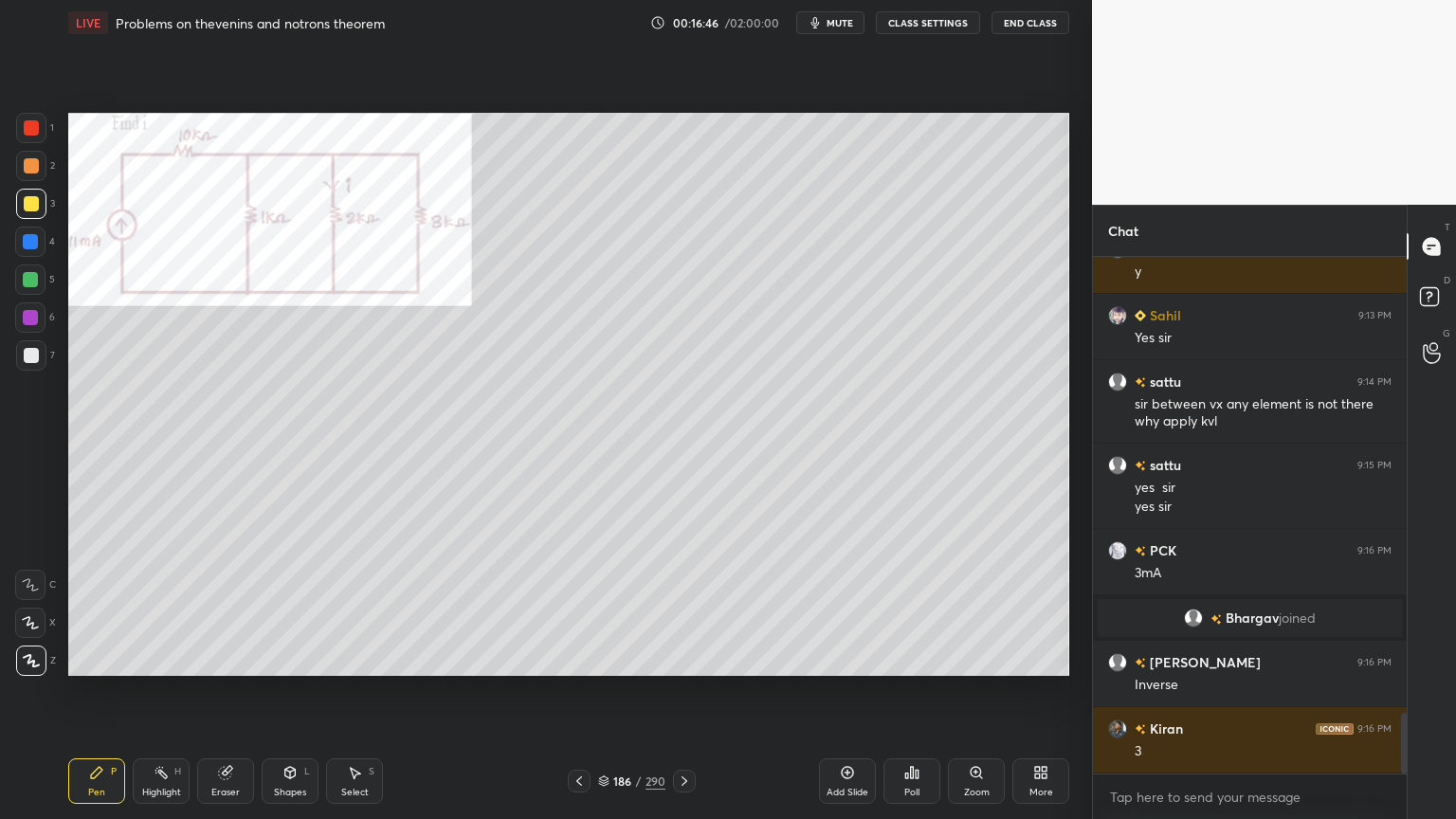 click at bounding box center [30, 318] 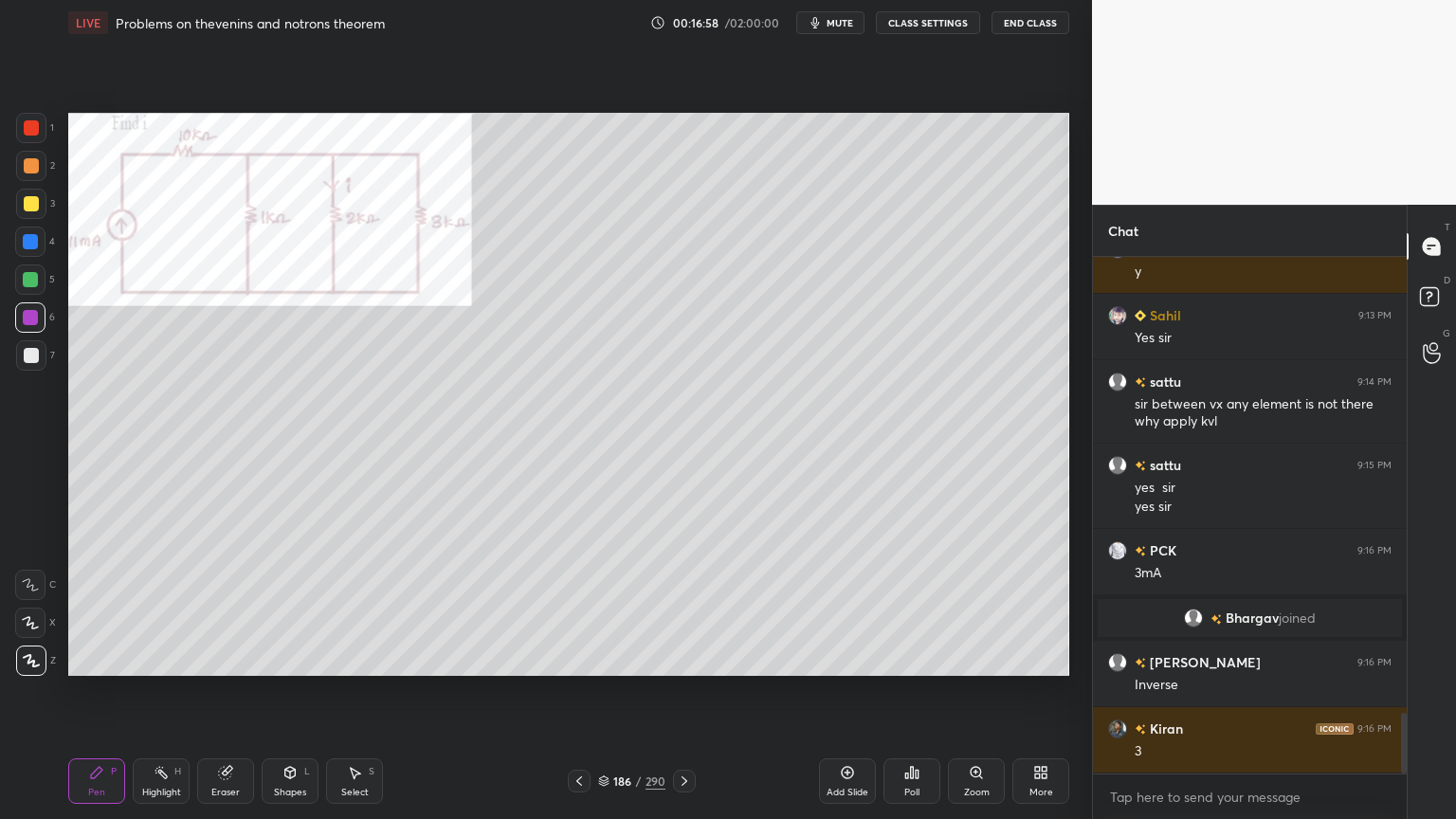 click at bounding box center (31, 204) 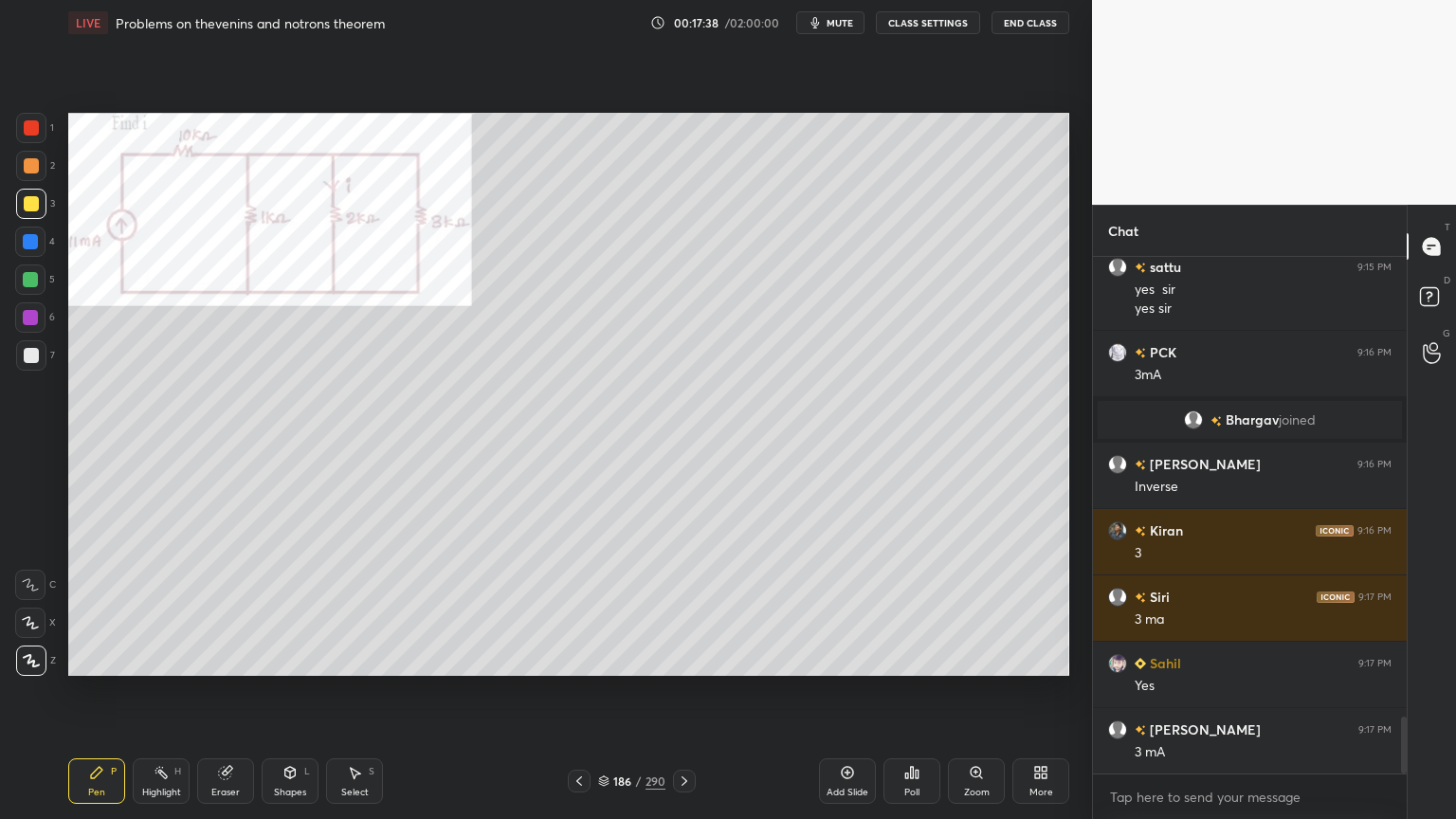scroll, scrollTop: 4174, scrollLeft: 0, axis: vertical 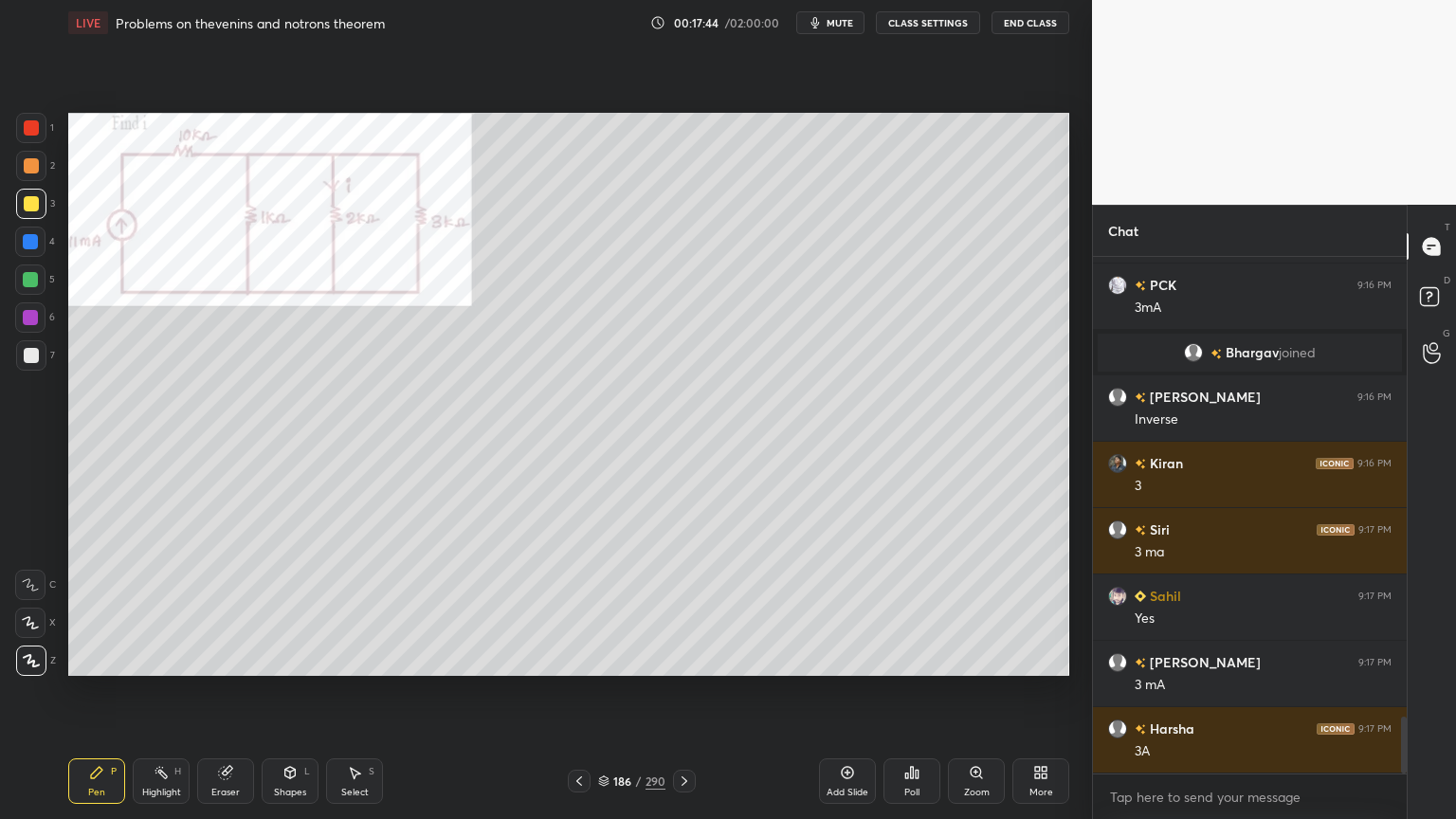 click at bounding box center (30, 280) 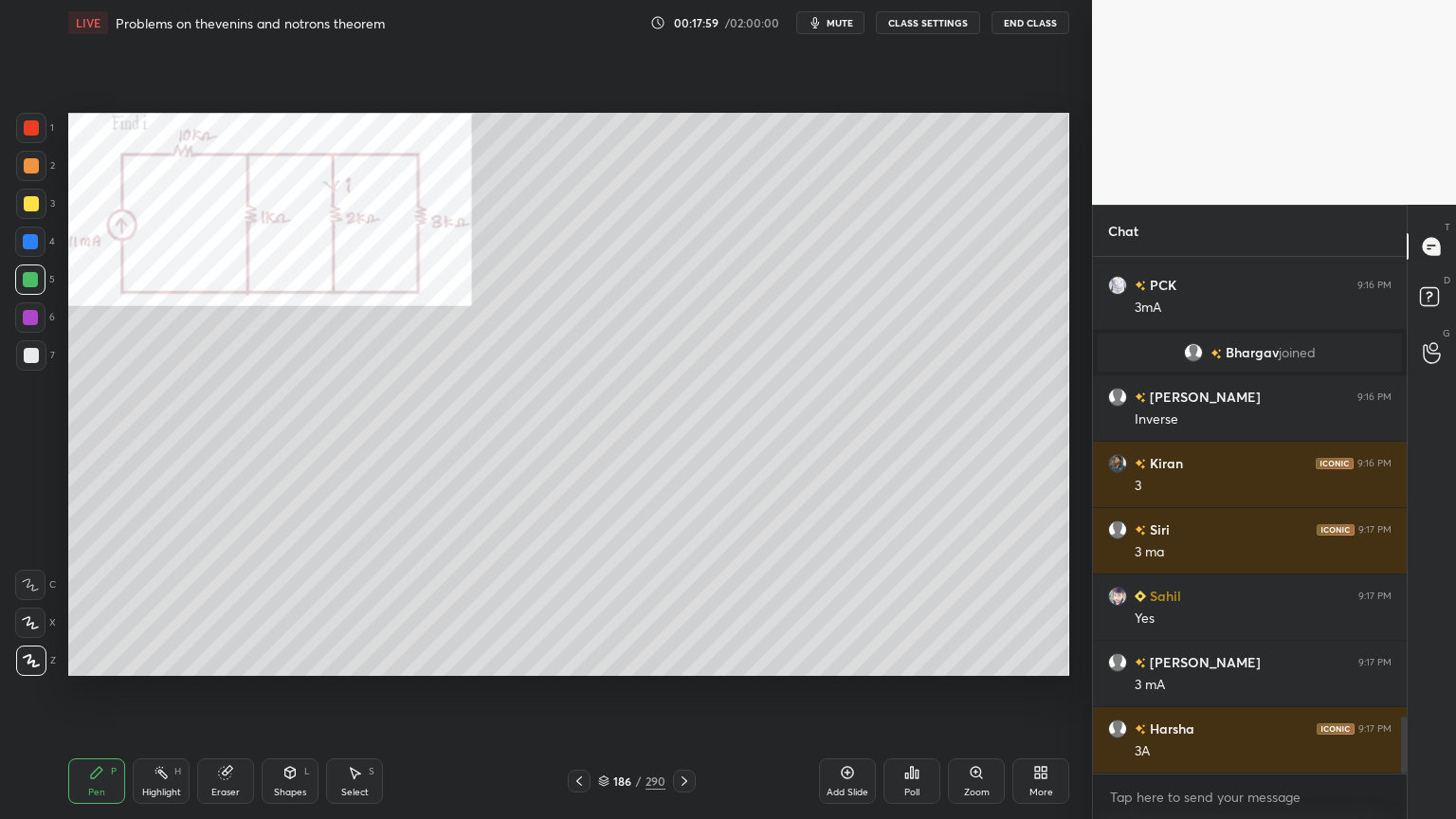 scroll, scrollTop: 4239, scrollLeft: 0, axis: vertical 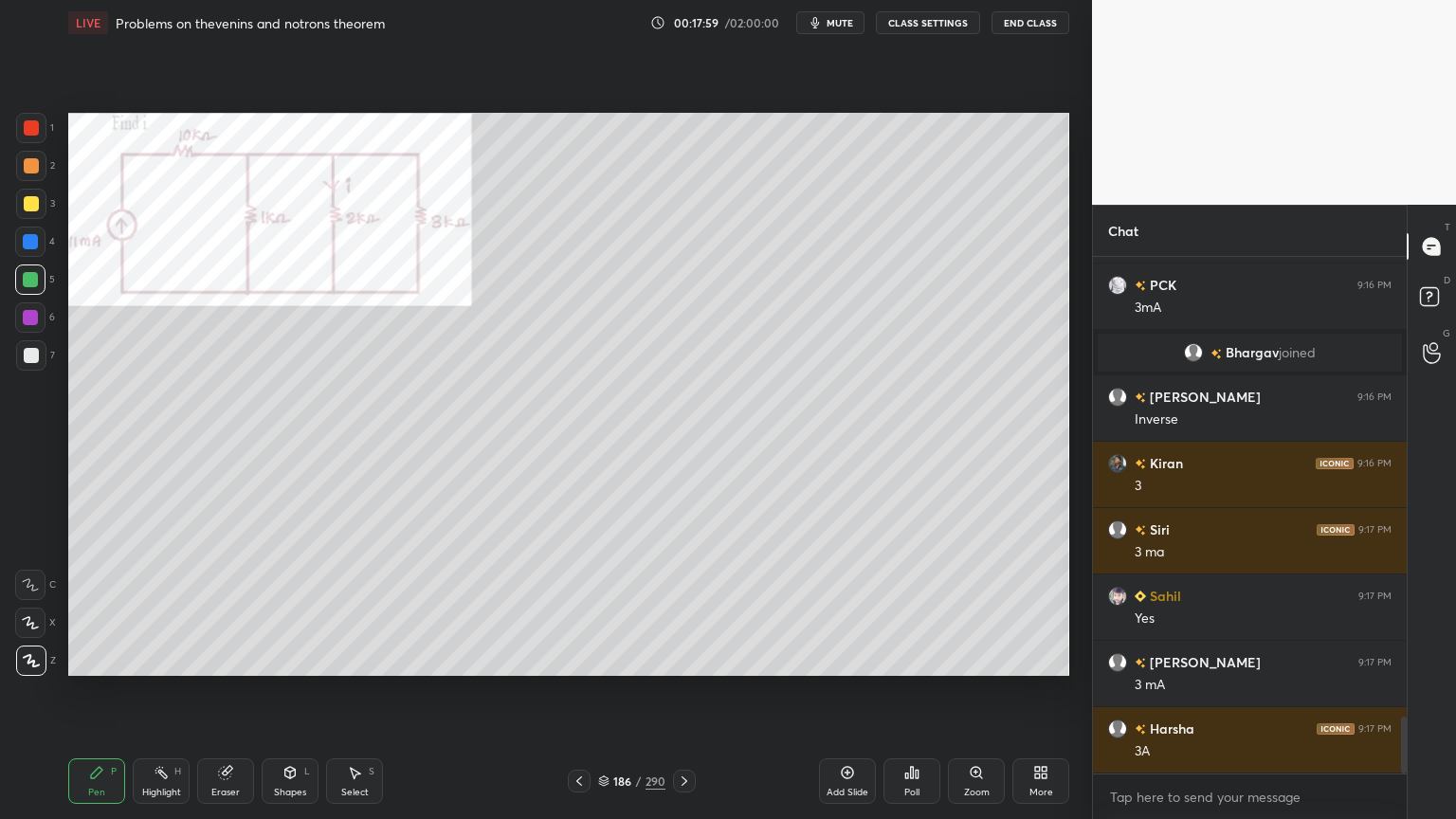 click on "Highlight H" at bounding box center (161, 781) 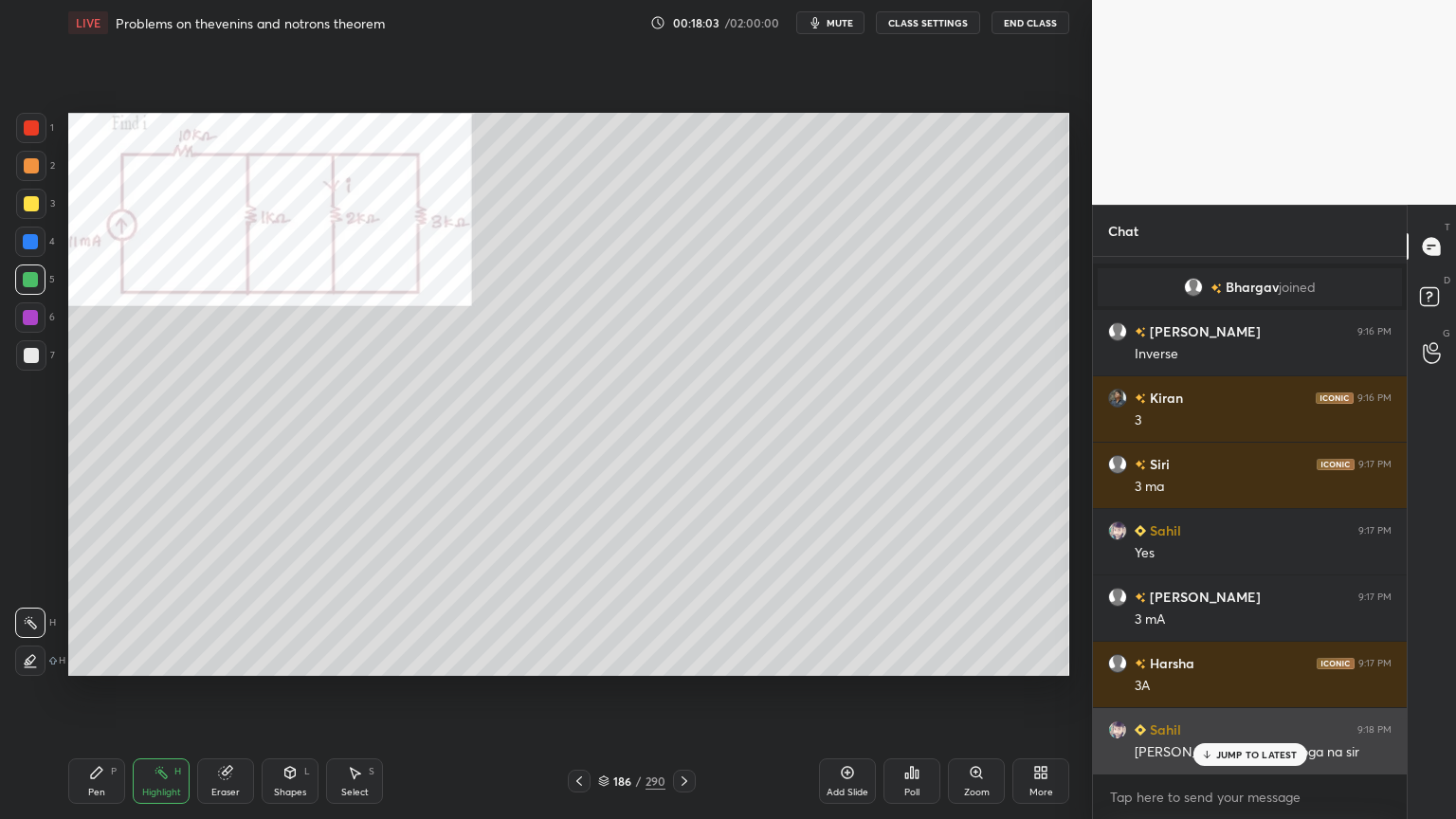 click on "JUMP TO LATEST" at bounding box center (1257, 755) 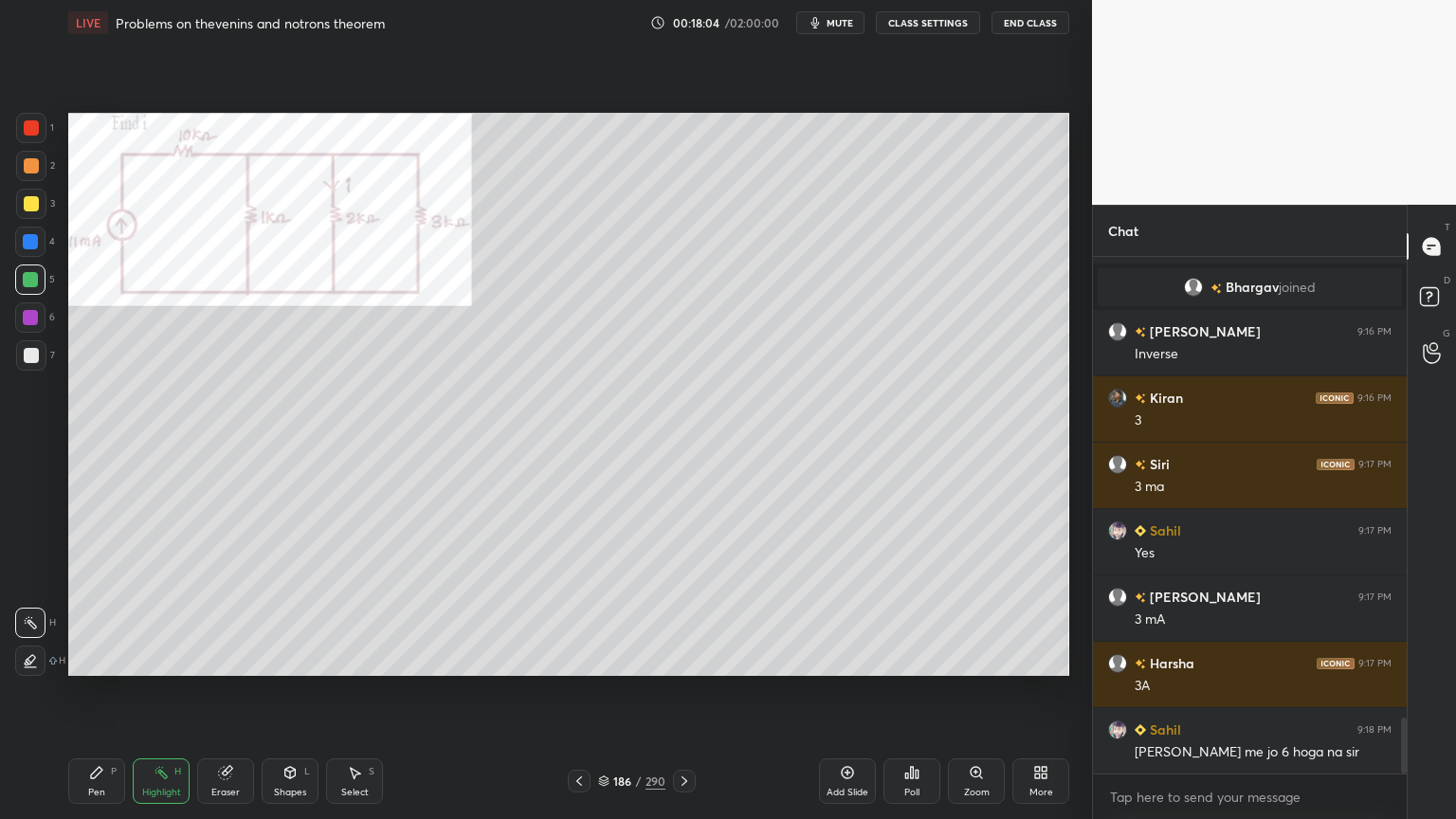 click on "Pen" at bounding box center [97, 792] 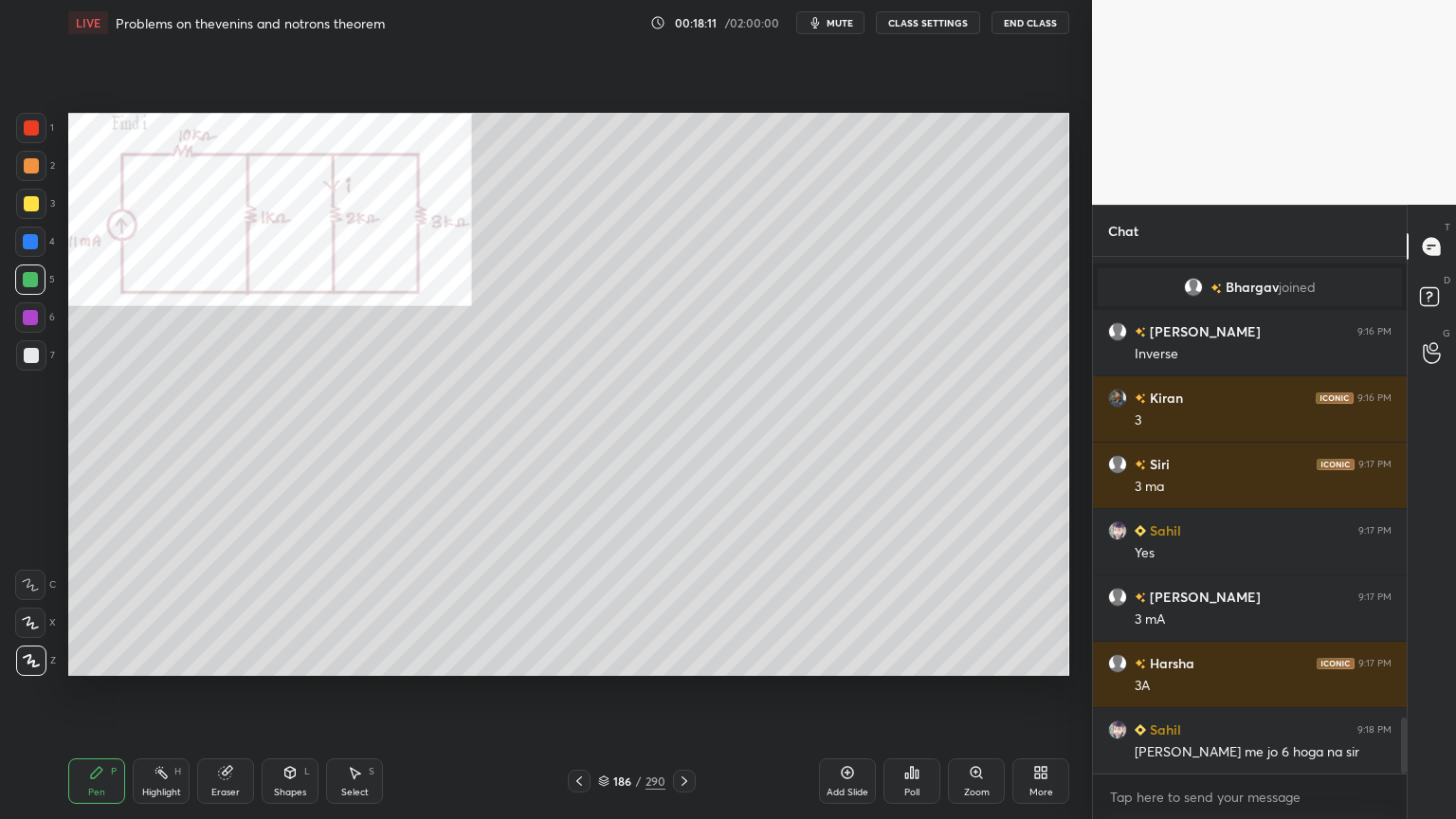 click on "Highlight" at bounding box center [161, 792] 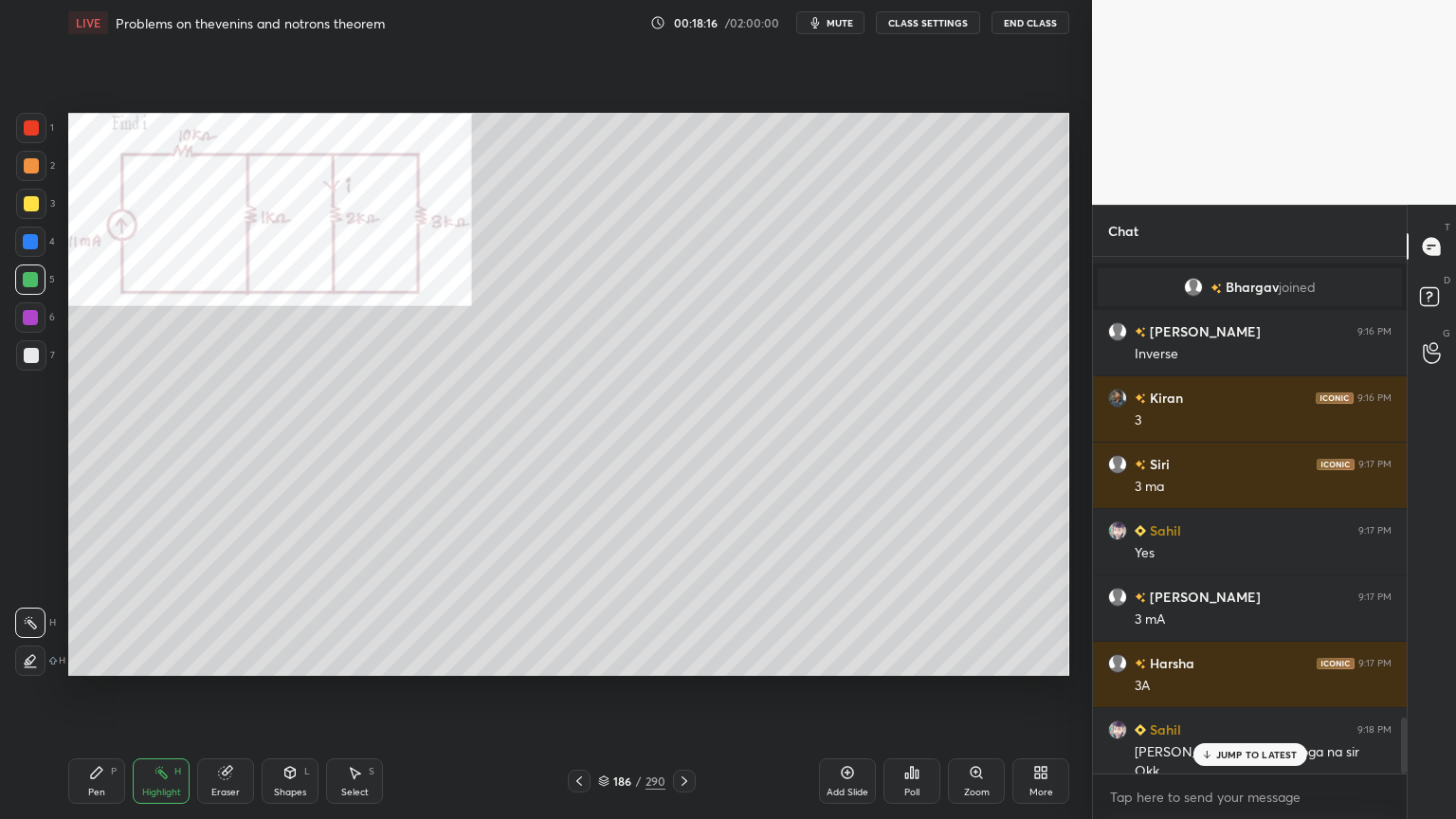 scroll, scrollTop: 4258, scrollLeft: 0, axis: vertical 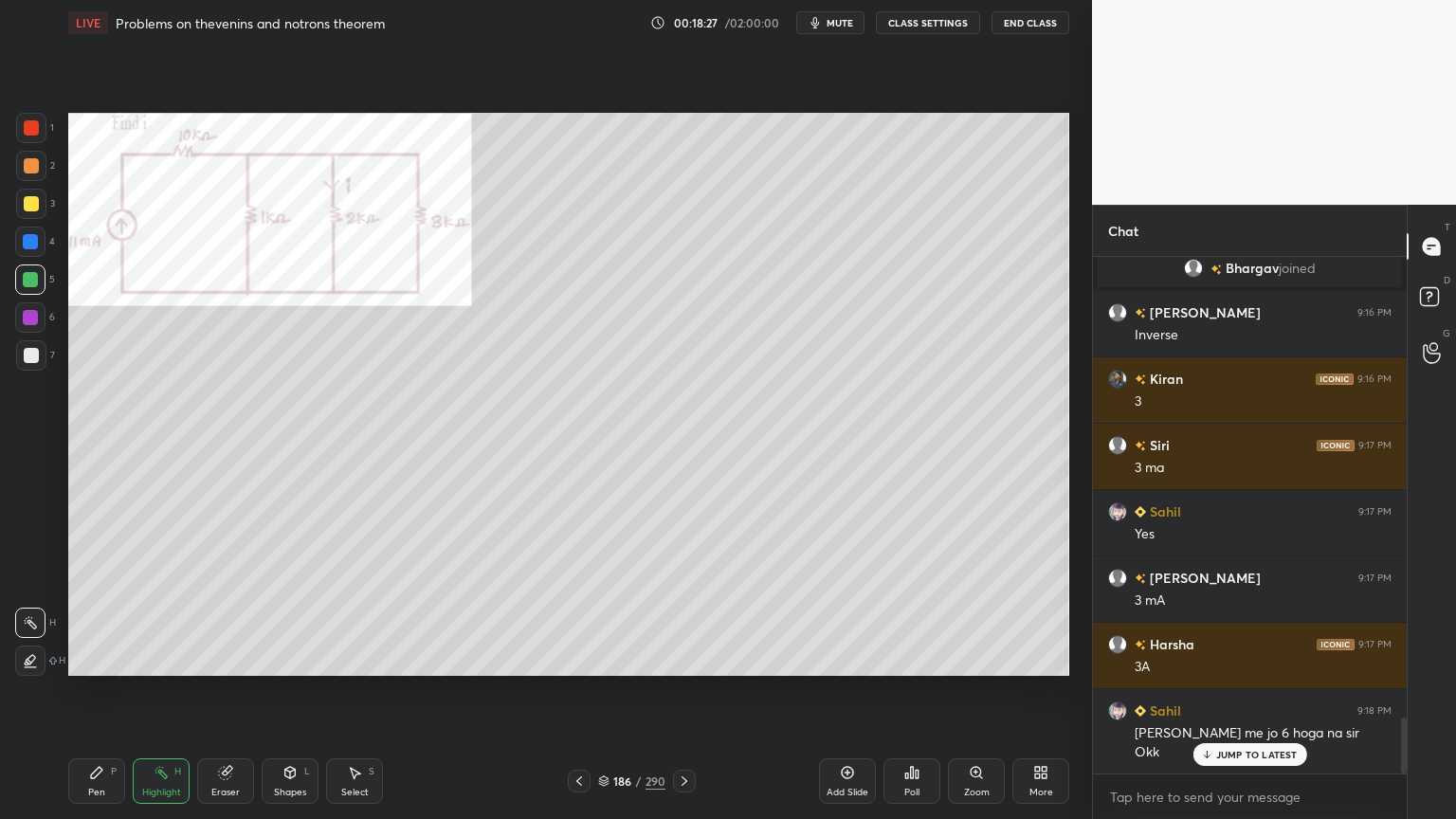 click on "Pen" at bounding box center (97, 792) 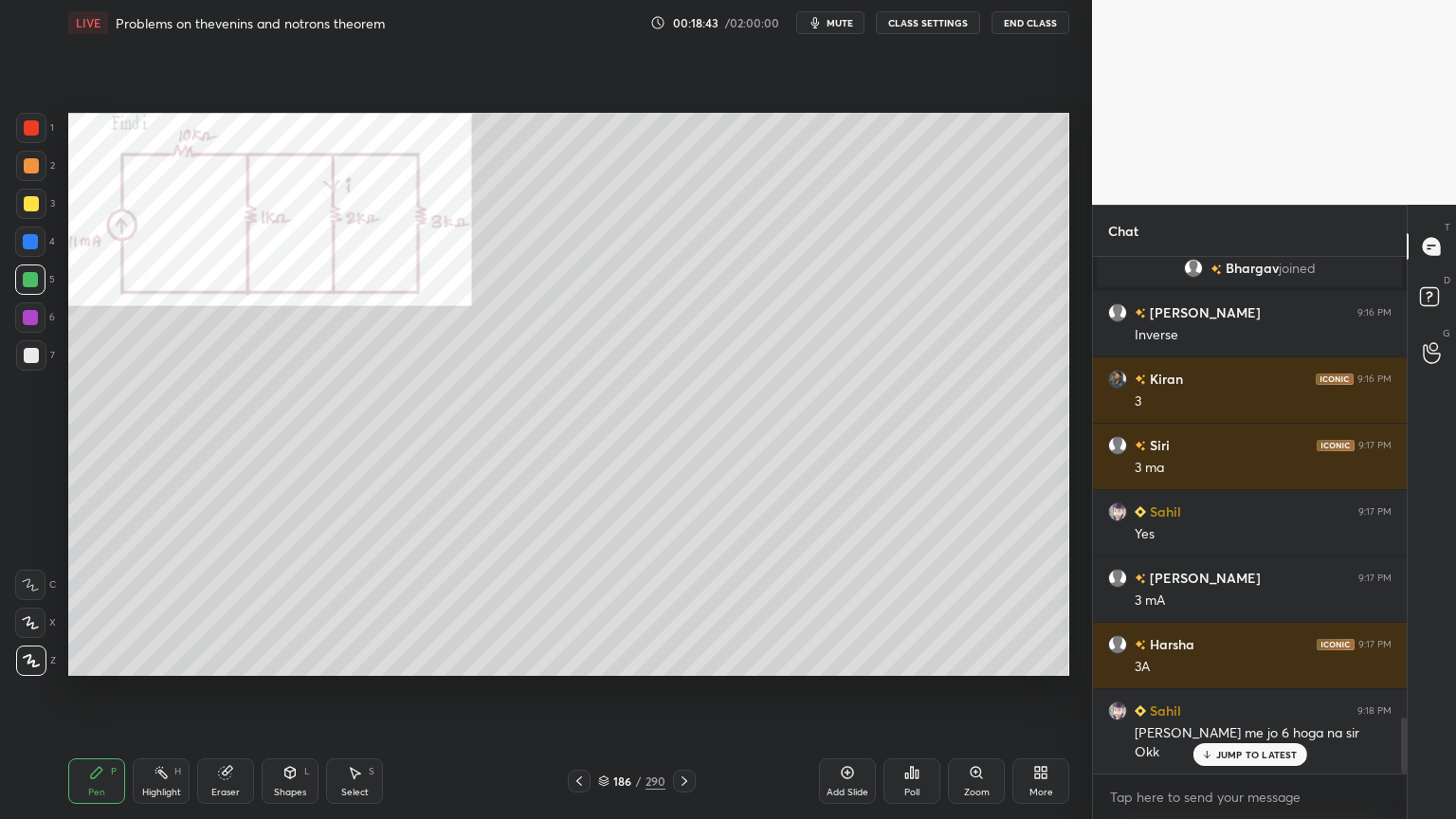 scroll, scrollTop: 4304, scrollLeft: 0, axis: vertical 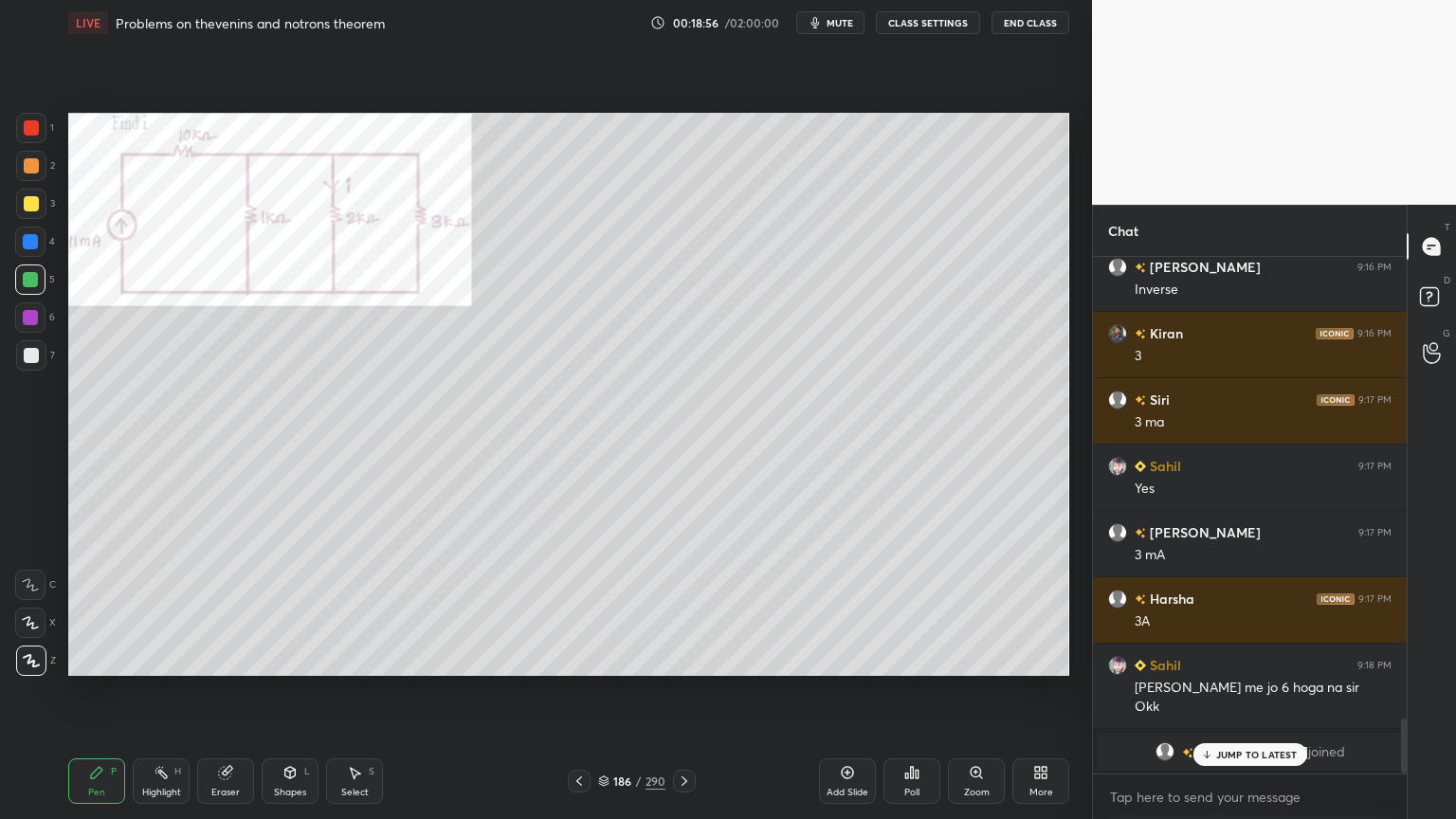 click on "Shapes" at bounding box center [290, 792] 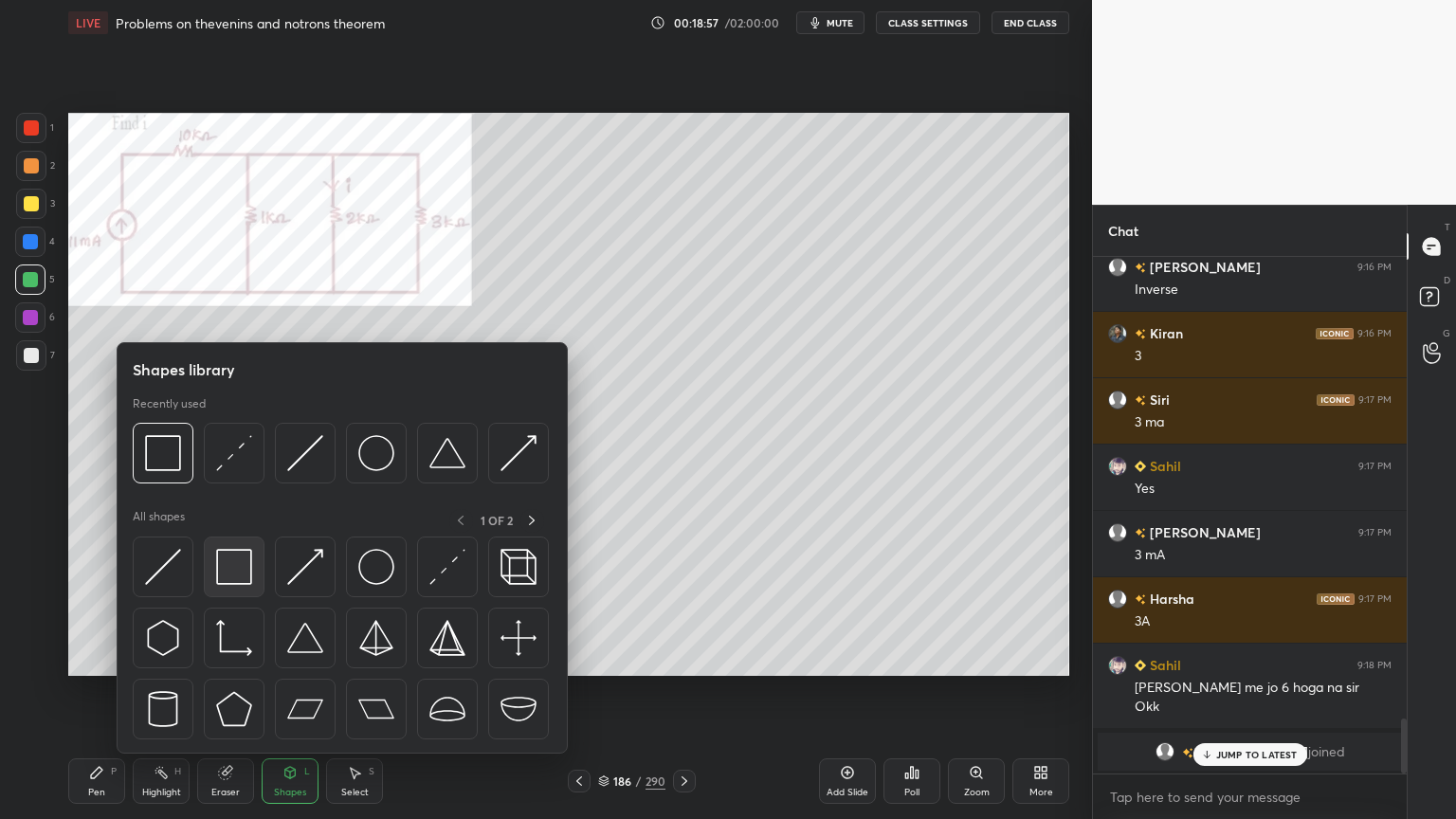 click at bounding box center [234, 567] 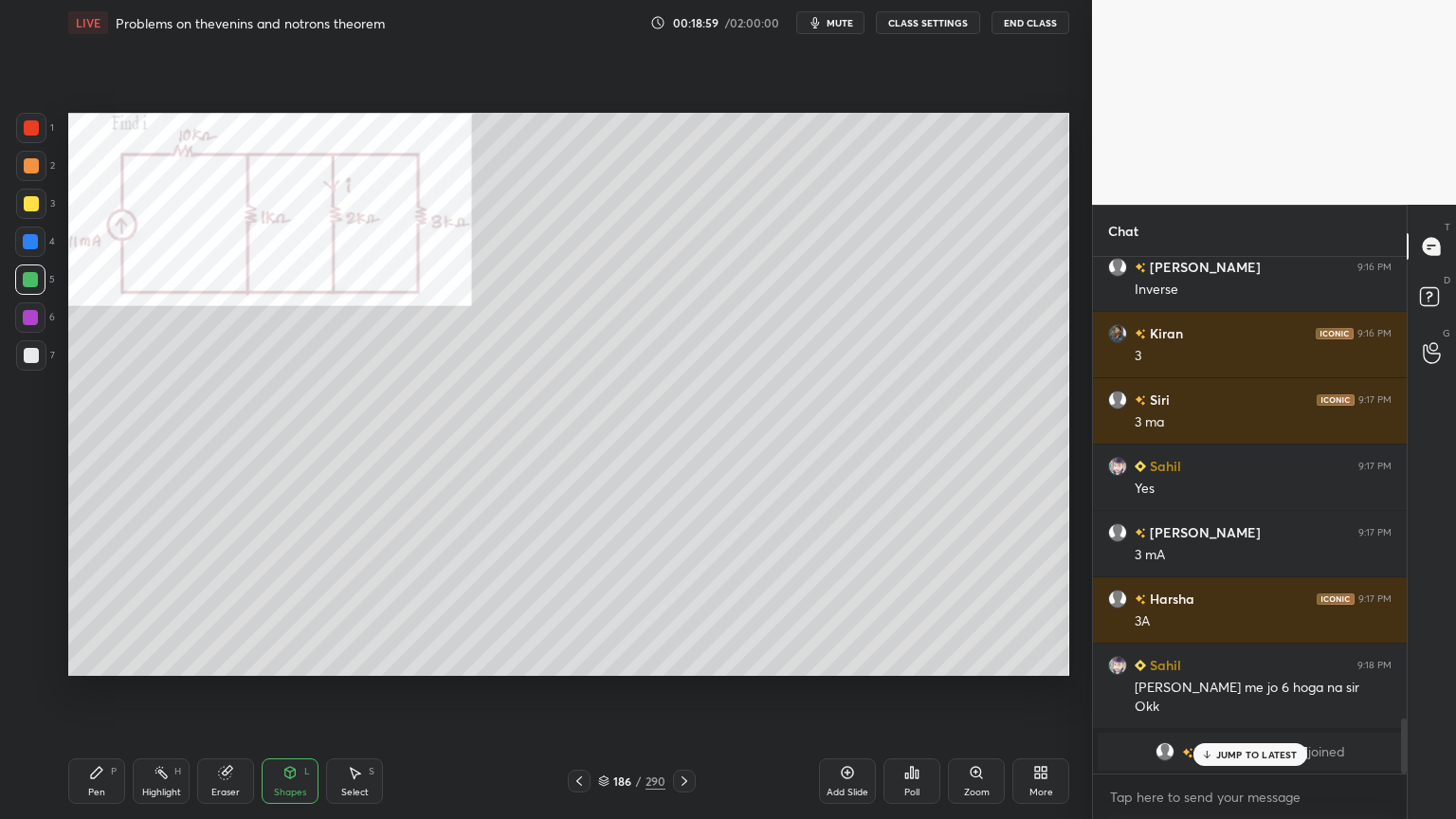 click on "JUMP TO LATEST" at bounding box center [1257, 755] 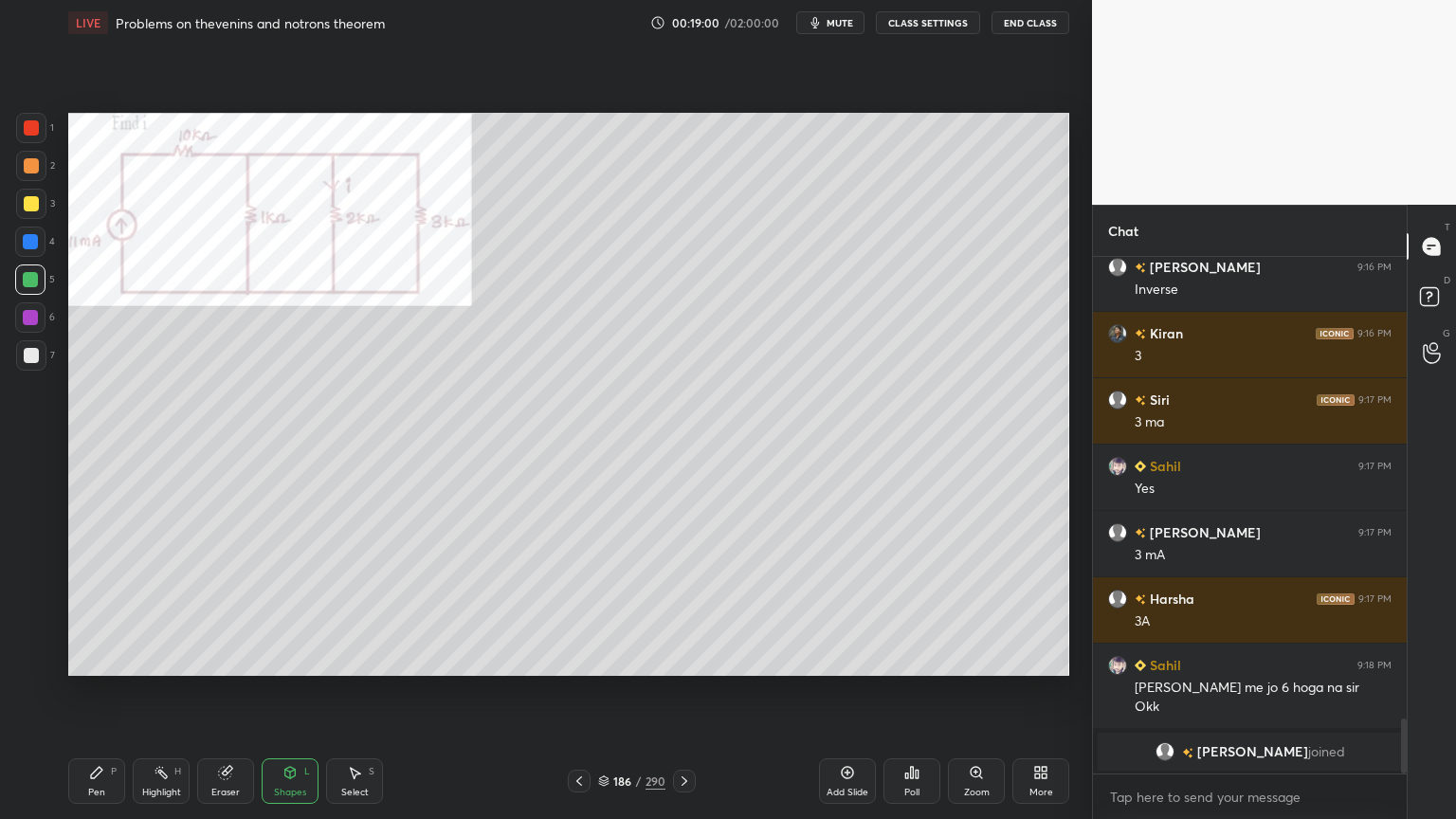 click on "Pen" at bounding box center [97, 792] 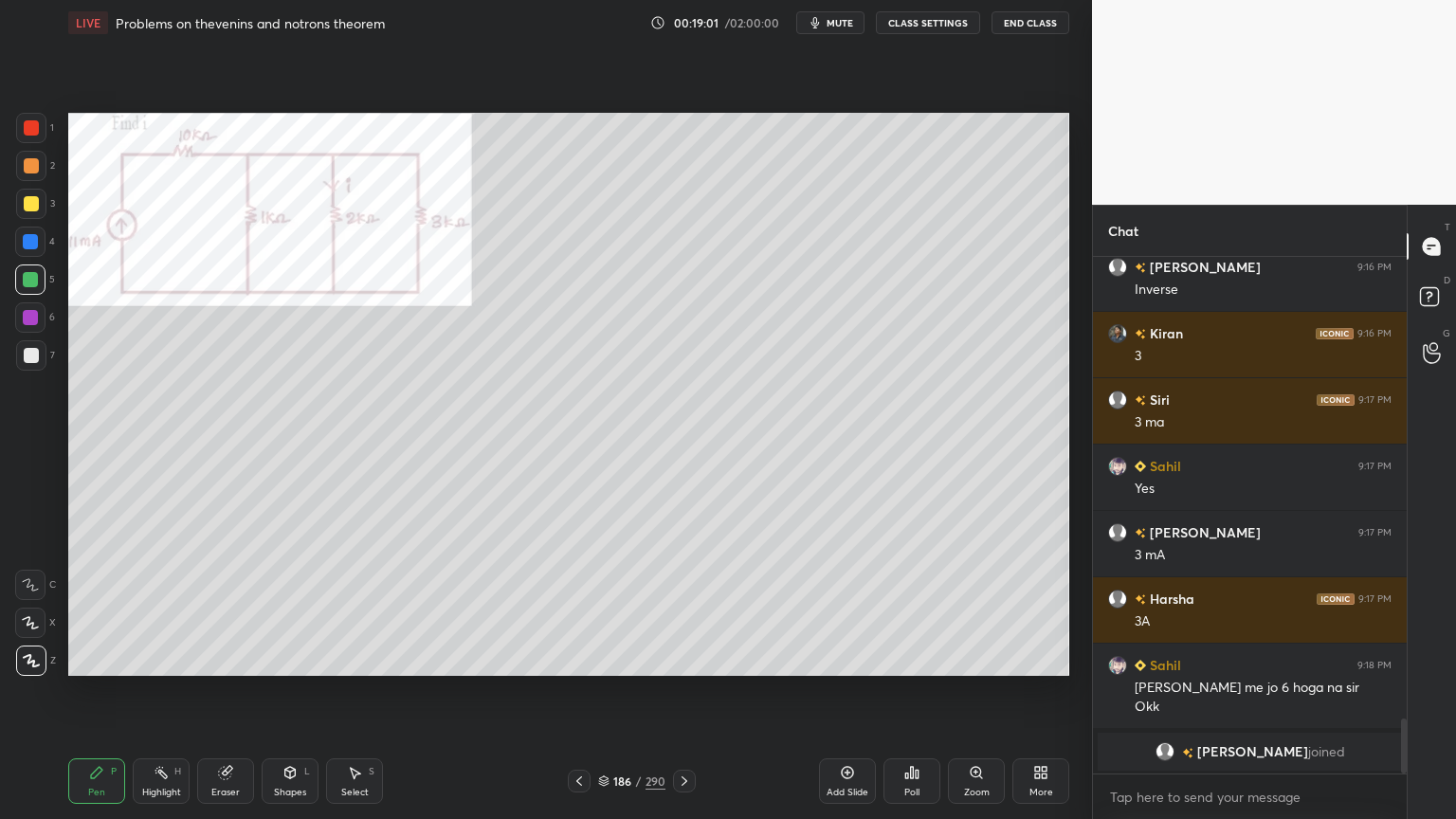 click at bounding box center (31, 166) 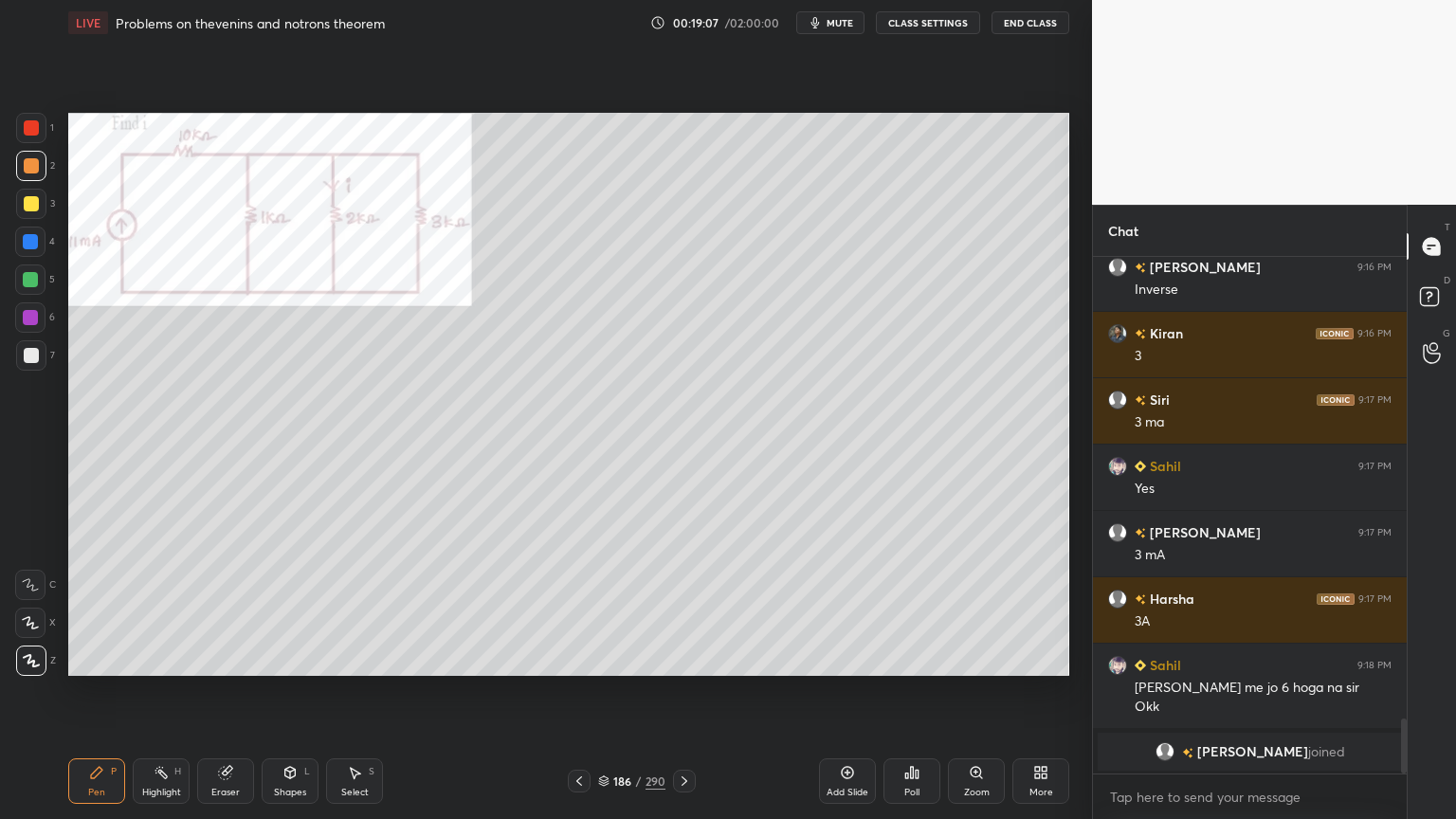 scroll, scrollTop: 6, scrollLeft: 6, axis: both 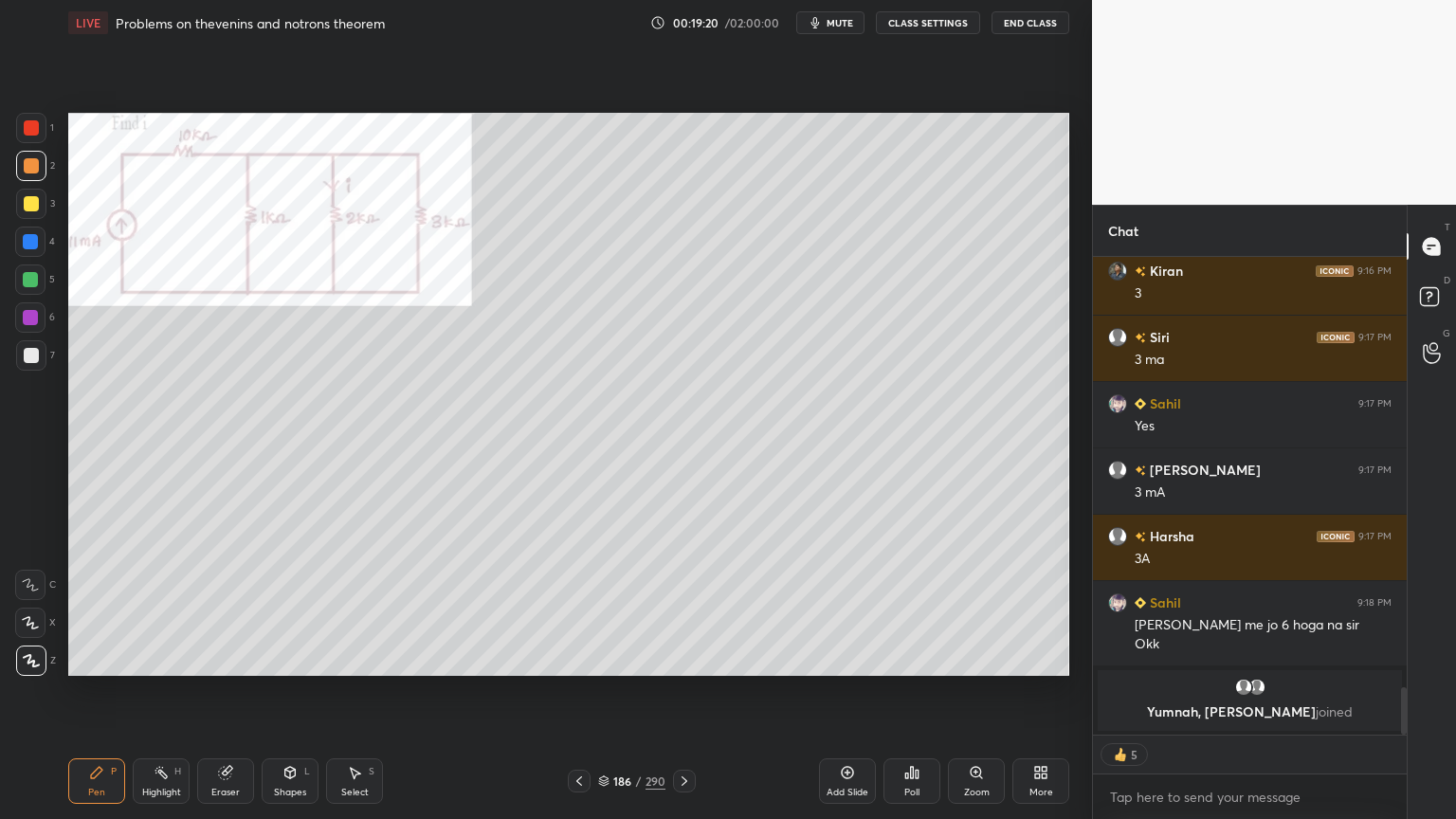 click 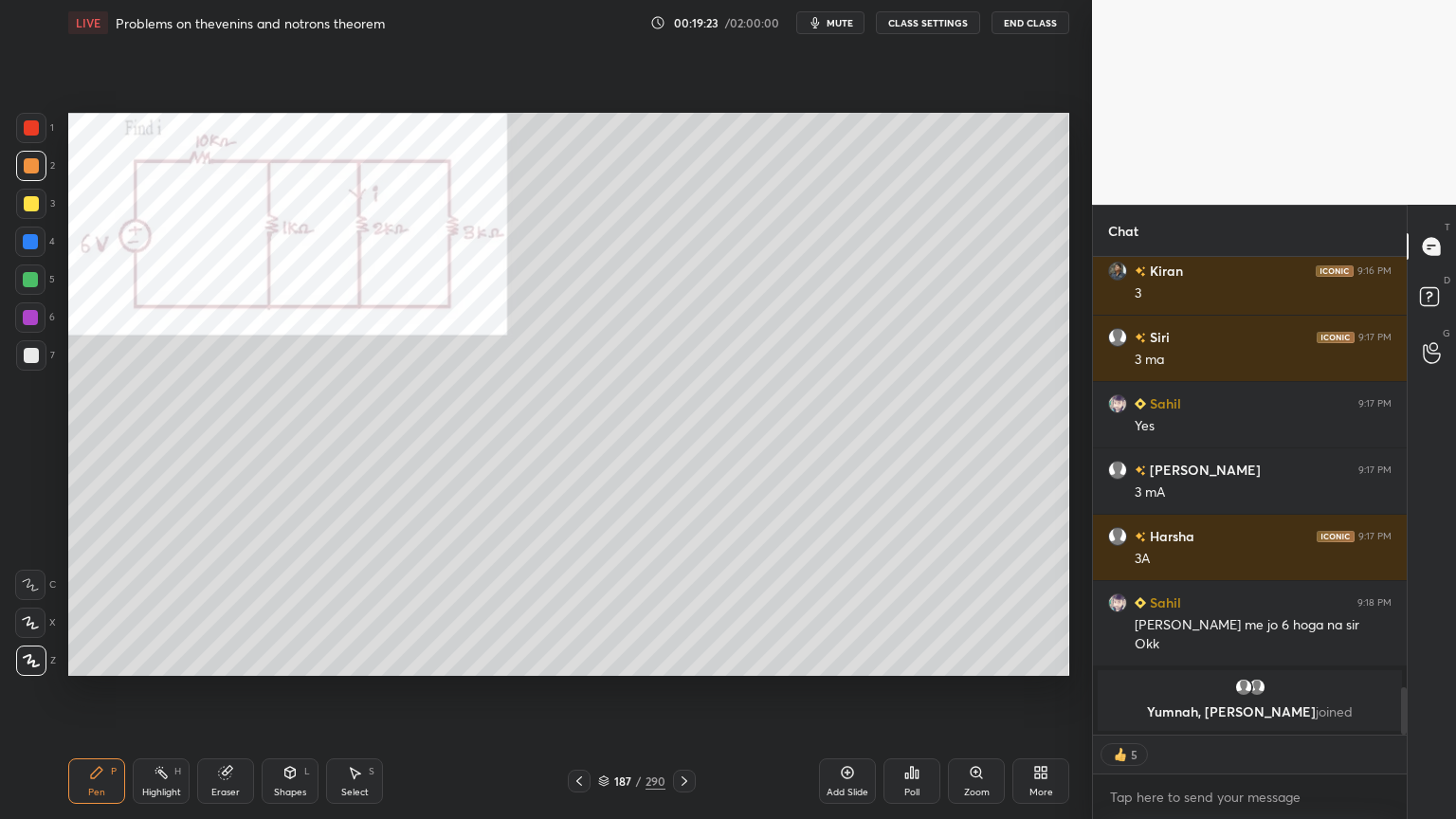 scroll, scrollTop: 6, scrollLeft: 6, axis: both 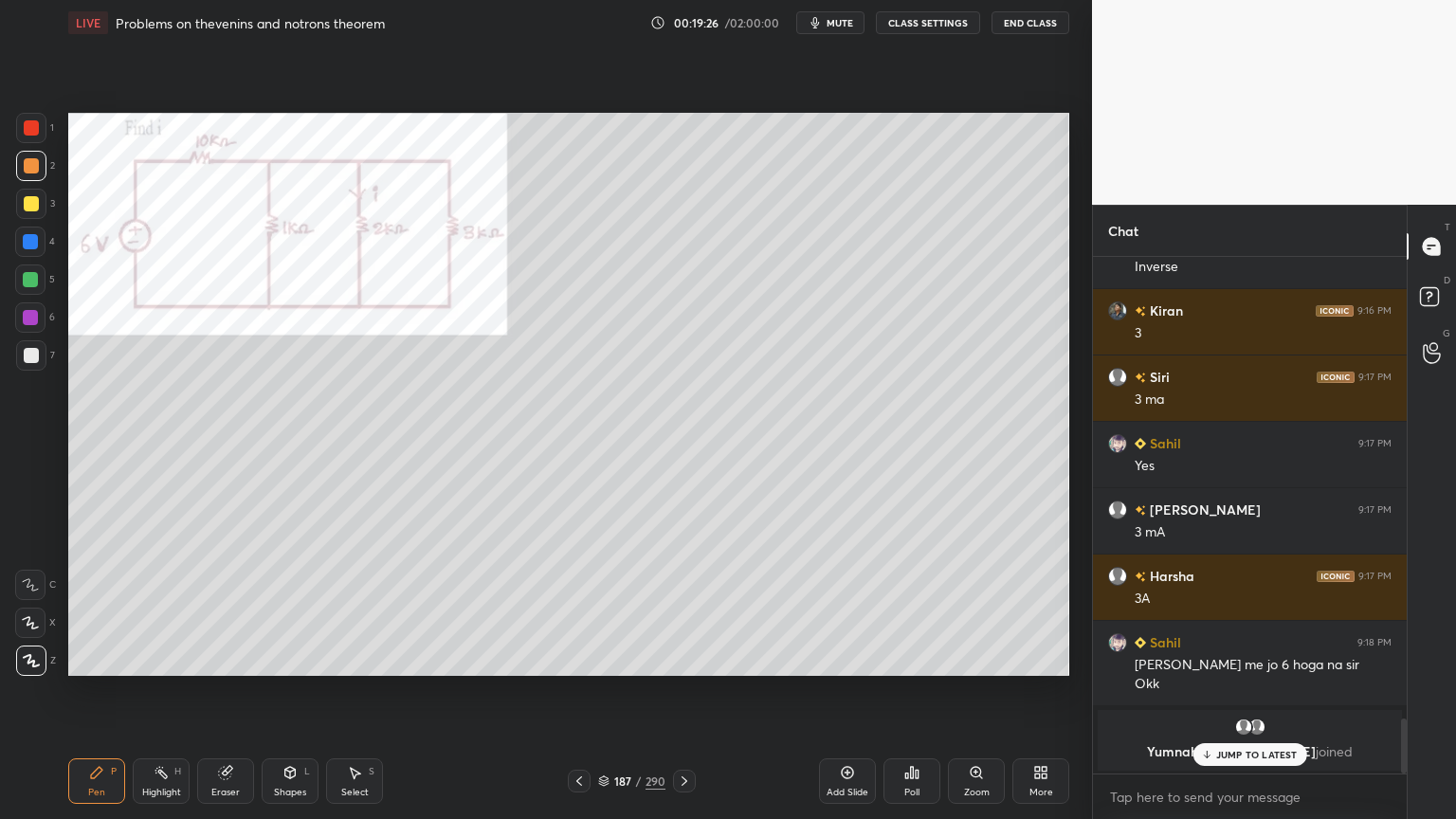 click on "JUMP TO LATEST" at bounding box center [1249, 755] 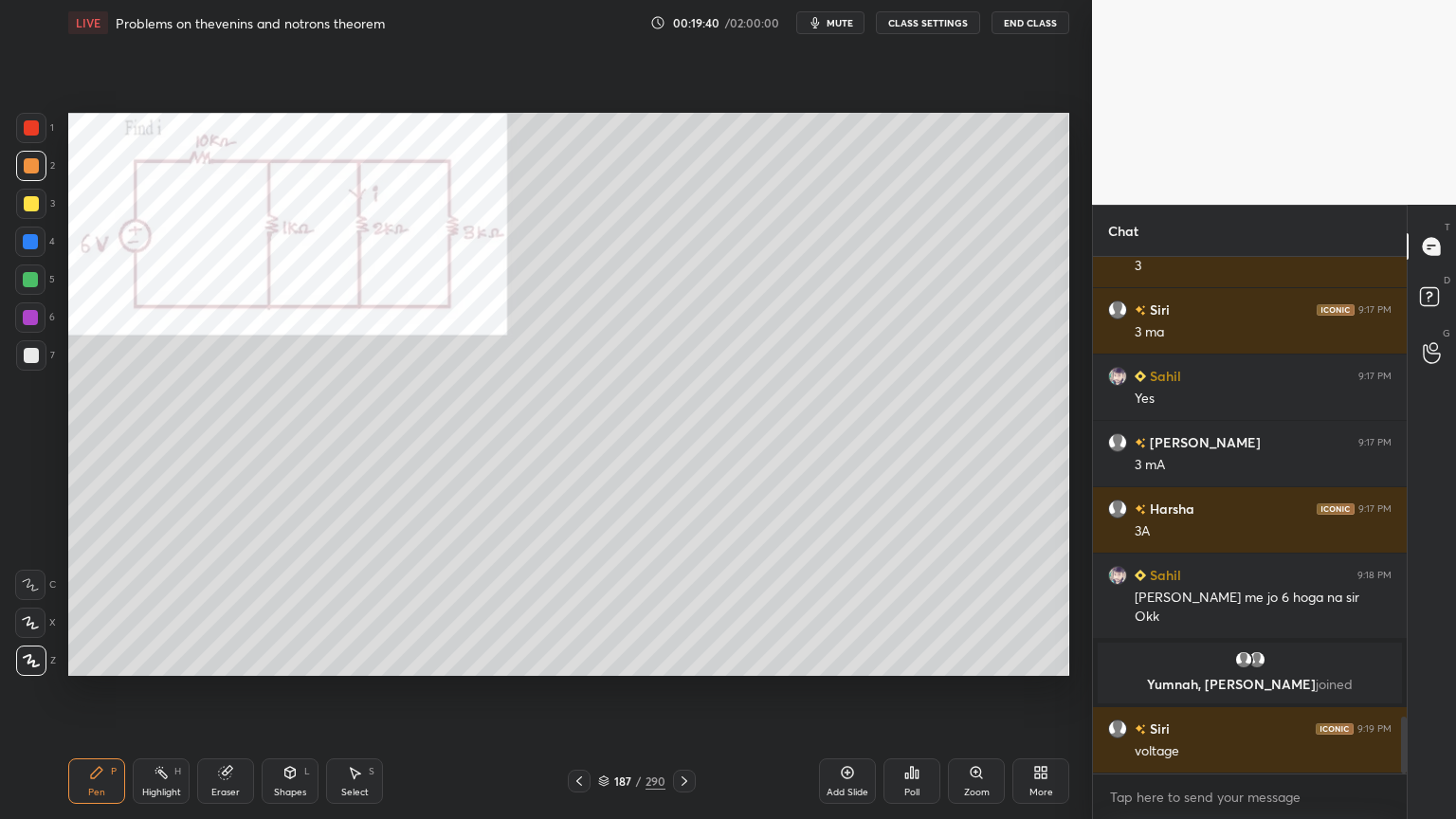 scroll, scrollTop: 4258, scrollLeft: 0, axis: vertical 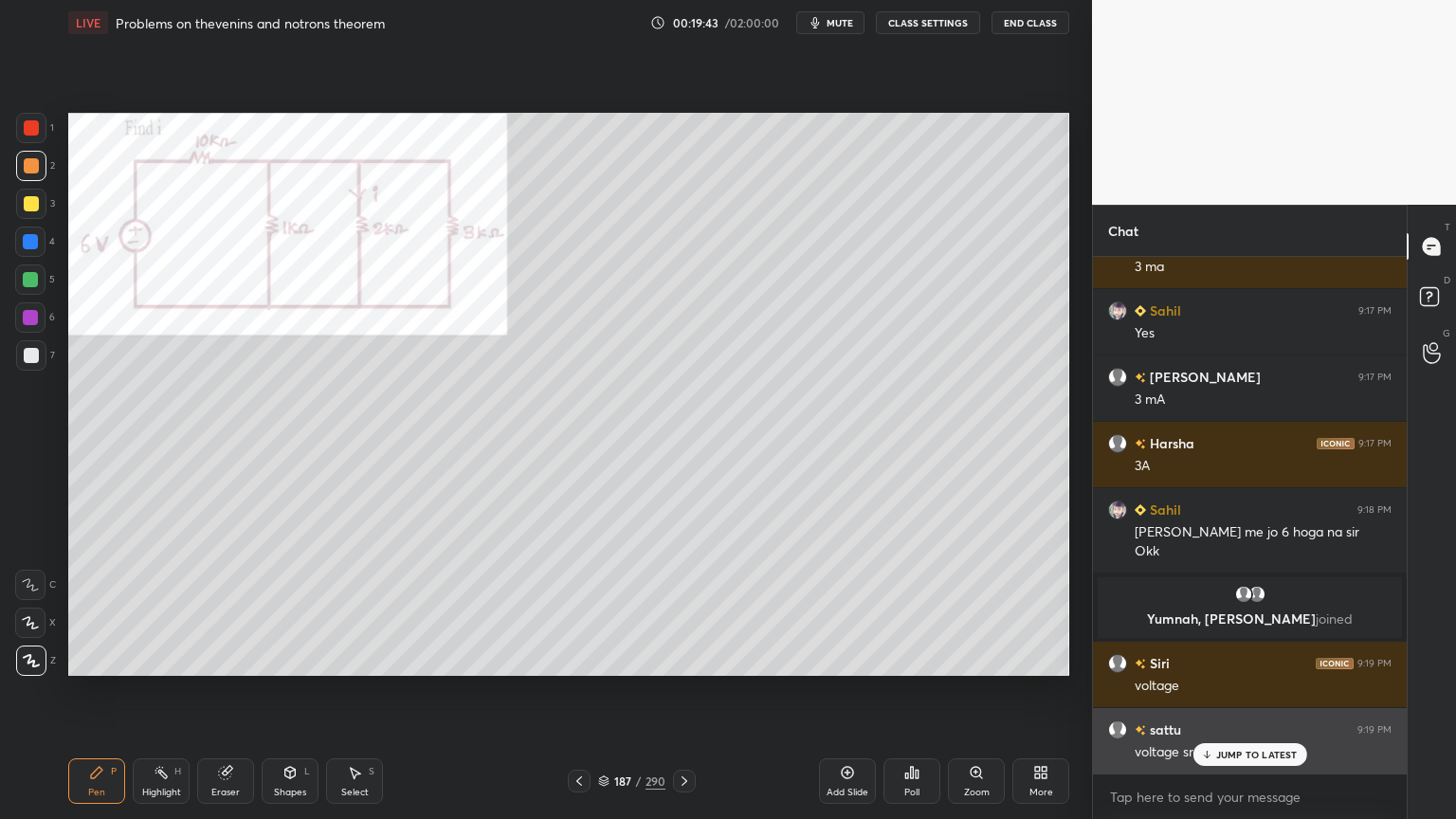 click on "JUMP TO LATEST" at bounding box center (1257, 755) 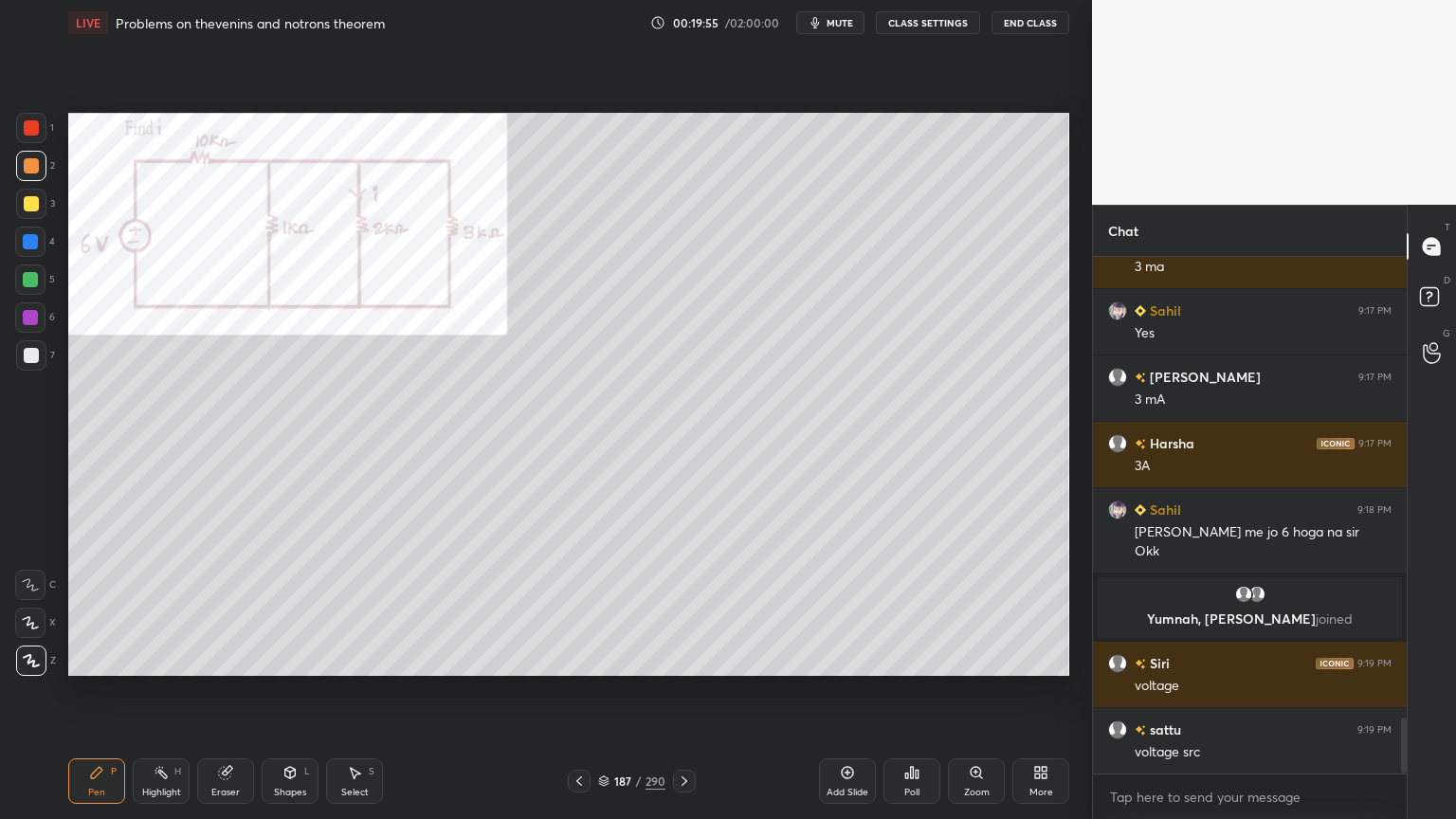 click 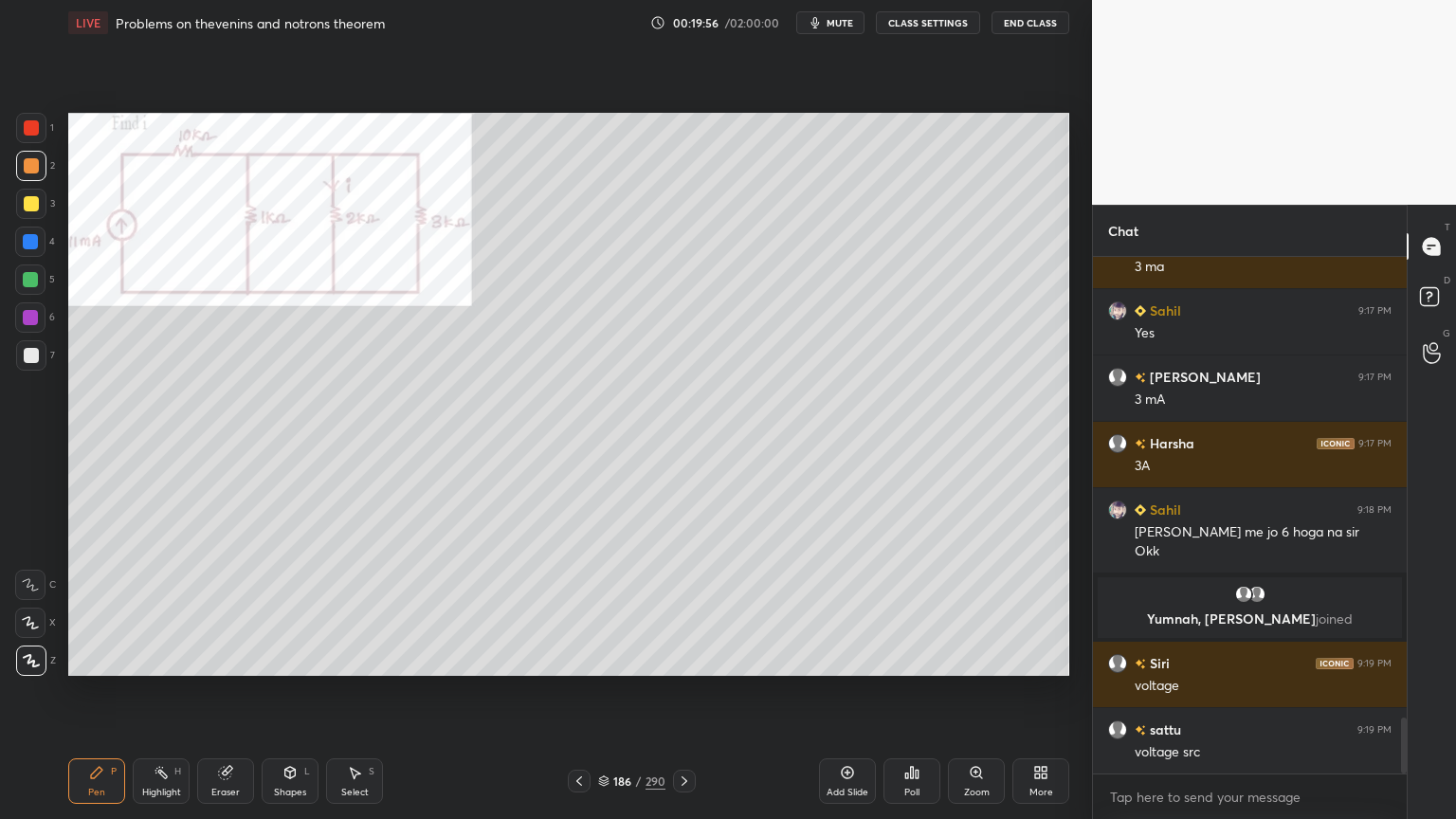 click at bounding box center (30, 318) 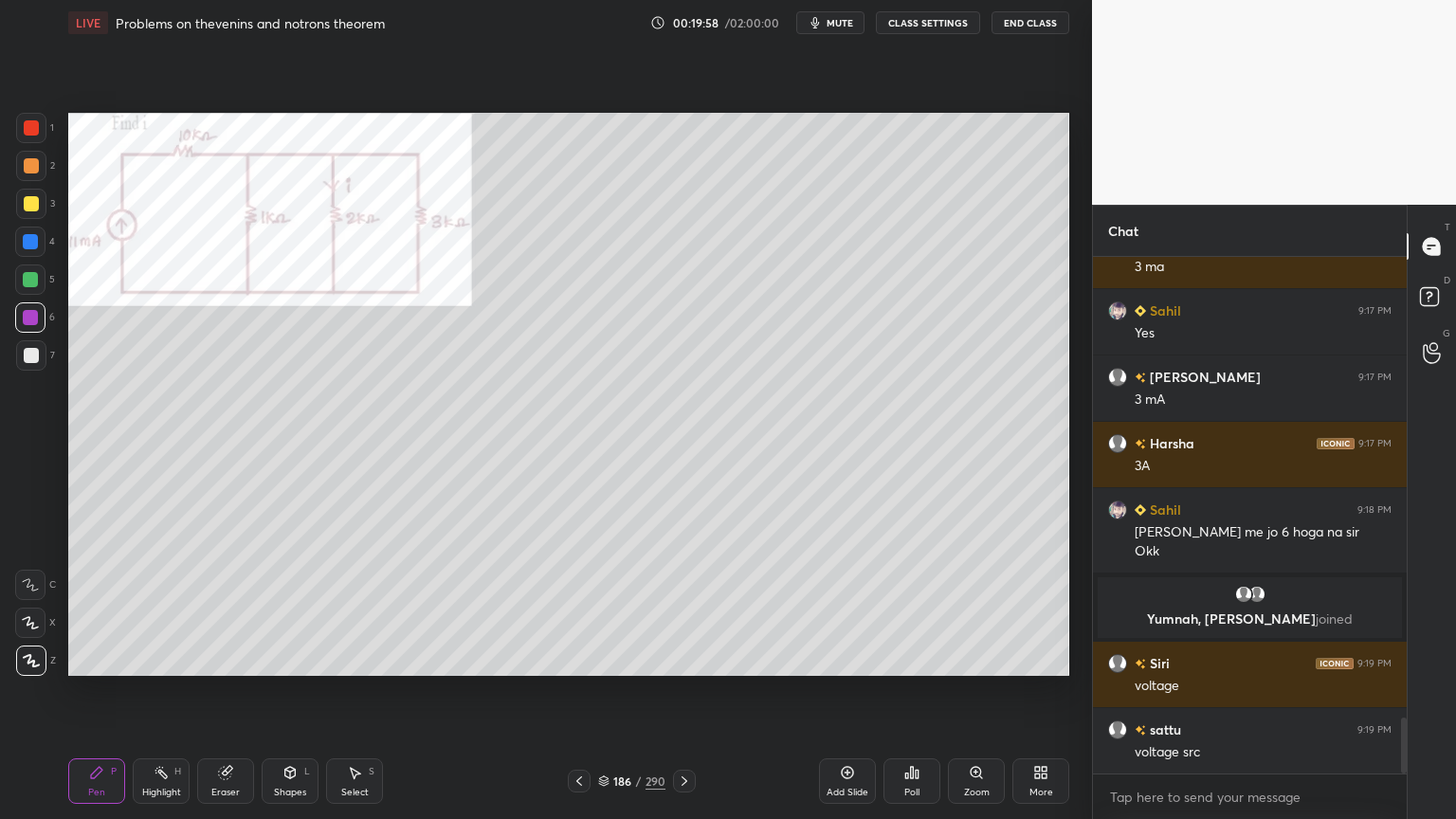 click 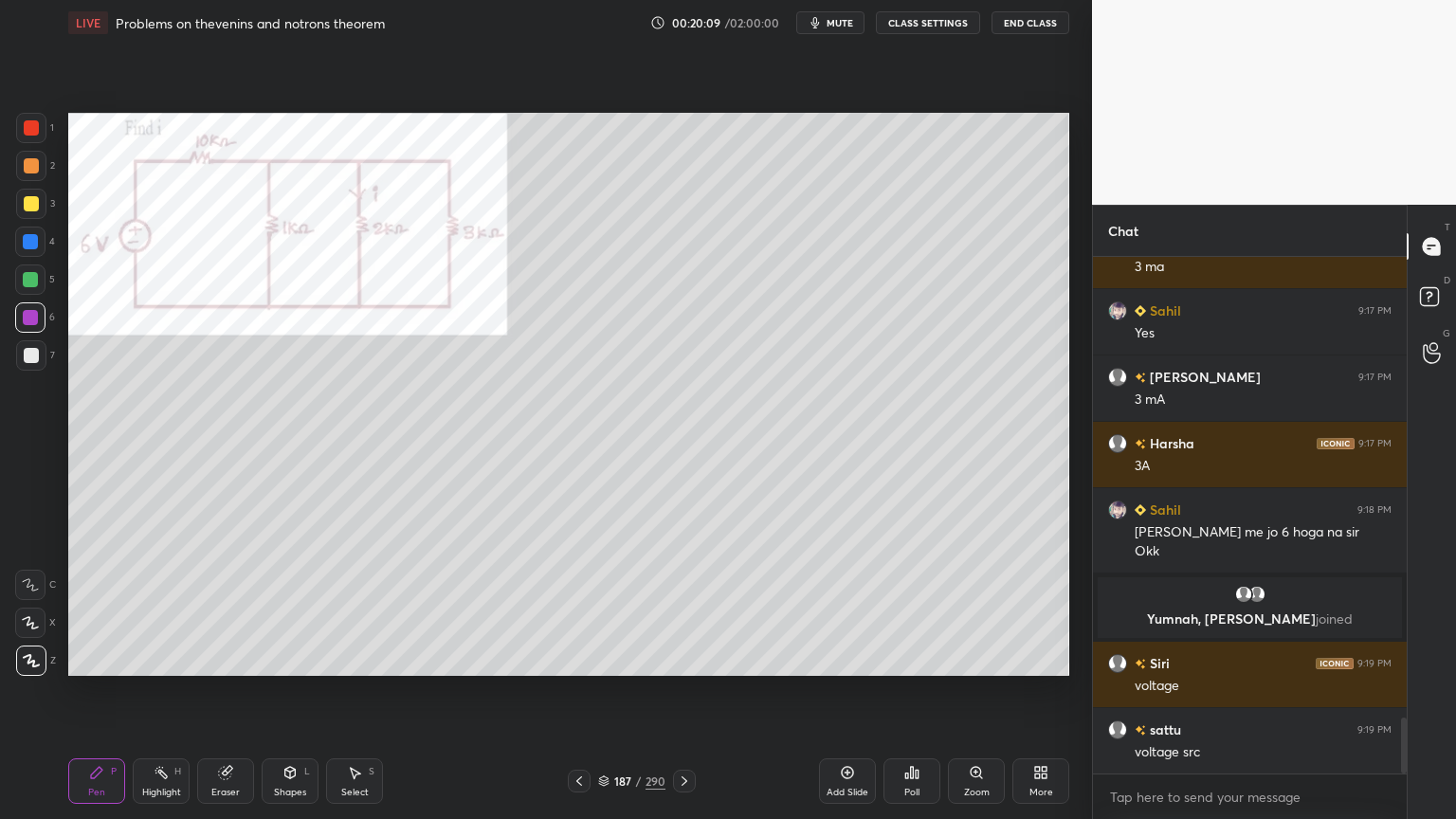 click at bounding box center (30, 242) 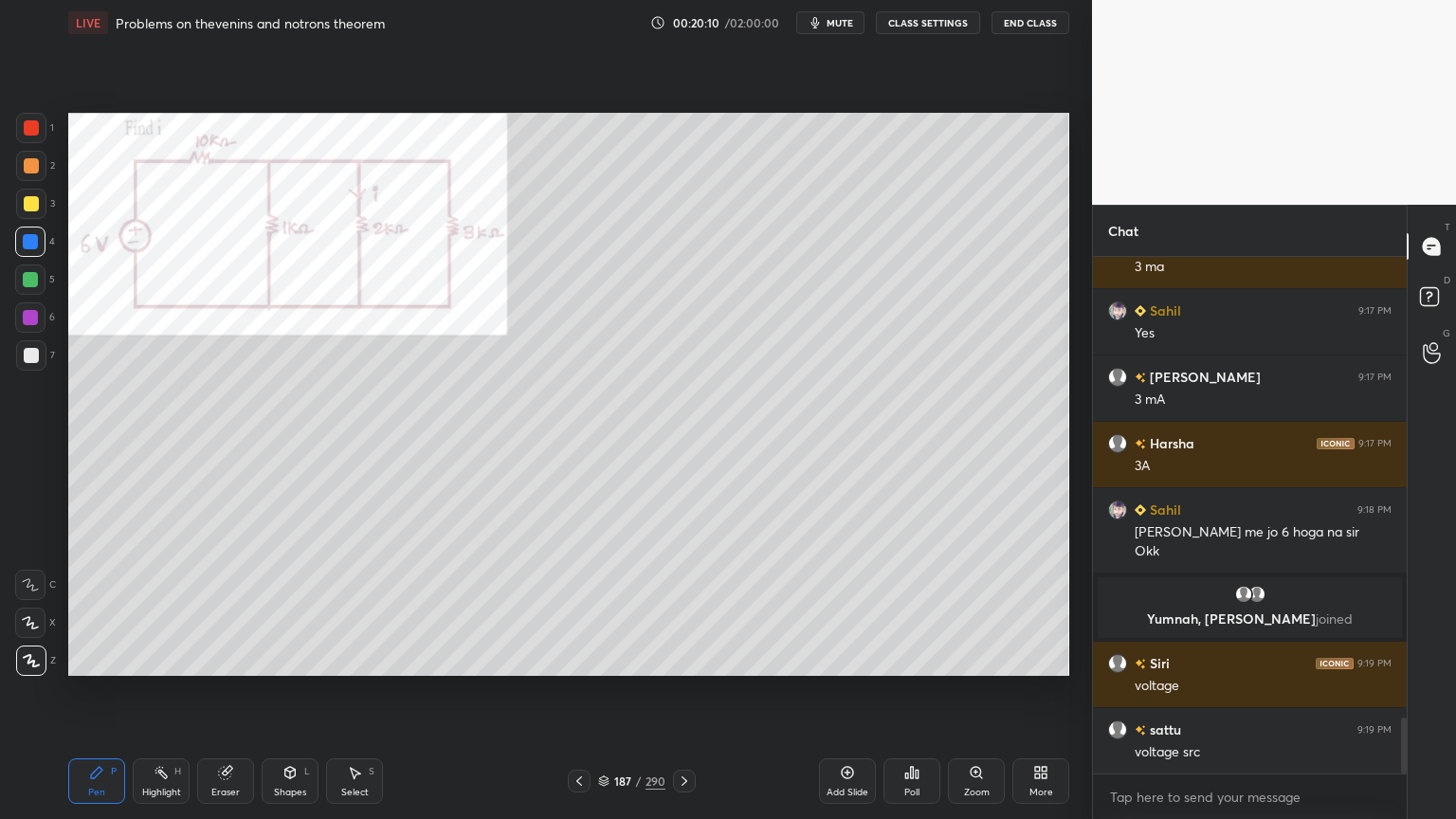click at bounding box center (31, 661) 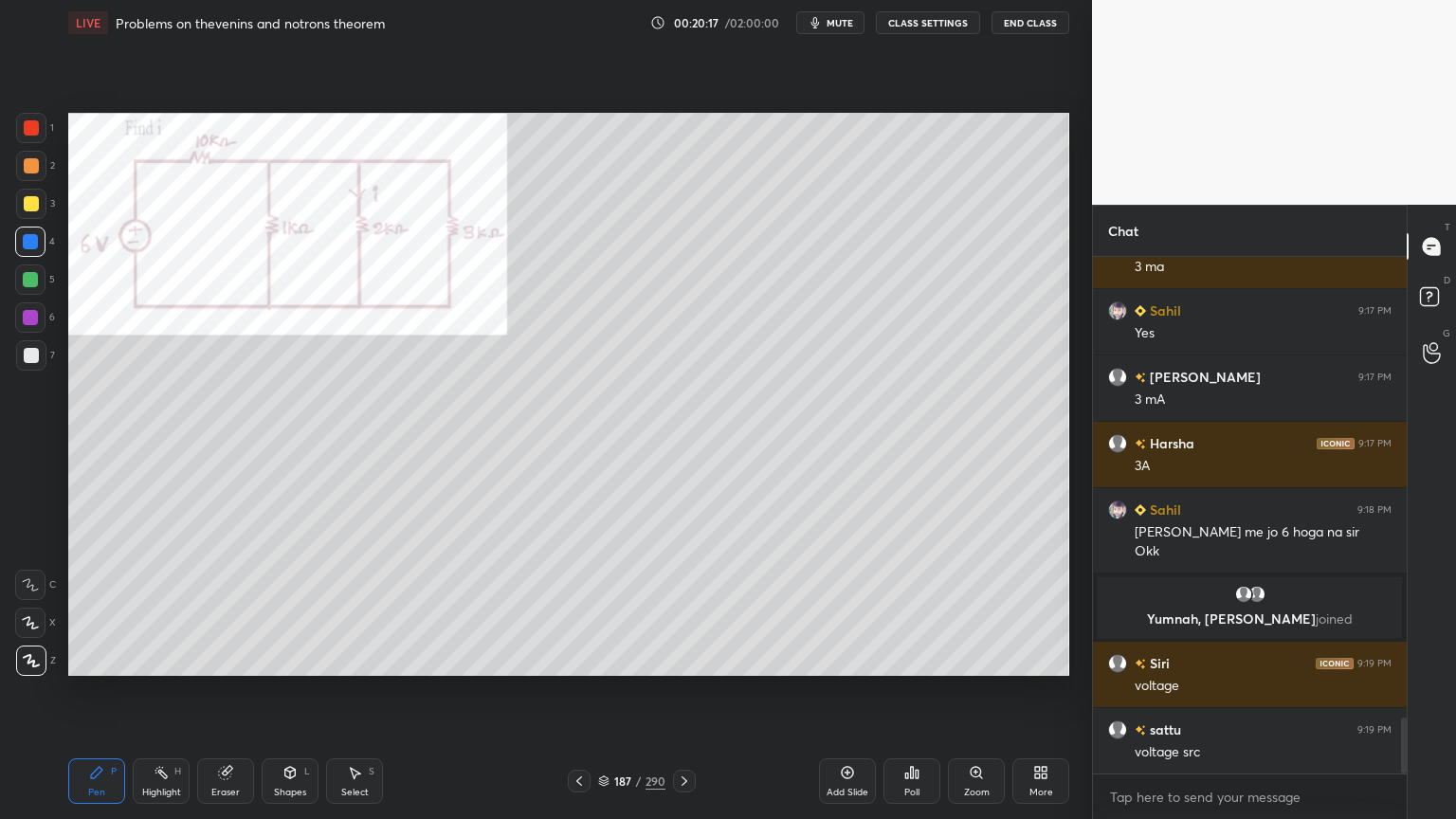 click at bounding box center (30, 318) 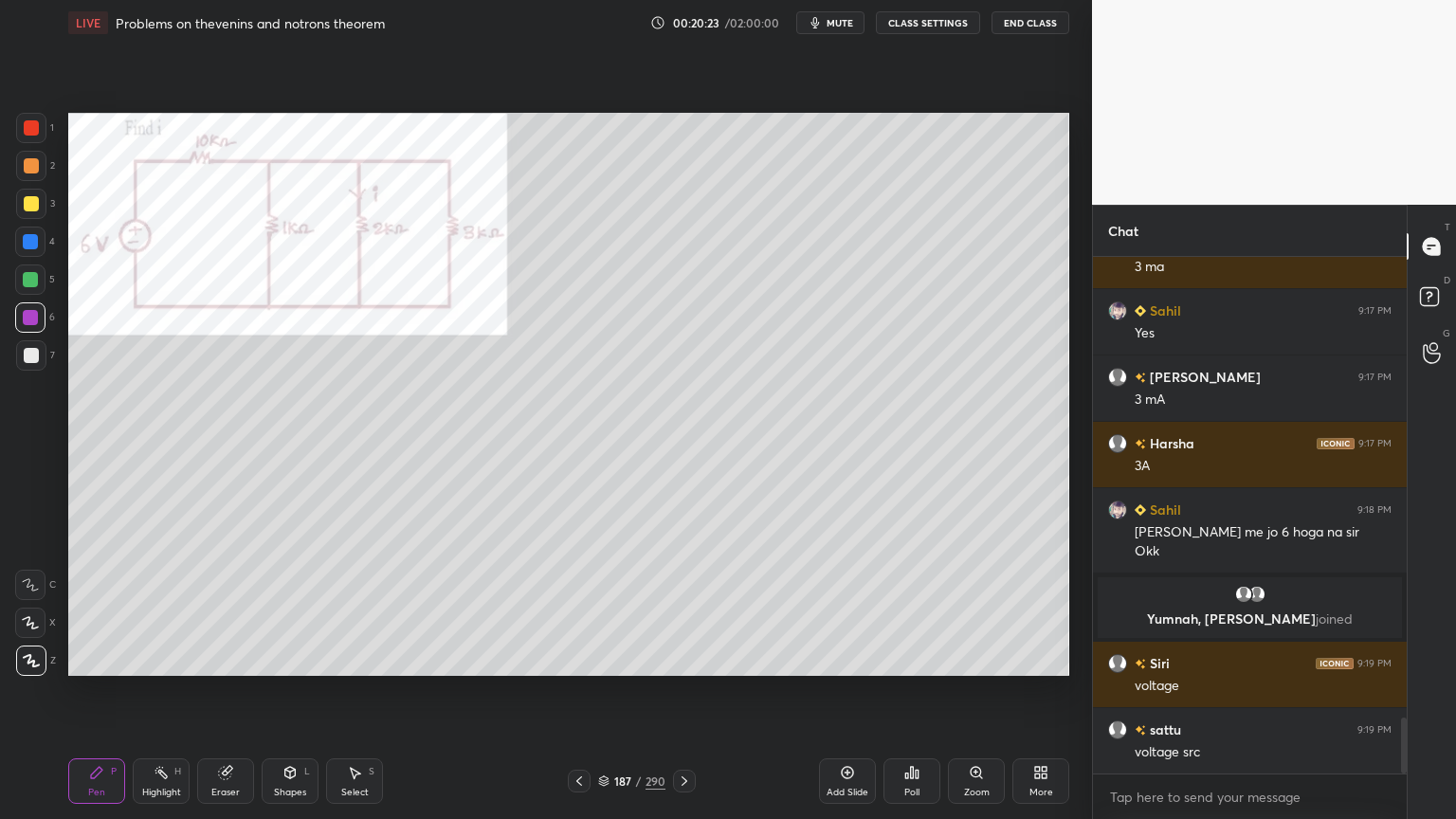 click on "Highlight" at bounding box center (161, 792) 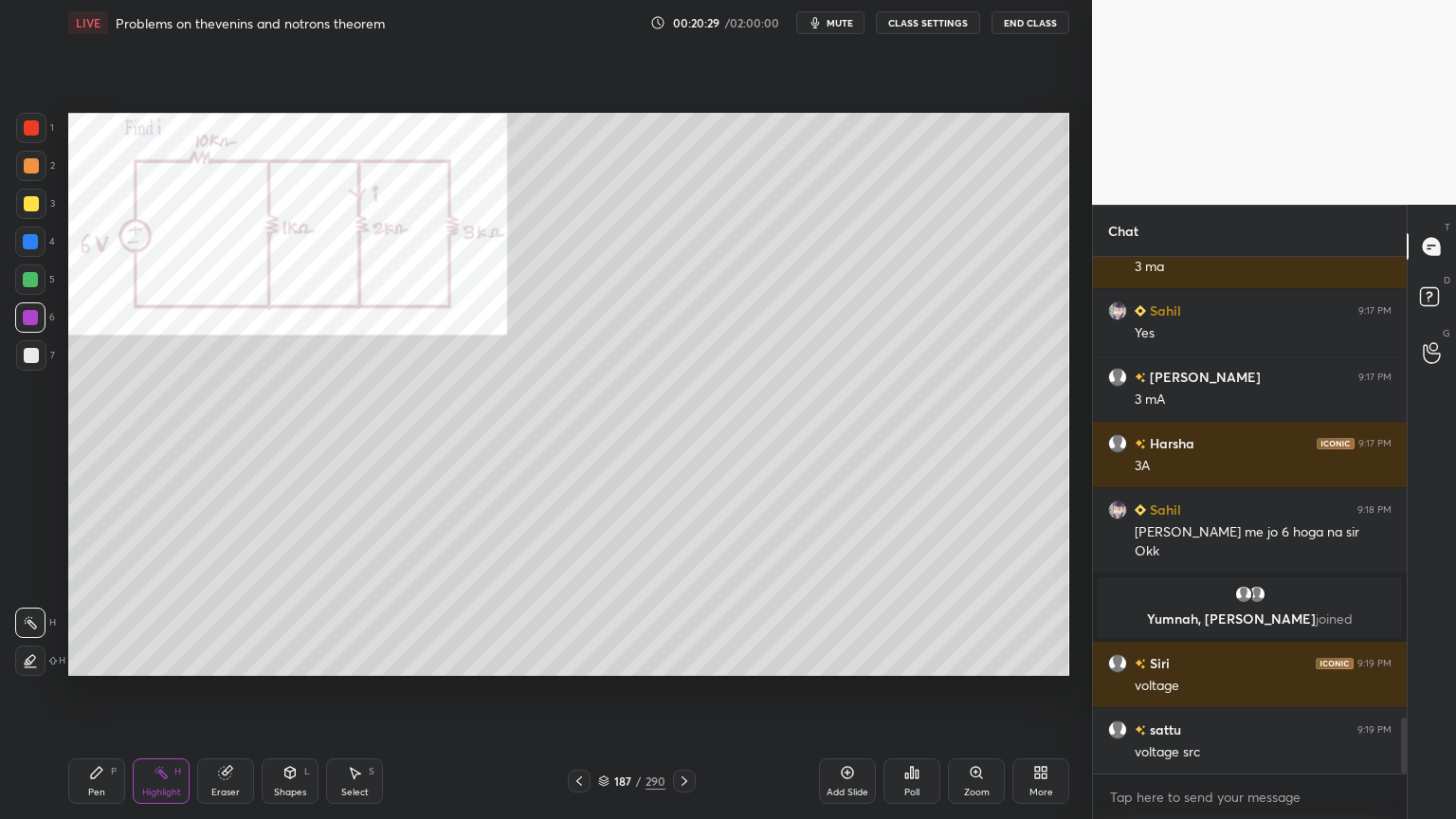 click on "Pen" at bounding box center [97, 792] 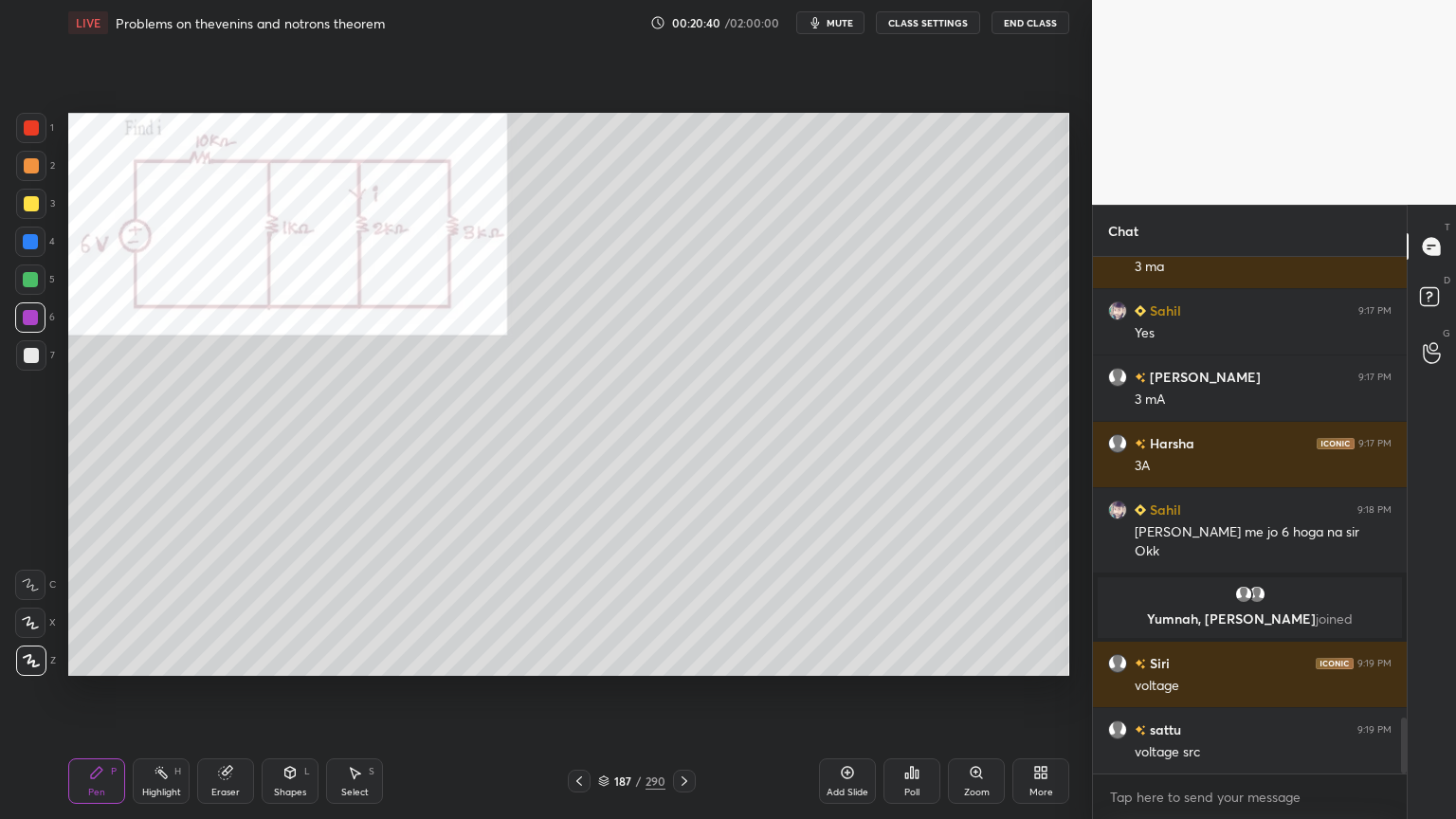click on "Eraser" at bounding box center [226, 781] 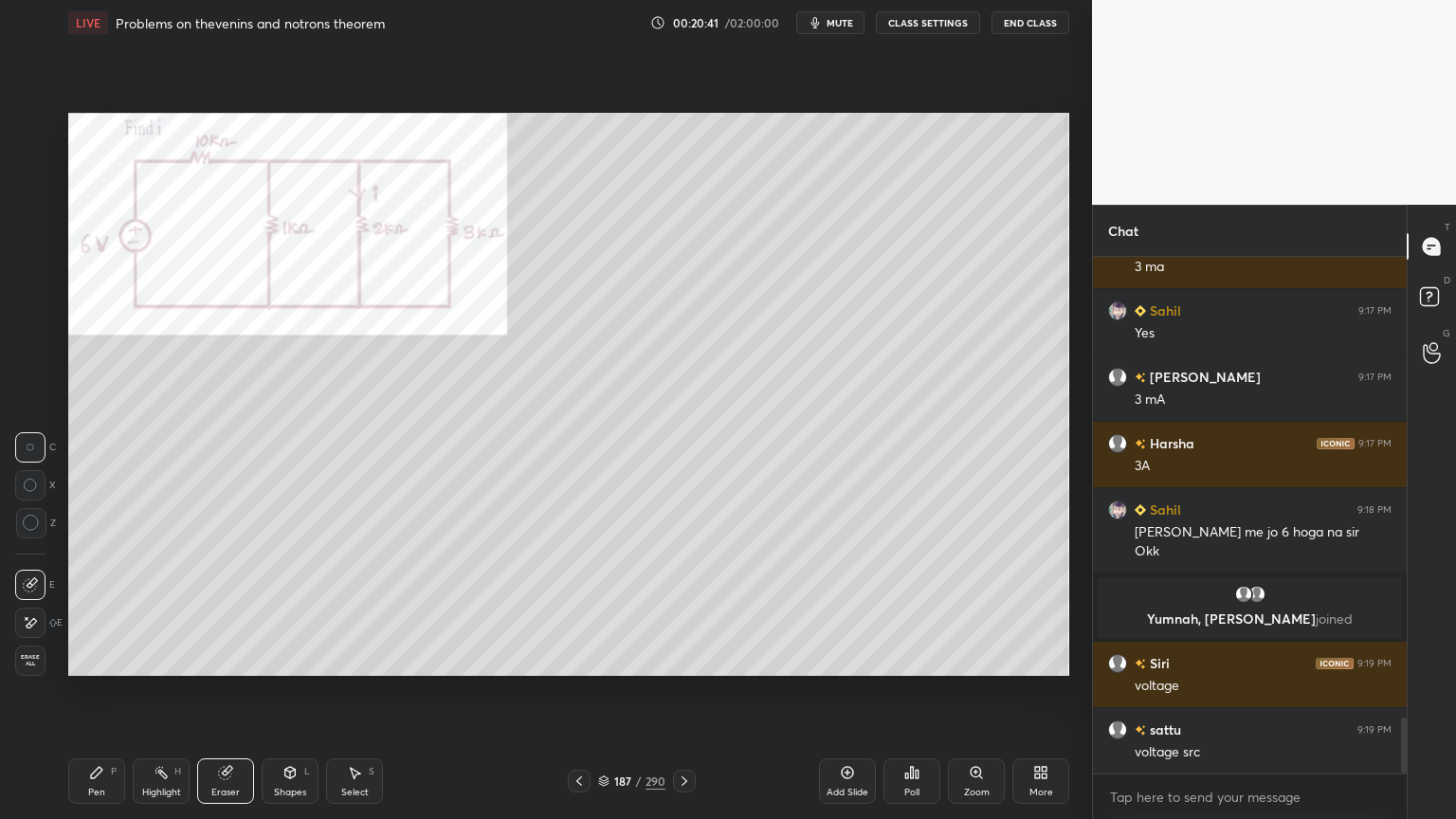 click 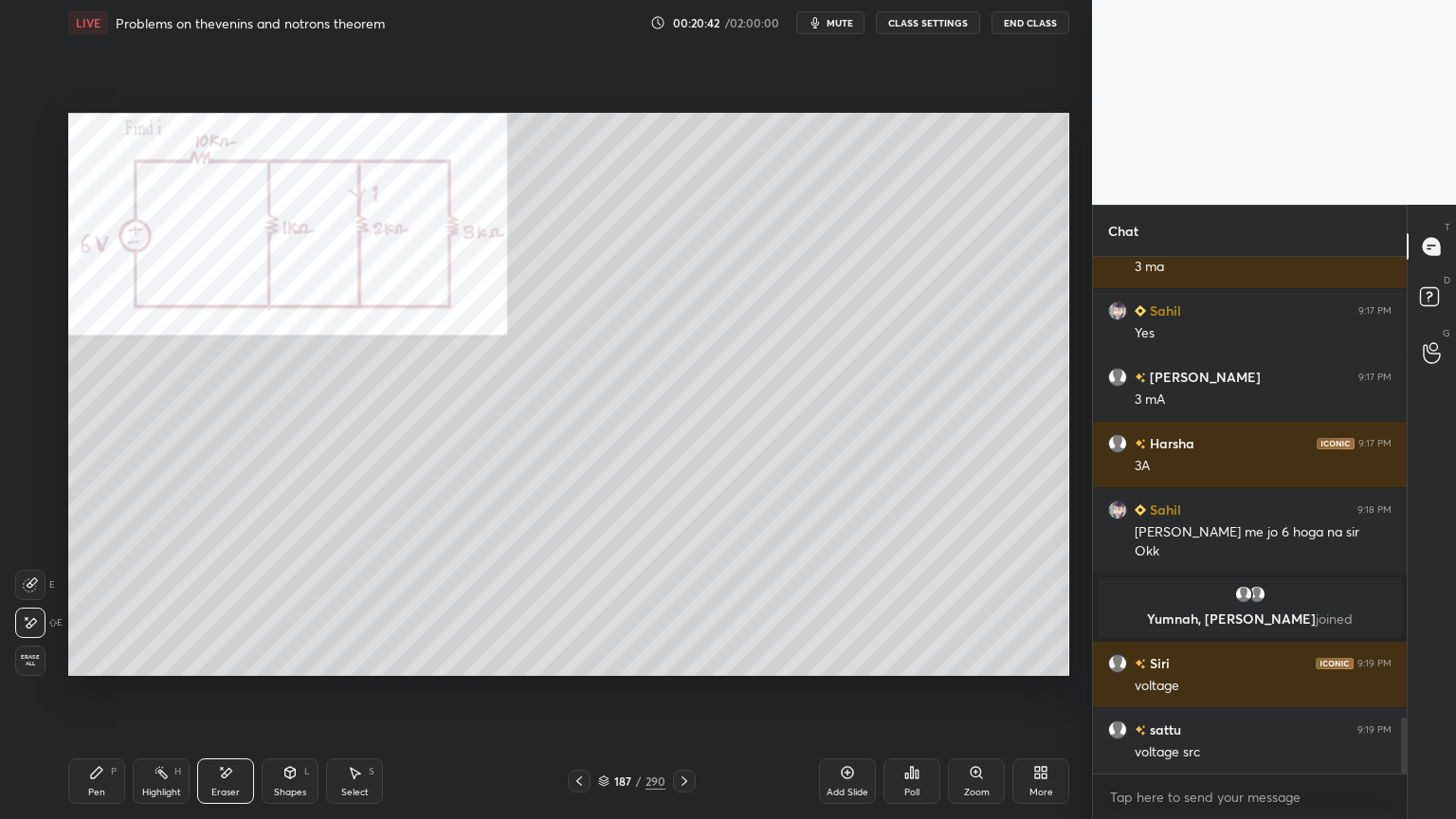 click on "Pen" at bounding box center (97, 792) 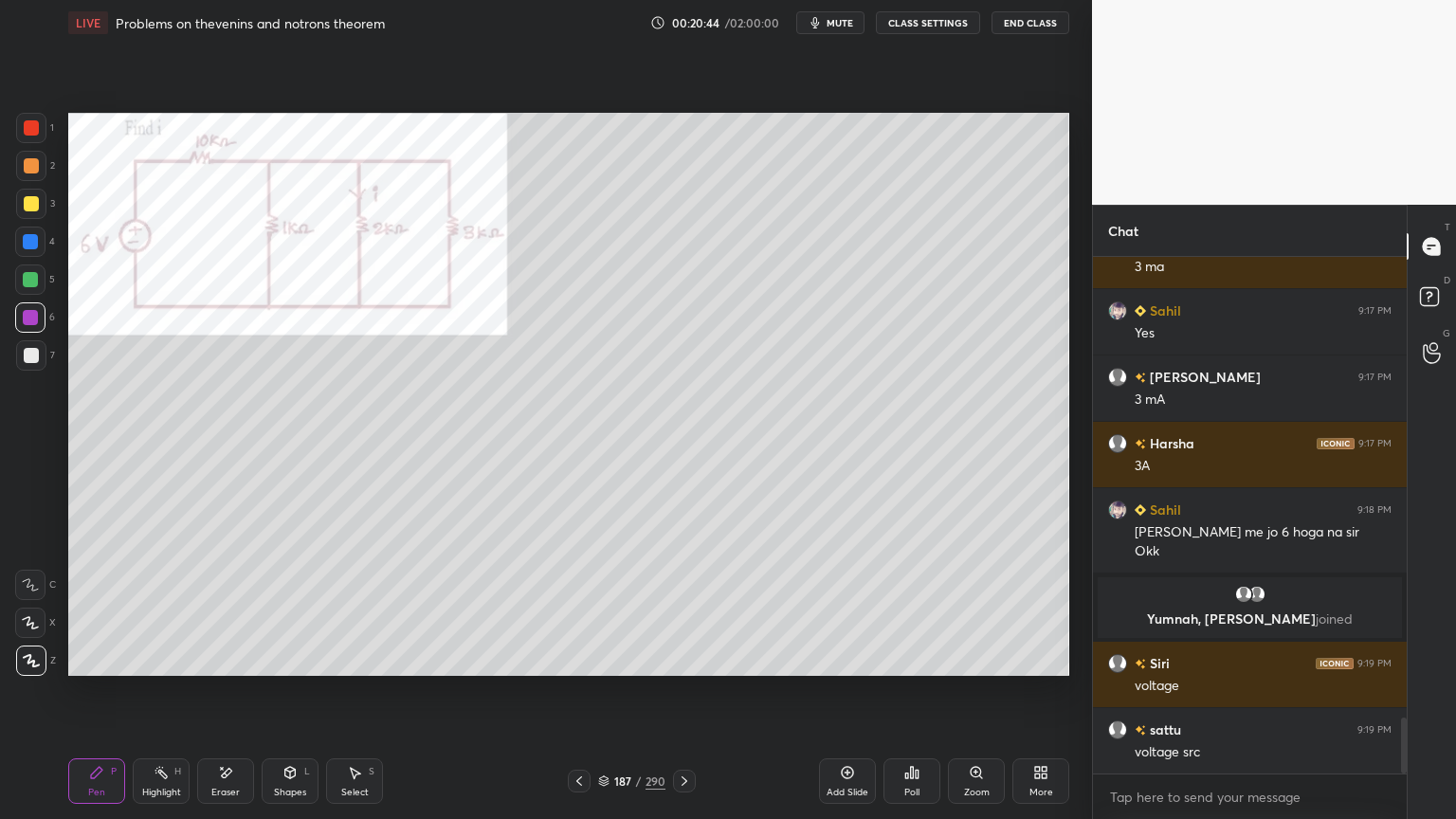 click at bounding box center (31, 204) 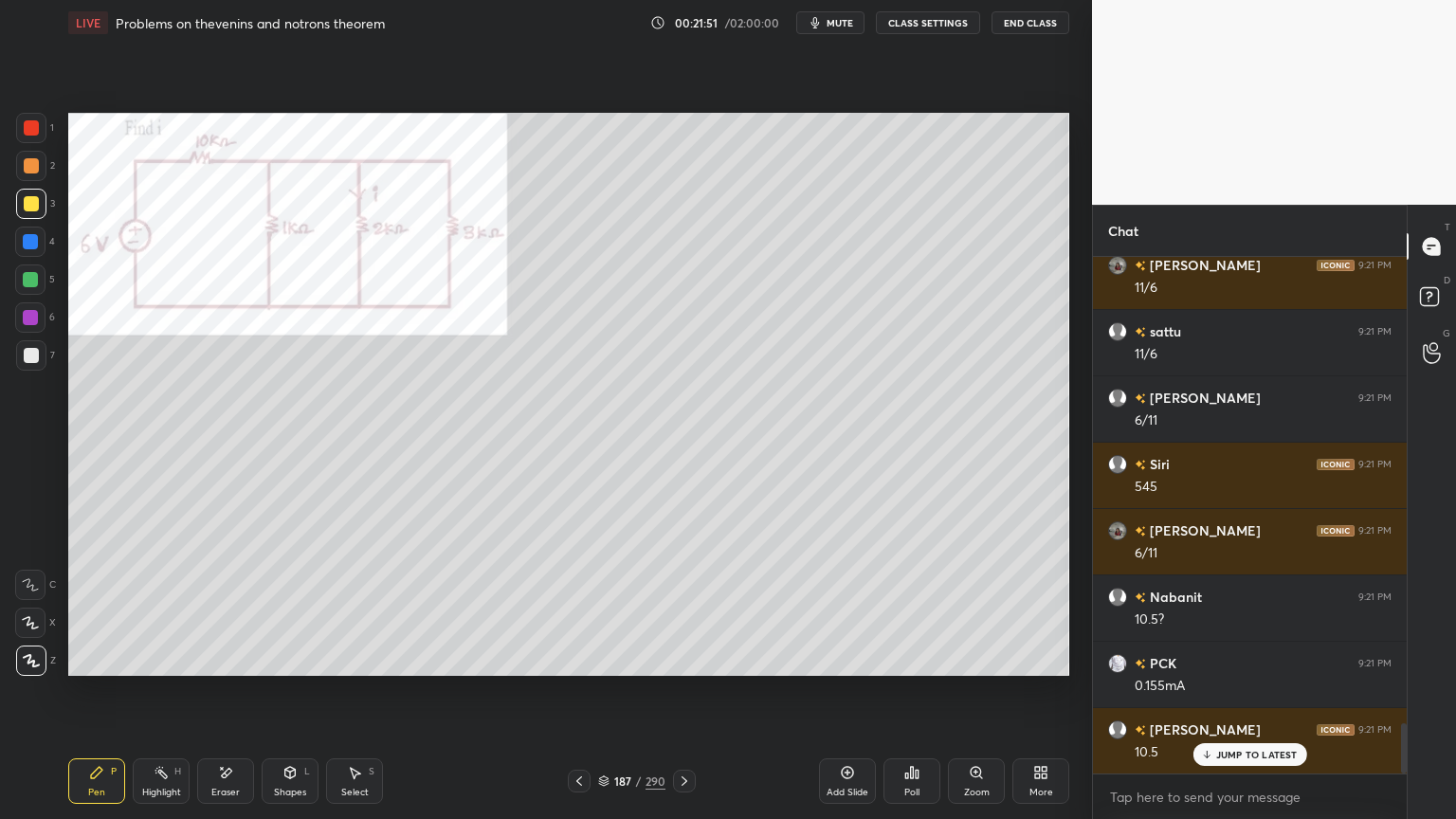 scroll, scrollTop: 4856, scrollLeft: 0, axis: vertical 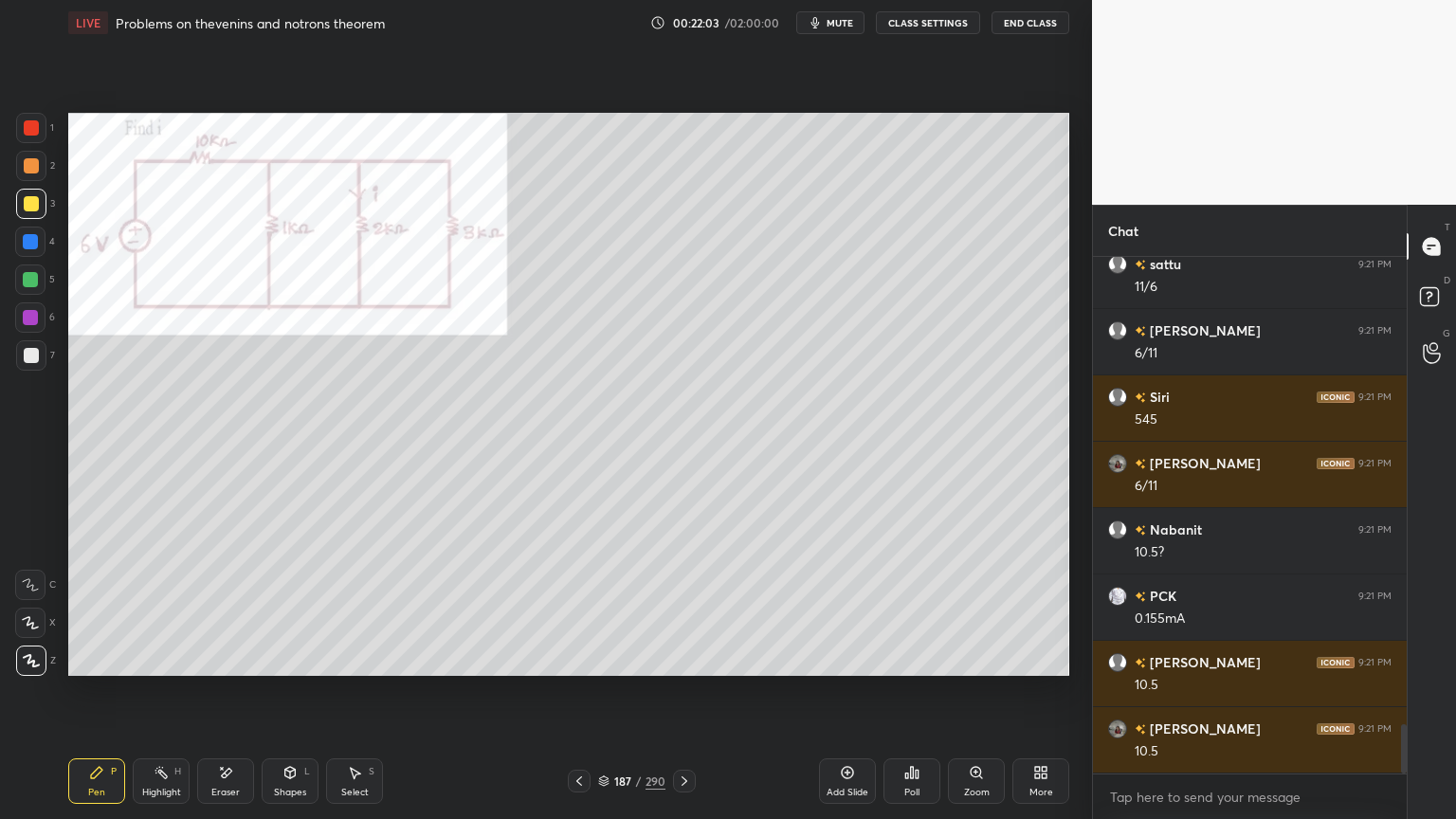 click at bounding box center (30, 280) 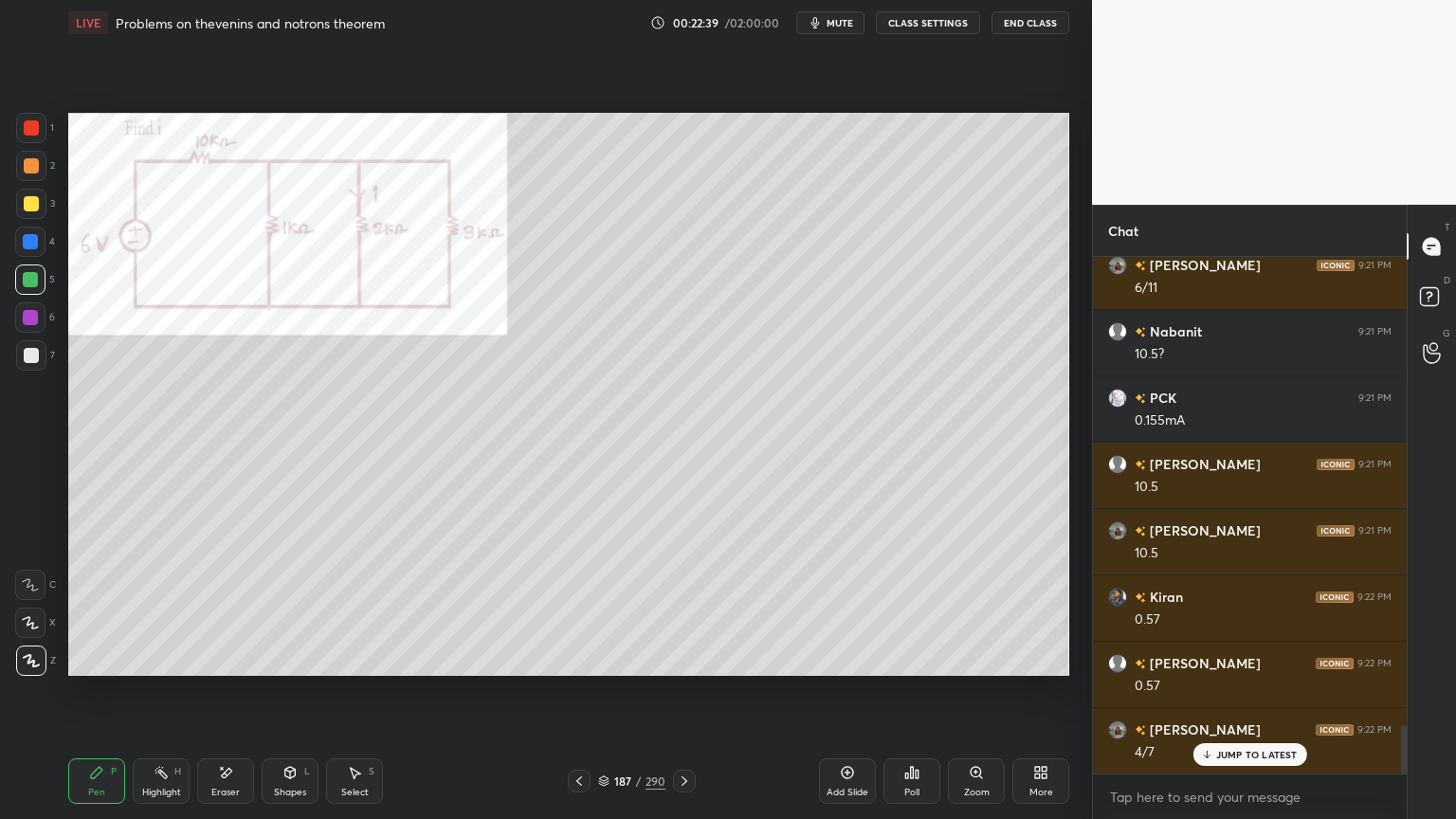scroll, scrollTop: 5122, scrollLeft: 0, axis: vertical 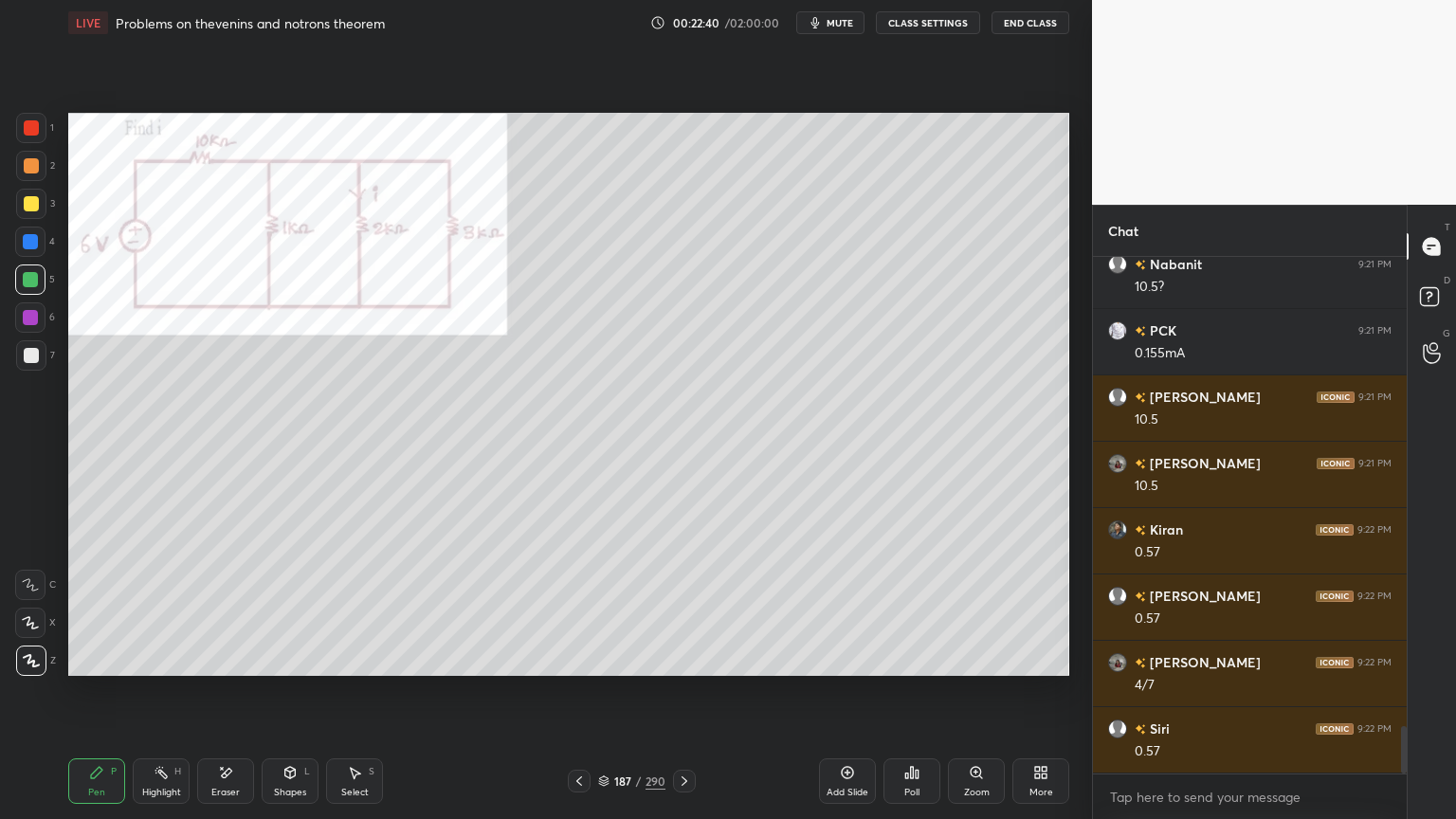 click at bounding box center (31, 166) 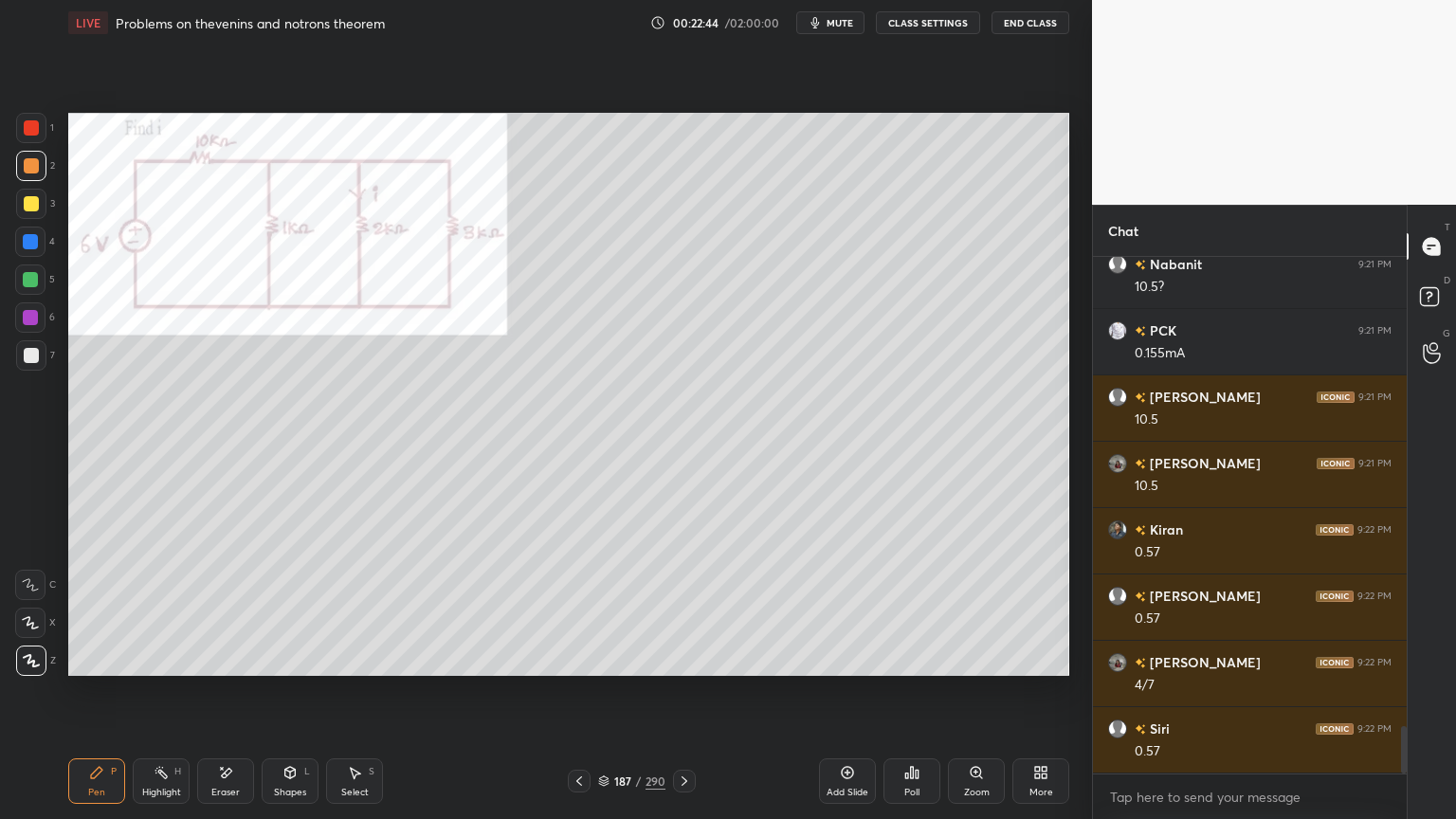 click at bounding box center (30, 318) 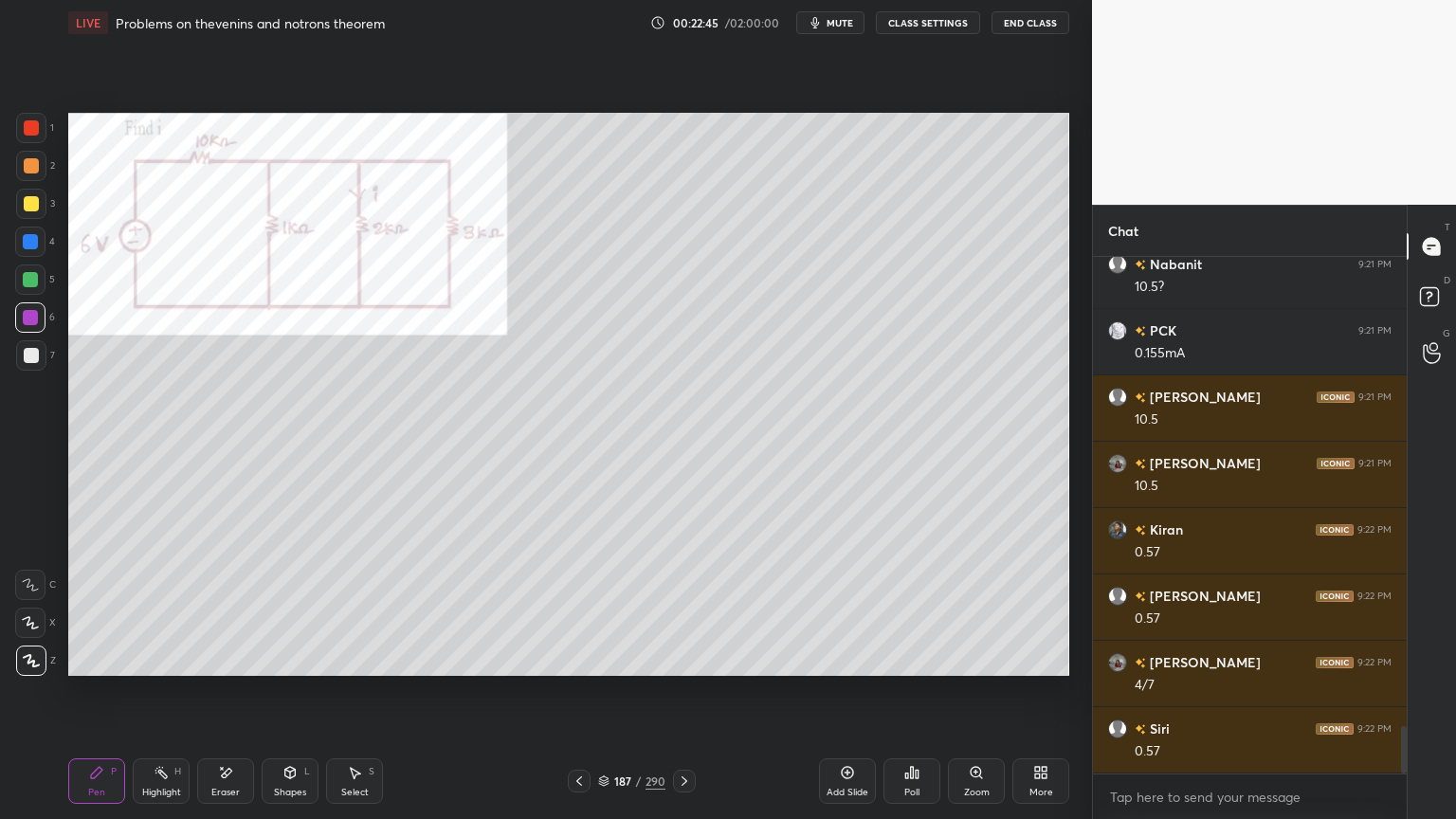 click 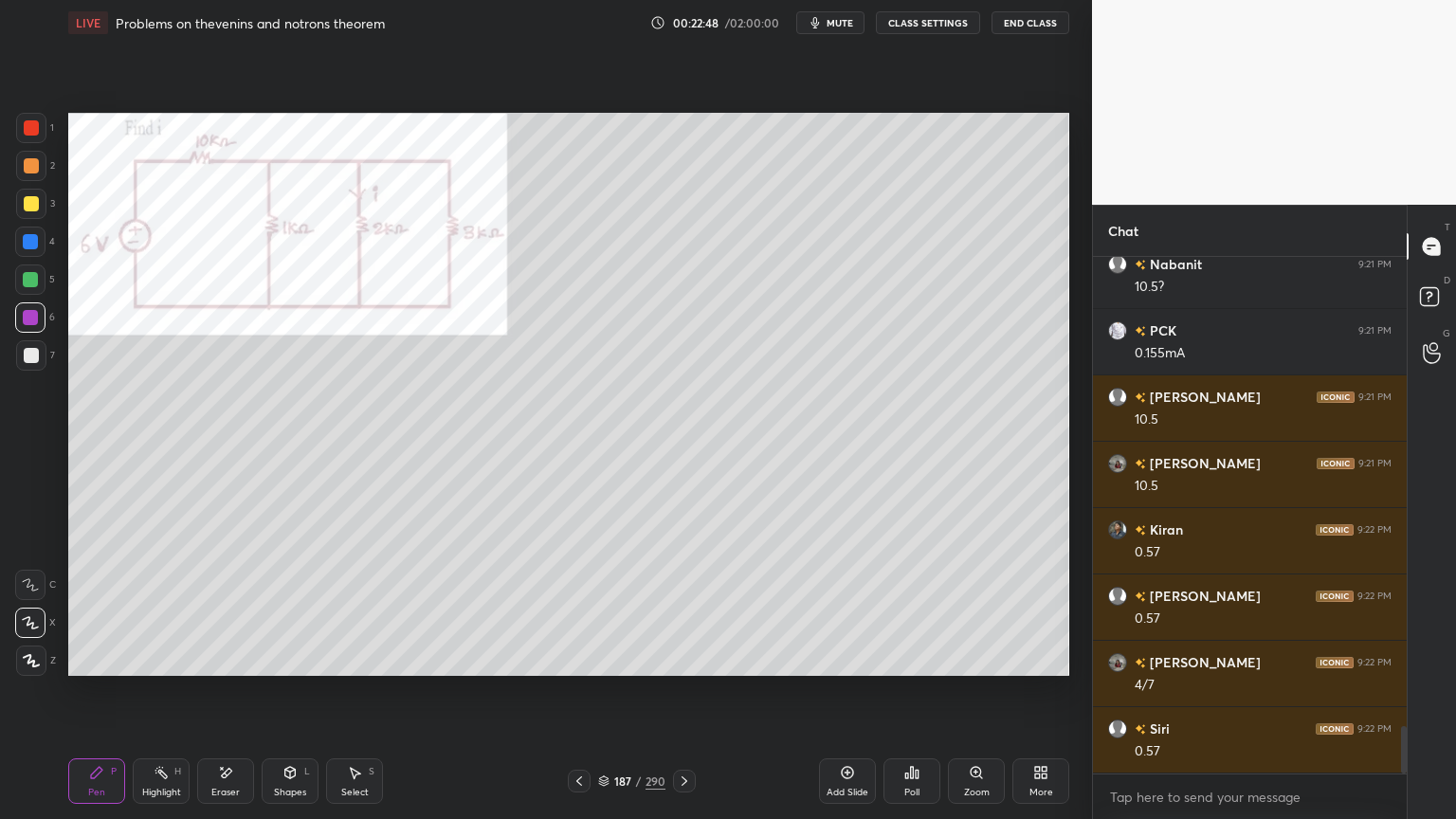 click at bounding box center (31, 355) 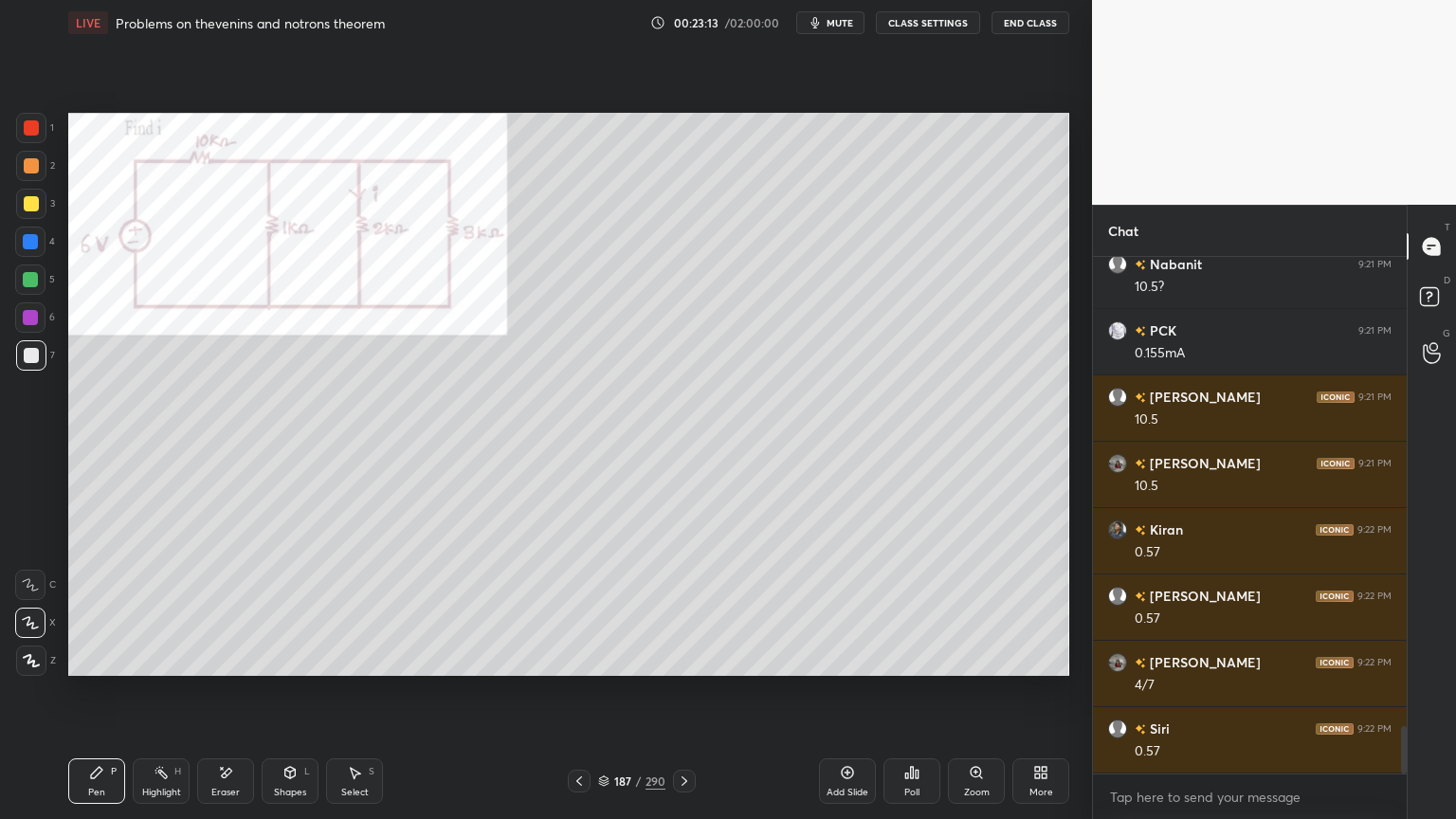 click at bounding box center [30, 242] 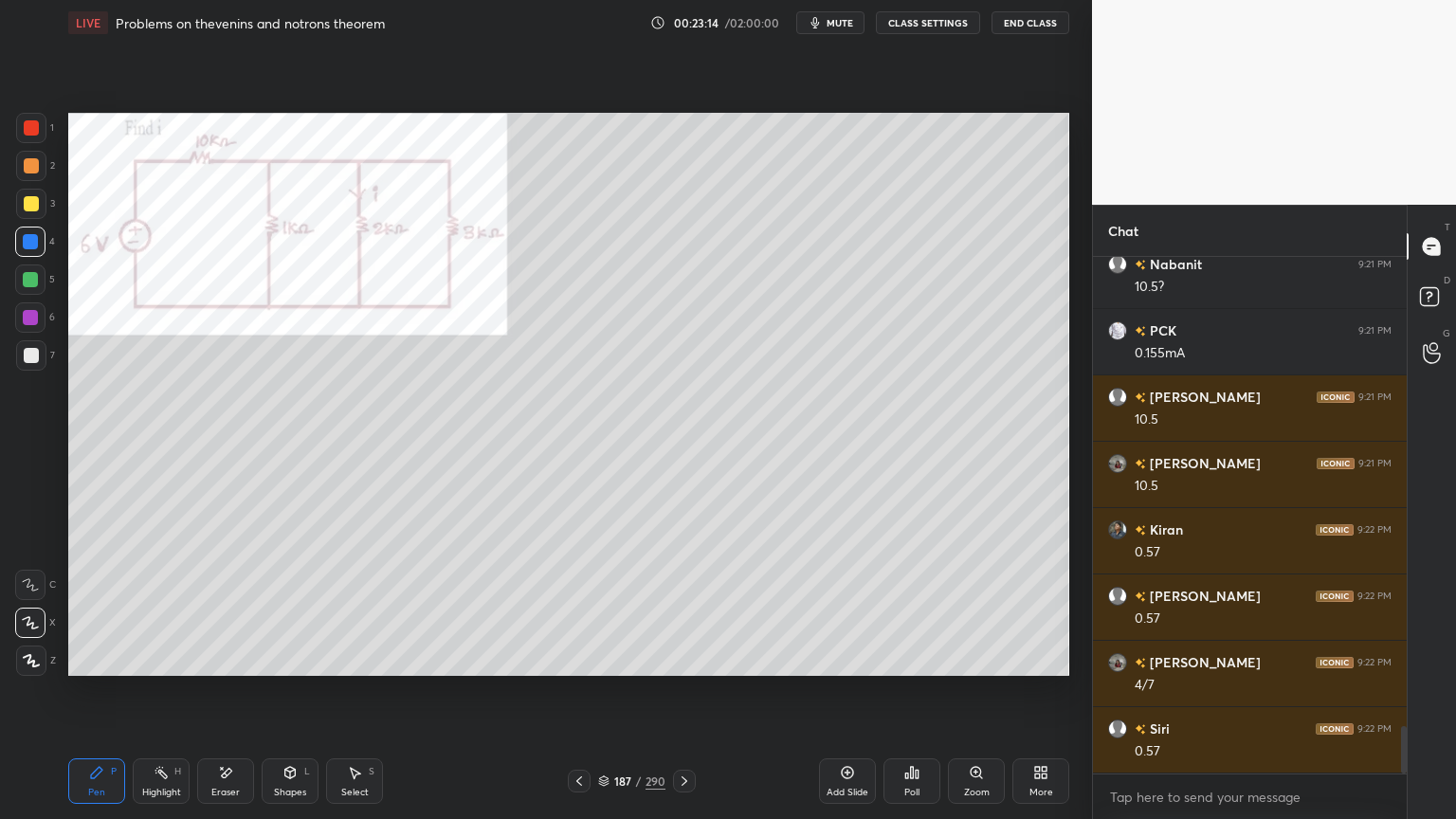 scroll, scrollTop: 5167, scrollLeft: 0, axis: vertical 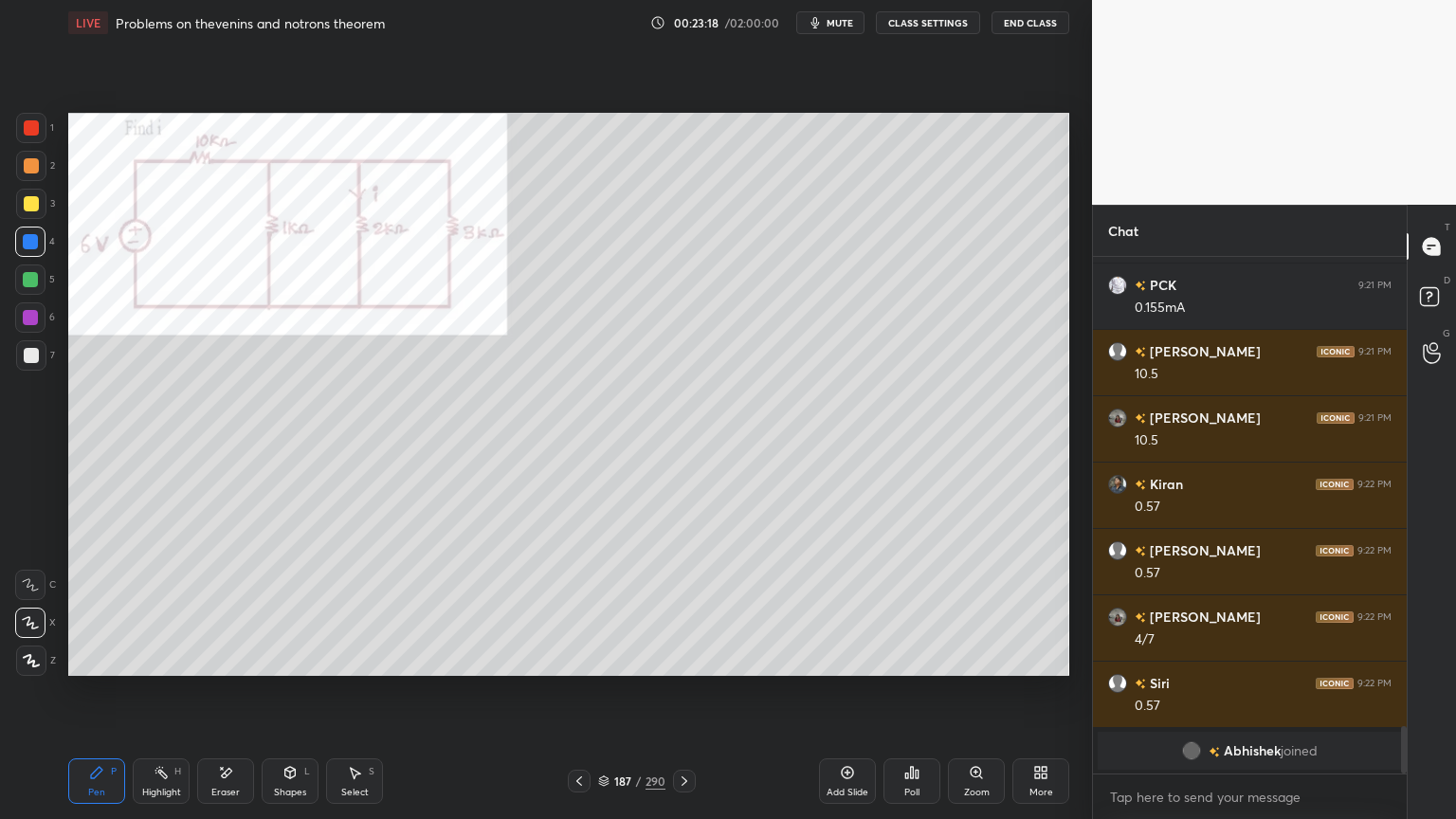 click at bounding box center [31, 204] 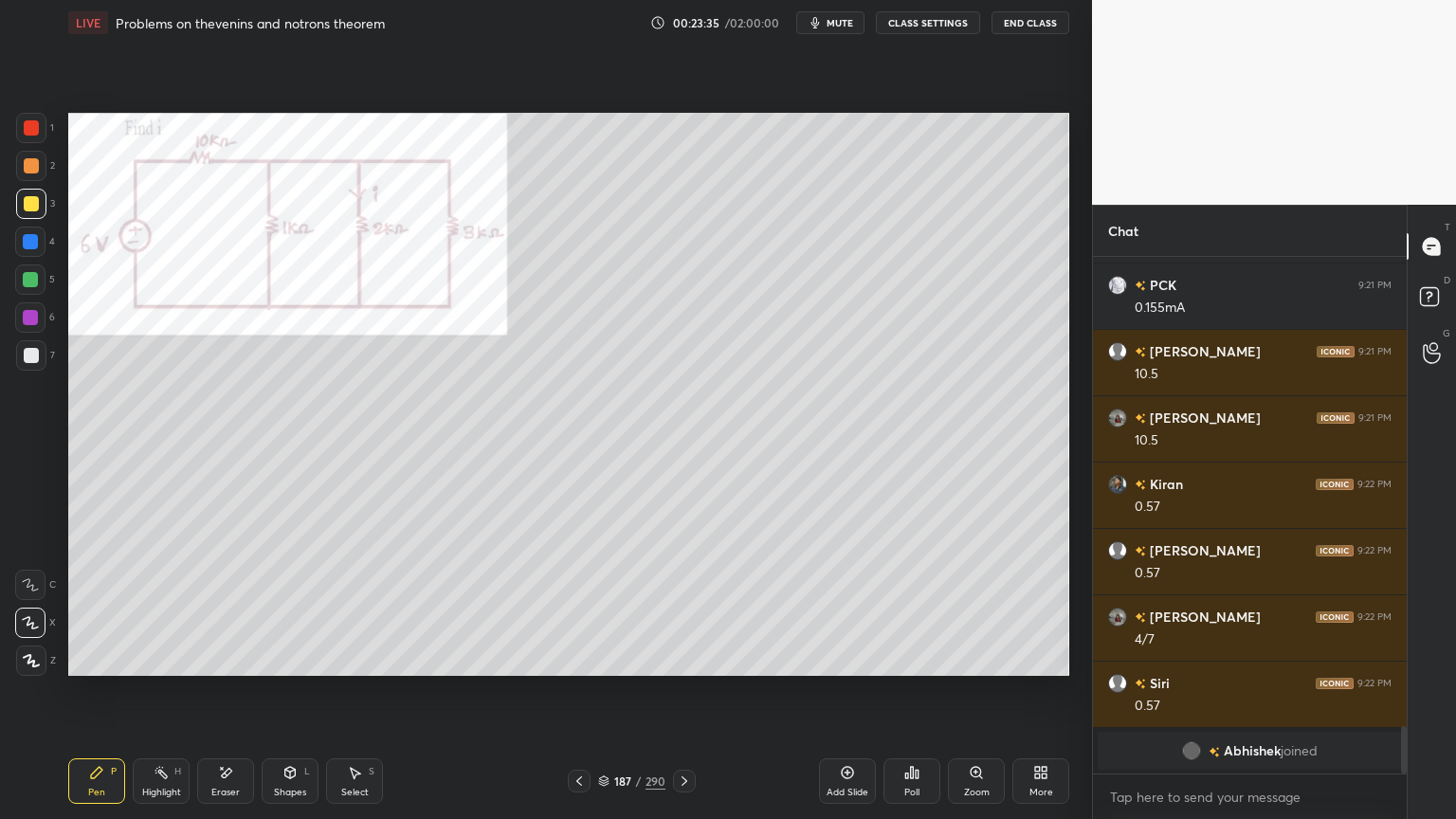 click on "Eraser" at bounding box center [226, 792] 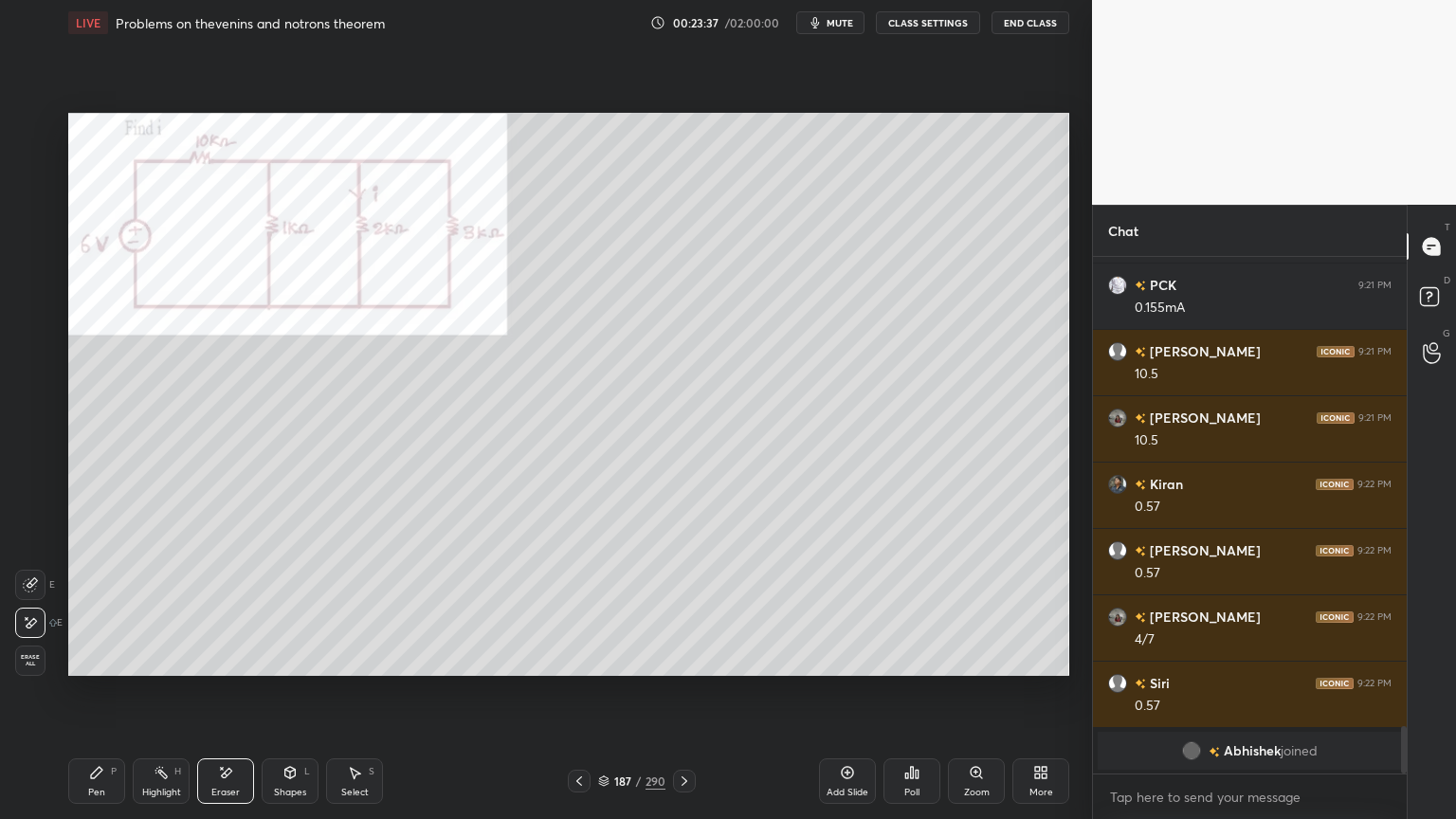 click on "Pen" at bounding box center (97, 792) 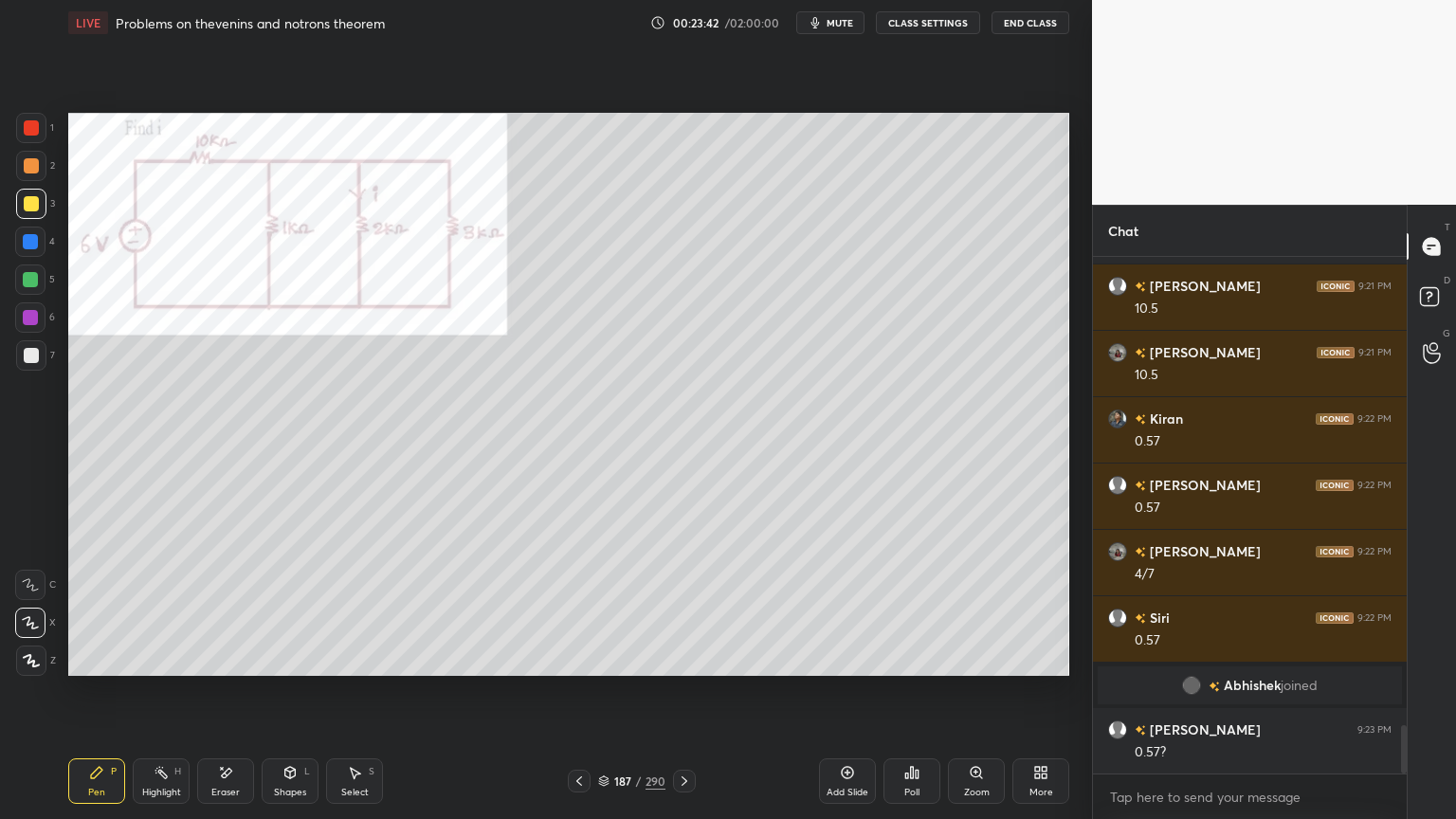 scroll, scrollTop: 5038, scrollLeft: 0, axis: vertical 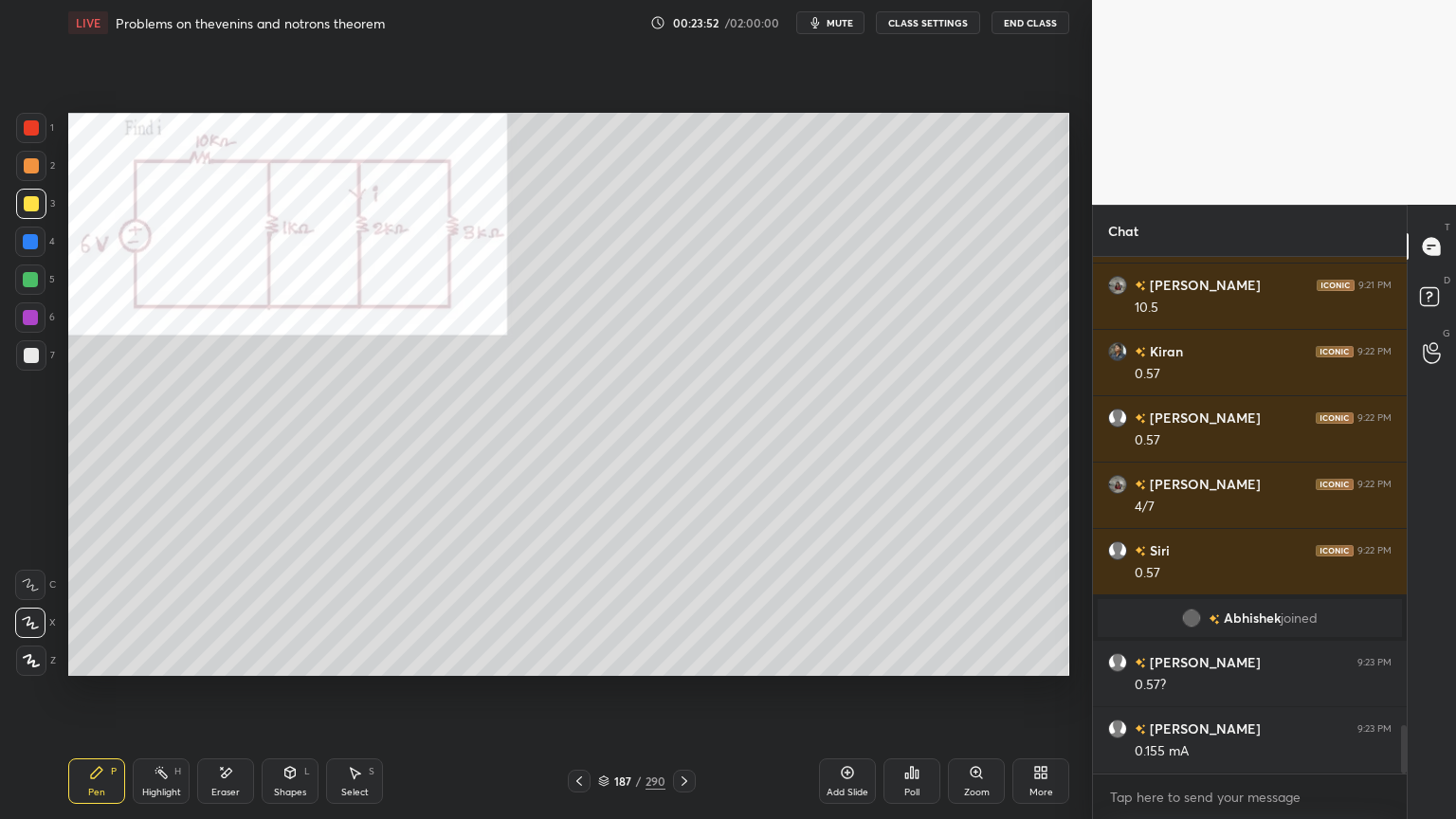 click 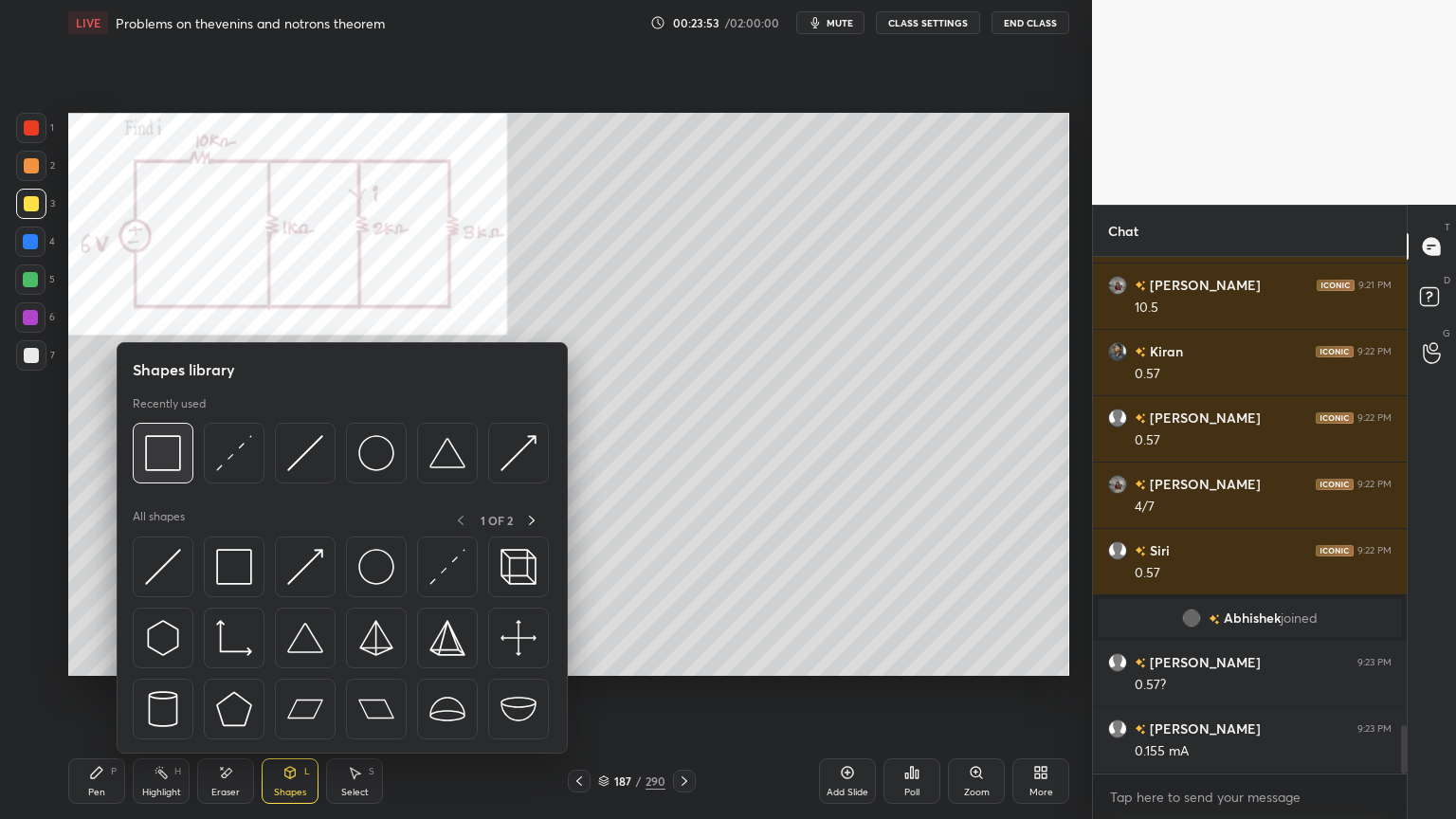 click at bounding box center (163, 453) 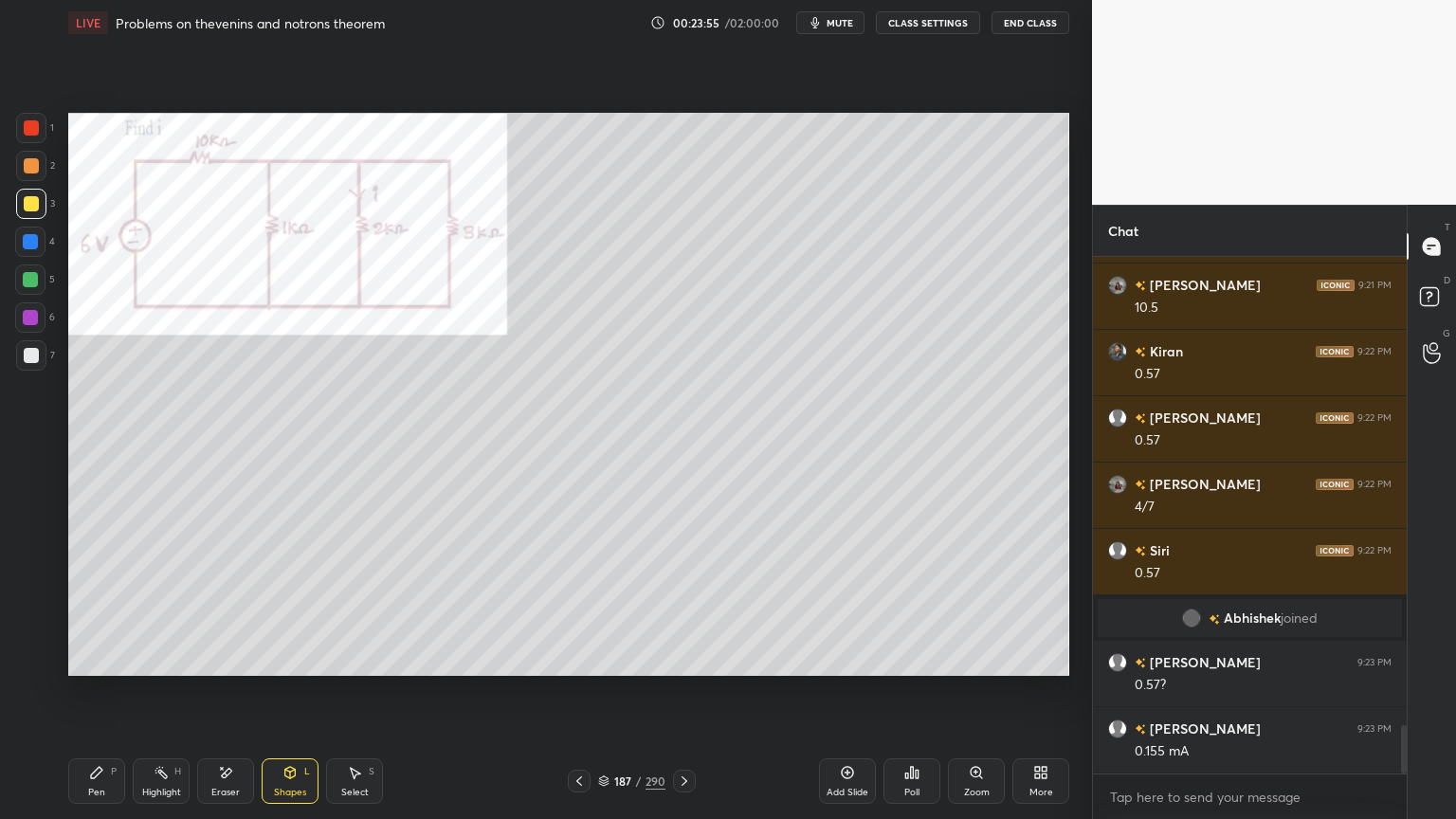click on "Pen P" at bounding box center [97, 781] 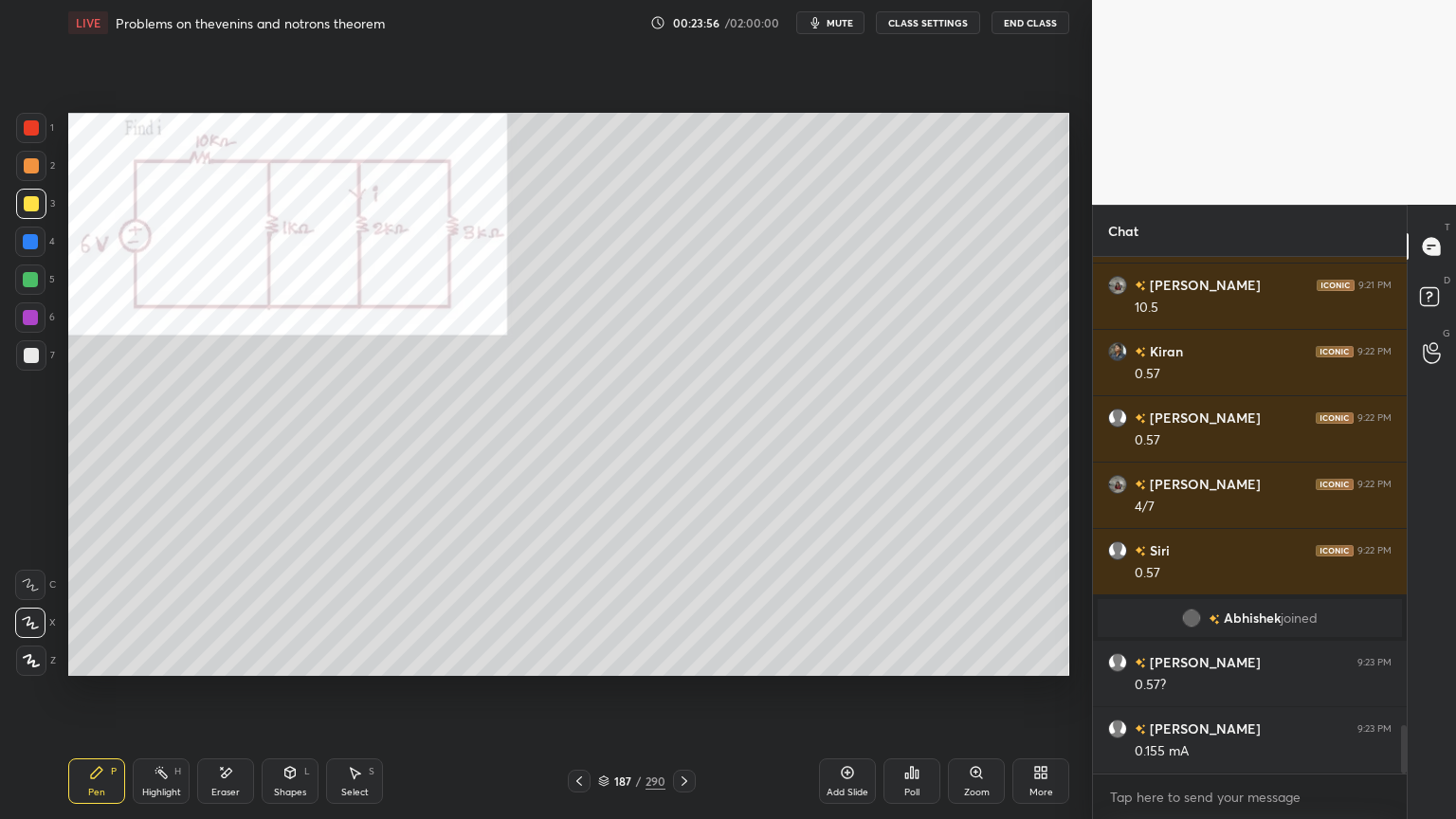 click at bounding box center [31, 166] 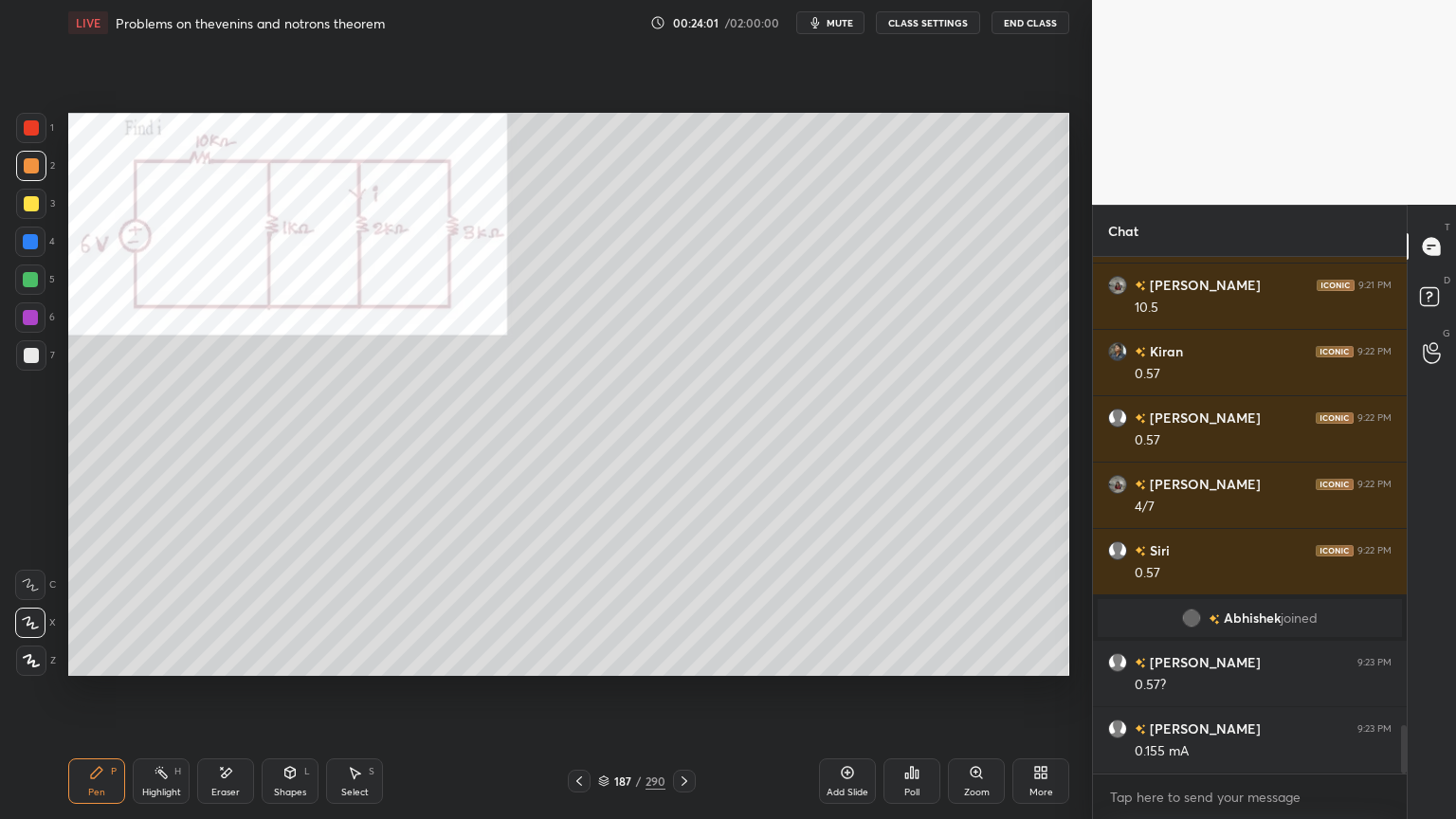 scroll, scrollTop: 5104, scrollLeft: 0, axis: vertical 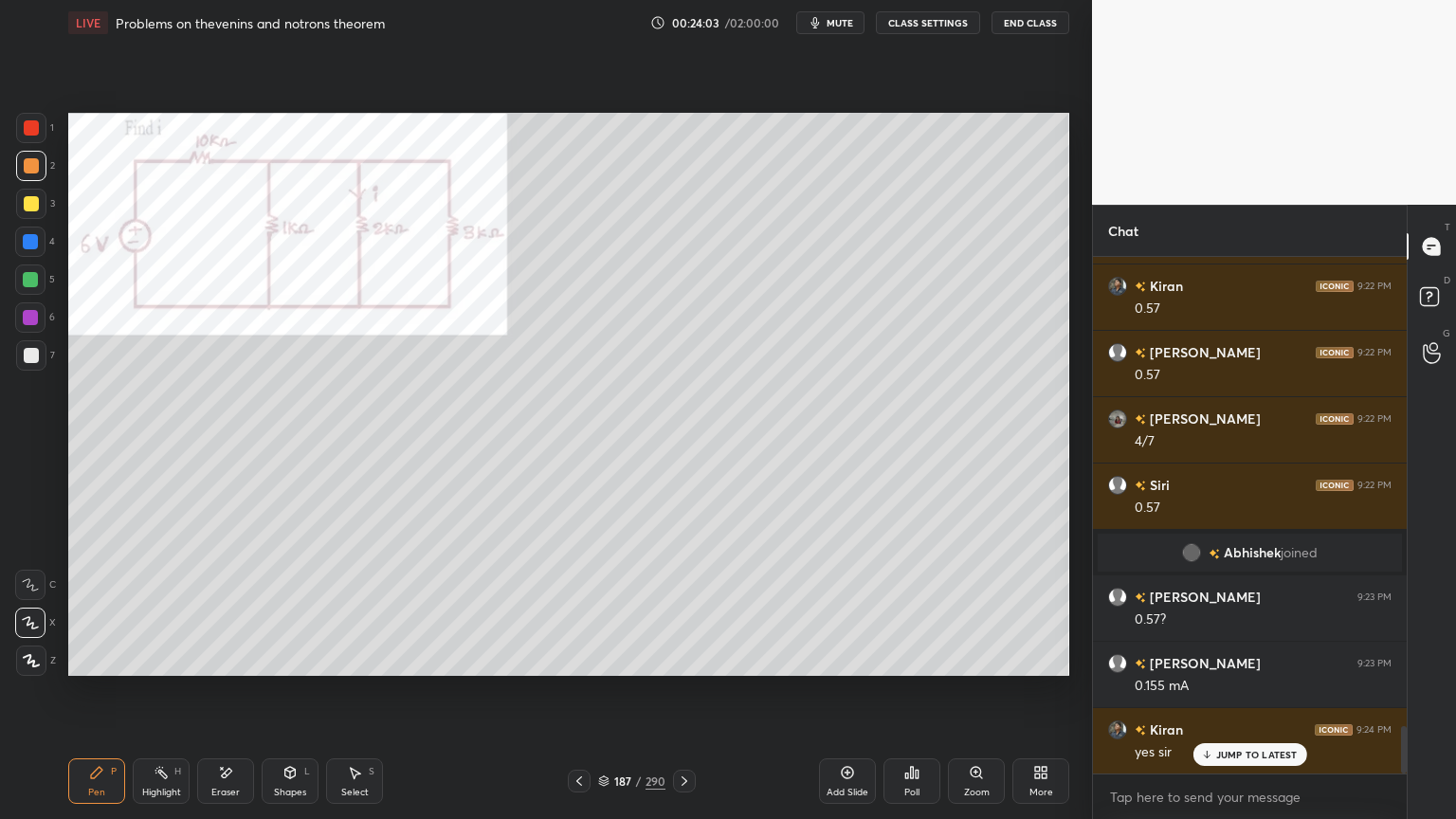 click on "JUMP TO LATEST" at bounding box center (1257, 755) 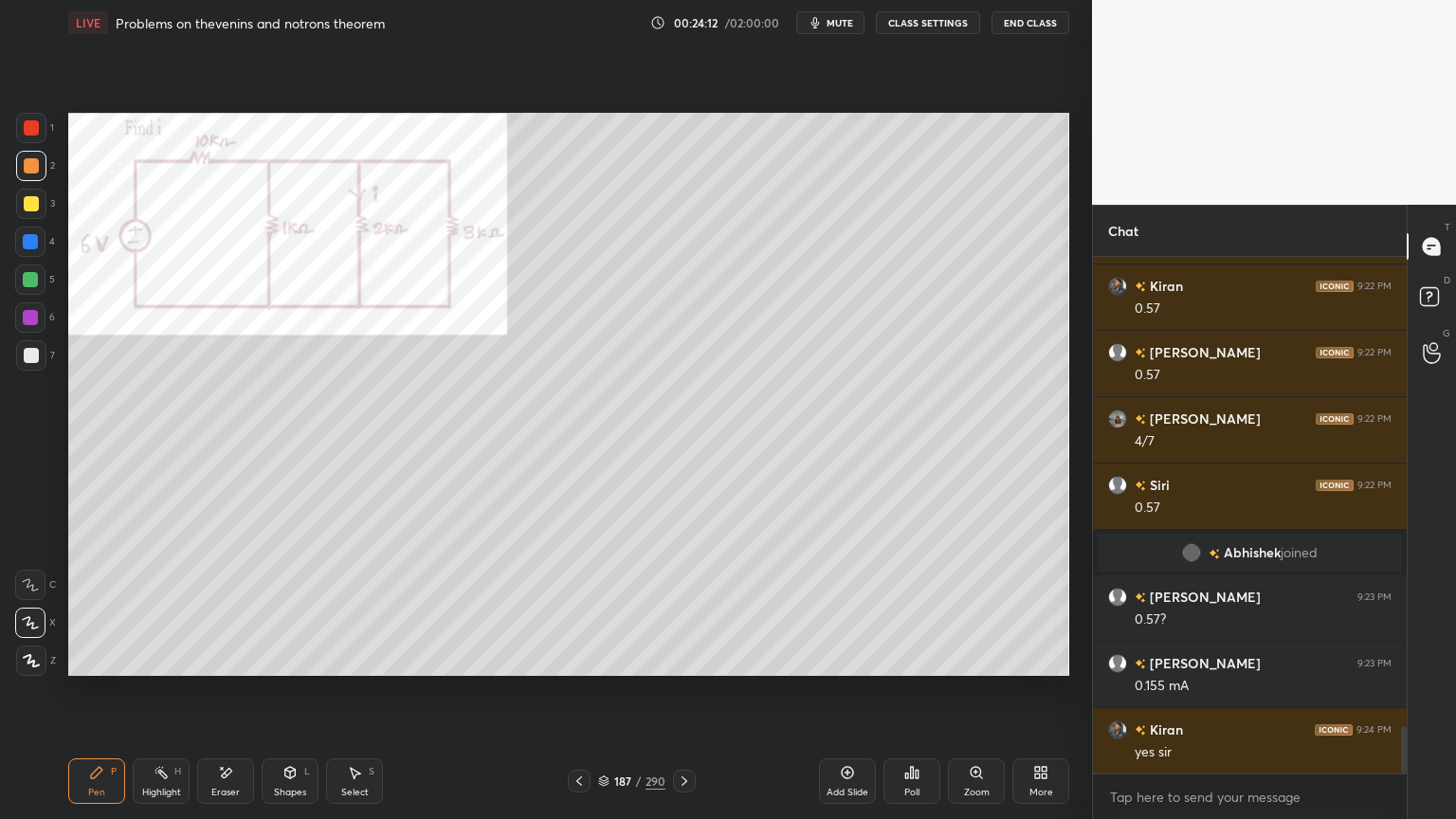 scroll, scrollTop: 473, scrollLeft: 308, axis: both 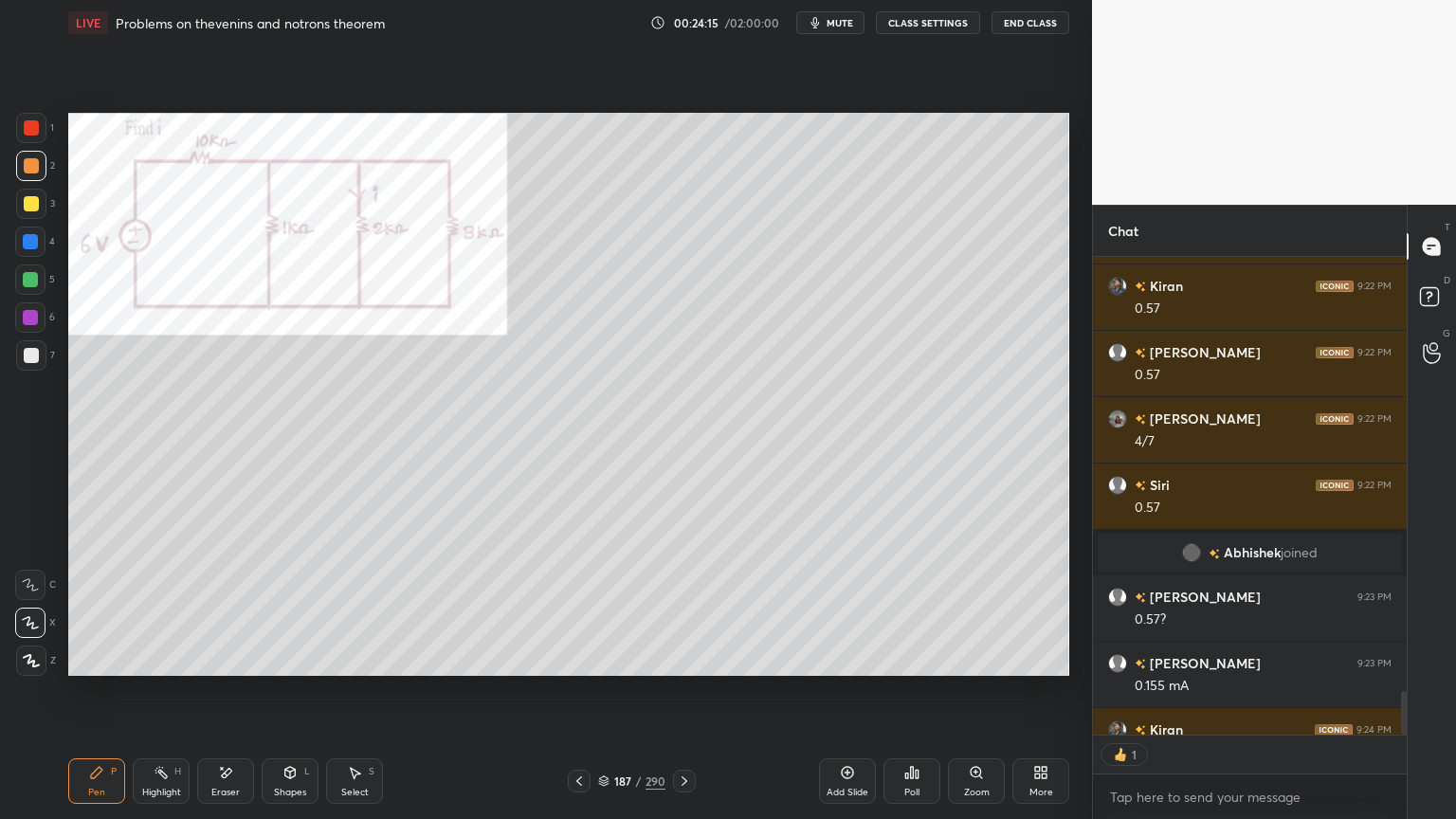 click 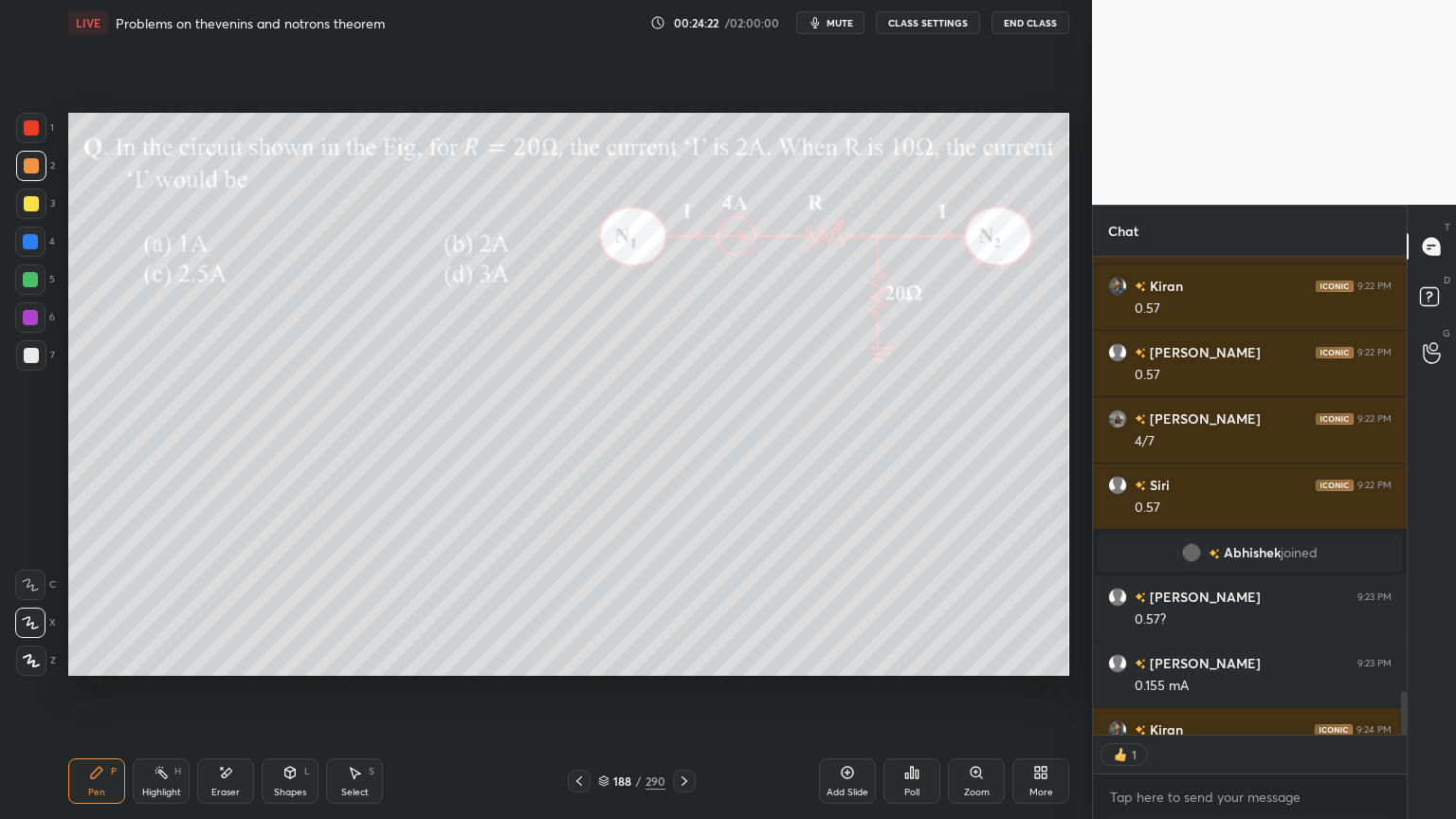 scroll, scrollTop: 7, scrollLeft: 6, axis: both 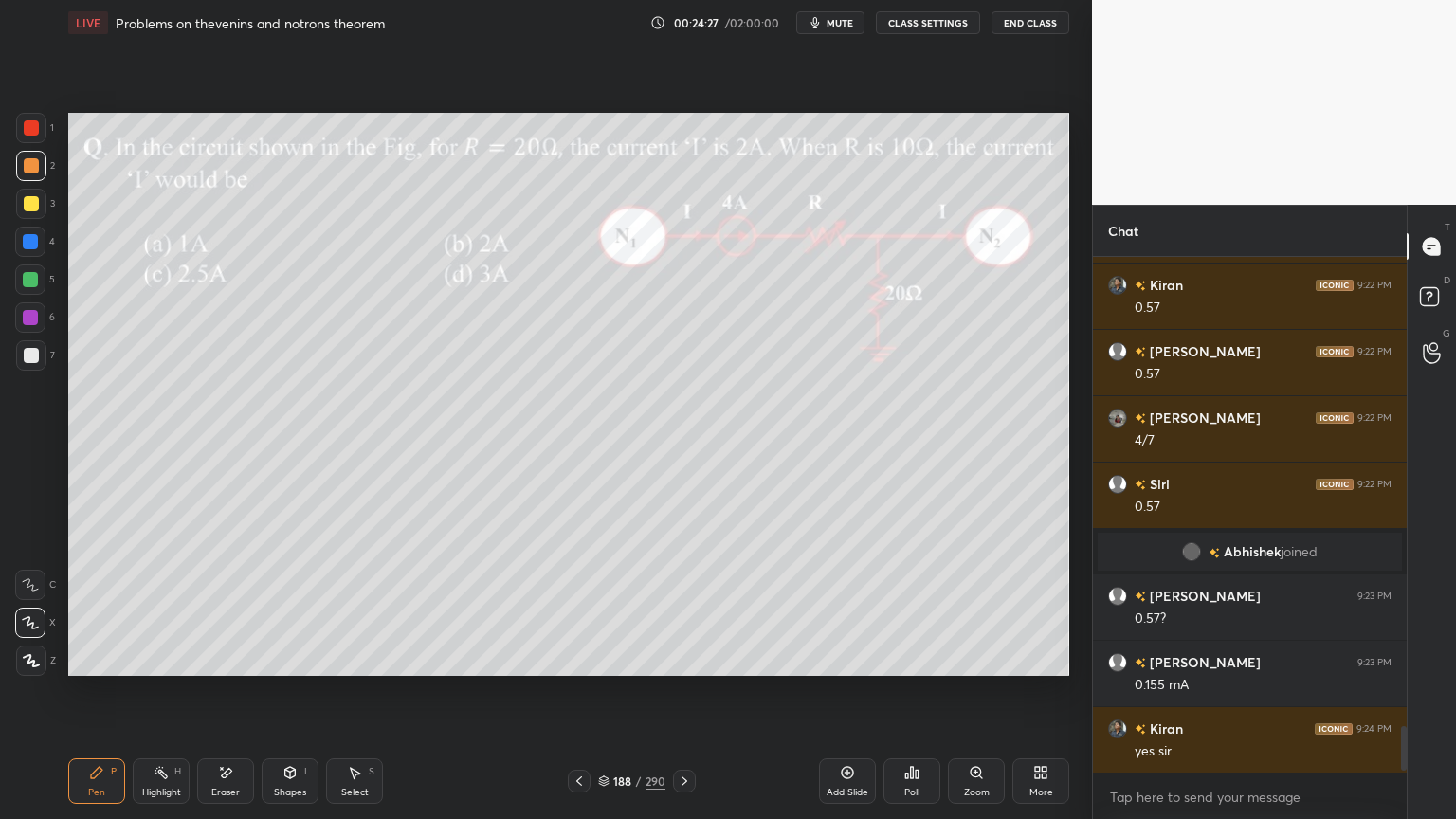click on "Poll" at bounding box center [912, 781] 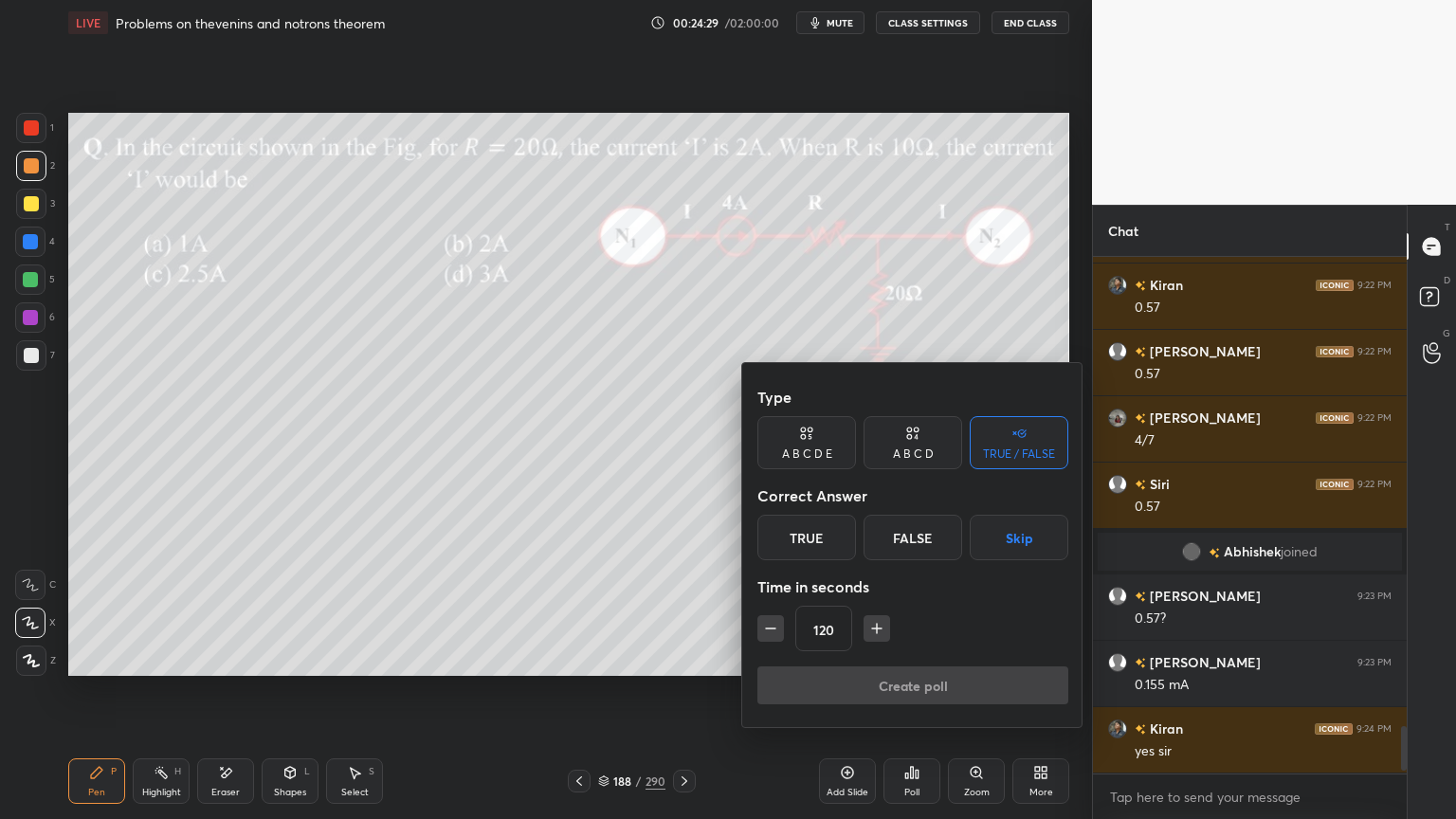 click on "A B C D" at bounding box center (913, 454) 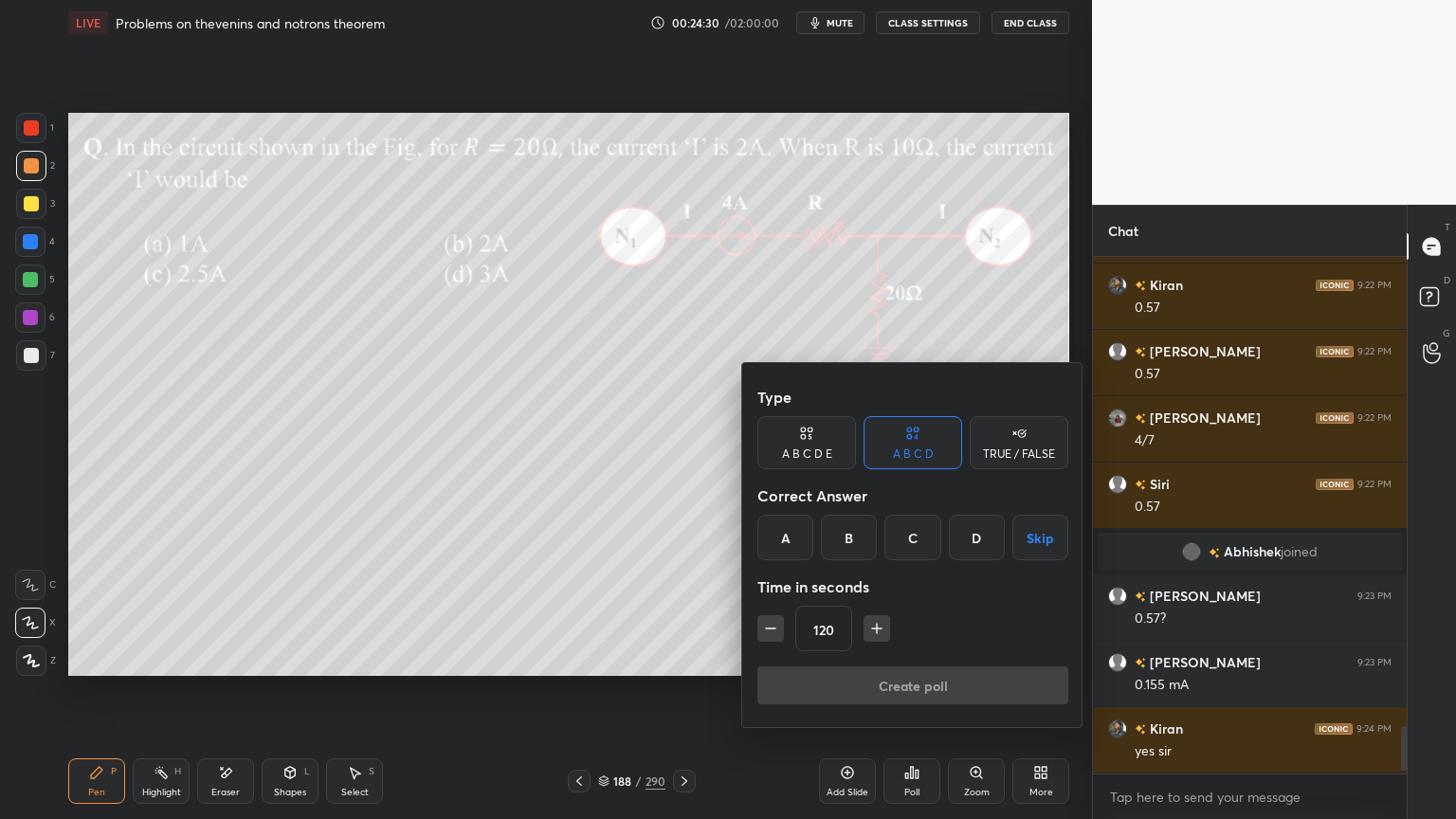 click on "B" at bounding box center [848, 537] 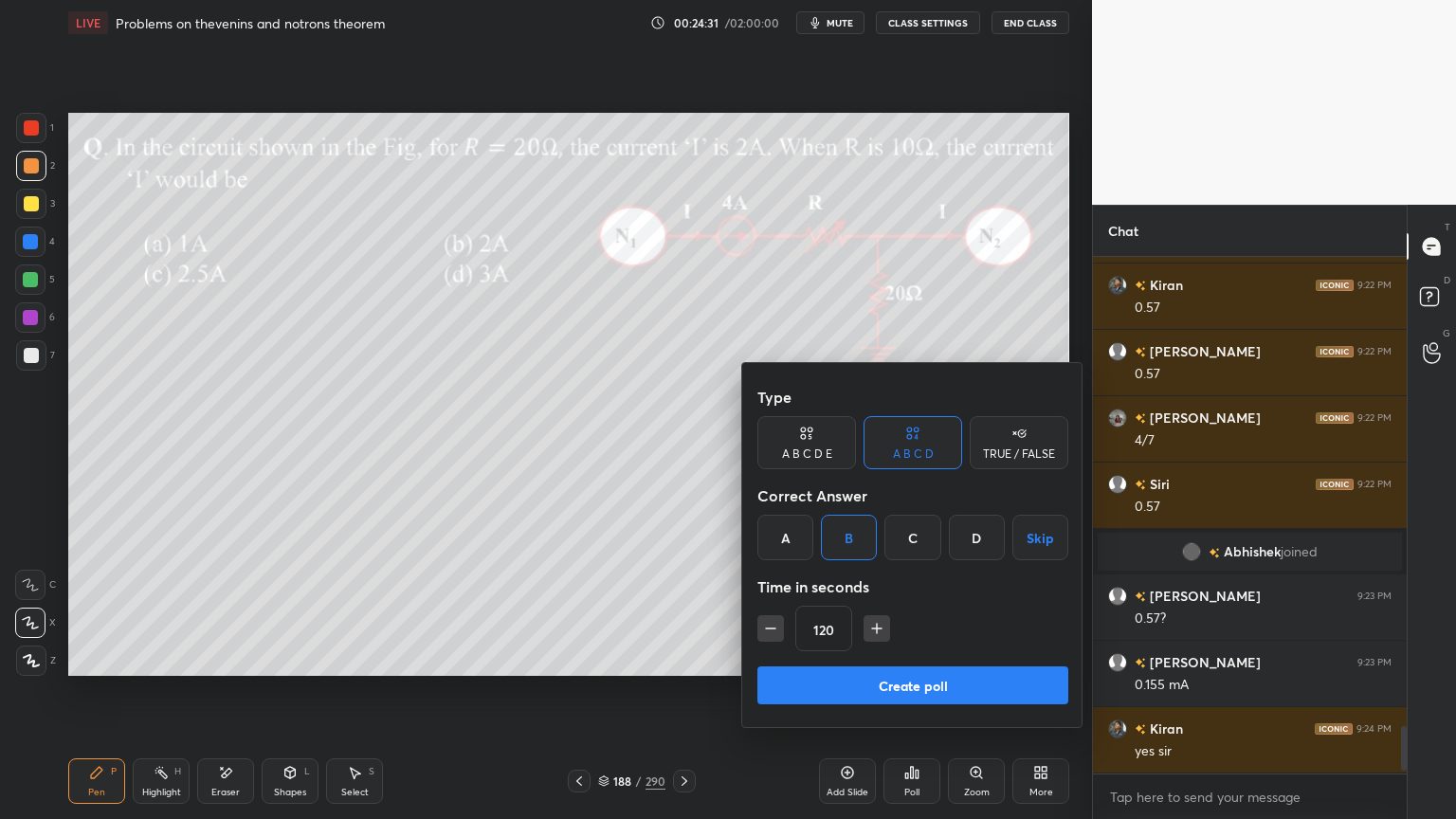 click on "Create poll" at bounding box center (913, 685) 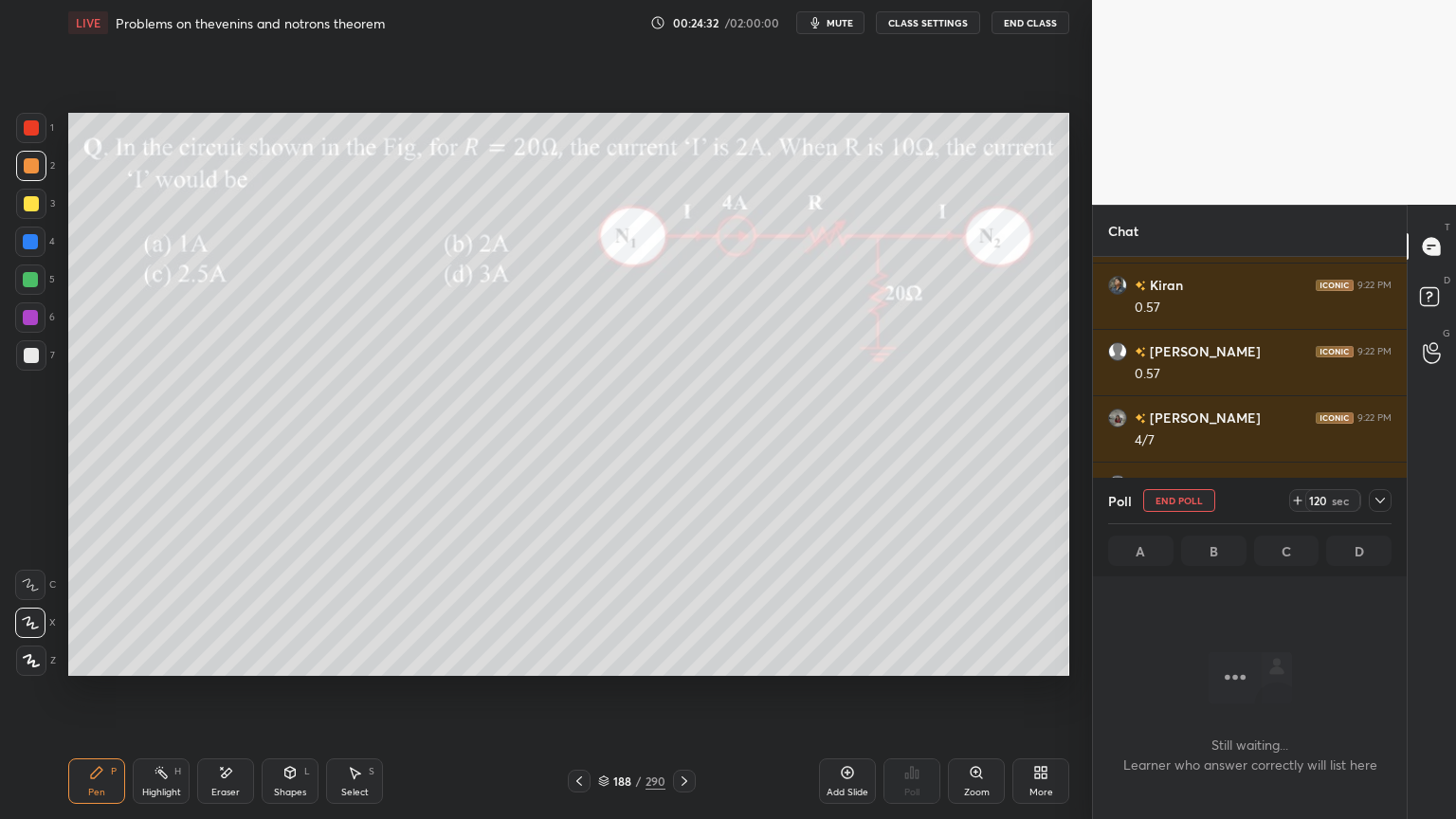 scroll, scrollTop: 462, scrollLeft: 308, axis: both 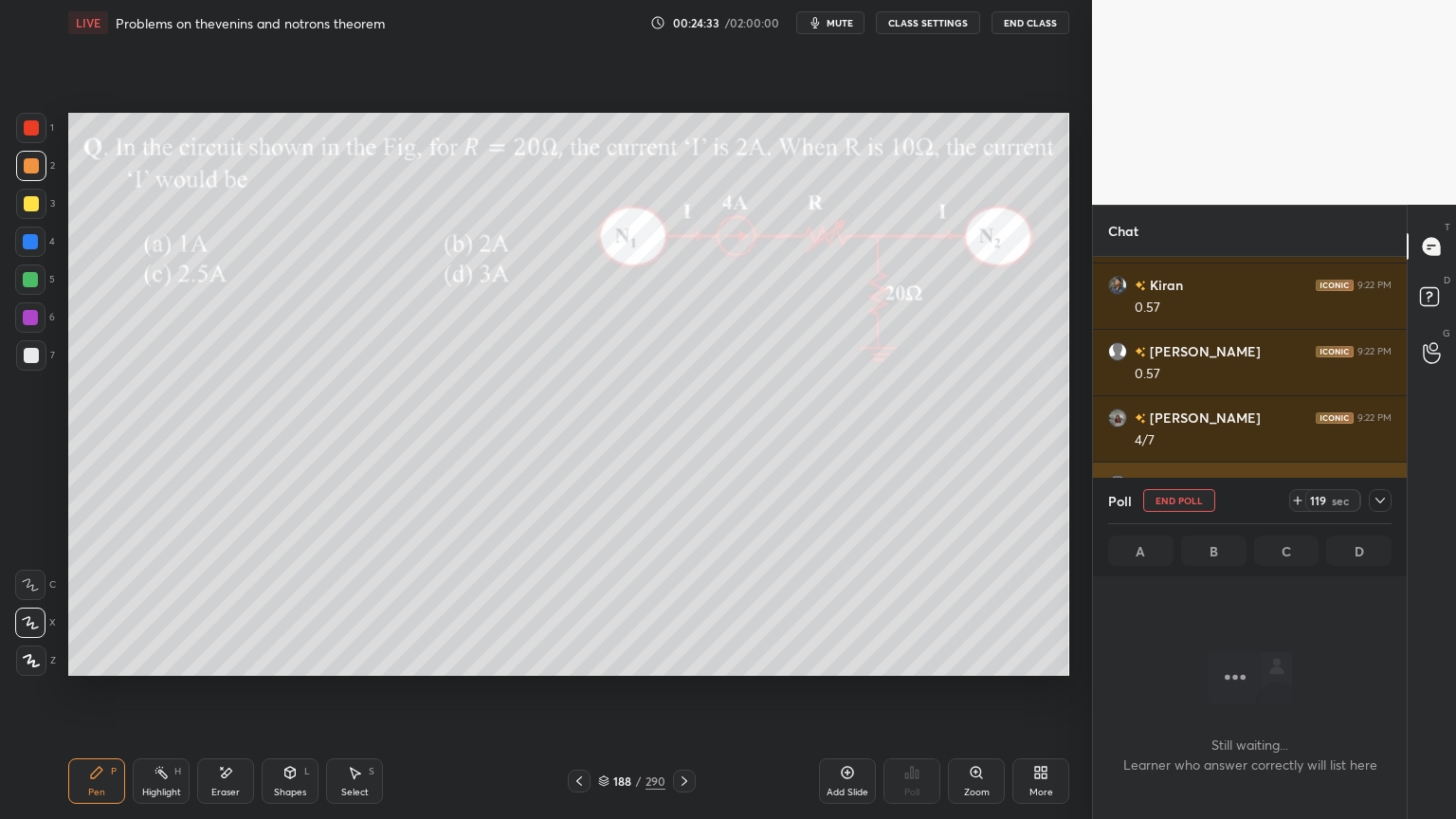 click 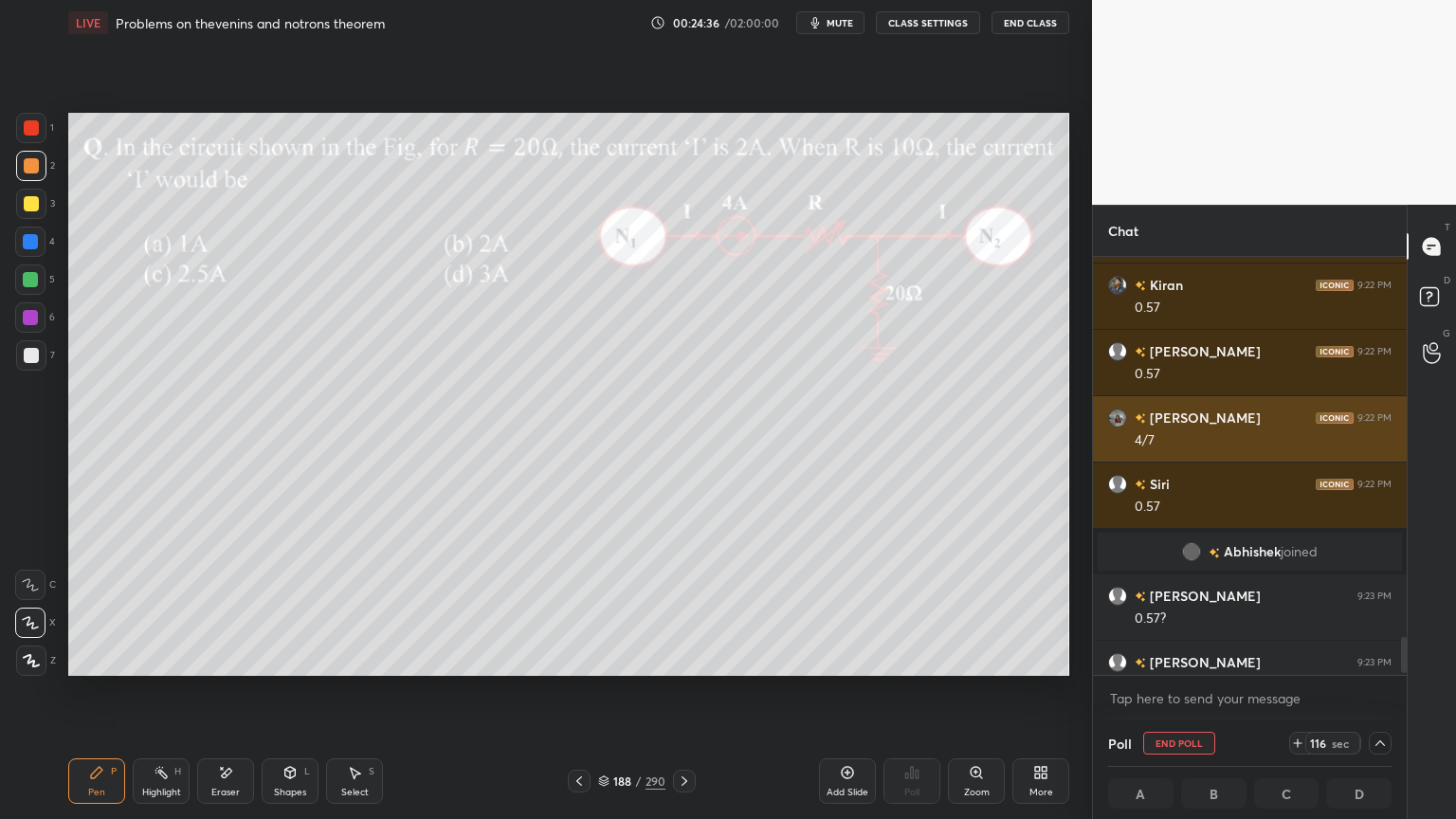 scroll, scrollTop: 0, scrollLeft: 6, axis: horizontal 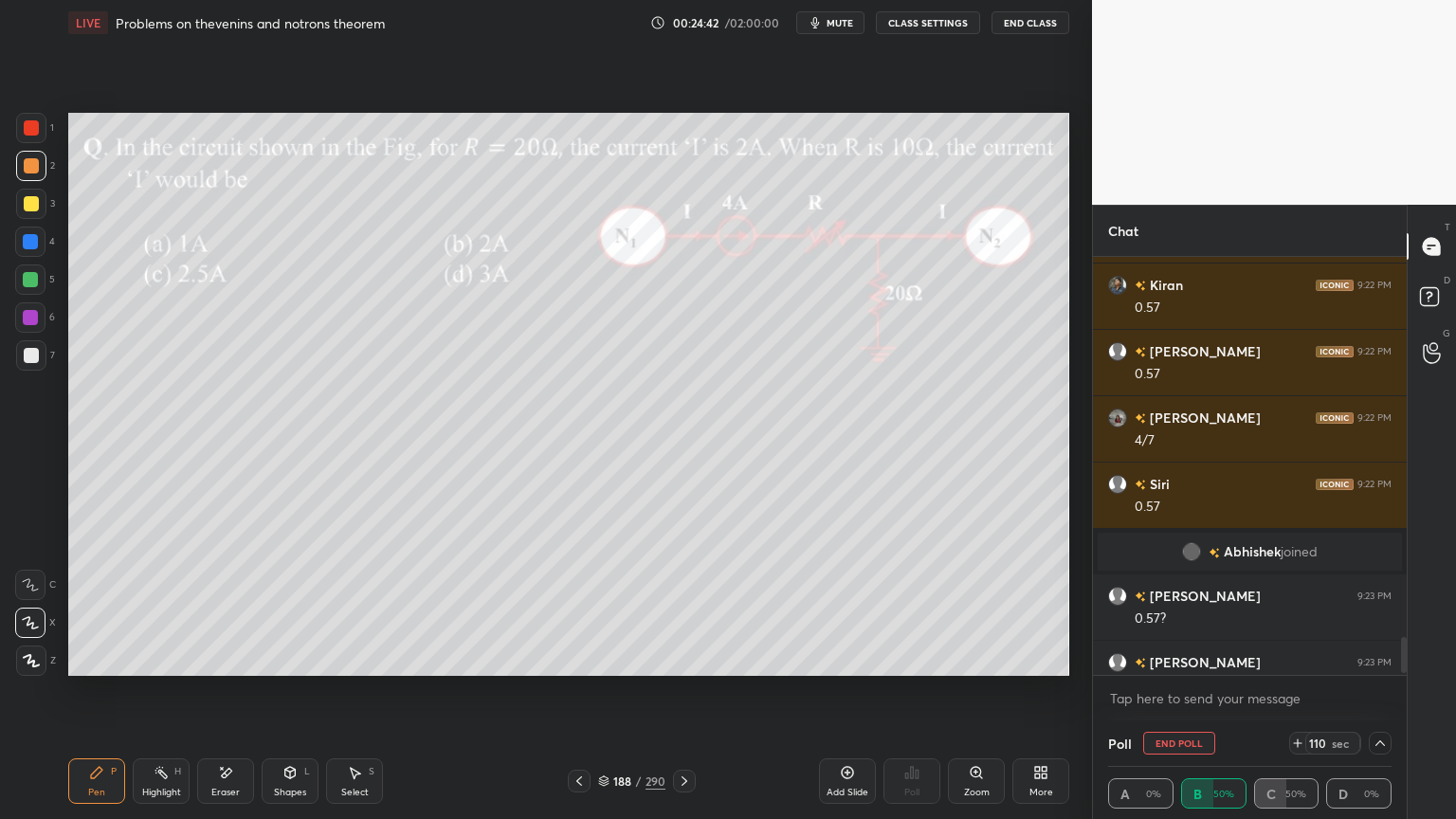 click 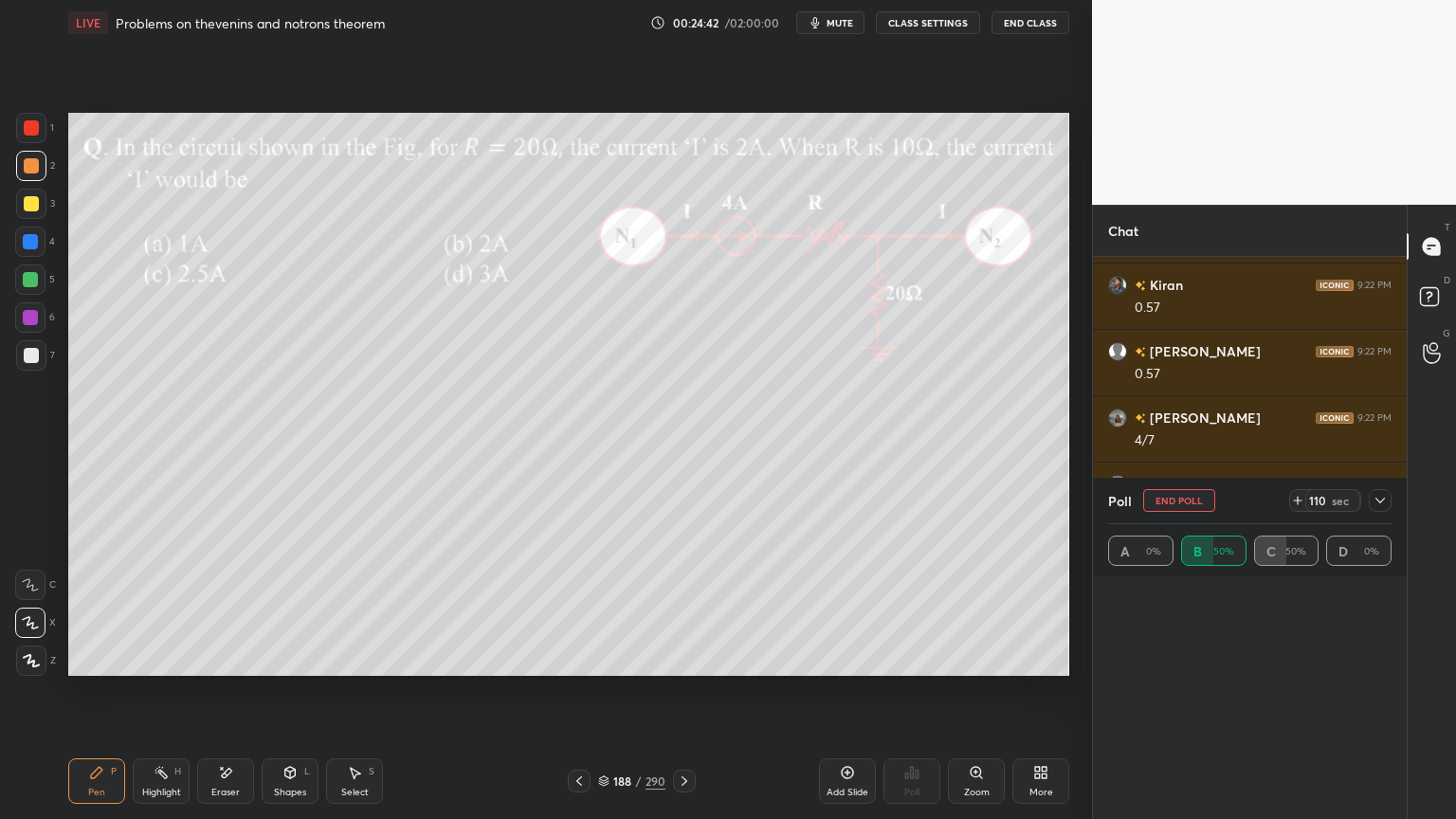 scroll, scrollTop: 0, scrollLeft: 0, axis: both 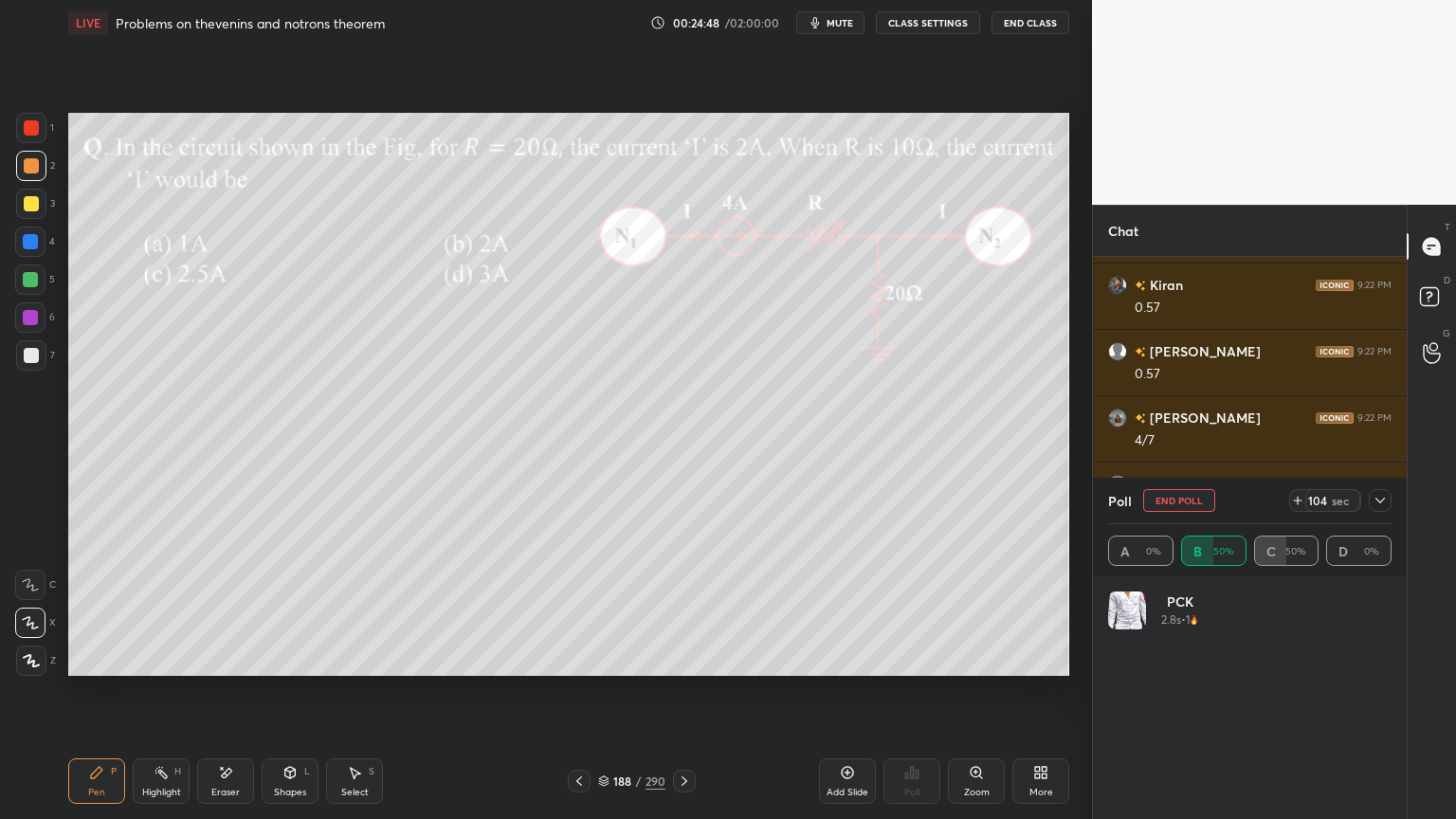 click 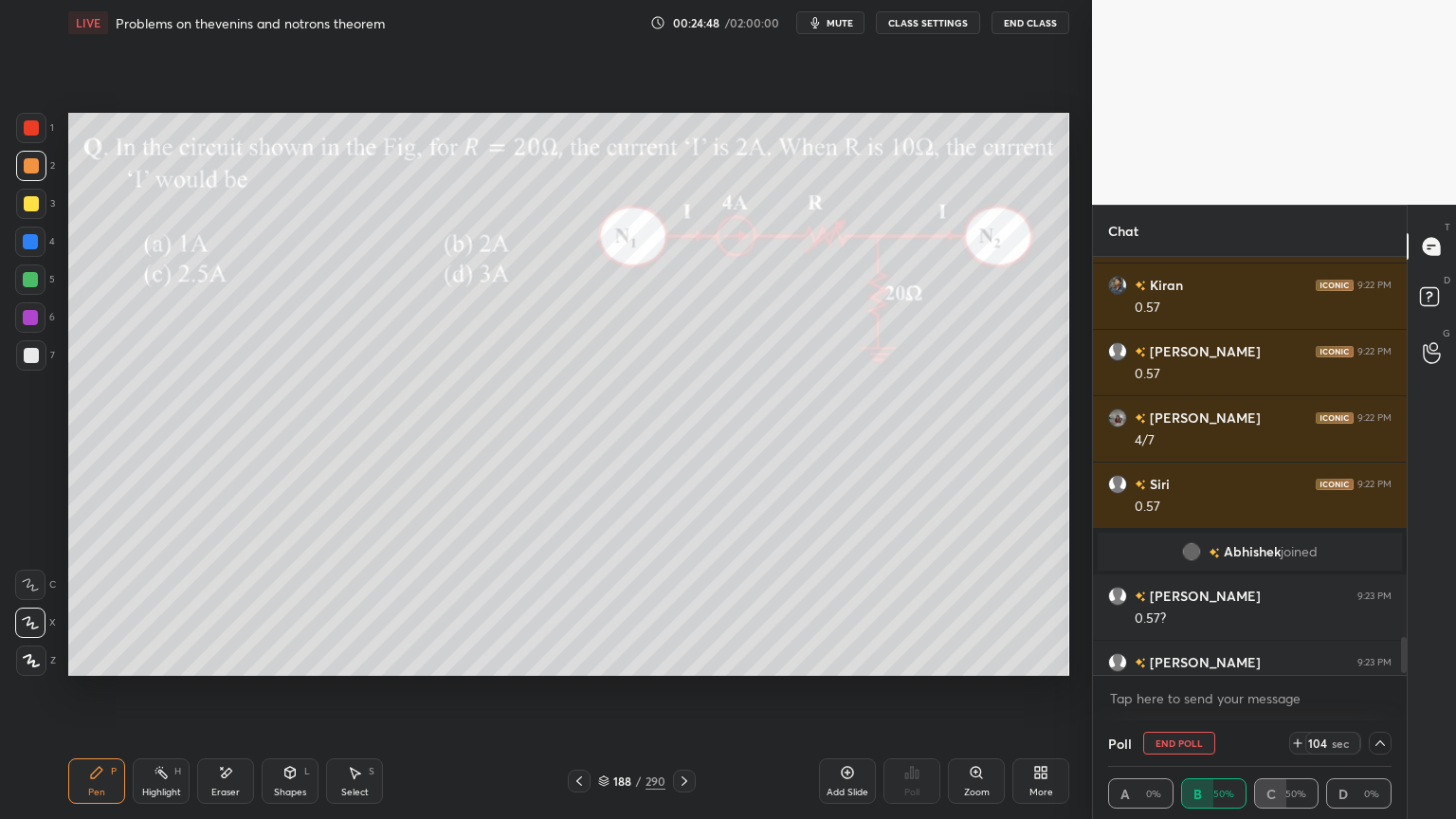scroll, scrollTop: 0, scrollLeft: 6, axis: horizontal 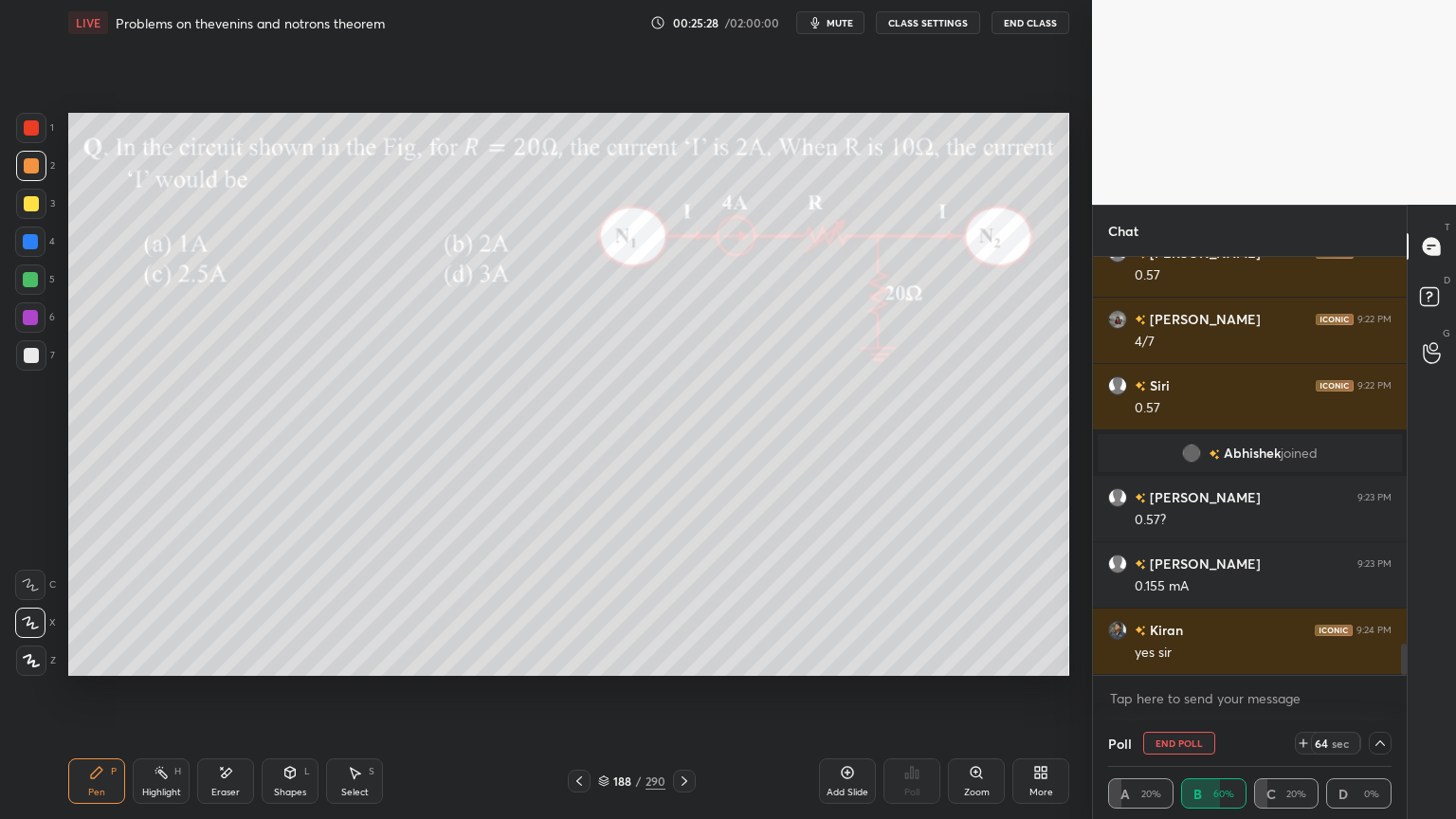 click 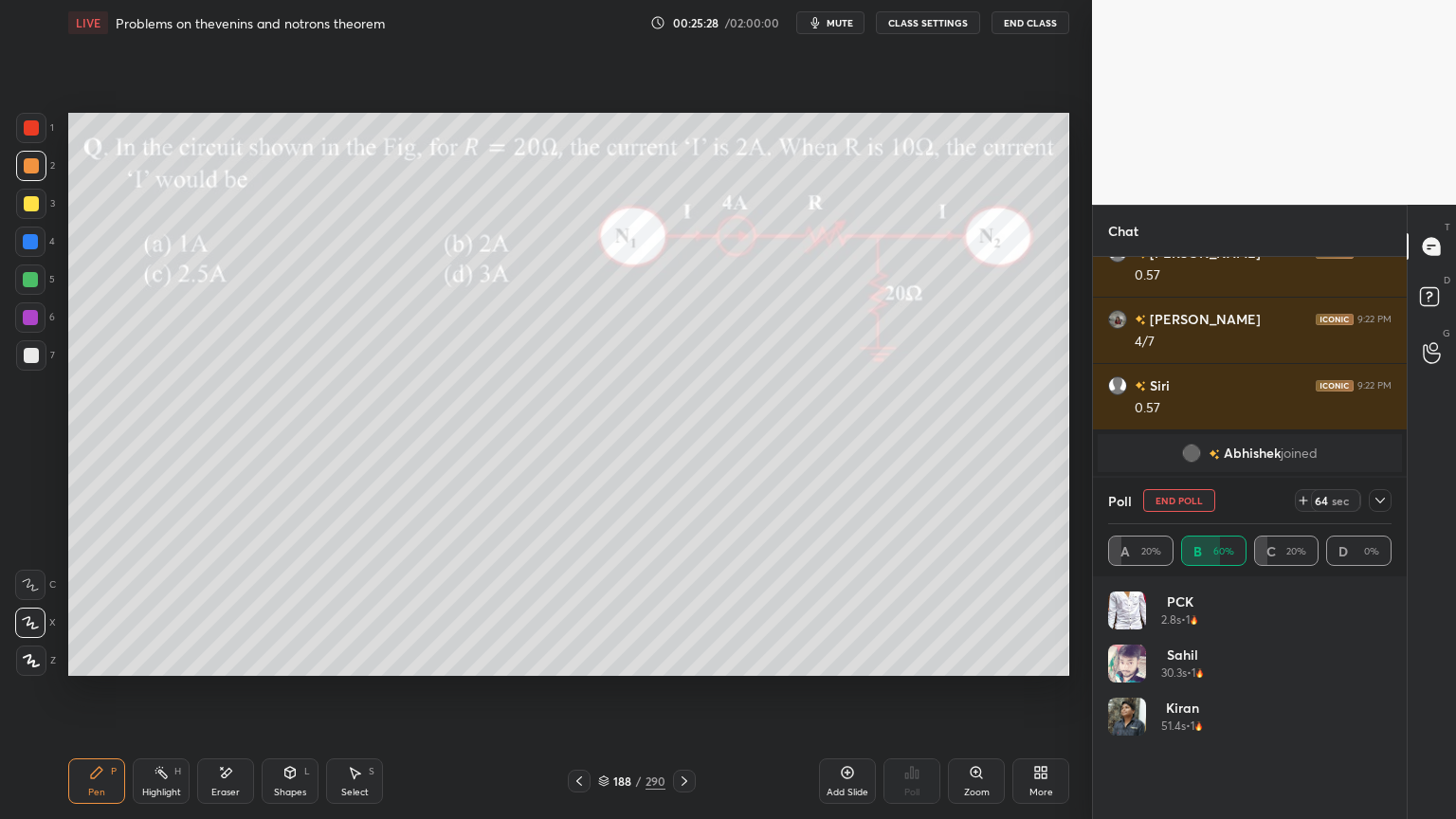 scroll, scrollTop: 6, scrollLeft: 6, axis: both 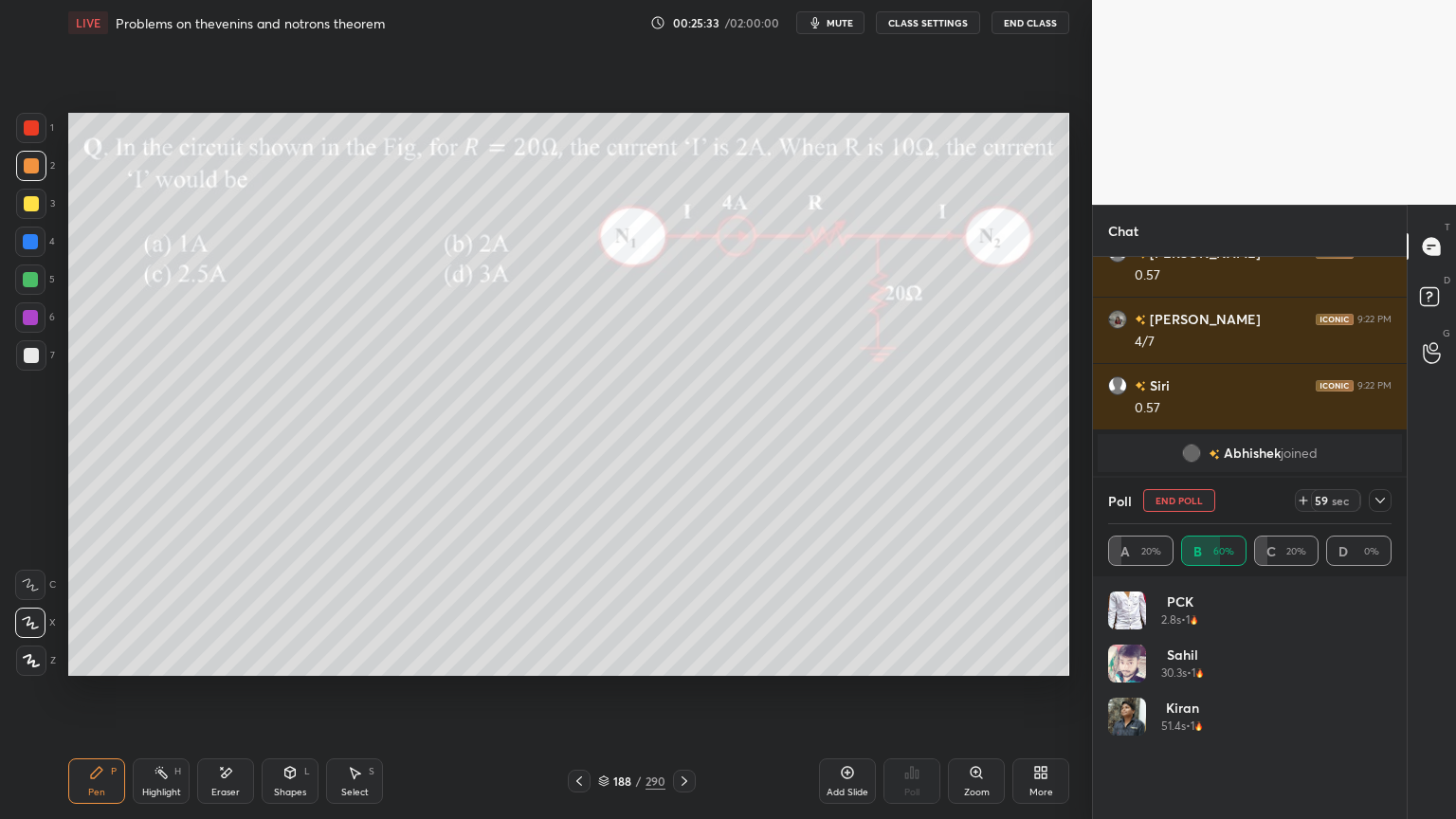 click 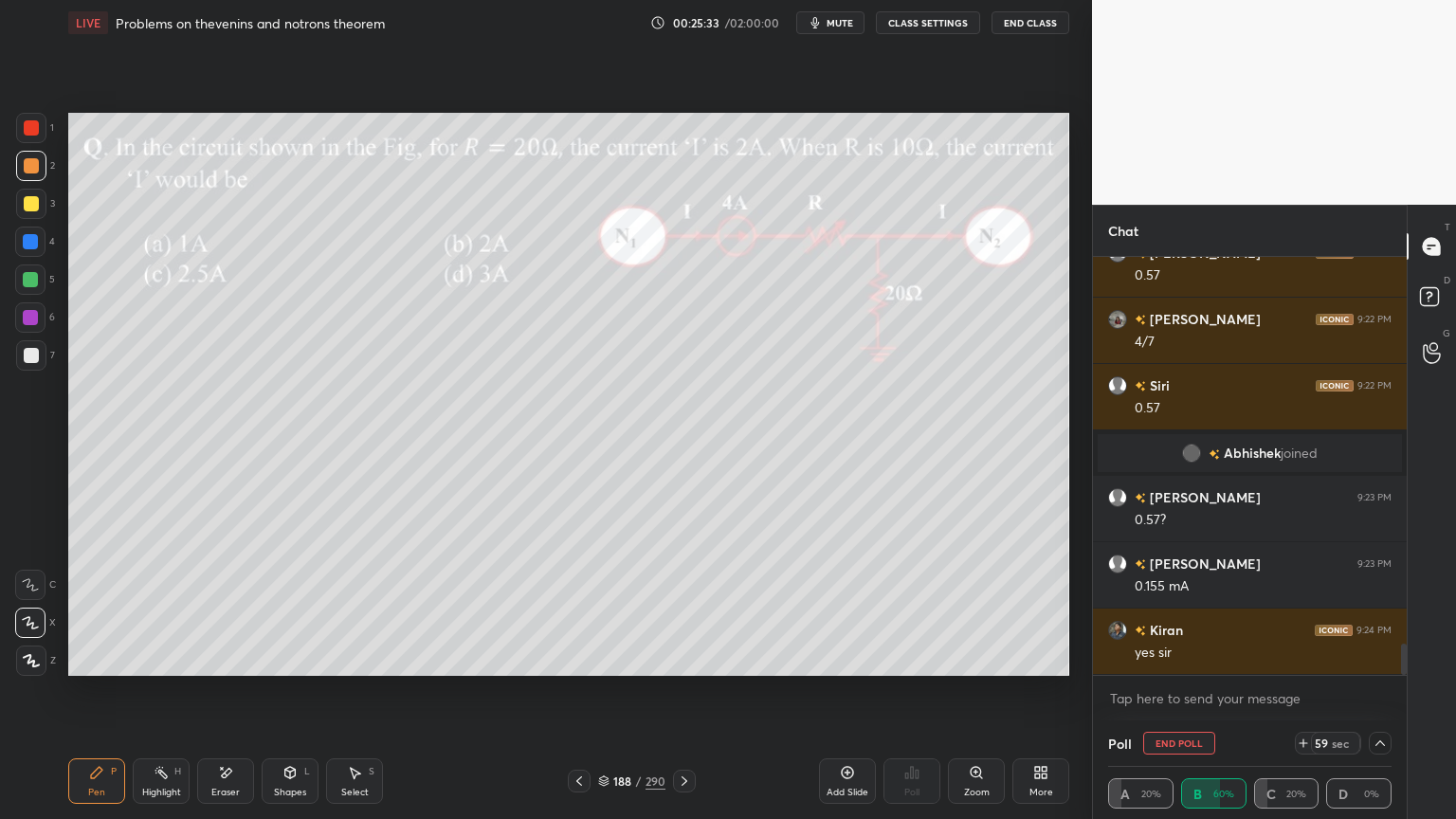 scroll, scrollTop: 19, scrollLeft: 278, axis: both 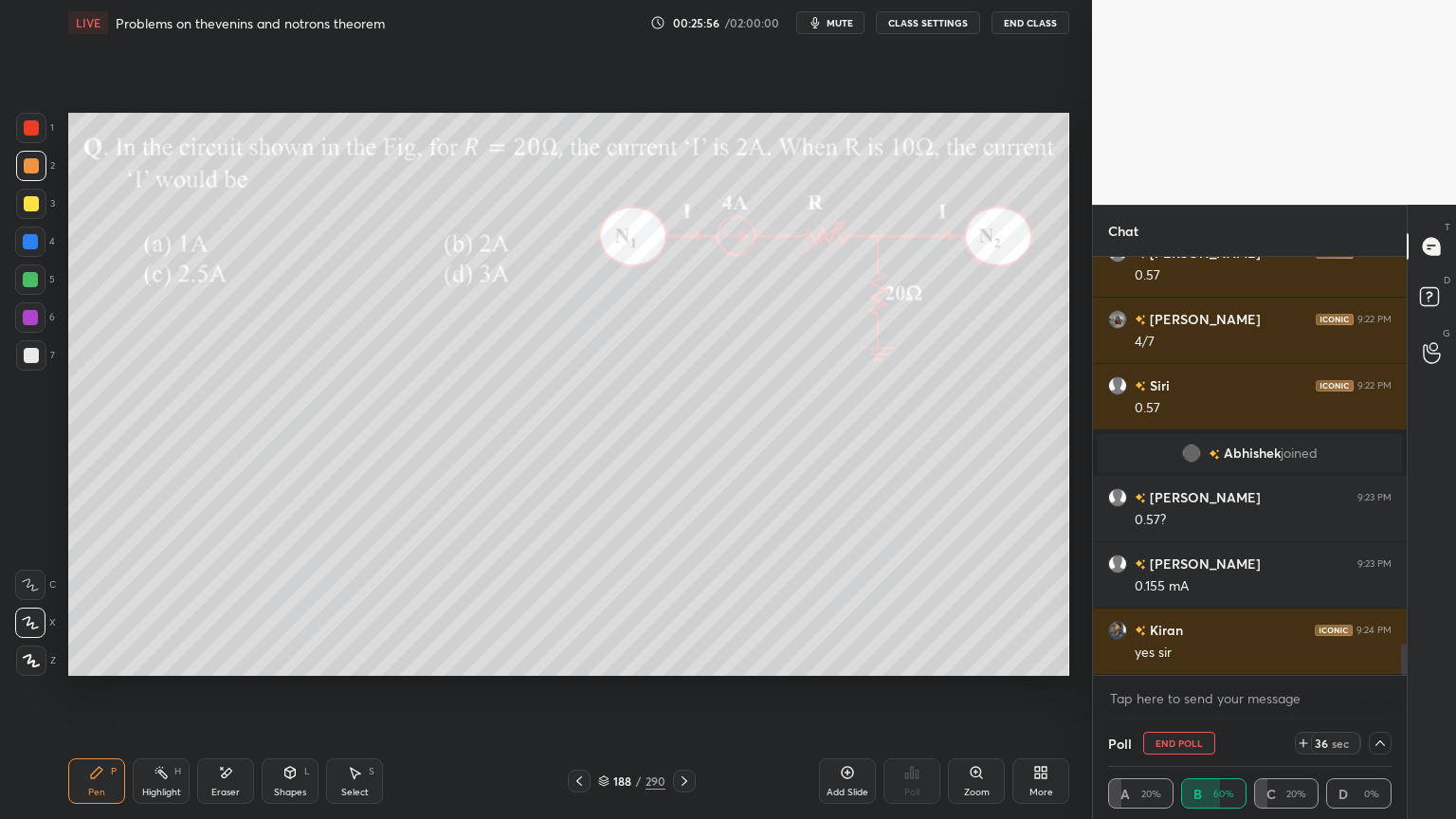 click 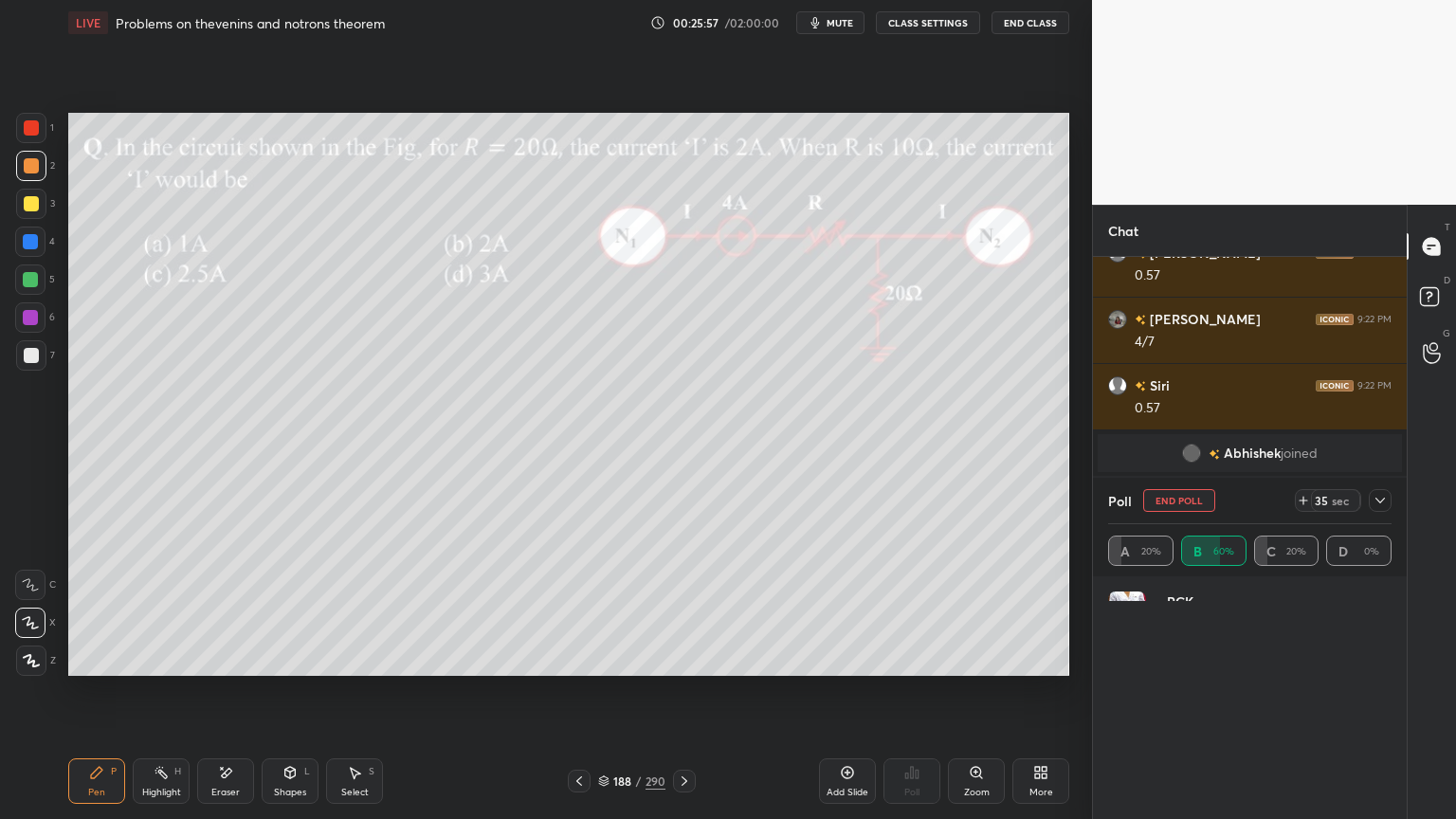 scroll, scrollTop: 7, scrollLeft: 6, axis: both 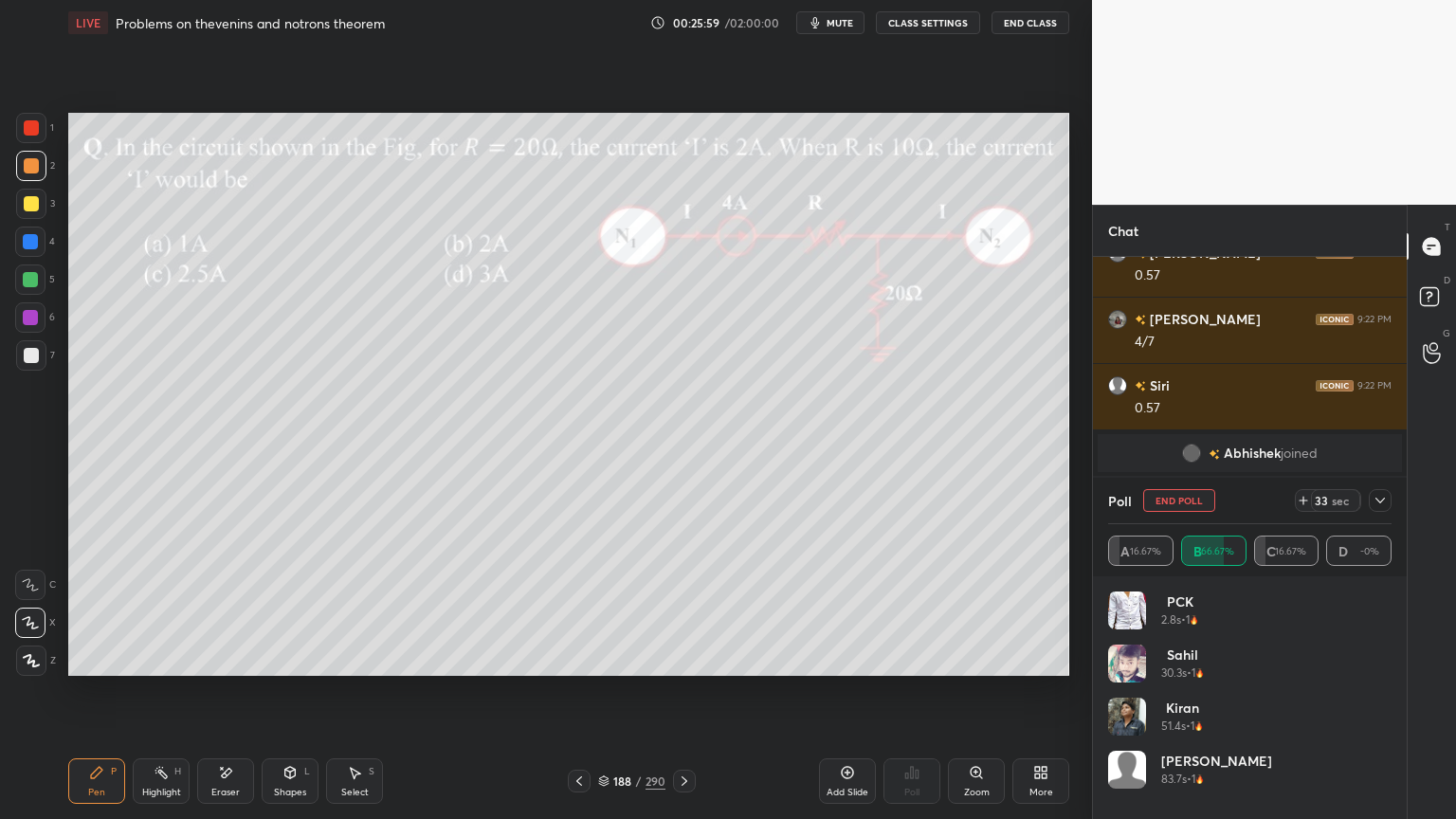 click 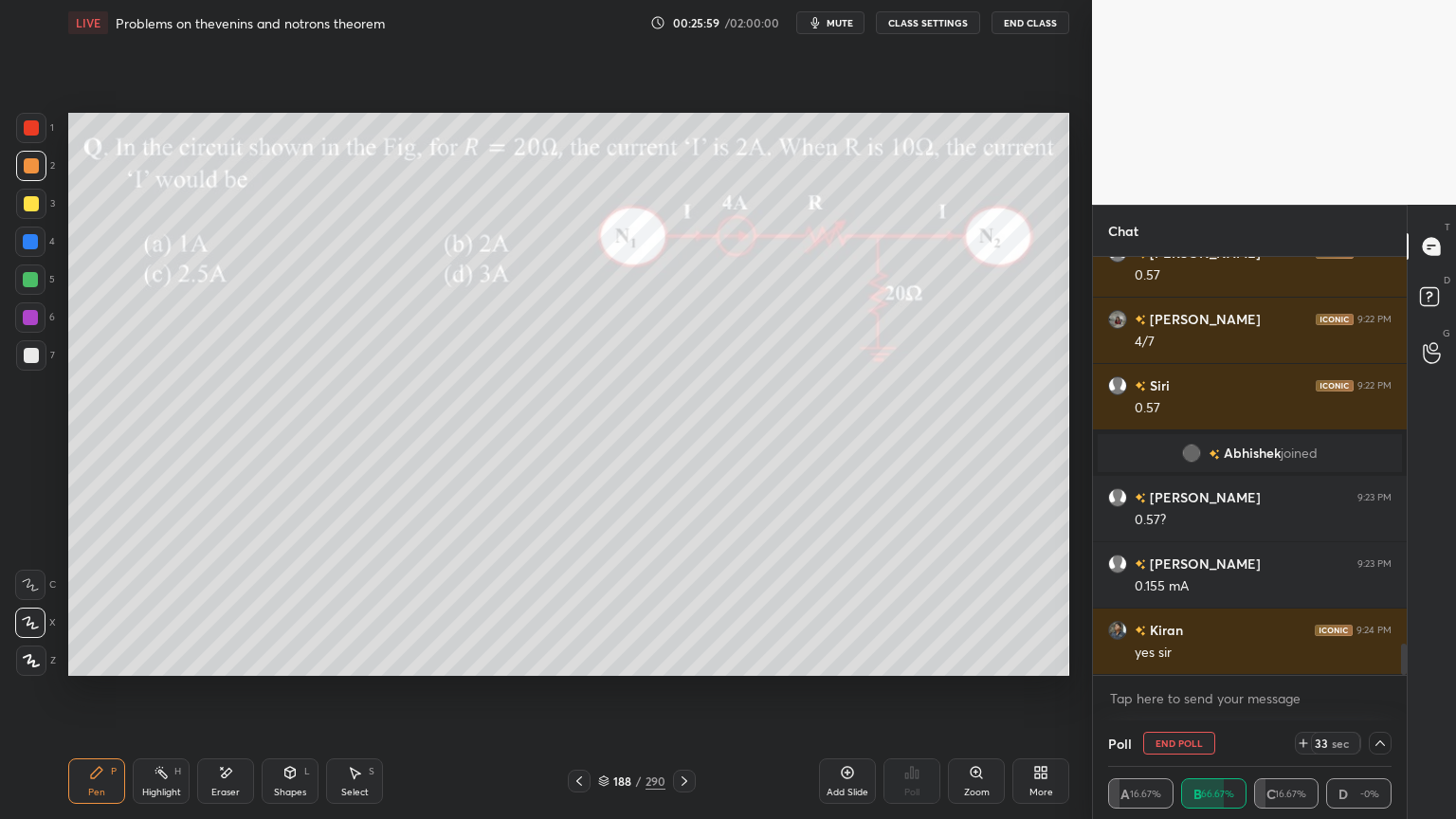 scroll, scrollTop: 0, scrollLeft: 0, axis: both 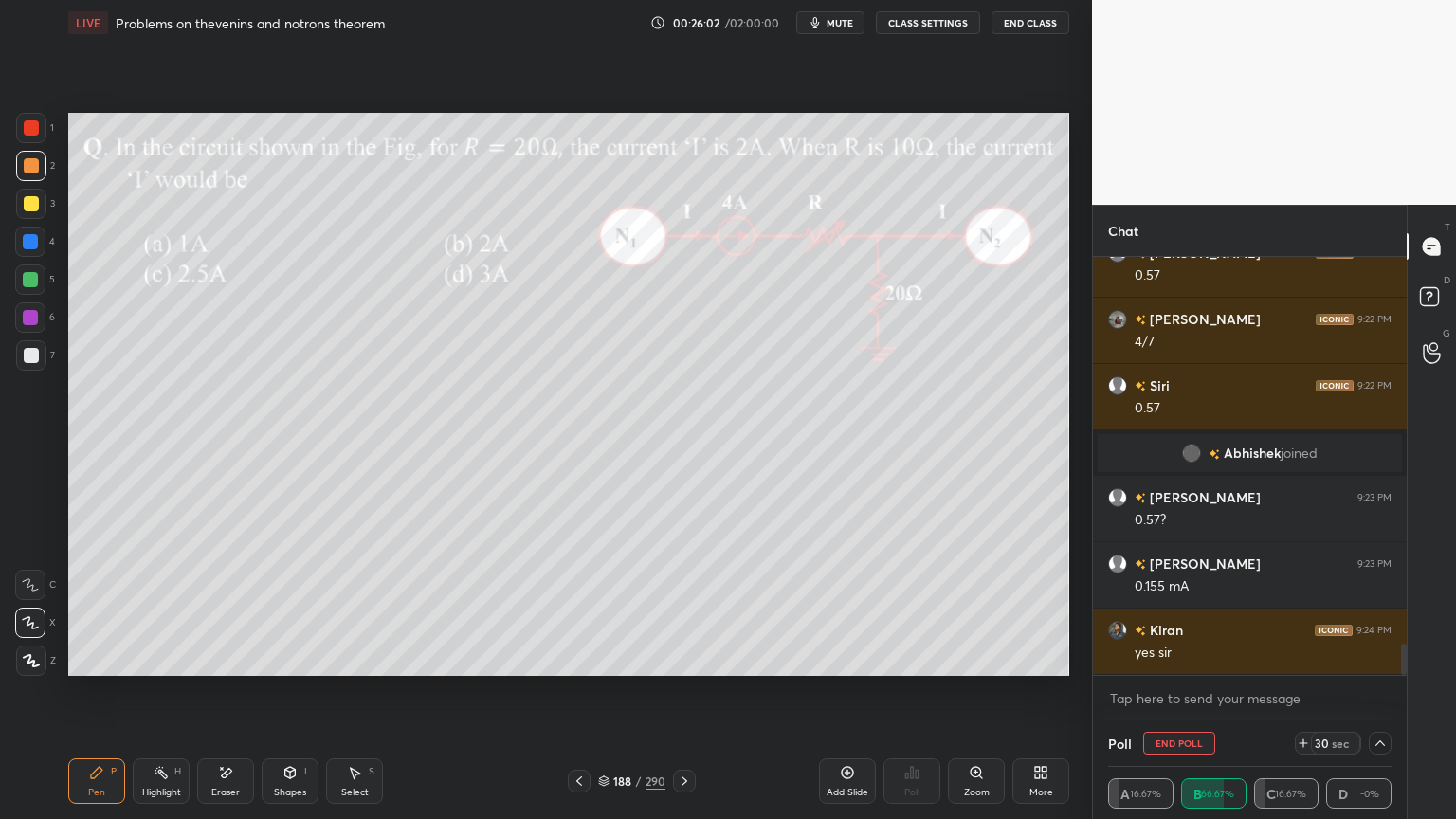 click at bounding box center [31, 204] 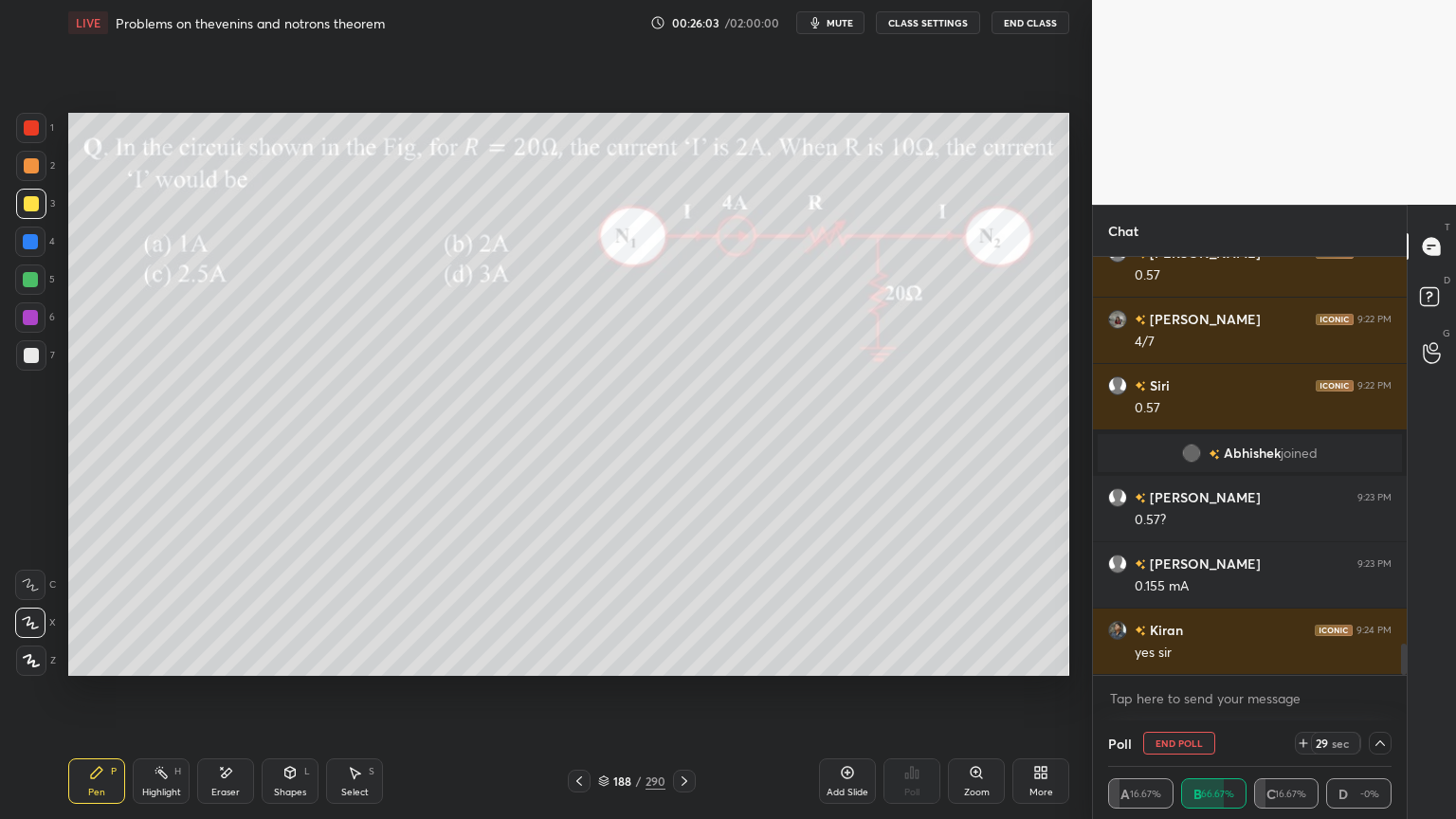 click 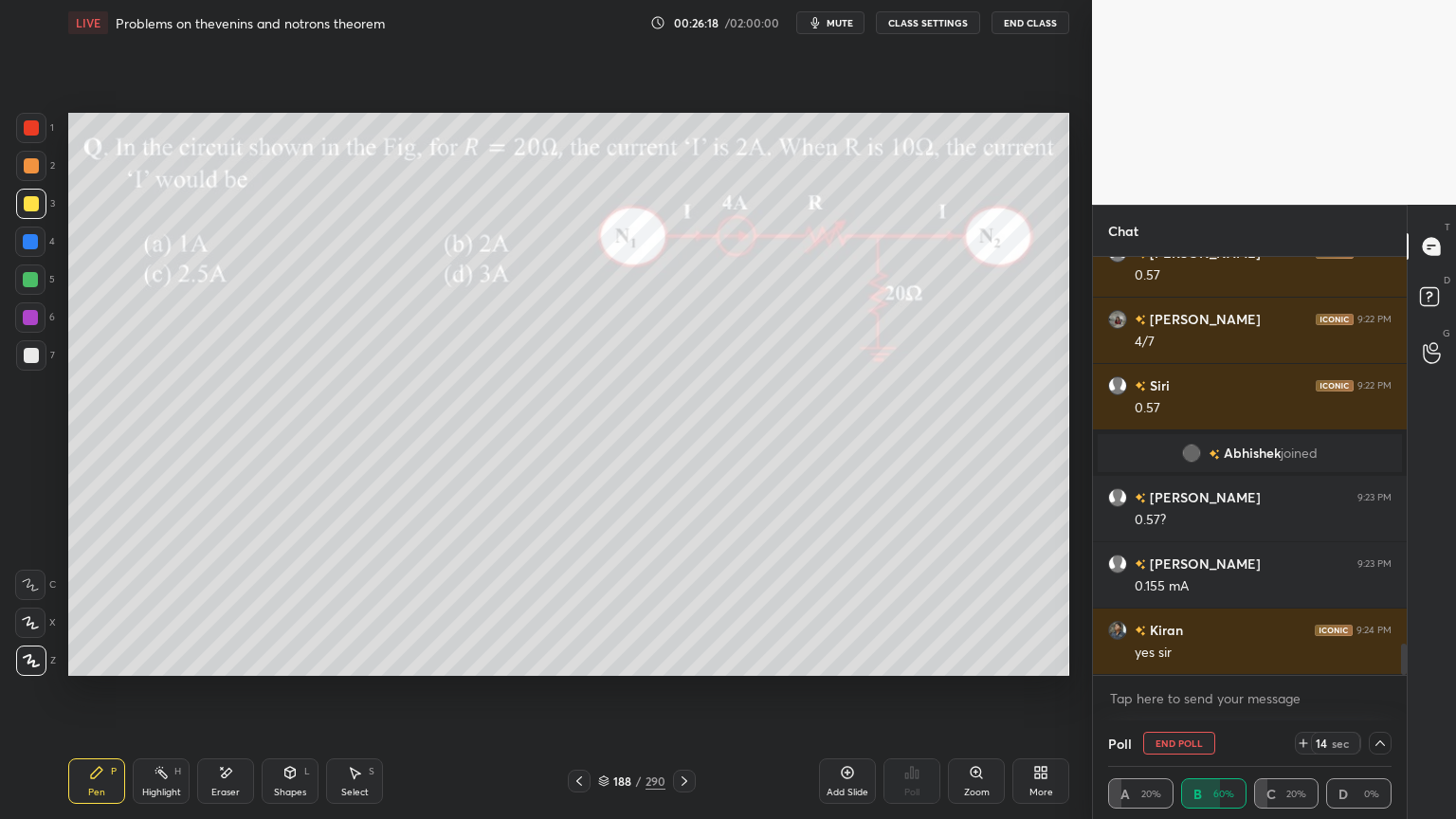 click on "Eraser" at bounding box center (226, 781) 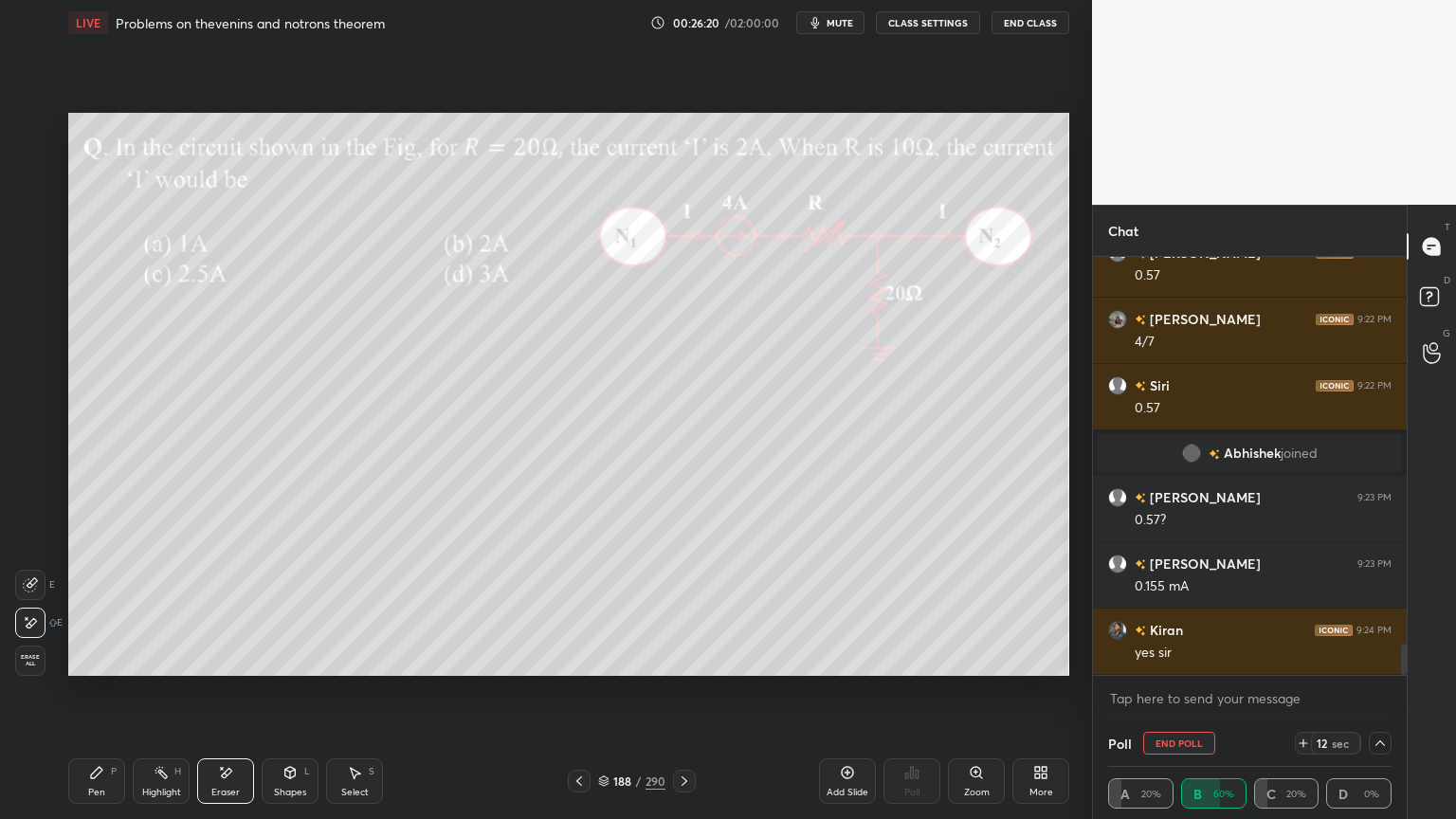 click 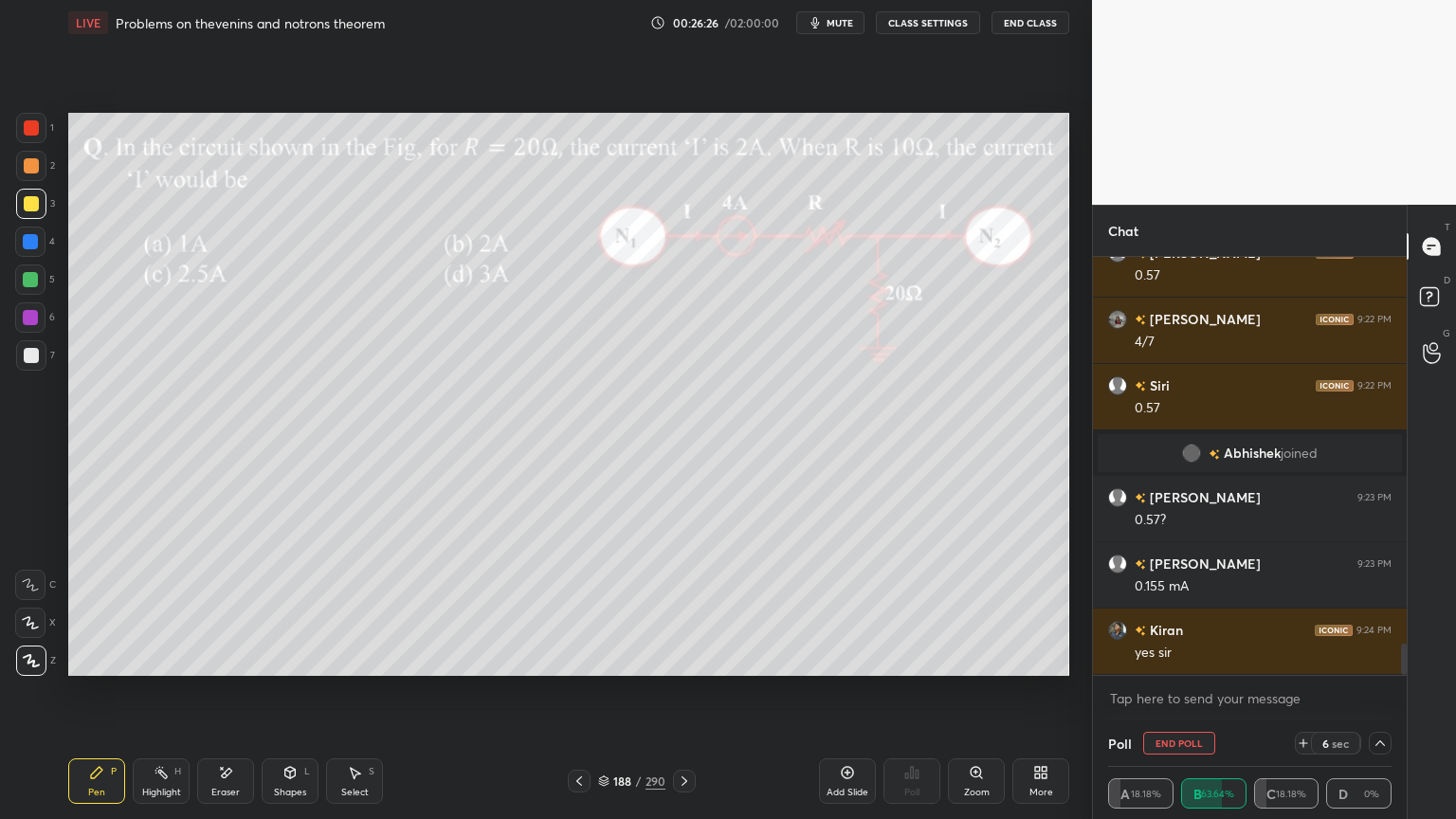click on "Eraser" at bounding box center (226, 781) 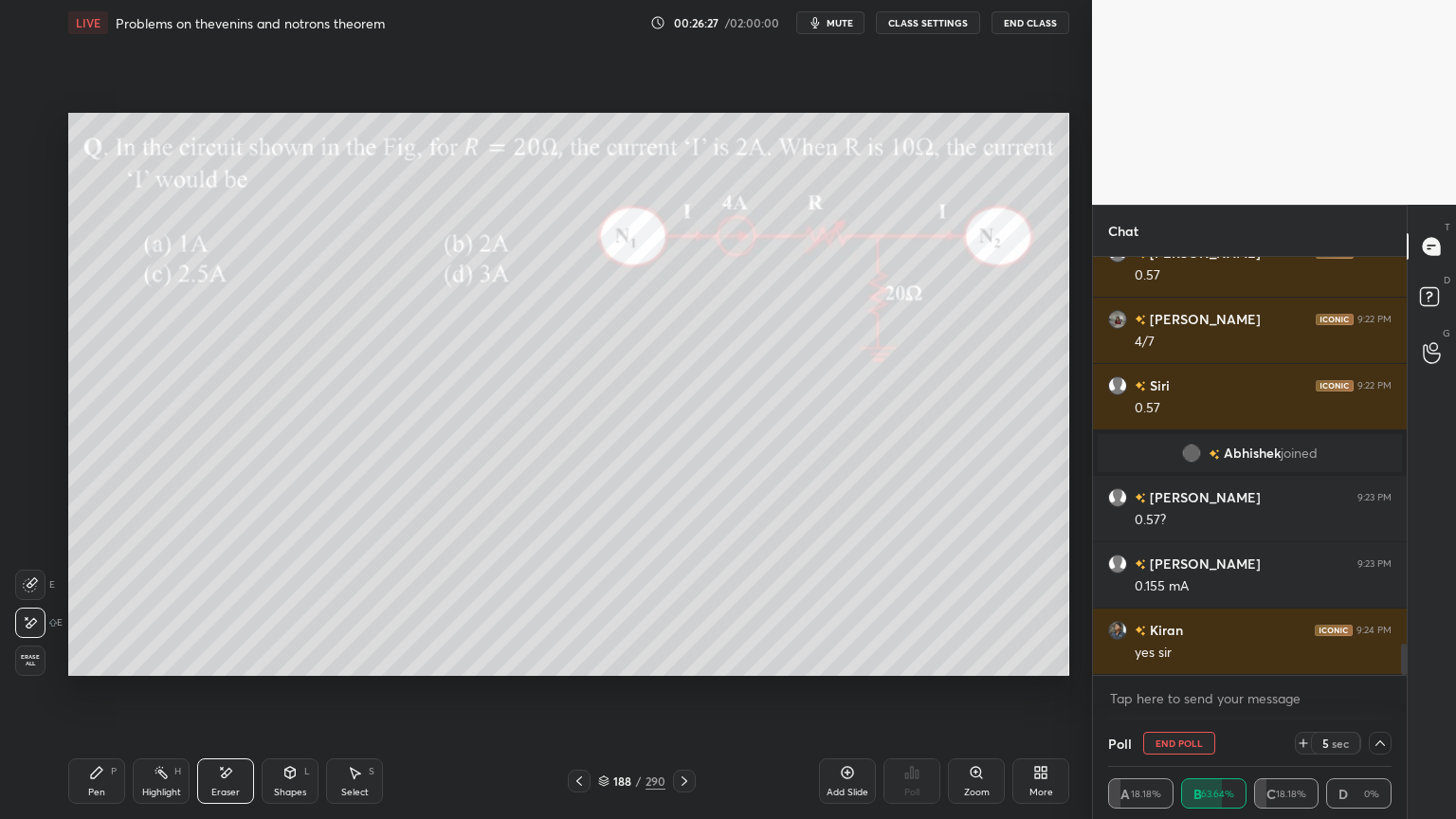 click on "Pen P" at bounding box center [97, 781] 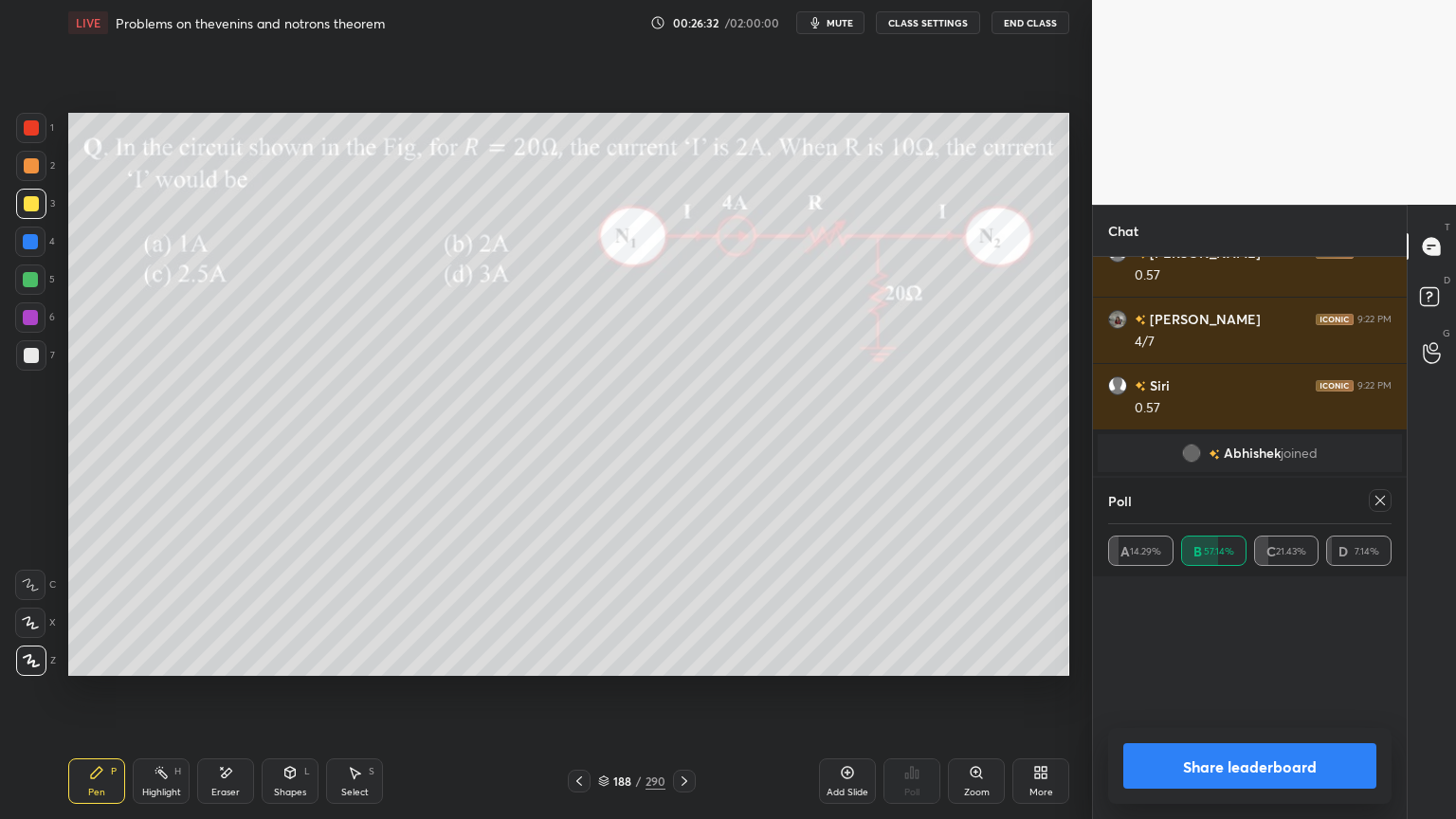 scroll, scrollTop: 6, scrollLeft: 6, axis: both 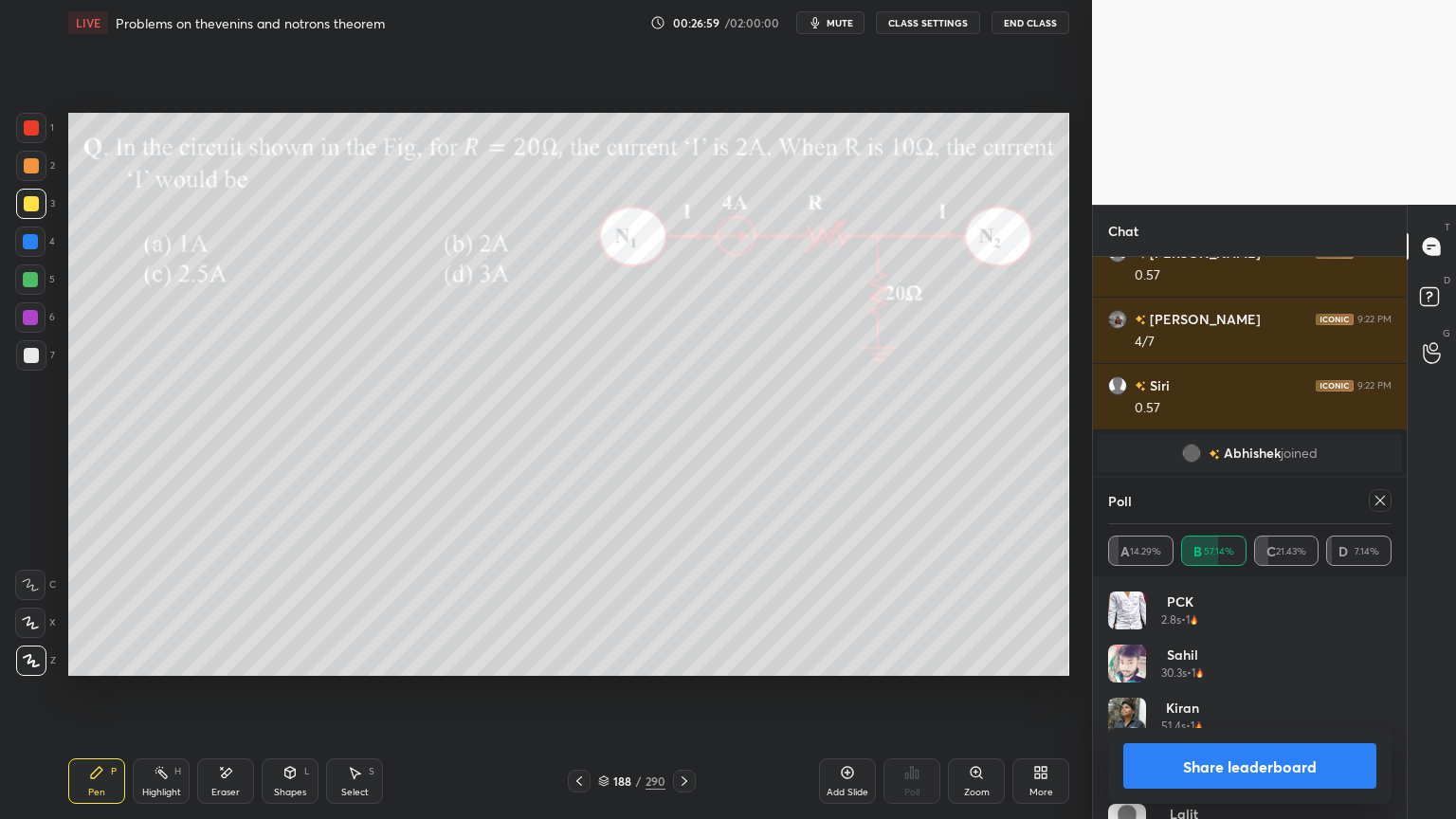 click at bounding box center [31, 355] 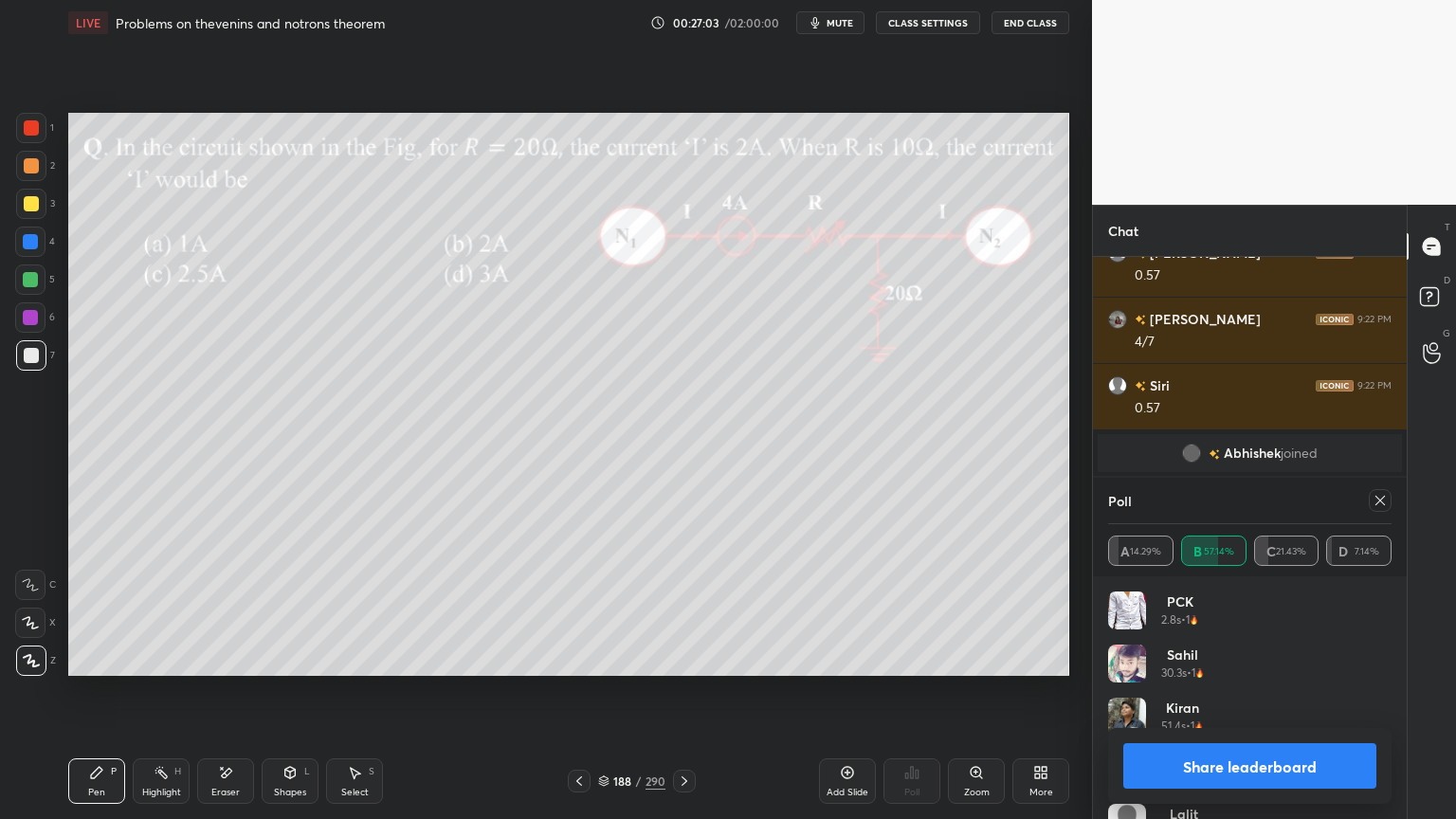 click at bounding box center (31, 204) 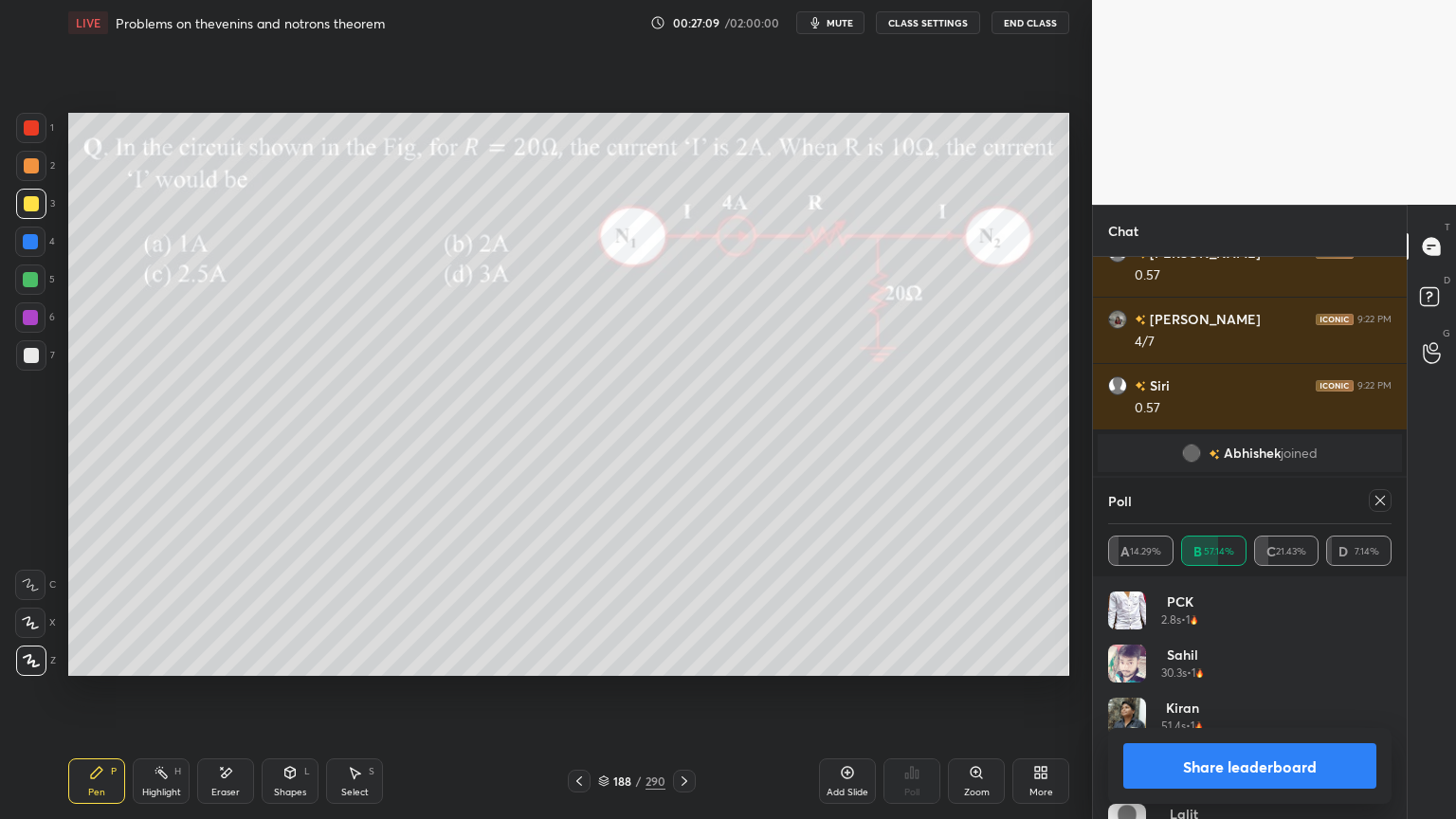 click 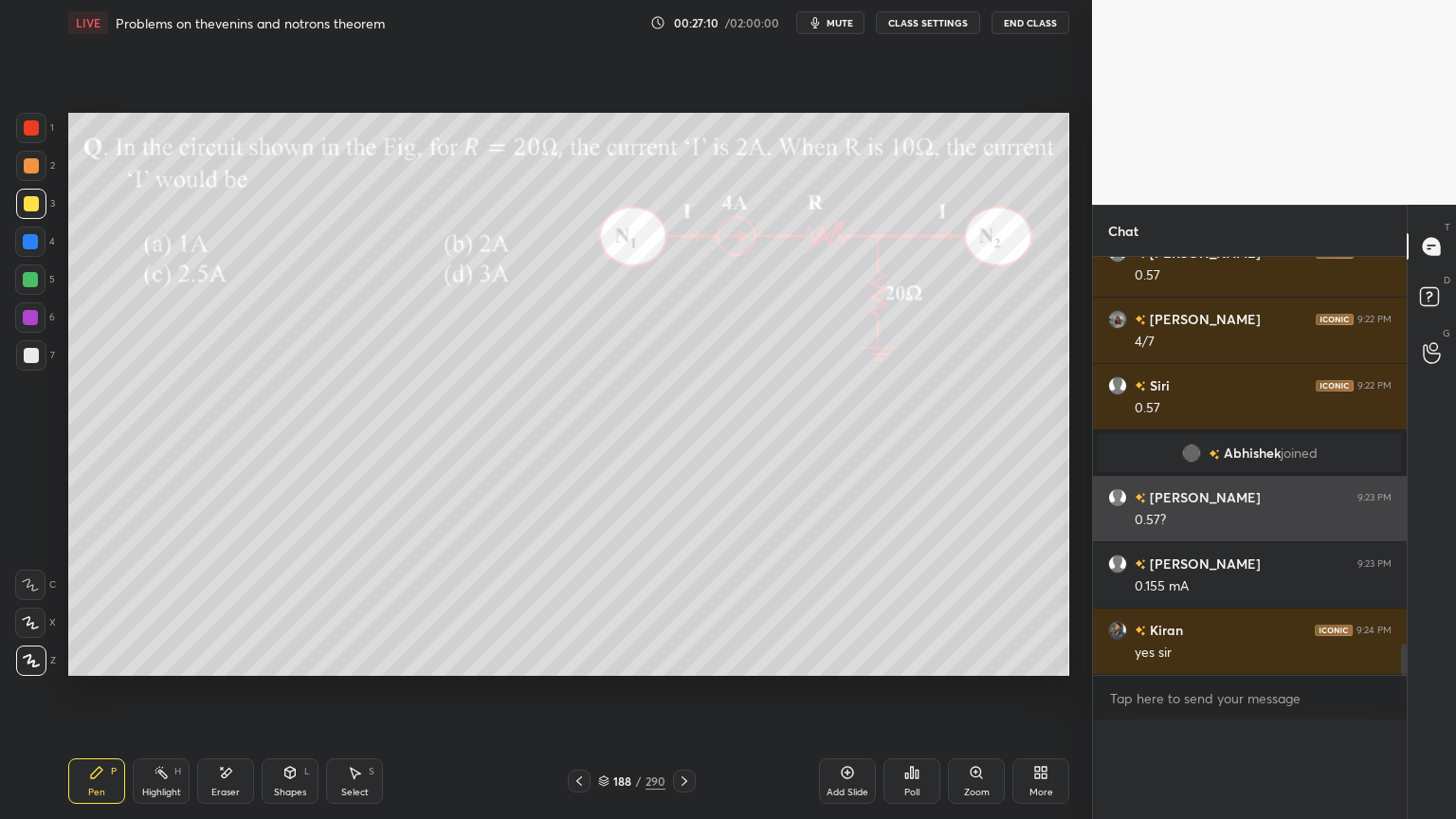 scroll, scrollTop: 0, scrollLeft: 0, axis: both 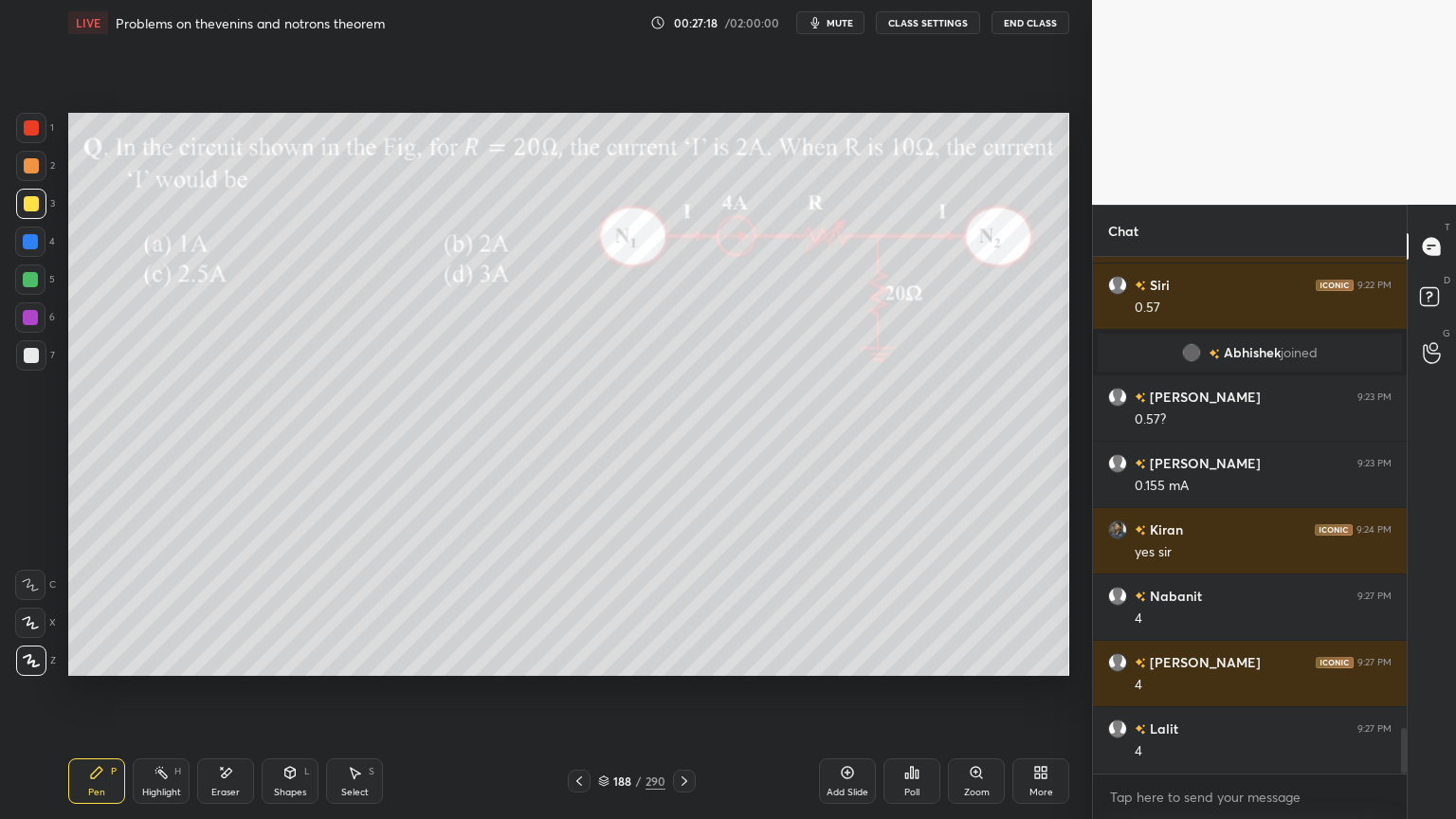 click on "Eraser" at bounding box center [226, 792] 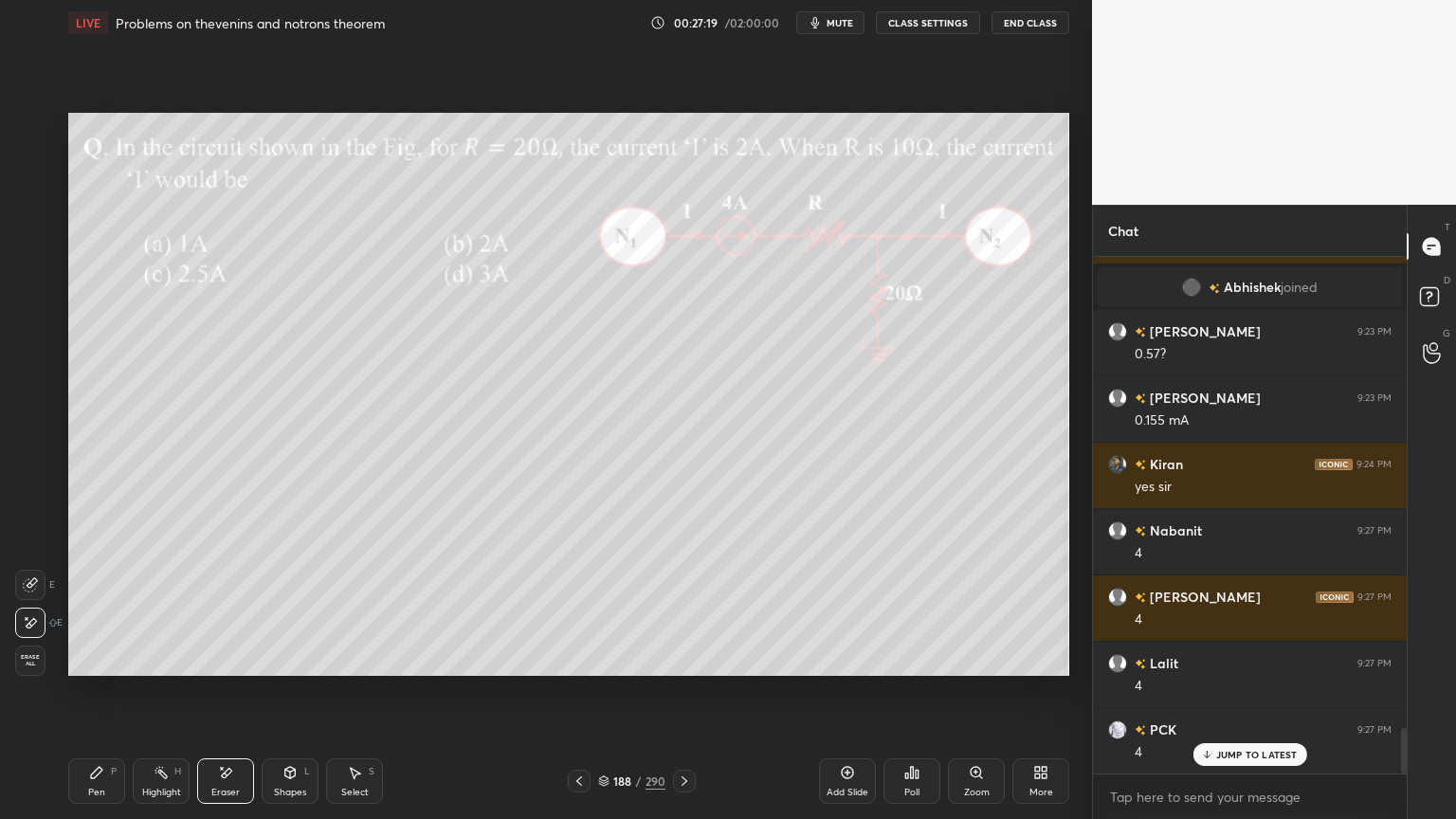 scroll, scrollTop: 5436, scrollLeft: 0, axis: vertical 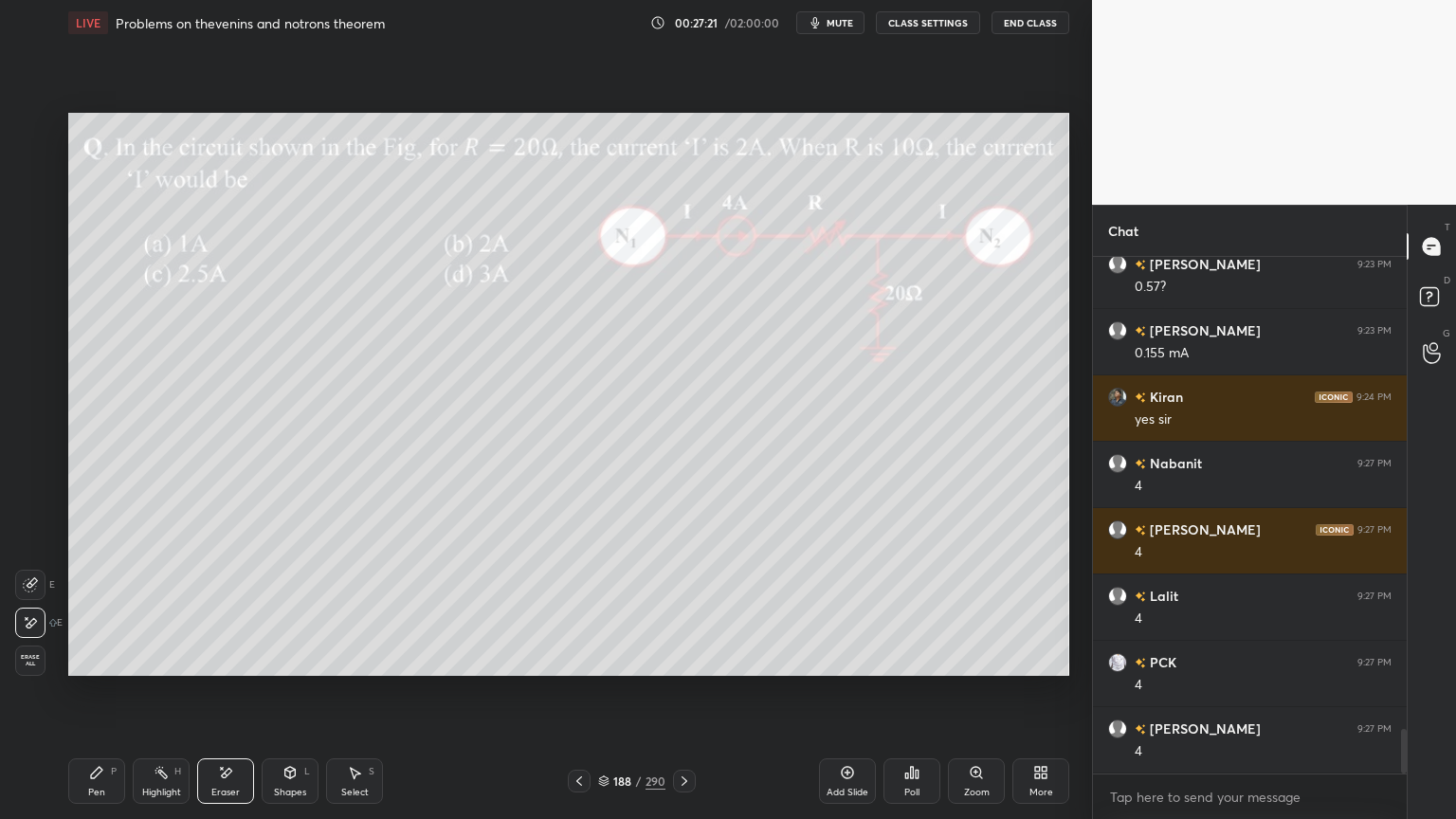 click 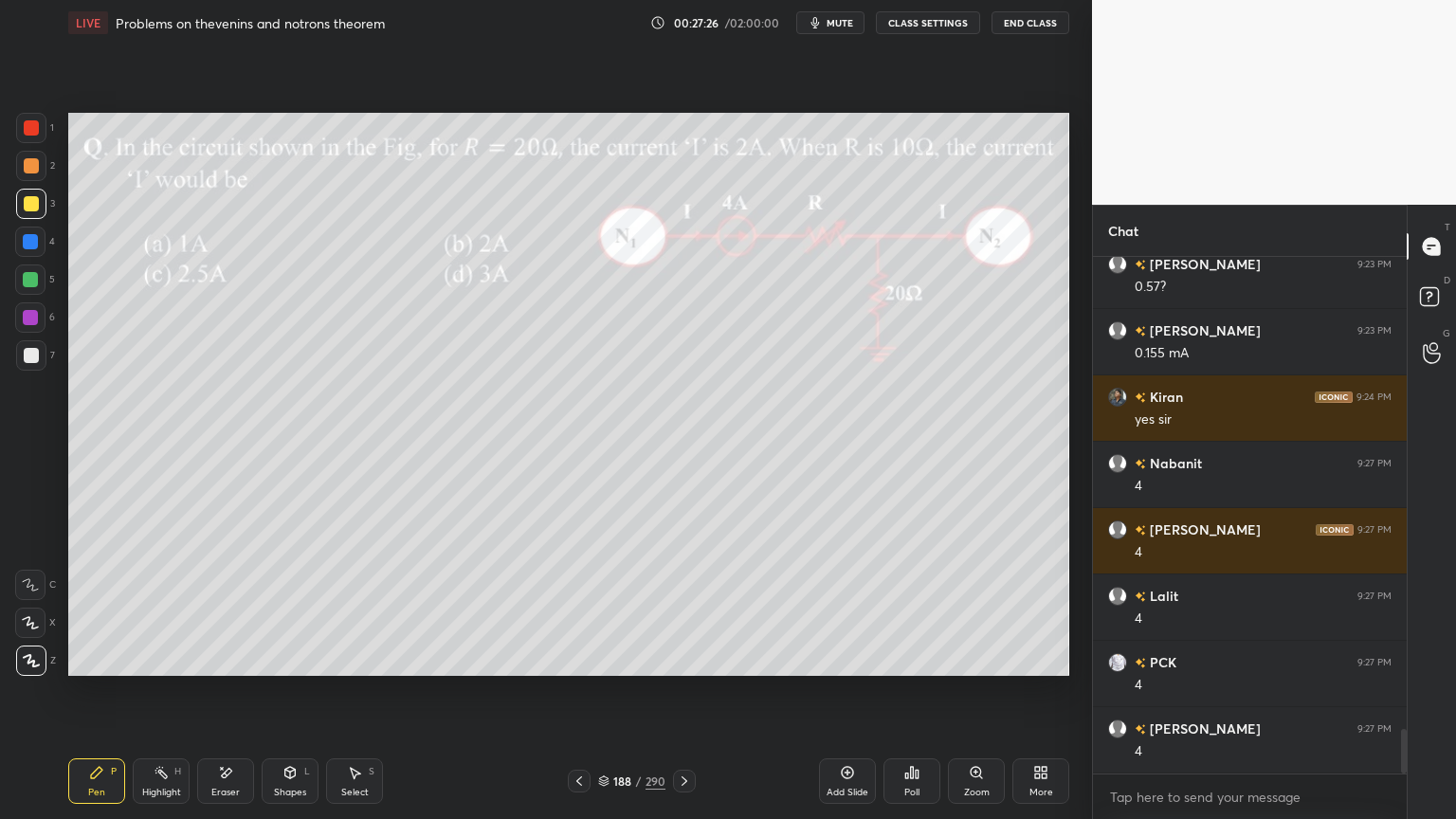 click at bounding box center [31, 355] 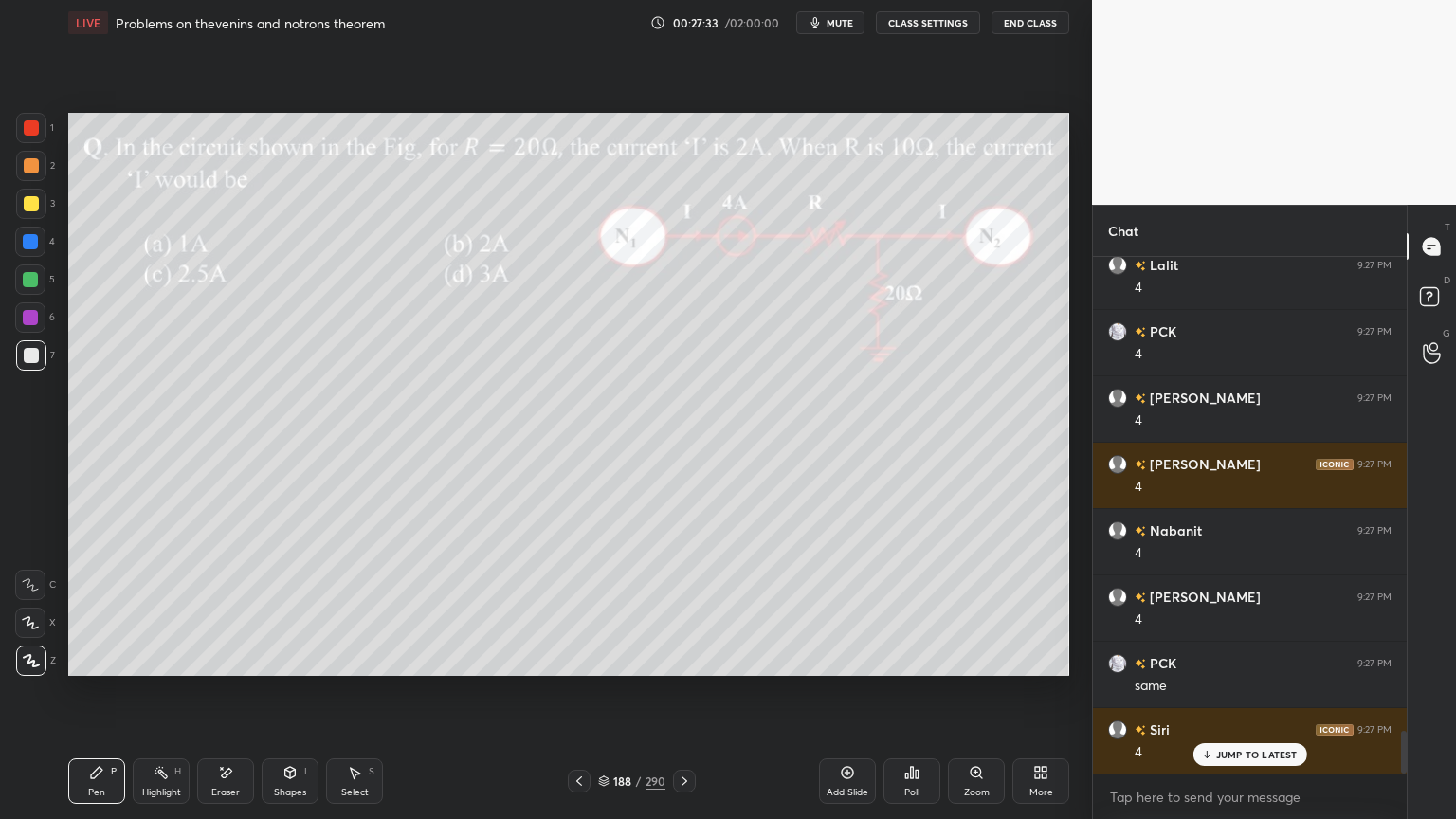 scroll, scrollTop: 5834, scrollLeft: 0, axis: vertical 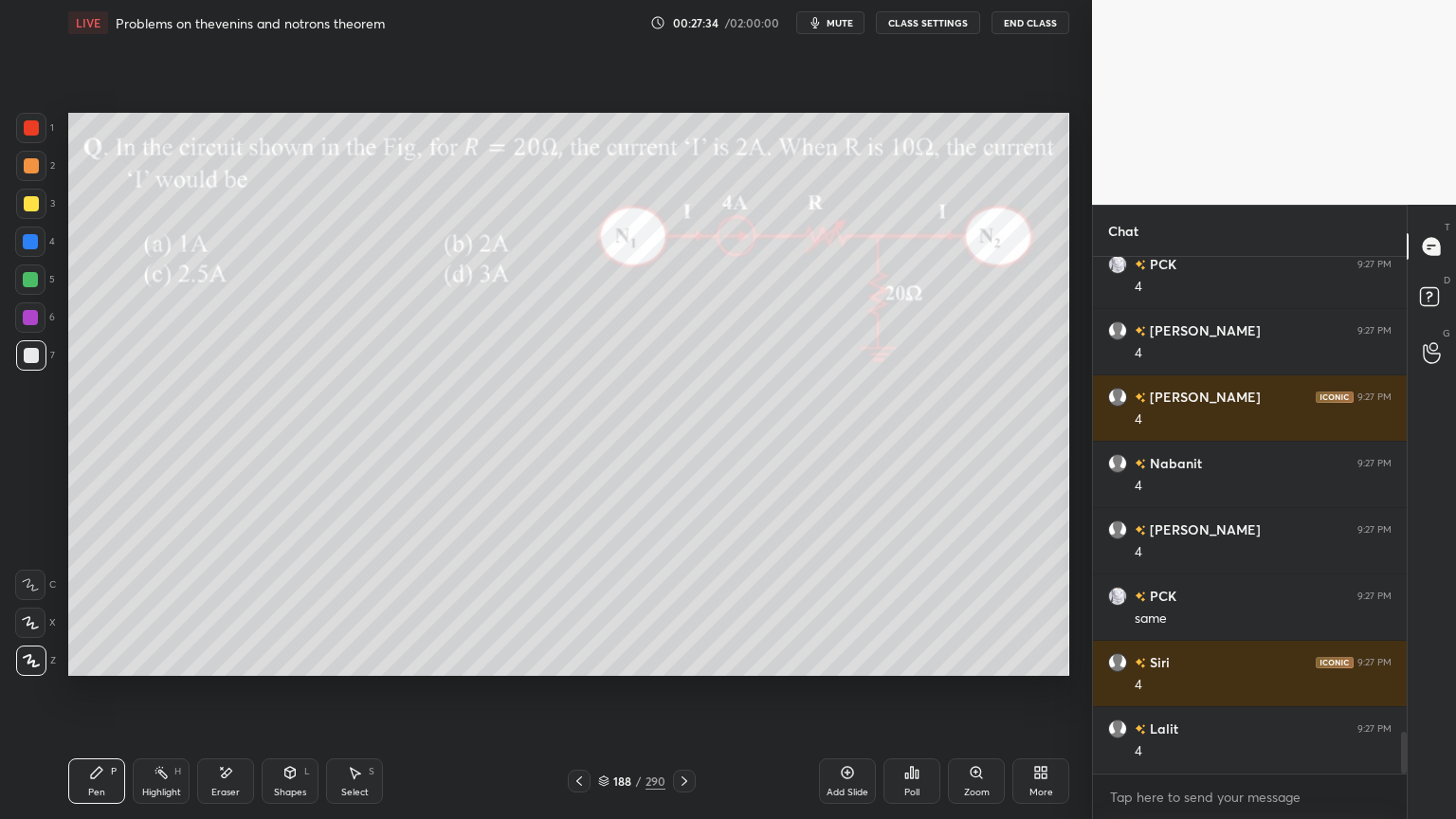 click 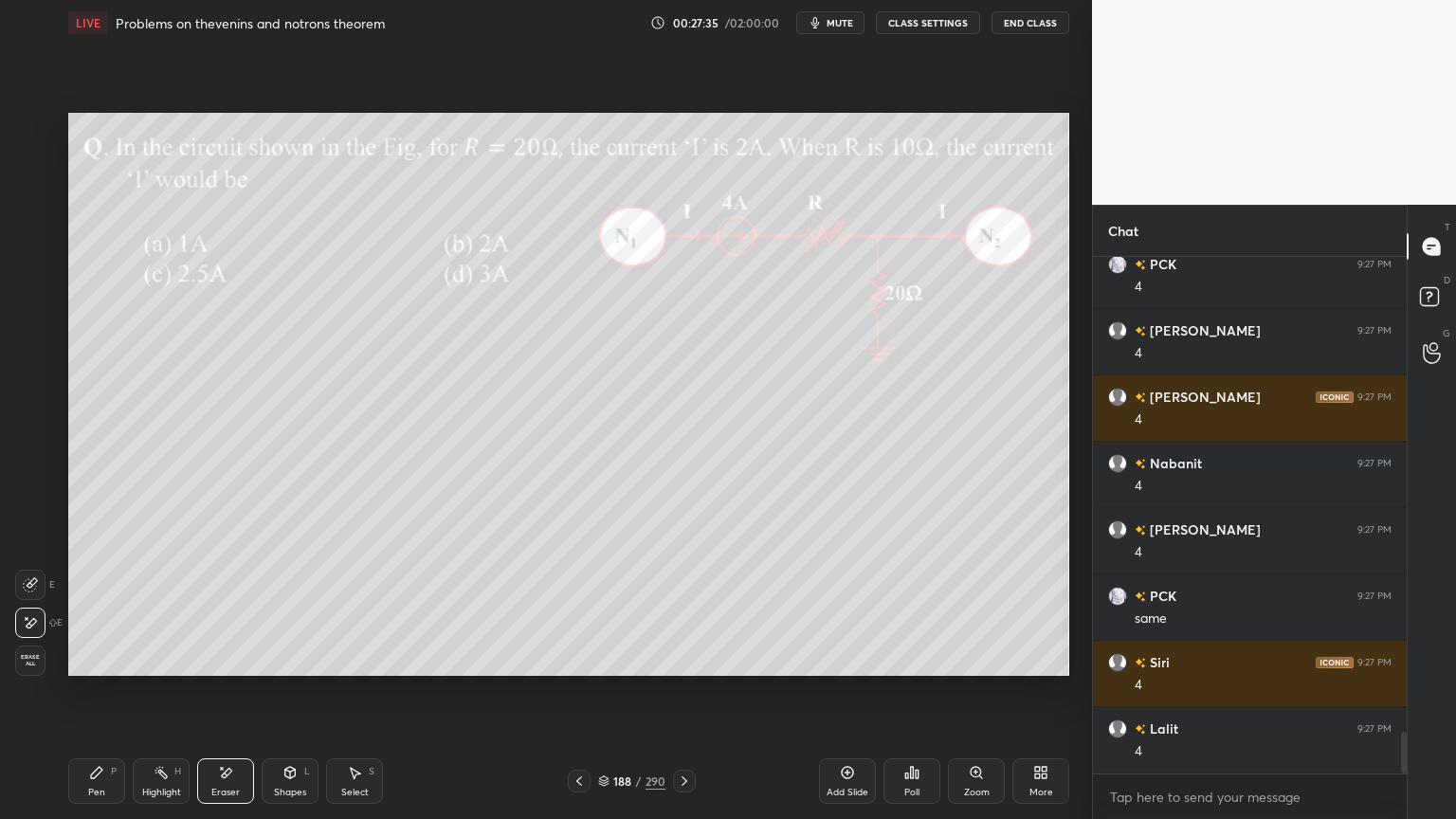 scroll, scrollTop: 5900, scrollLeft: 0, axis: vertical 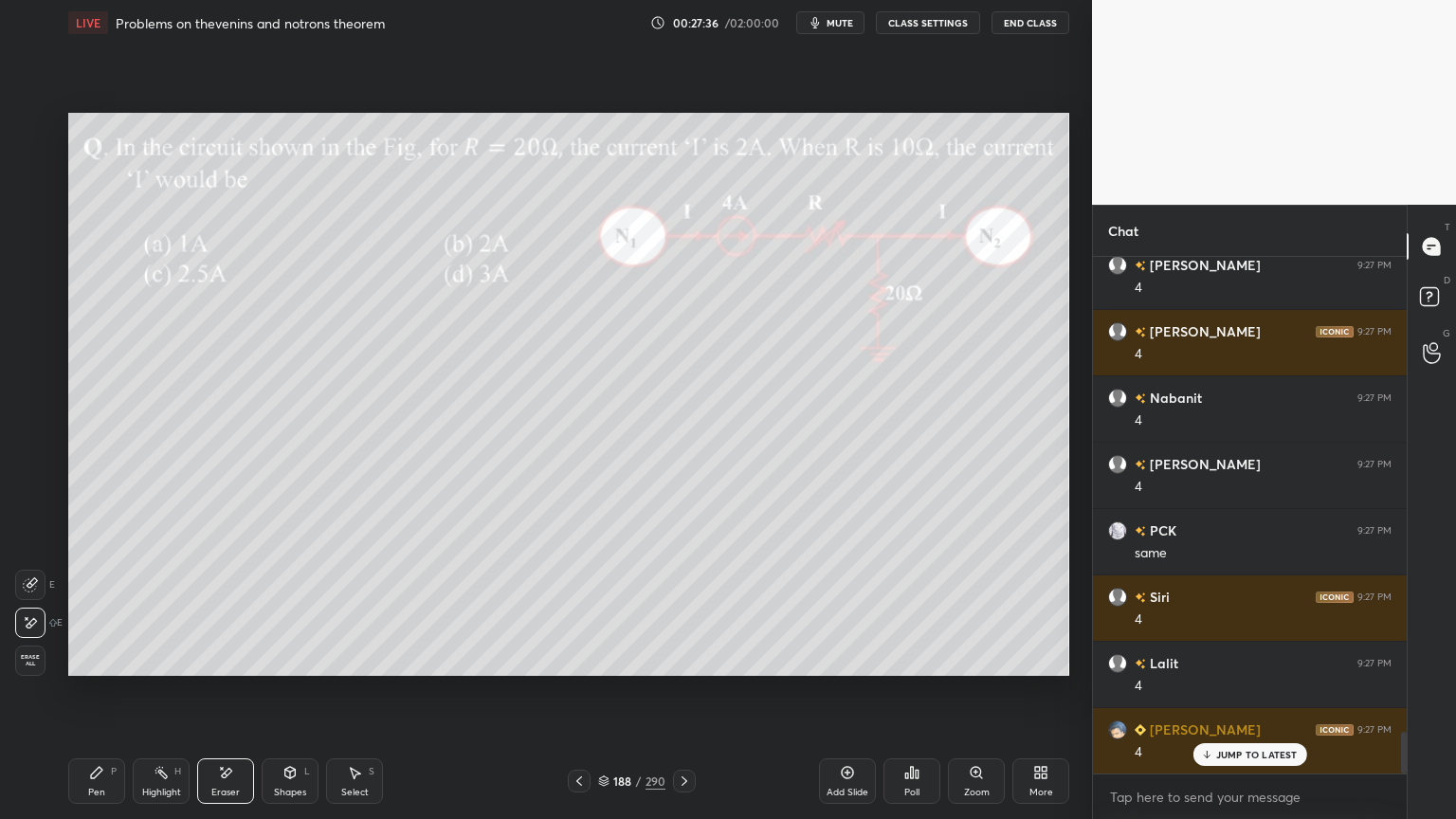 click 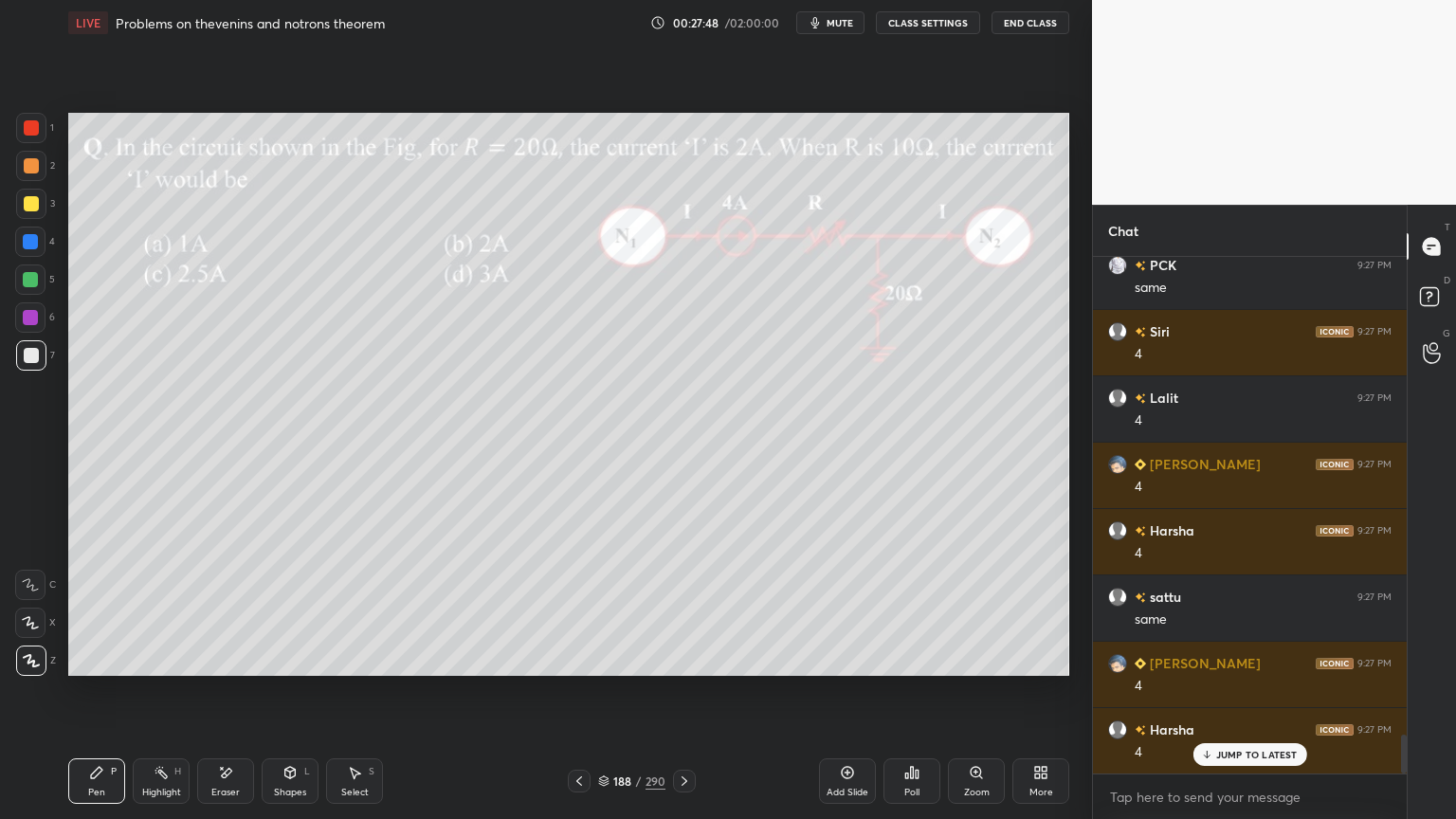 scroll, scrollTop: 6298, scrollLeft: 0, axis: vertical 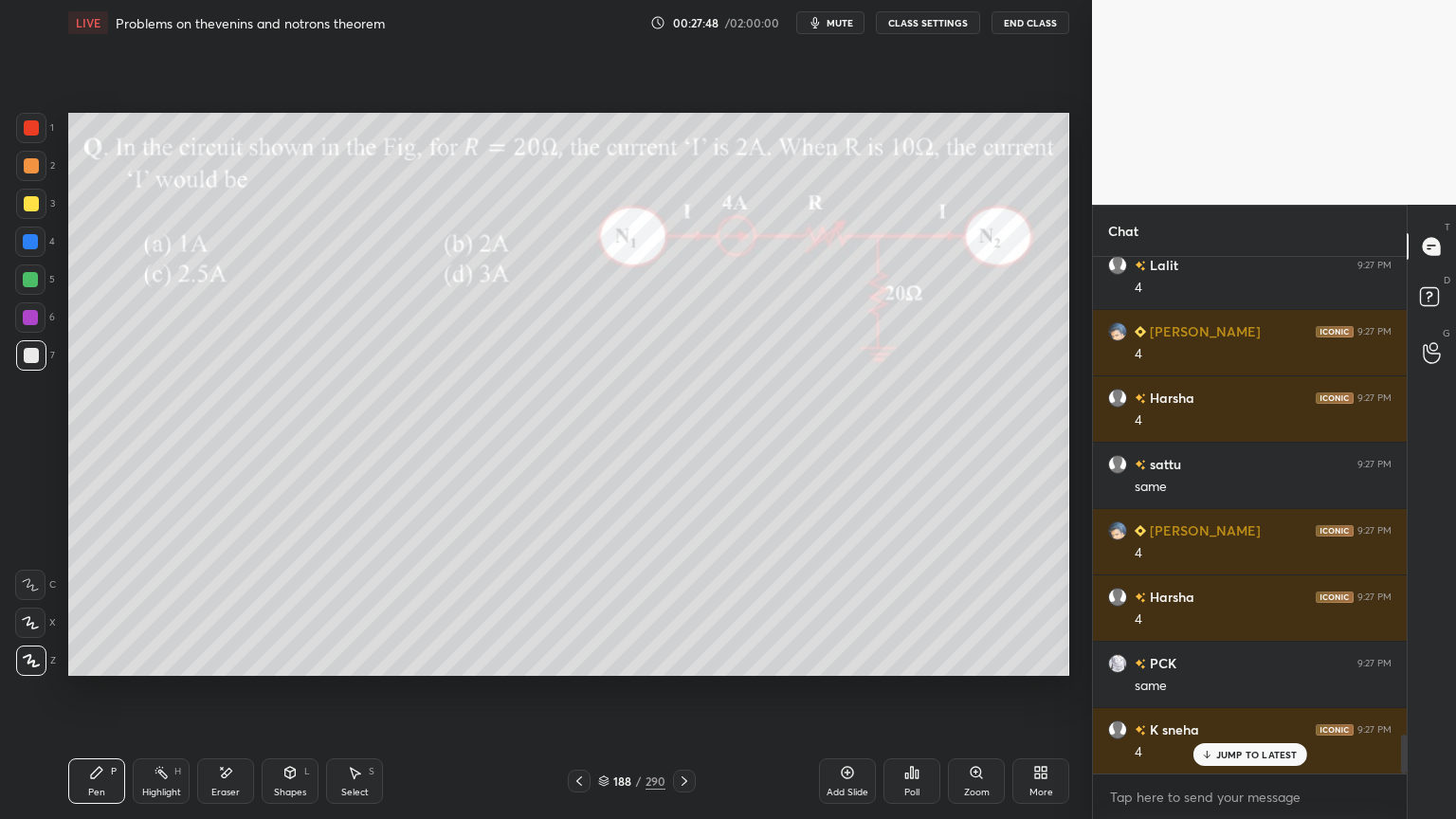 click 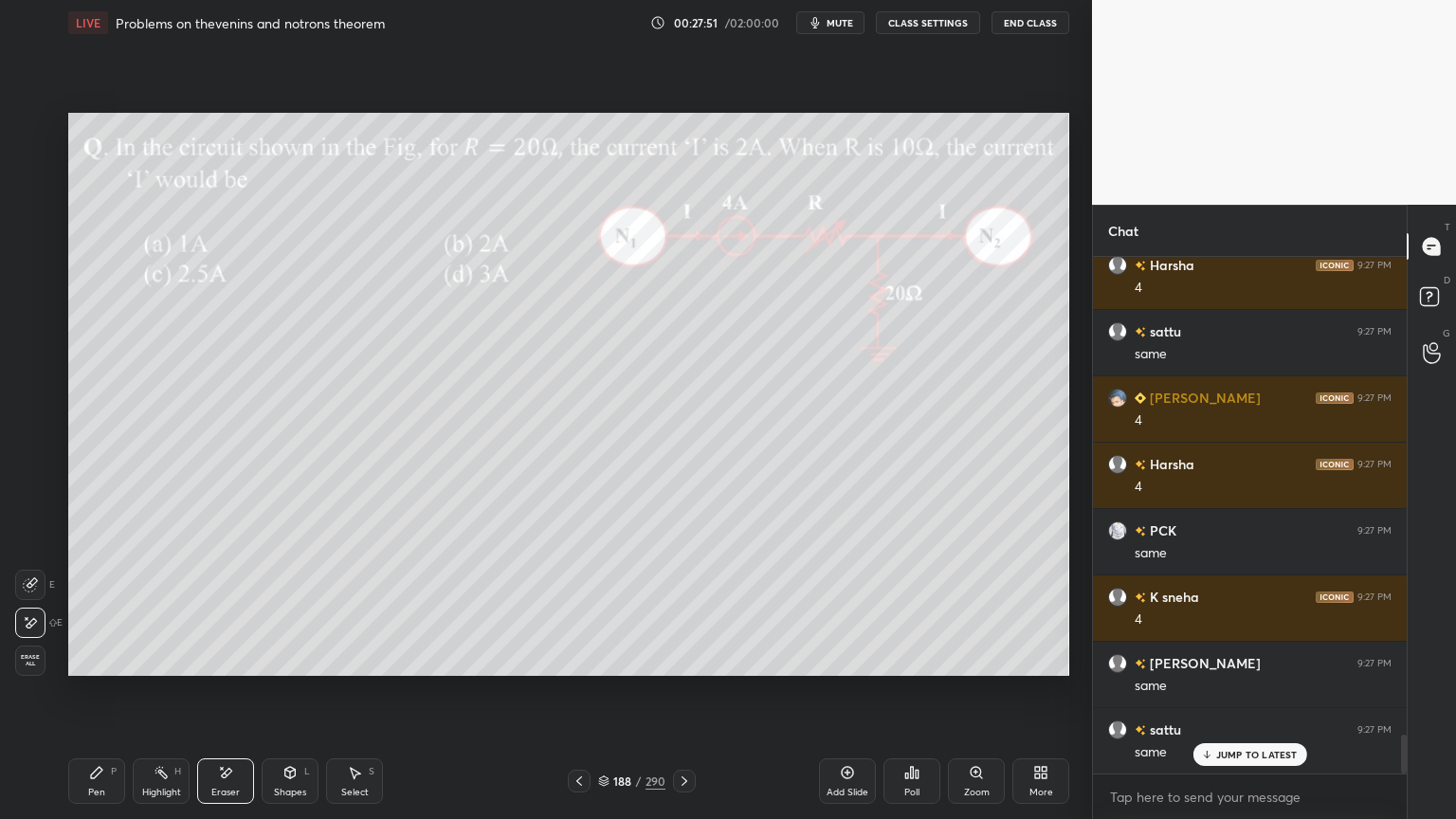 click on "Pen P" at bounding box center (97, 781) 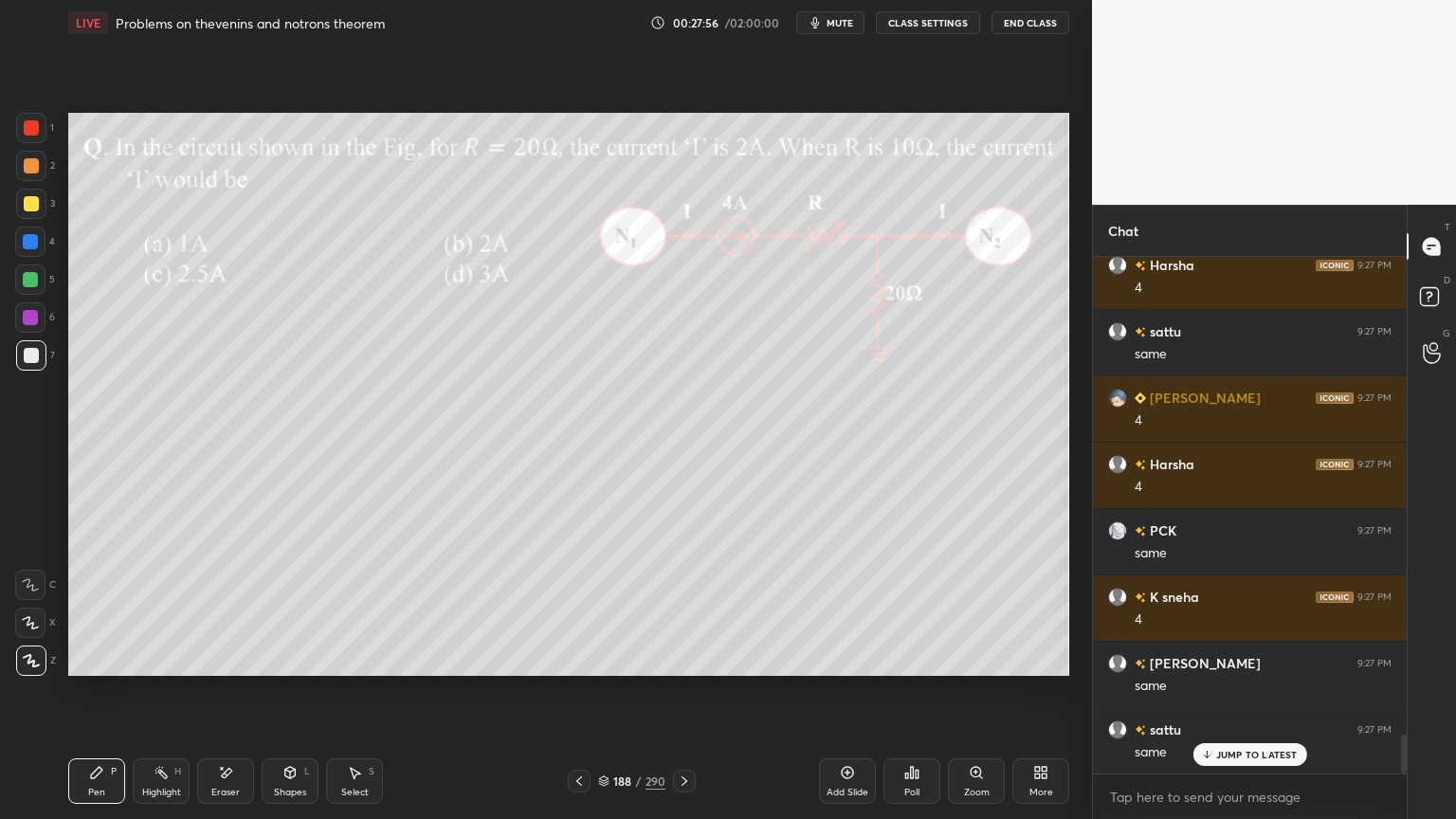 click at bounding box center (31, 166) 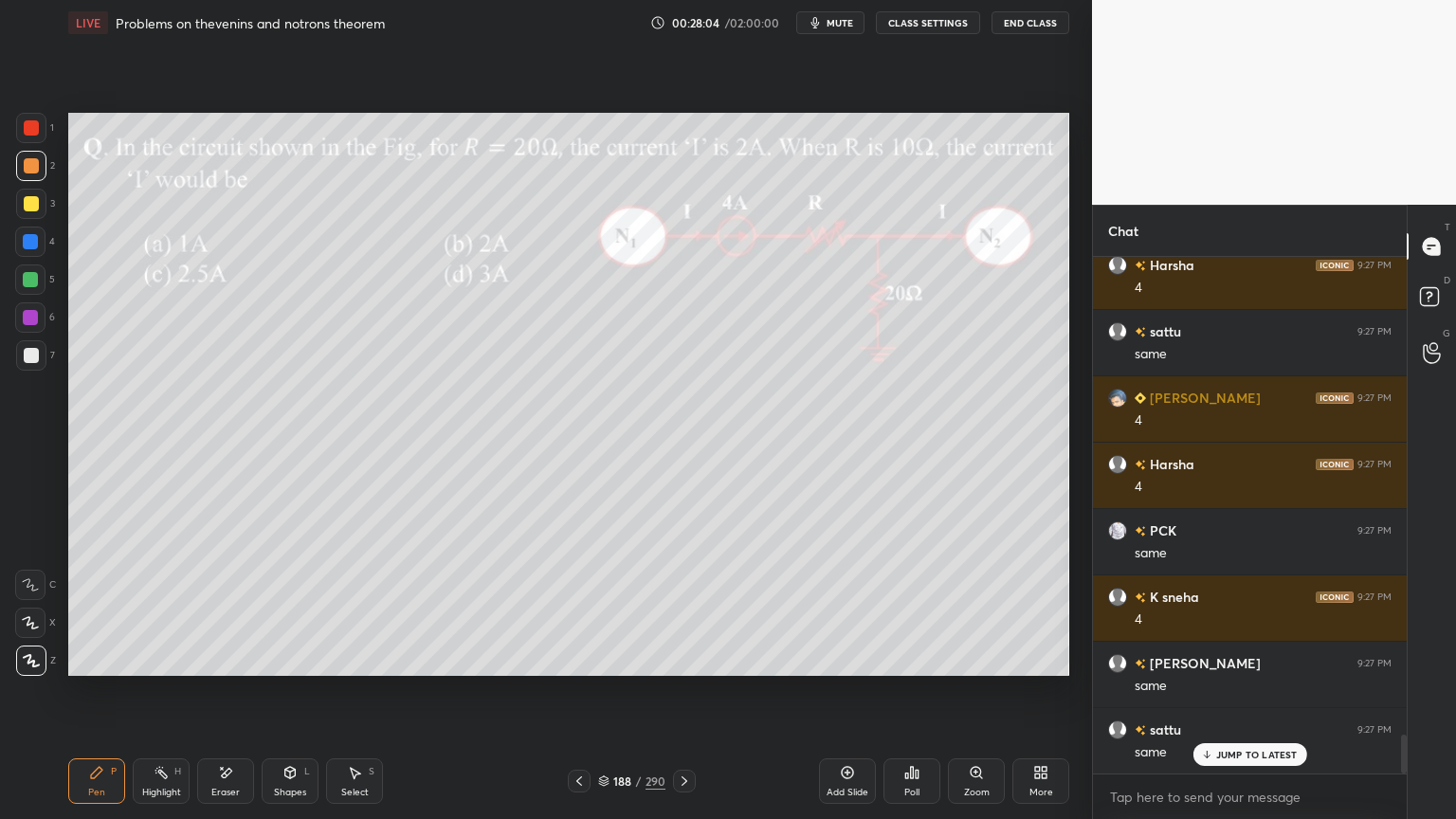 click at bounding box center [31, 355] 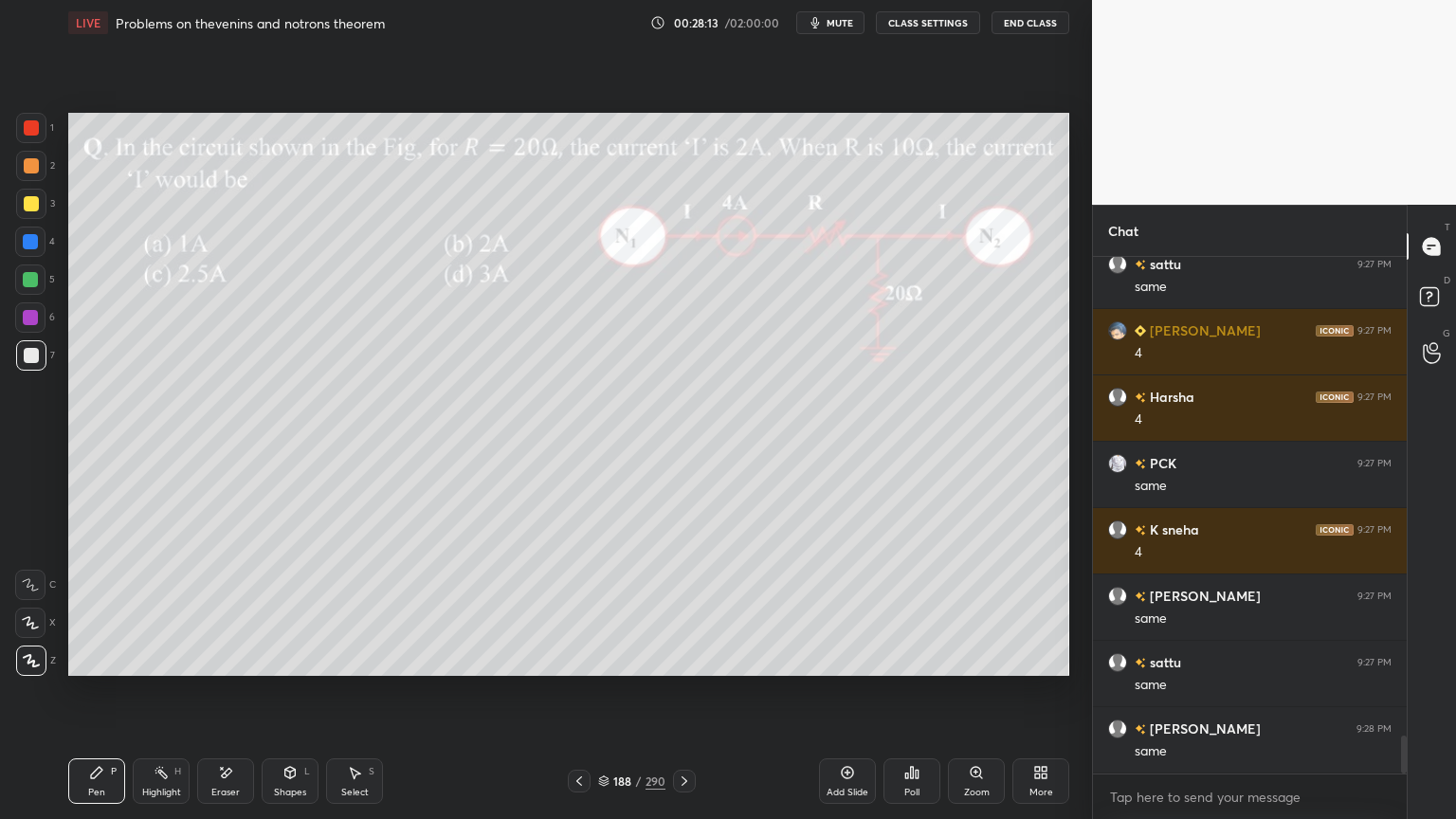 click on "Highlight" at bounding box center [161, 792] 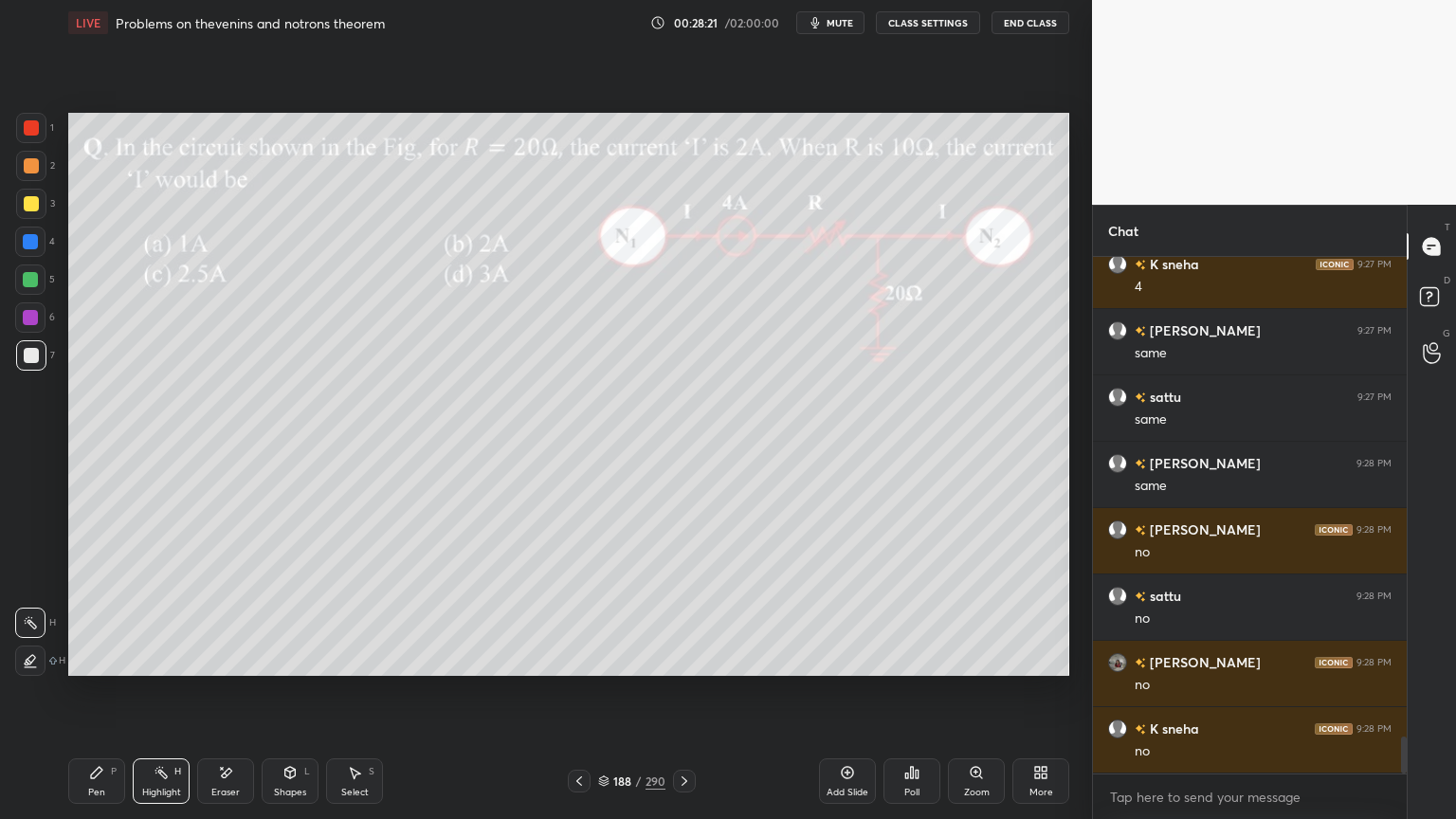 scroll, scrollTop: 6829, scrollLeft: 0, axis: vertical 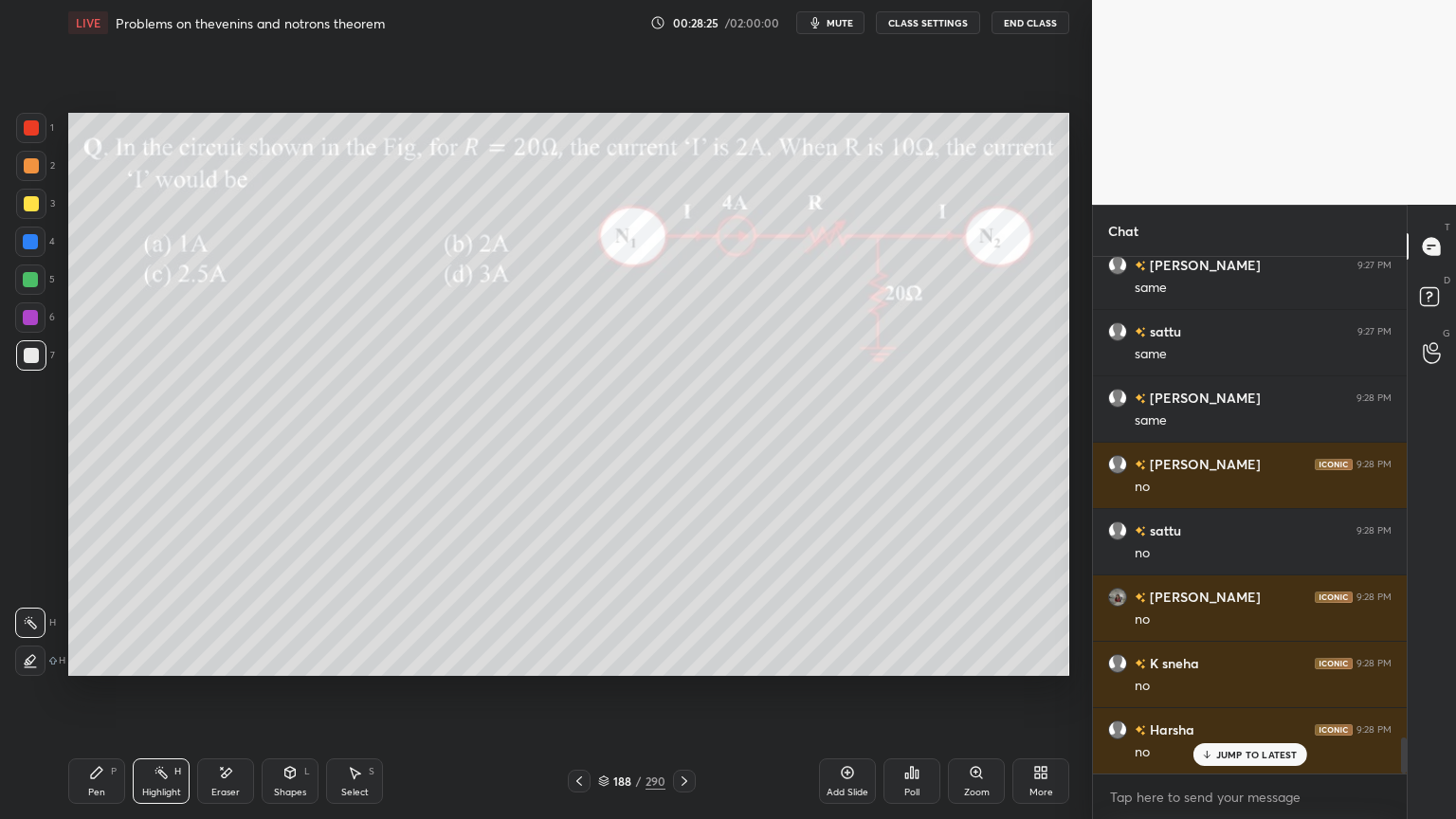 click on "Pen" at bounding box center [97, 792] 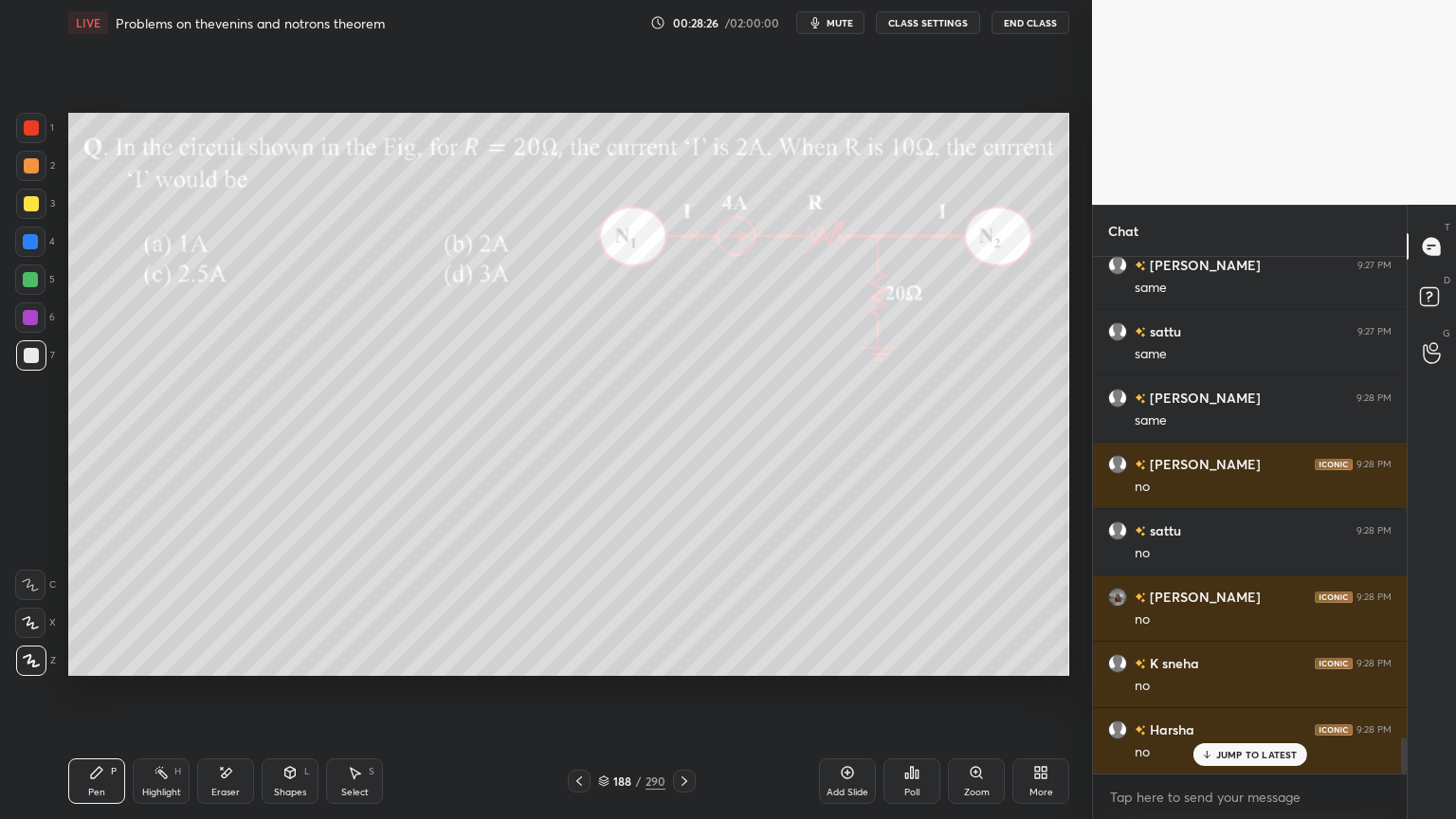 click 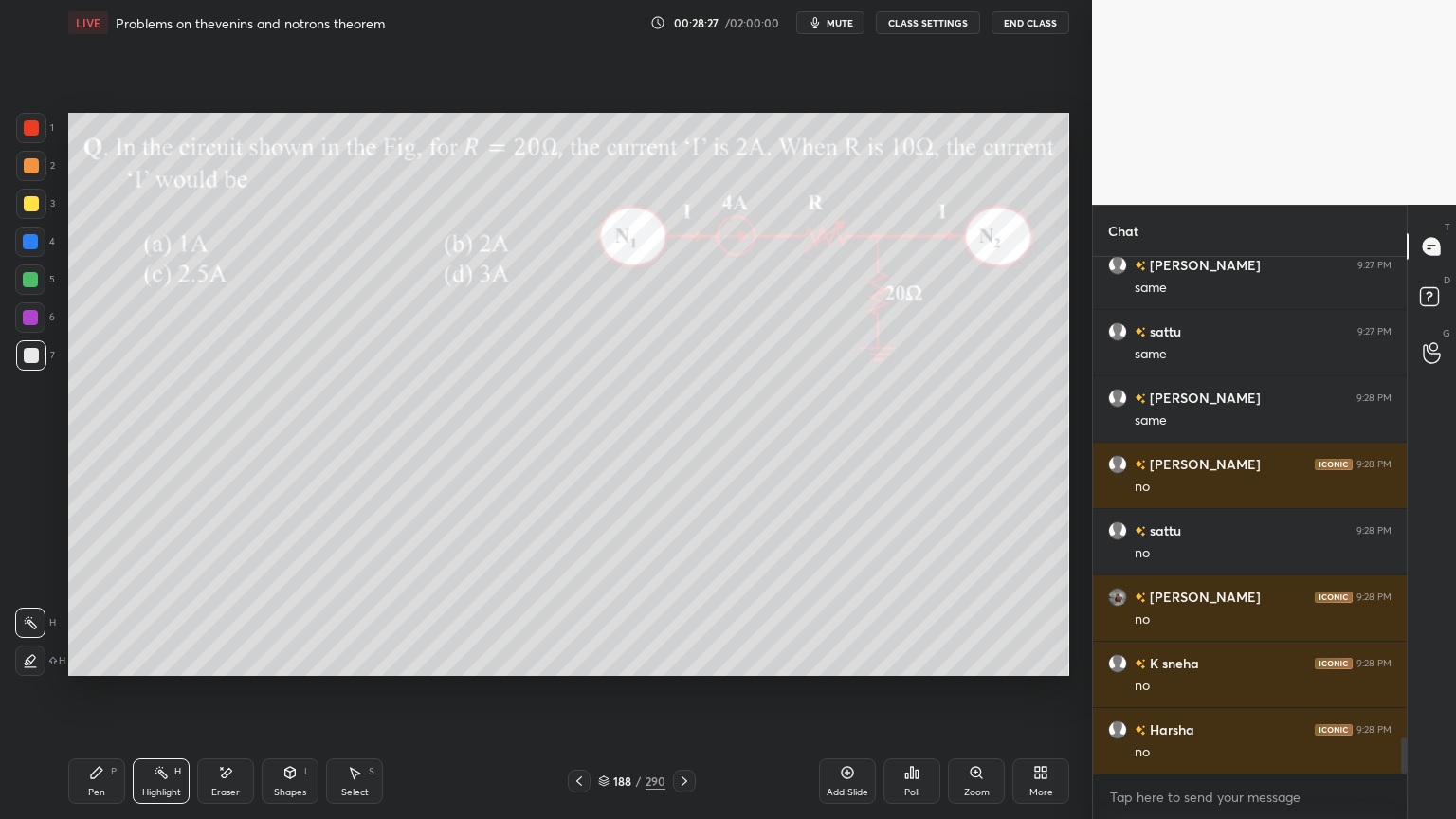 scroll, scrollTop: 6896, scrollLeft: 0, axis: vertical 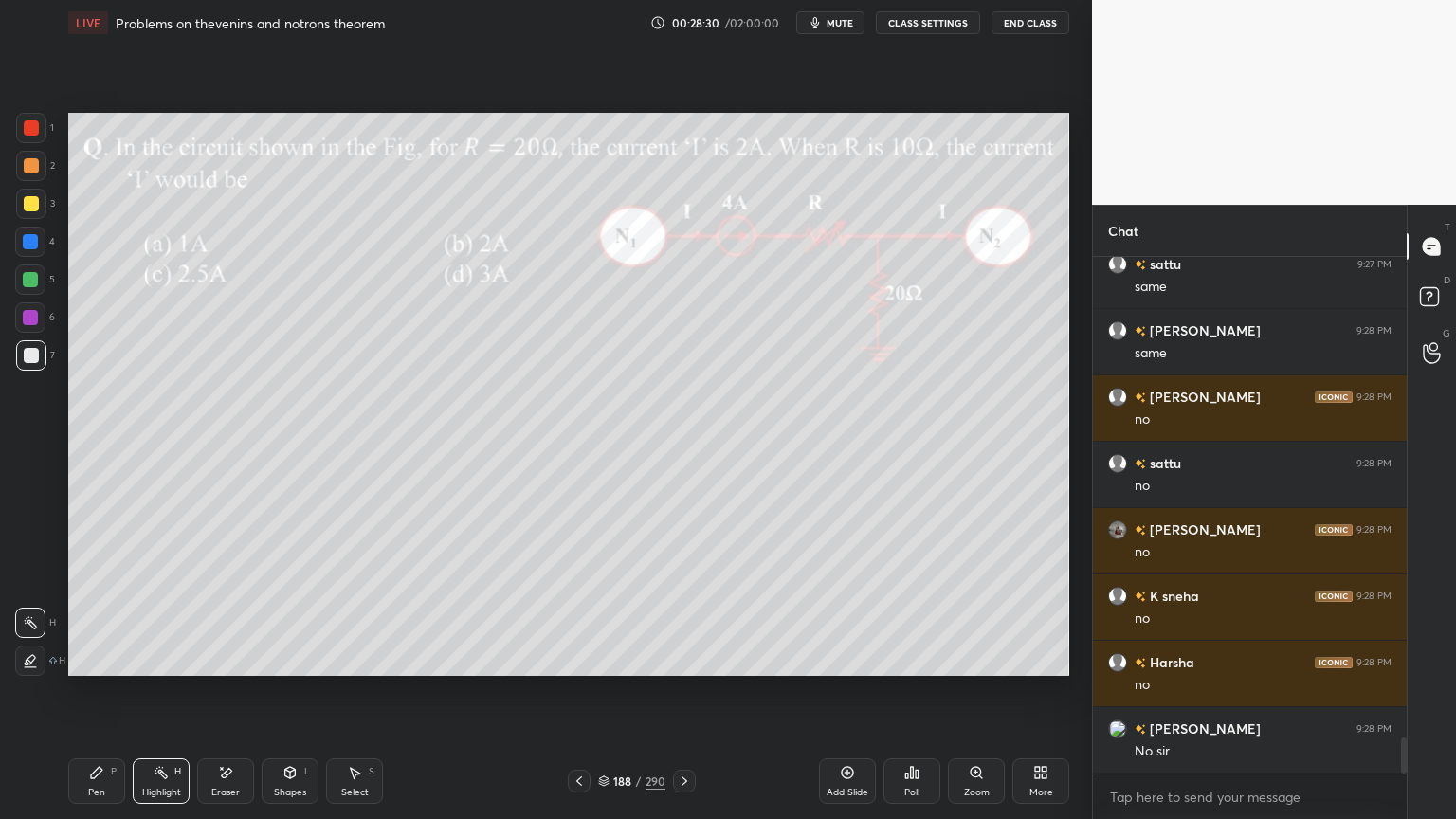 click 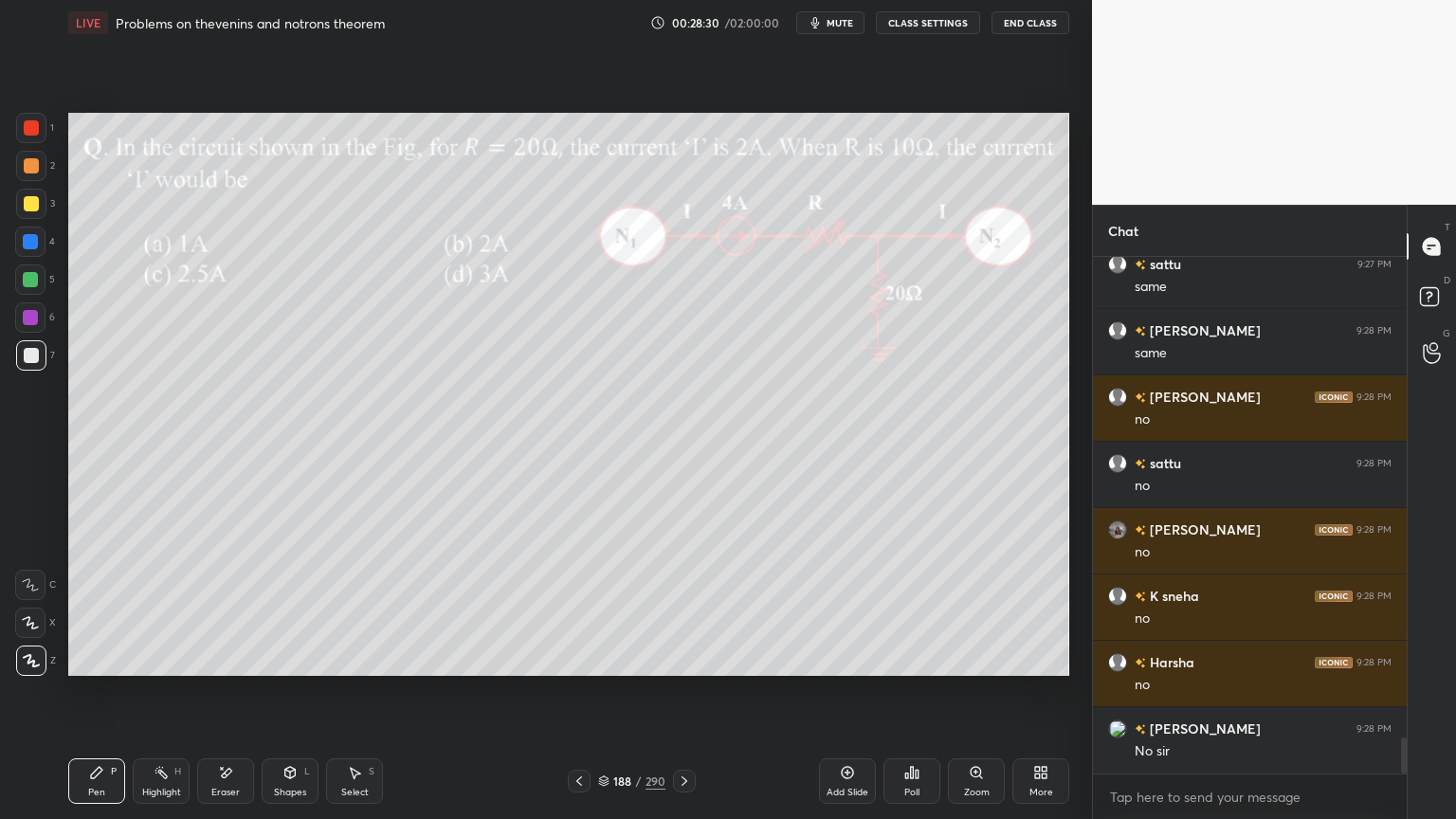 click at bounding box center [31, 204] 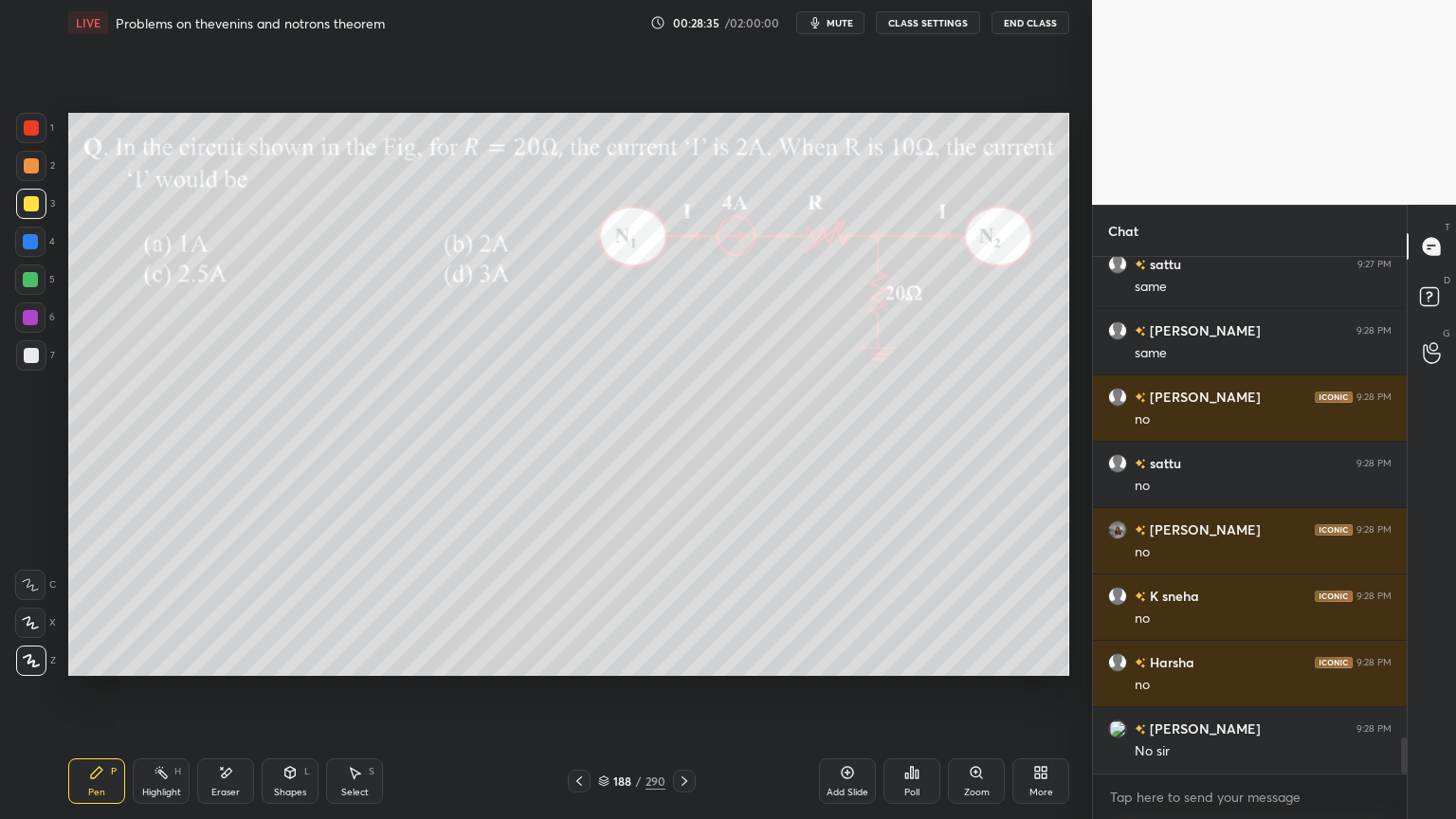 click on "Highlight H" at bounding box center (161, 781) 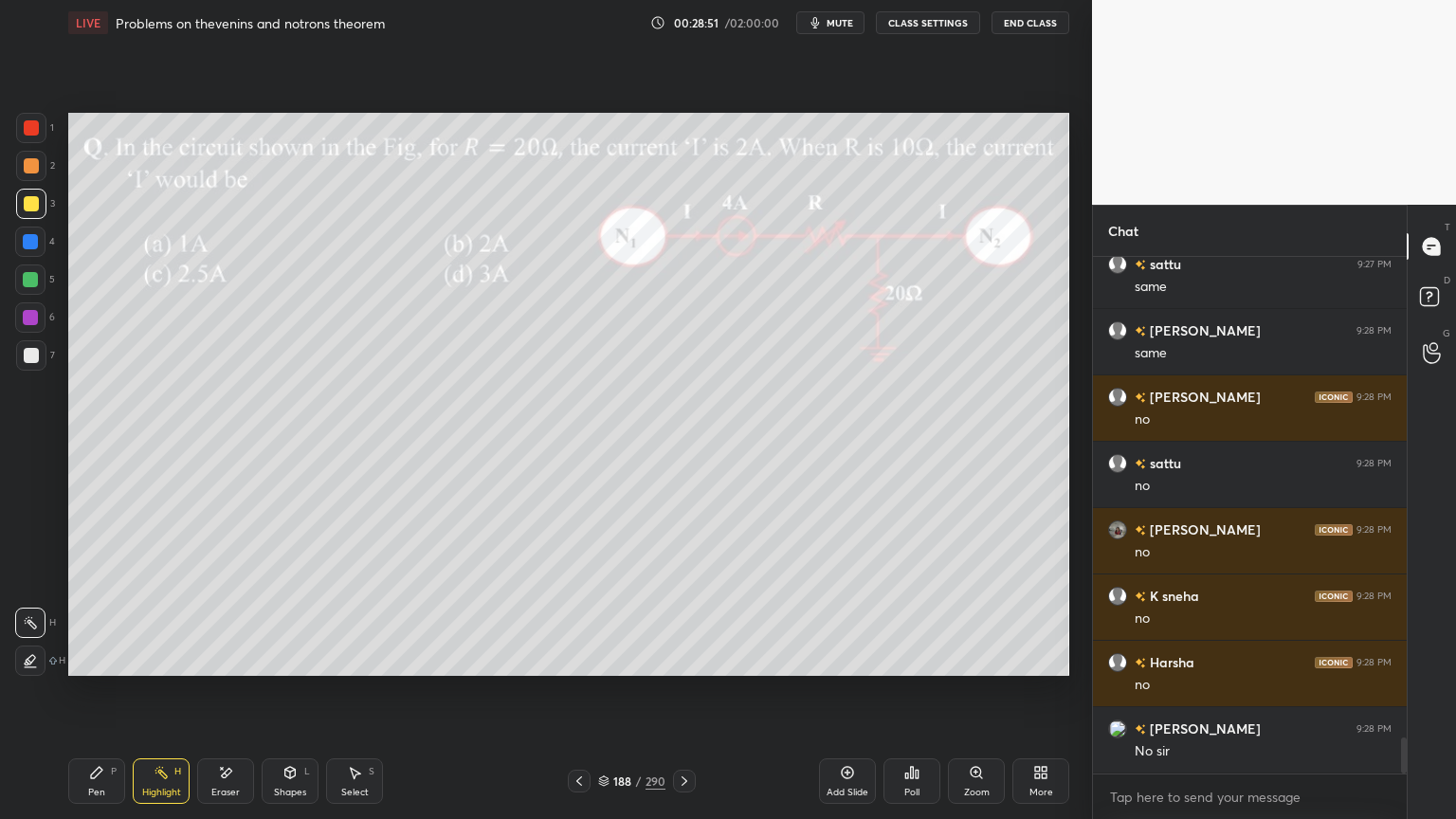 scroll, scrollTop: 6980, scrollLeft: 0, axis: vertical 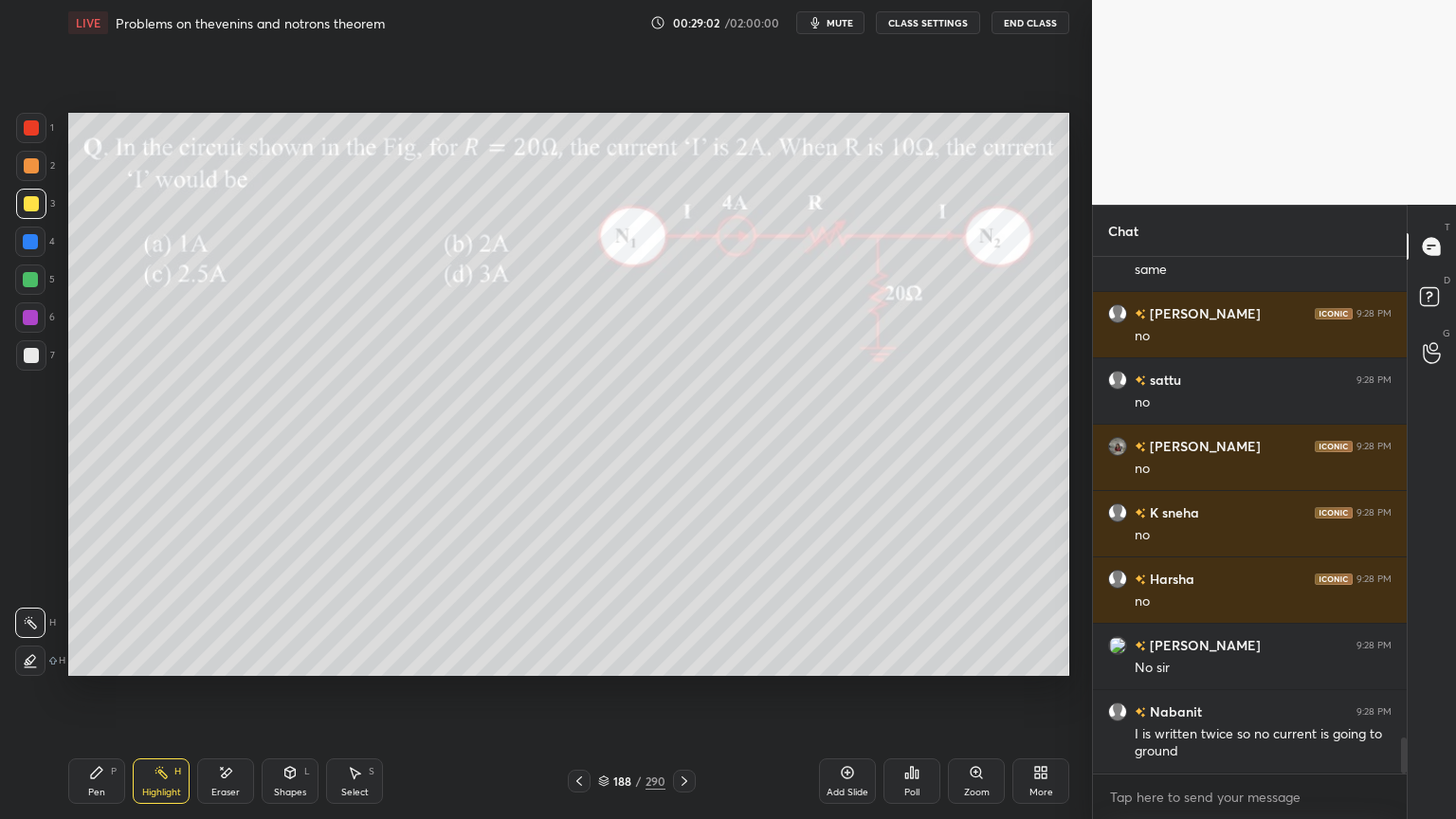 click on "Pen P" at bounding box center (97, 781) 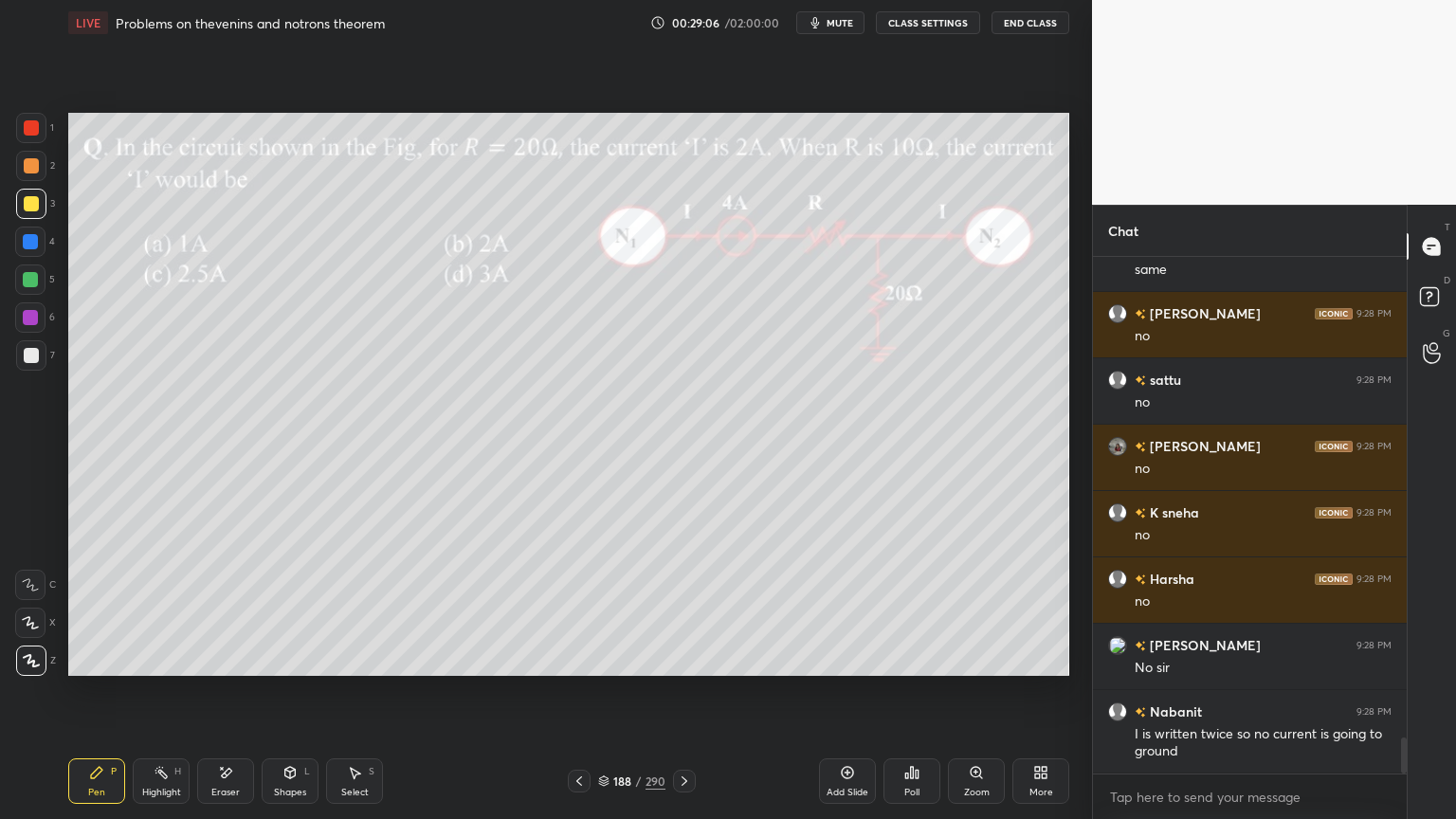 scroll, scrollTop: 7063, scrollLeft: 0, axis: vertical 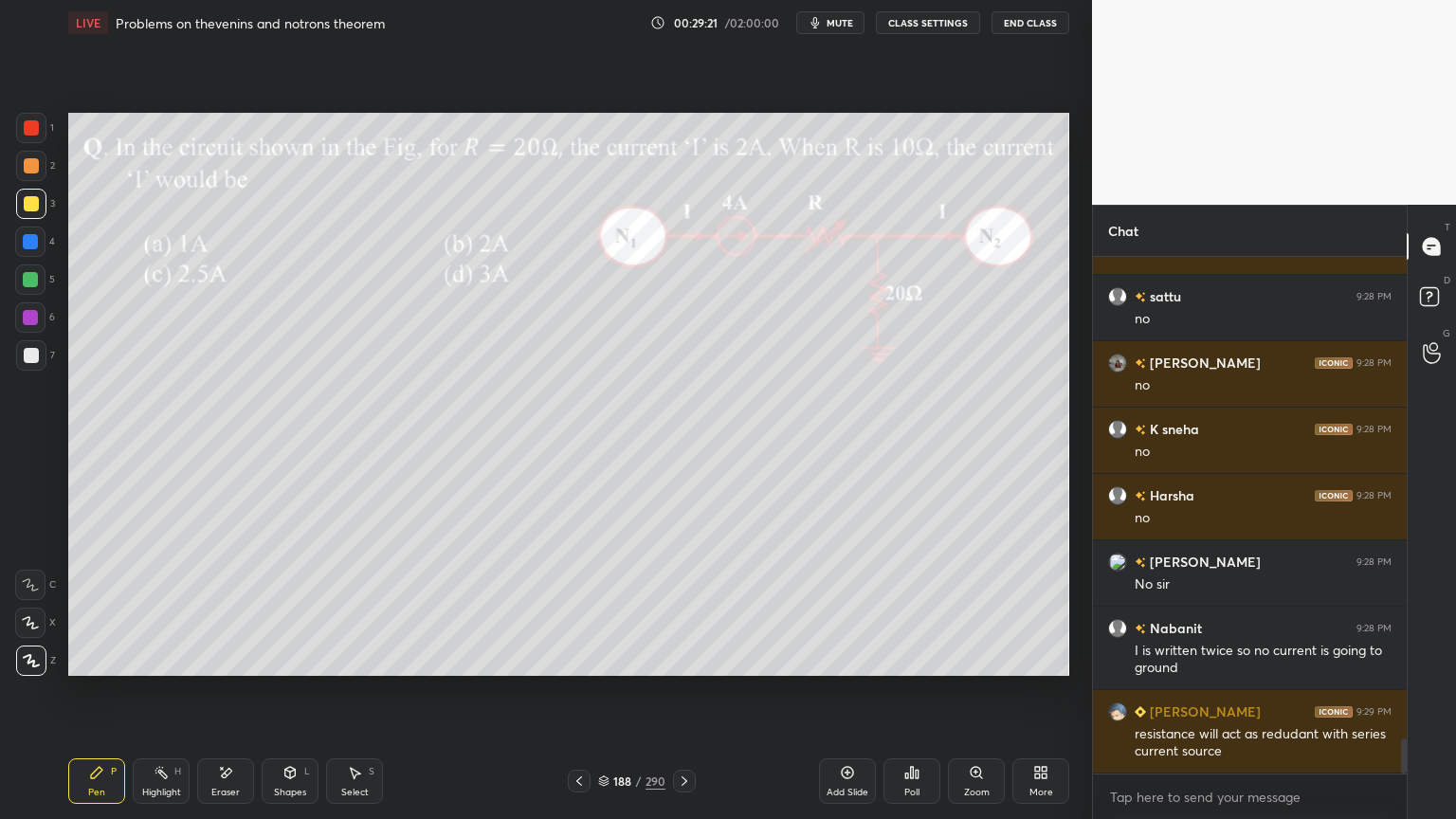 click at bounding box center (30, 280) 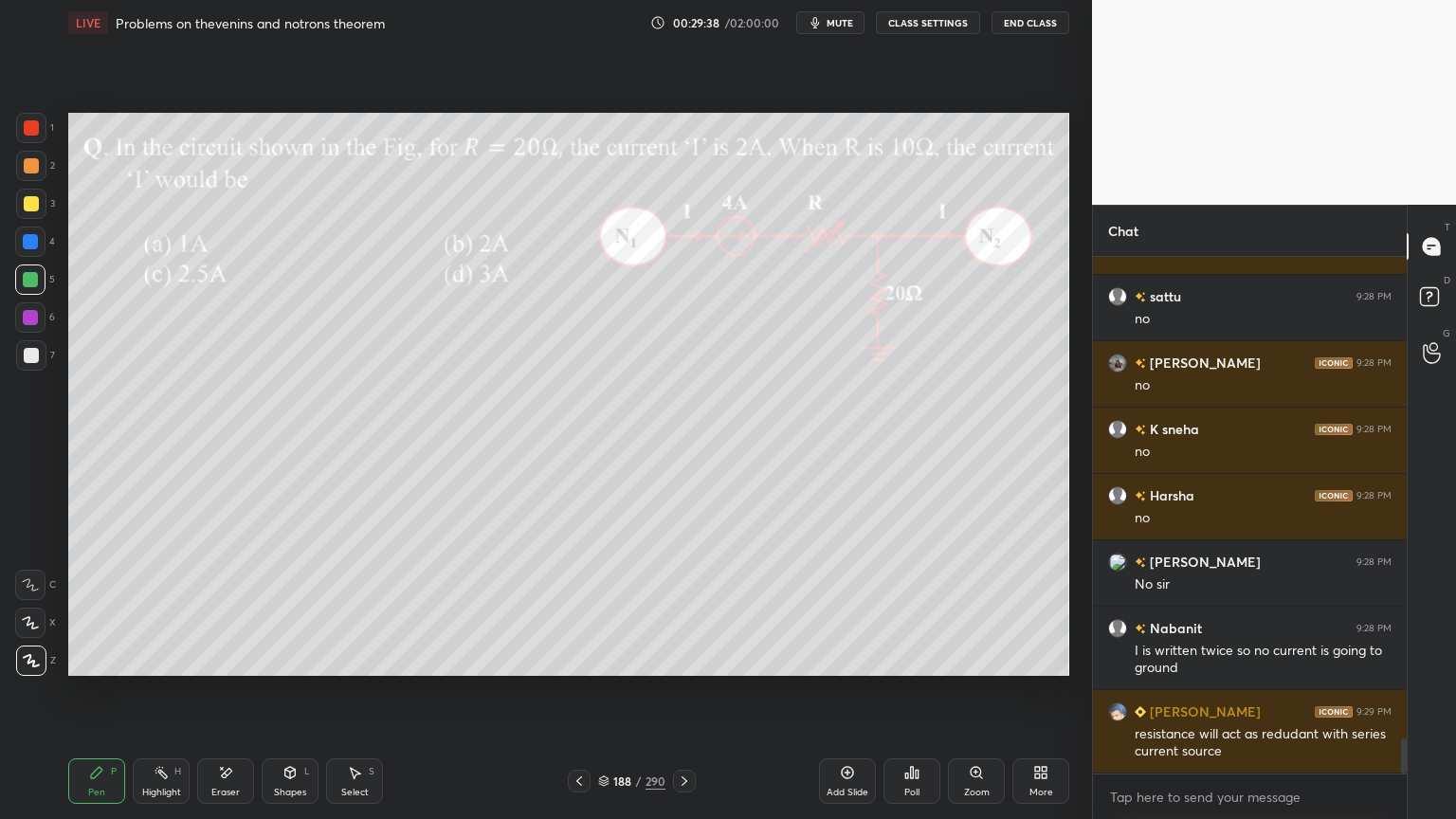 click at bounding box center [31, 204] 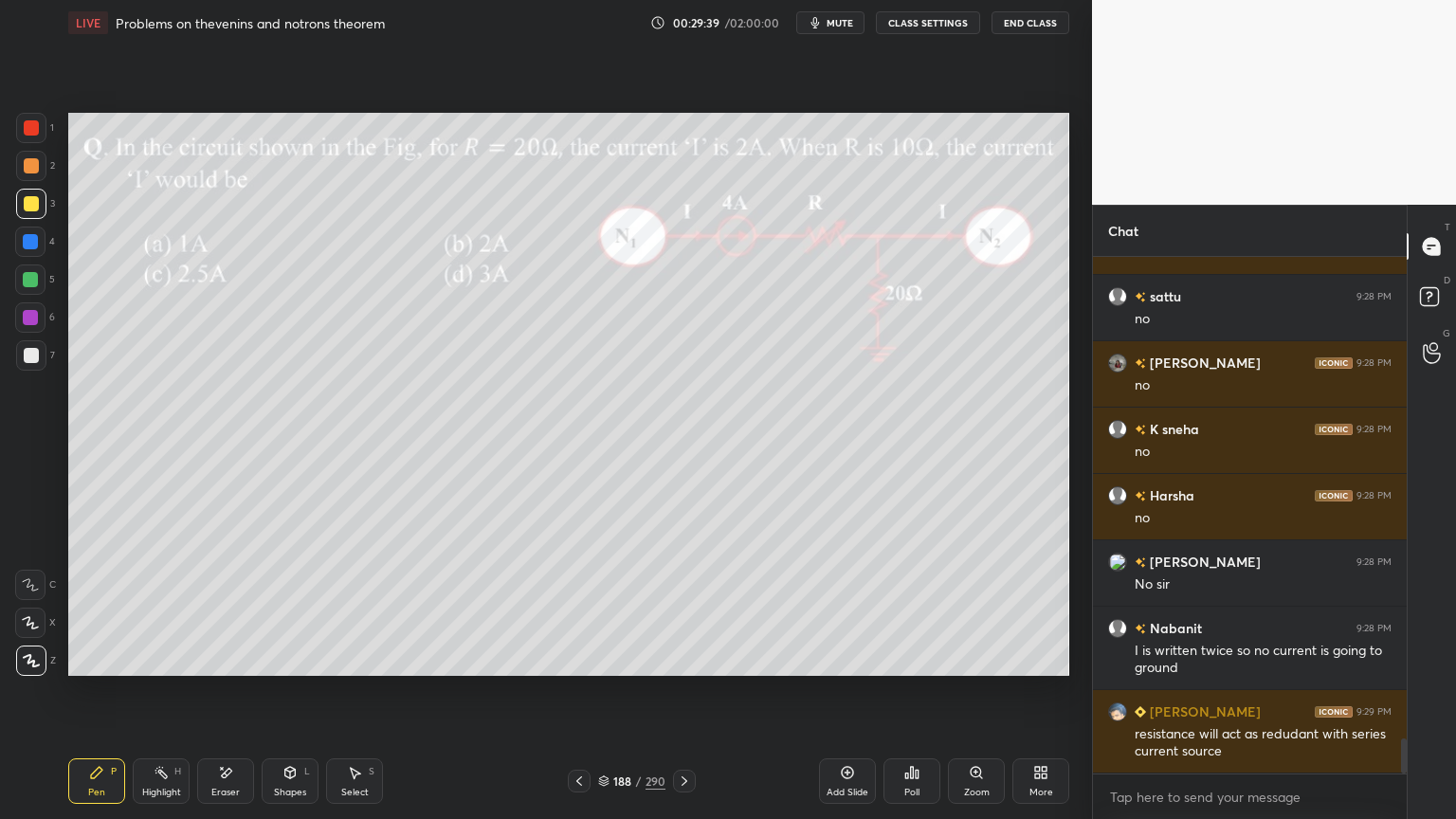 click 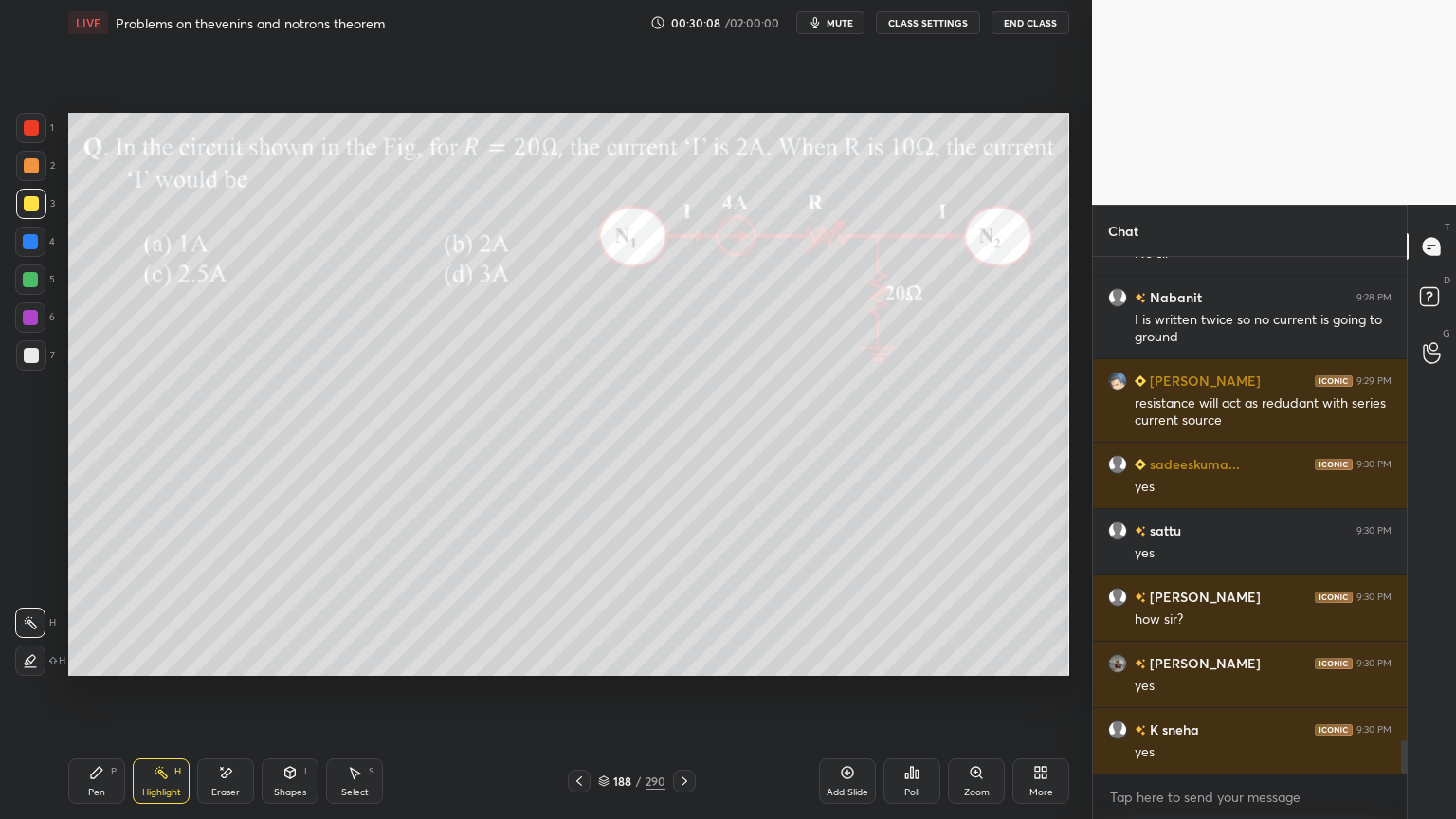 scroll, scrollTop: 7461, scrollLeft: 0, axis: vertical 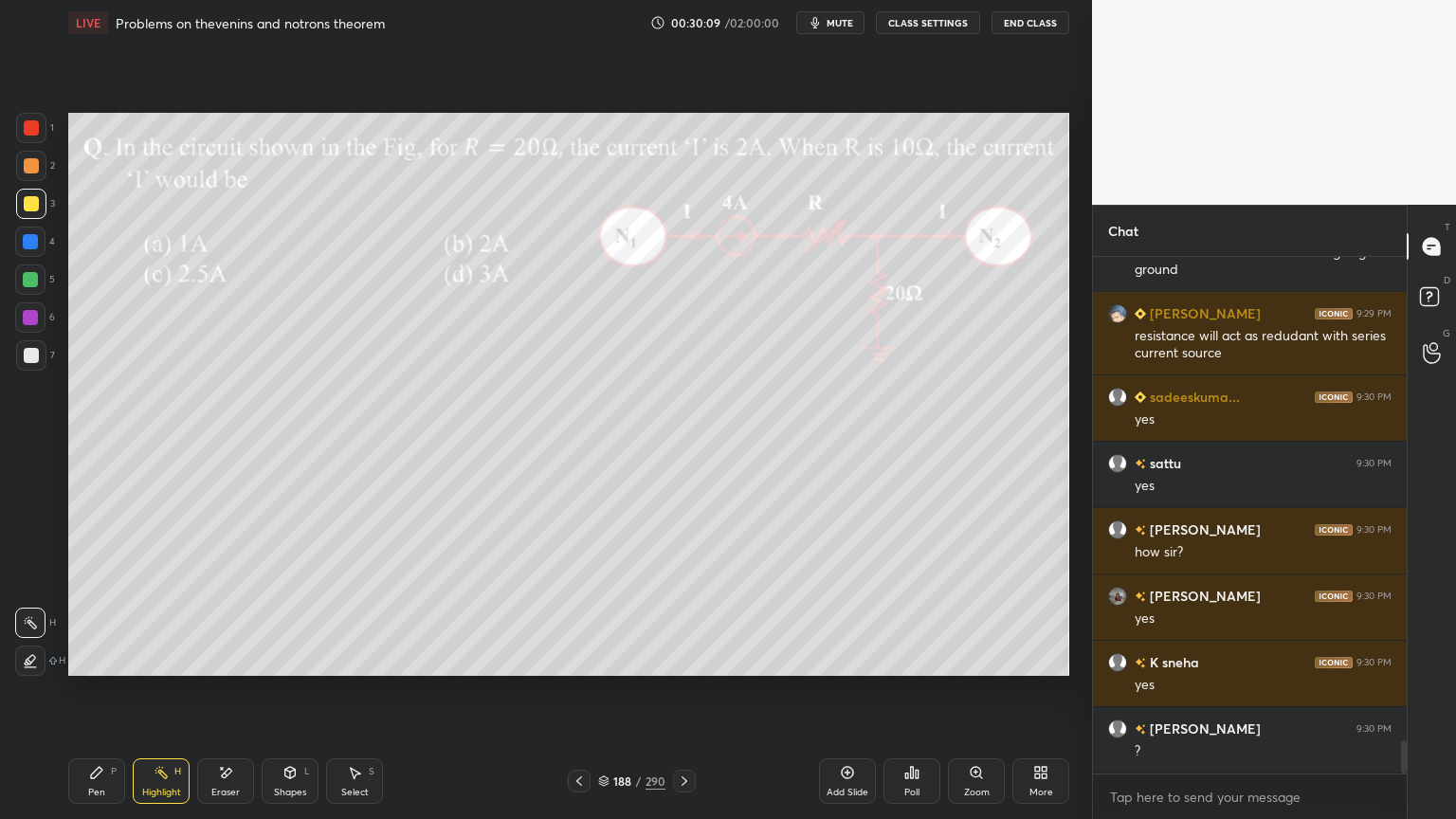 click on "Highlight H" at bounding box center (161, 781) 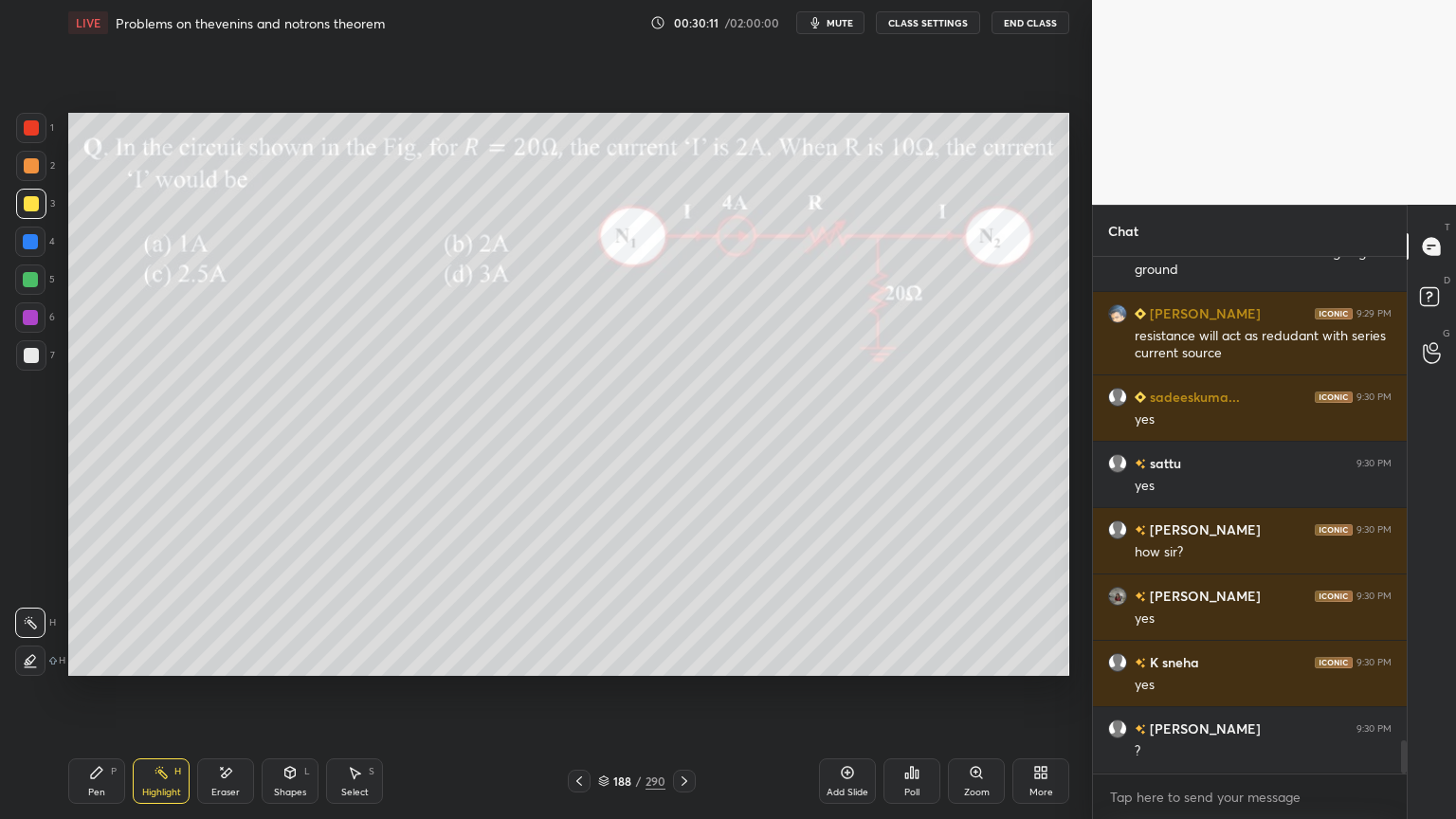 click on "Highlight" at bounding box center (161, 792) 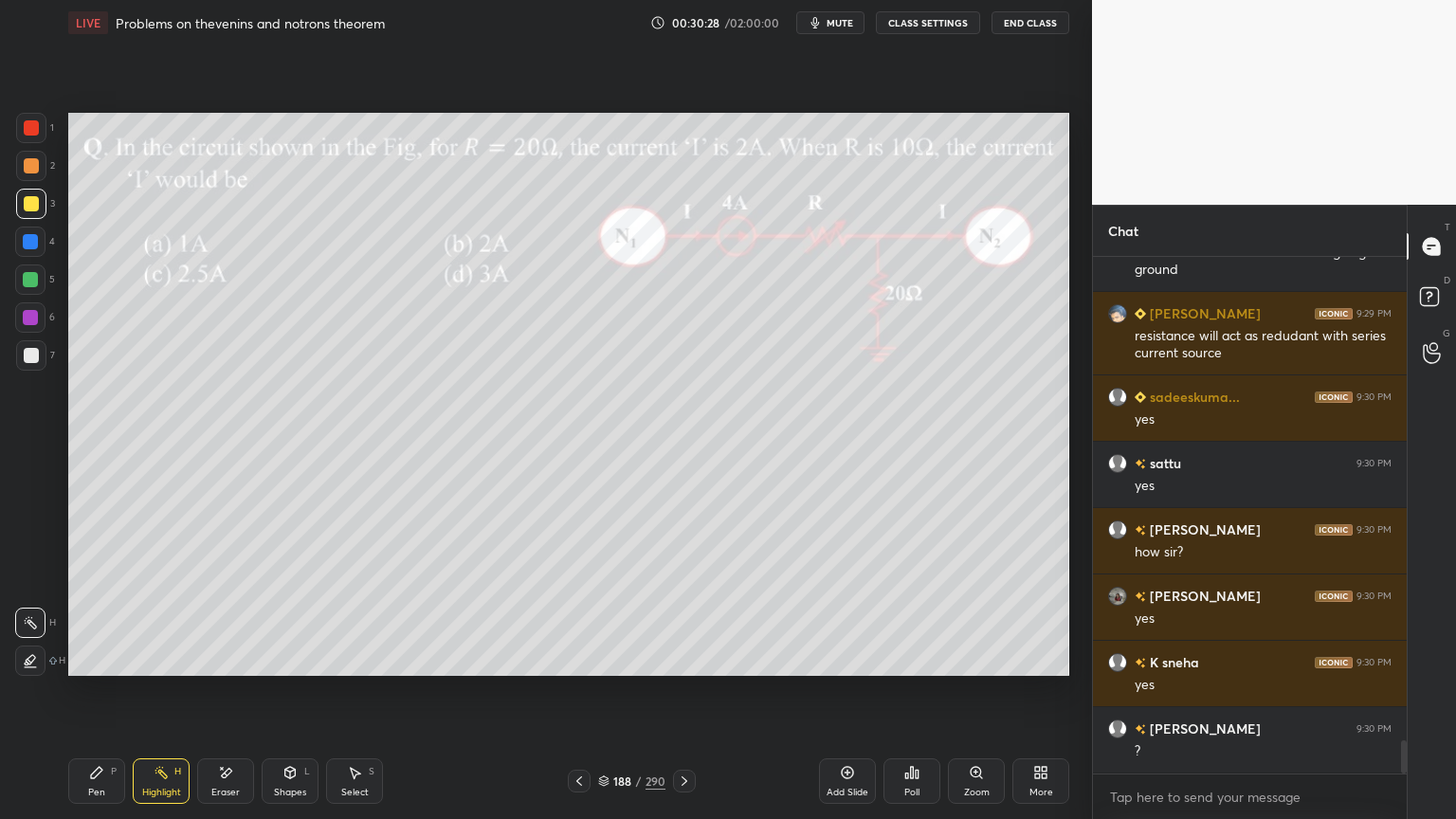 click on "Pen P" at bounding box center [97, 781] 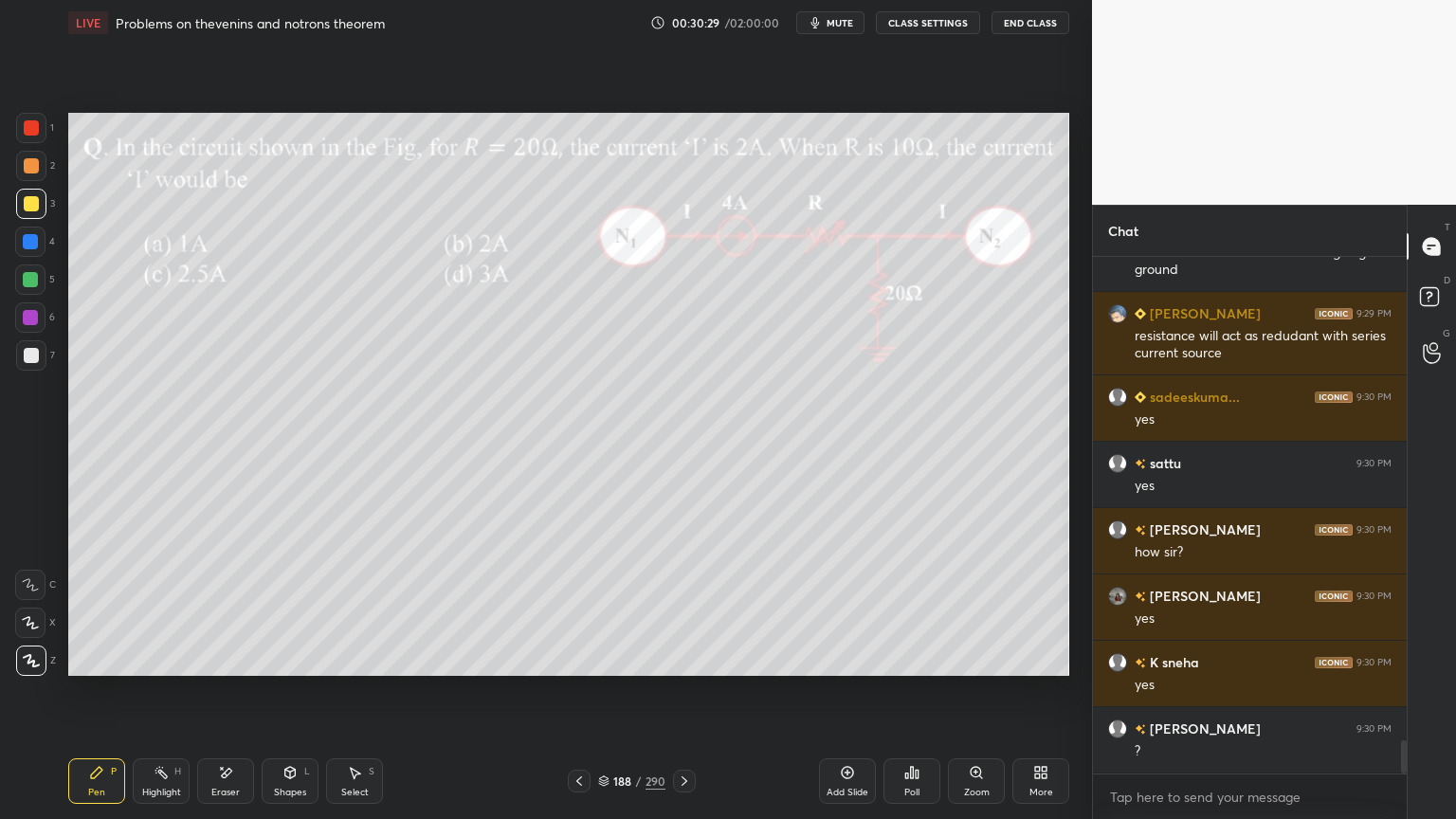click at bounding box center [30, 280] 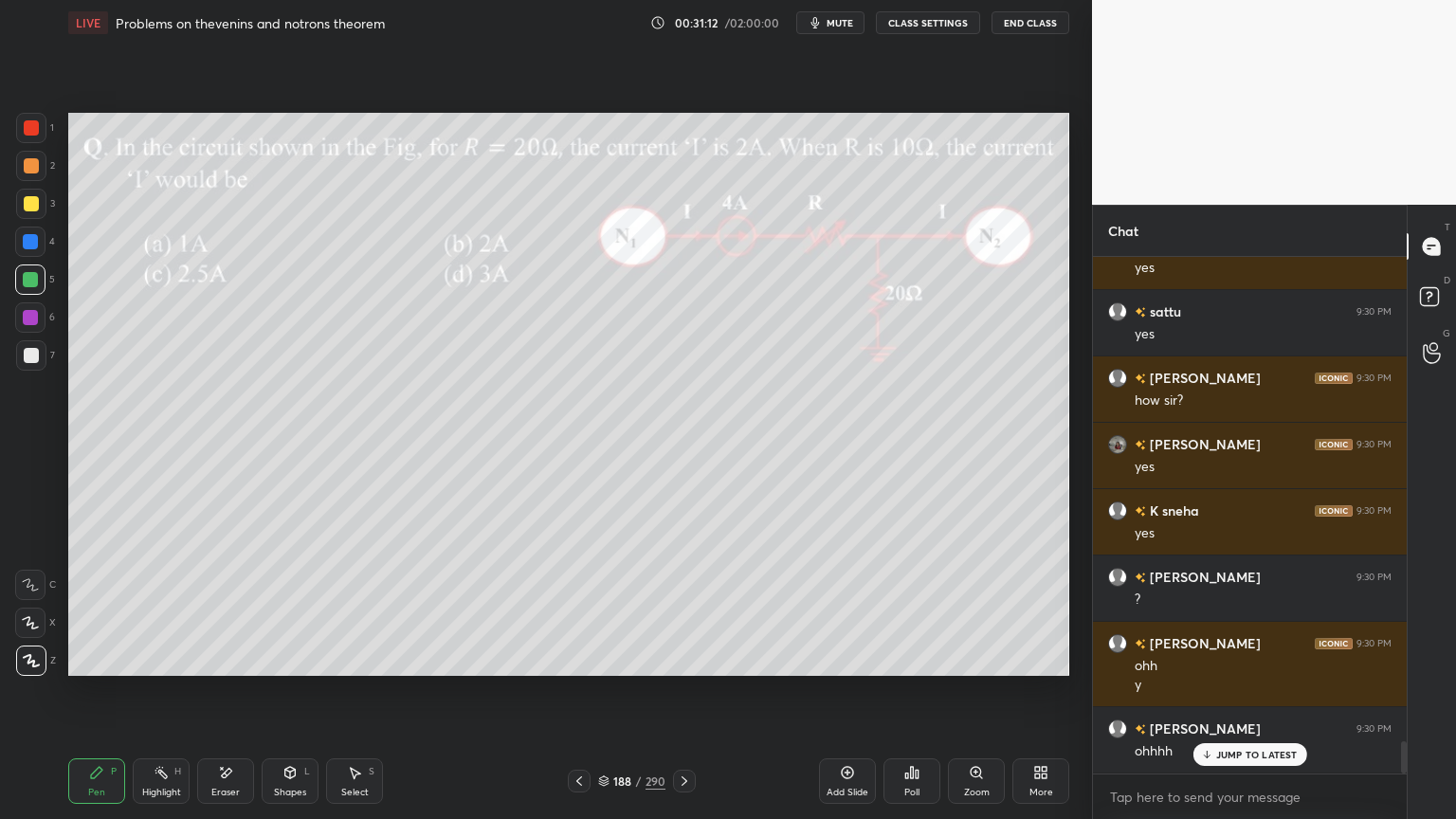 scroll, scrollTop: 7678, scrollLeft: 0, axis: vertical 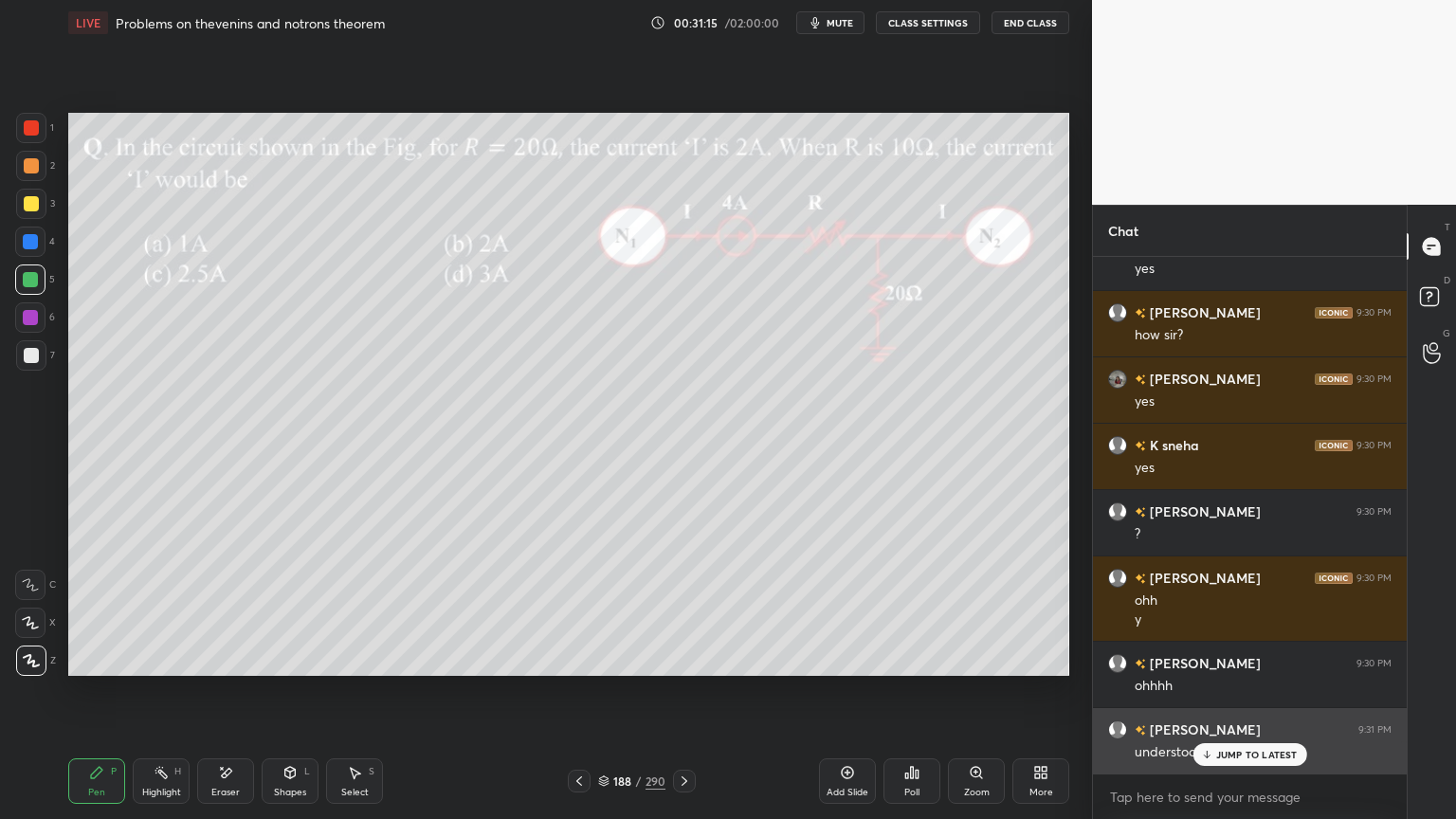 click on "JUMP TO LATEST" at bounding box center [1257, 755] 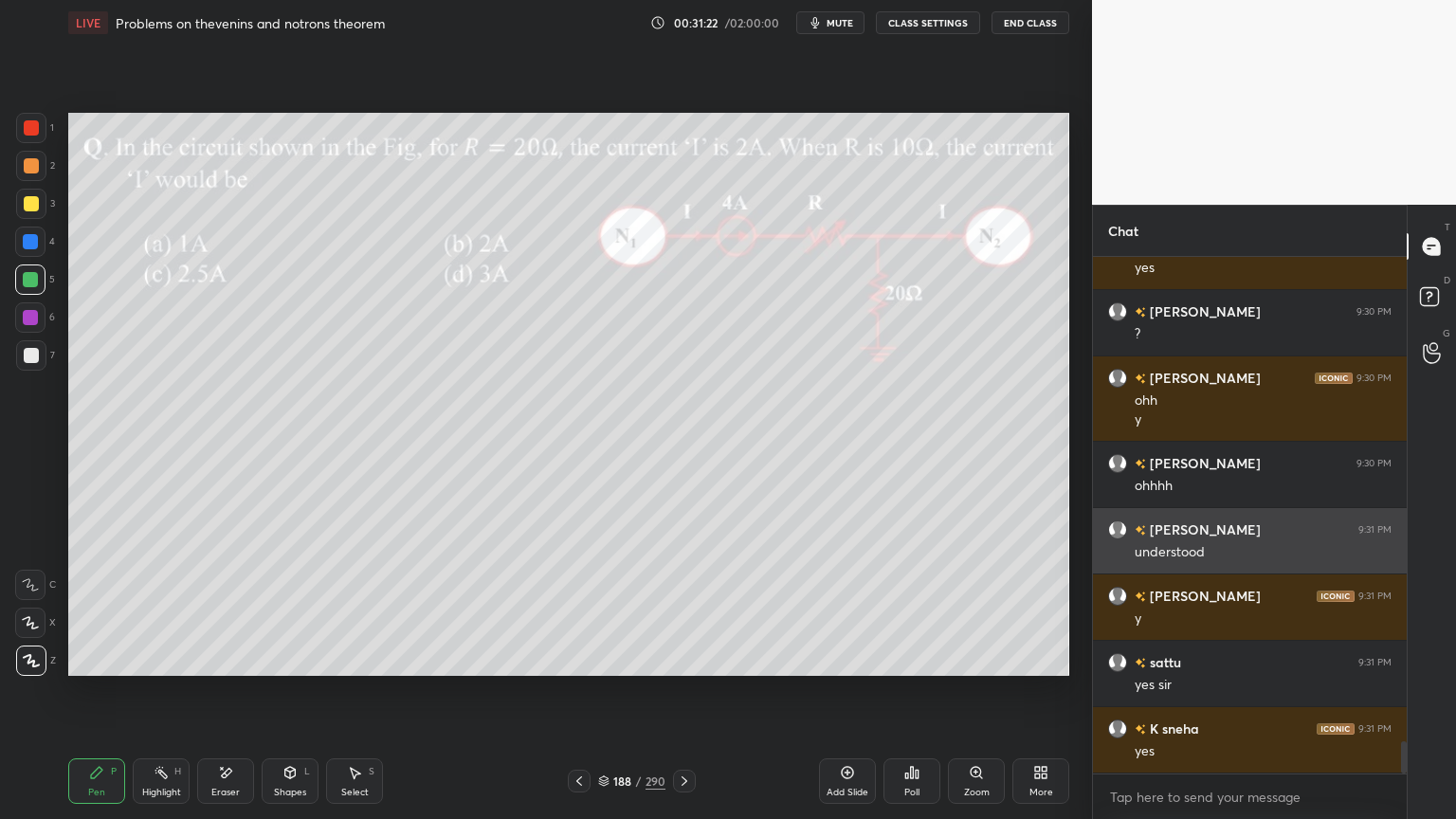 scroll, scrollTop: 7944, scrollLeft: 0, axis: vertical 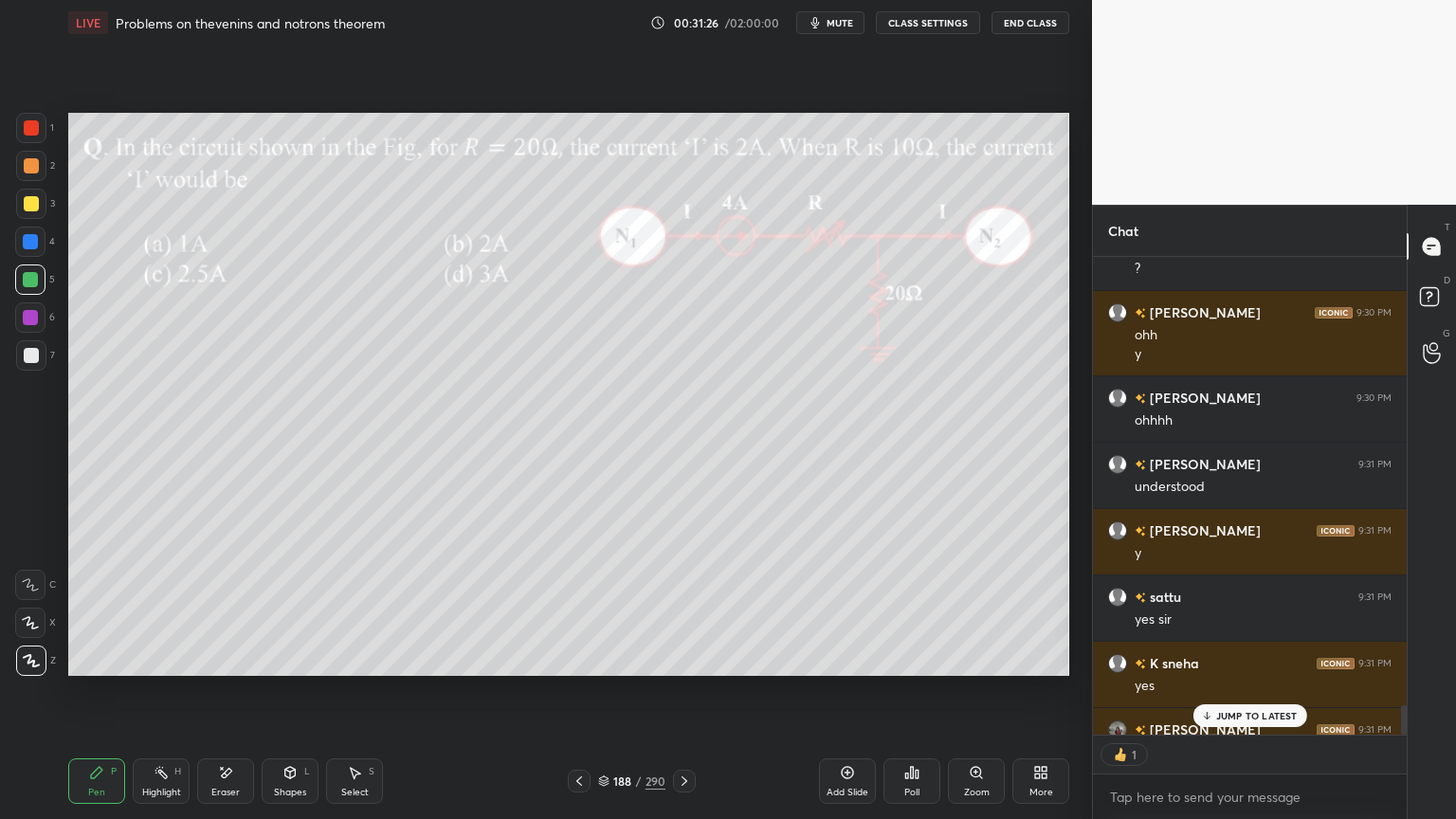 click on "1" at bounding box center (1249, 755) 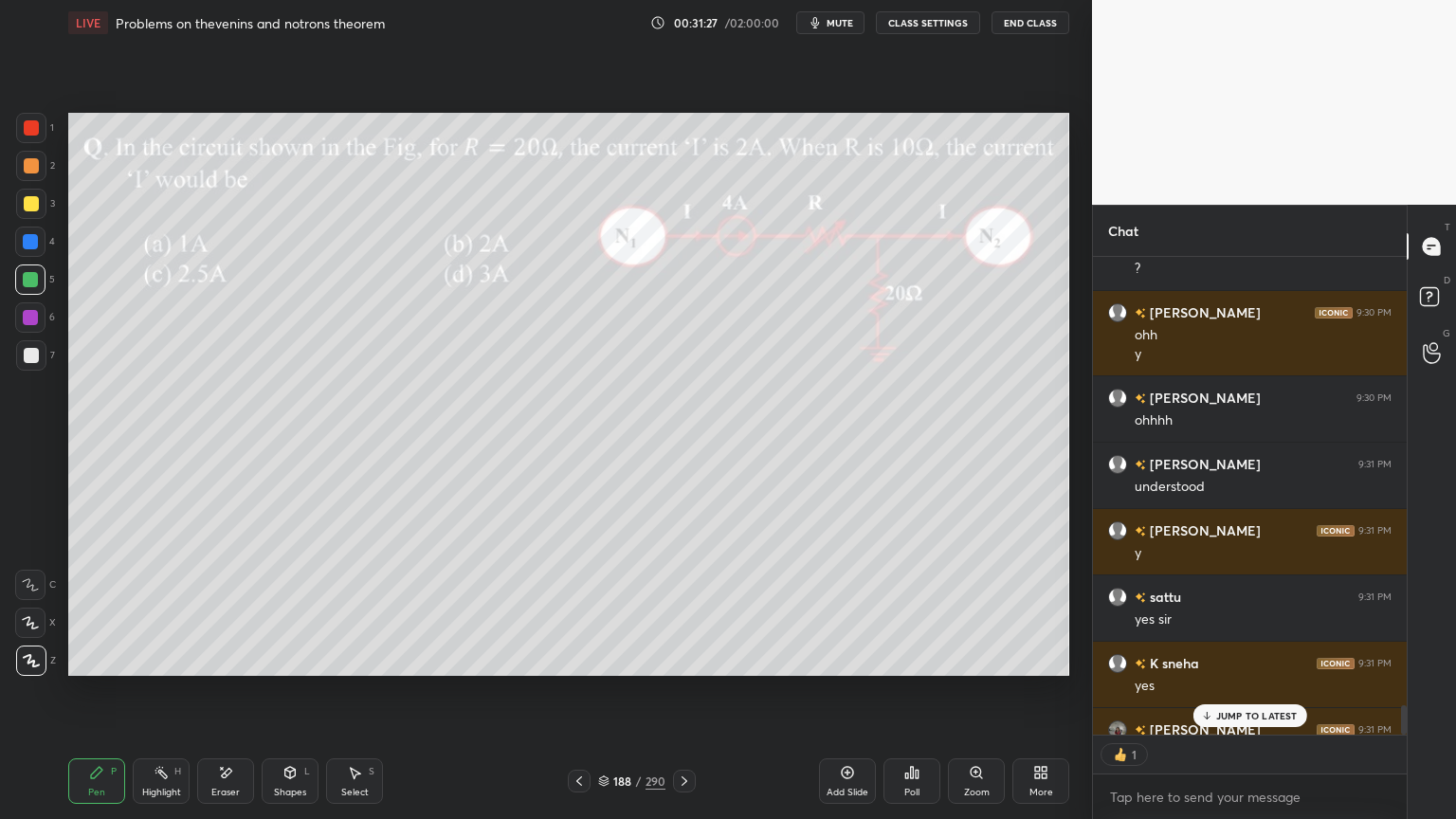 click on "JUMP TO LATEST" at bounding box center [1257, 716] 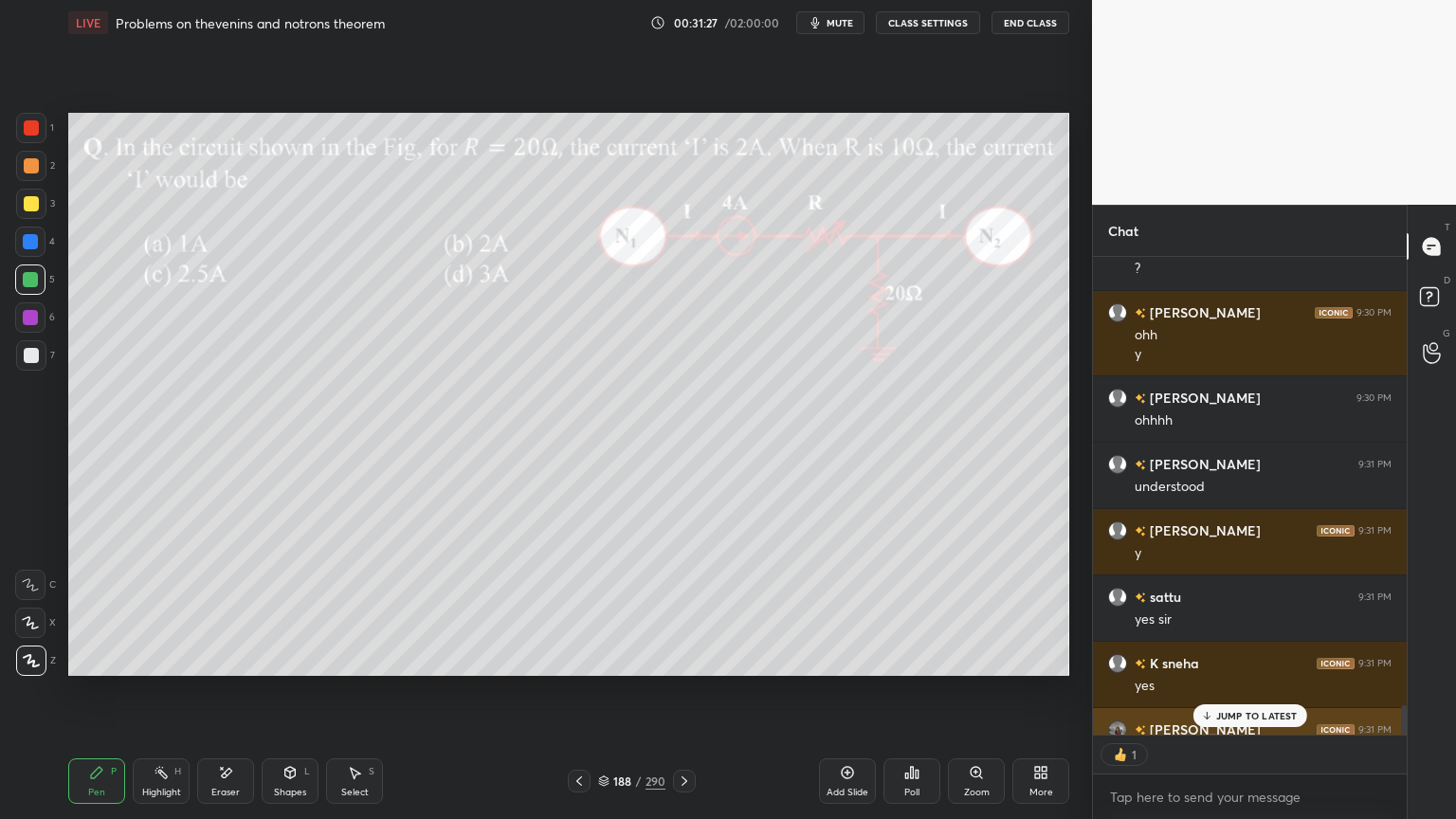 scroll, scrollTop: 7983, scrollLeft: 0, axis: vertical 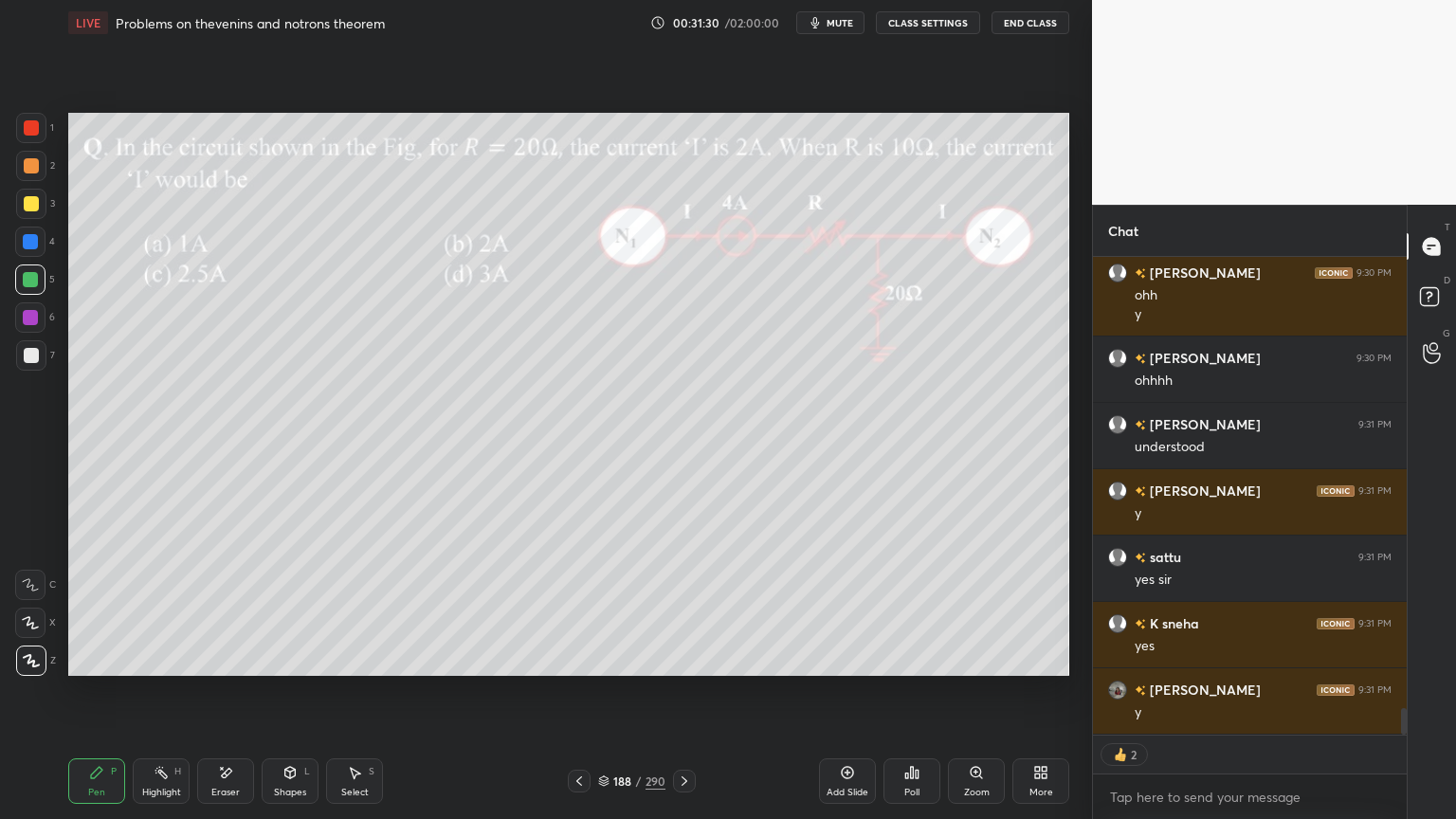 click 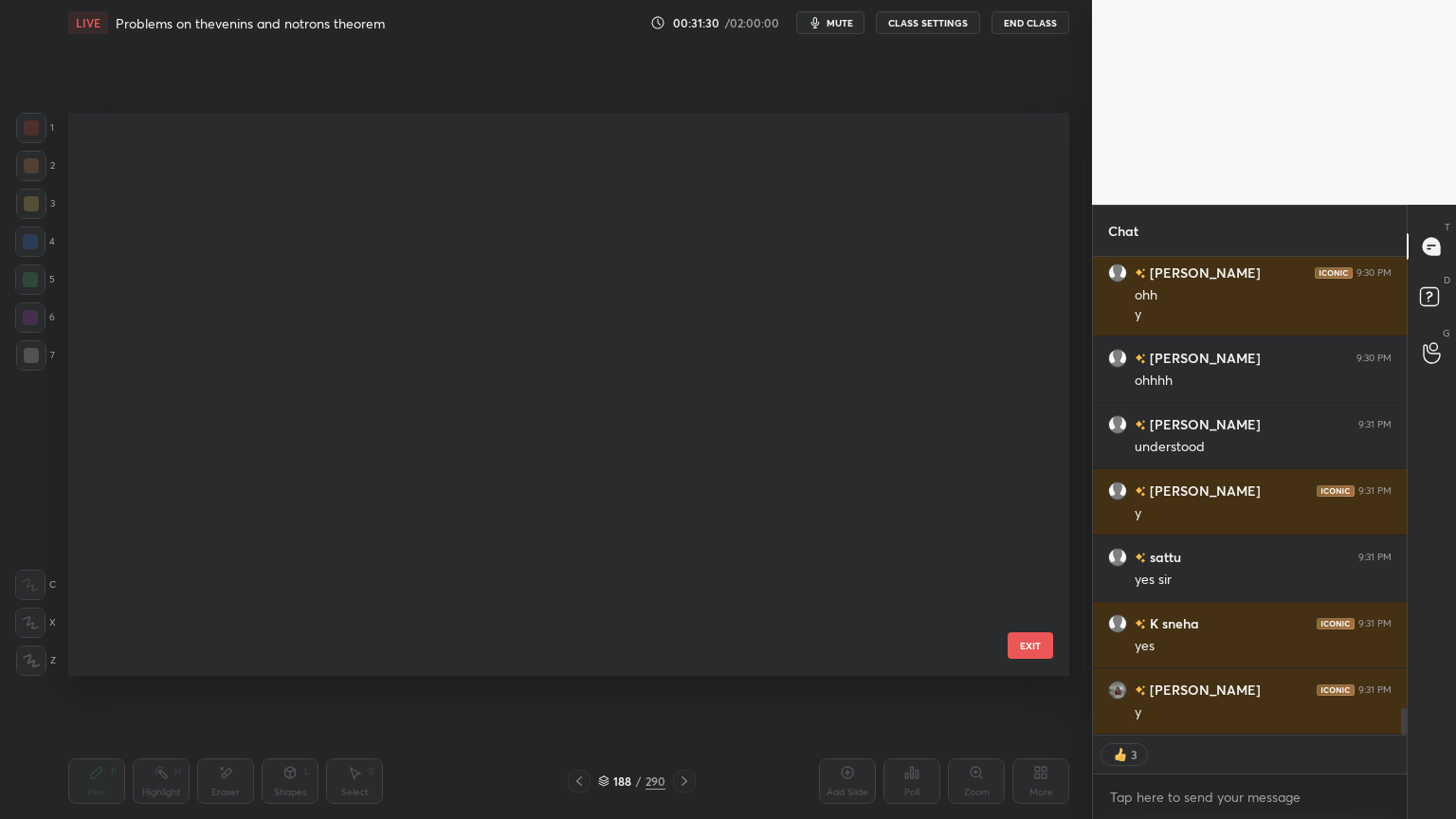 scroll, scrollTop: 10365, scrollLeft: 0, axis: vertical 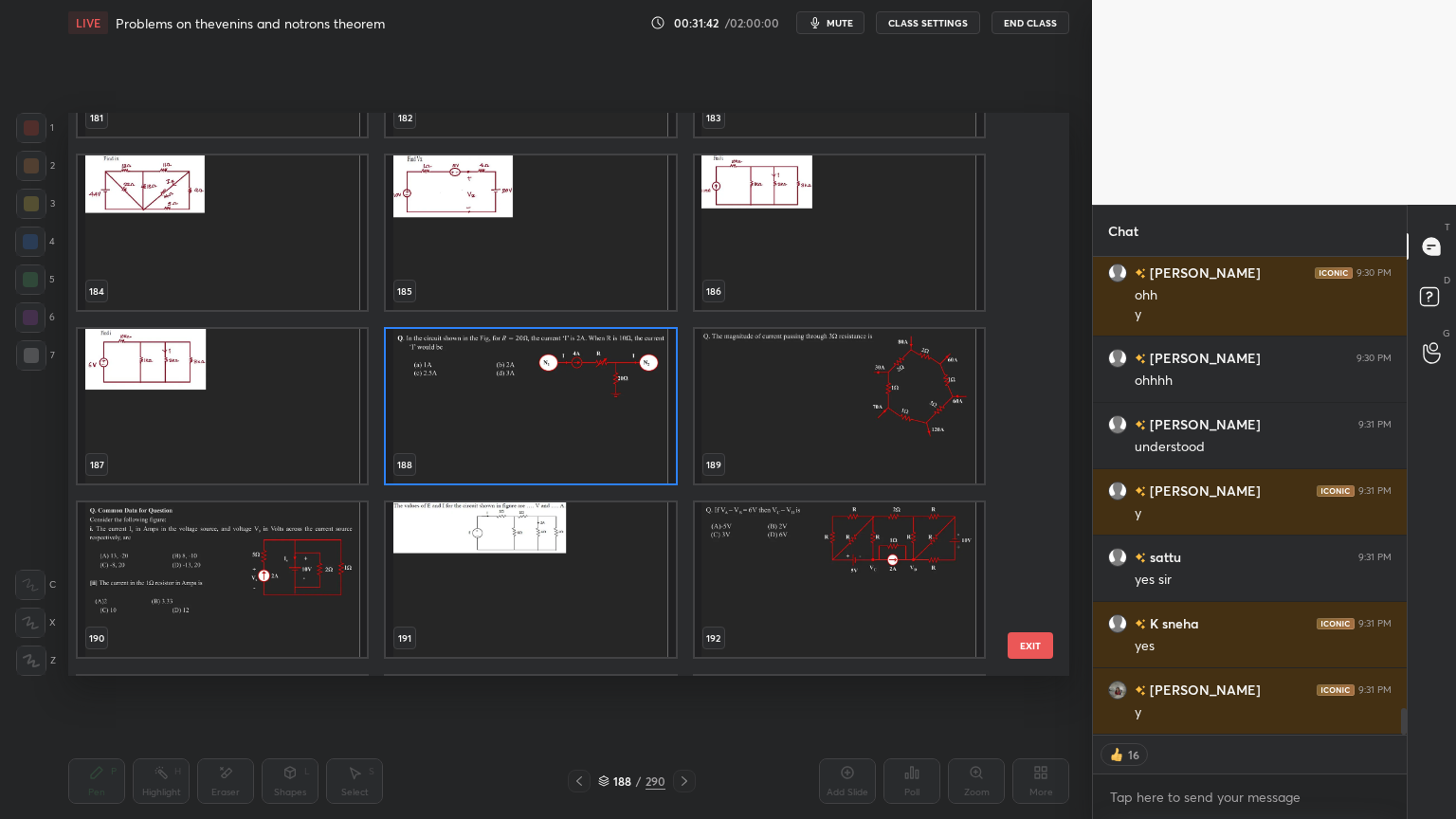 click at bounding box center [839, 406] 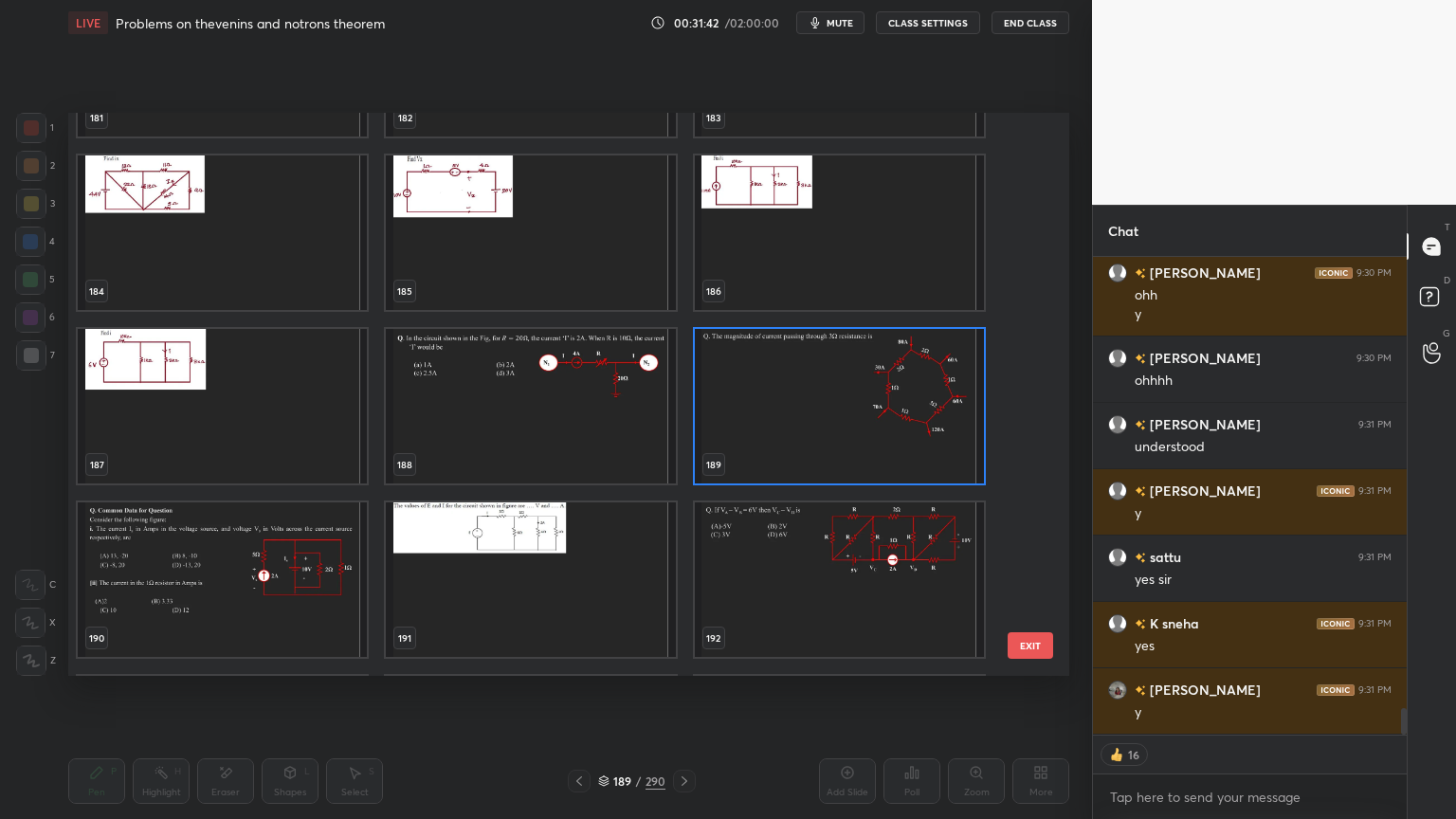 click at bounding box center [839, 406] 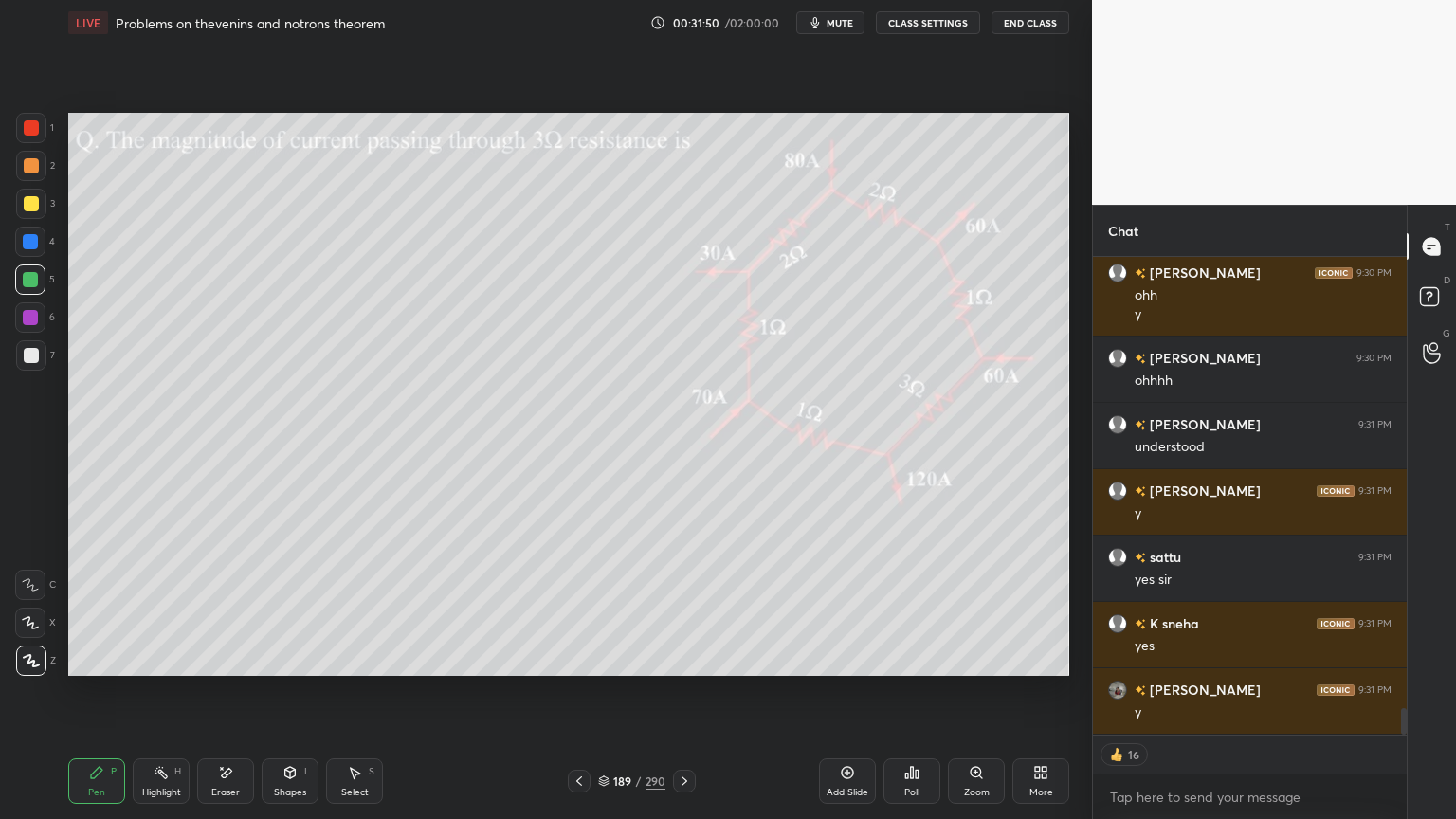 scroll, scrollTop: 6, scrollLeft: 6, axis: both 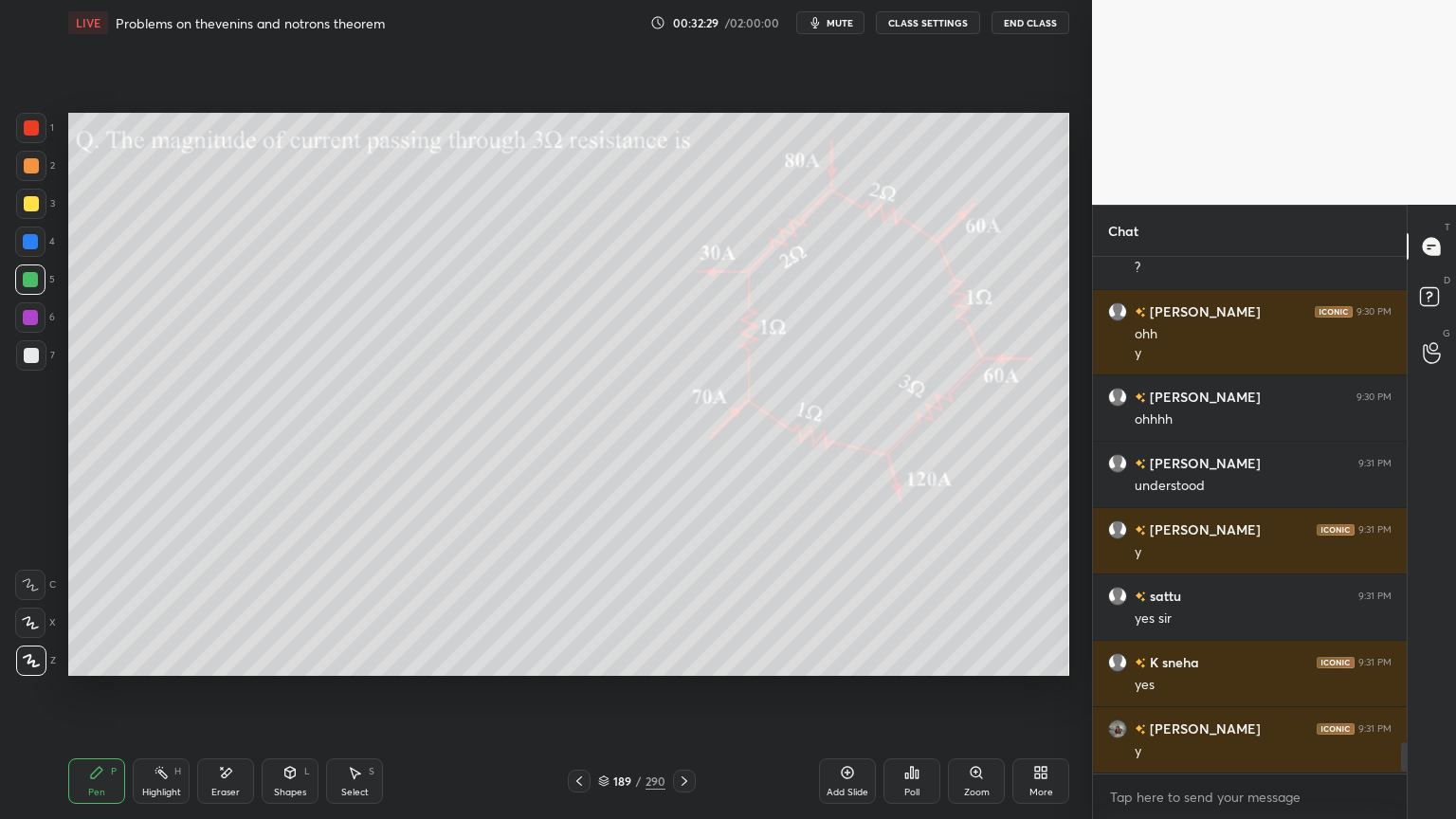 click at bounding box center (31, 166) 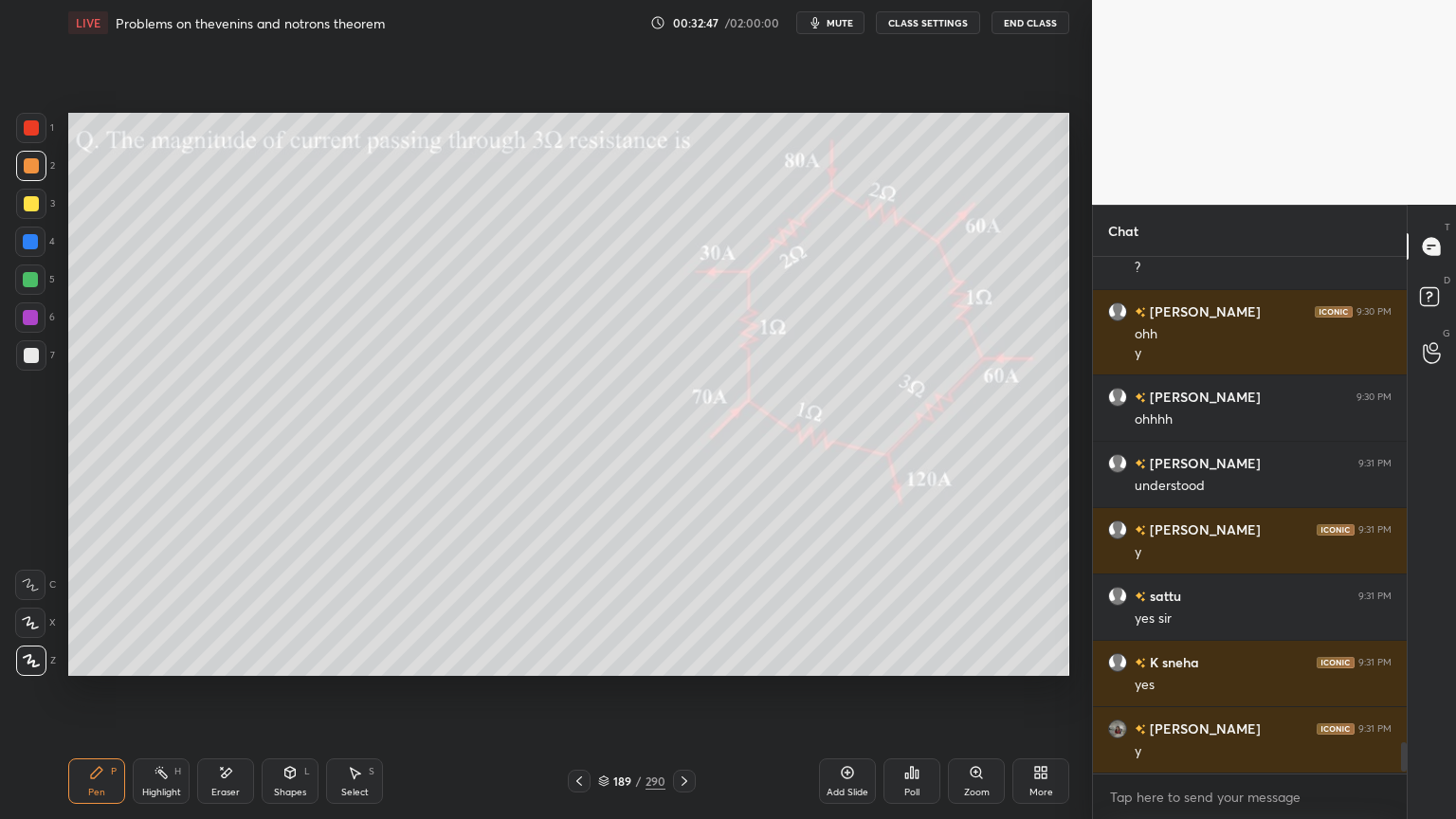 click at bounding box center (31, 166) 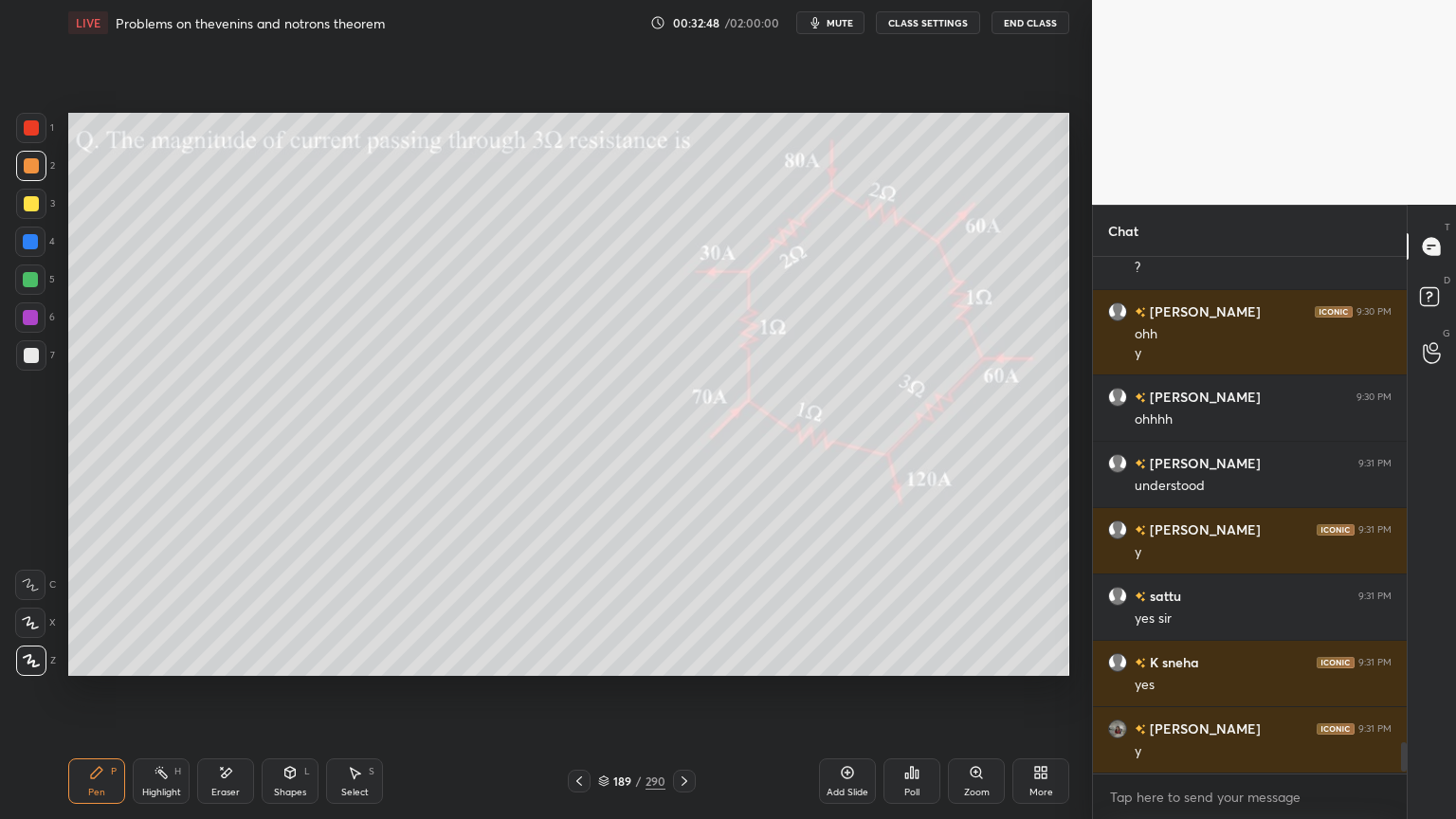click 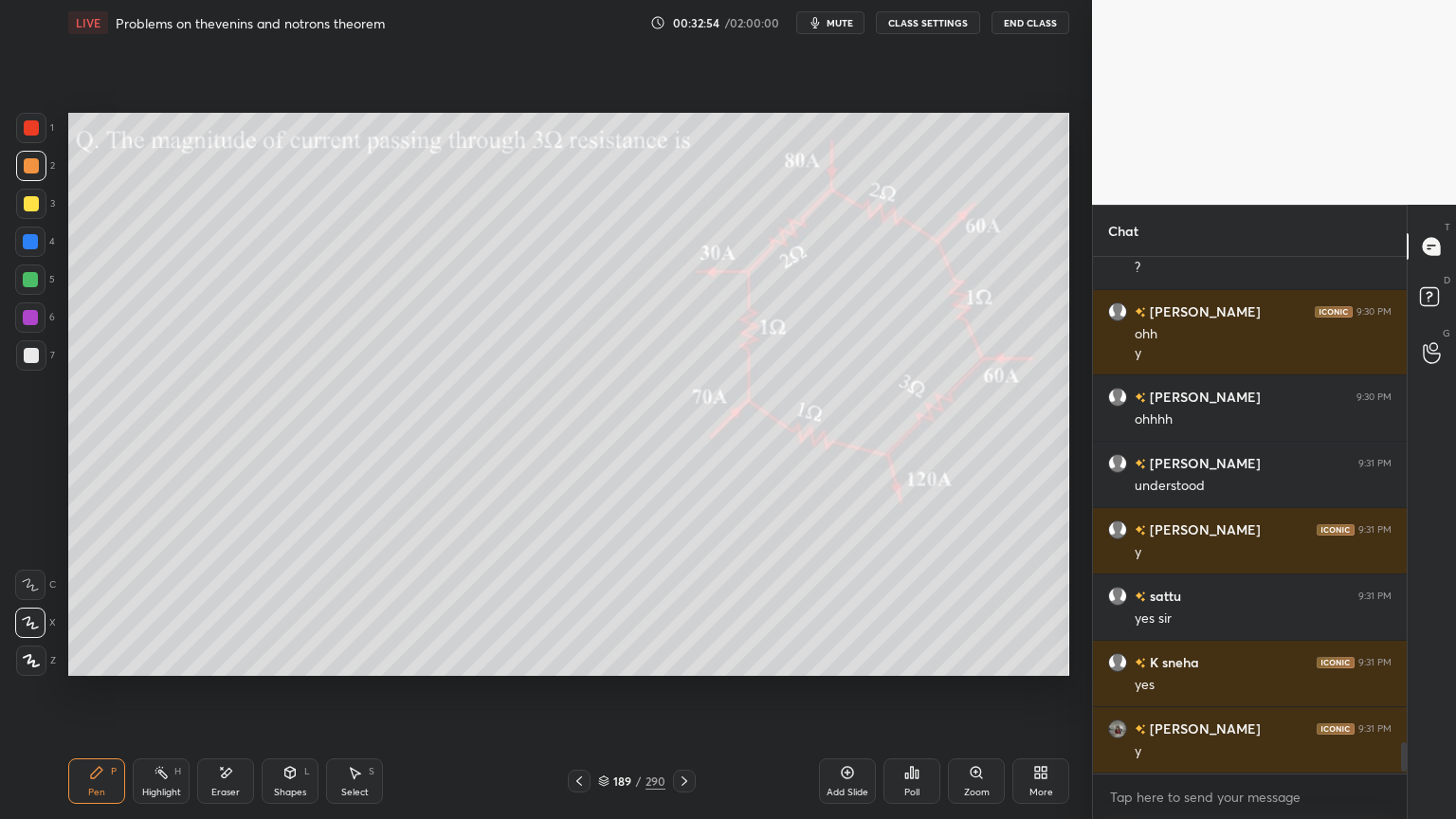 click at bounding box center (31, 204) 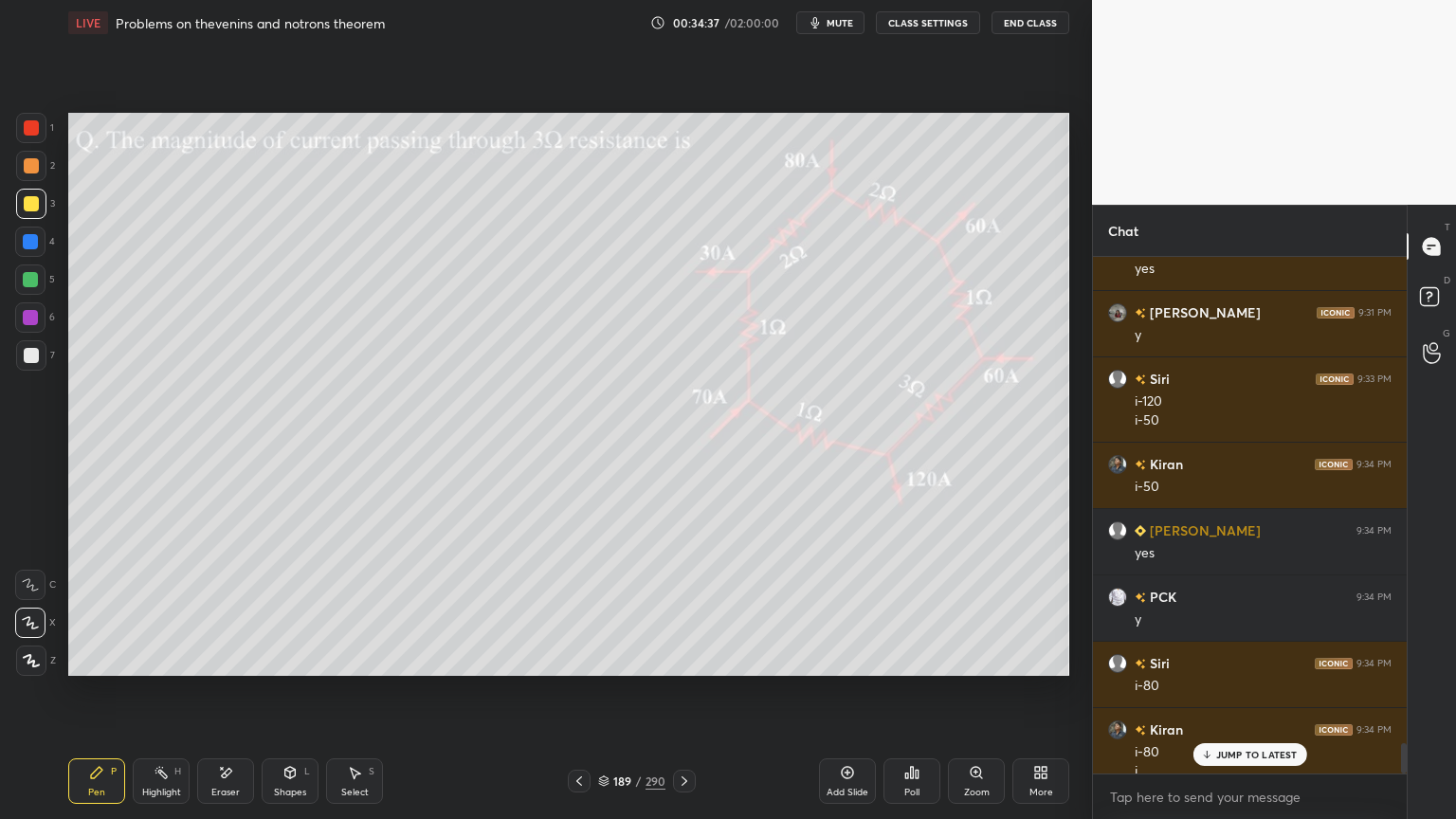 scroll, scrollTop: 8380, scrollLeft: 0, axis: vertical 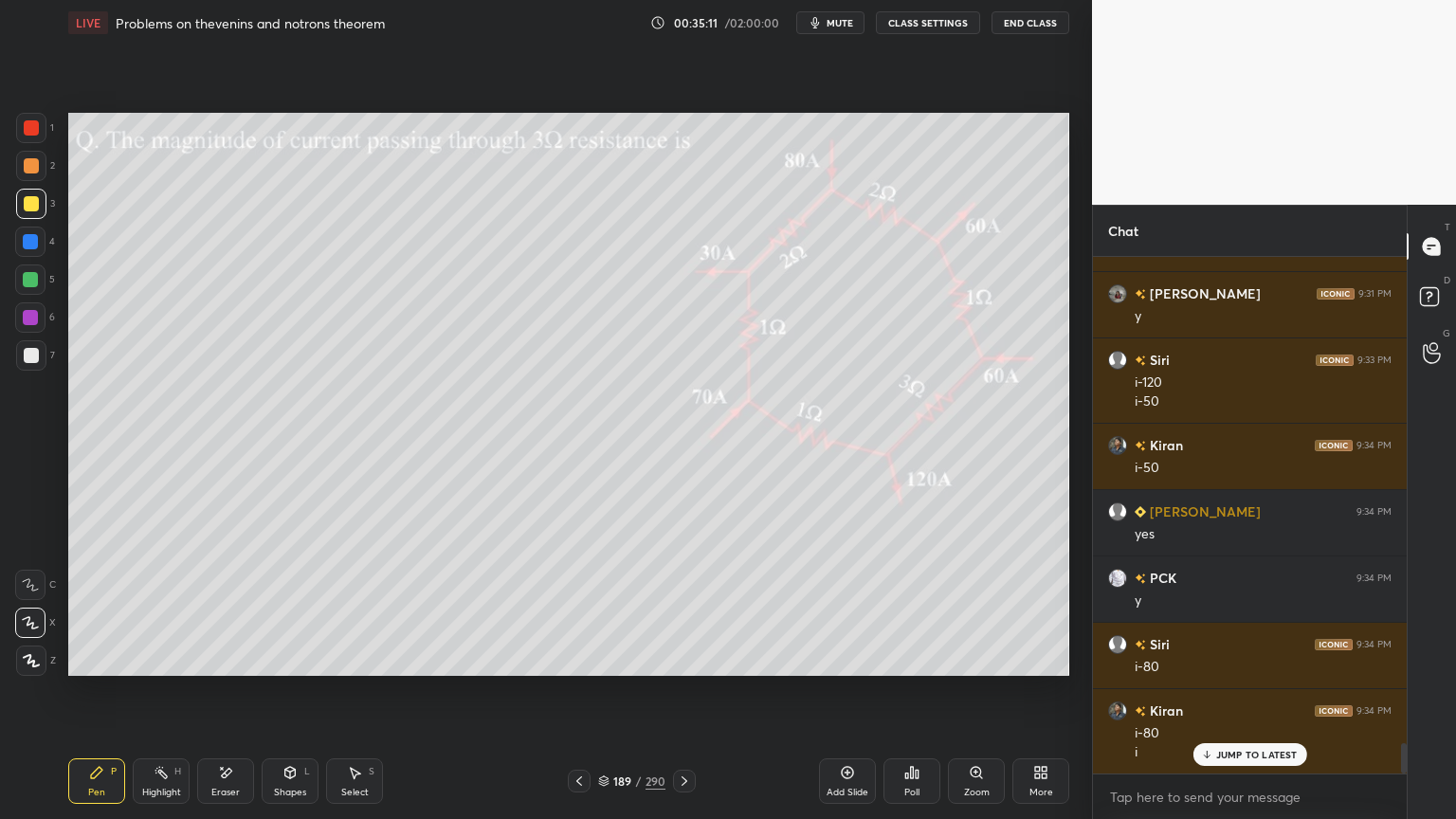 click at bounding box center [30, 280] 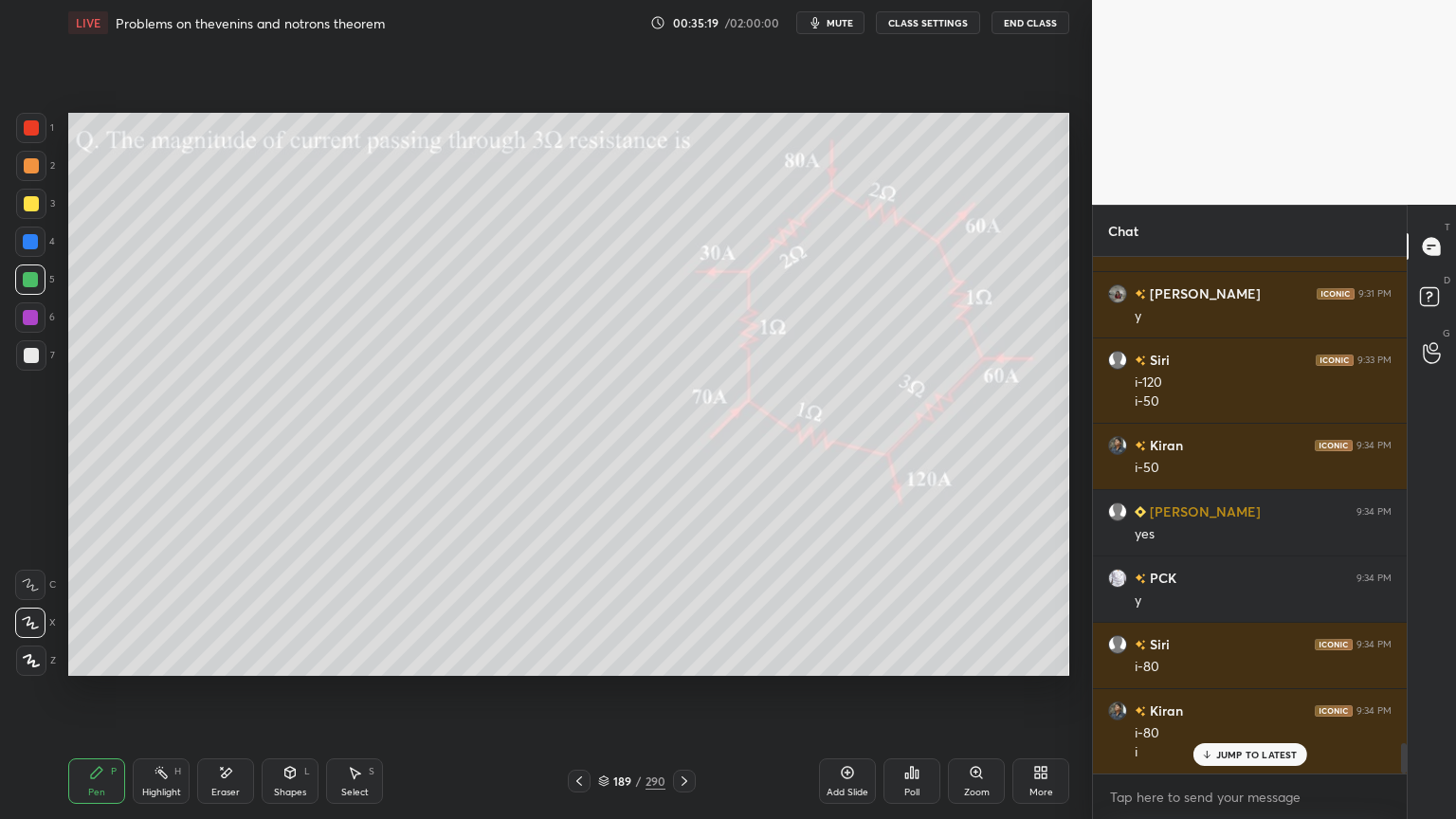 click 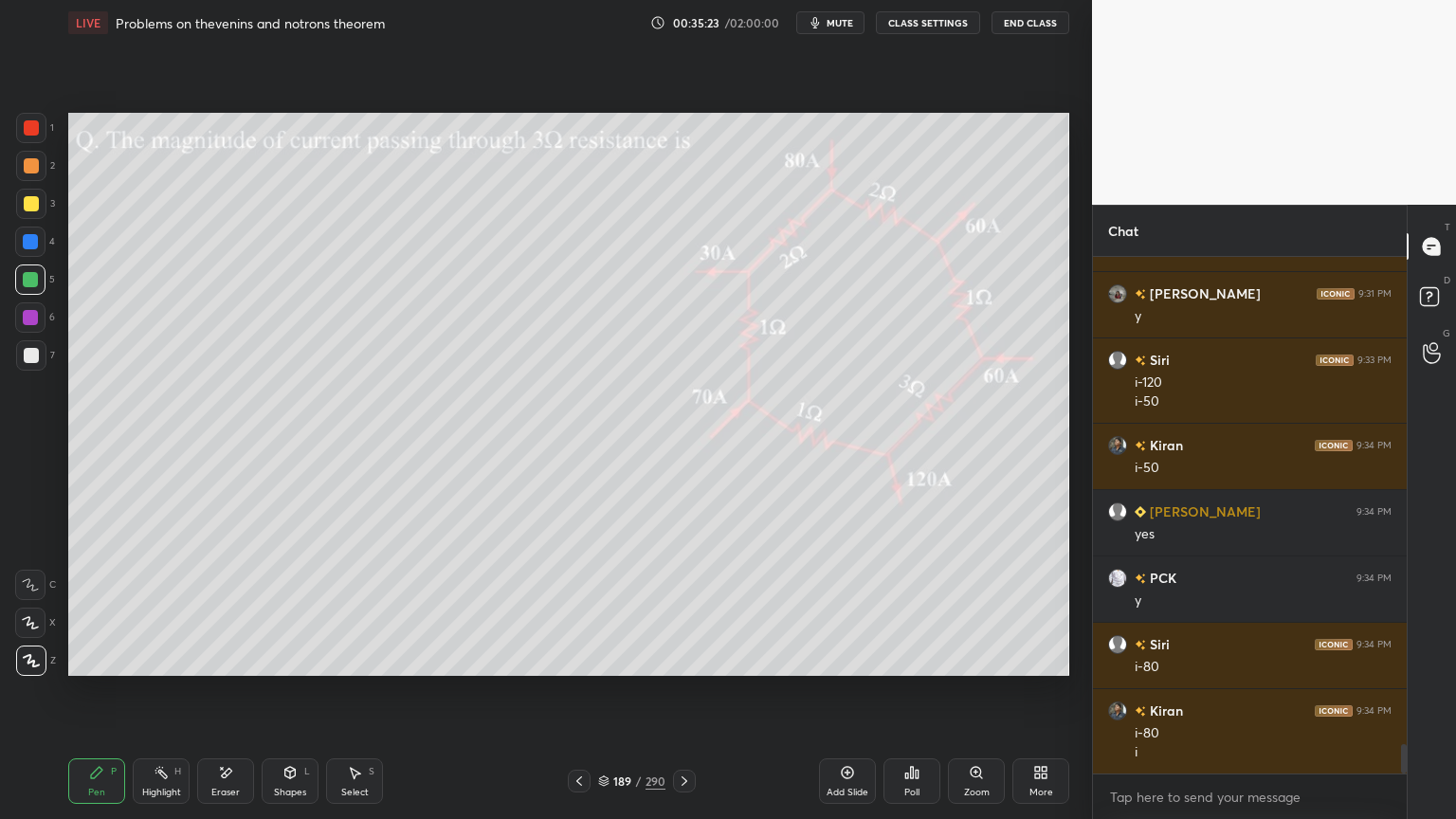 scroll, scrollTop: 8447, scrollLeft: 0, axis: vertical 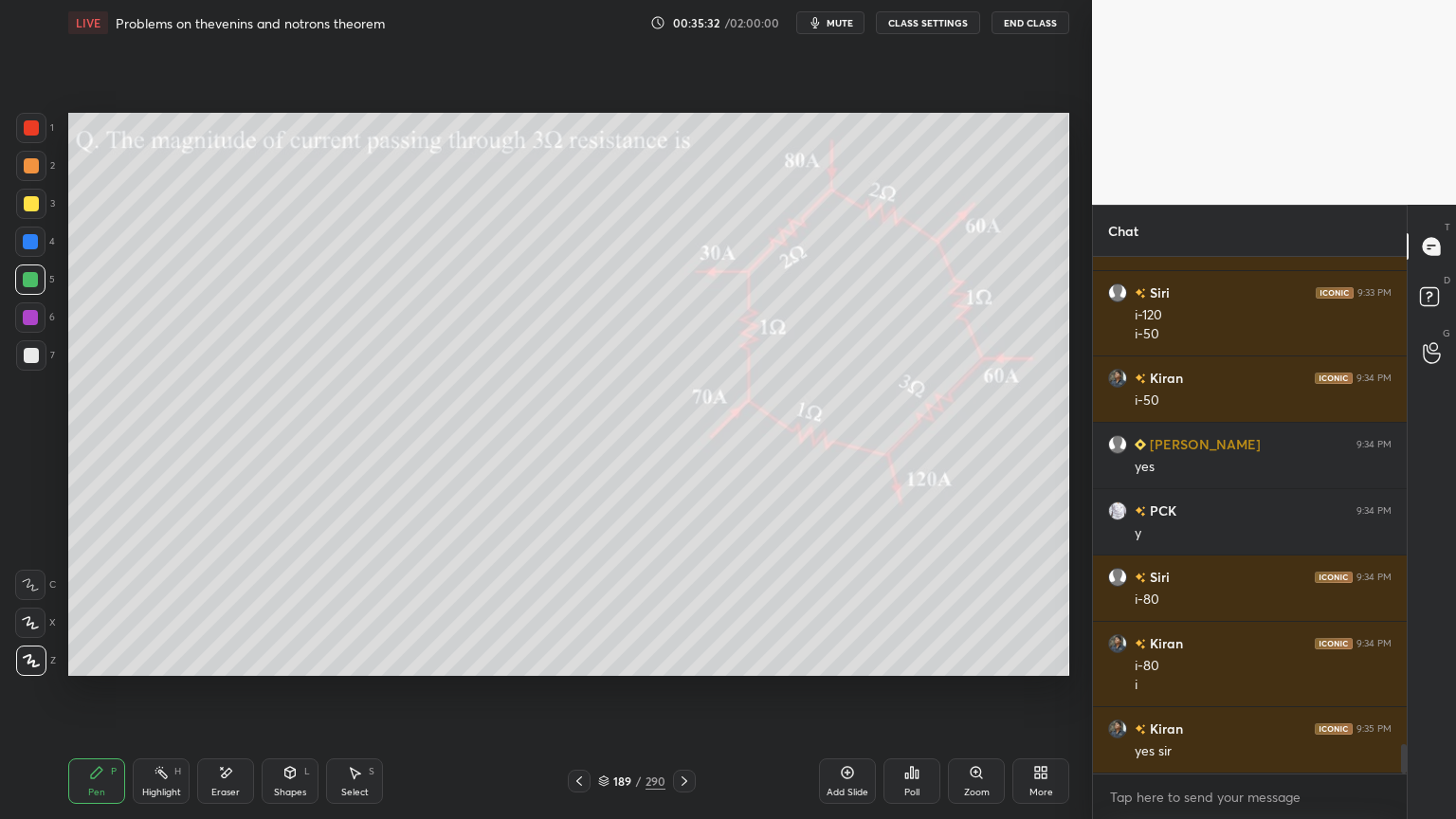 click 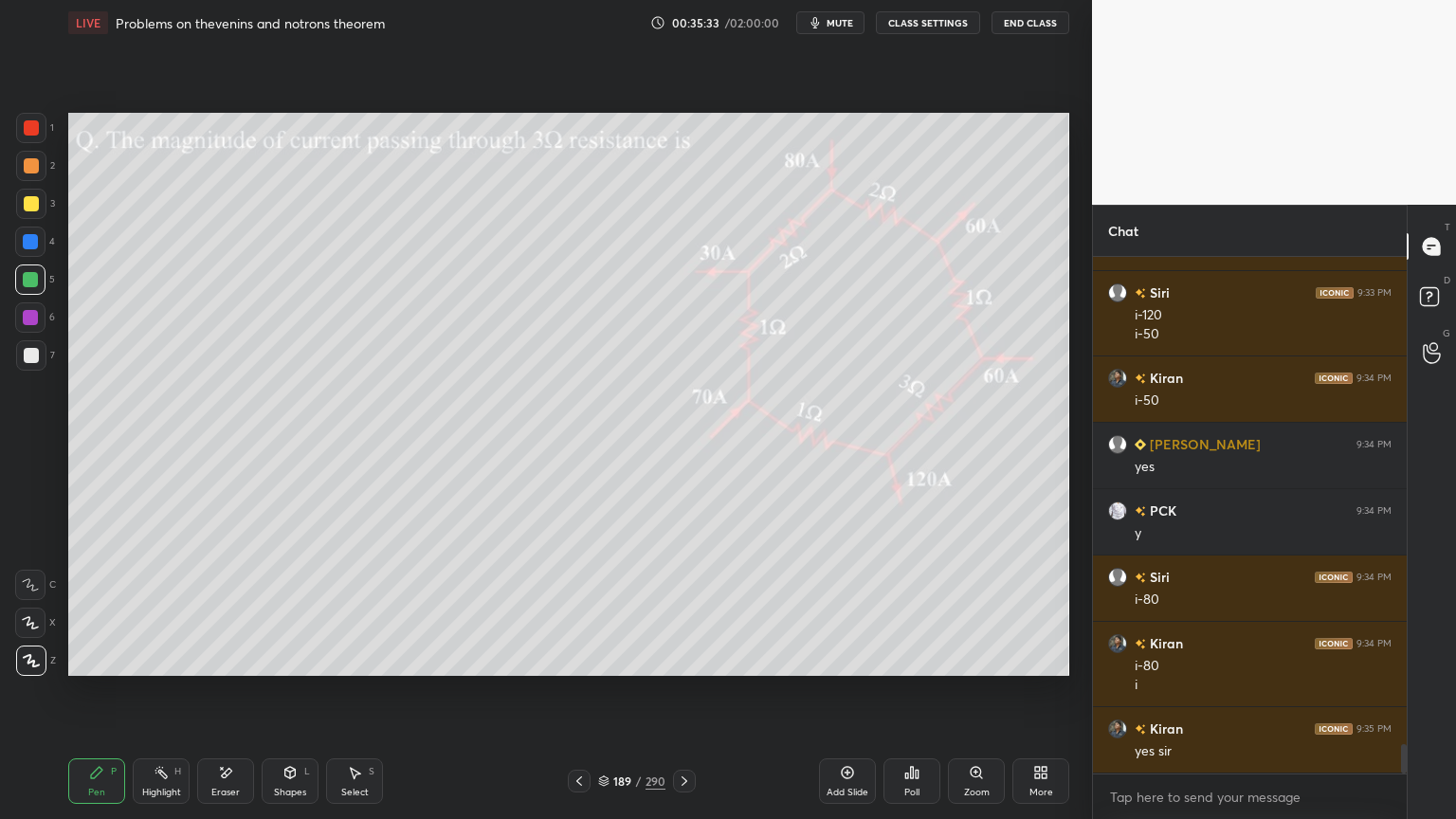 click at bounding box center [31, 204] 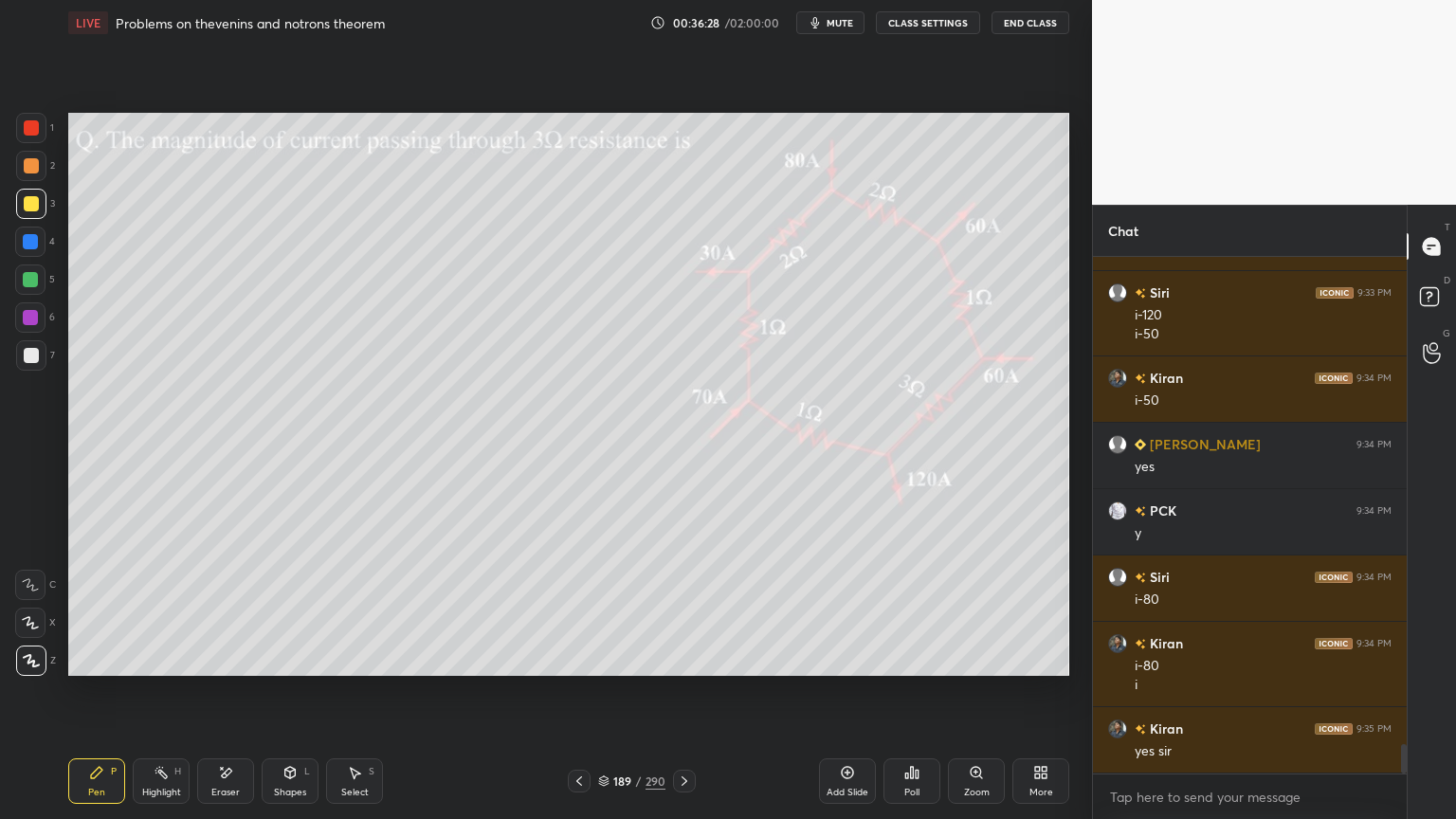 click on "Eraser" at bounding box center (226, 781) 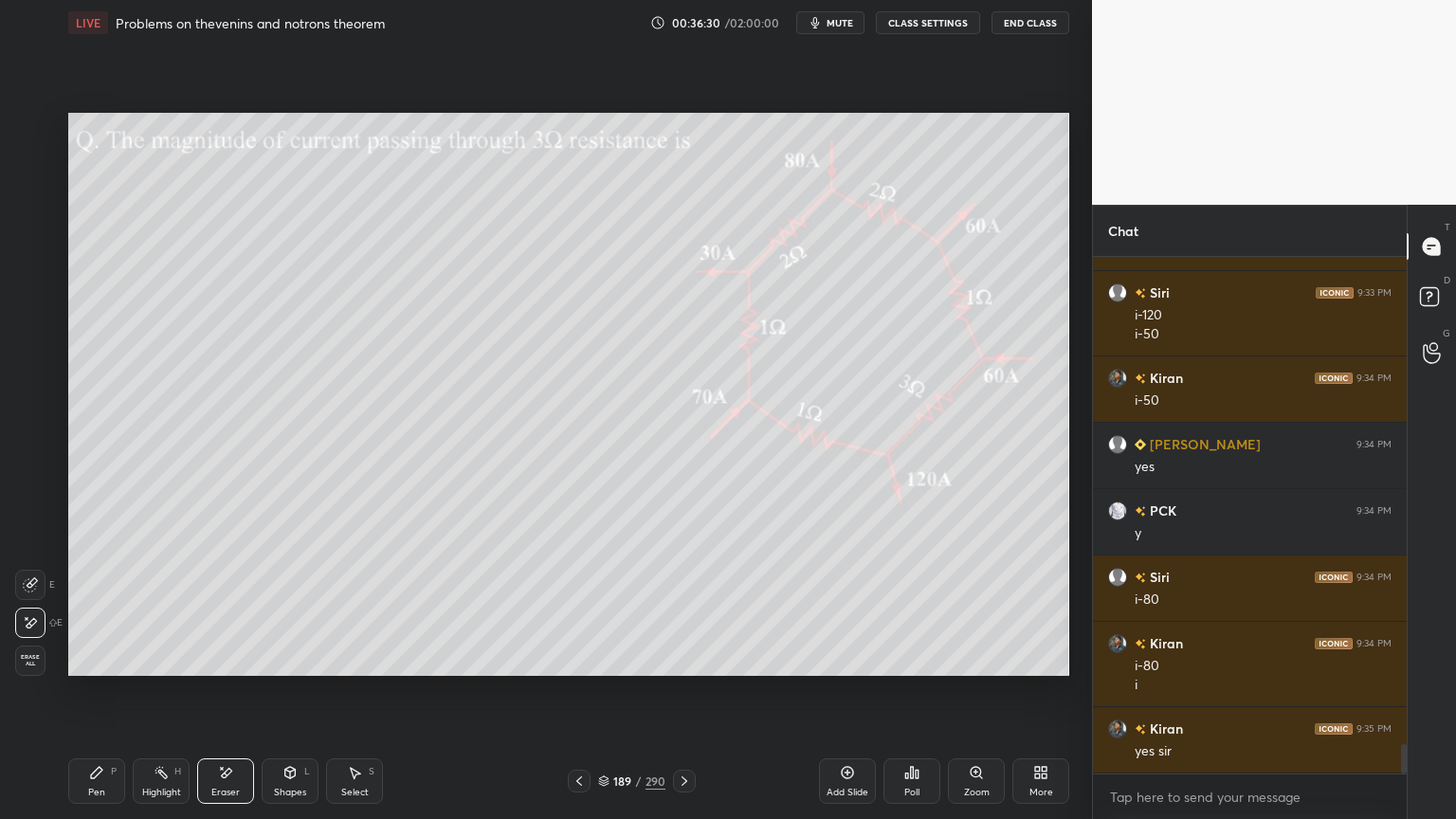 click on "Pen P" at bounding box center (97, 781) 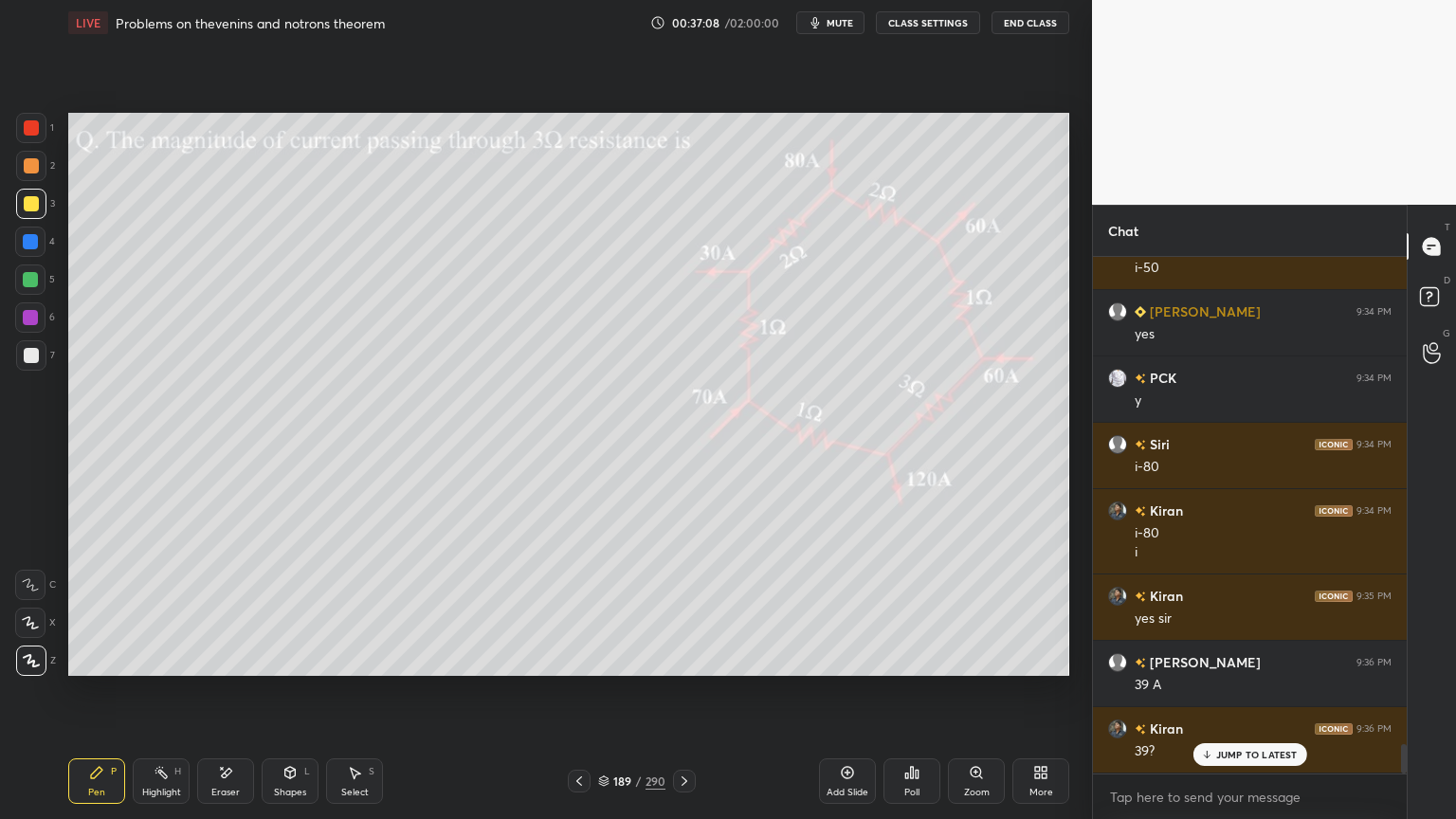scroll, scrollTop: 8645, scrollLeft: 0, axis: vertical 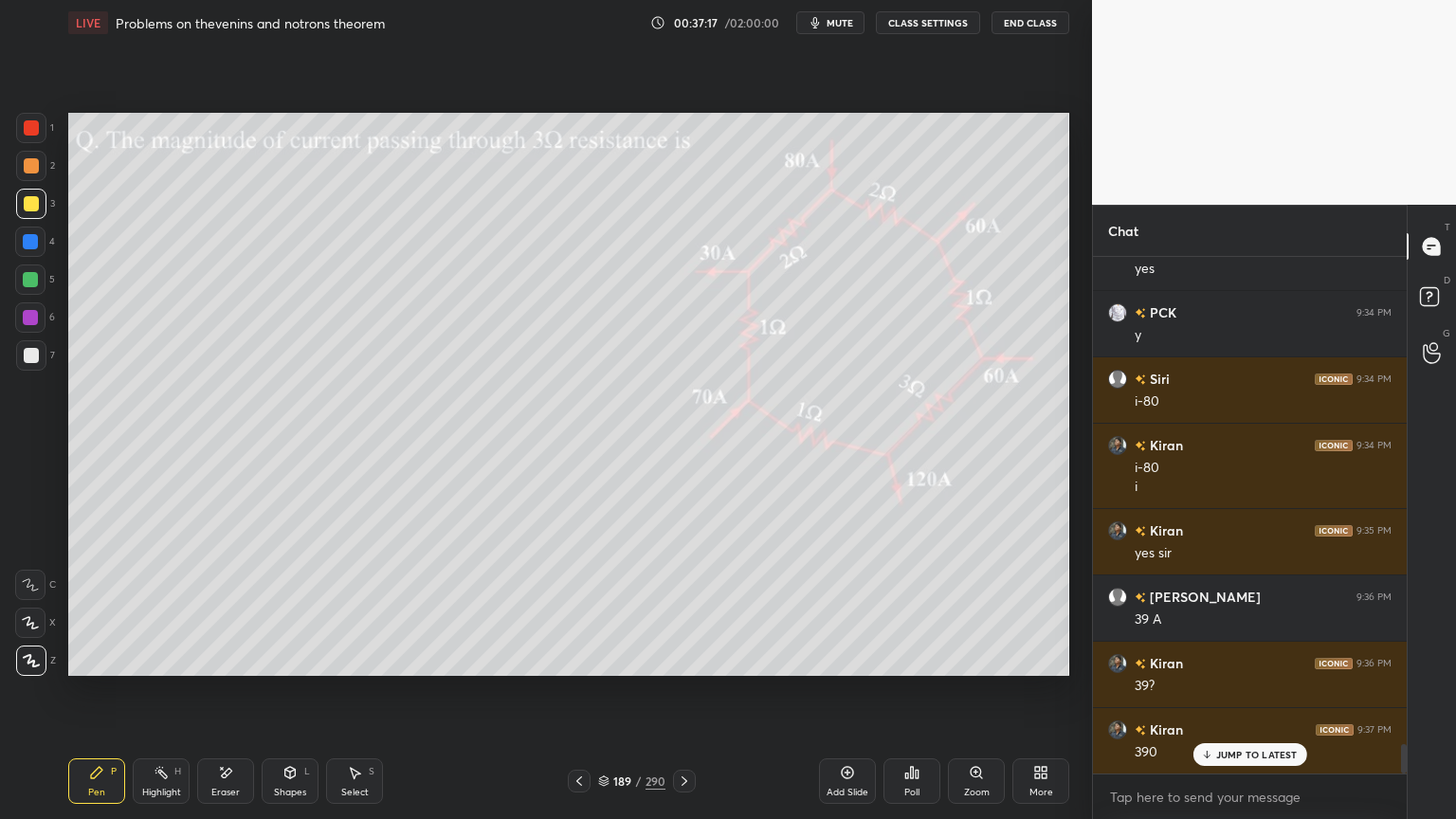 click on "Eraser" at bounding box center [226, 792] 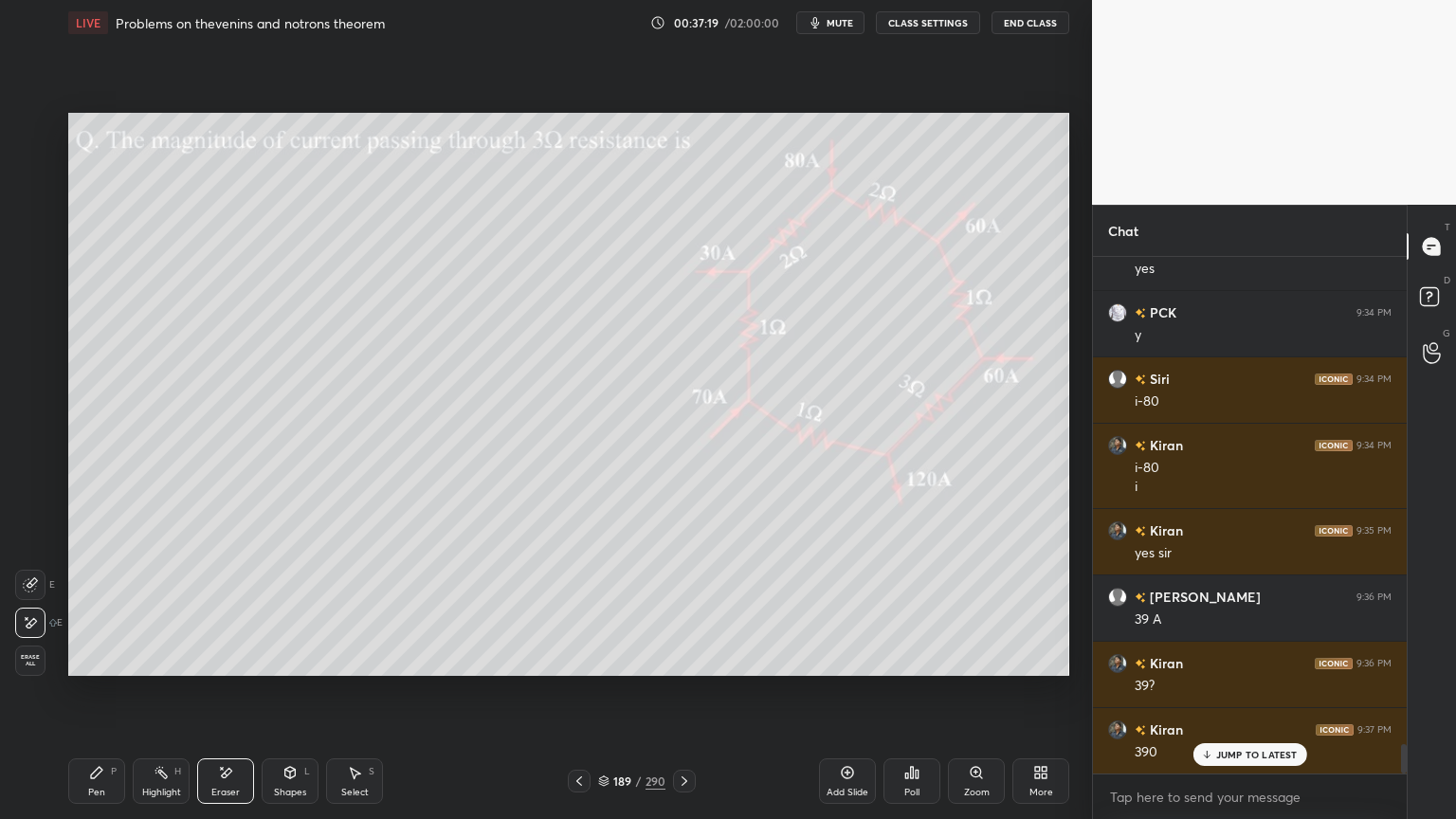 click on "Pen" at bounding box center [97, 792] 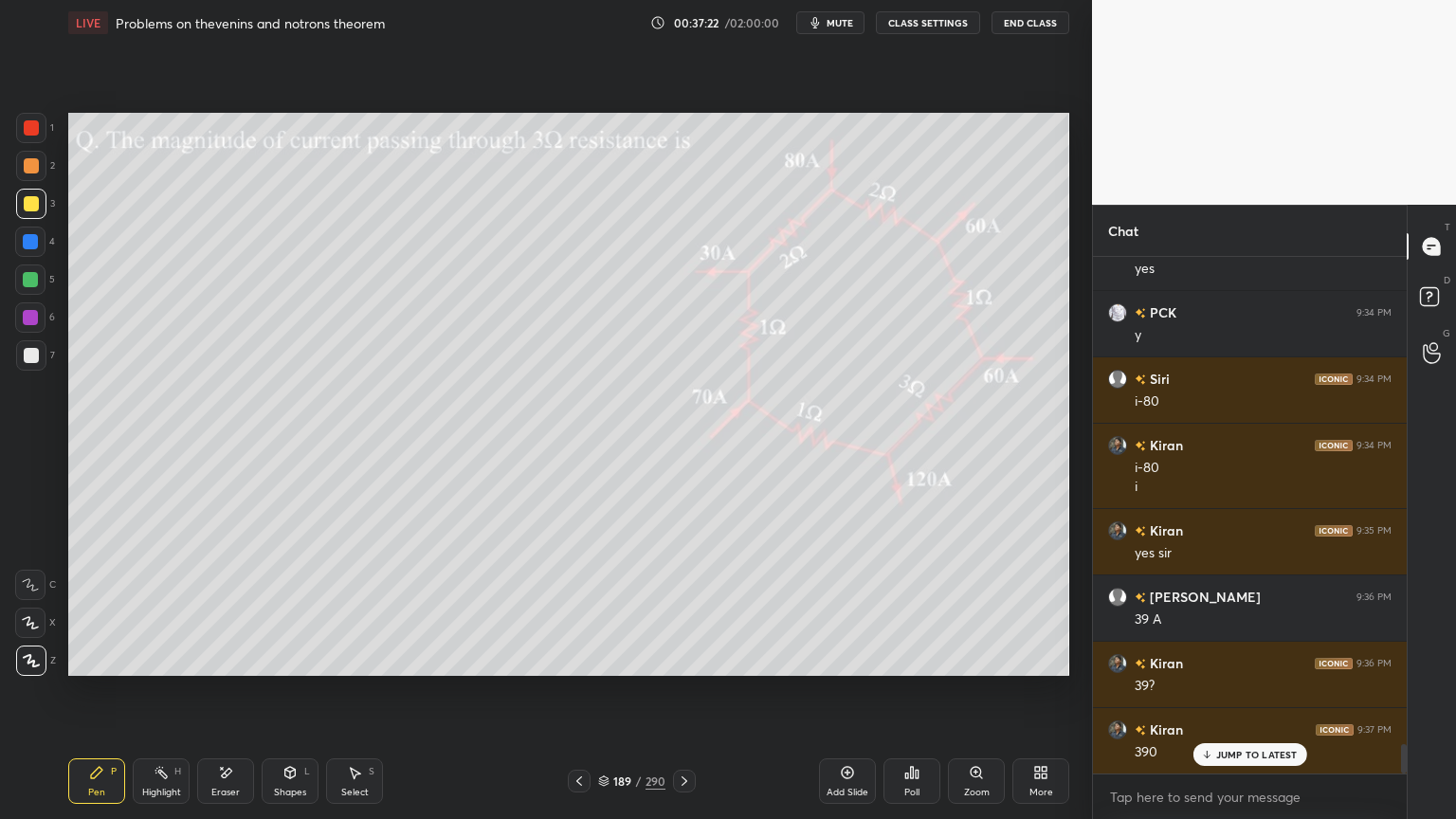 click 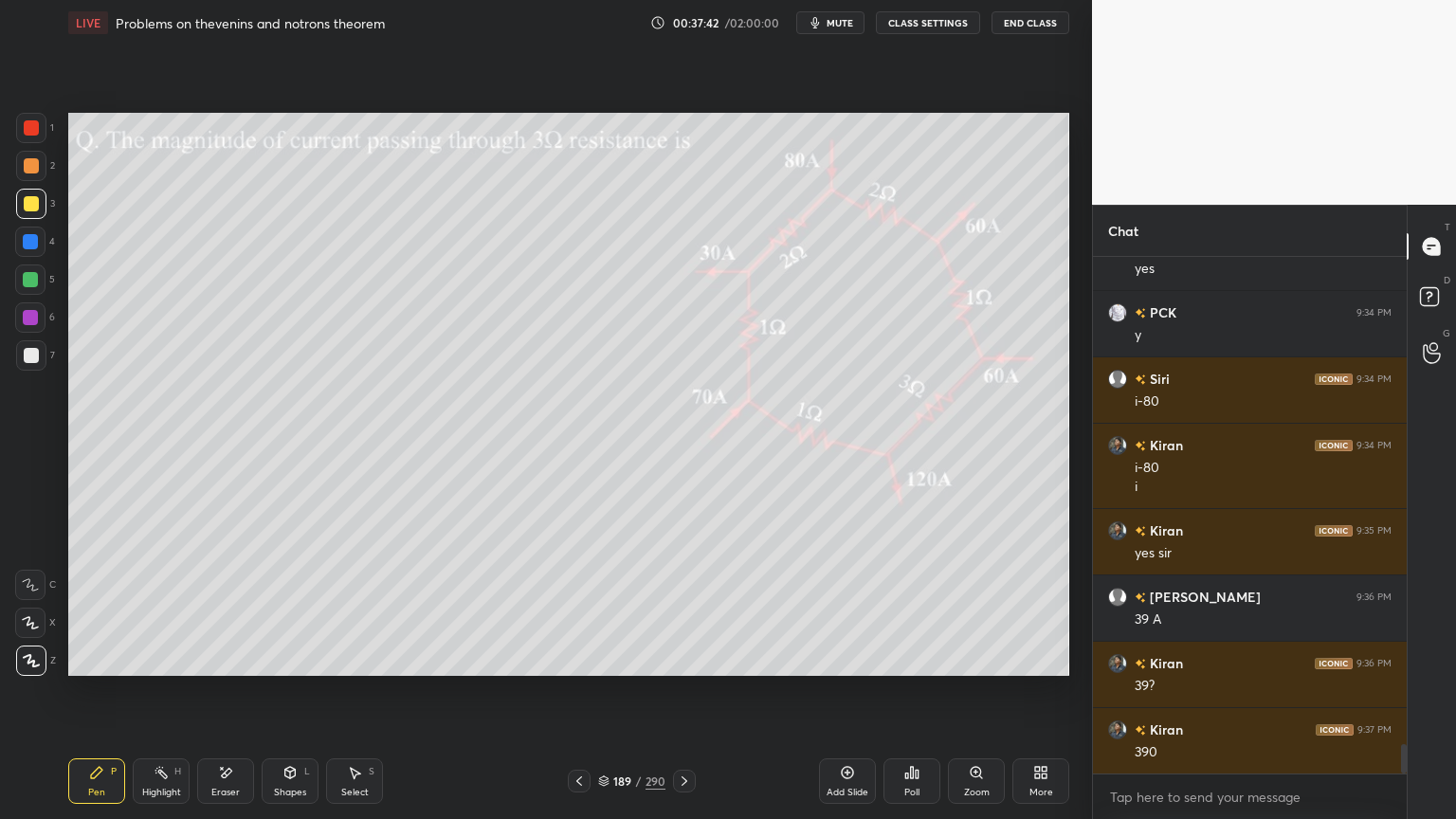 click 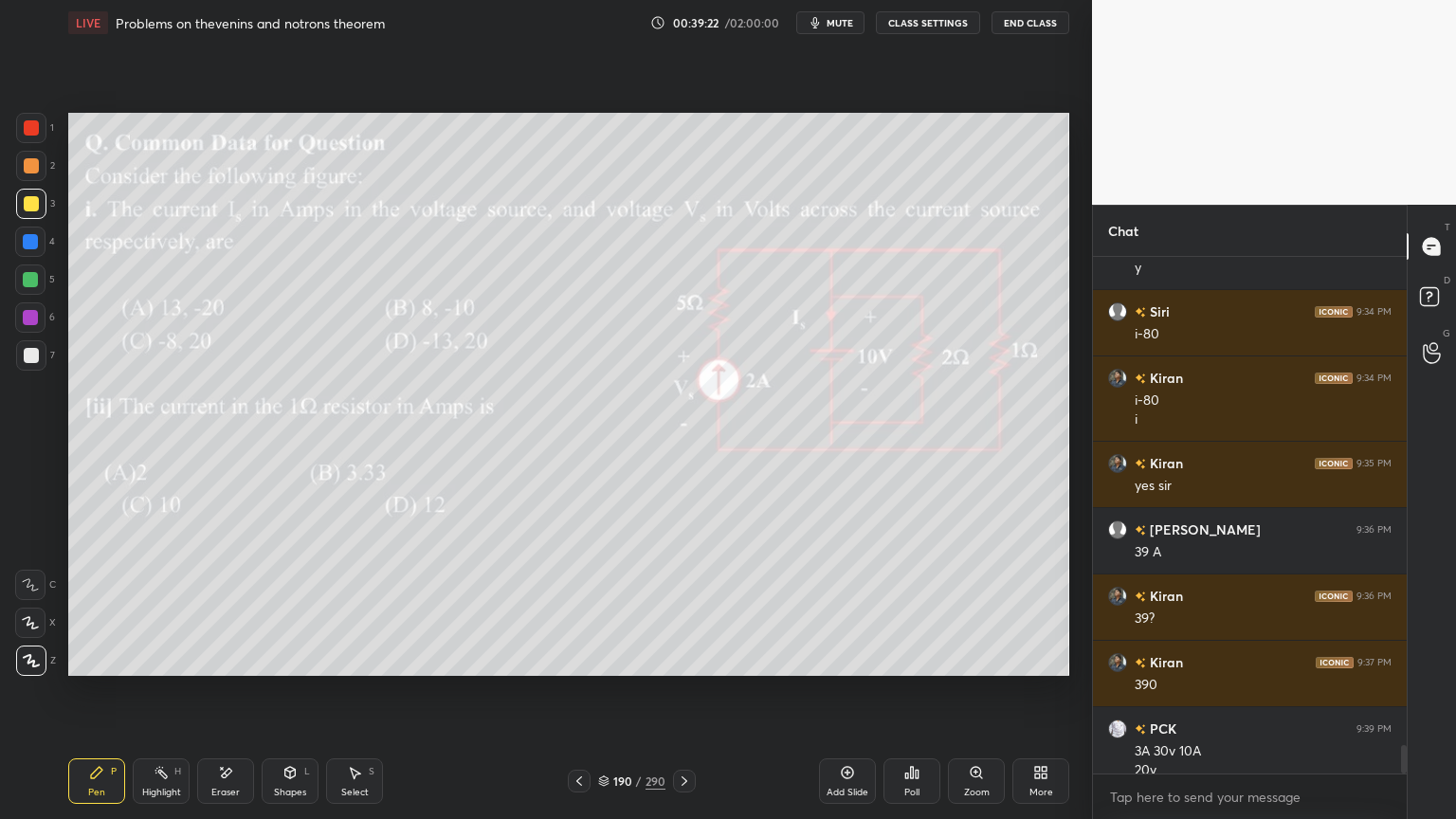 scroll, scrollTop: 8731, scrollLeft: 0, axis: vertical 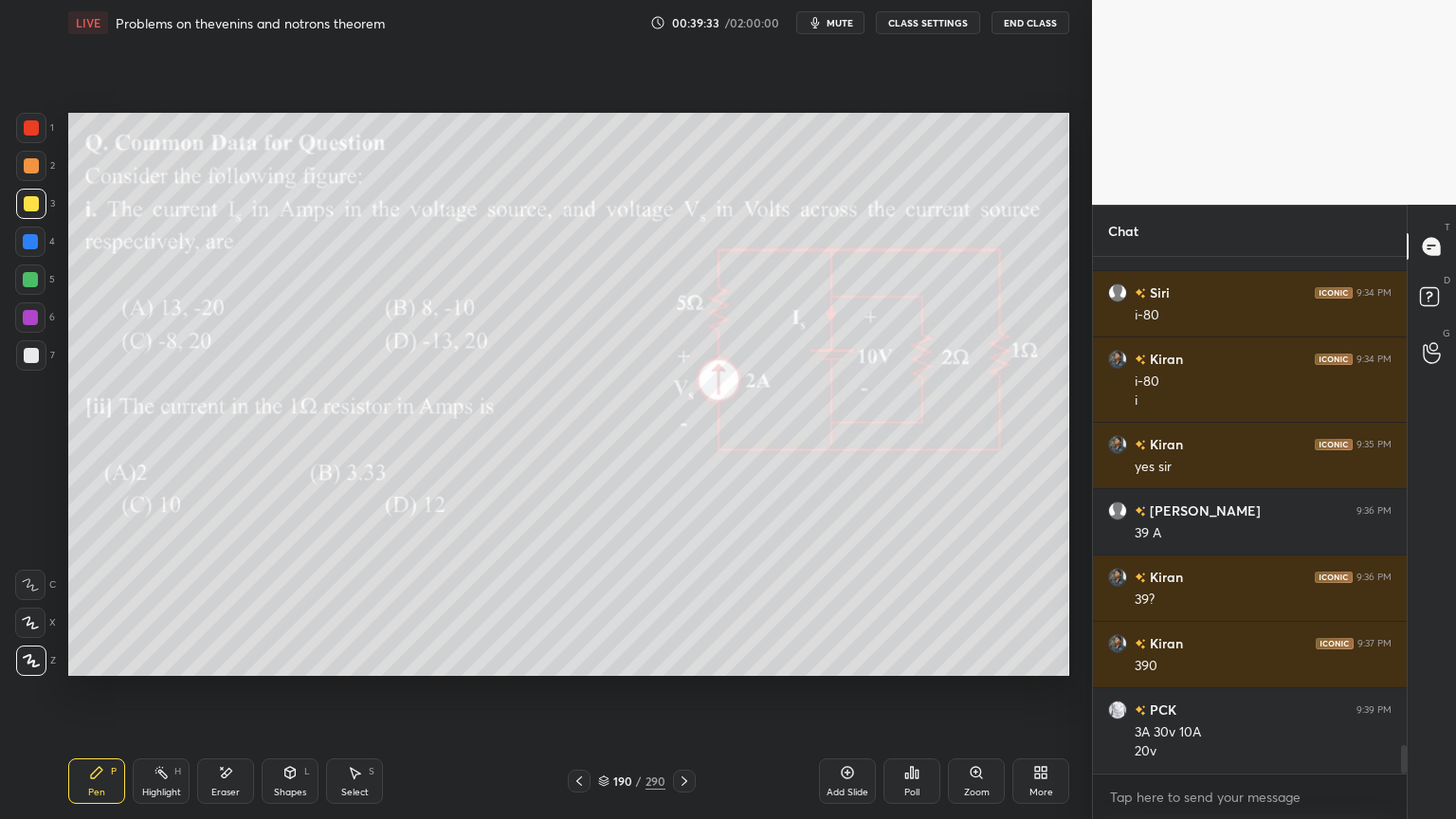 click at bounding box center (31, 204) 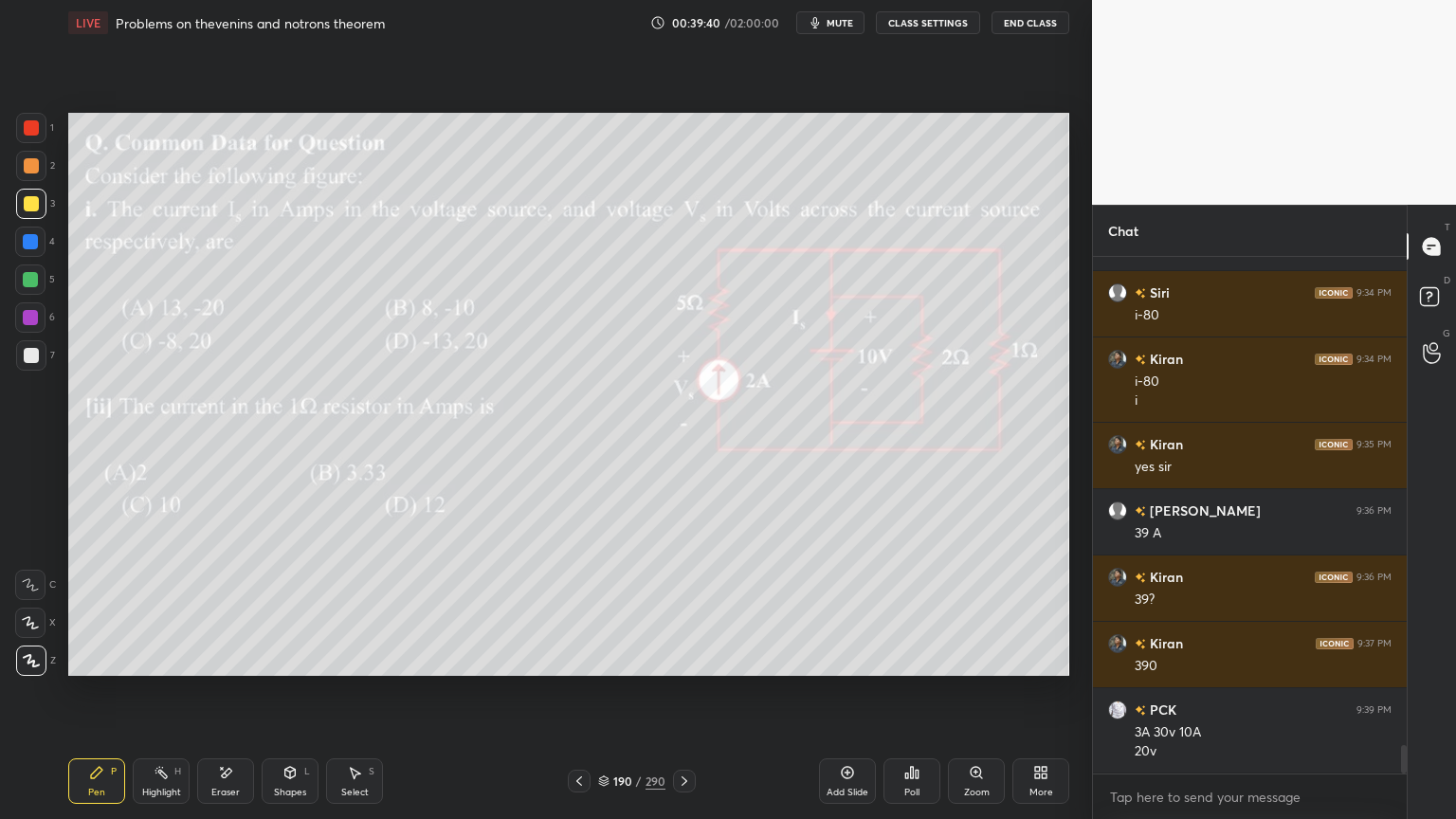 click on "Highlight H" at bounding box center [161, 781] 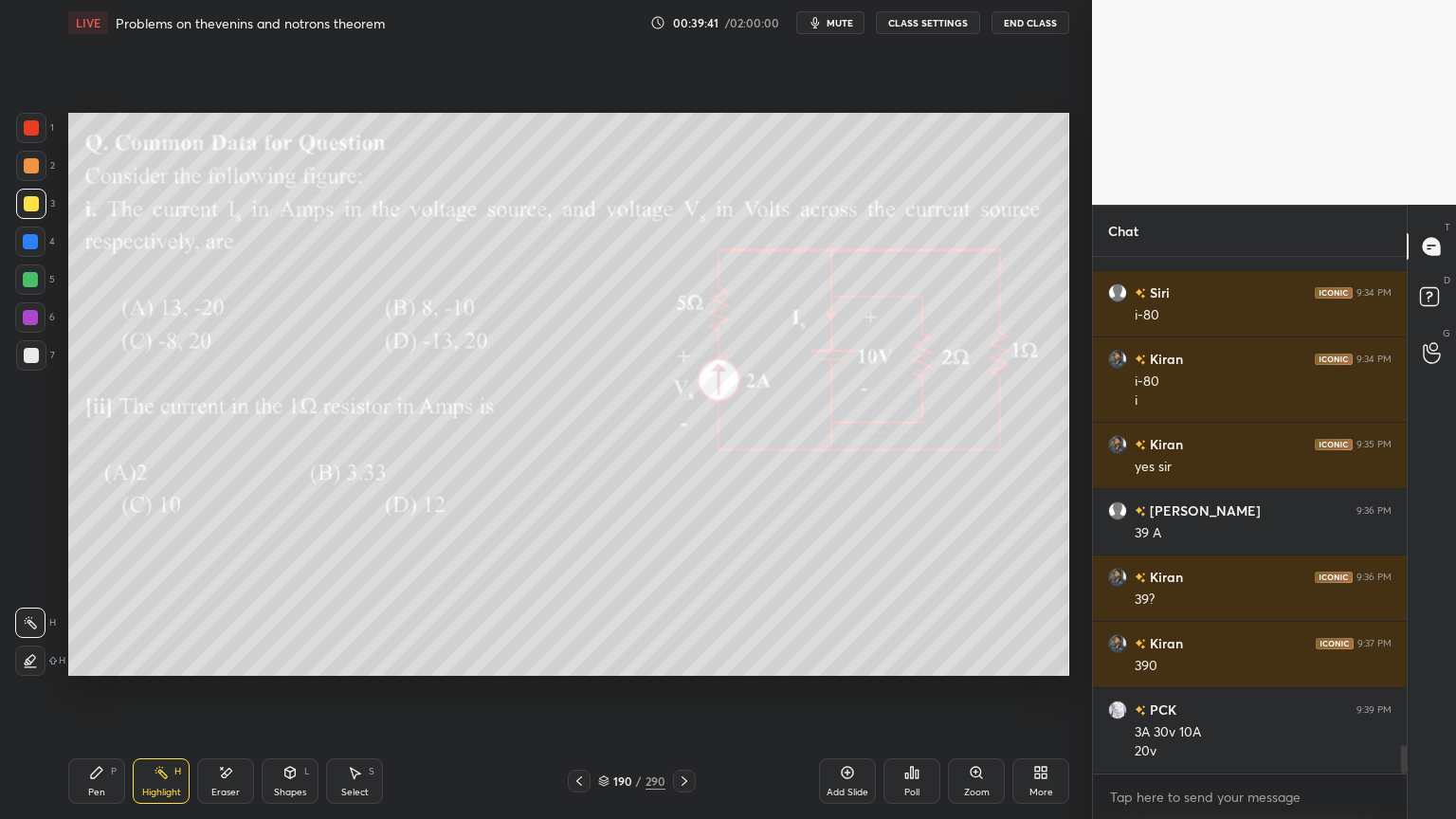scroll, scrollTop: 8750, scrollLeft: 0, axis: vertical 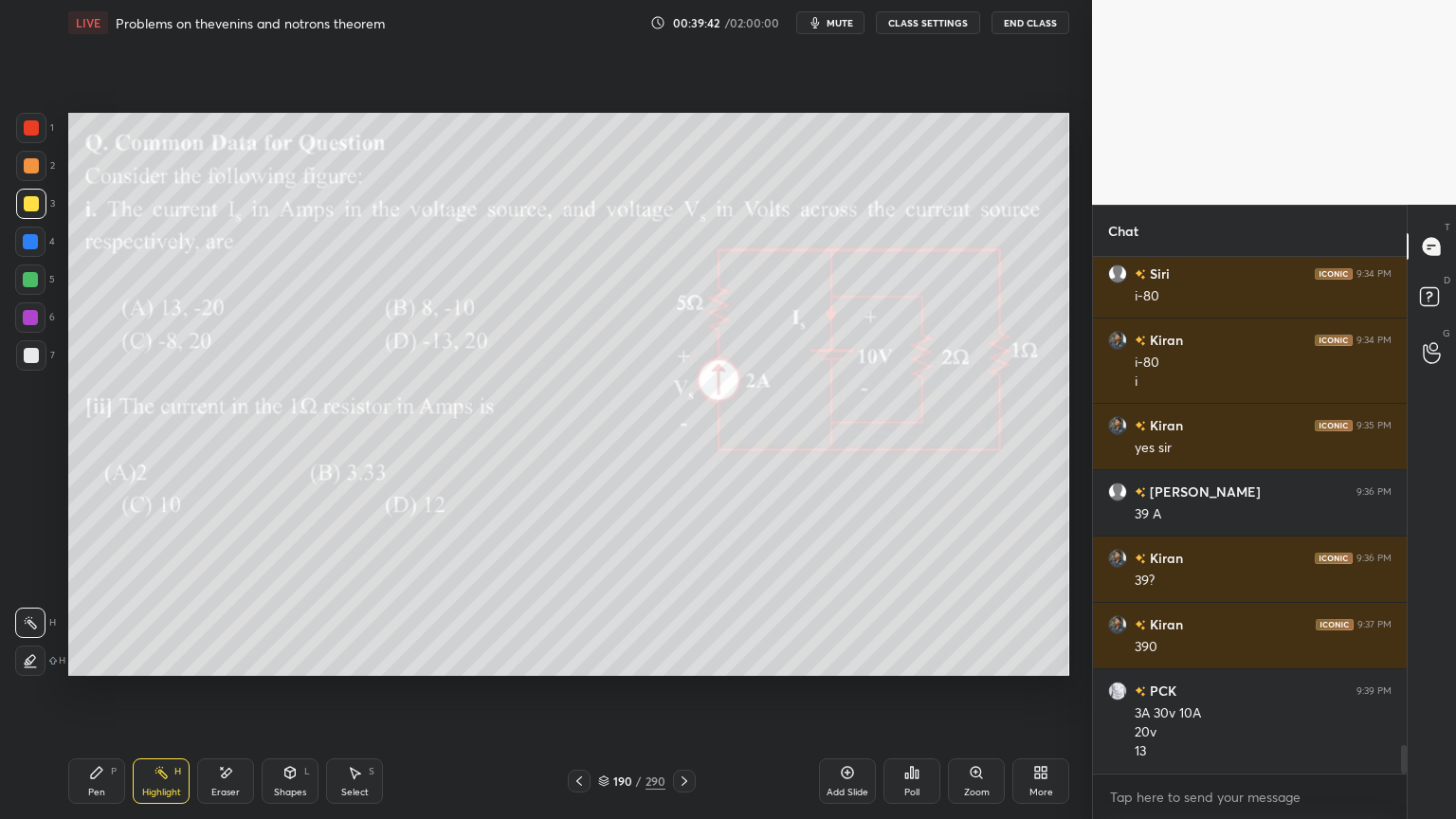click on "Pen P" at bounding box center [97, 781] 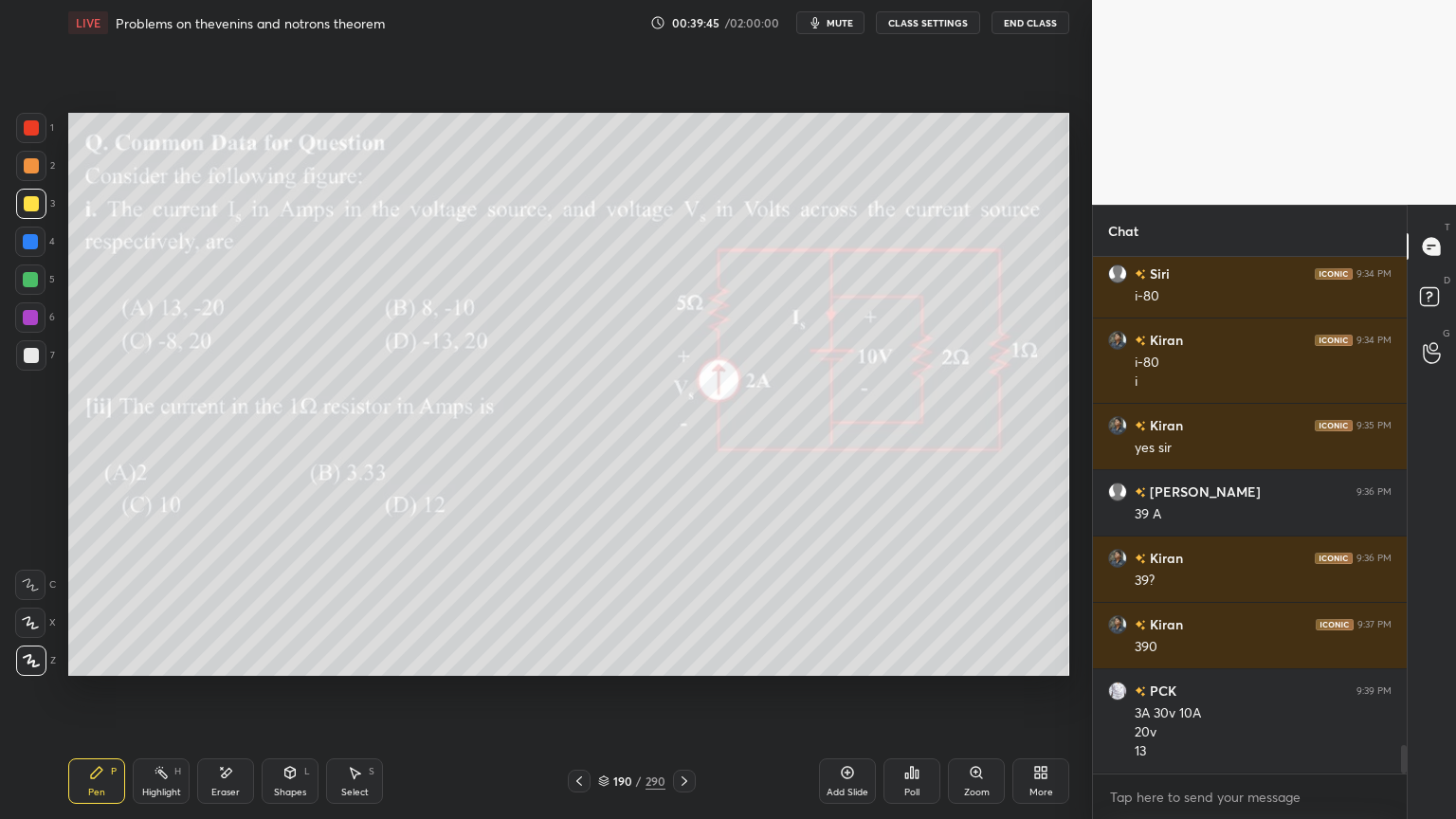 click on "Highlight" at bounding box center [161, 792] 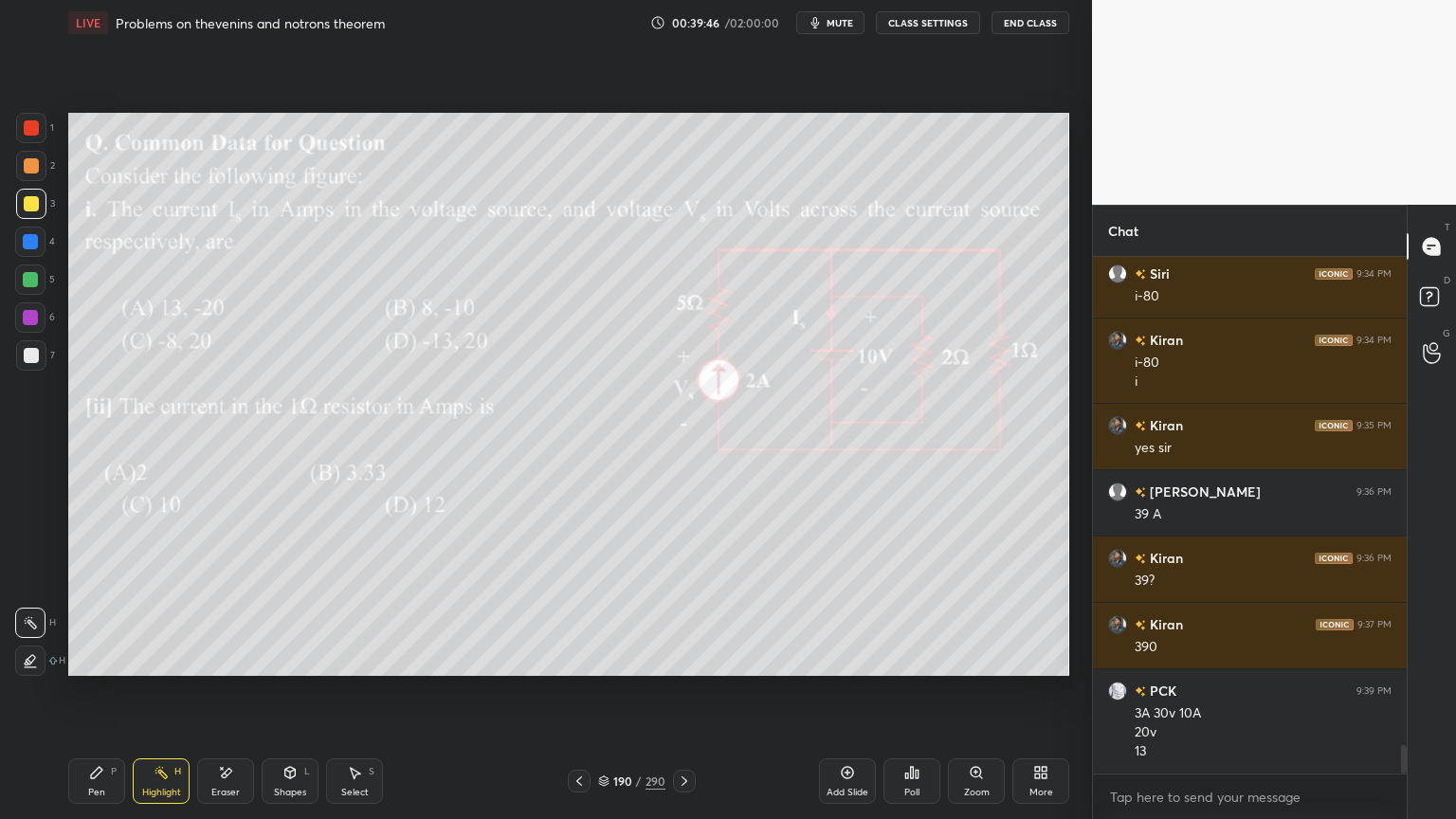 click on "Pen" at bounding box center [97, 792] 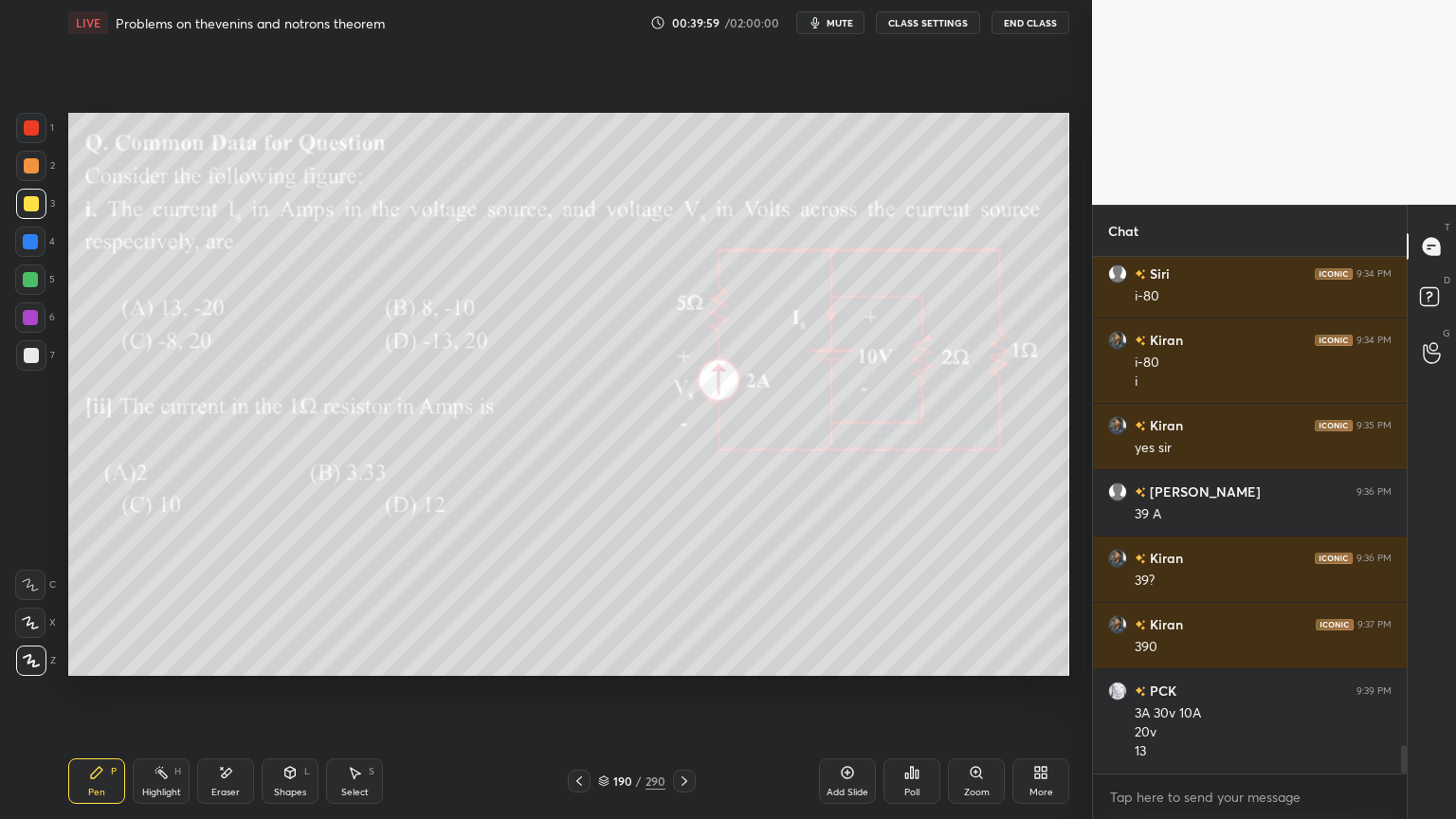 click at bounding box center (31, 166) 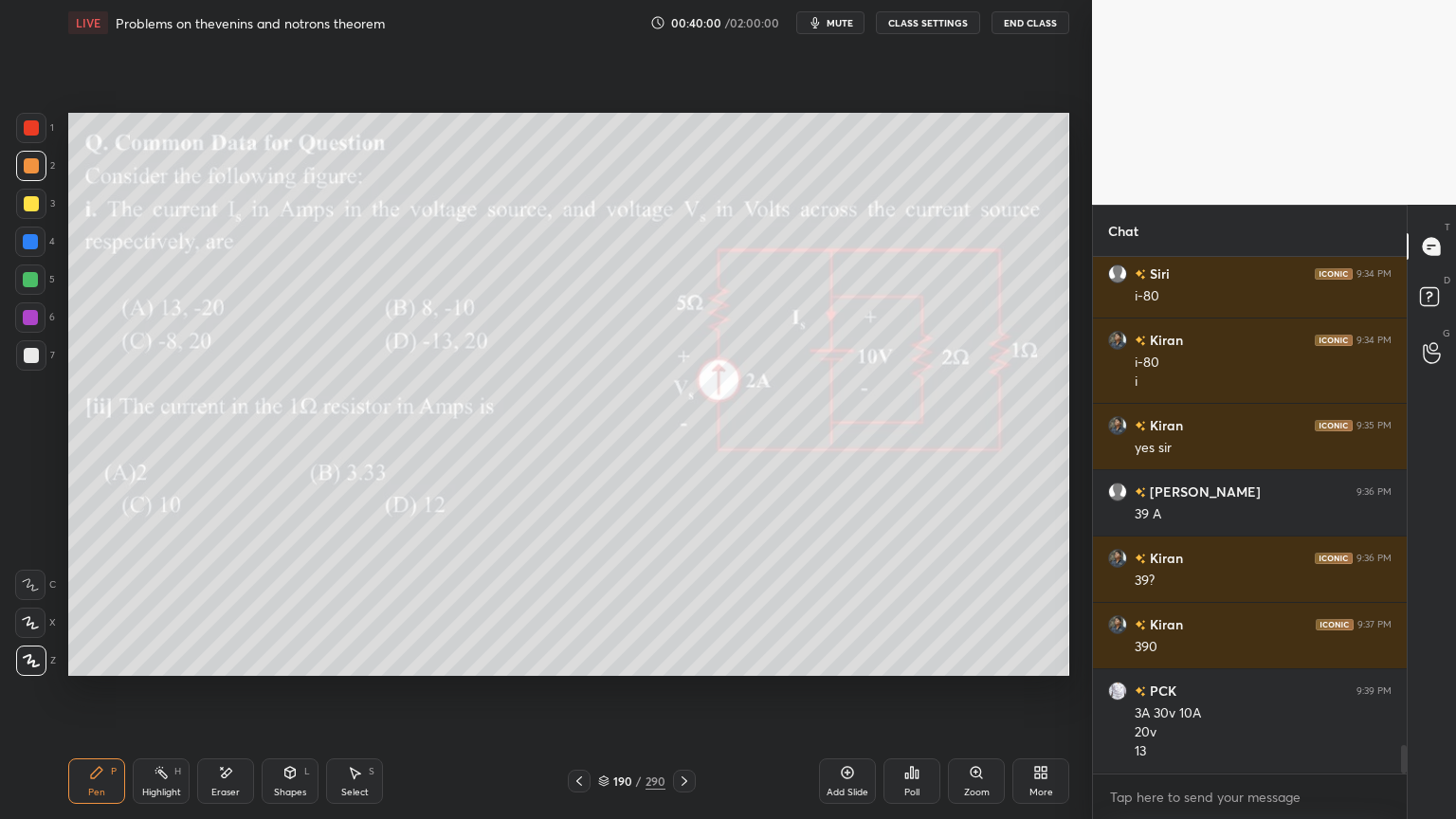 click at bounding box center [30, 623] 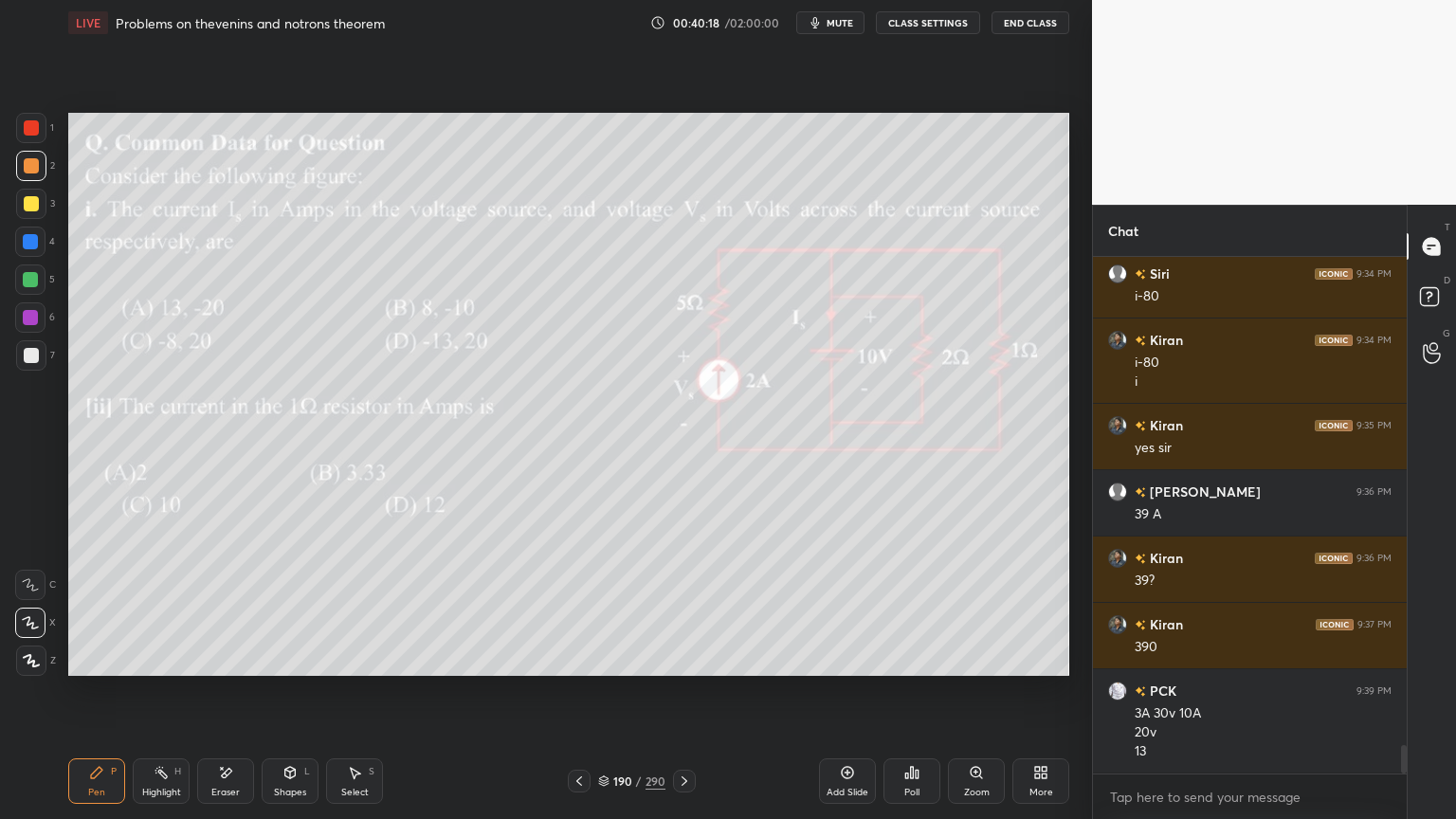 scroll, scrollTop: 8816, scrollLeft: 0, axis: vertical 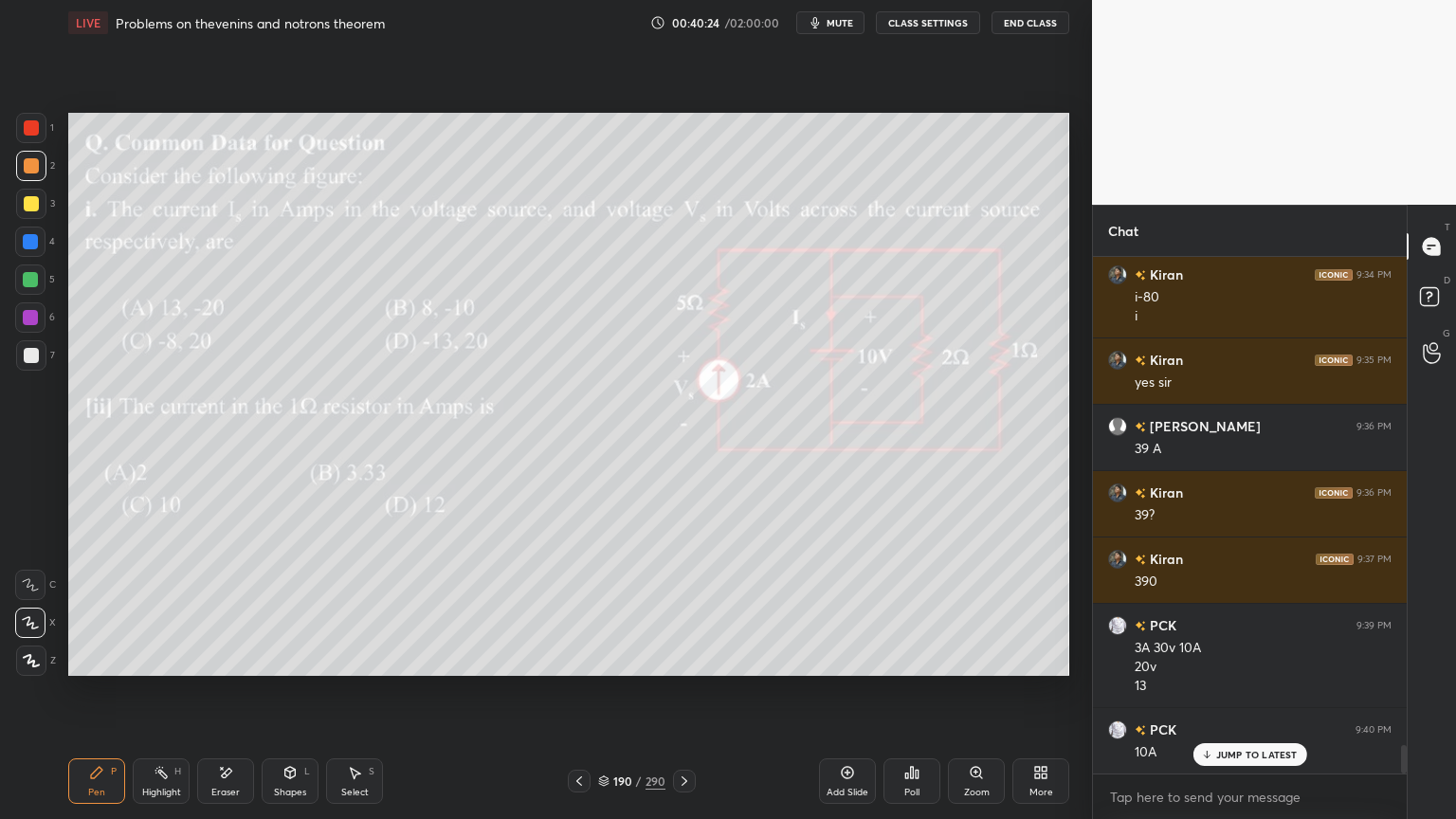 click at bounding box center [31, 204] 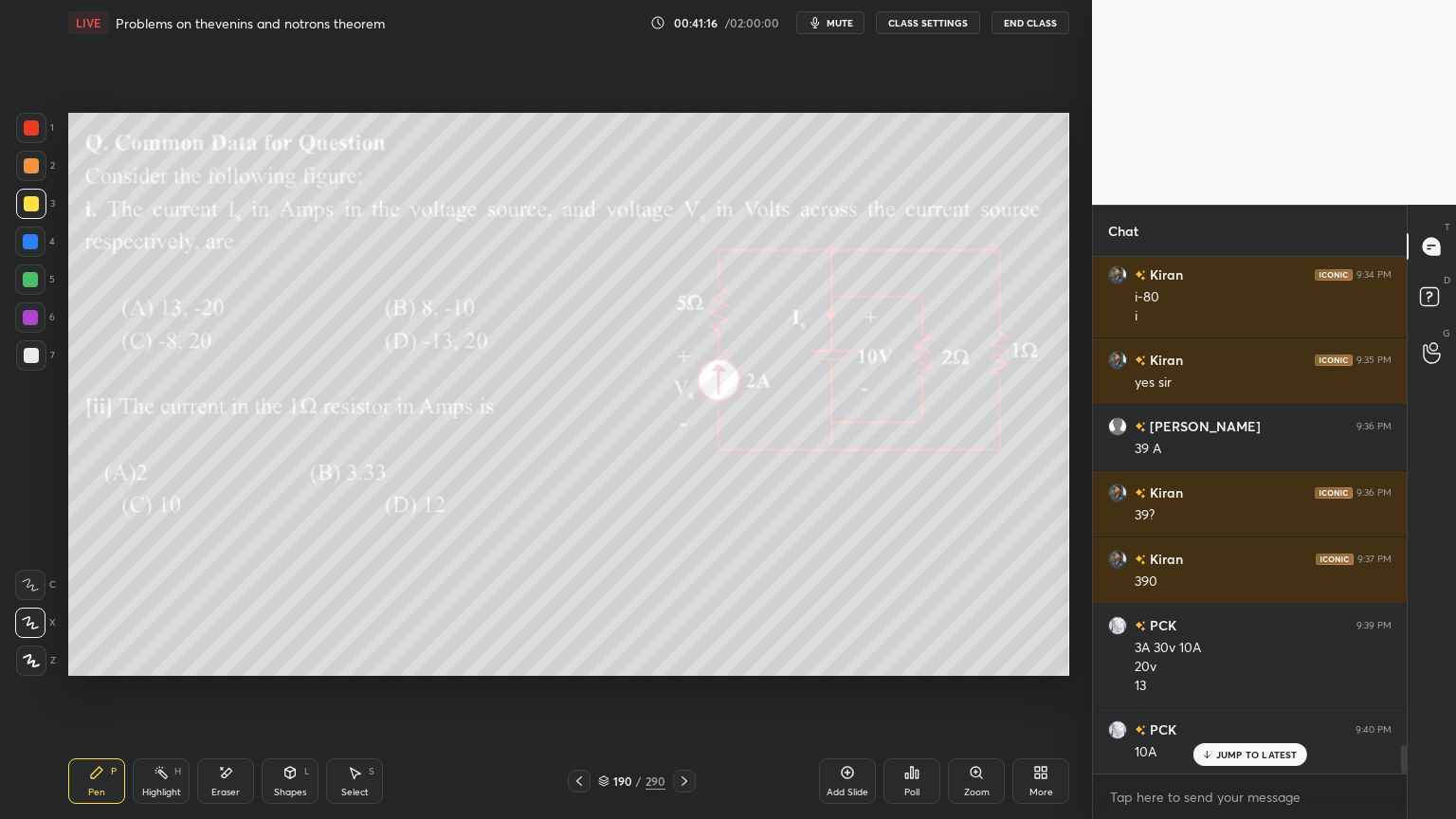scroll, scrollTop: 8883, scrollLeft: 0, axis: vertical 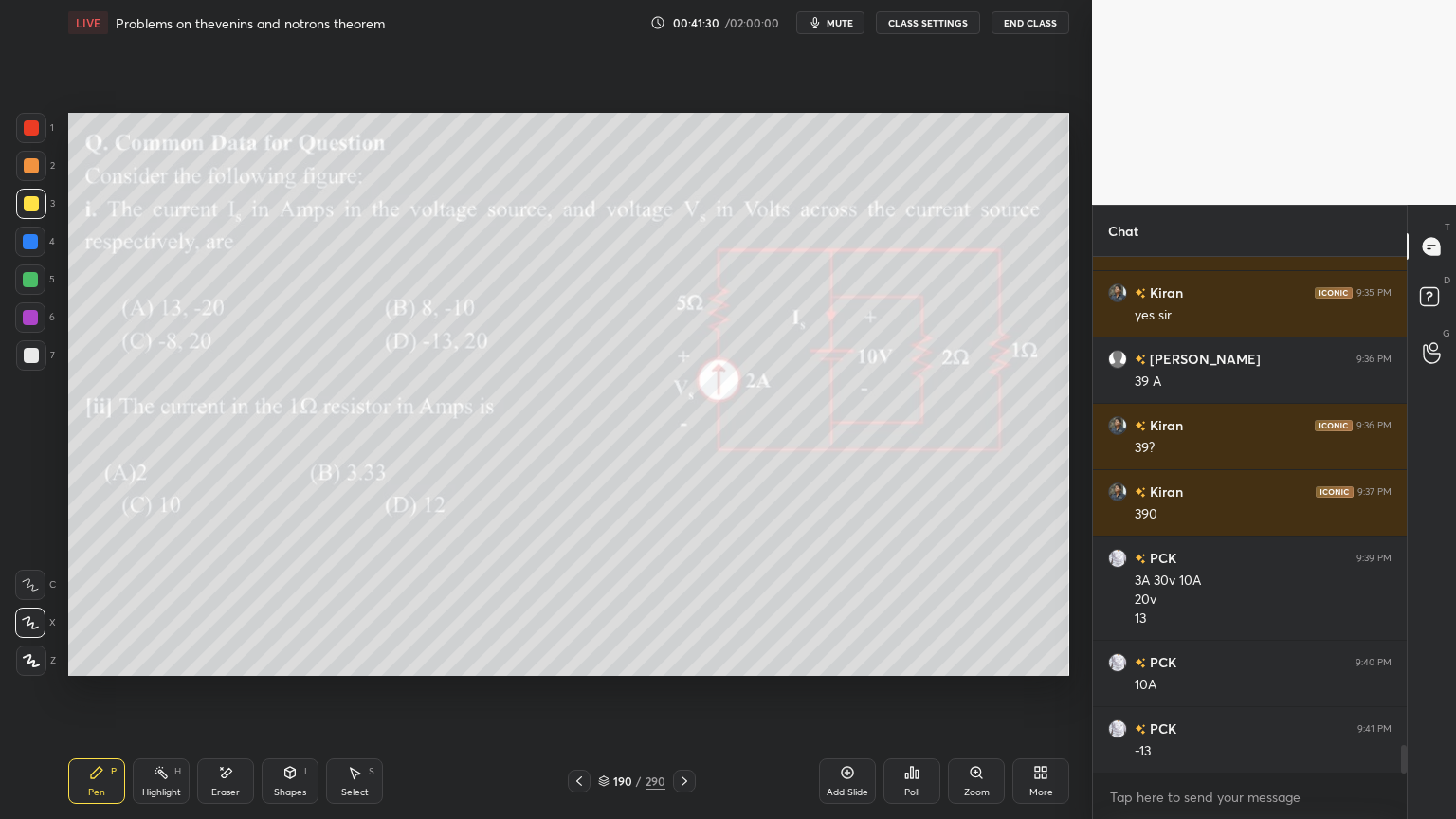 click at bounding box center [30, 280] 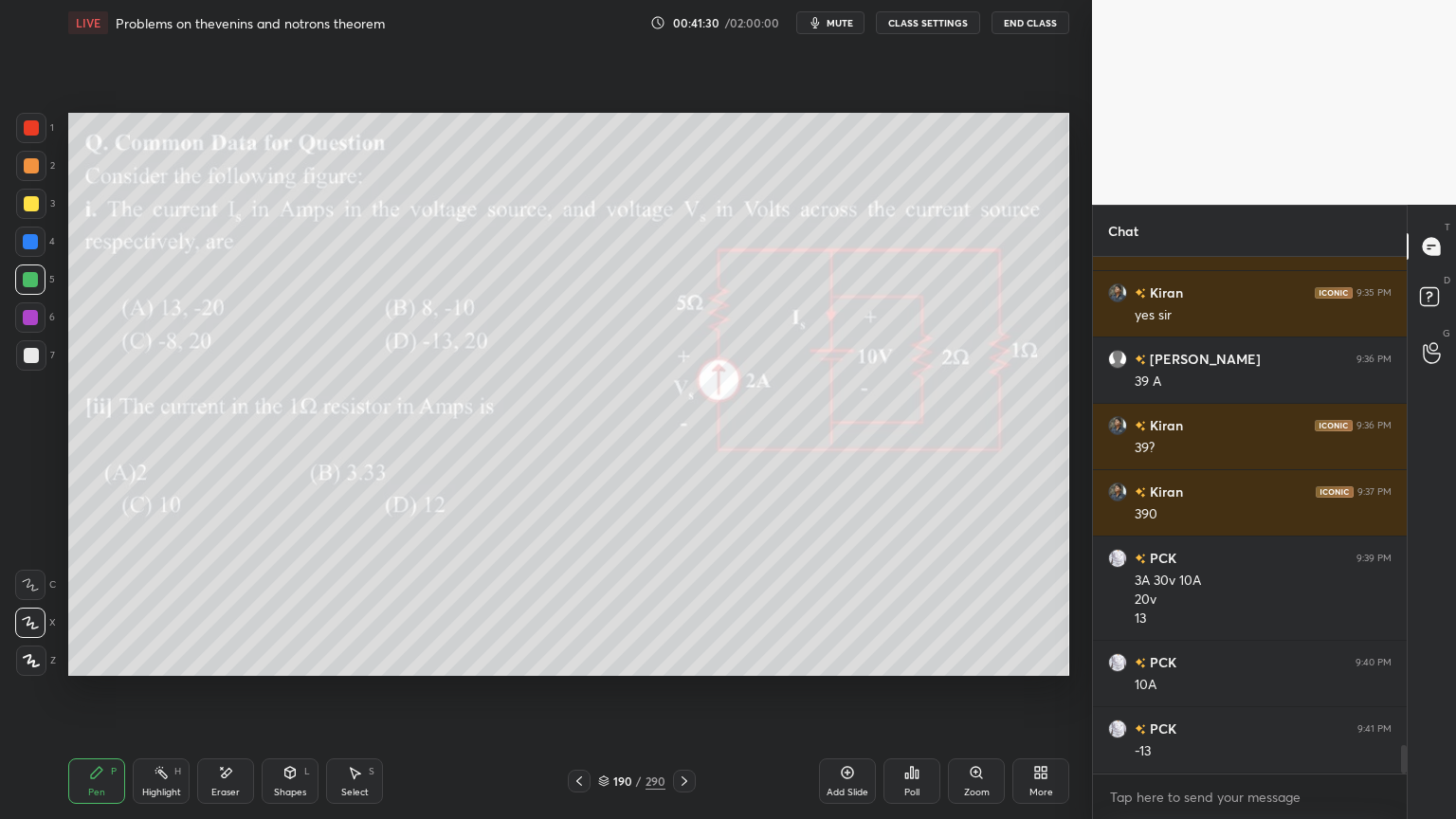 click at bounding box center (31, 355) 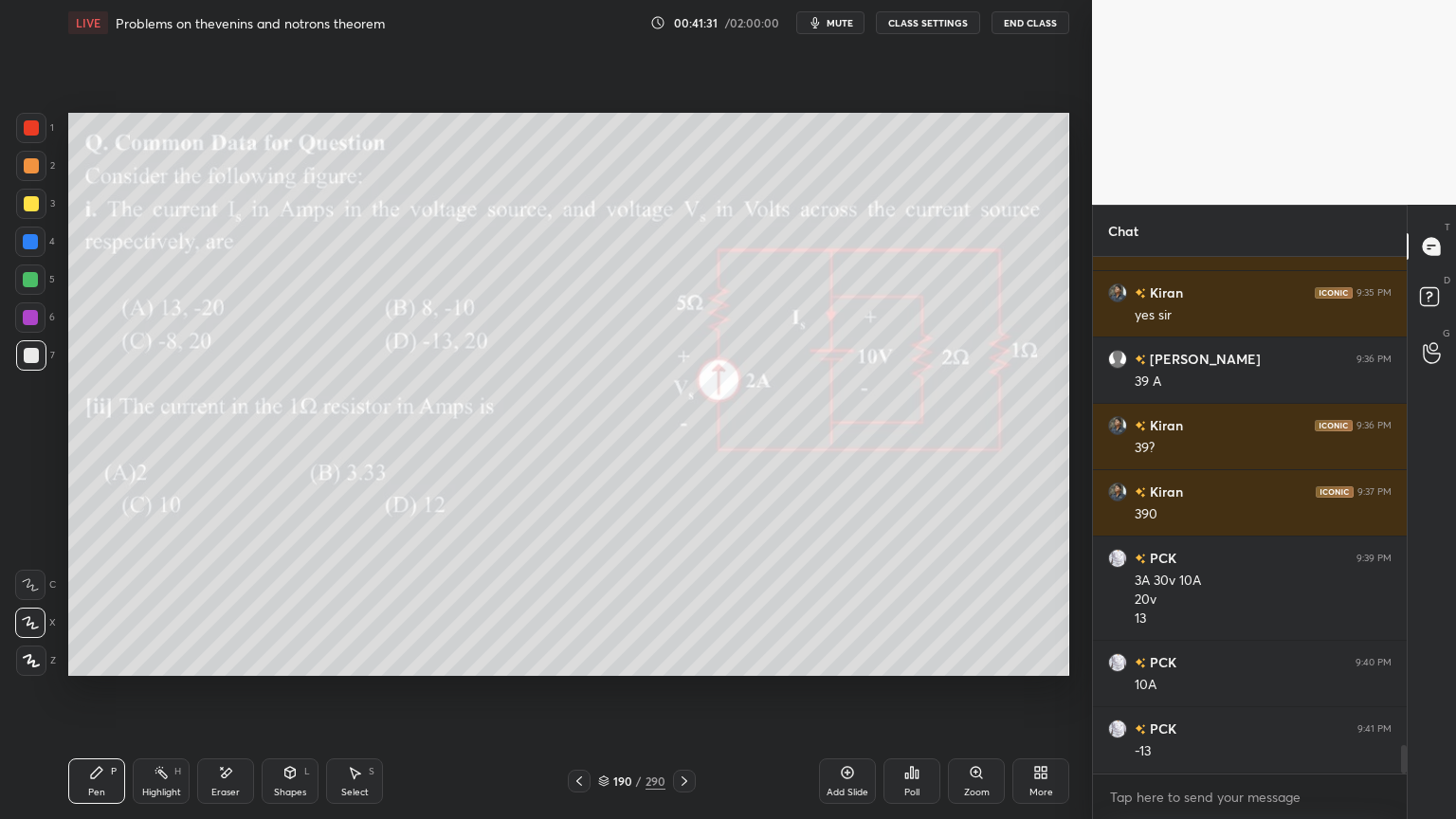 click 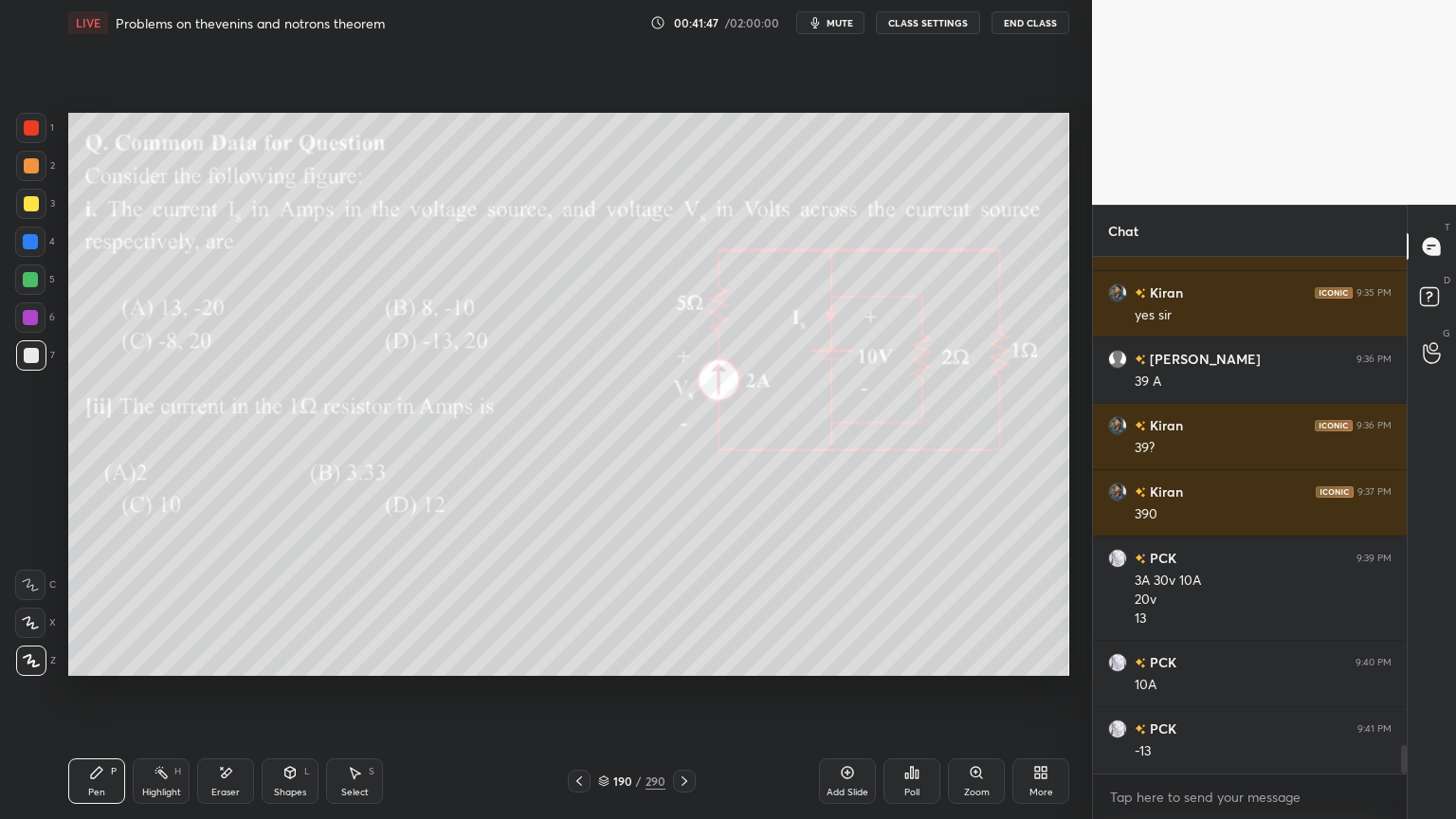 click at bounding box center (30, 280) 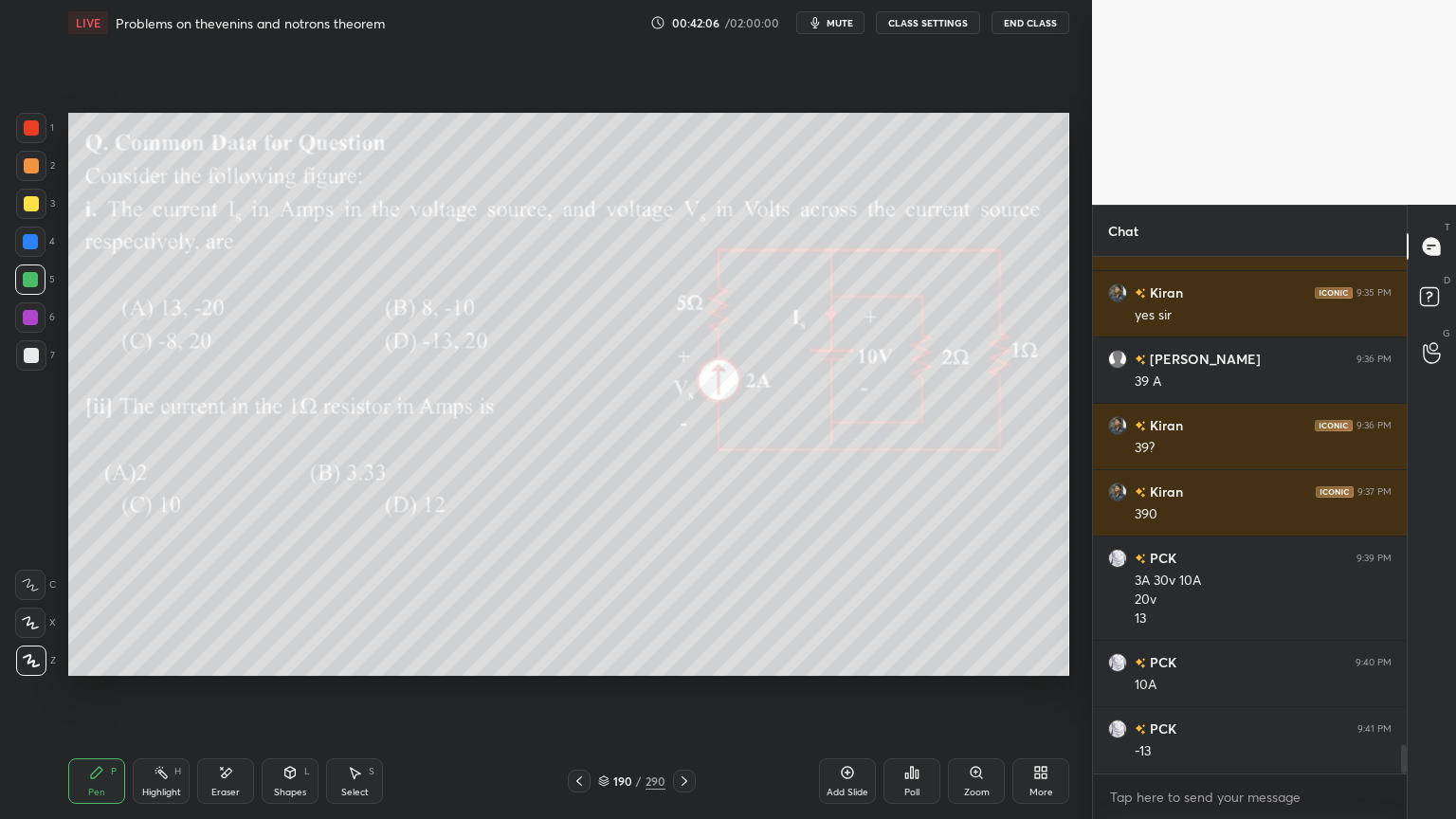 scroll, scrollTop: 8948, scrollLeft: 0, axis: vertical 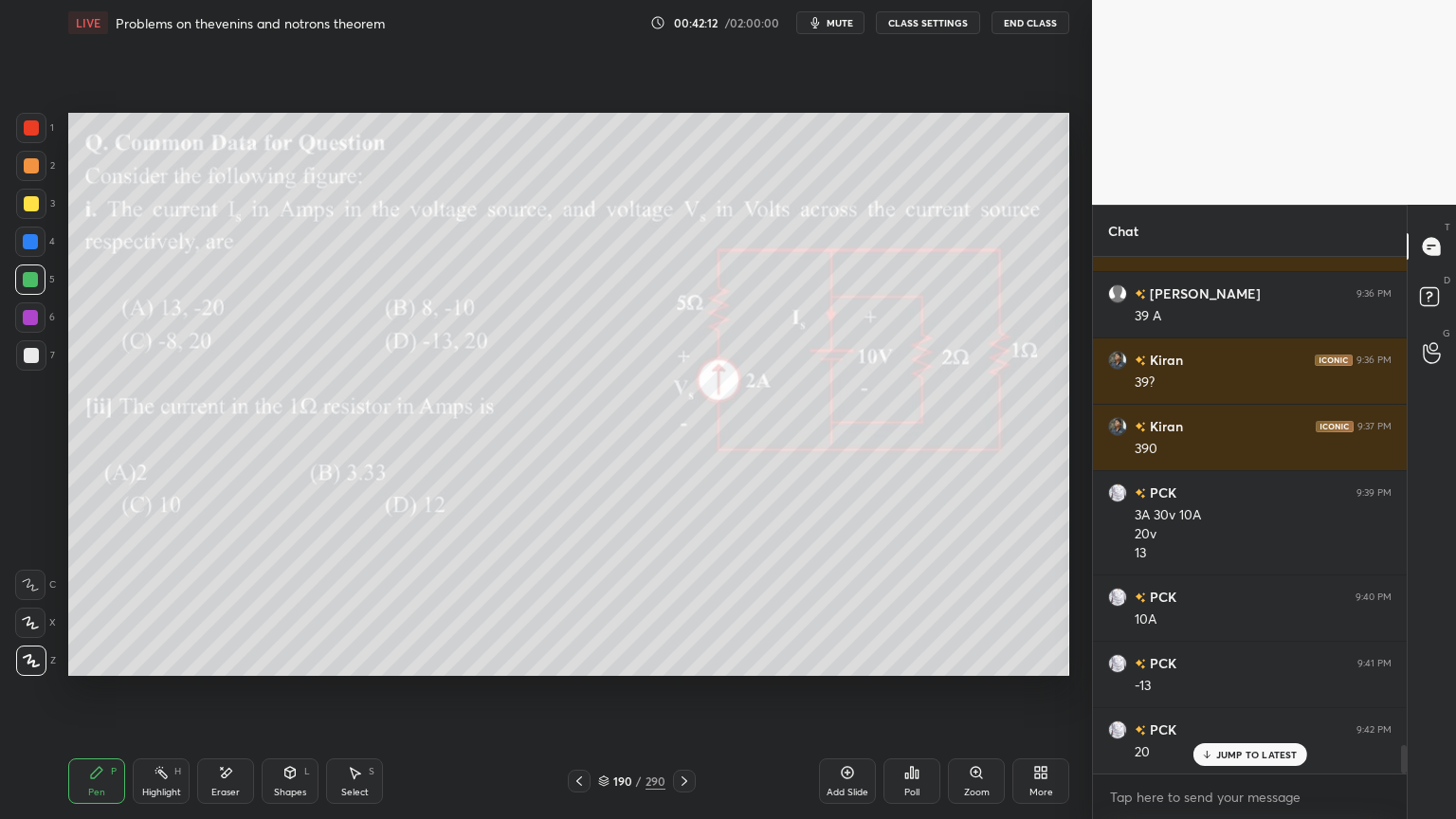 click 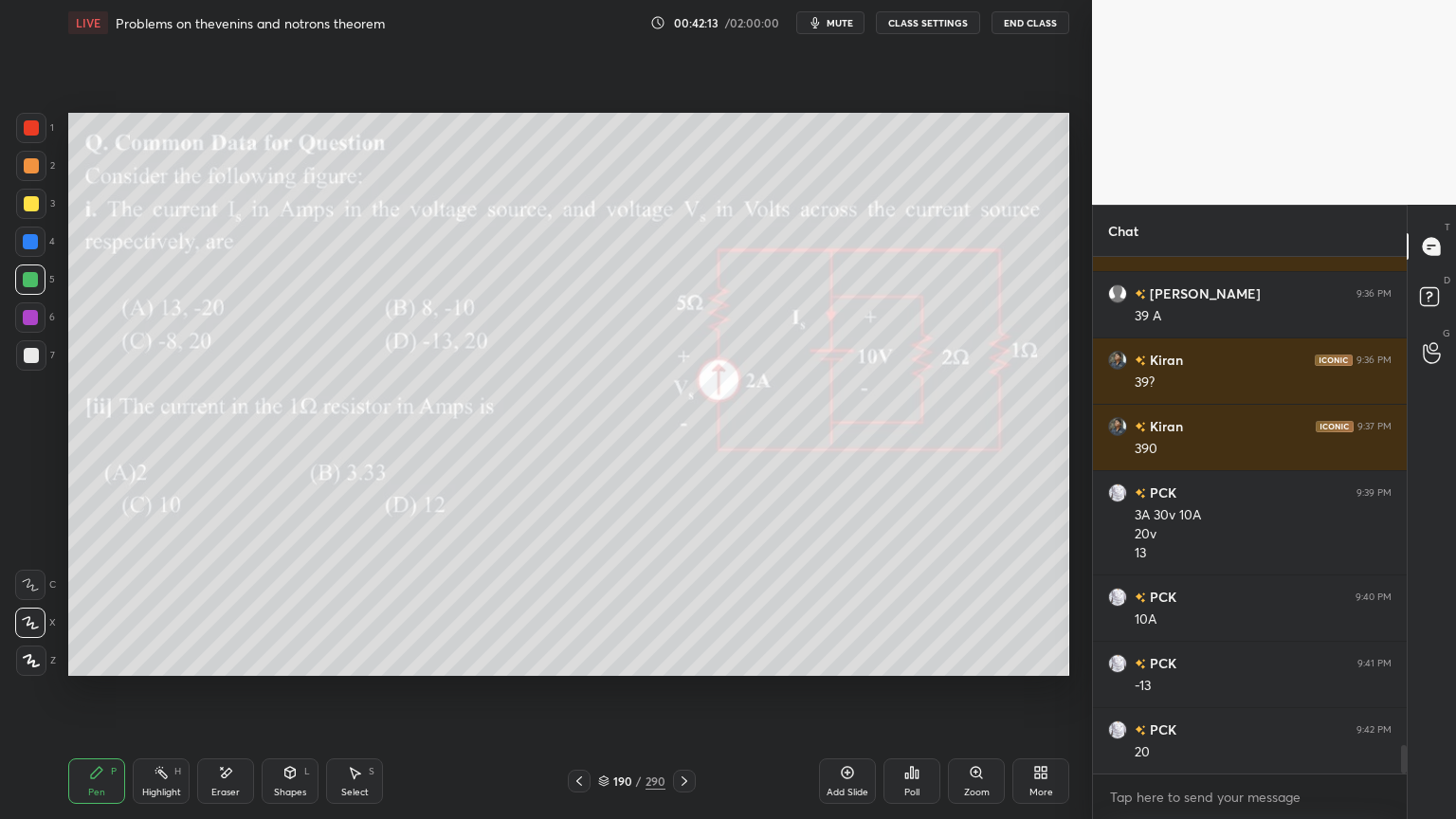 scroll, scrollTop: 9016, scrollLeft: 0, axis: vertical 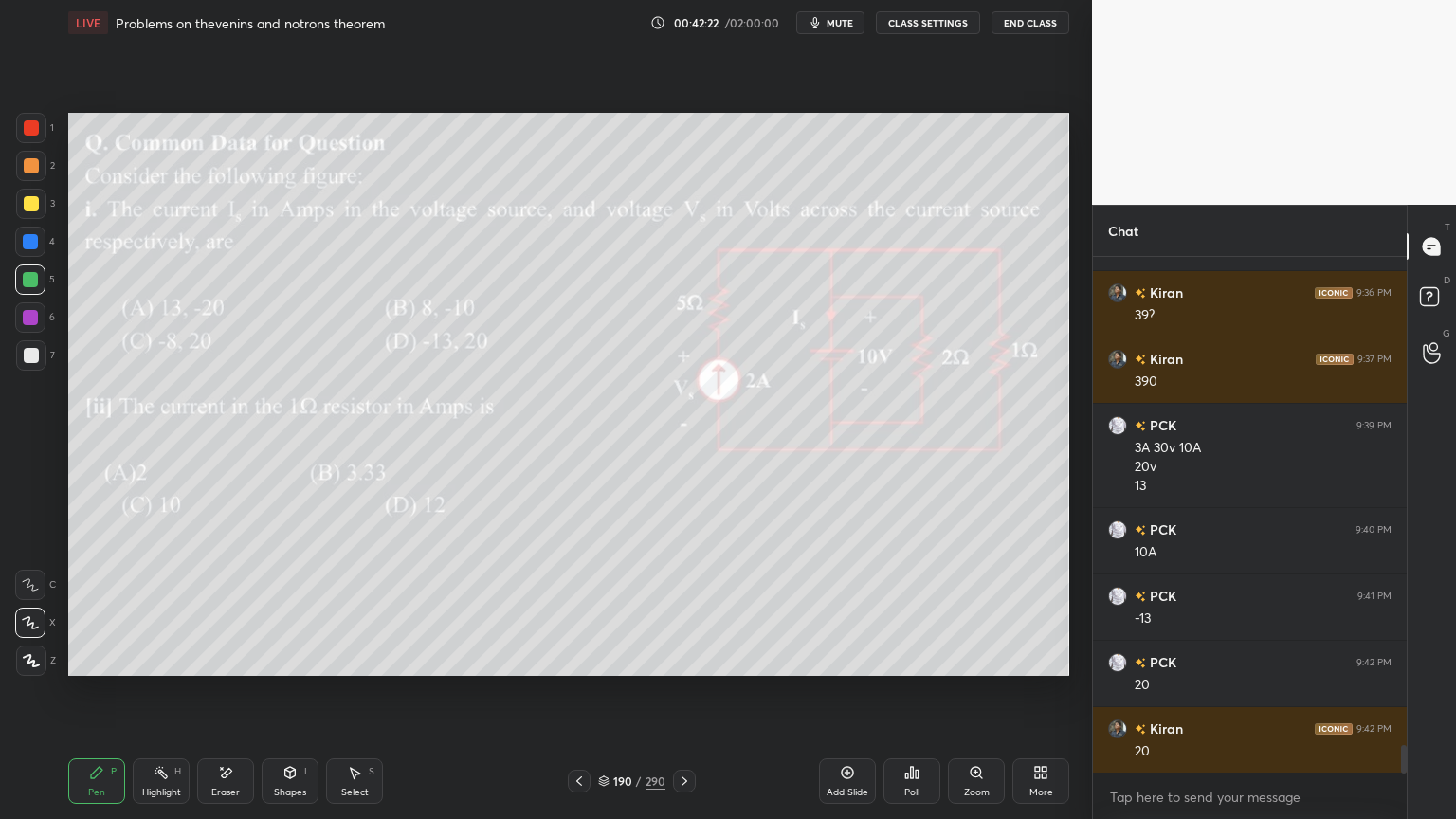 click at bounding box center [31, 204] 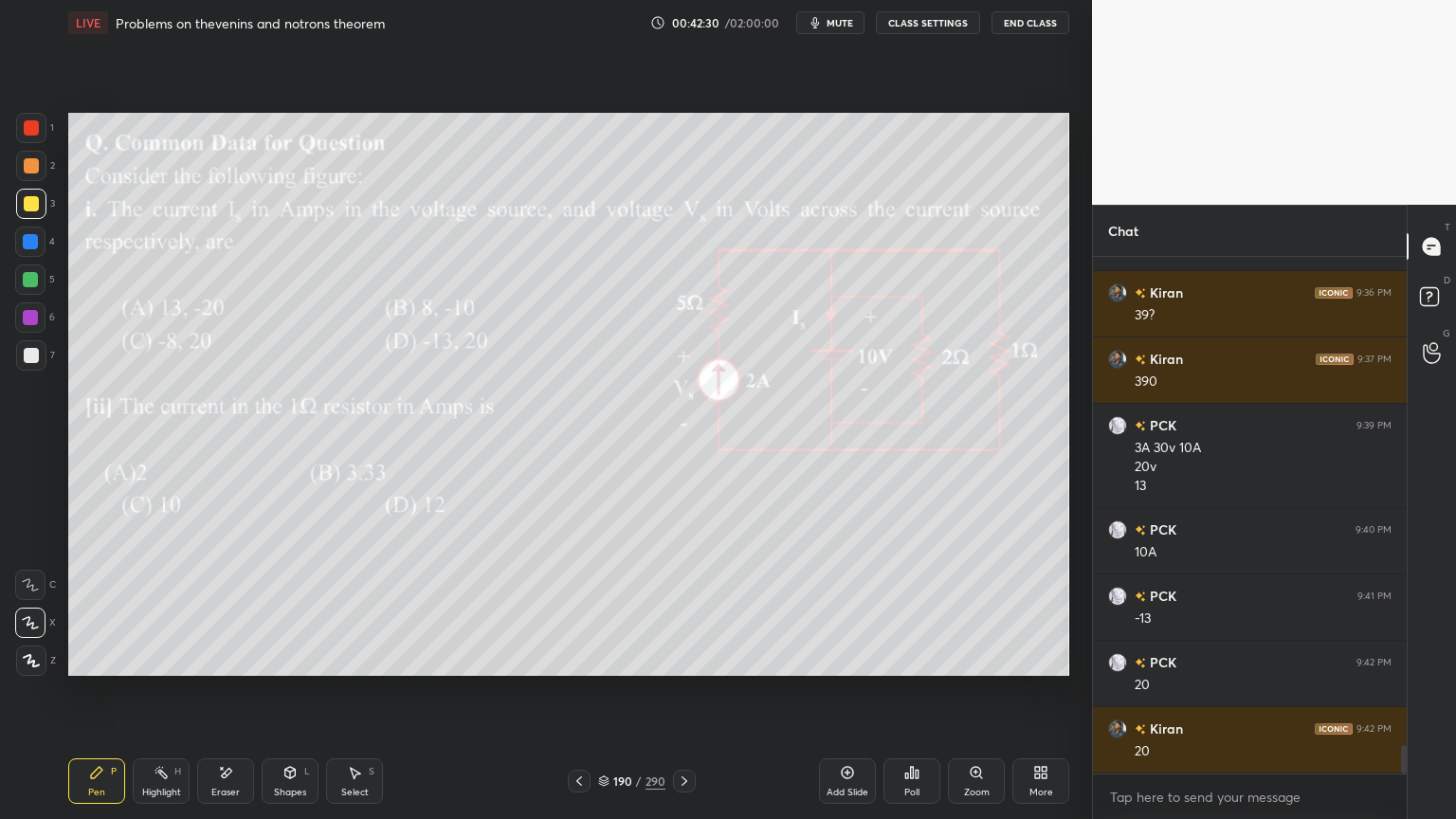 scroll, scrollTop: 9081, scrollLeft: 0, axis: vertical 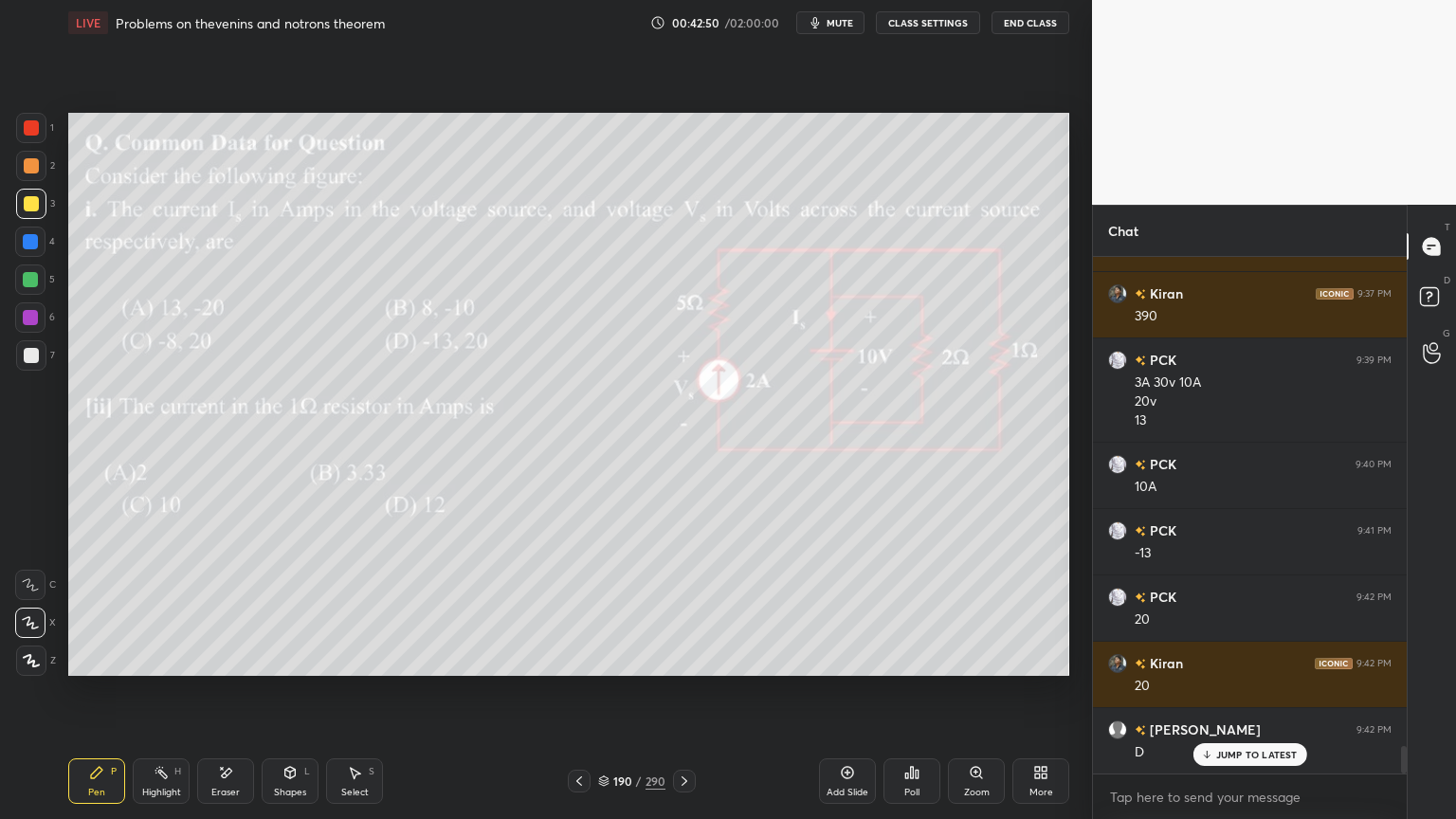 click on "Shapes" at bounding box center (290, 792) 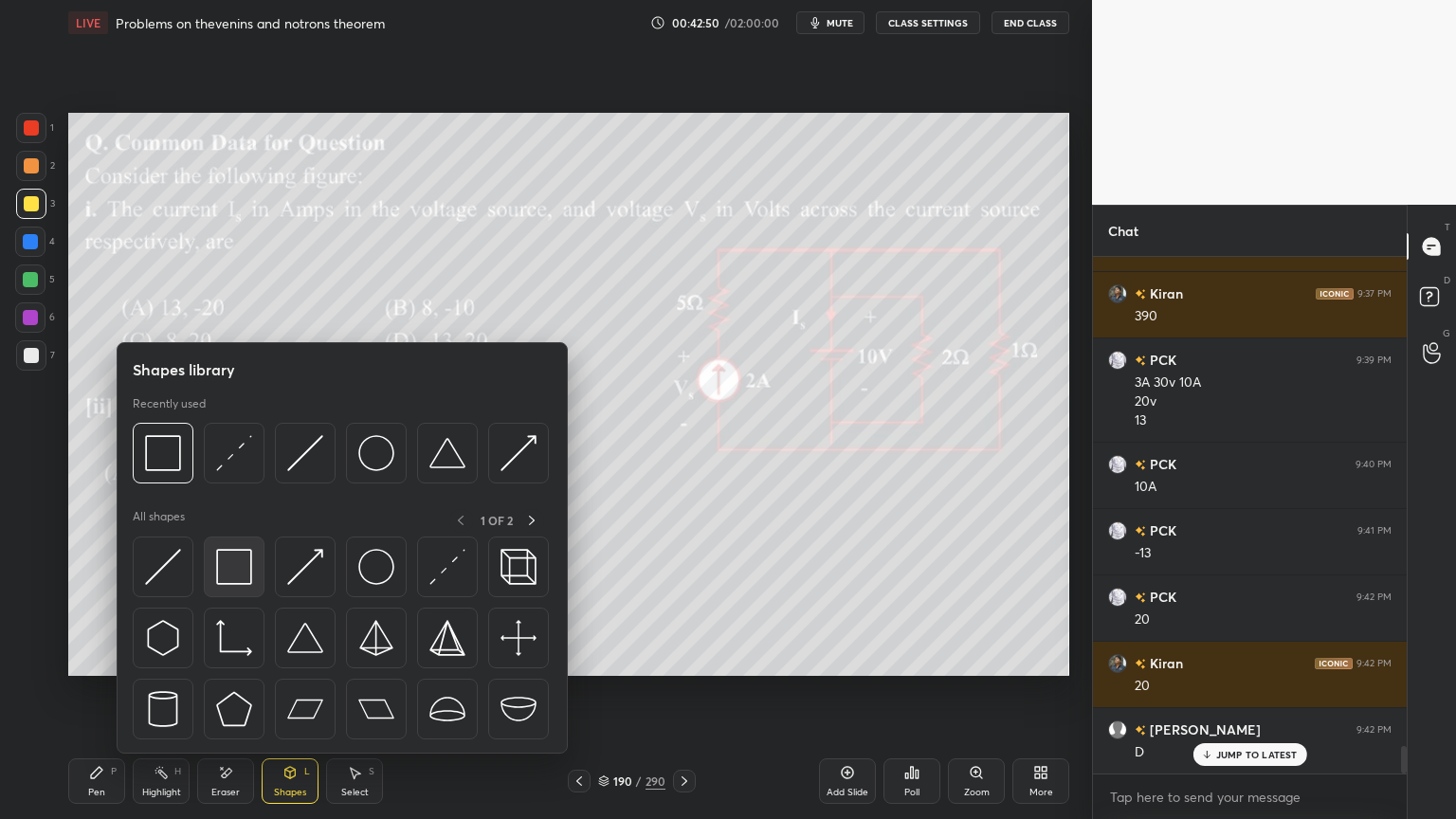 click at bounding box center [234, 567] 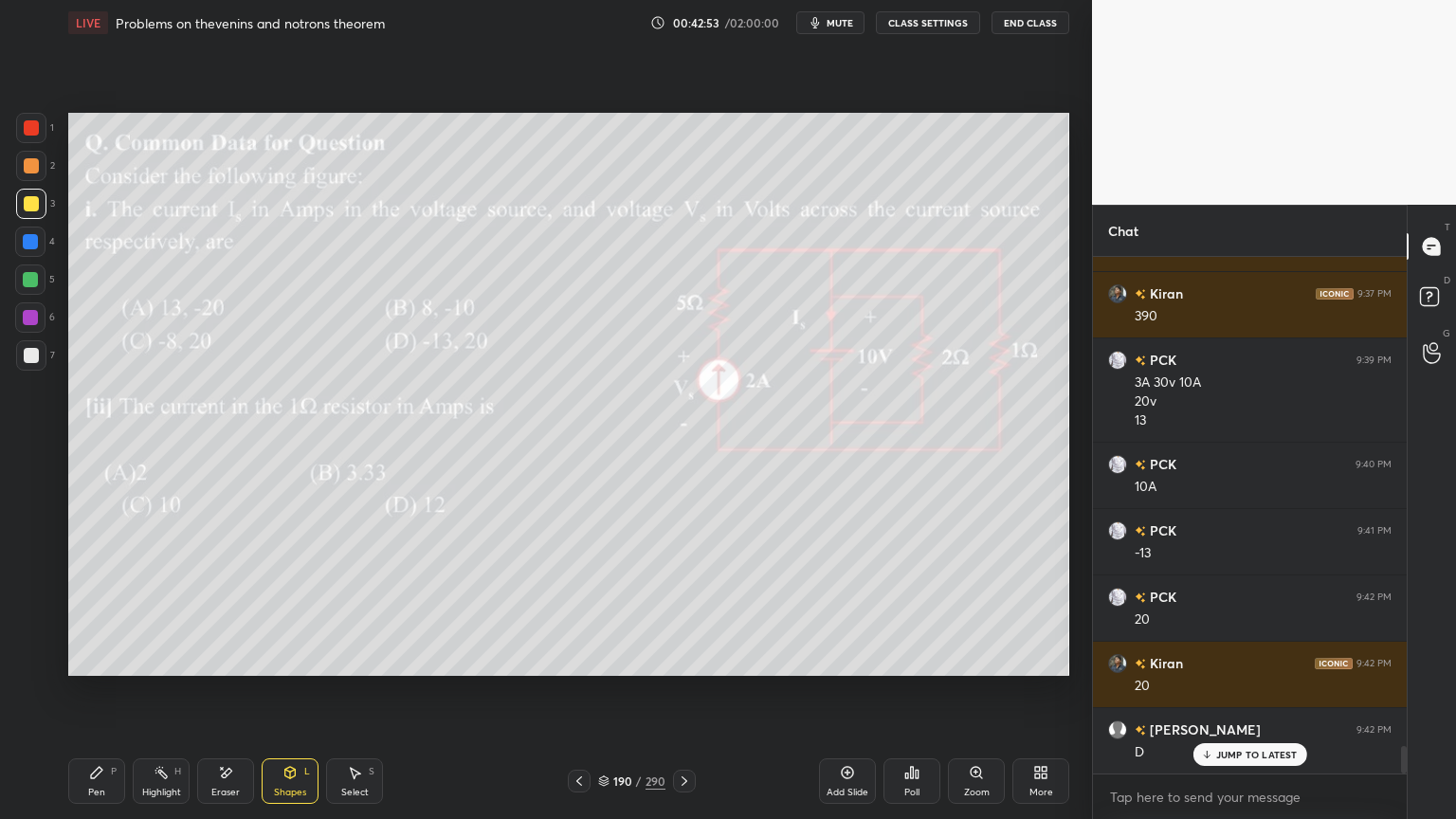 click on "Pen" at bounding box center (97, 792) 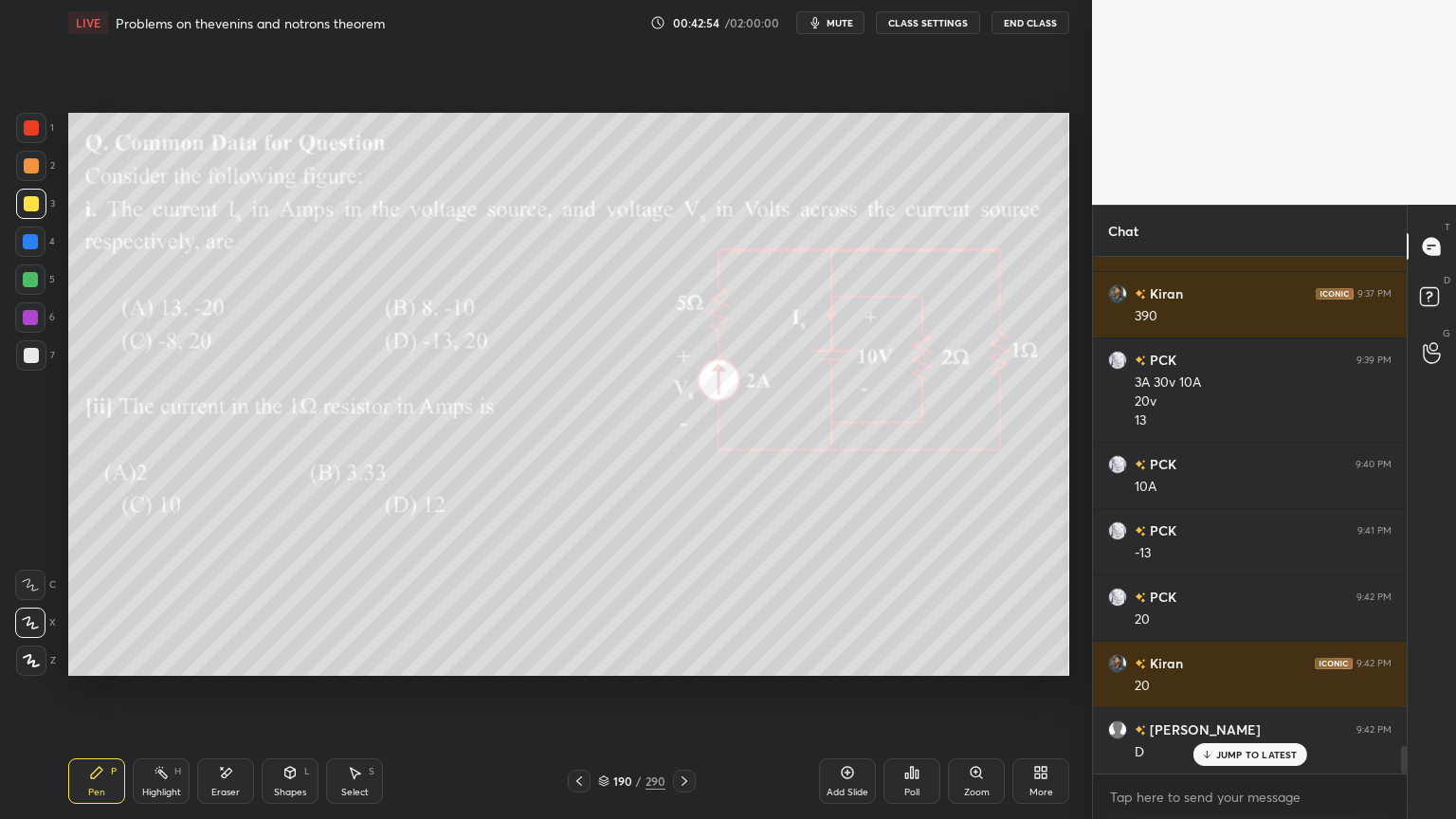 click at bounding box center (30, 280) 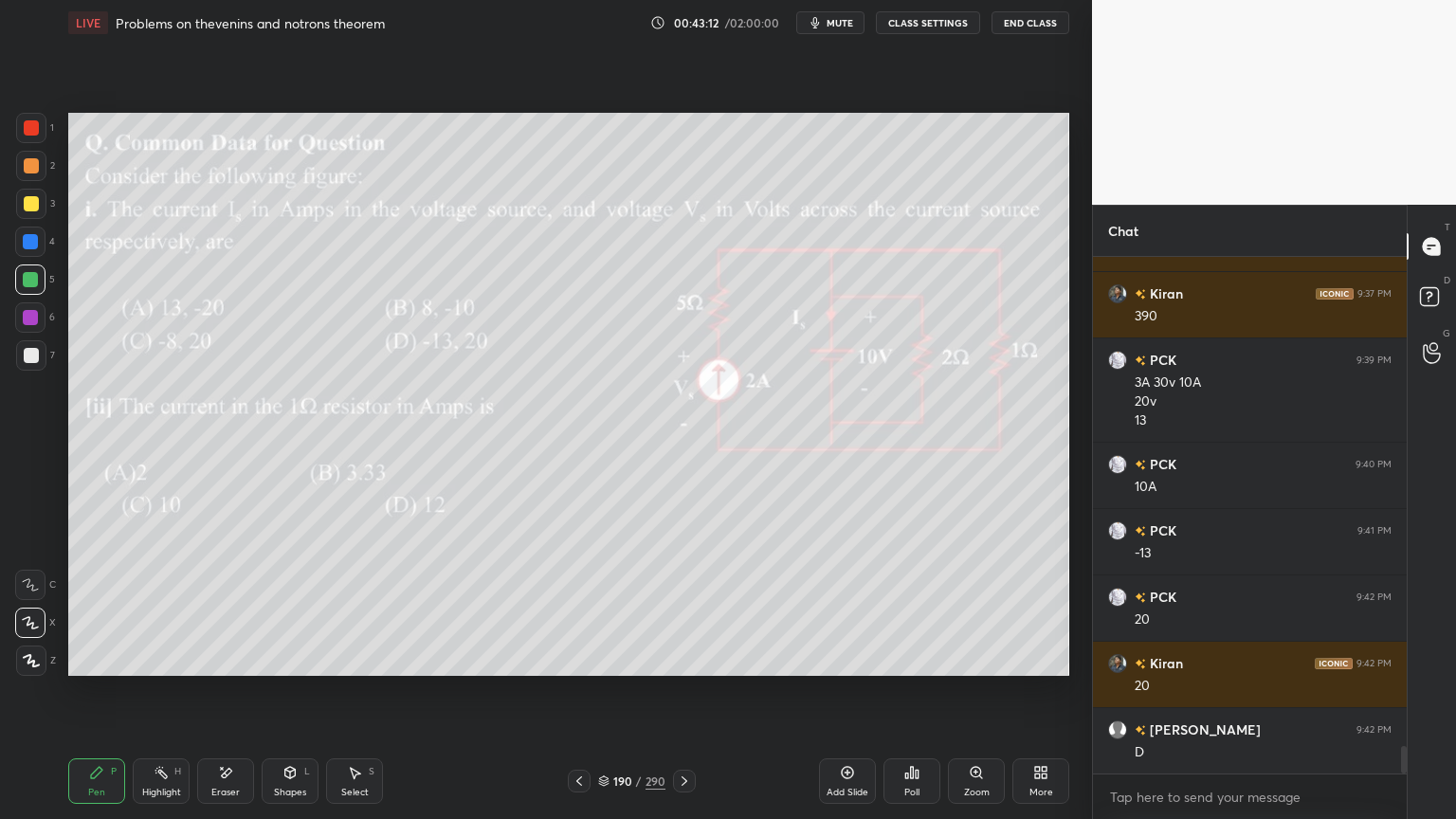 scroll, scrollTop: 9148, scrollLeft: 0, axis: vertical 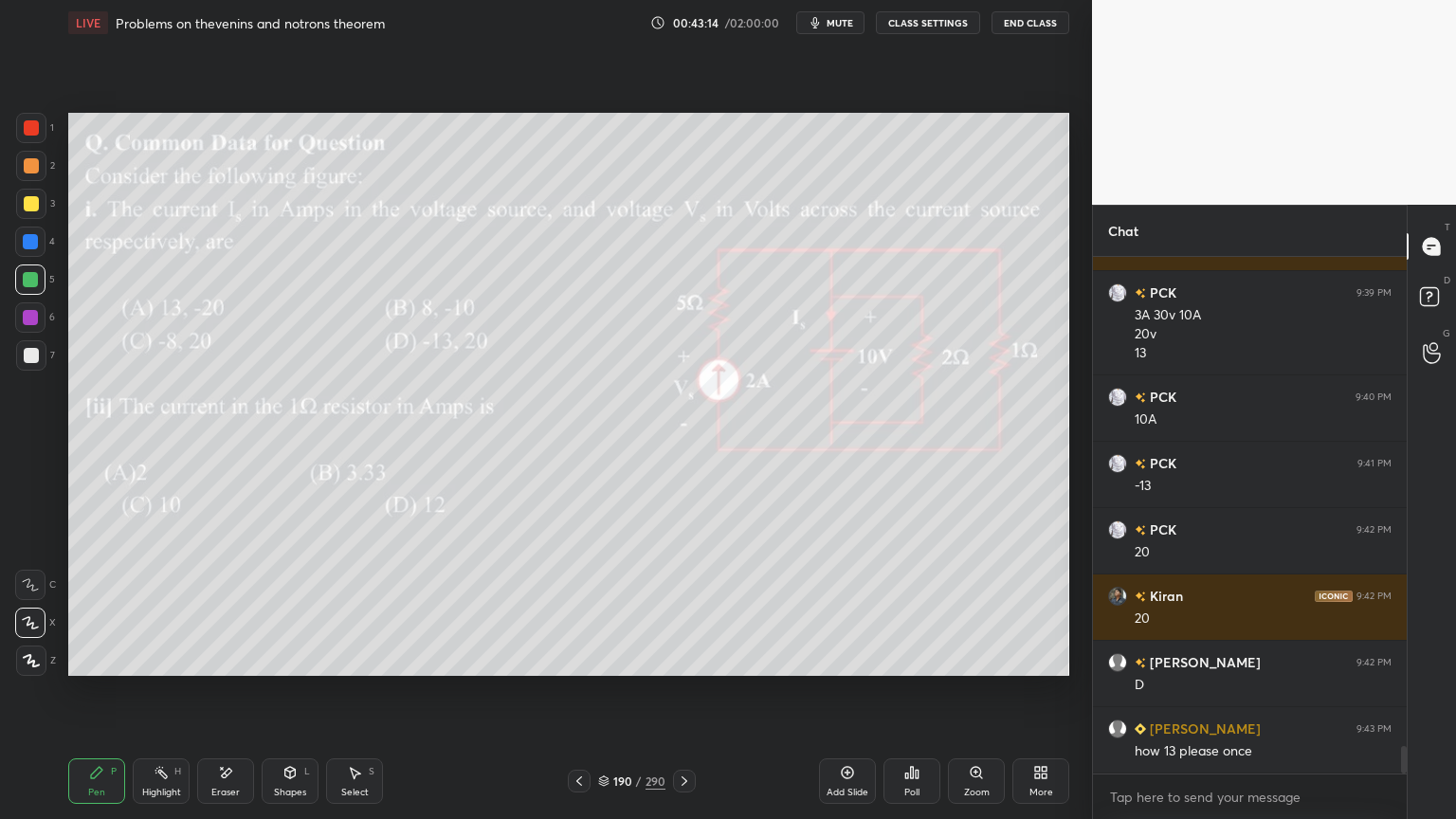 click on "Highlight" at bounding box center (161, 792) 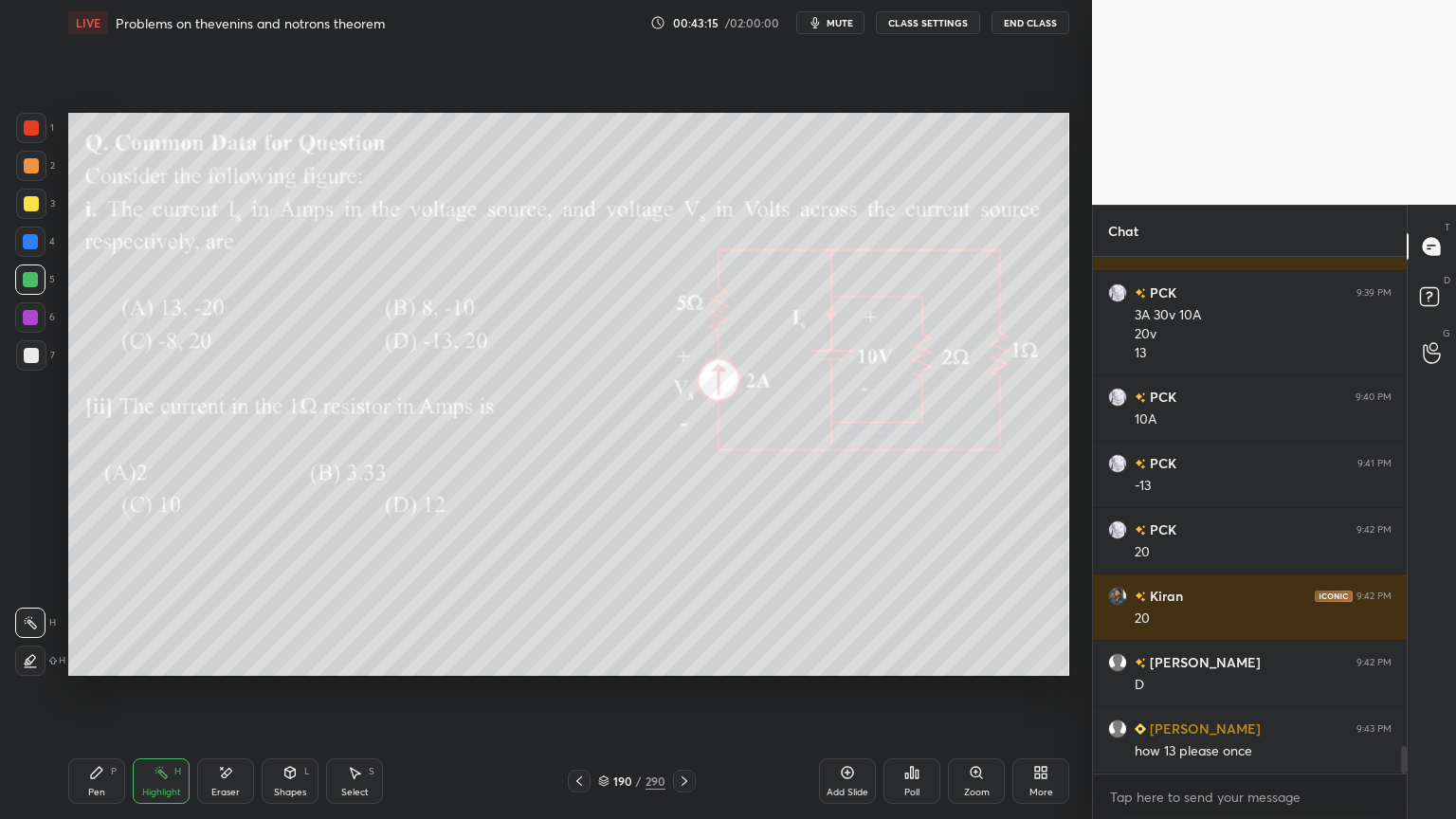click at bounding box center [31, 355] 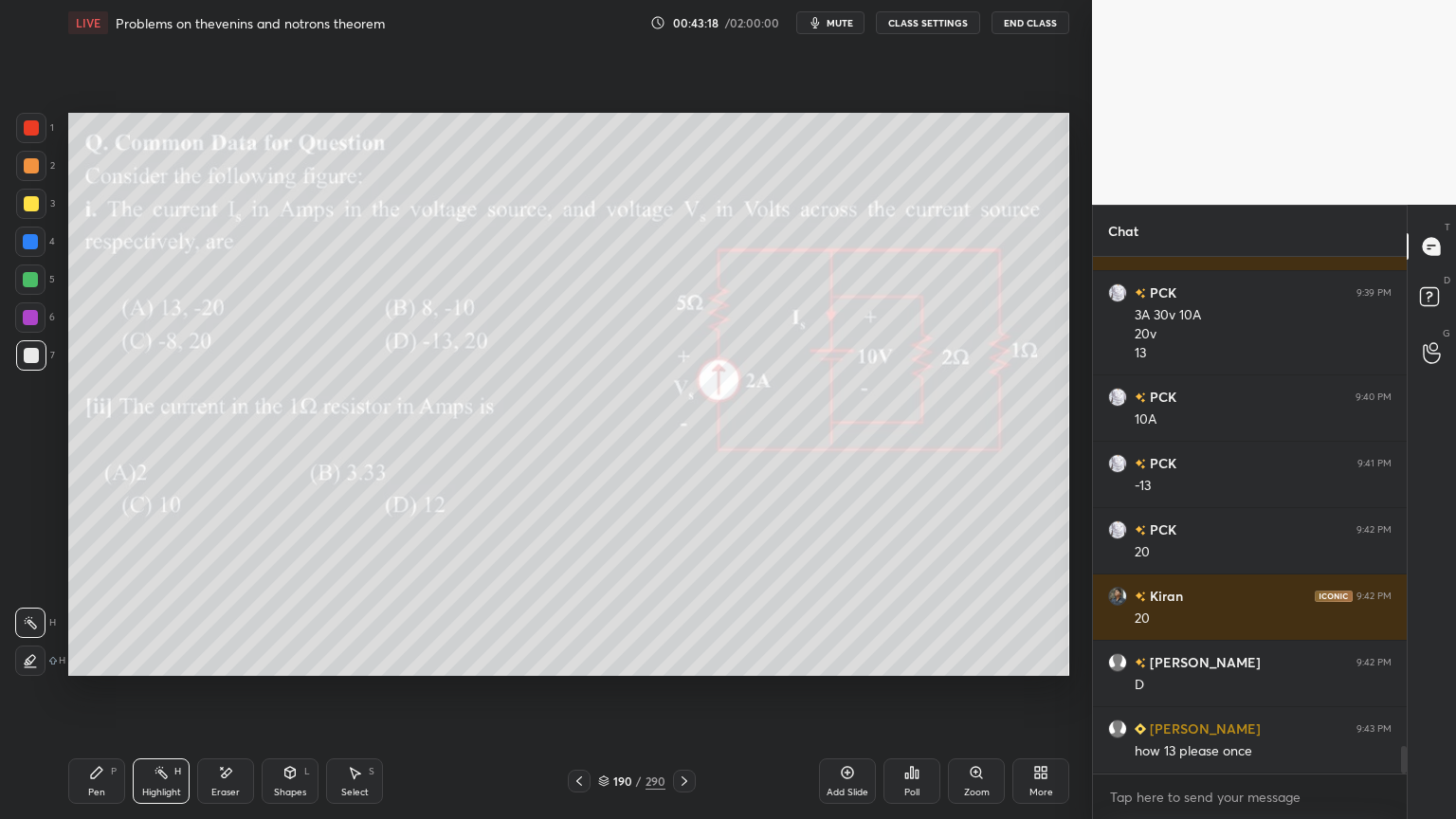 click on "Pen P" at bounding box center (97, 781) 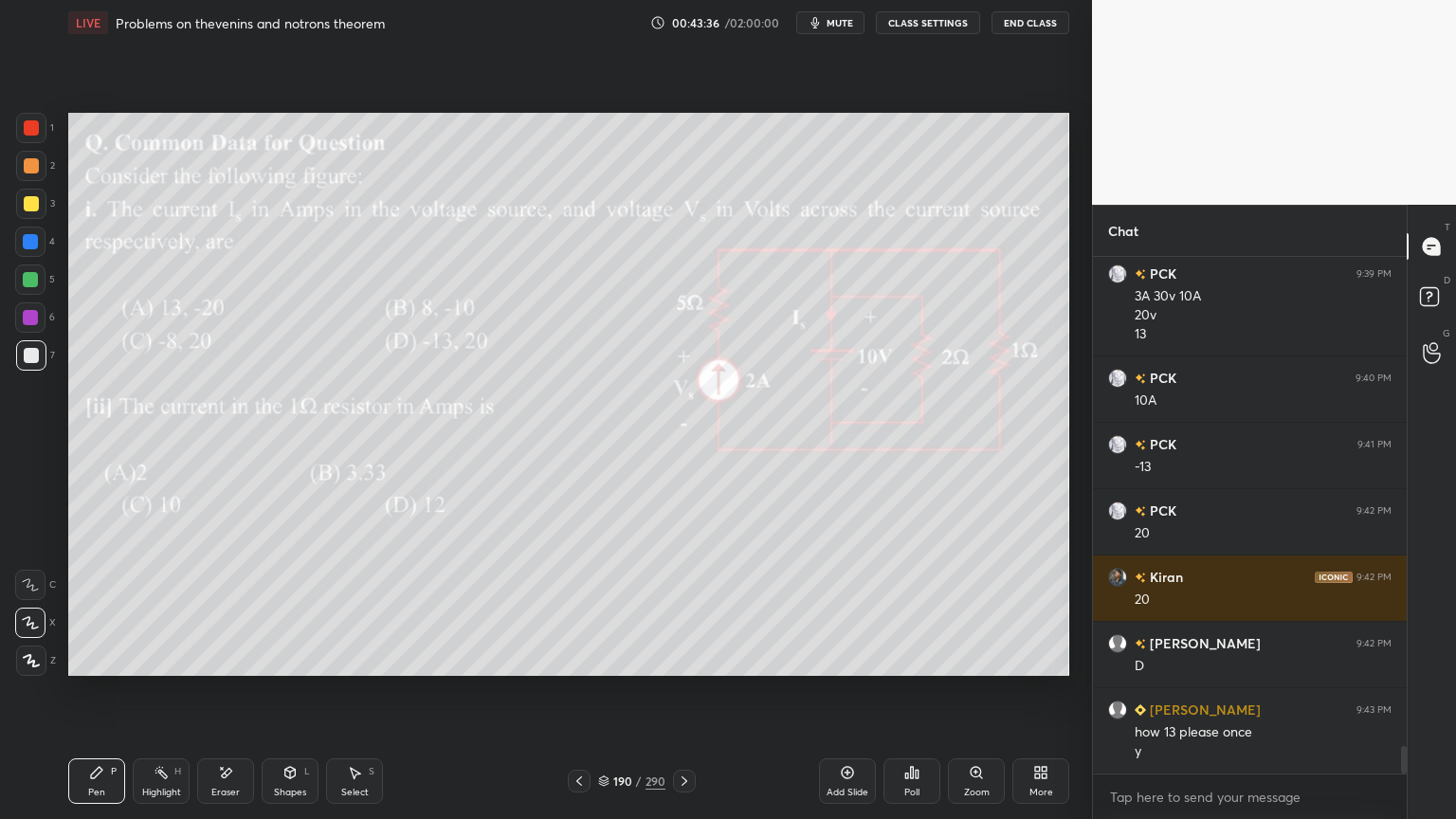 scroll, scrollTop: 9186, scrollLeft: 0, axis: vertical 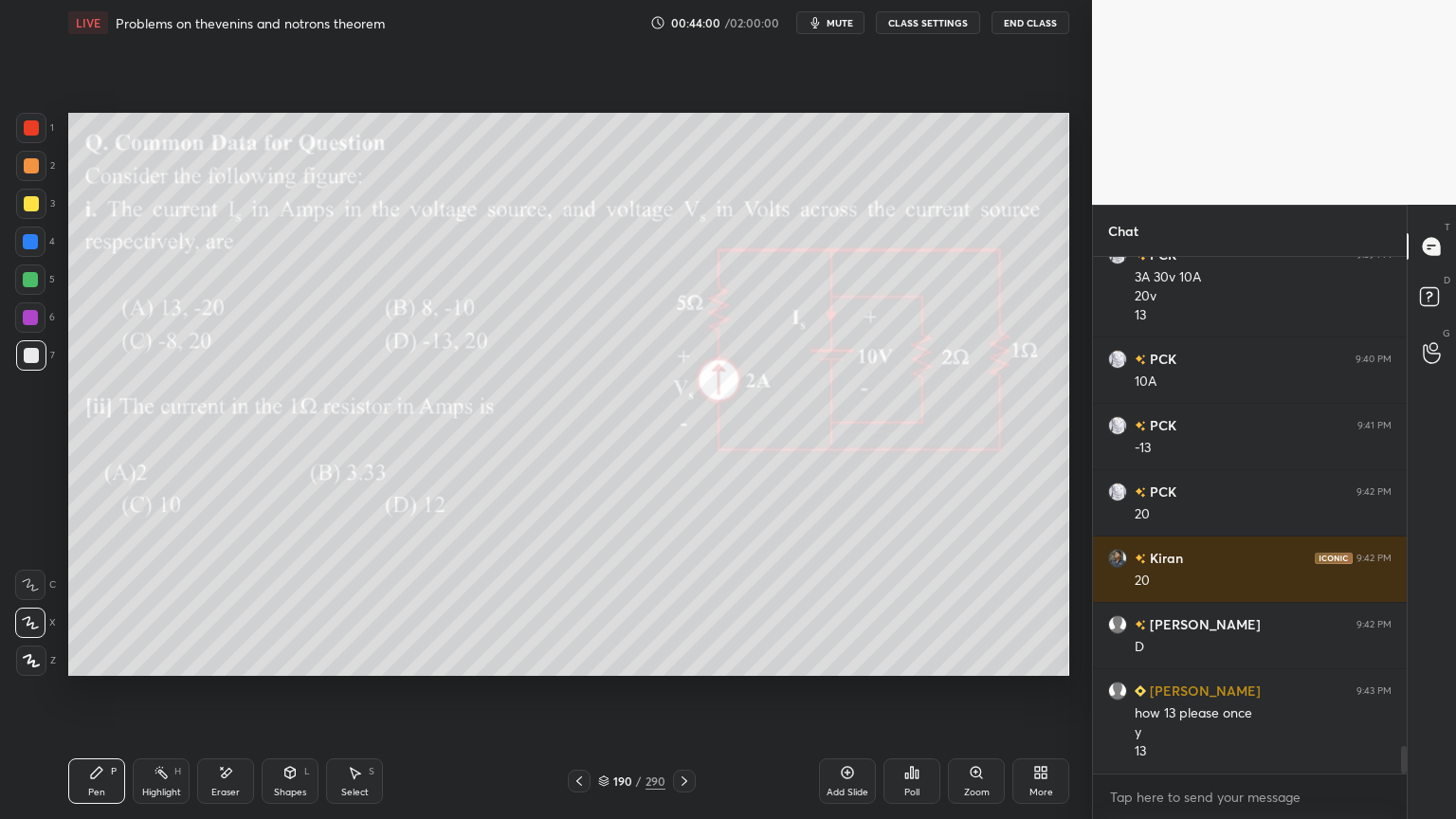 click on "Highlight" at bounding box center (161, 792) 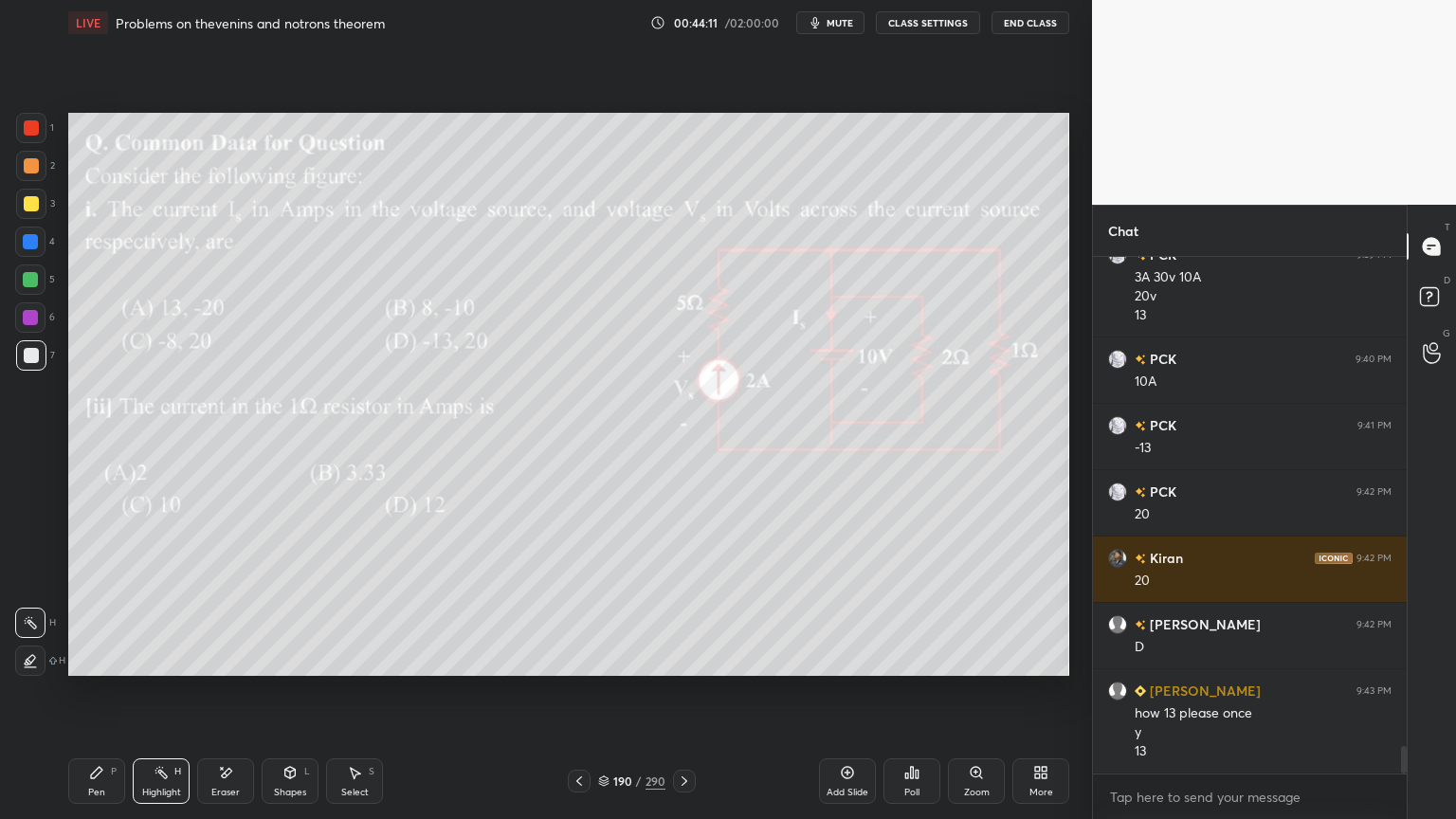 click on "Pen" at bounding box center (97, 792) 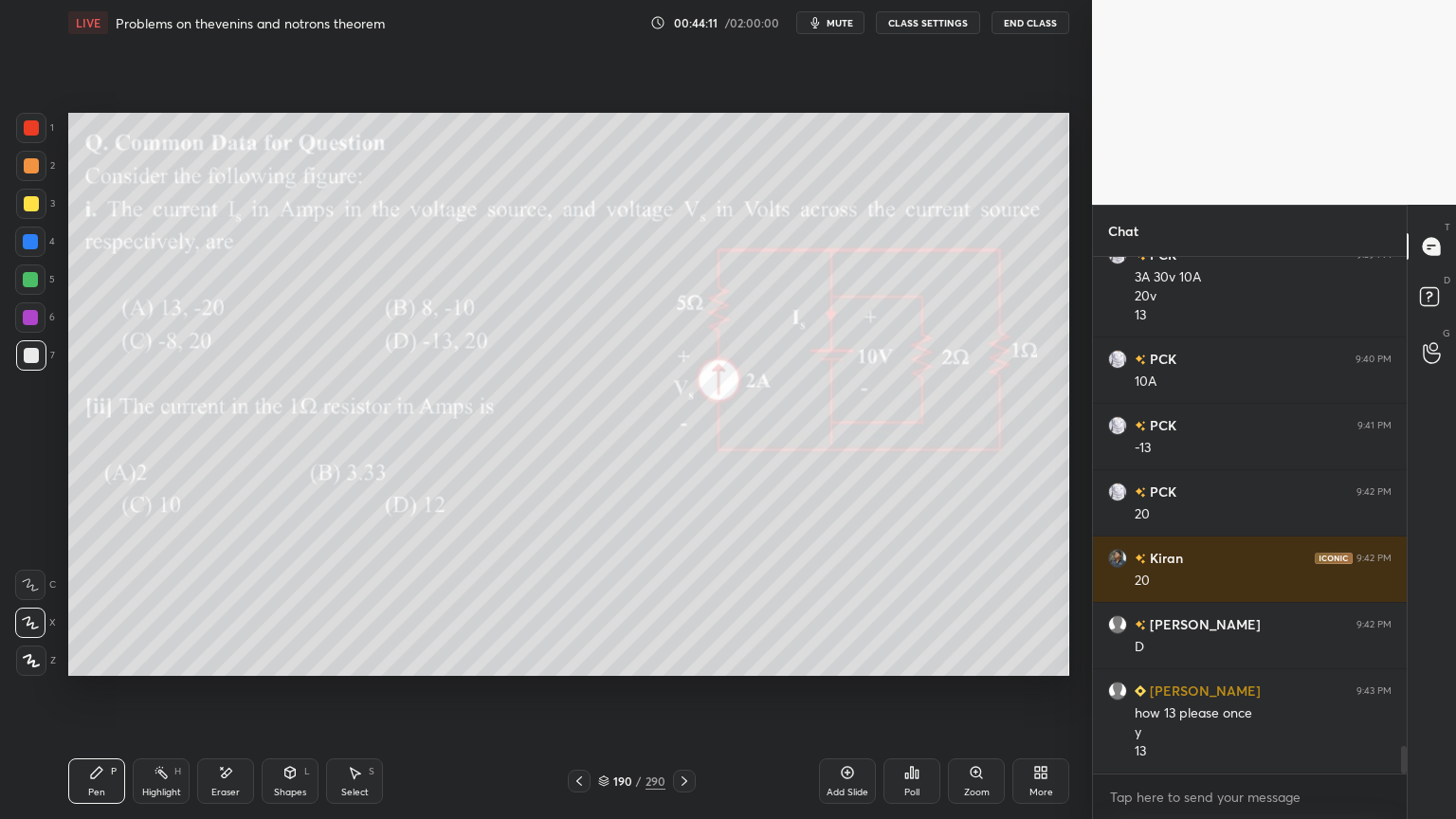click at bounding box center [30, 280] 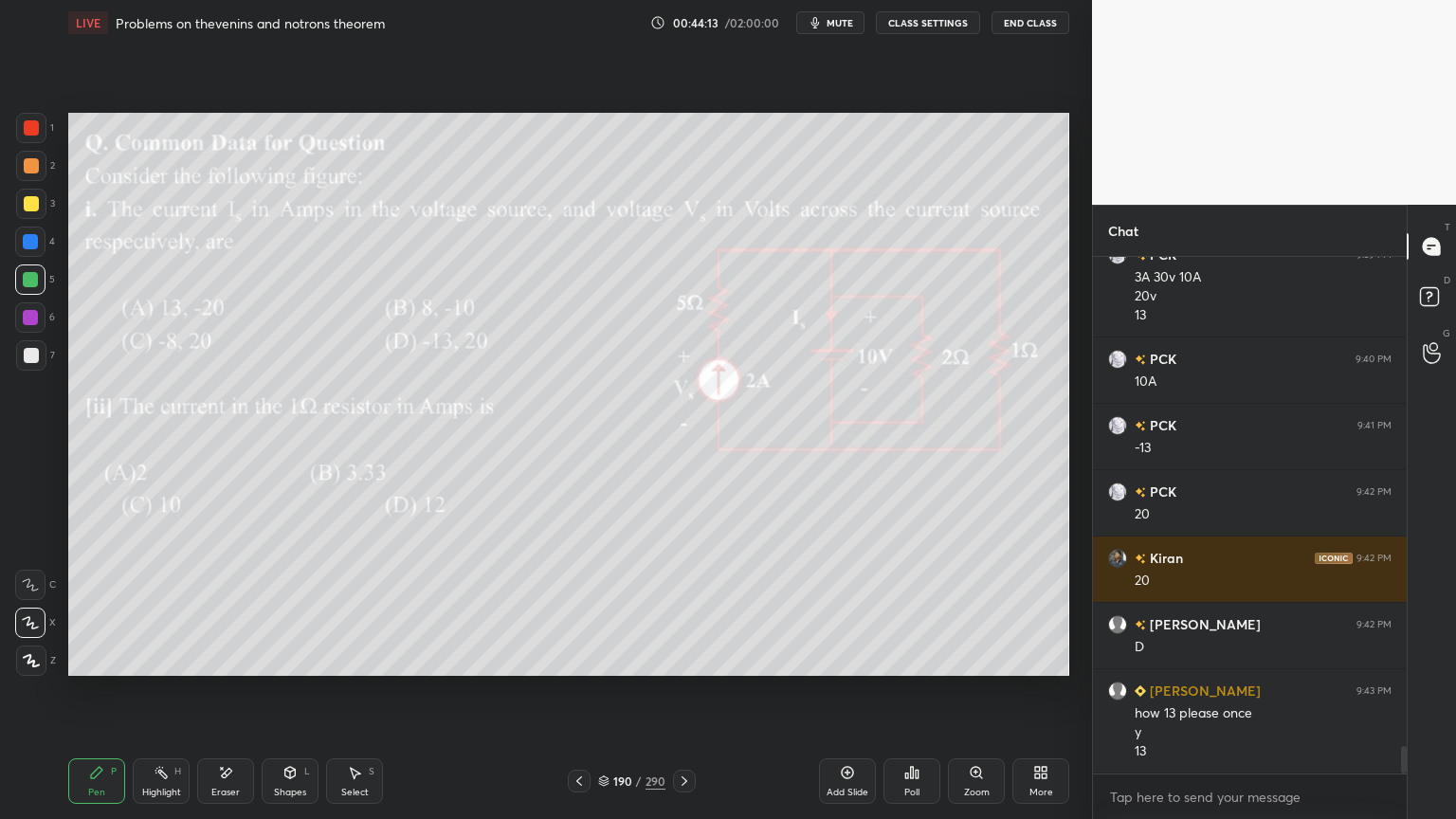 scroll, scrollTop: 9252, scrollLeft: 0, axis: vertical 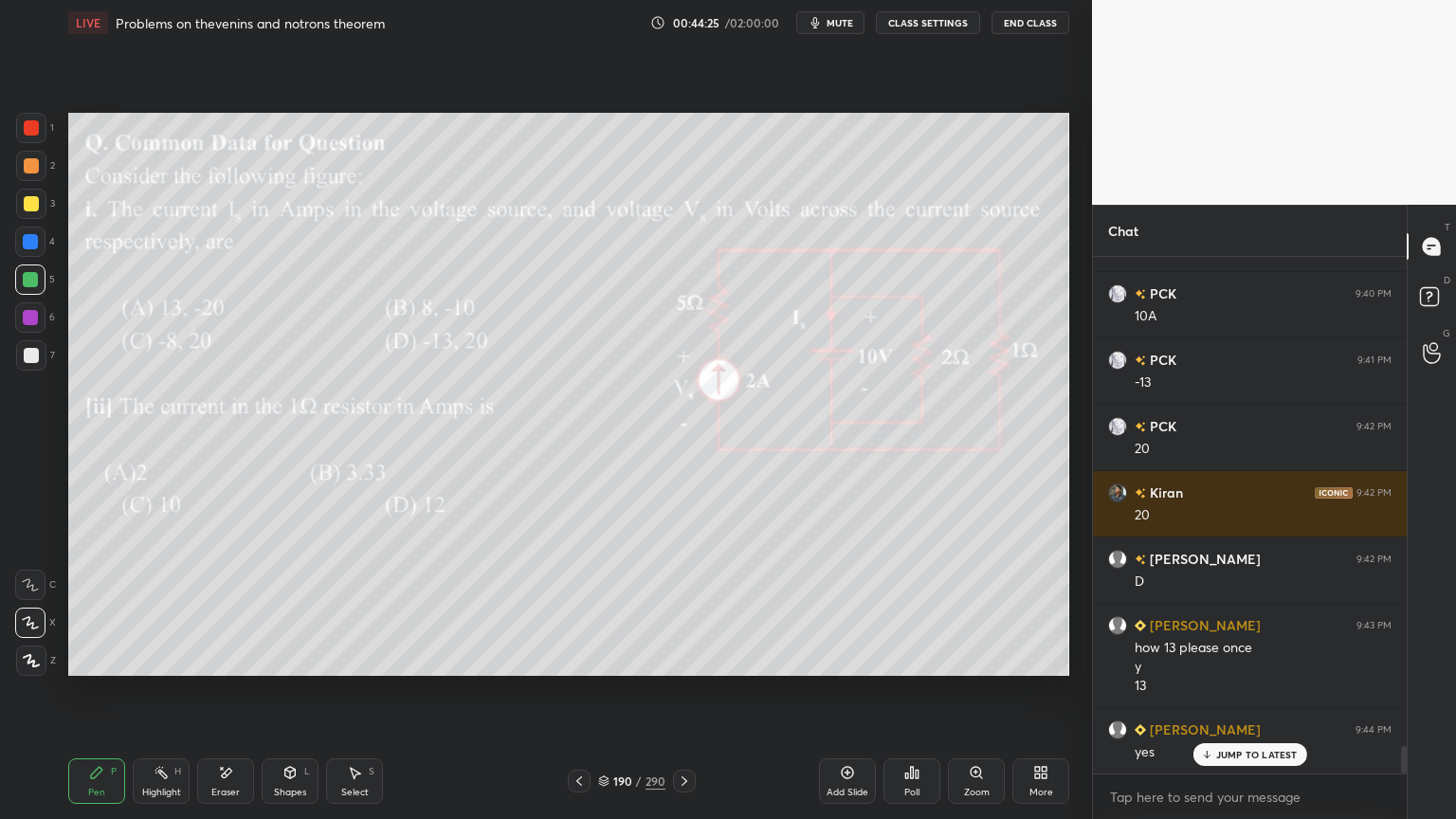 click 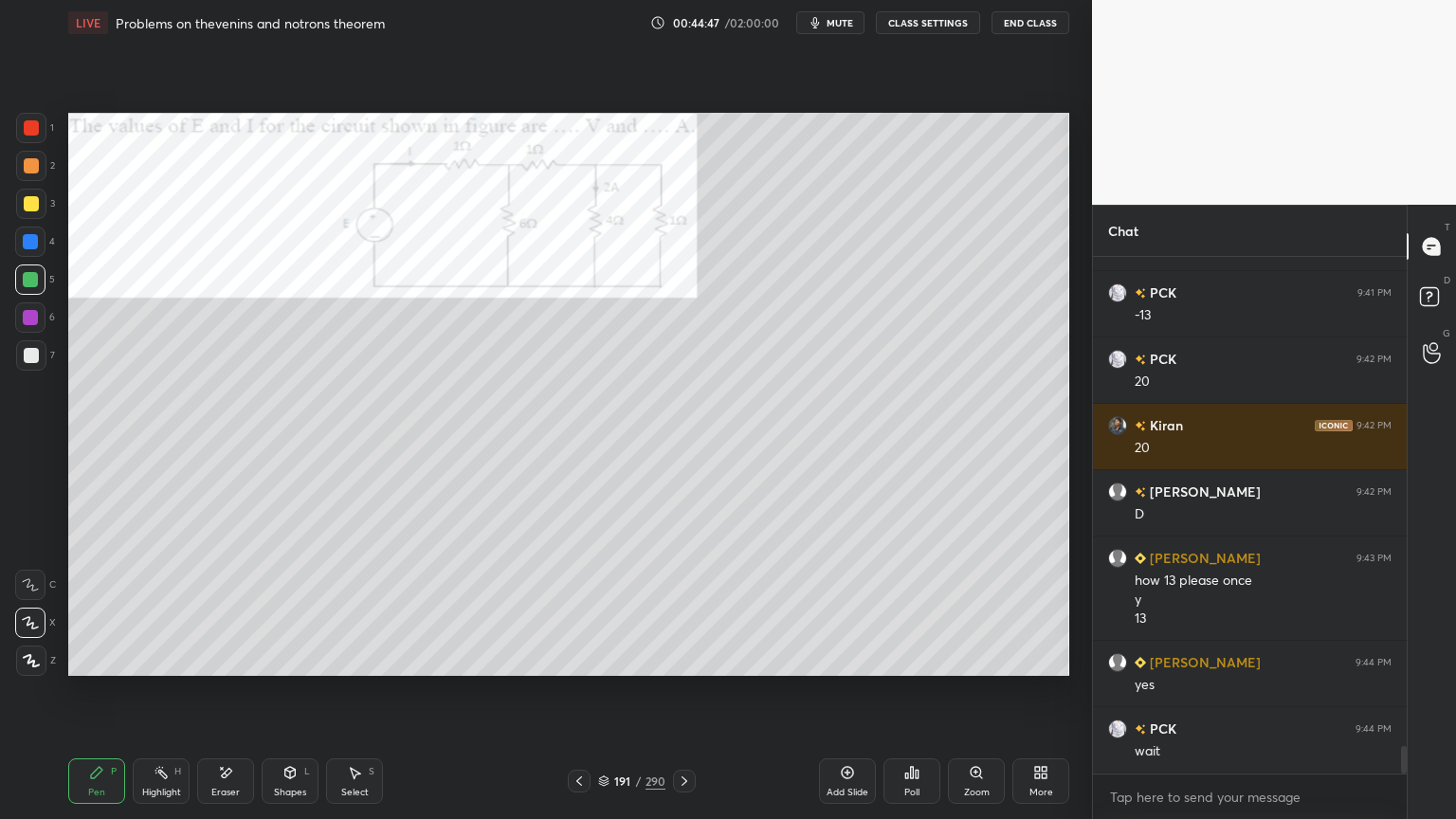 scroll, scrollTop: 9384, scrollLeft: 0, axis: vertical 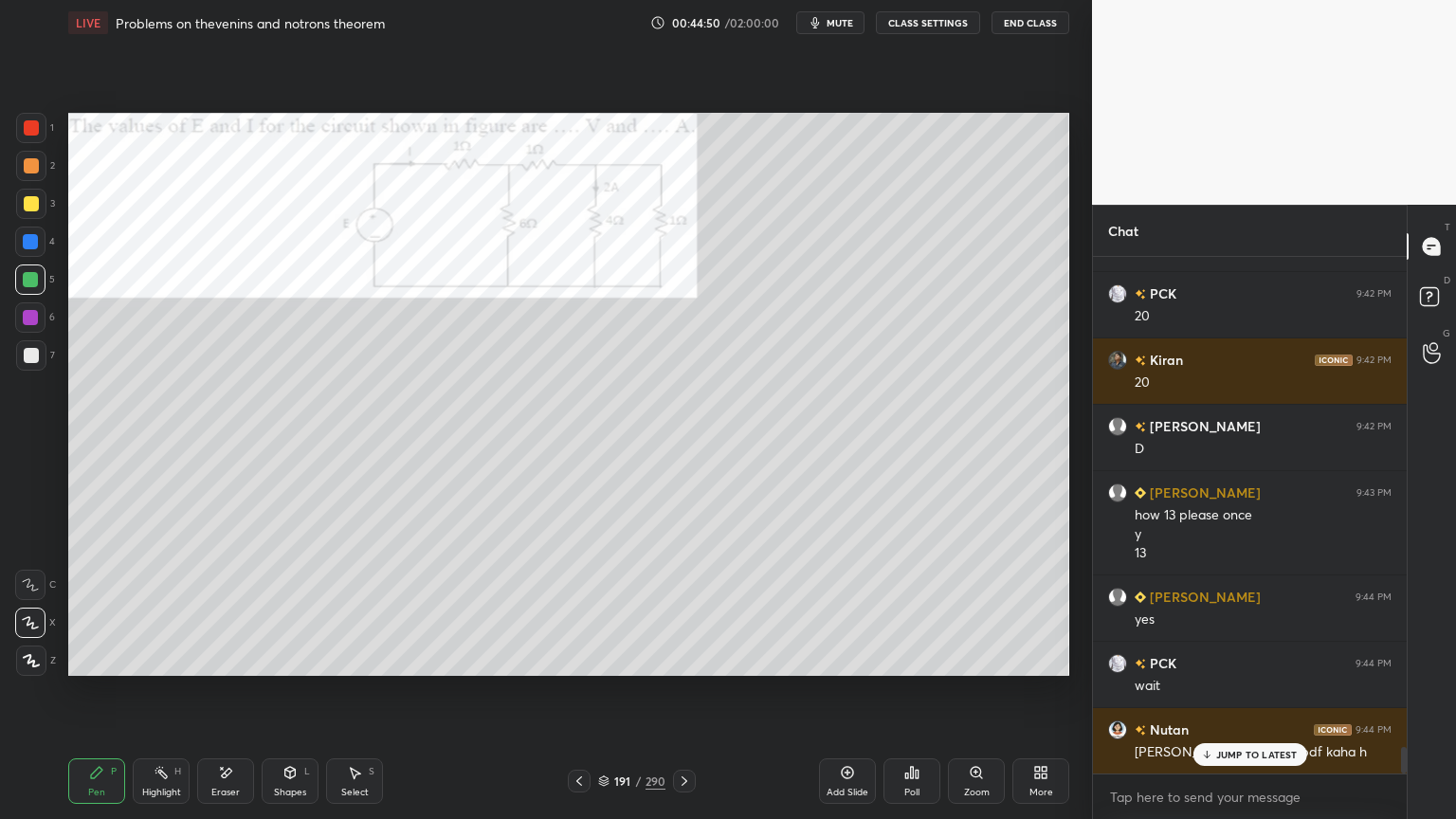 click on "[PERSON_NAME] question pdf kaha h" at bounding box center (1263, 753) 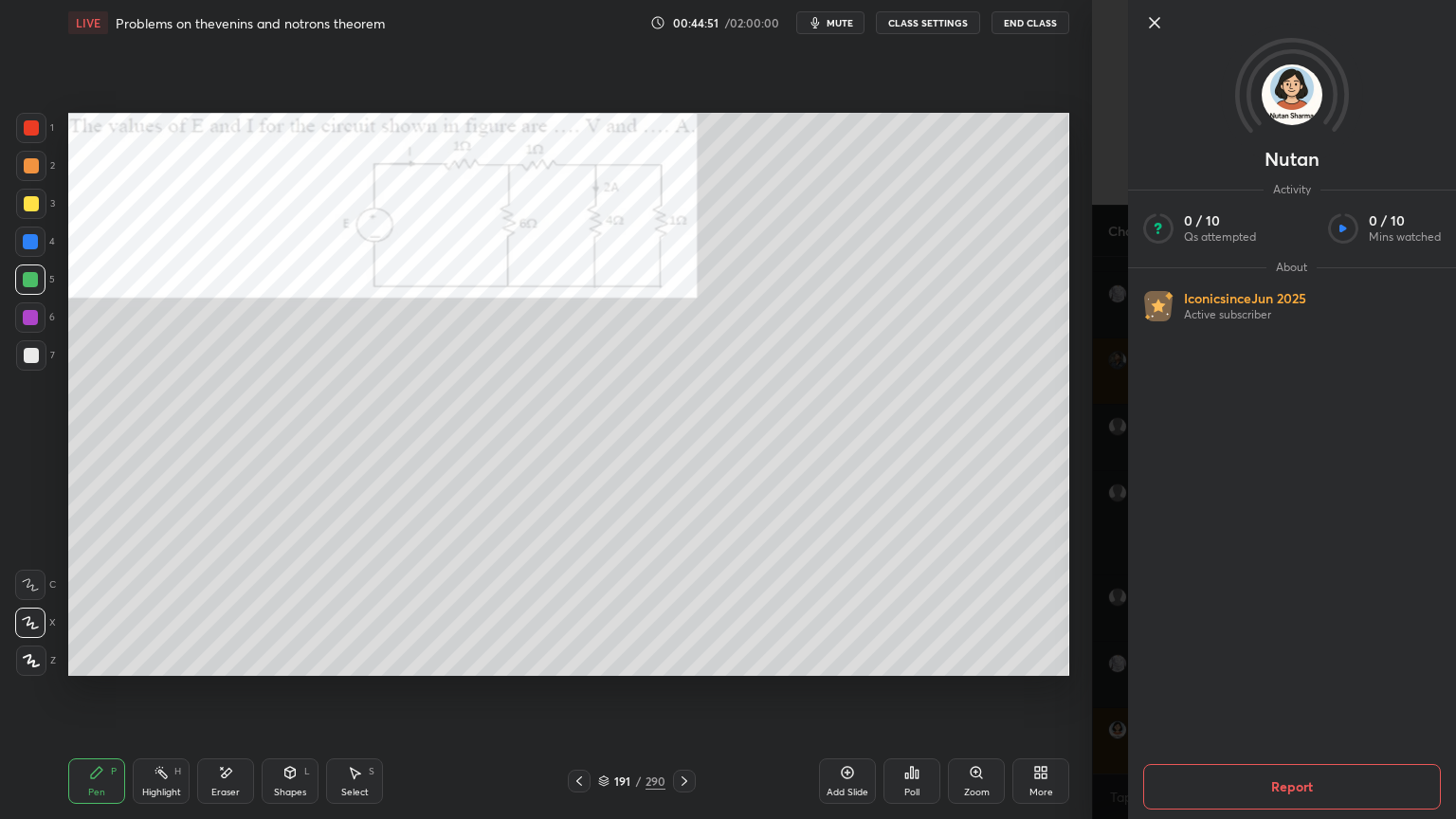 click 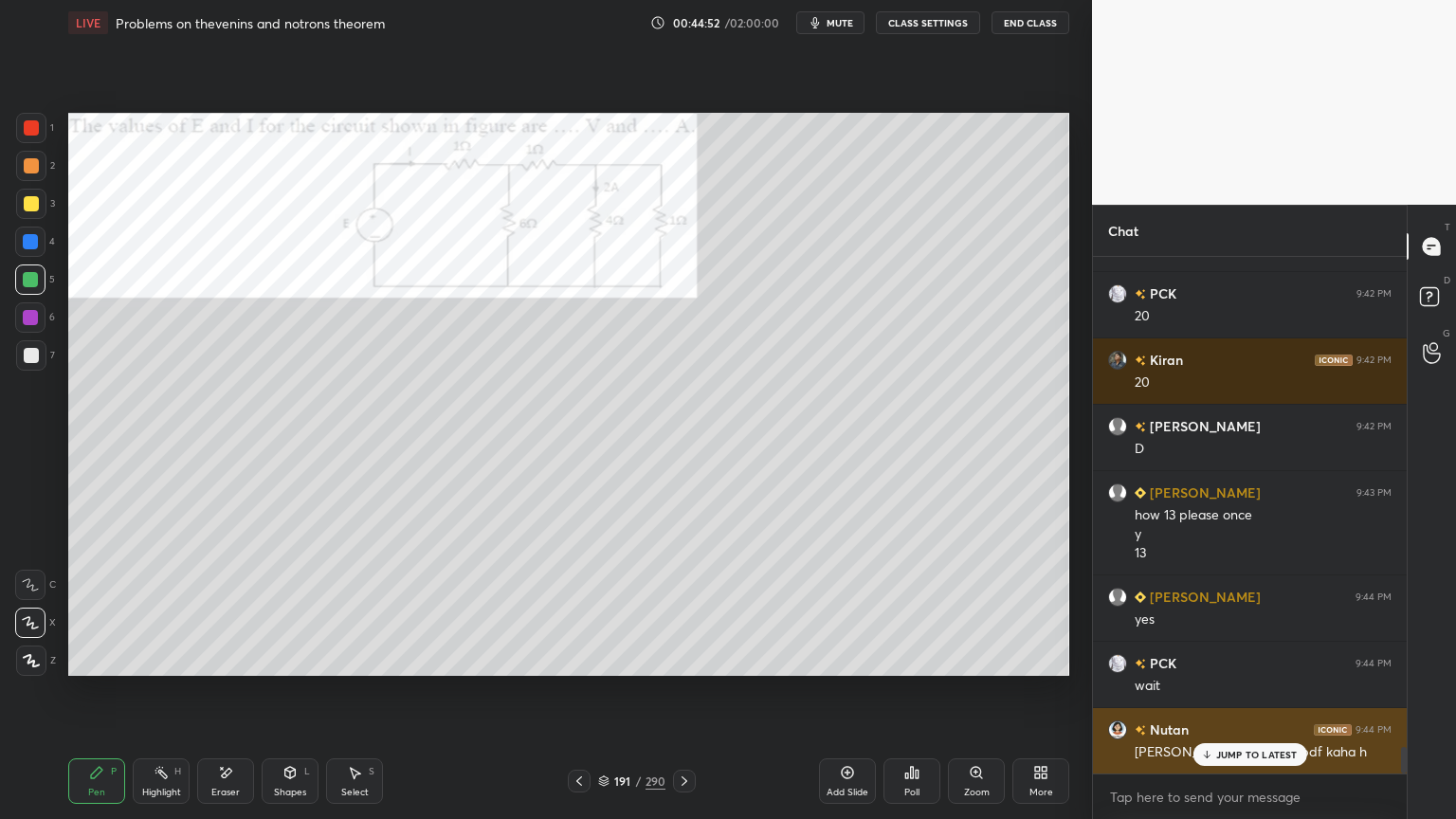 click on "JUMP TO LATEST" at bounding box center (1257, 755) 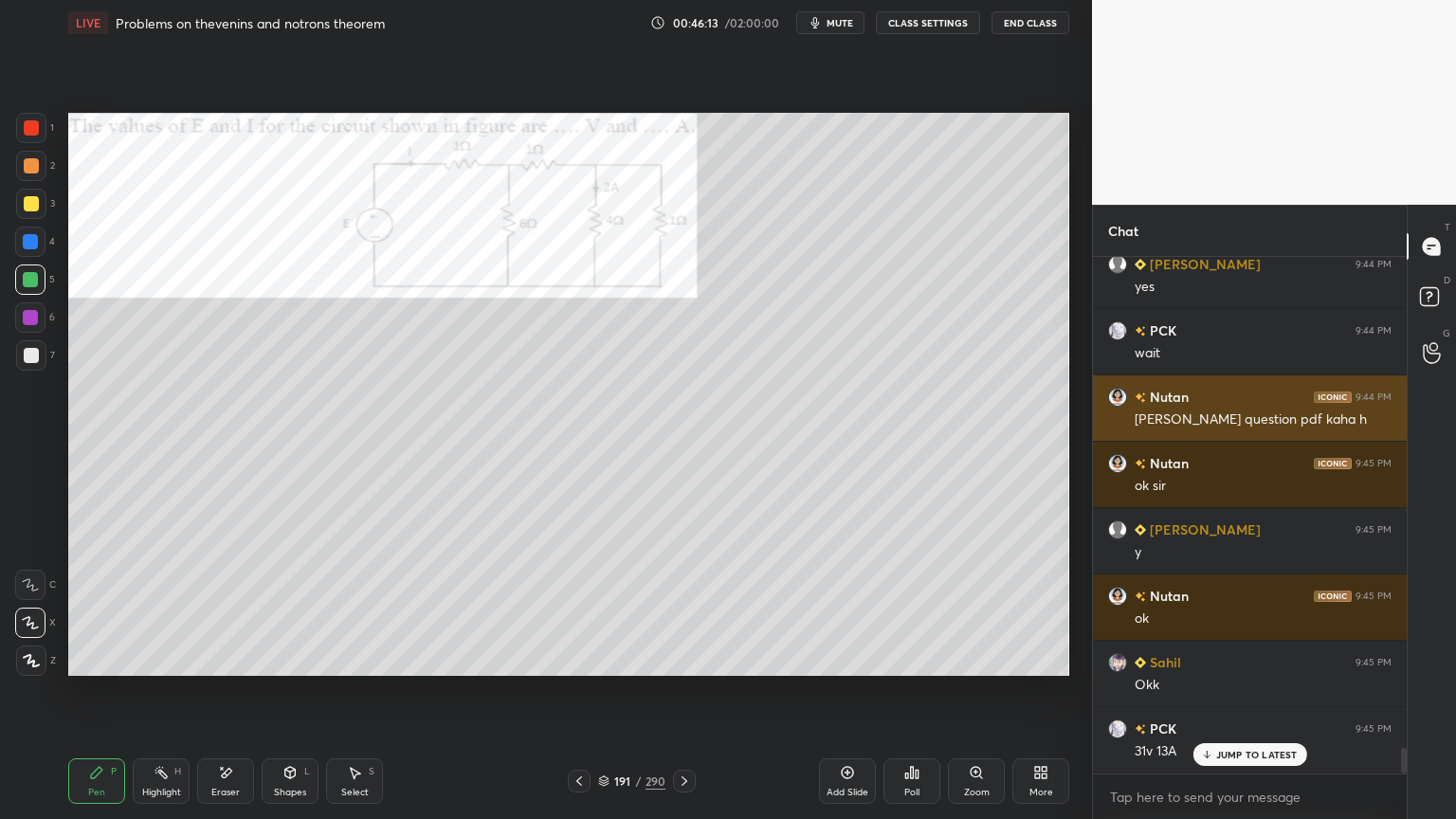 scroll, scrollTop: 9782, scrollLeft: 0, axis: vertical 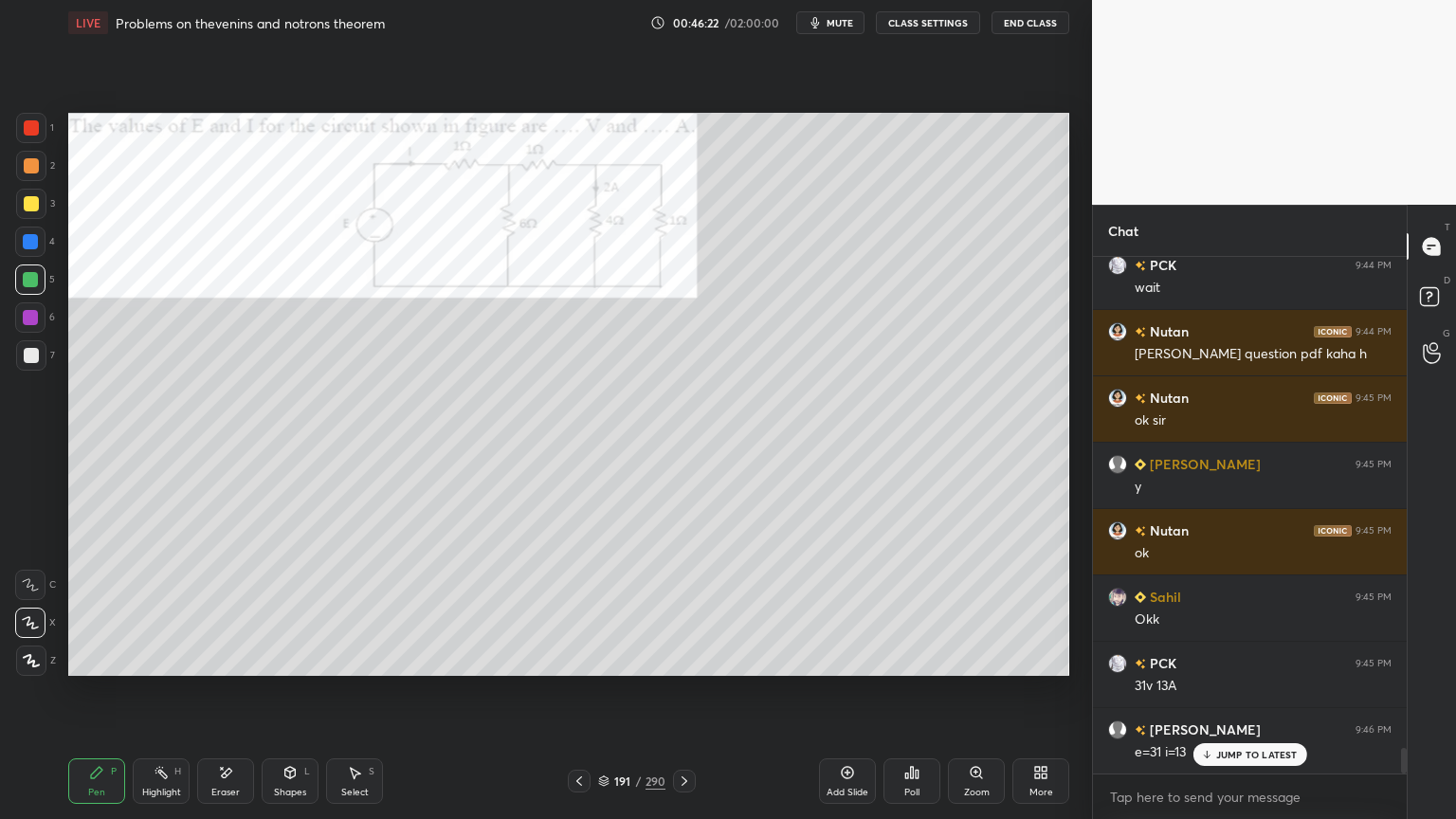 click at bounding box center (30, 318) 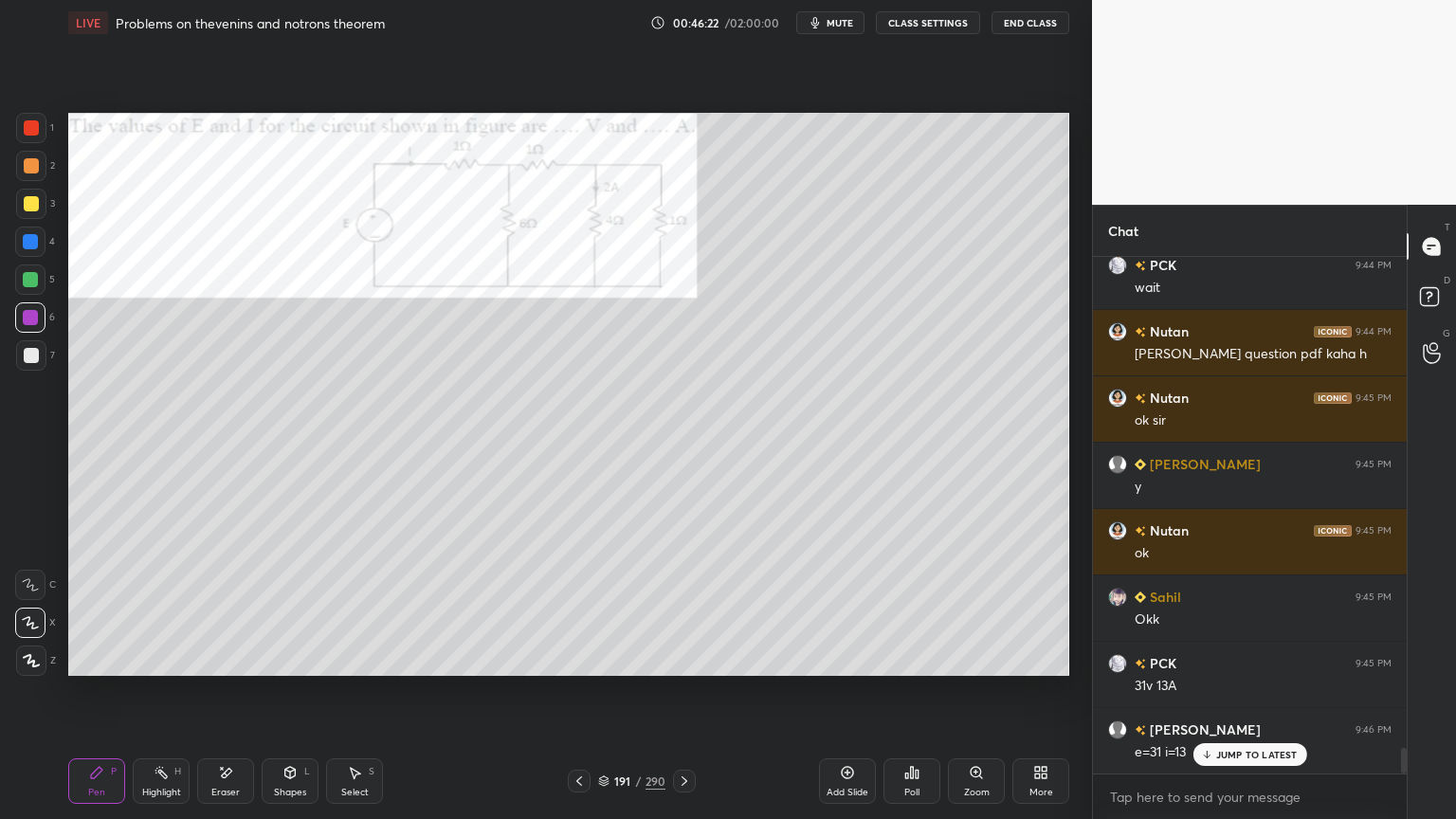 click at bounding box center (30, 623) 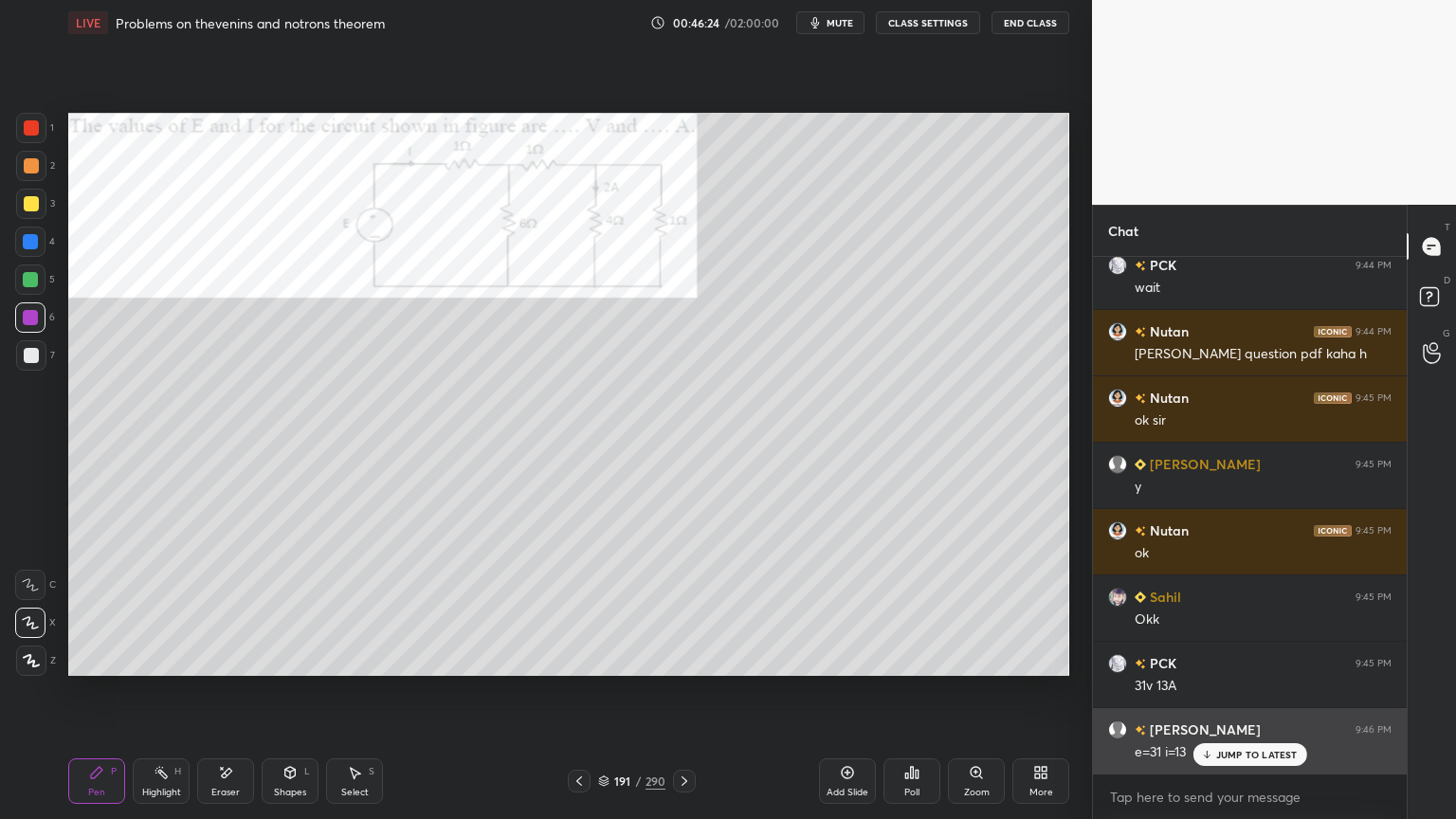 click on "JUMP TO LATEST" at bounding box center [1257, 755] 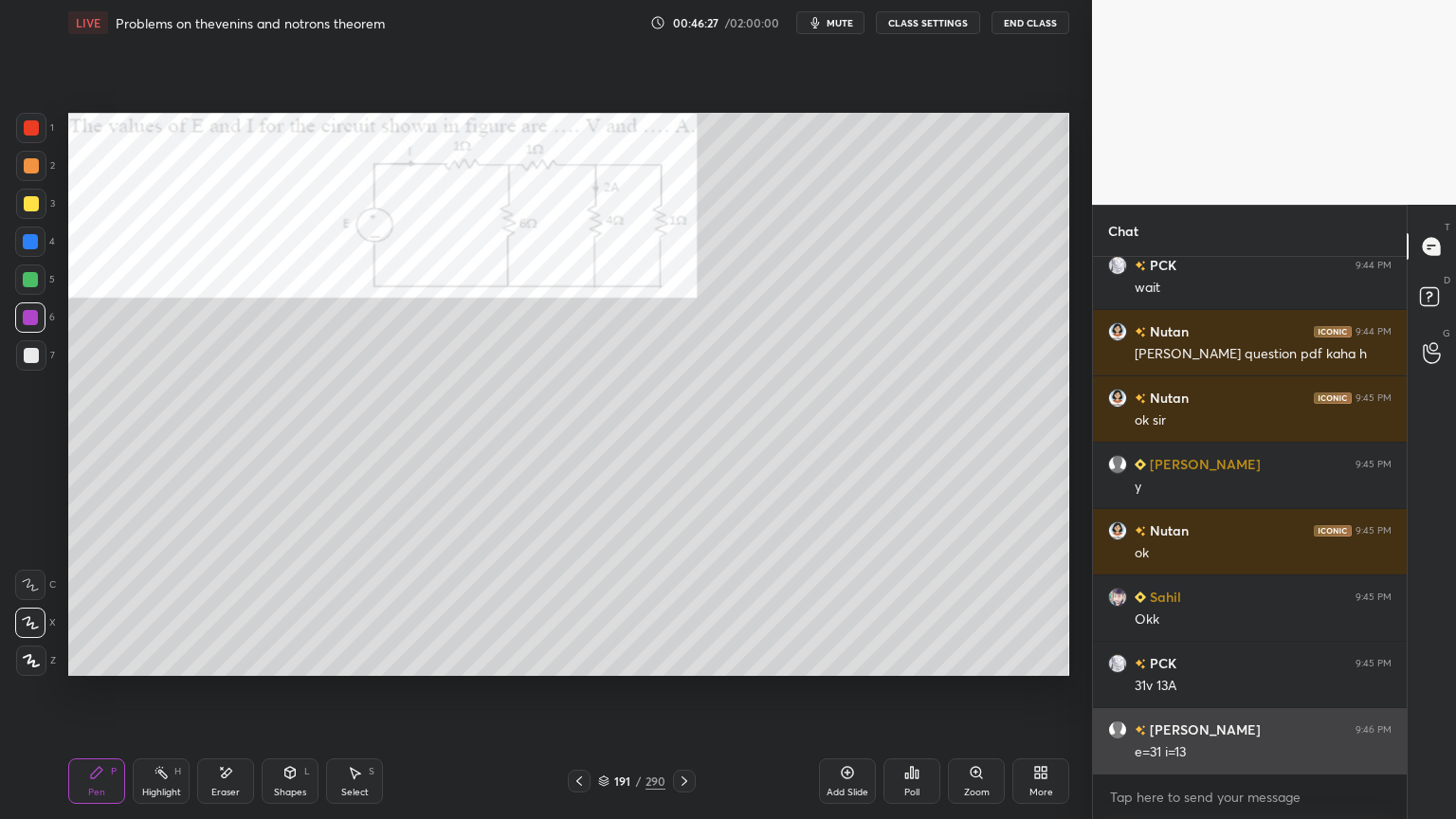 scroll, scrollTop: 9850, scrollLeft: 0, axis: vertical 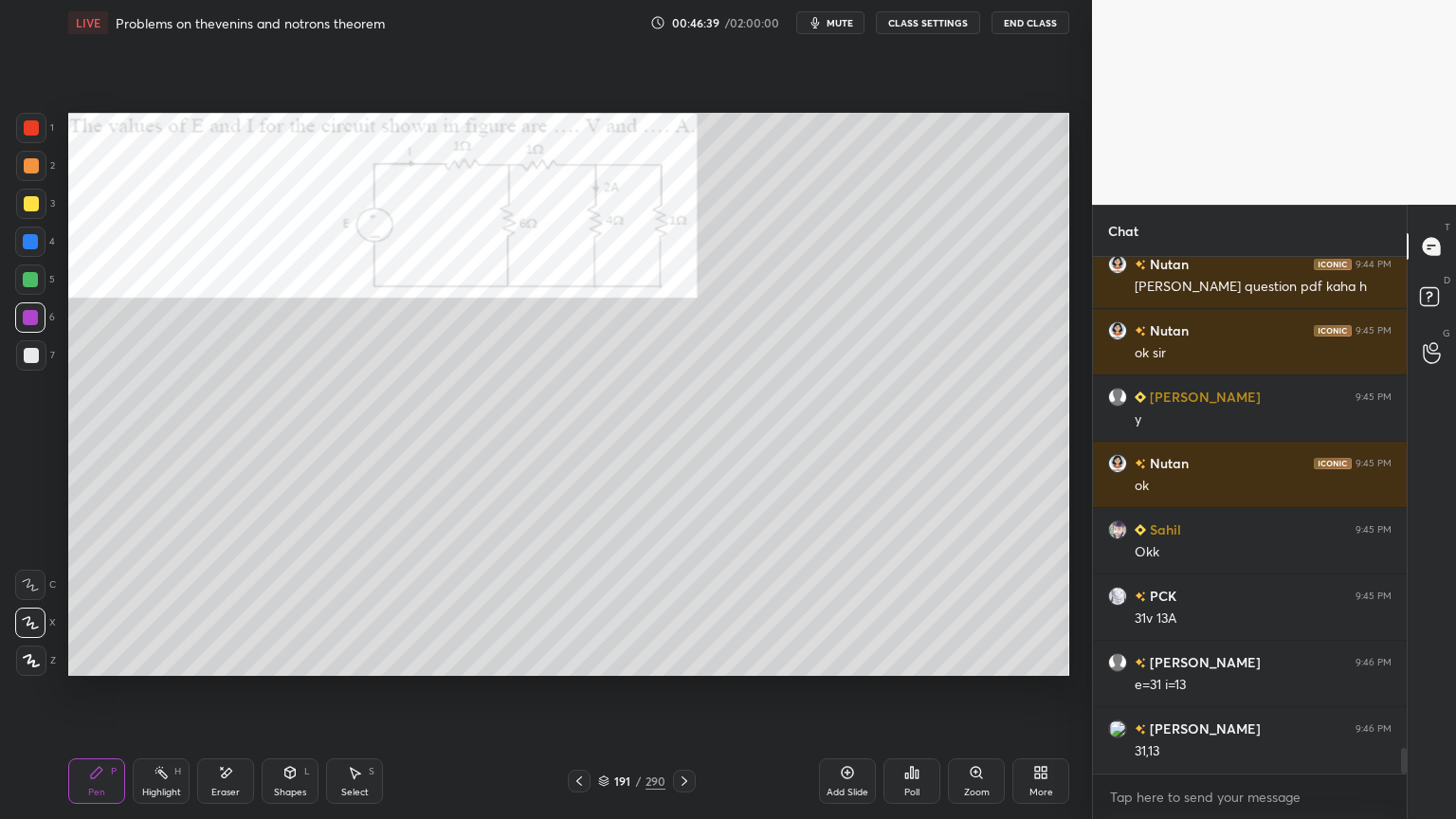 click at bounding box center (31, 128) 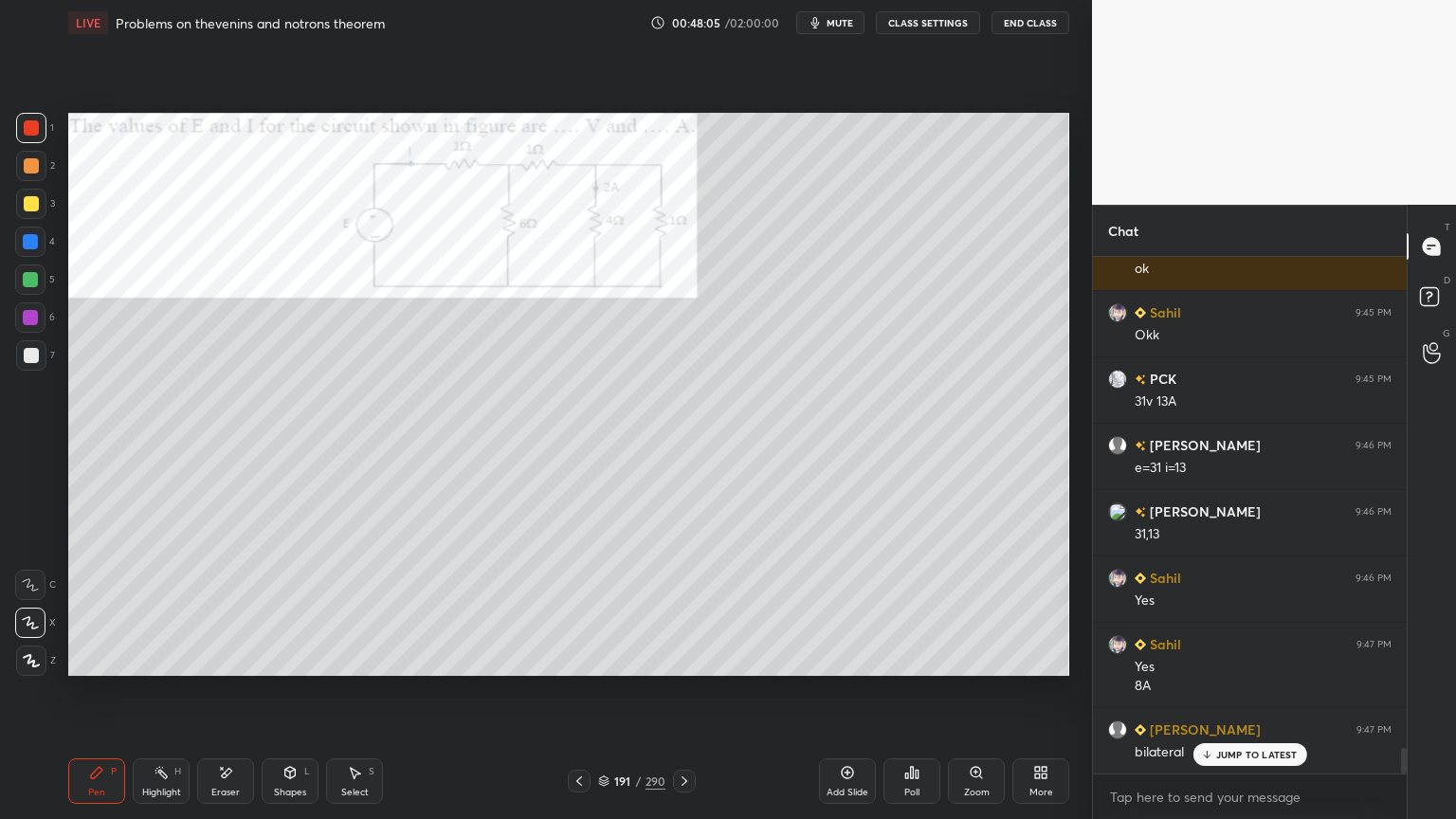 scroll, scrollTop: 10134, scrollLeft: 0, axis: vertical 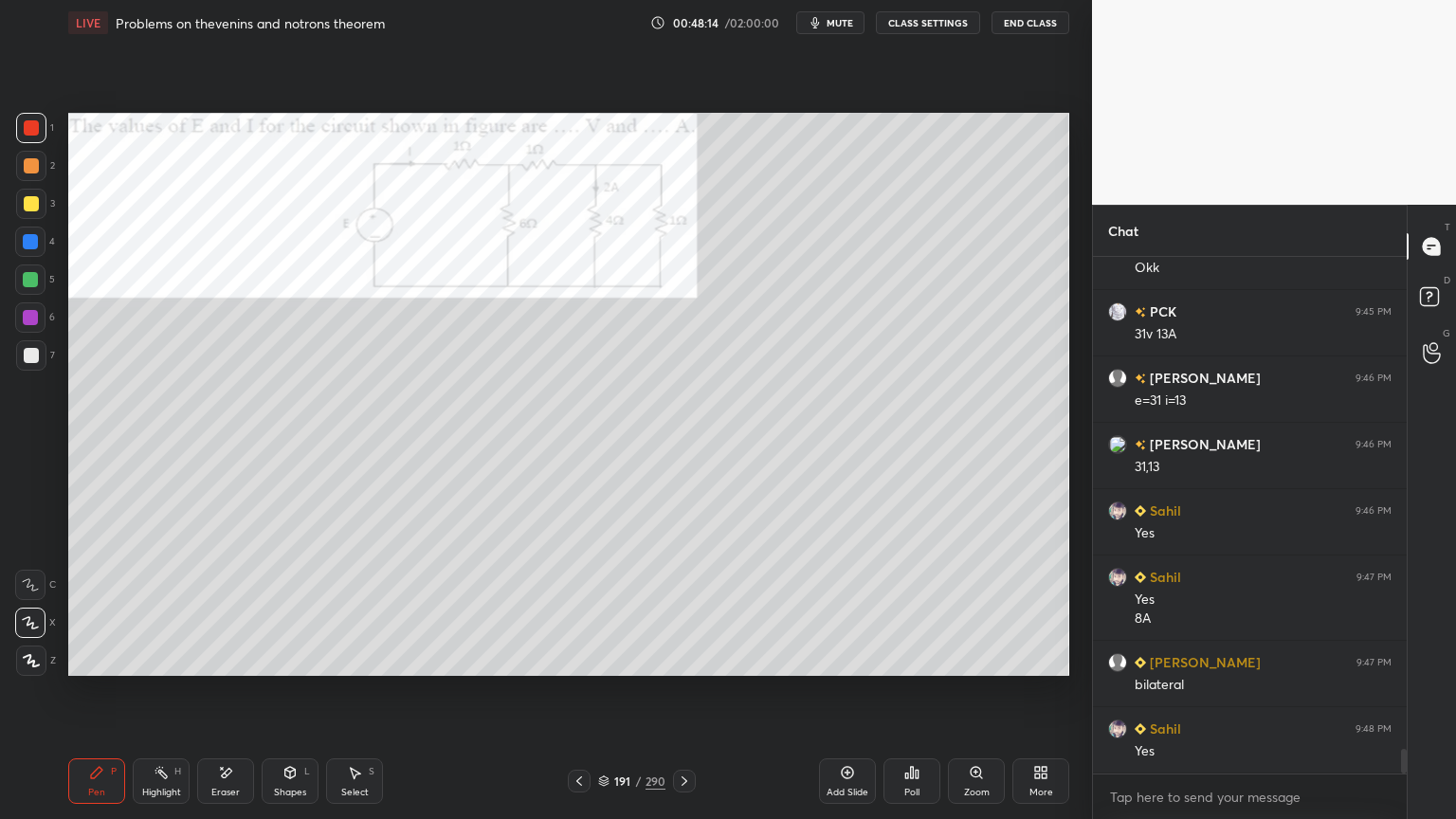 click on "Eraser" at bounding box center [226, 781] 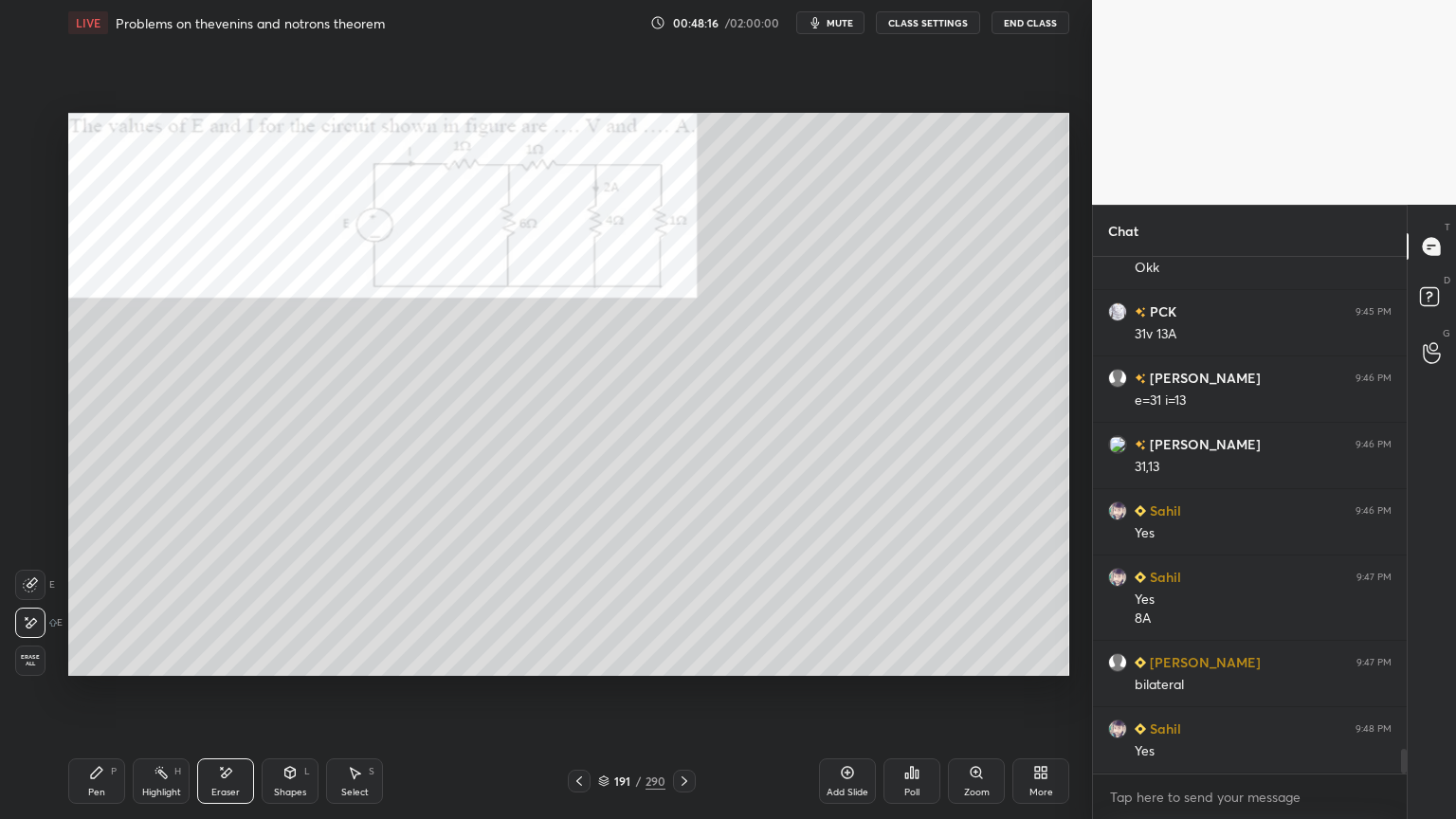 click 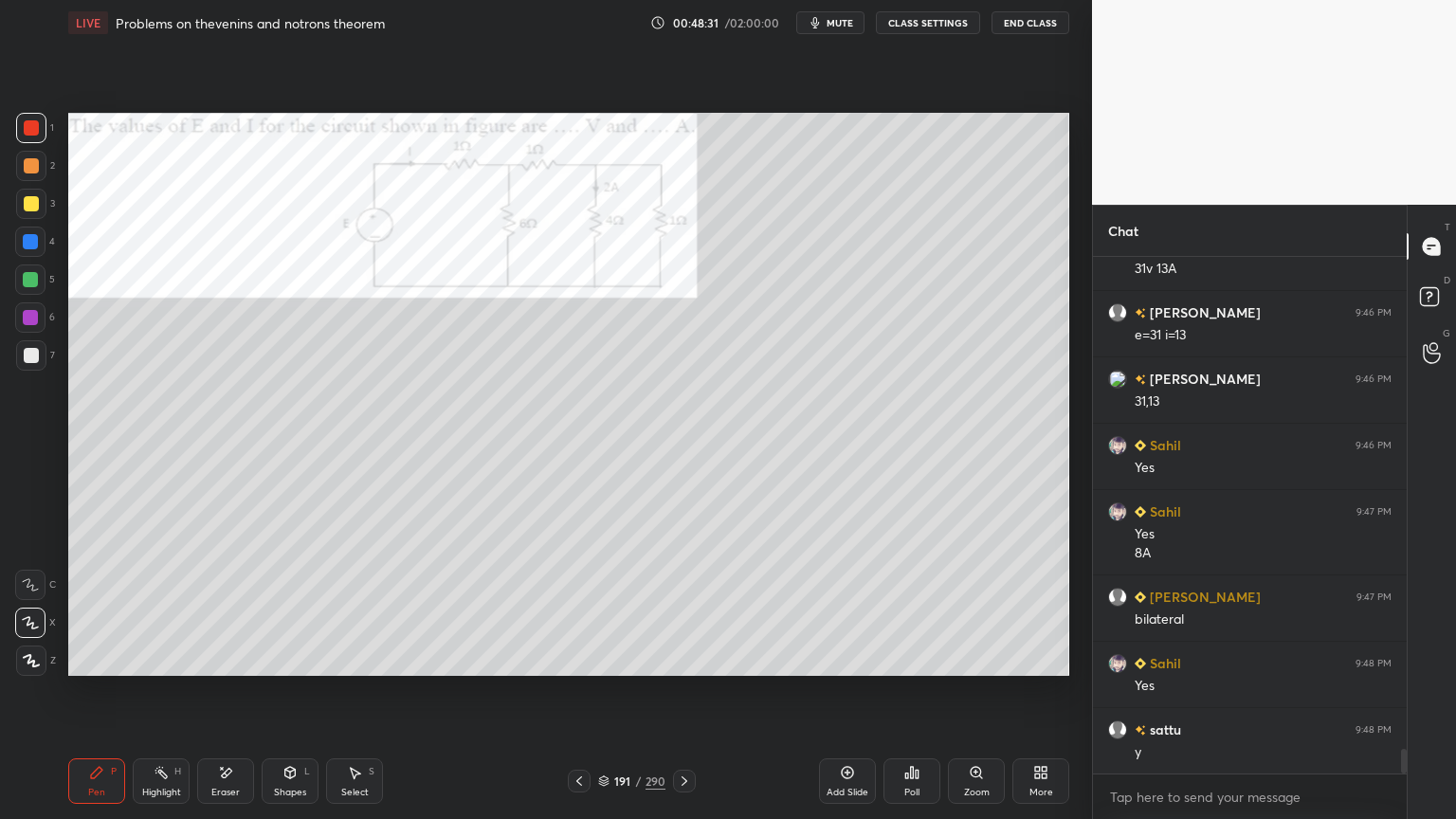 scroll, scrollTop: 10267, scrollLeft: 0, axis: vertical 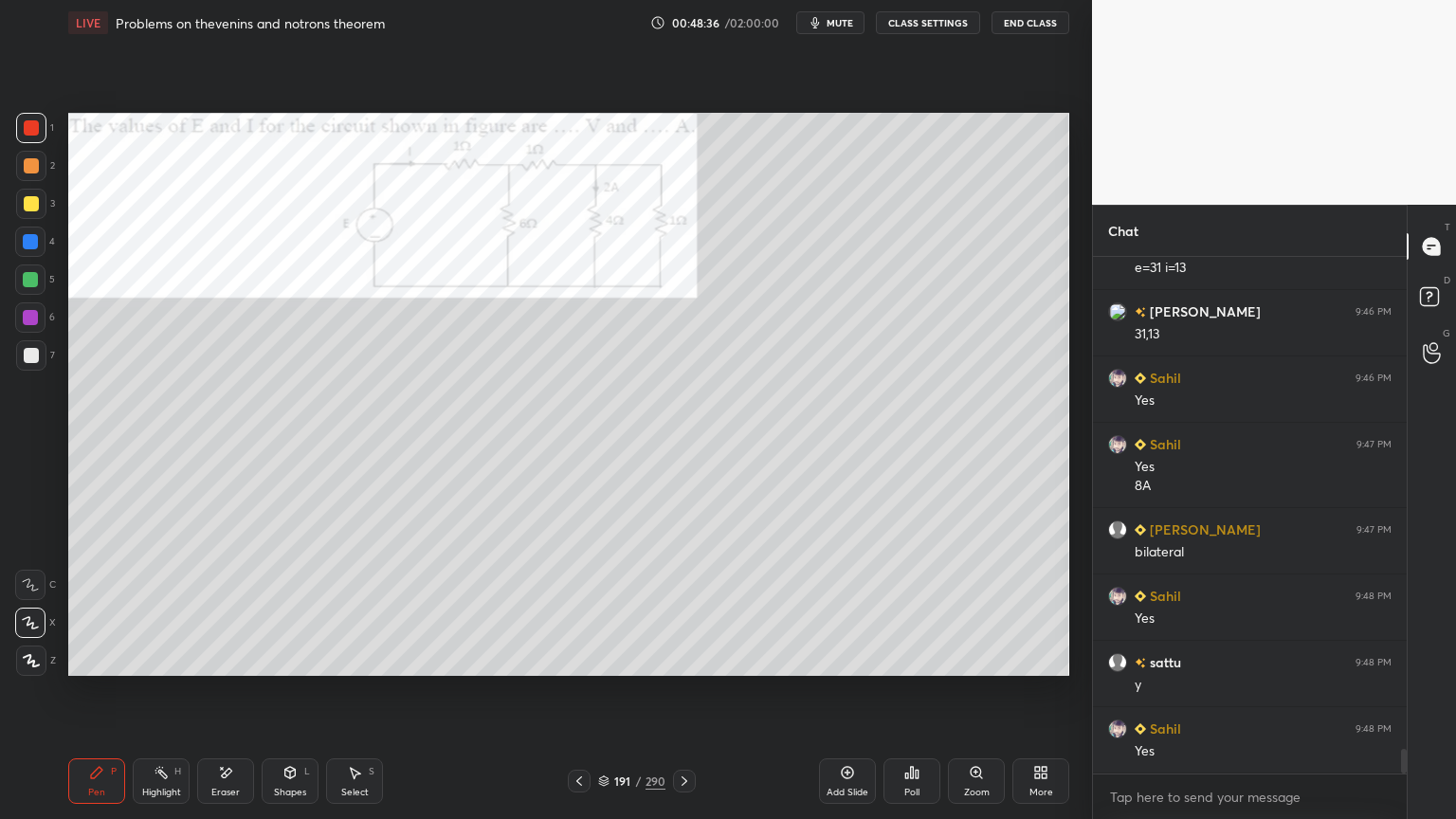 click at bounding box center [31, 204] 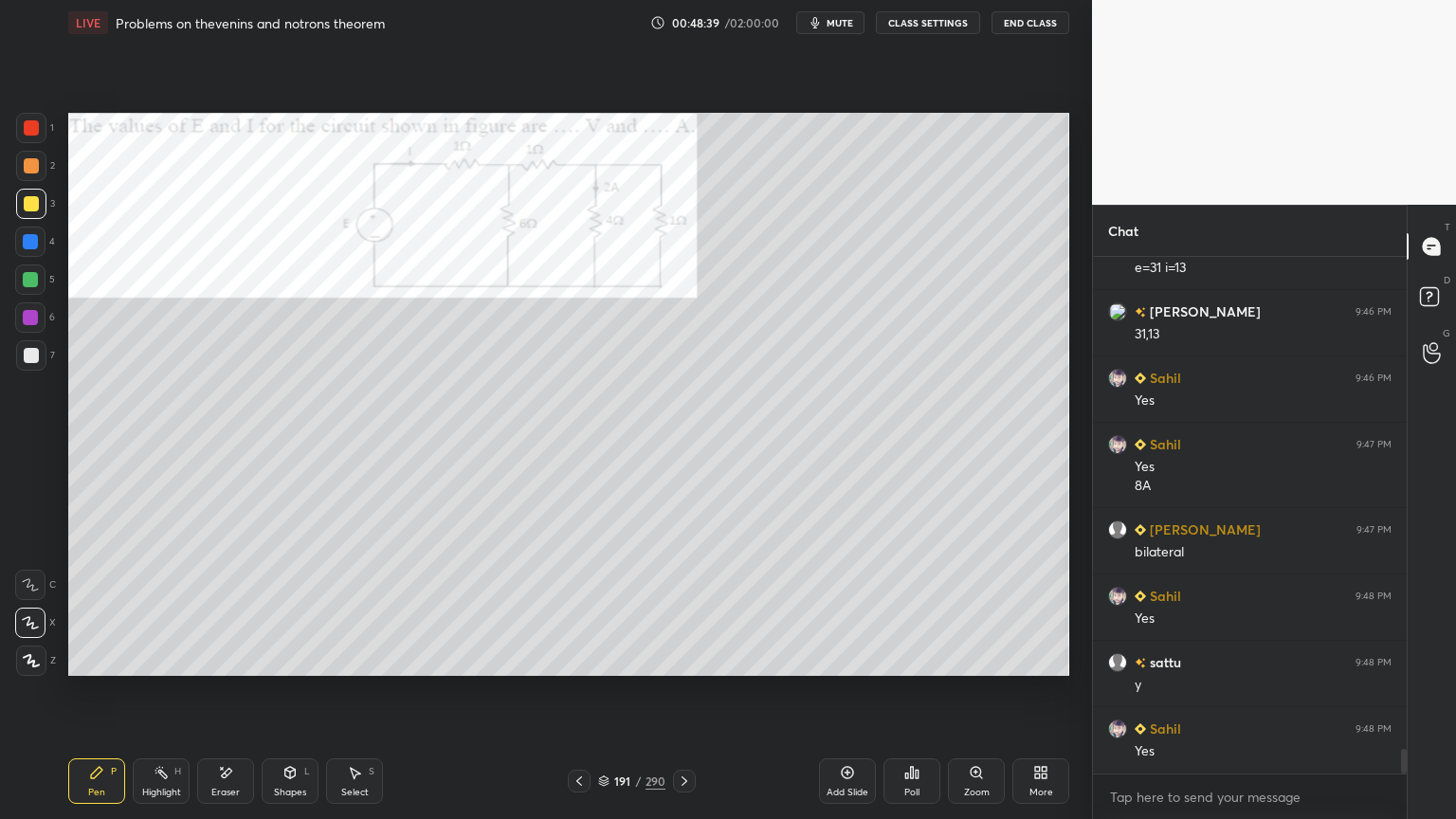 click at bounding box center [30, 318] 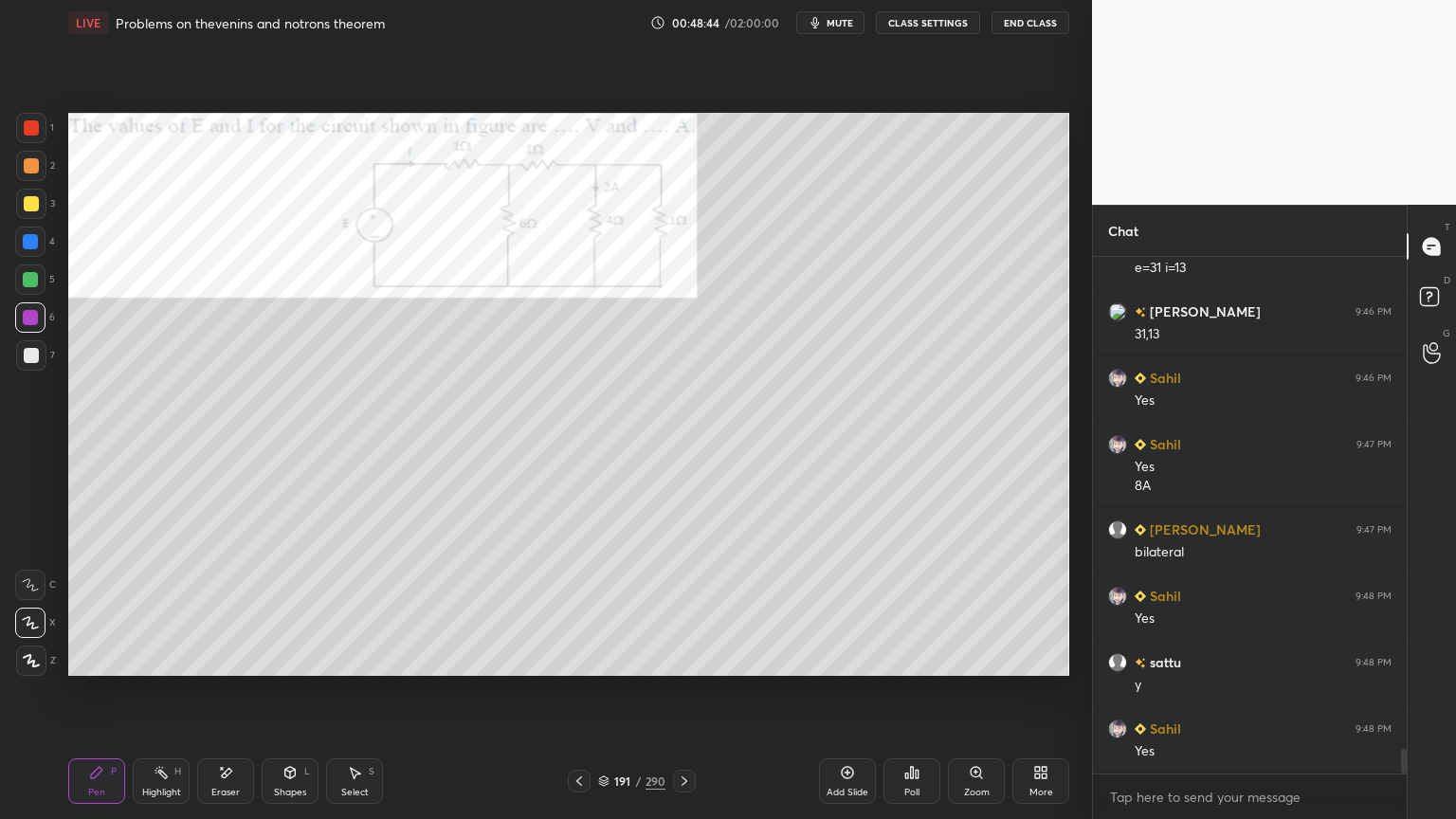 click at bounding box center (31, 204) 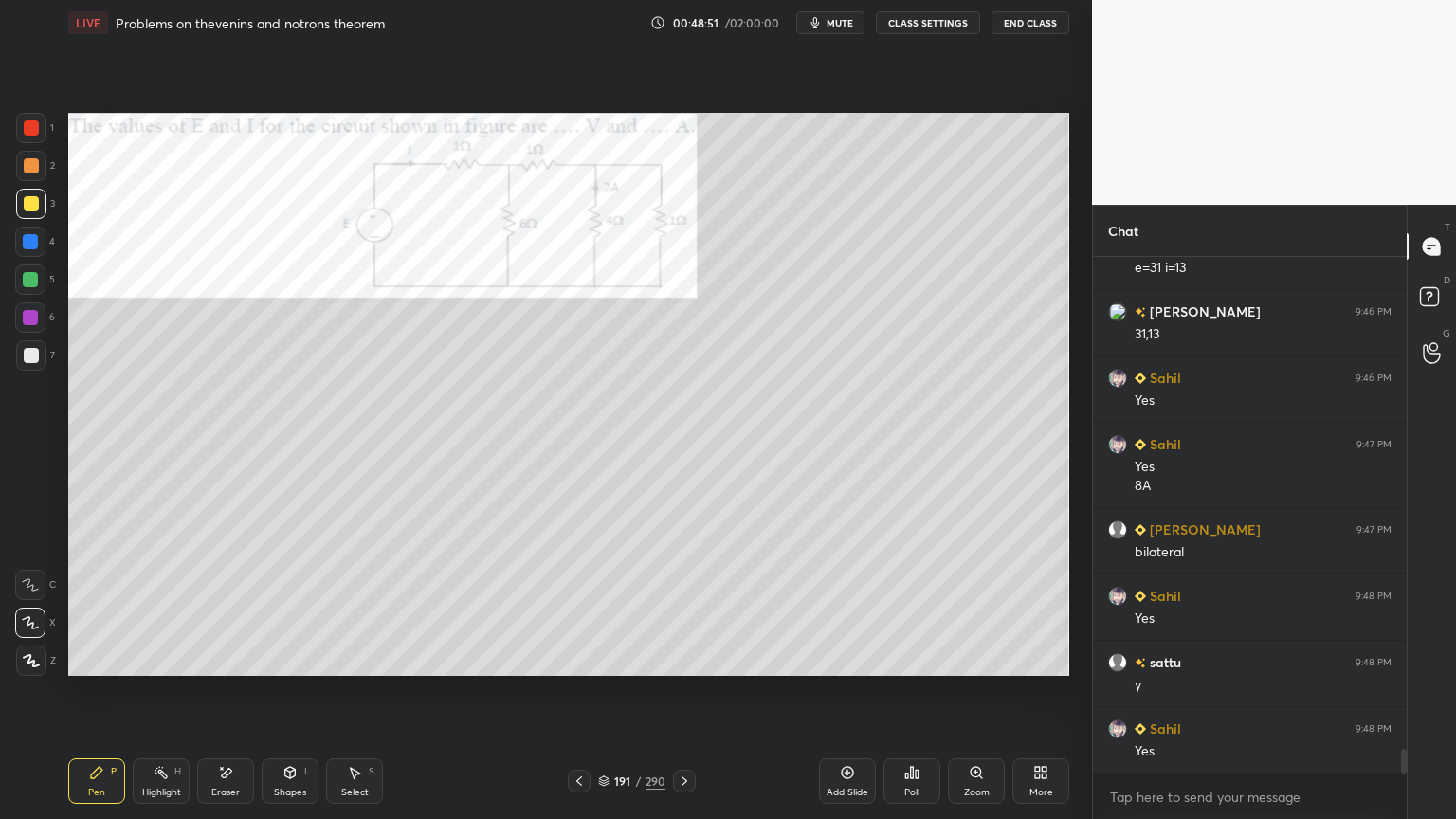 scroll, scrollTop: 10332, scrollLeft: 0, axis: vertical 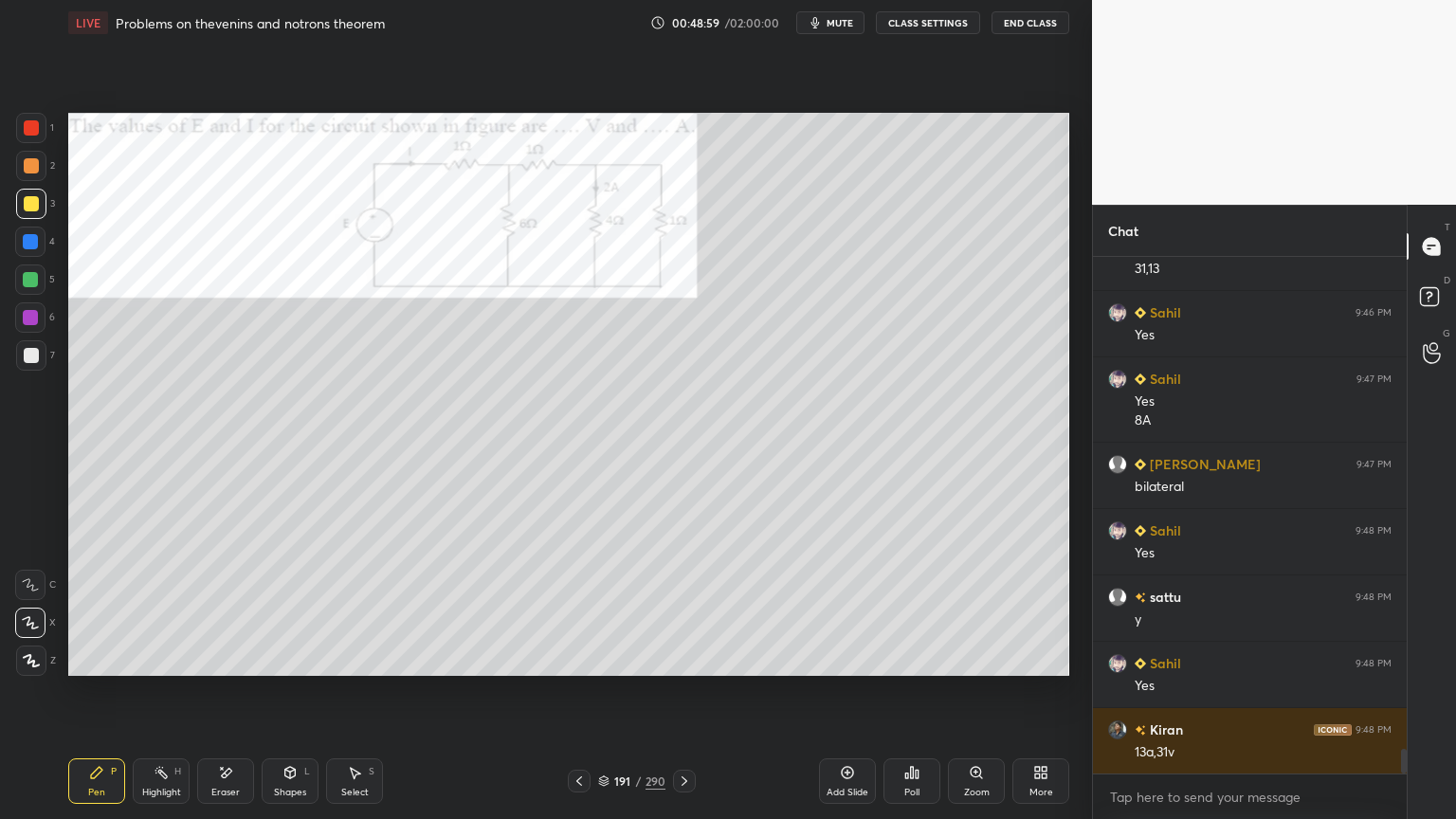 click on "Eraser" at bounding box center (226, 781) 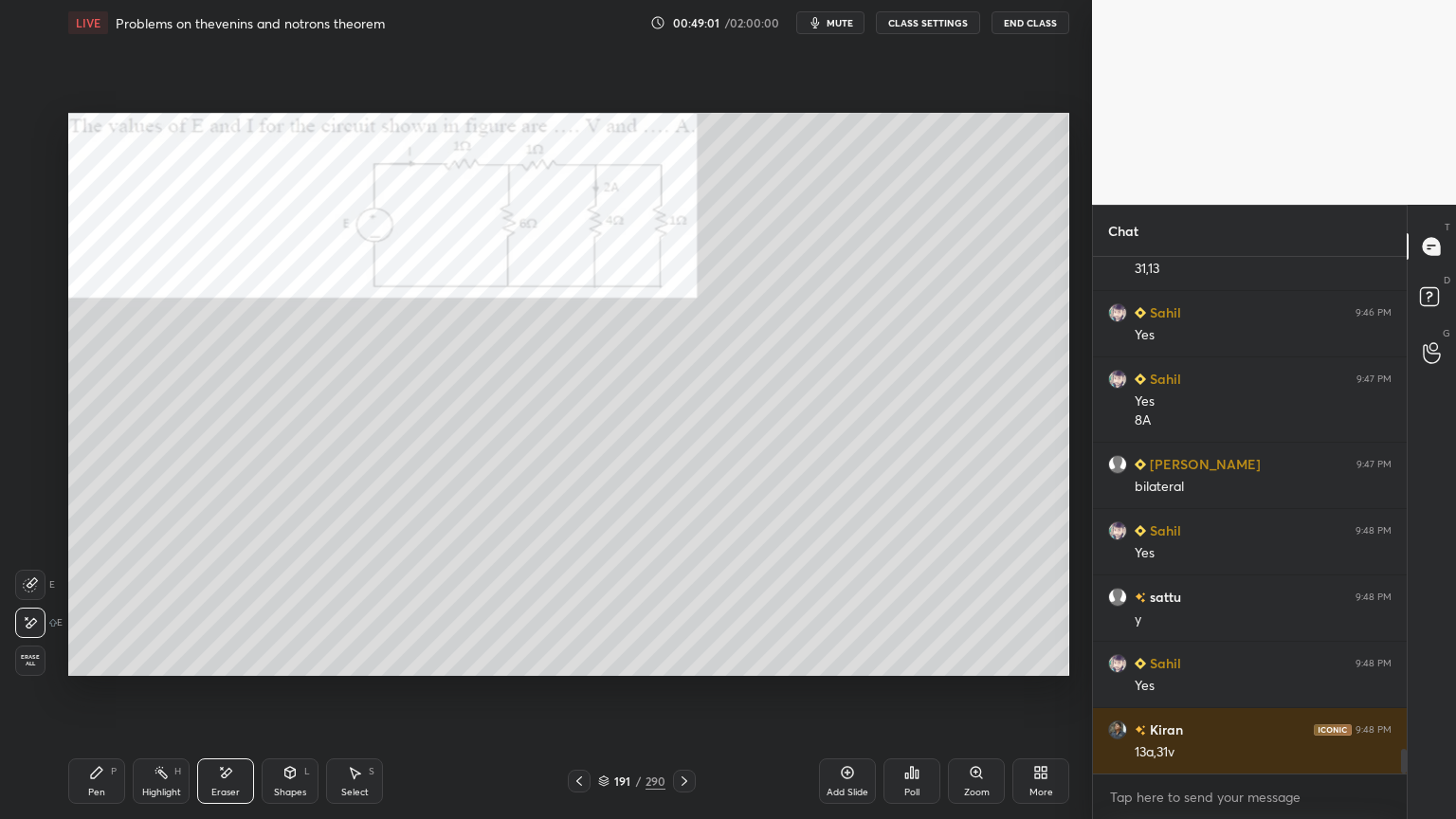 click on "Pen P" at bounding box center [97, 781] 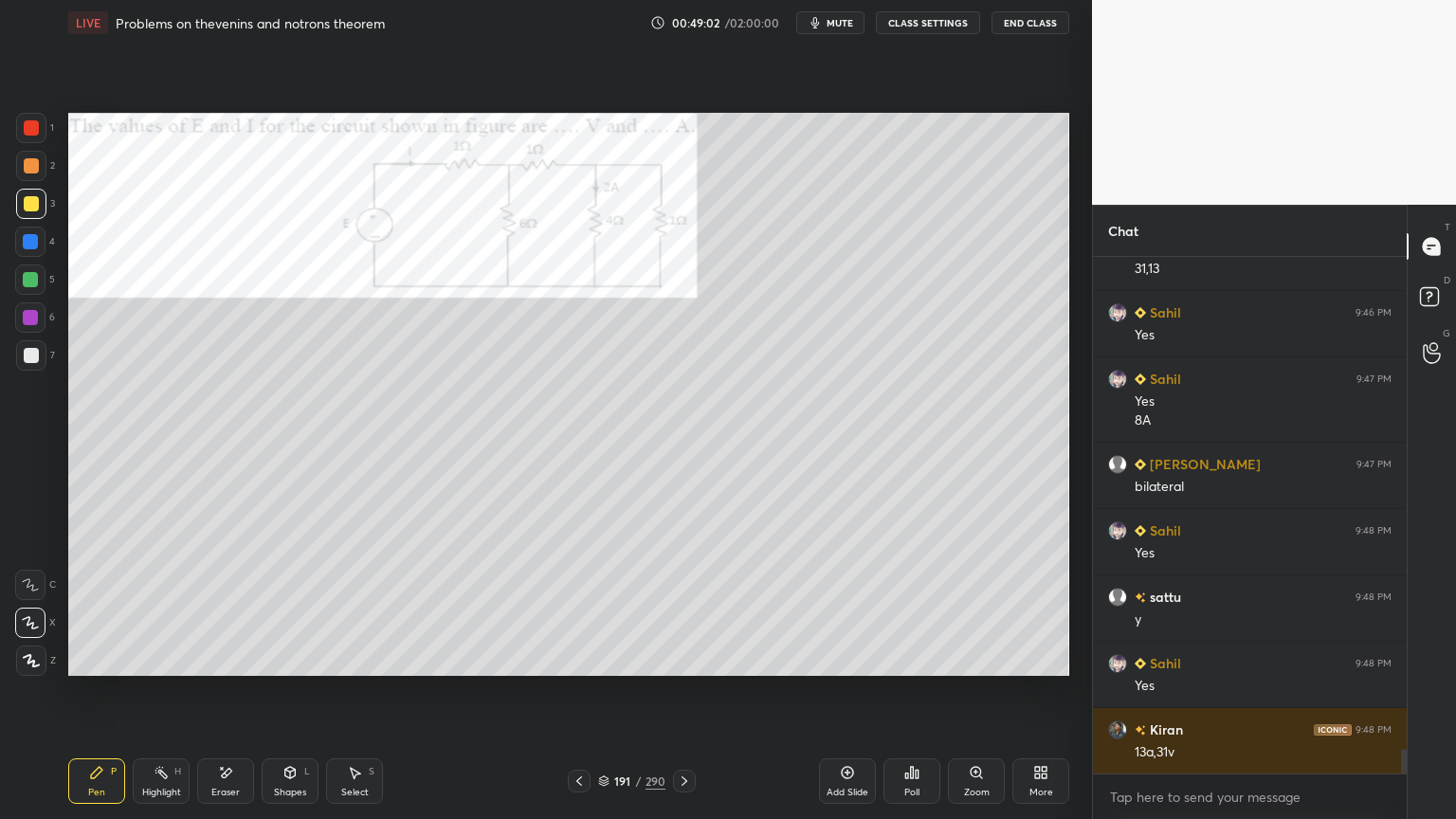 click at bounding box center (30, 318) 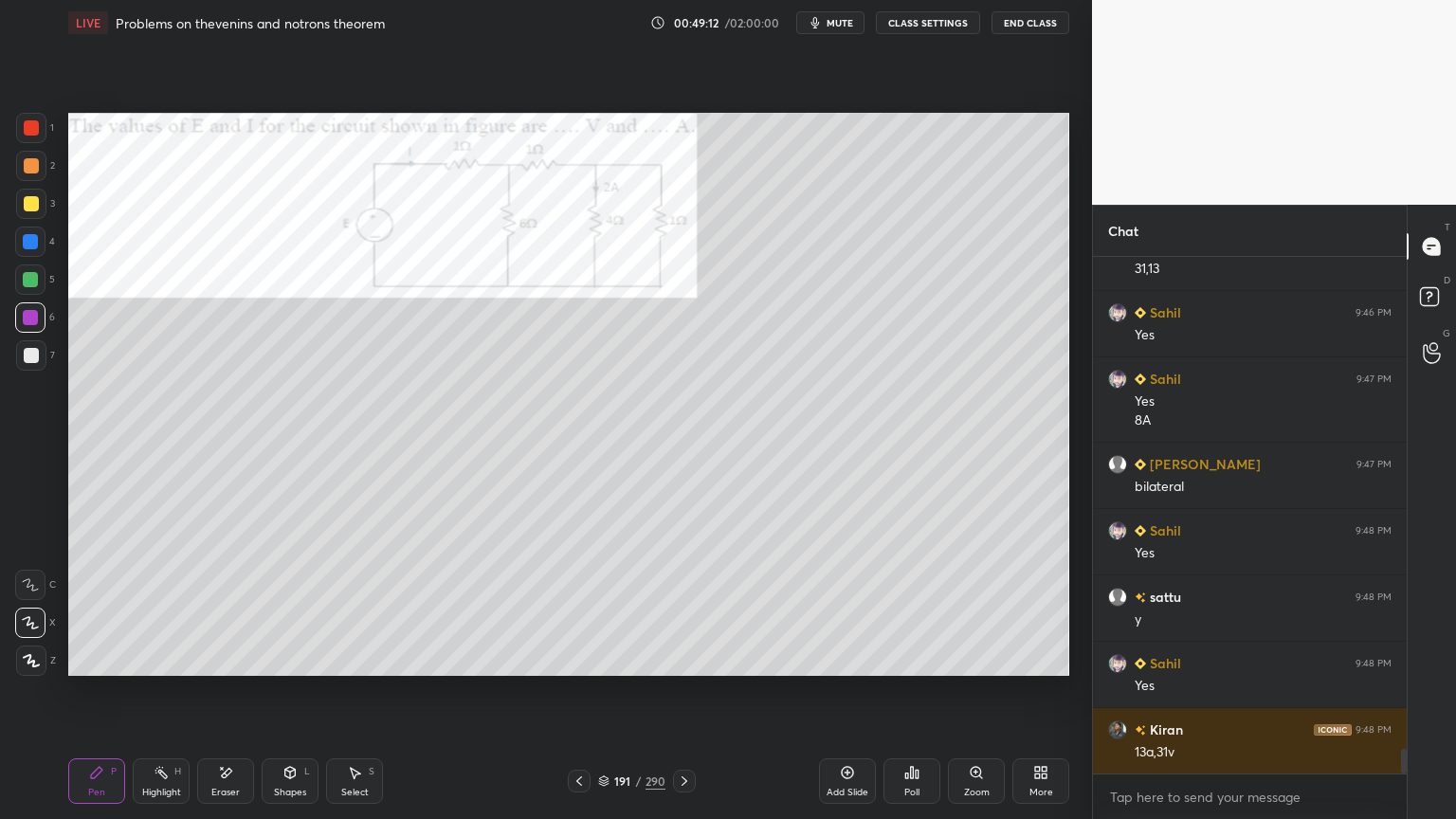 click at bounding box center [30, 242] 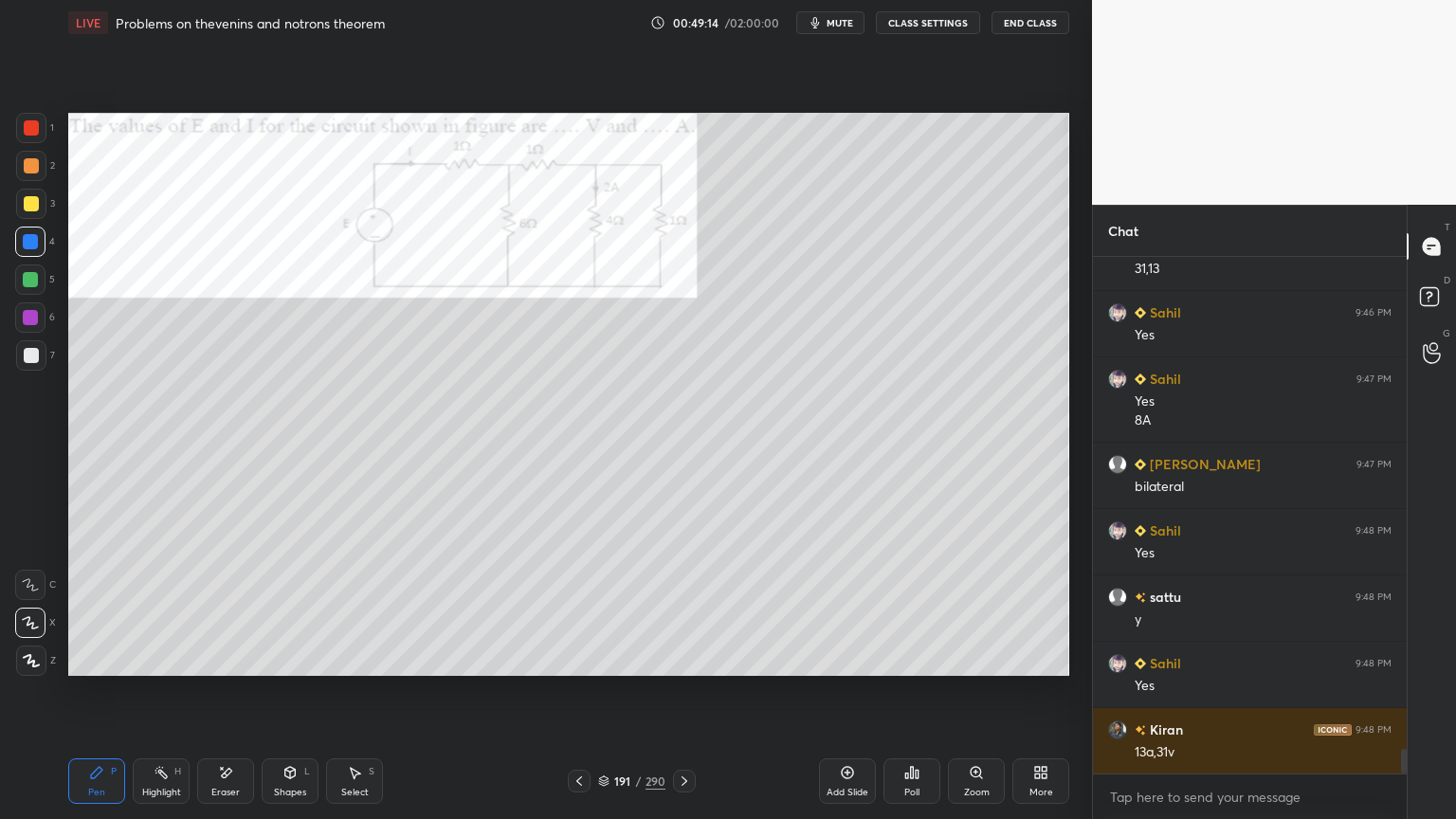 click 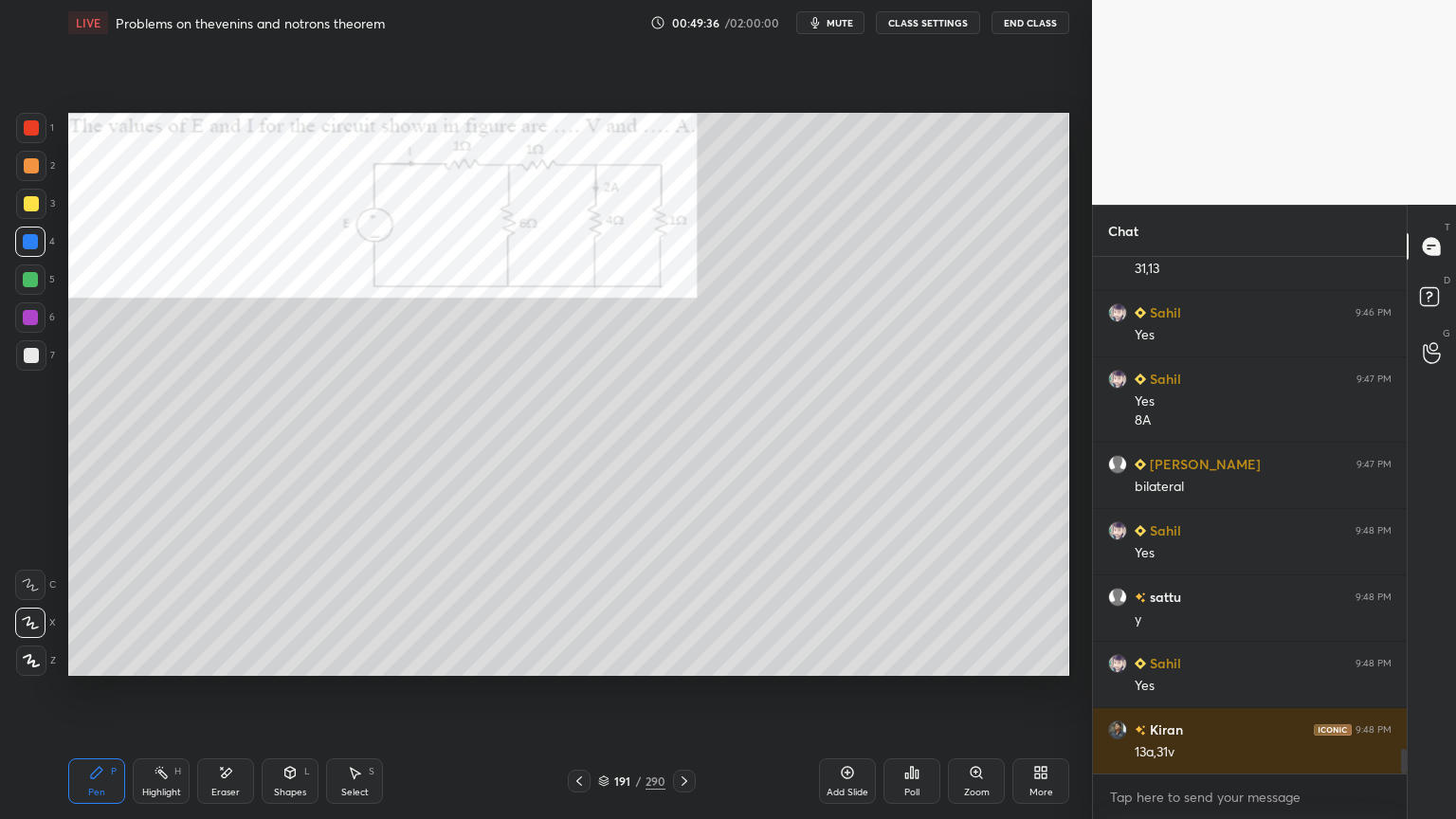 scroll, scrollTop: 10400, scrollLeft: 0, axis: vertical 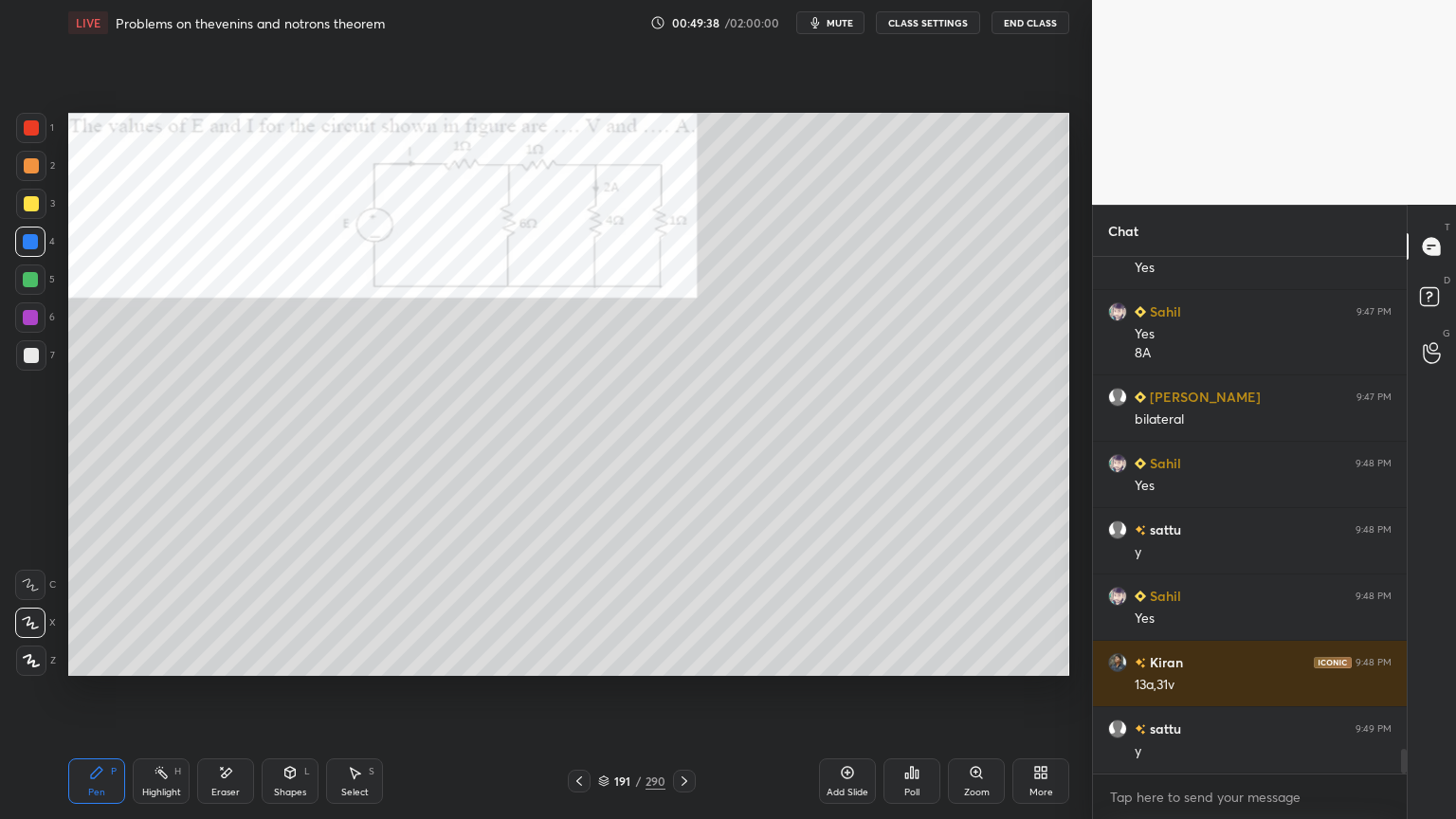 click at bounding box center (31, 128) 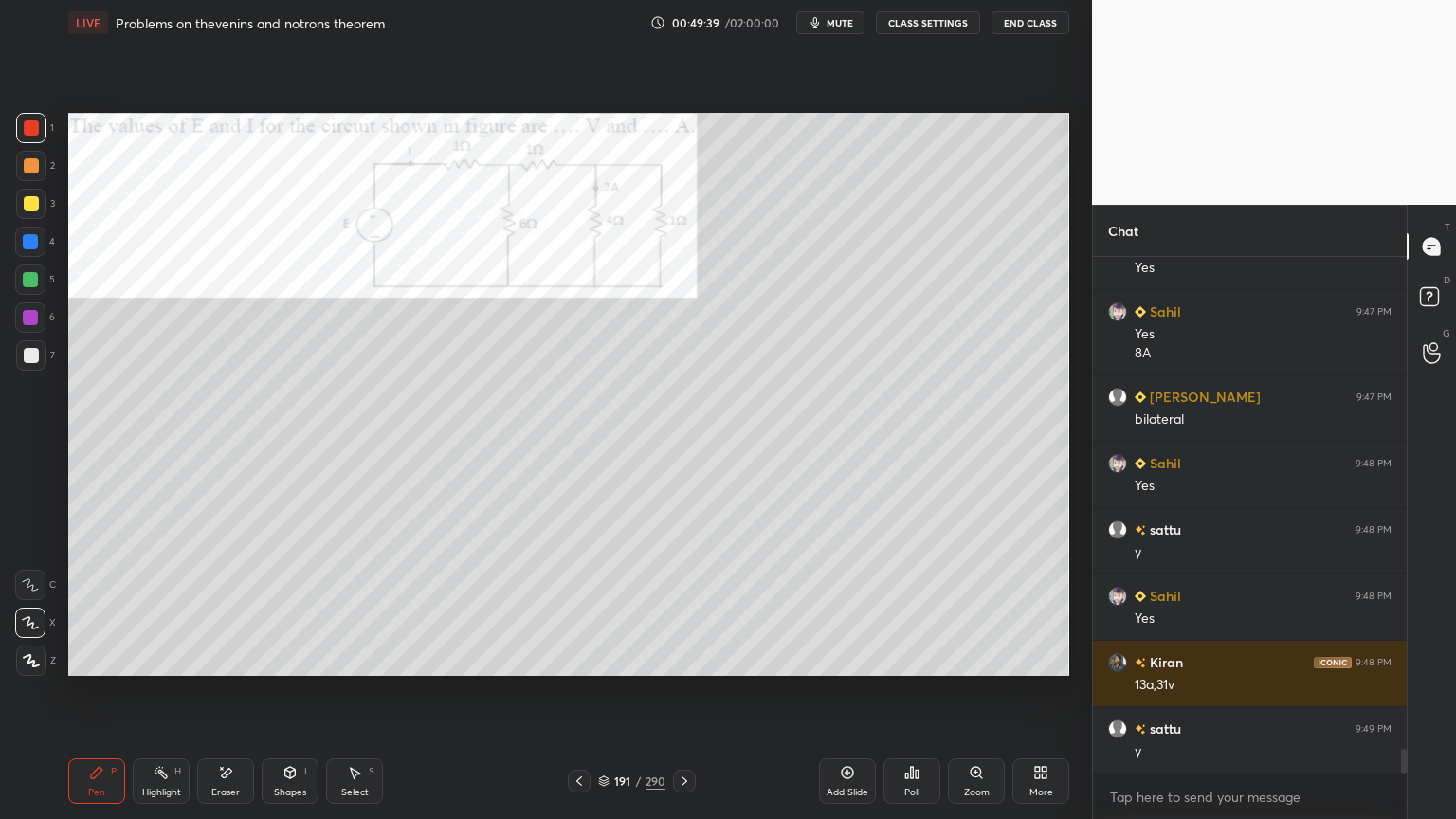 click 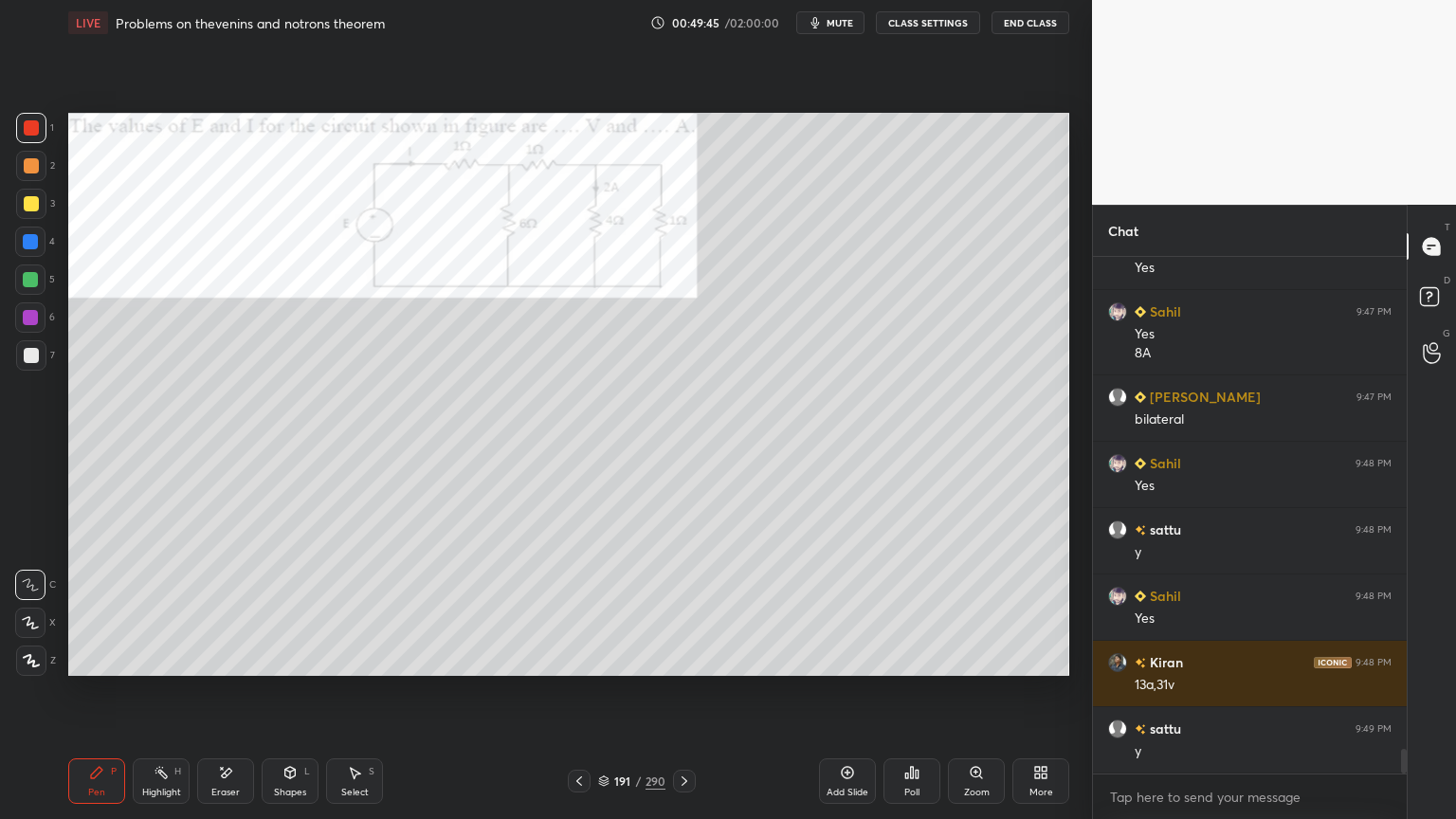 scroll, scrollTop: 10445, scrollLeft: 0, axis: vertical 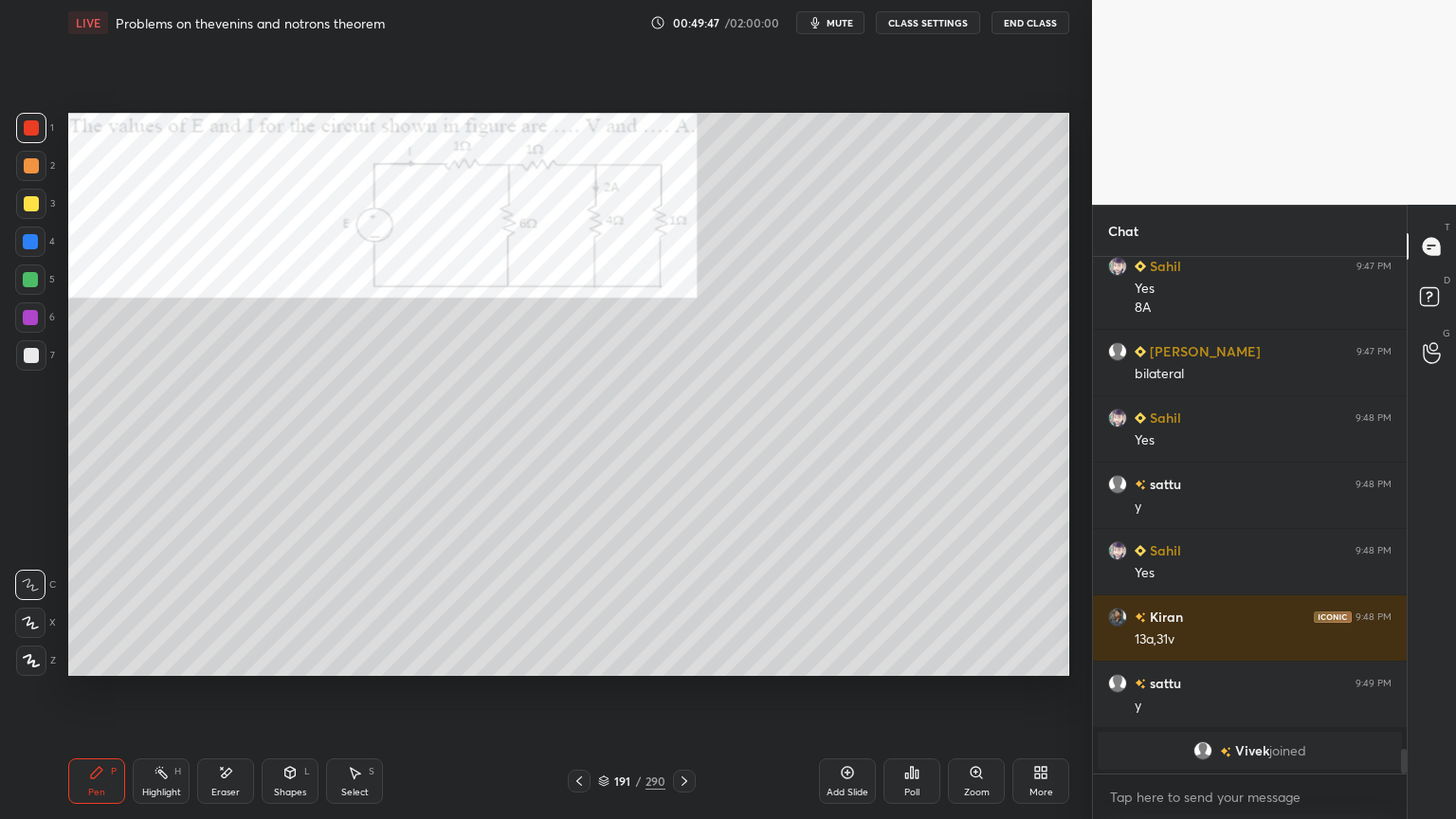 click 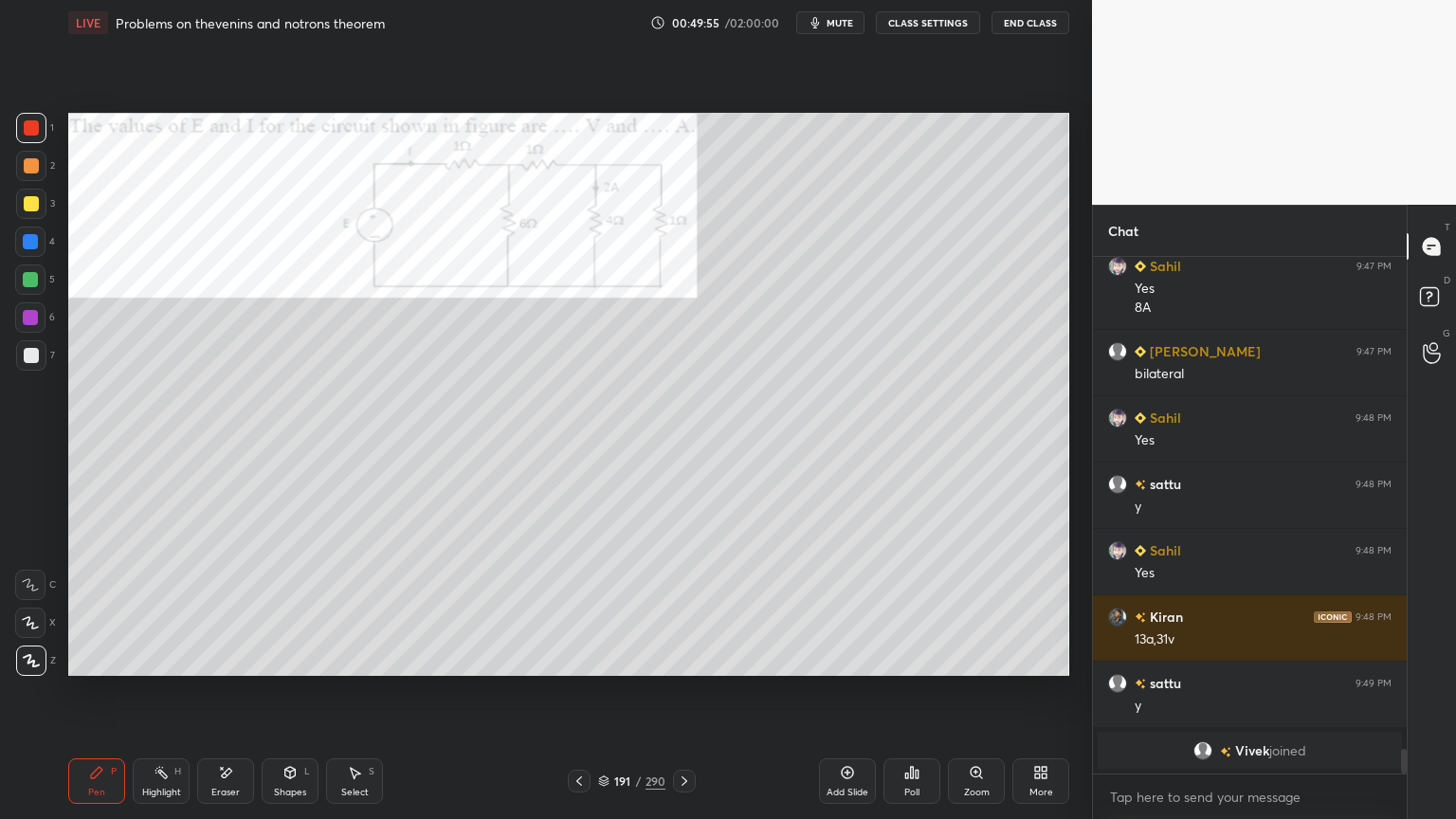 click at bounding box center [31, 204] 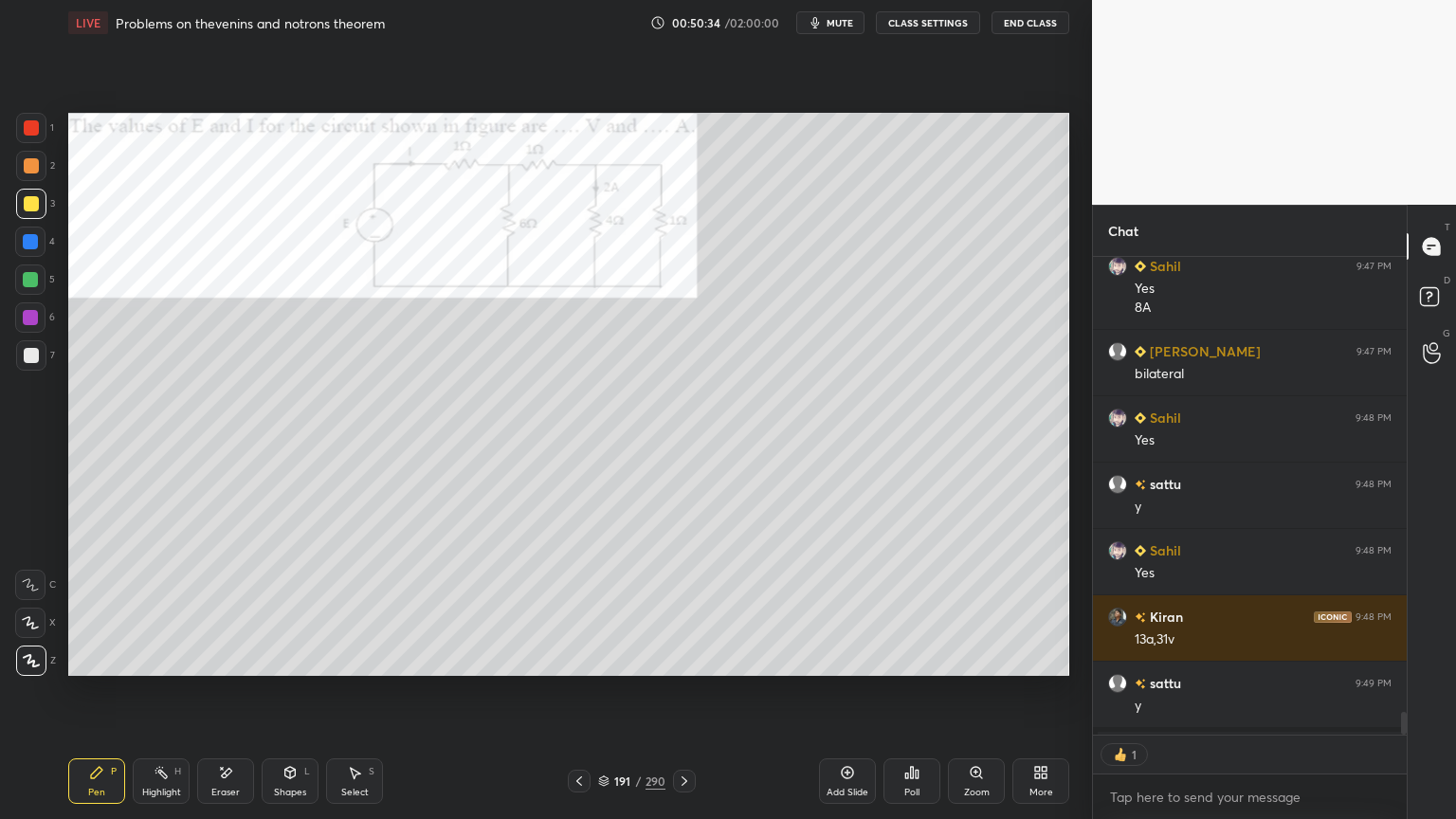 scroll, scrollTop: 6, scrollLeft: 6, axis: both 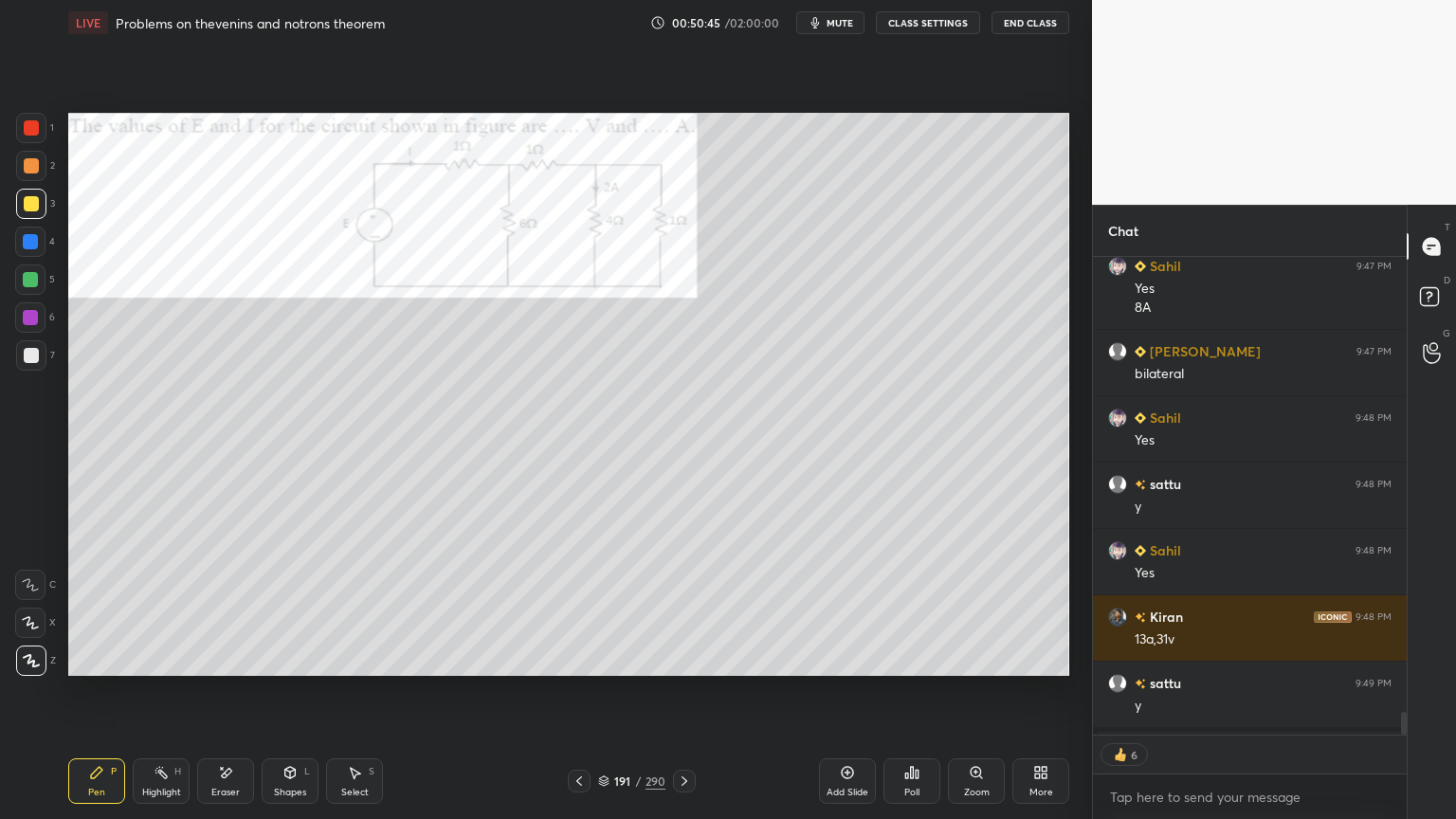 click 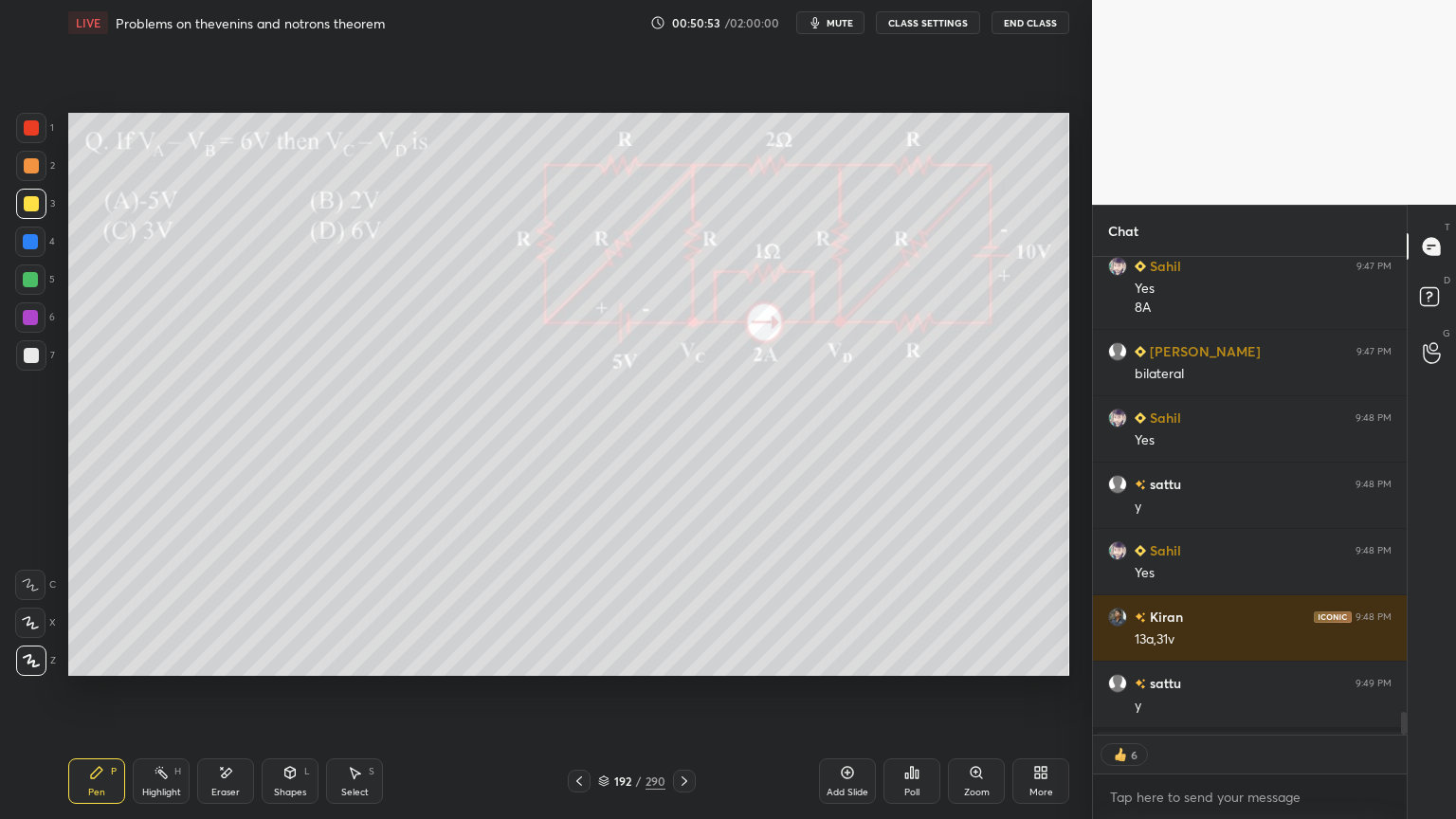 scroll, scrollTop: 7, scrollLeft: 6, axis: both 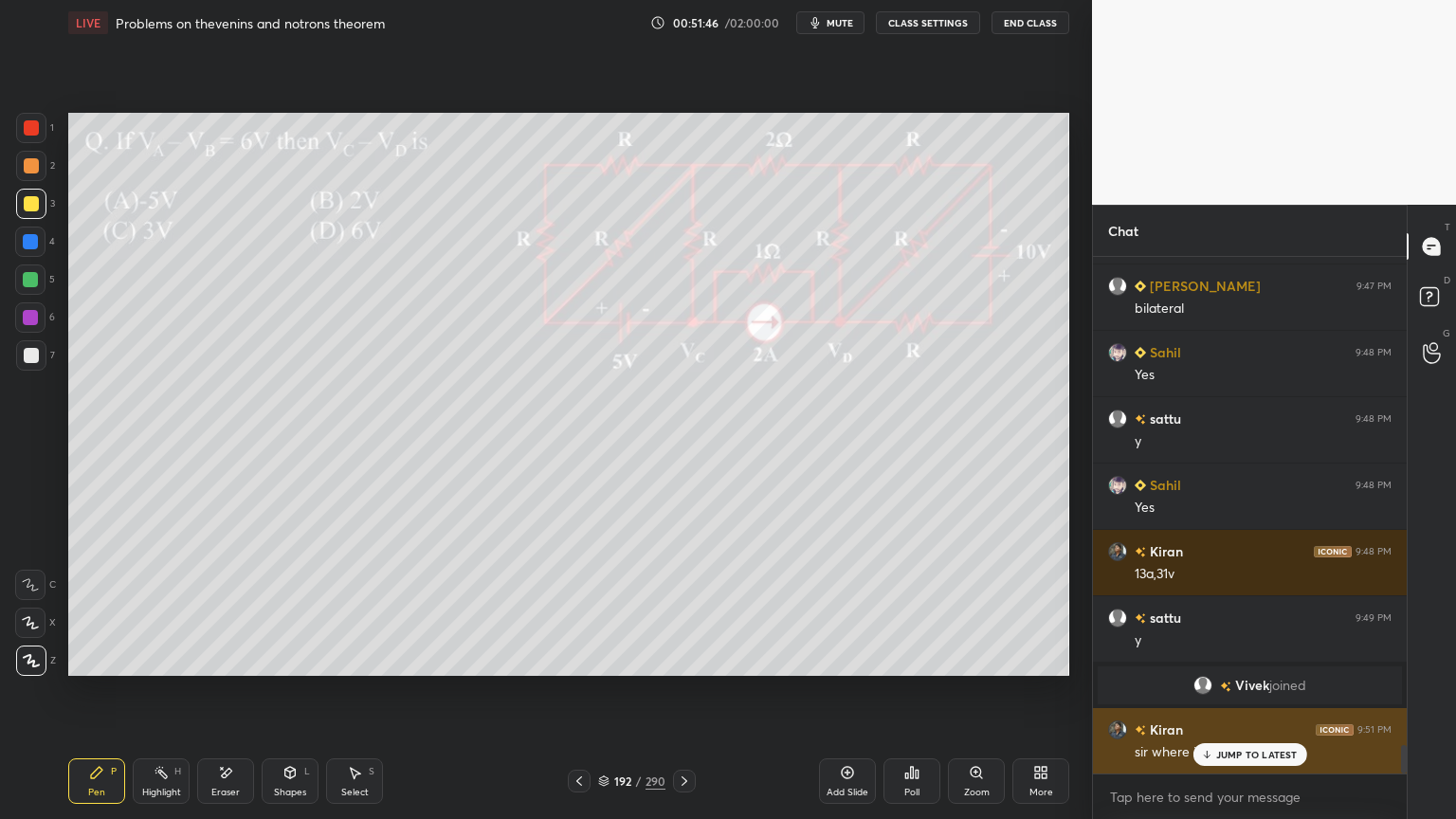 click on "Kiran 9:51 PM sir where is Va and Vb" at bounding box center (1249, 740) 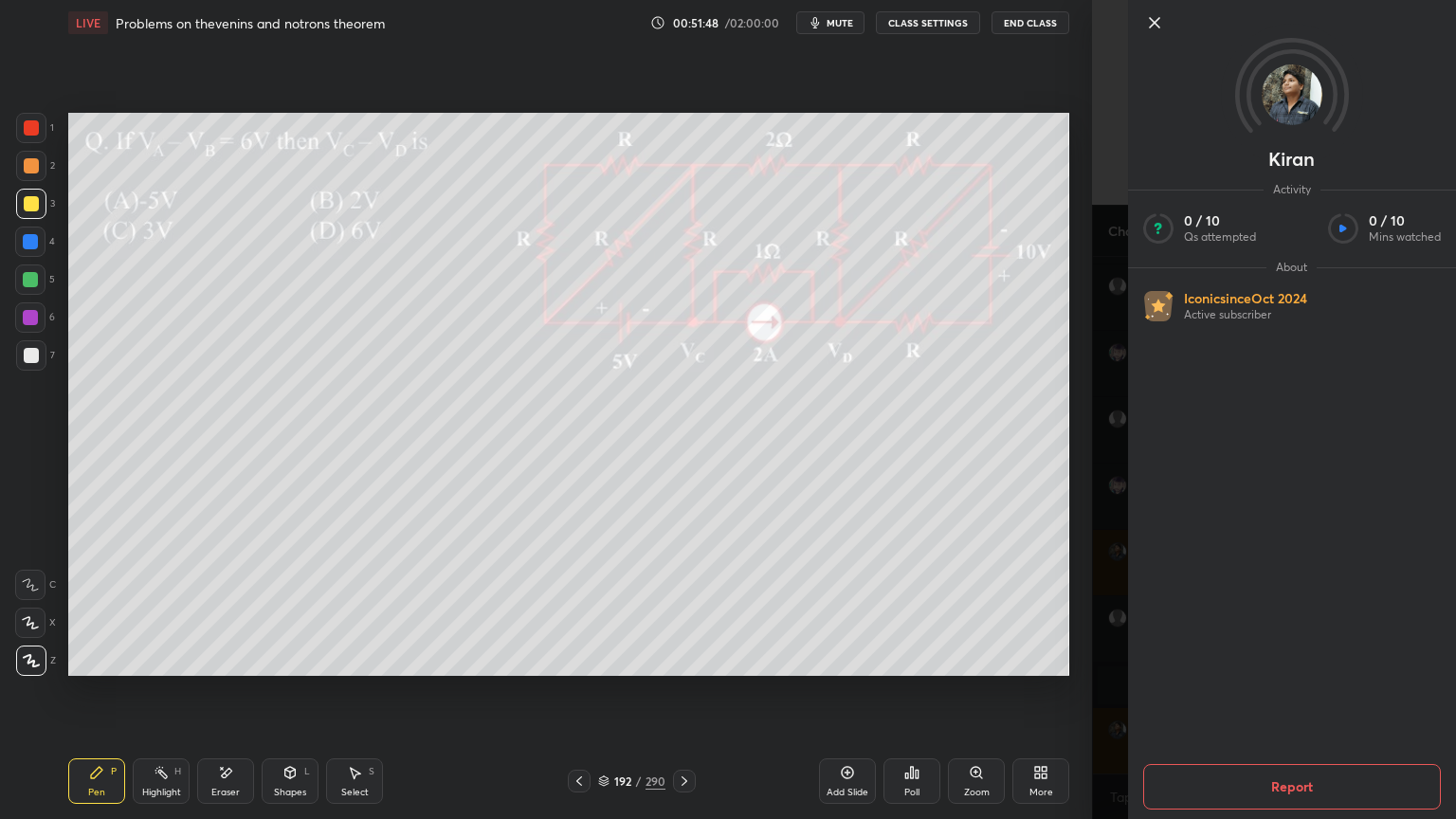 click 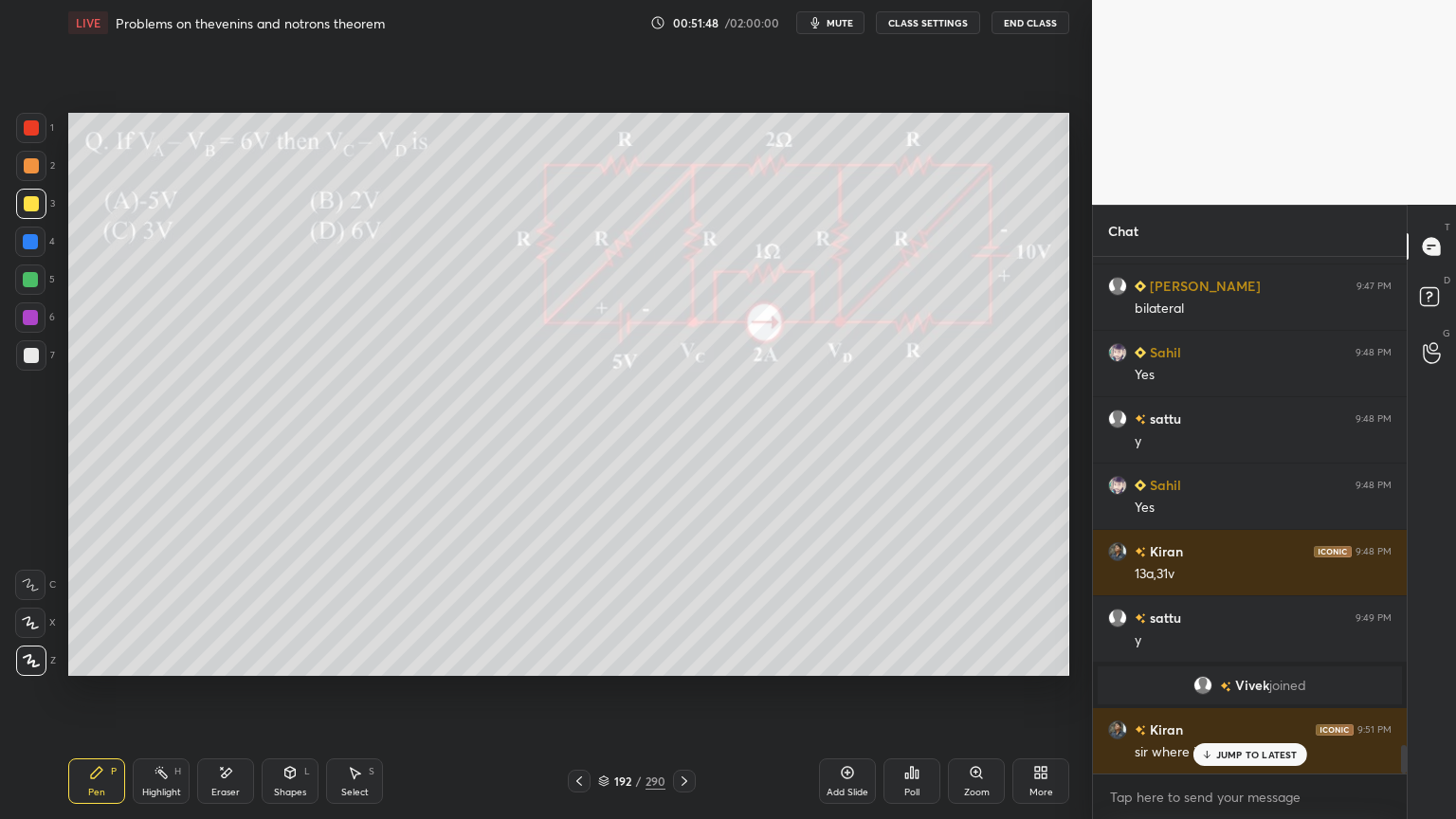 scroll, scrollTop: 8818, scrollLeft: 0, axis: vertical 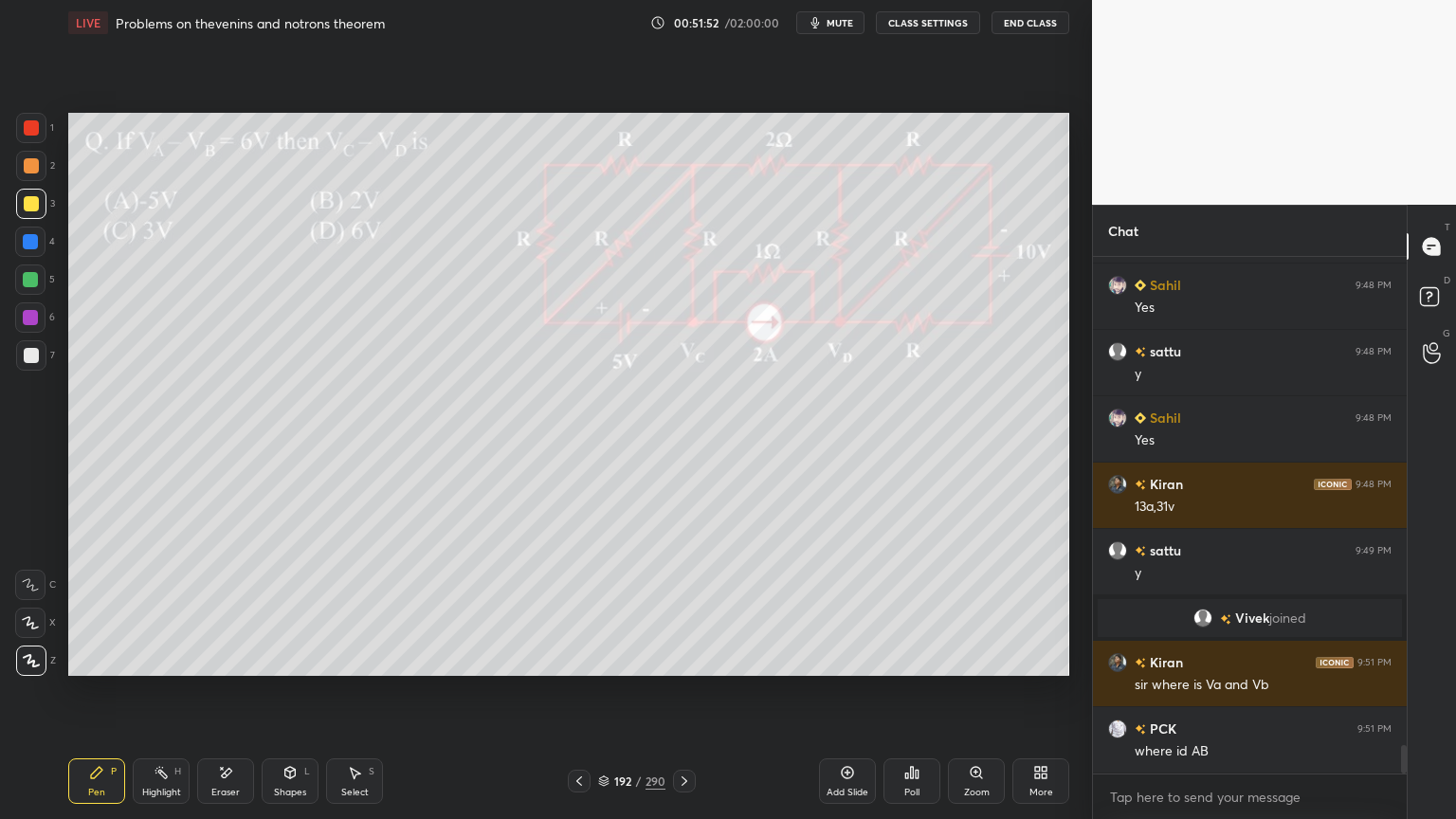 click at bounding box center [31, 204] 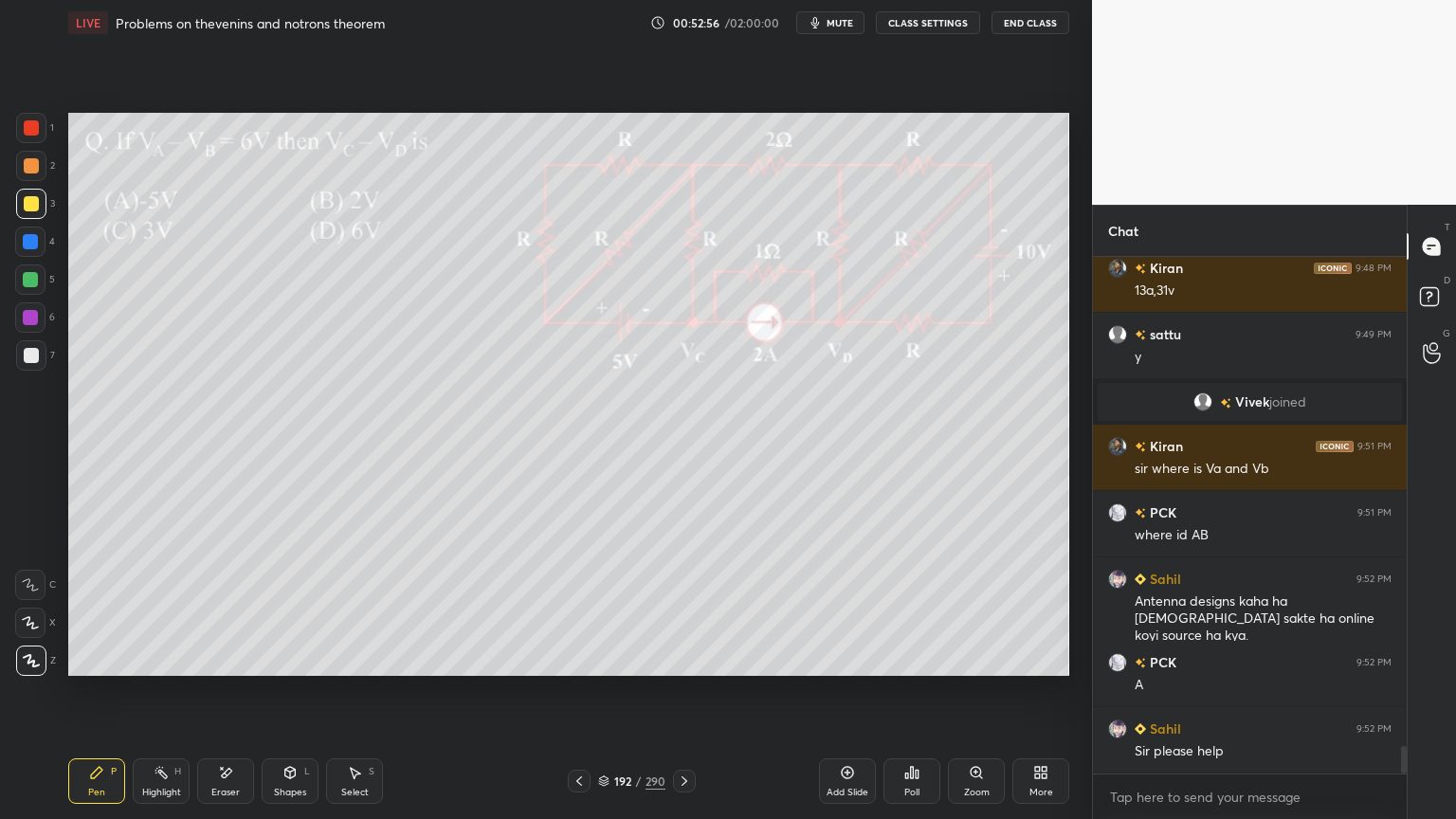 scroll, scrollTop: 9100, scrollLeft: 0, axis: vertical 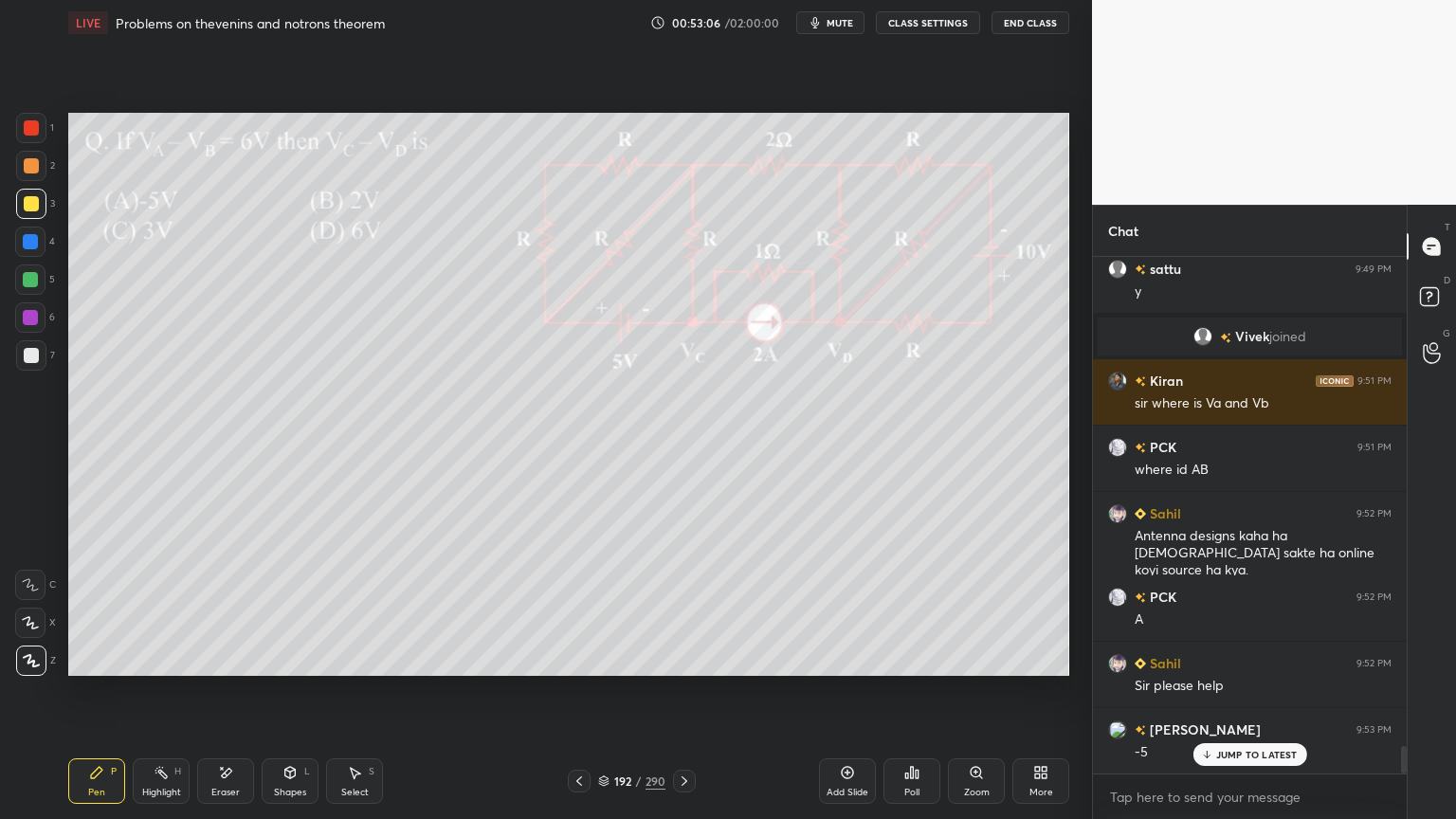 click on "JUMP TO LATEST" at bounding box center (1257, 755) 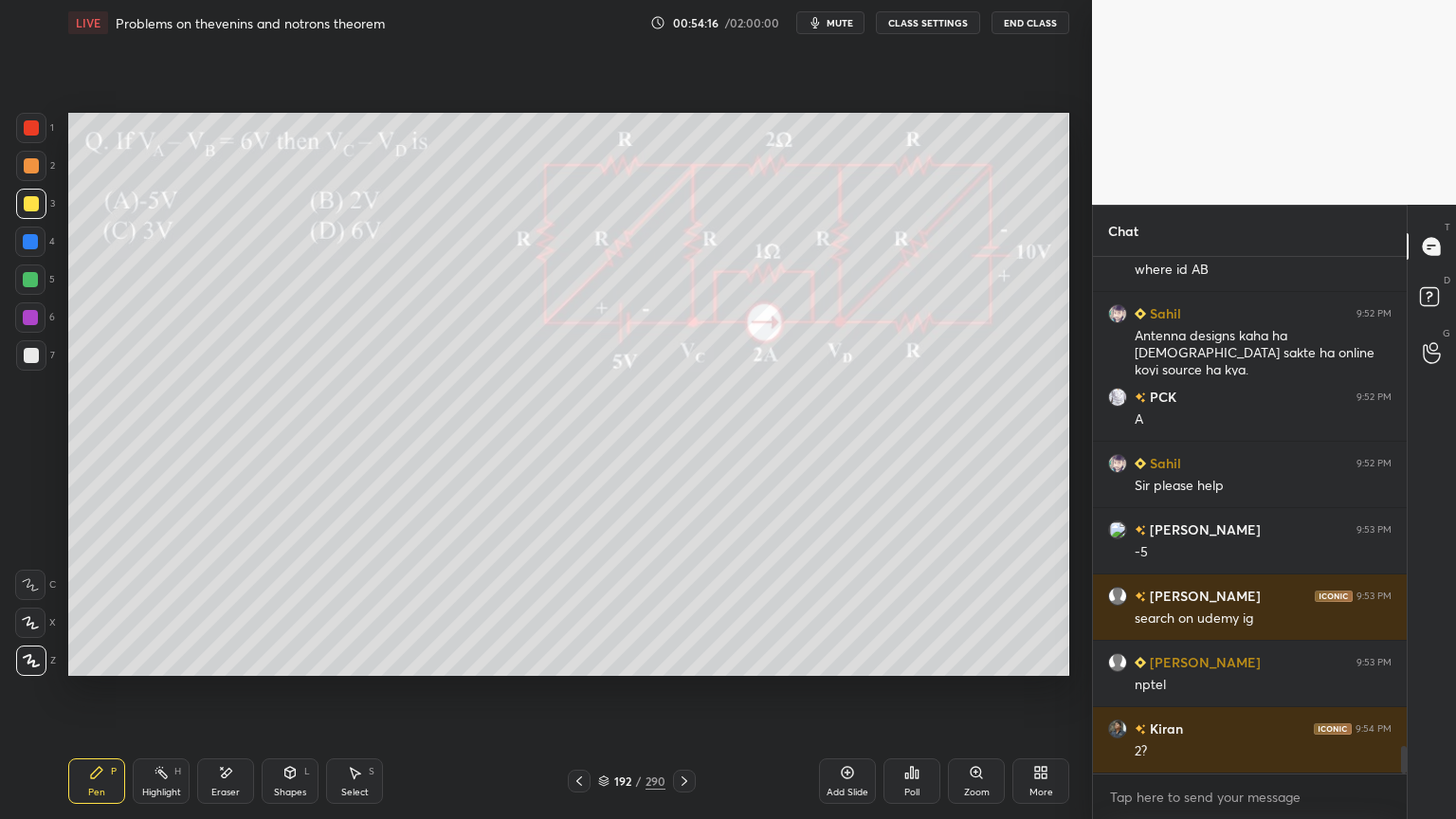 scroll, scrollTop: 9365, scrollLeft: 0, axis: vertical 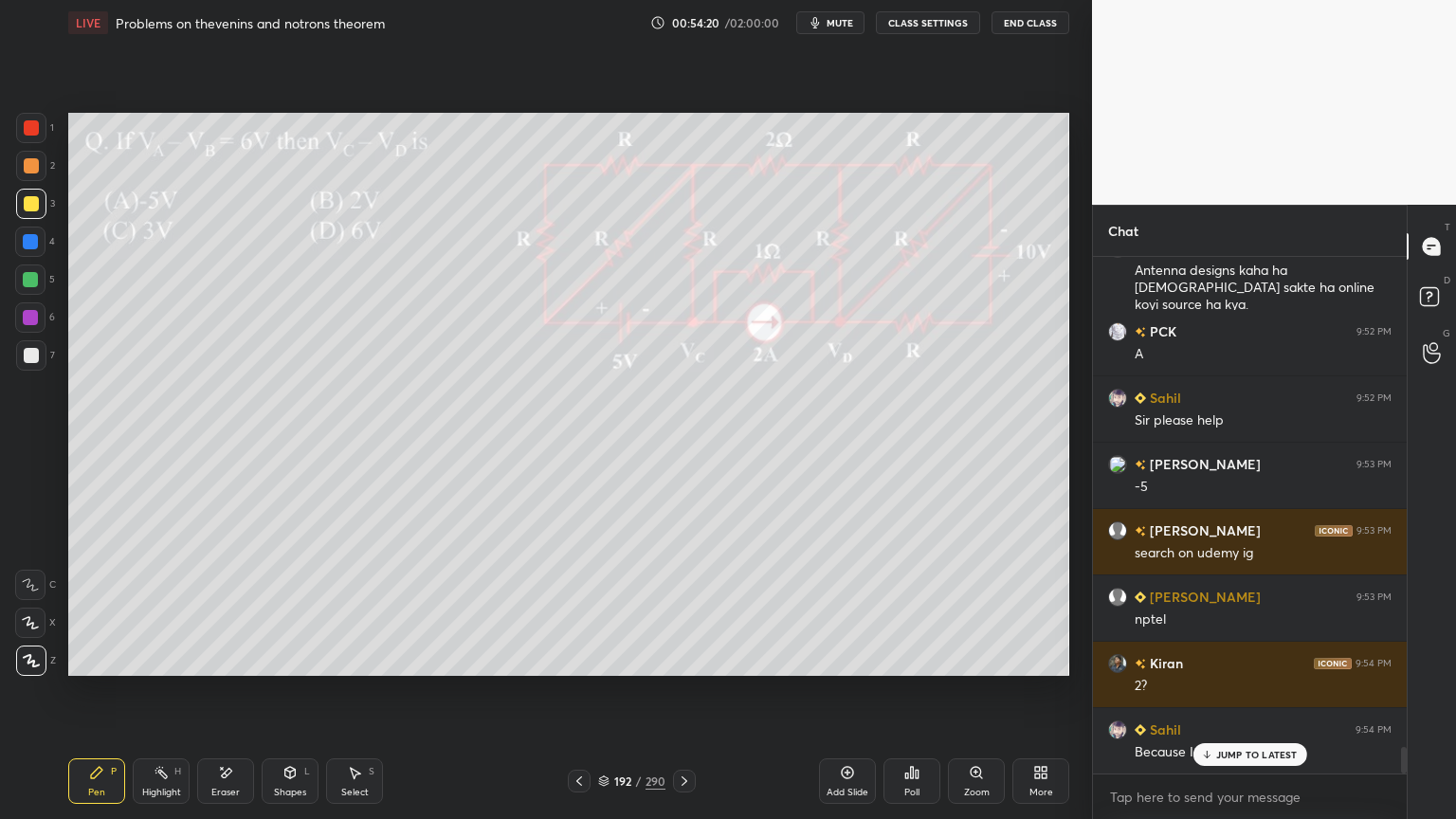 click on "JUMP TO LATEST" at bounding box center [1257, 755] 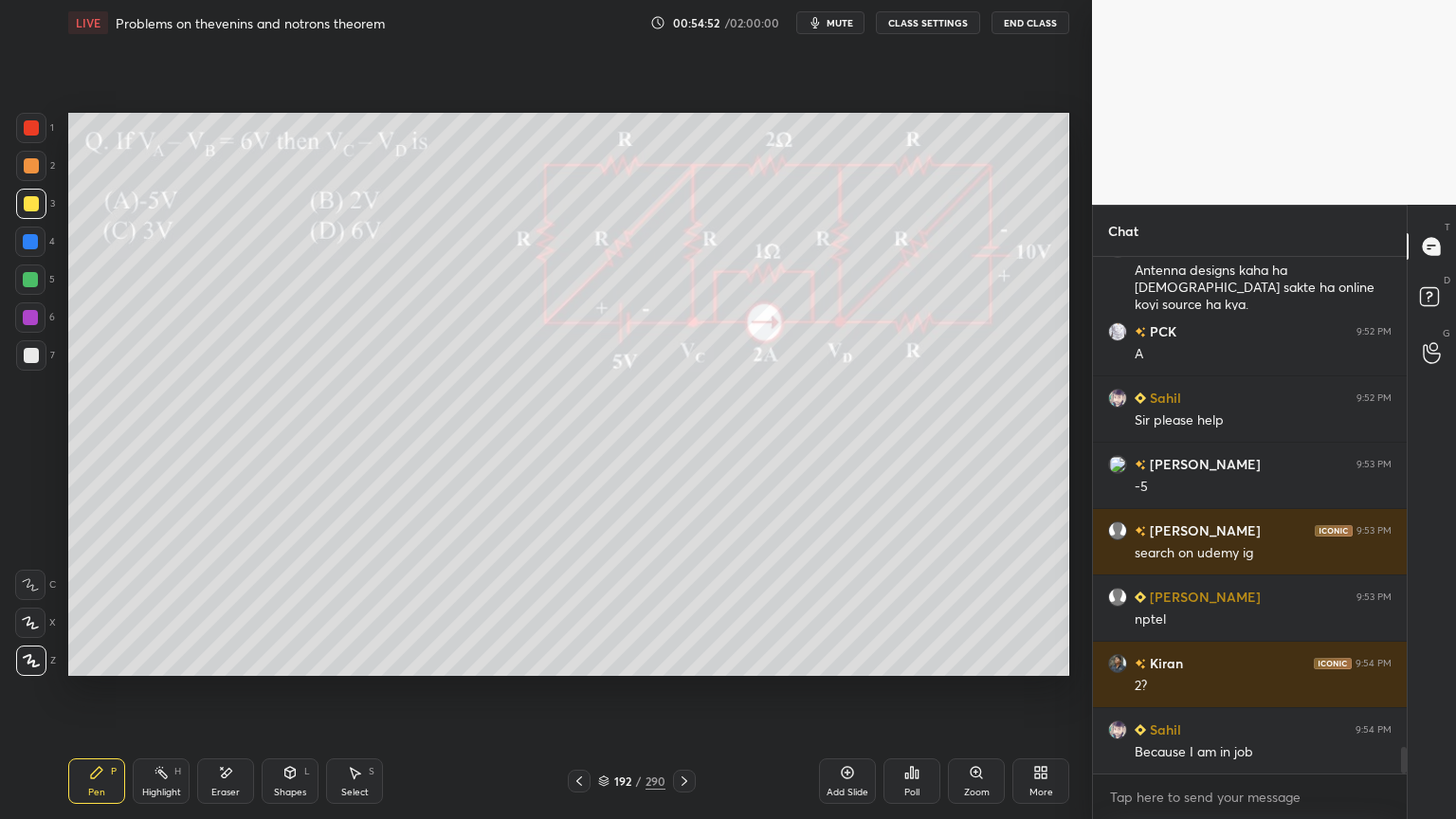 scroll, scrollTop: 9449, scrollLeft: 0, axis: vertical 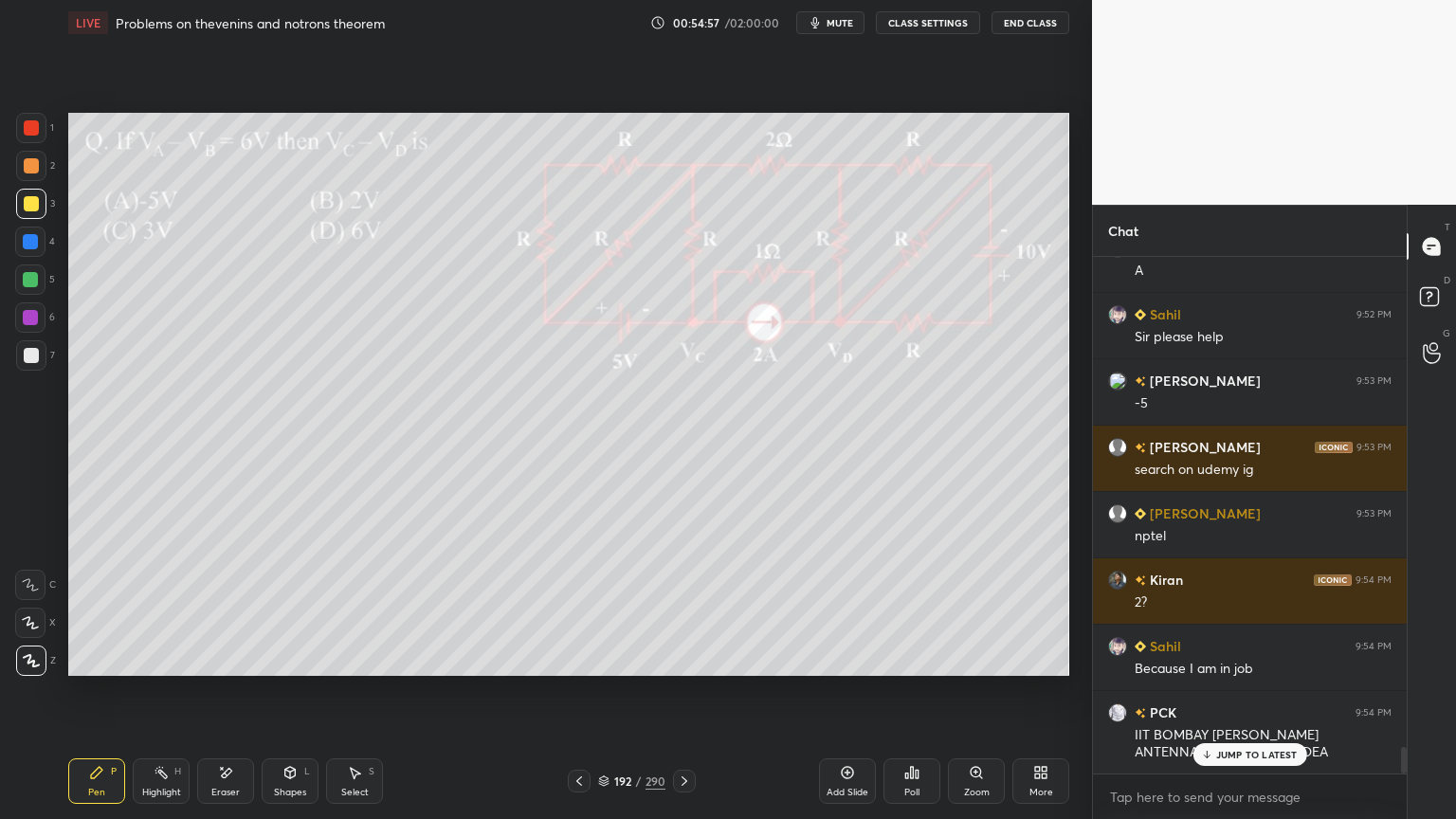click on "JUMP TO LATEST" at bounding box center [1257, 755] 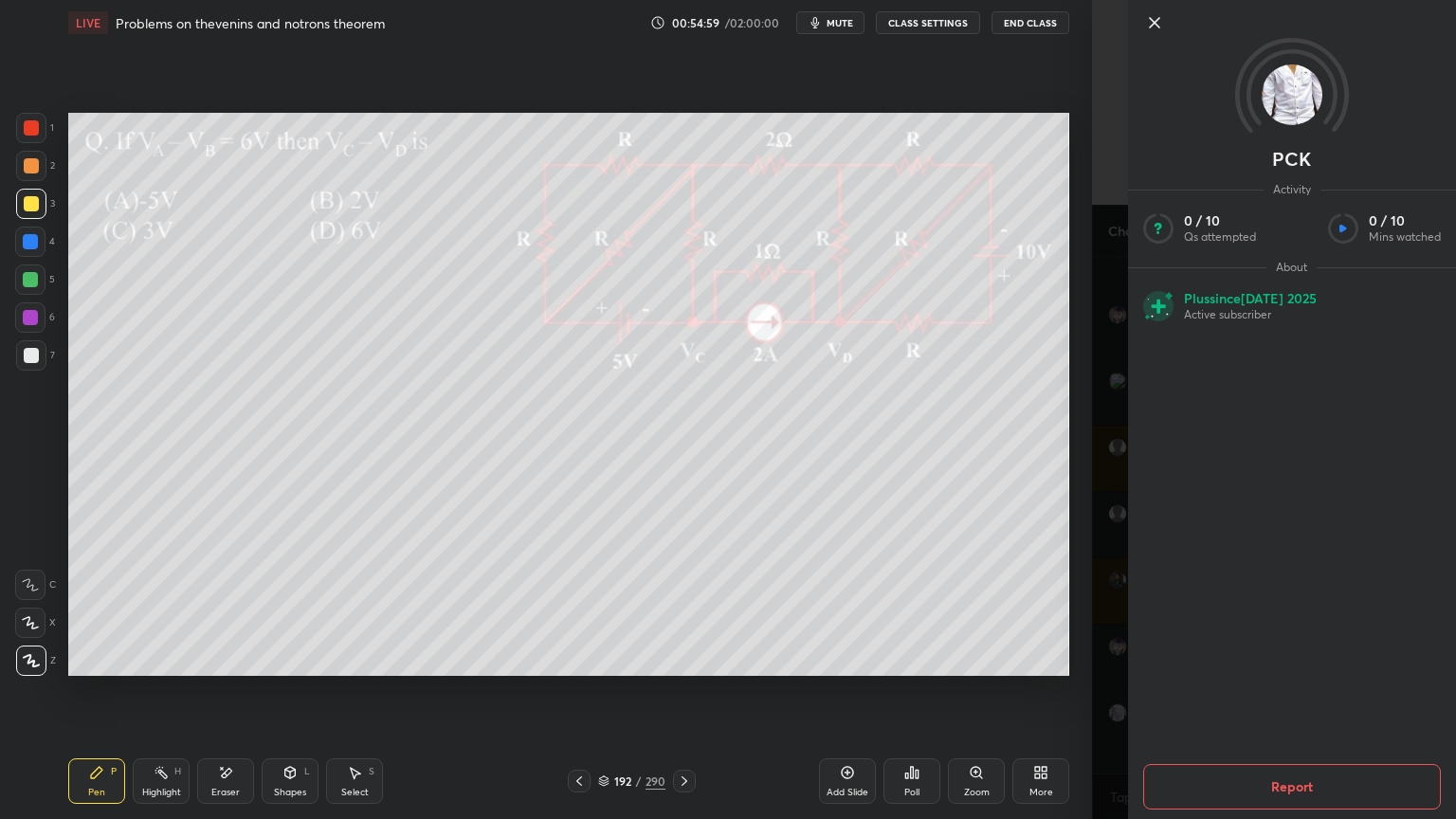 click 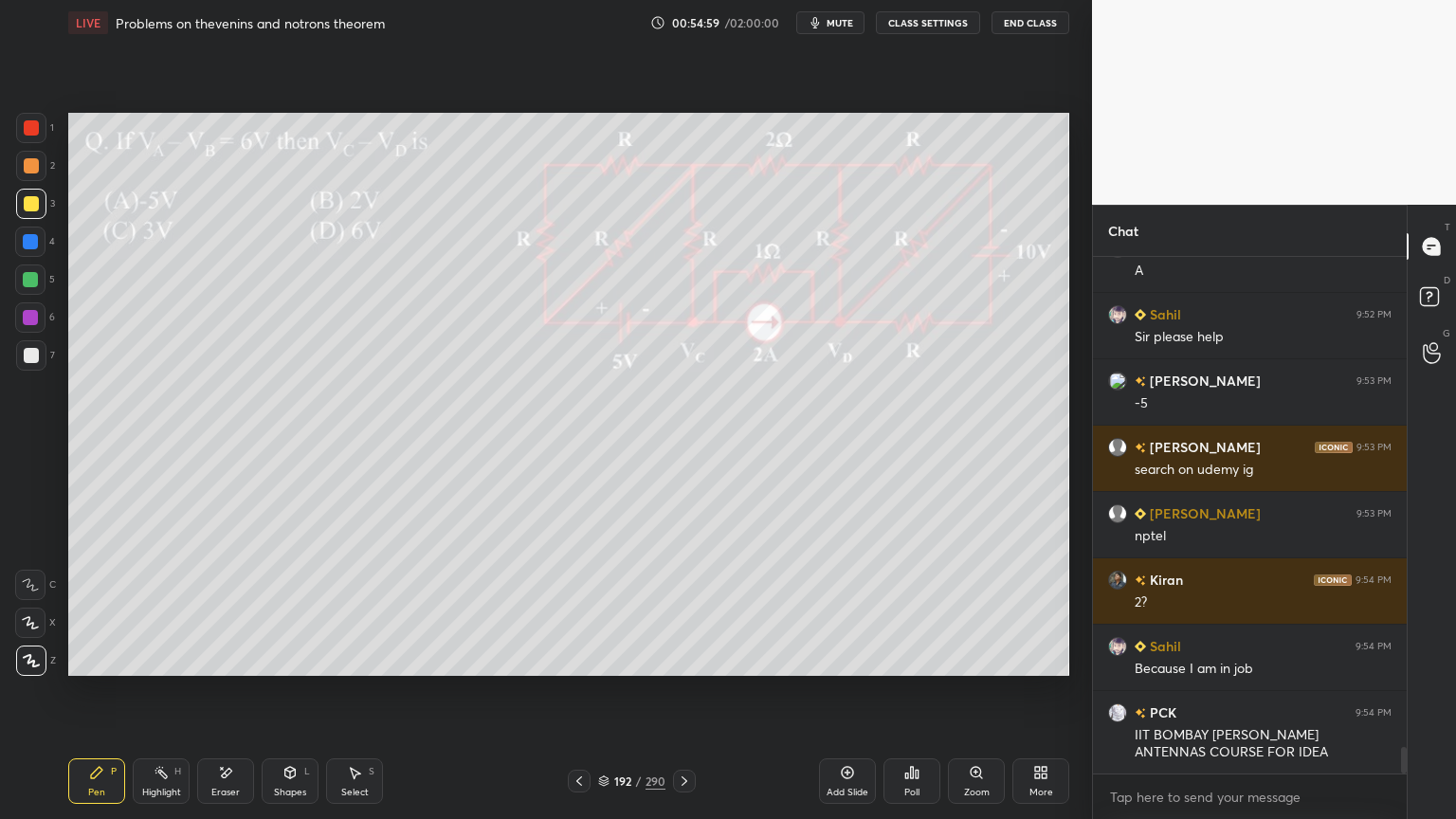click on "PCK Activity 0 / 10 Qs attempted 0 / 10 Mins watched About Plus  since  [DATE] Active subscriber Report" at bounding box center (1274, 410) 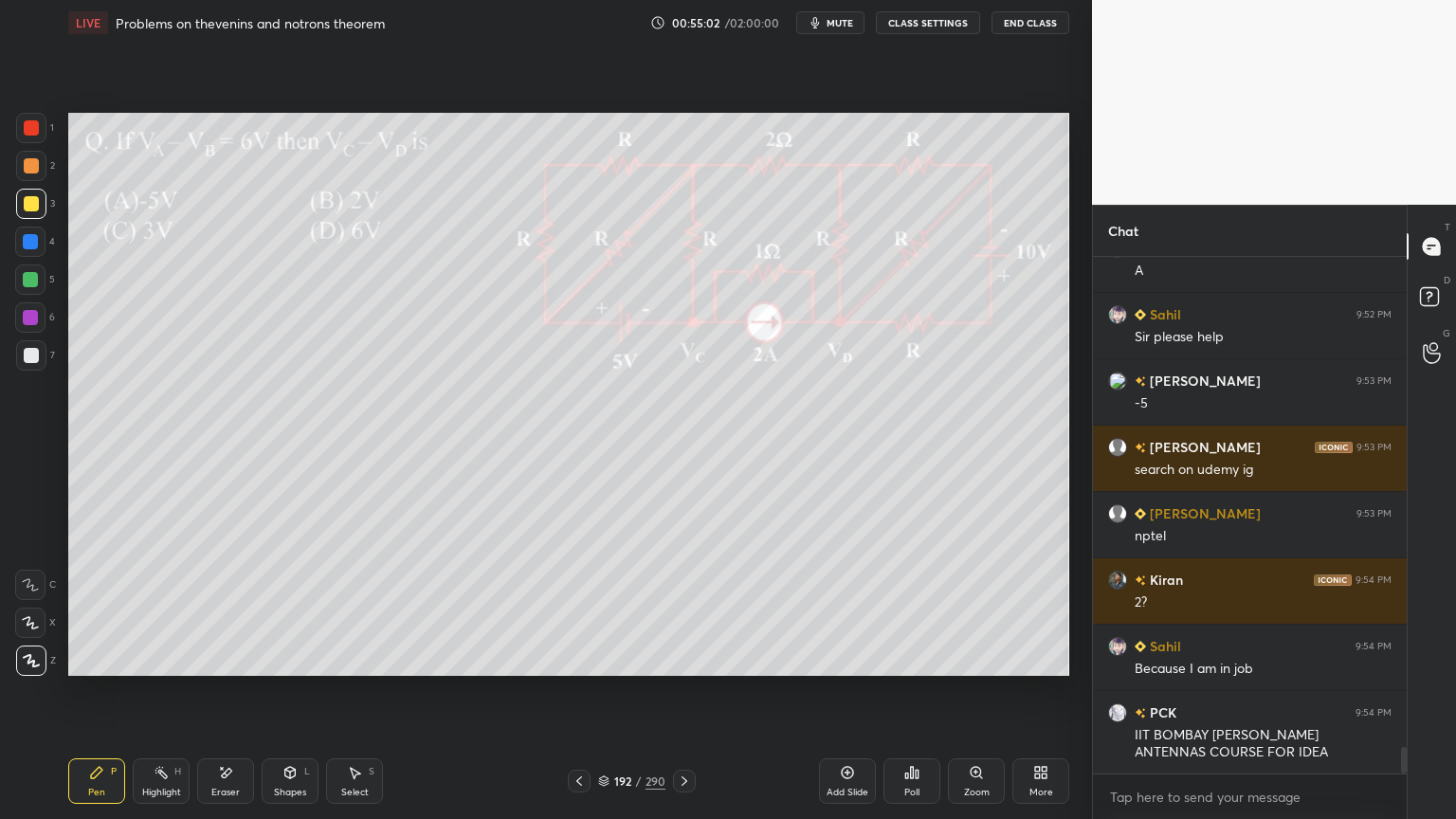 scroll, scrollTop: 6, scrollLeft: 6, axis: both 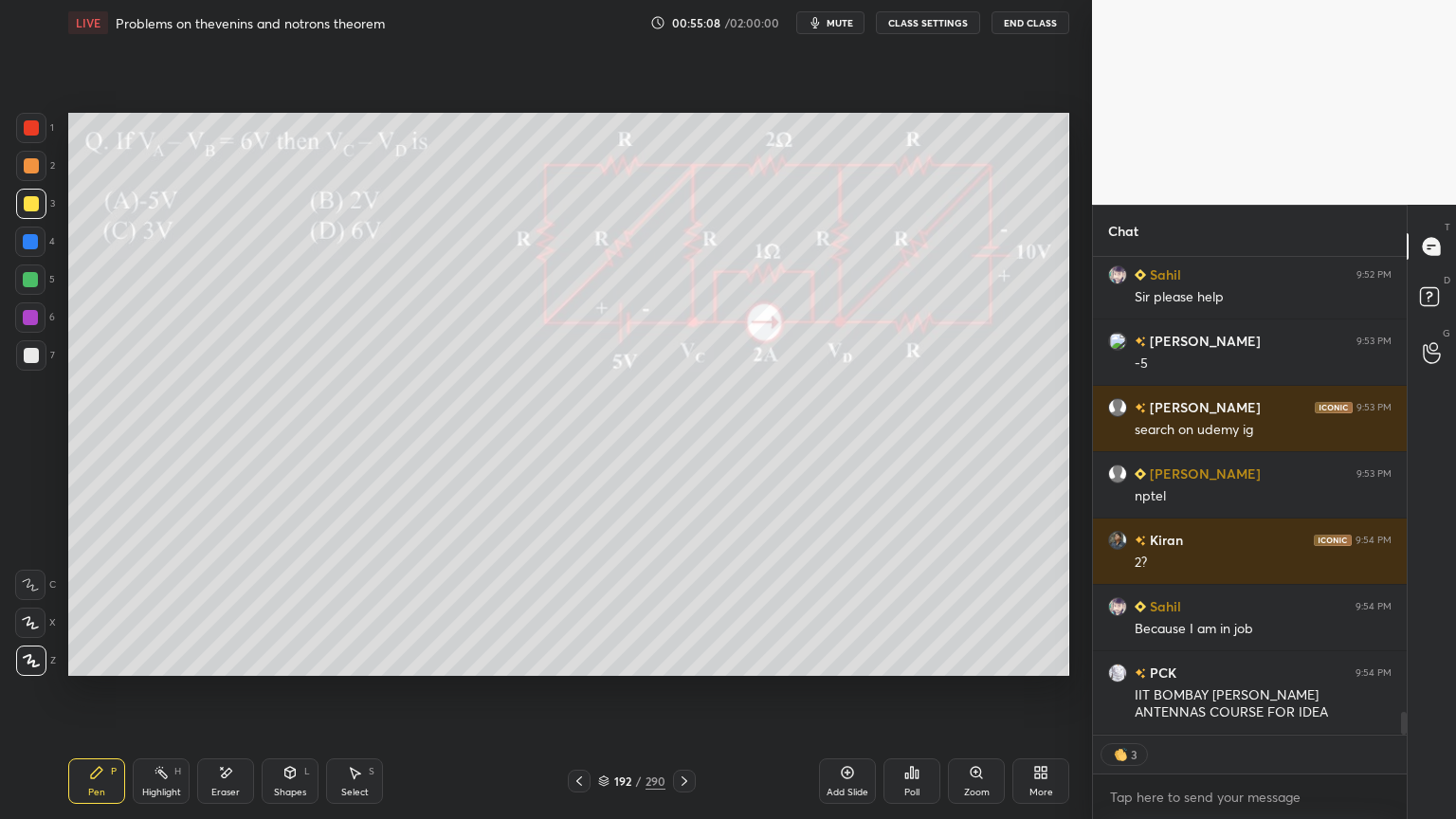 click on "Add Slide Poll Zoom More" at bounding box center (944, 781) 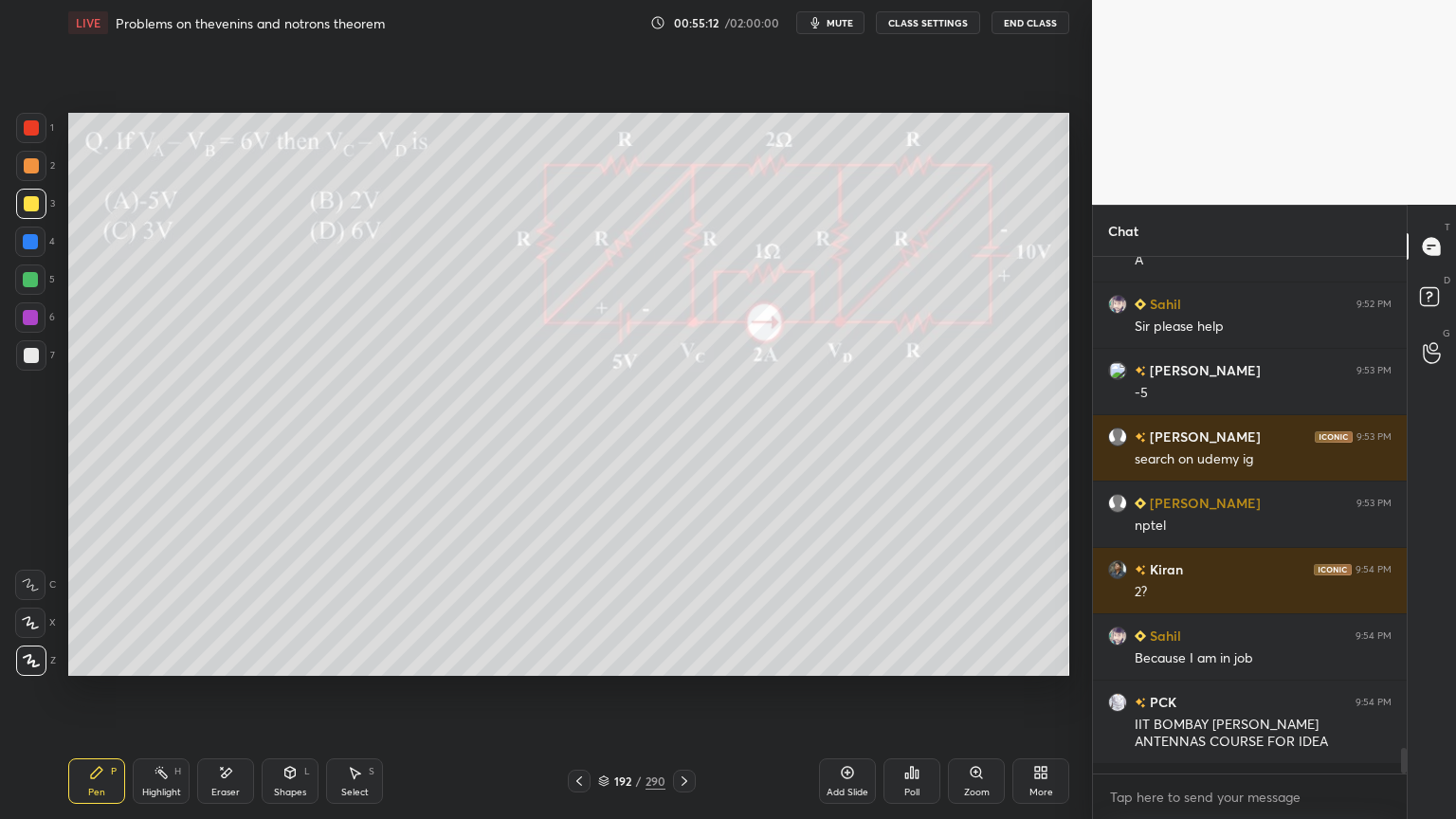 scroll, scrollTop: 6, scrollLeft: 6, axis: both 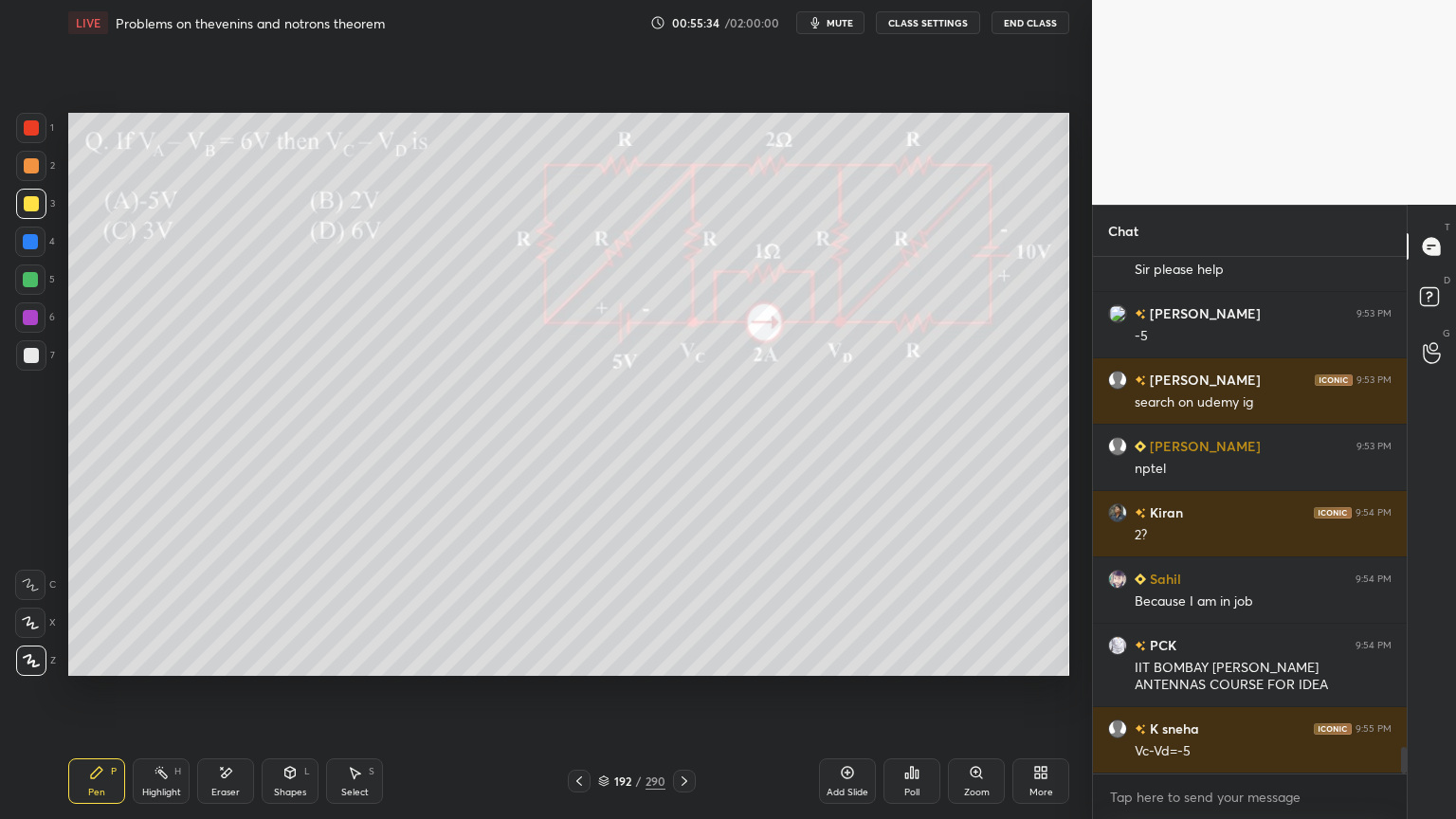 click at bounding box center [30, 280] 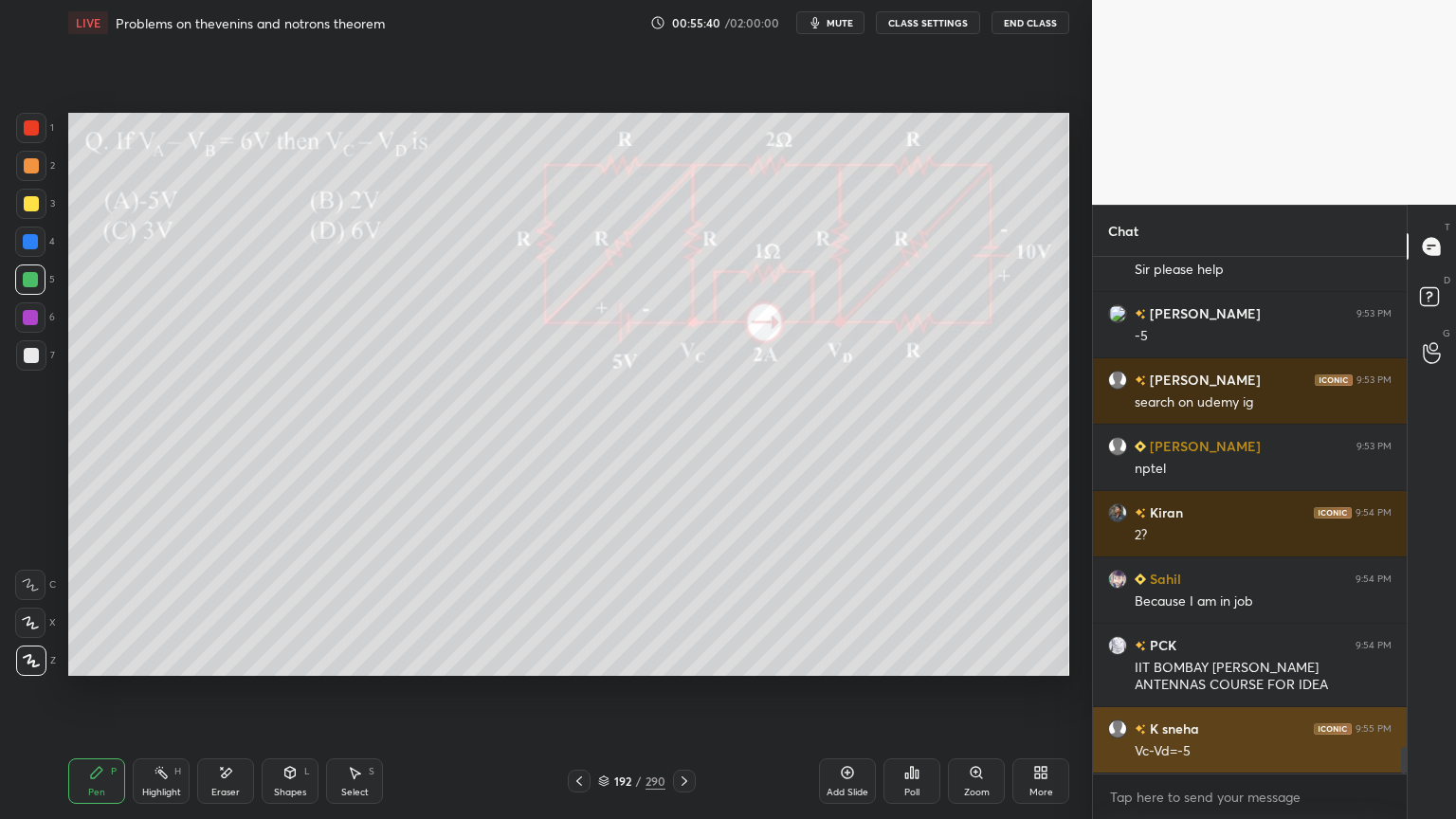 scroll, scrollTop: 9582, scrollLeft: 0, axis: vertical 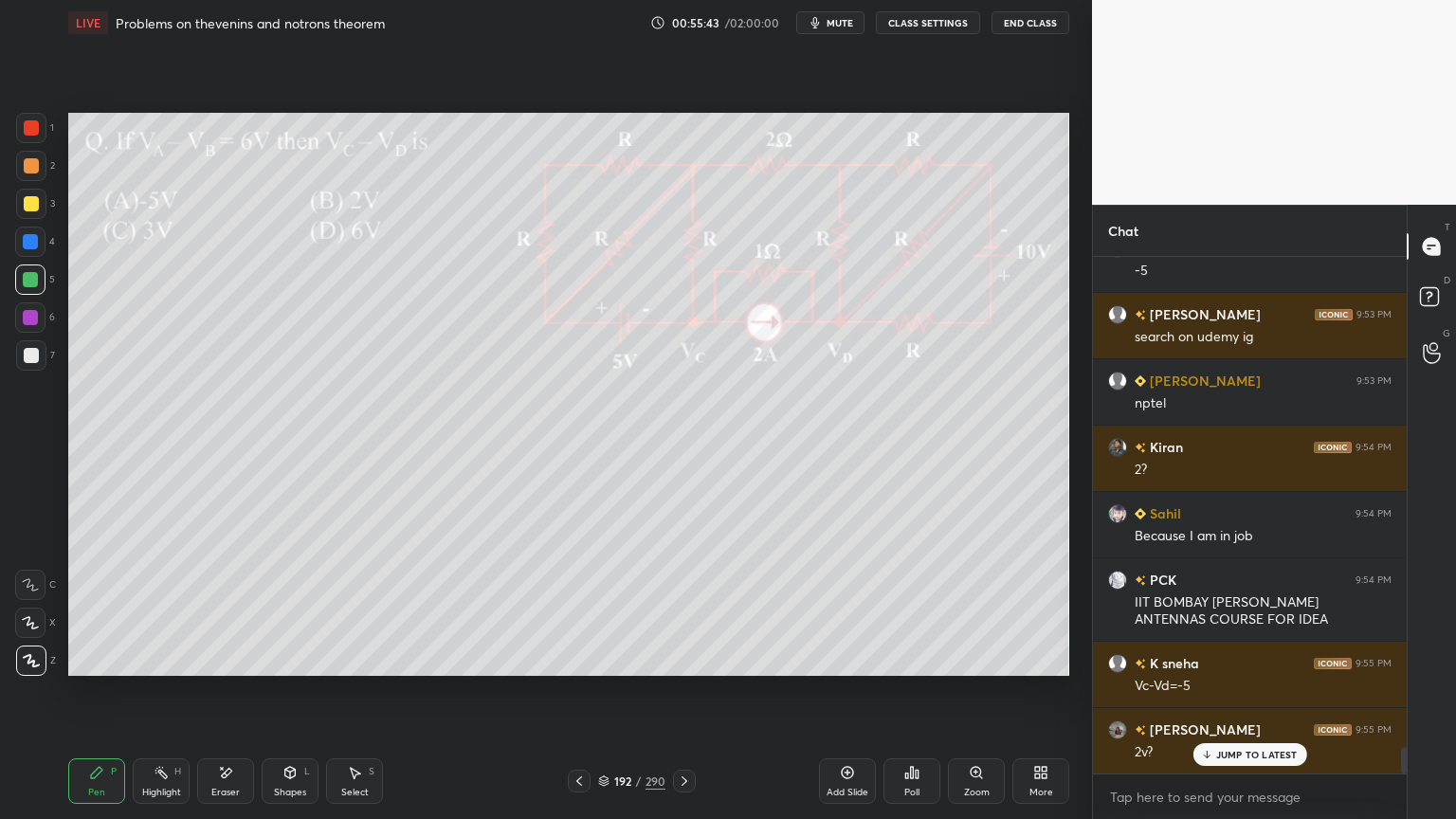 click at bounding box center [31, 166] 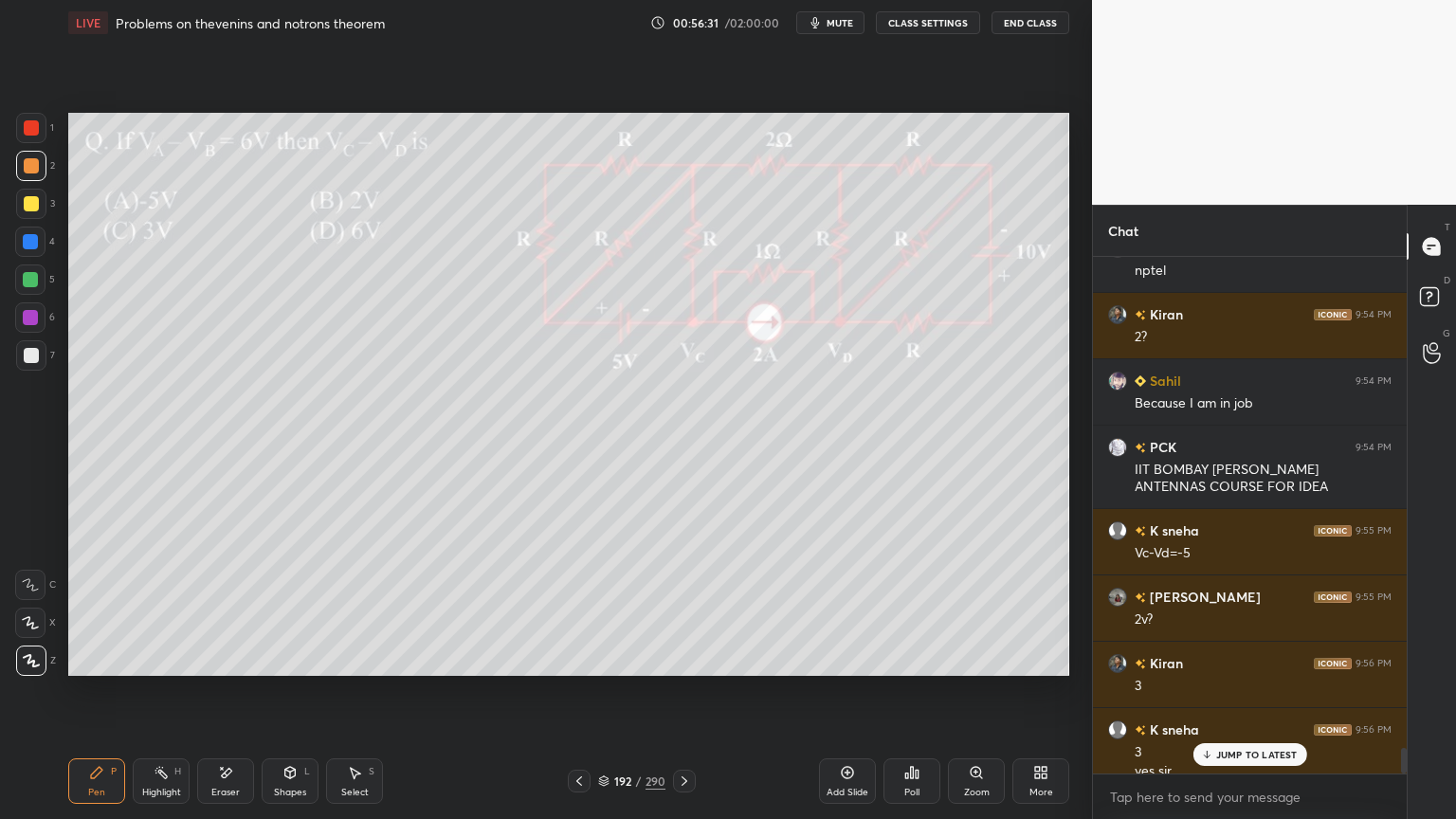 scroll, scrollTop: 9733, scrollLeft: 0, axis: vertical 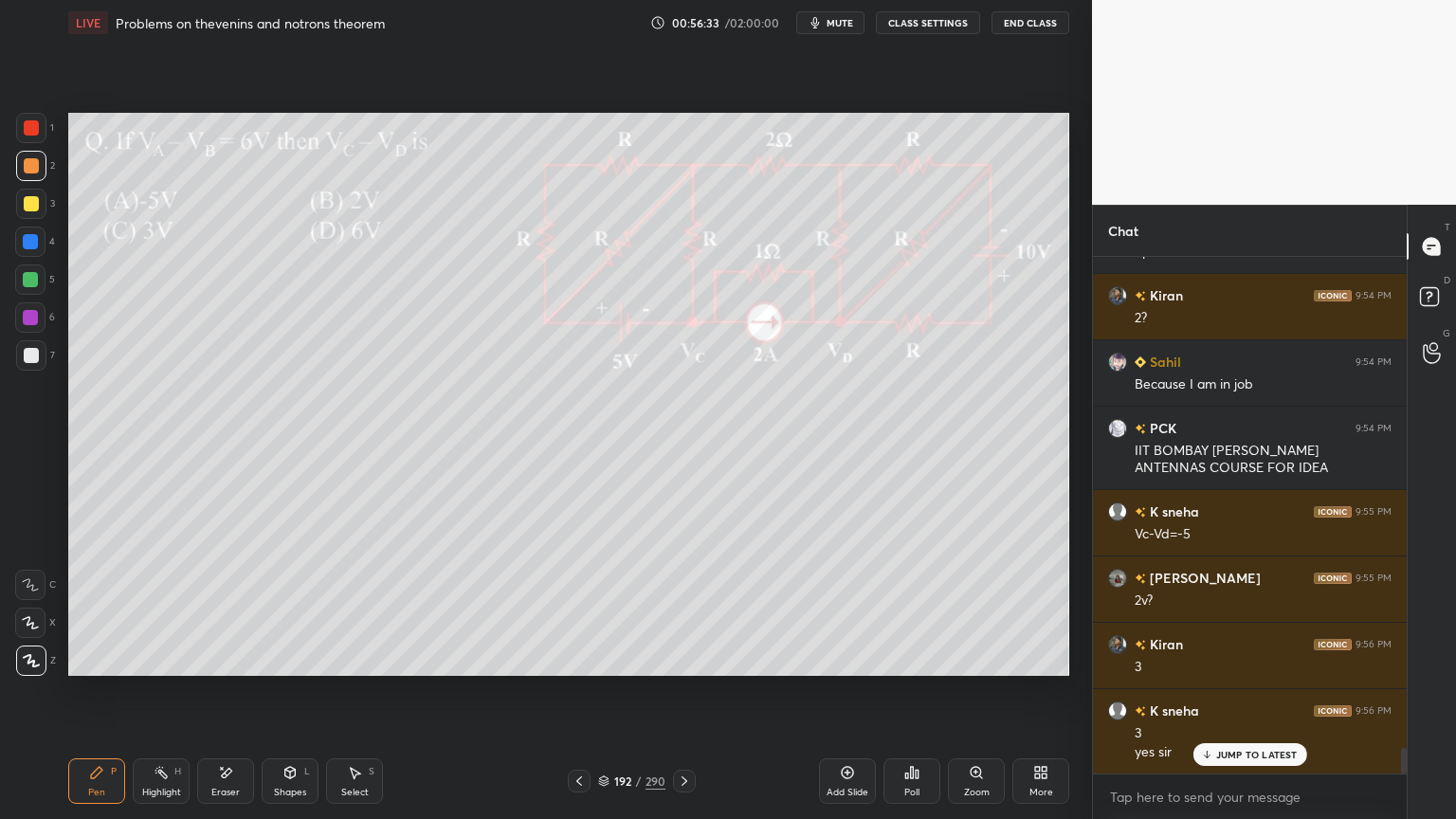 click 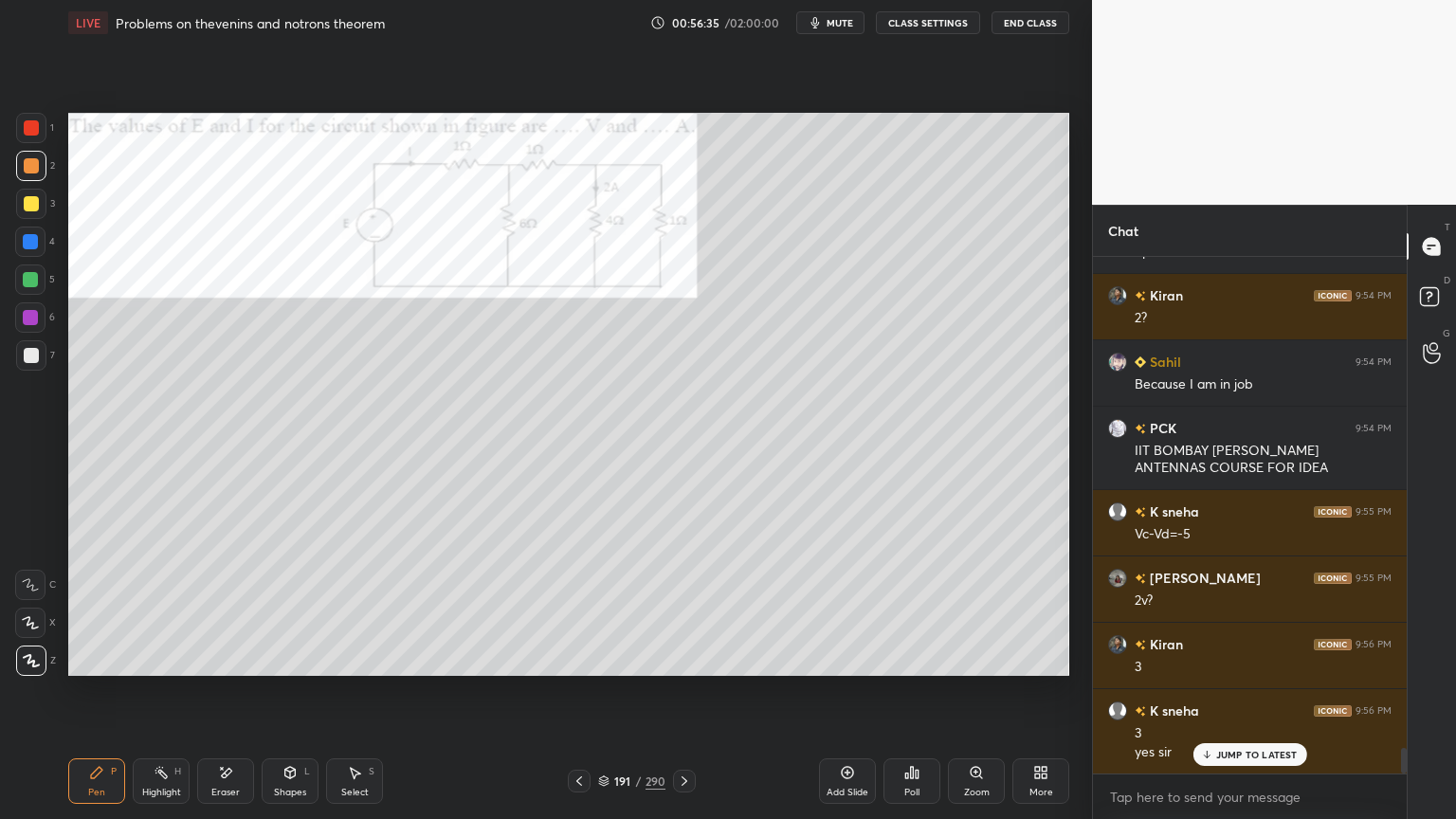 click at bounding box center (30, 318) 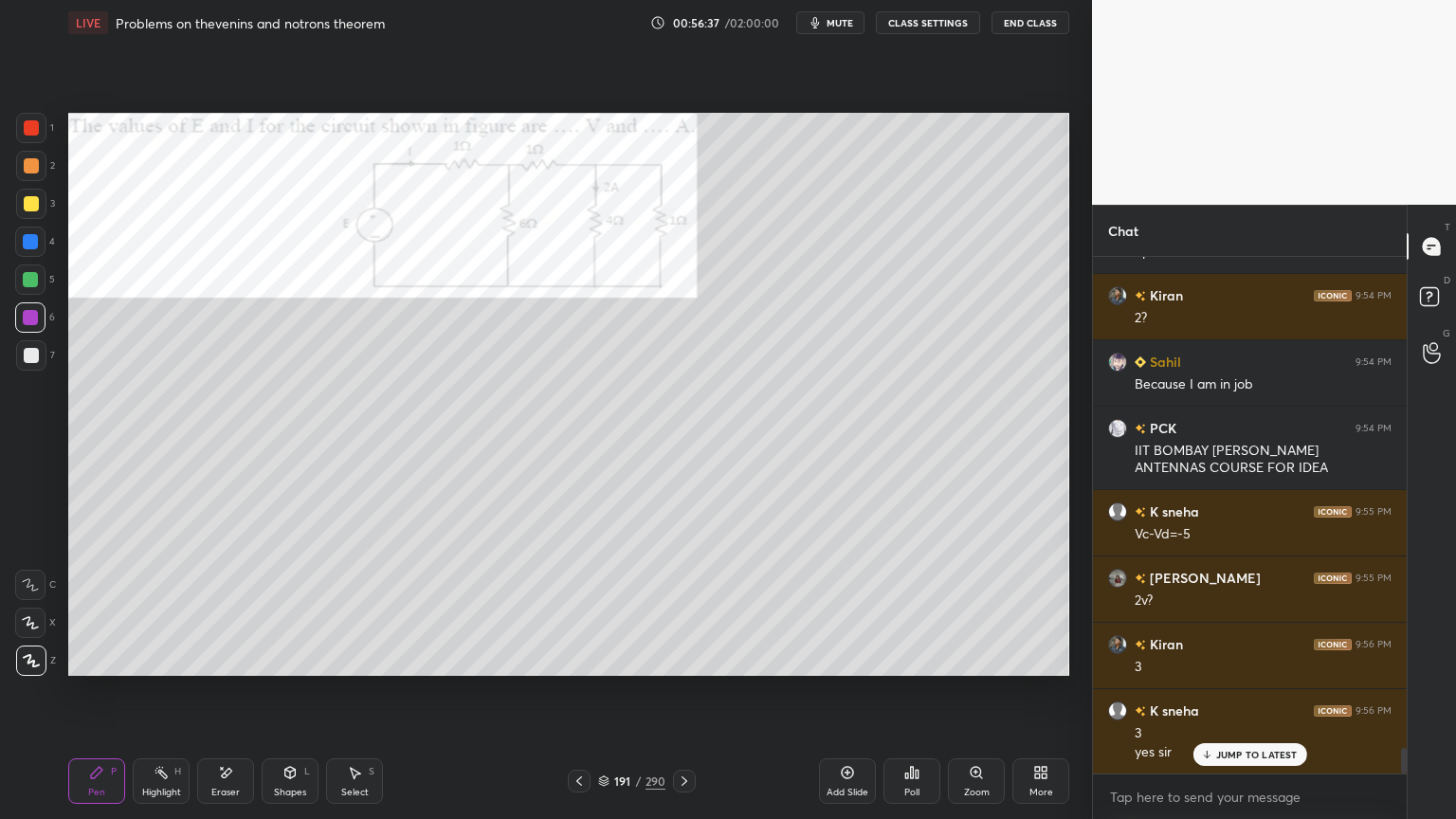 click on "JUMP TO LATEST" at bounding box center [1257, 755] 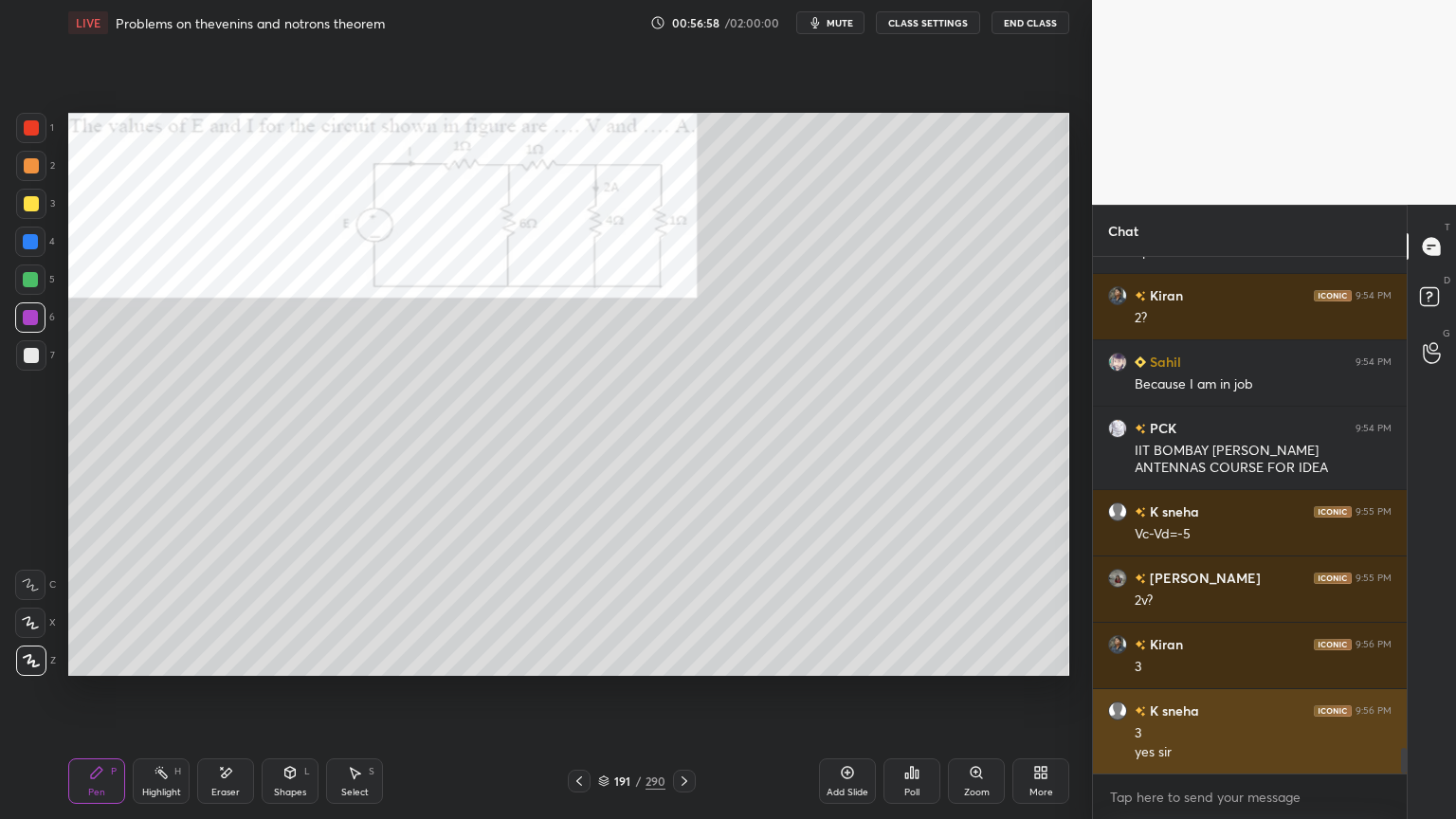 scroll, scrollTop: 9801, scrollLeft: 0, axis: vertical 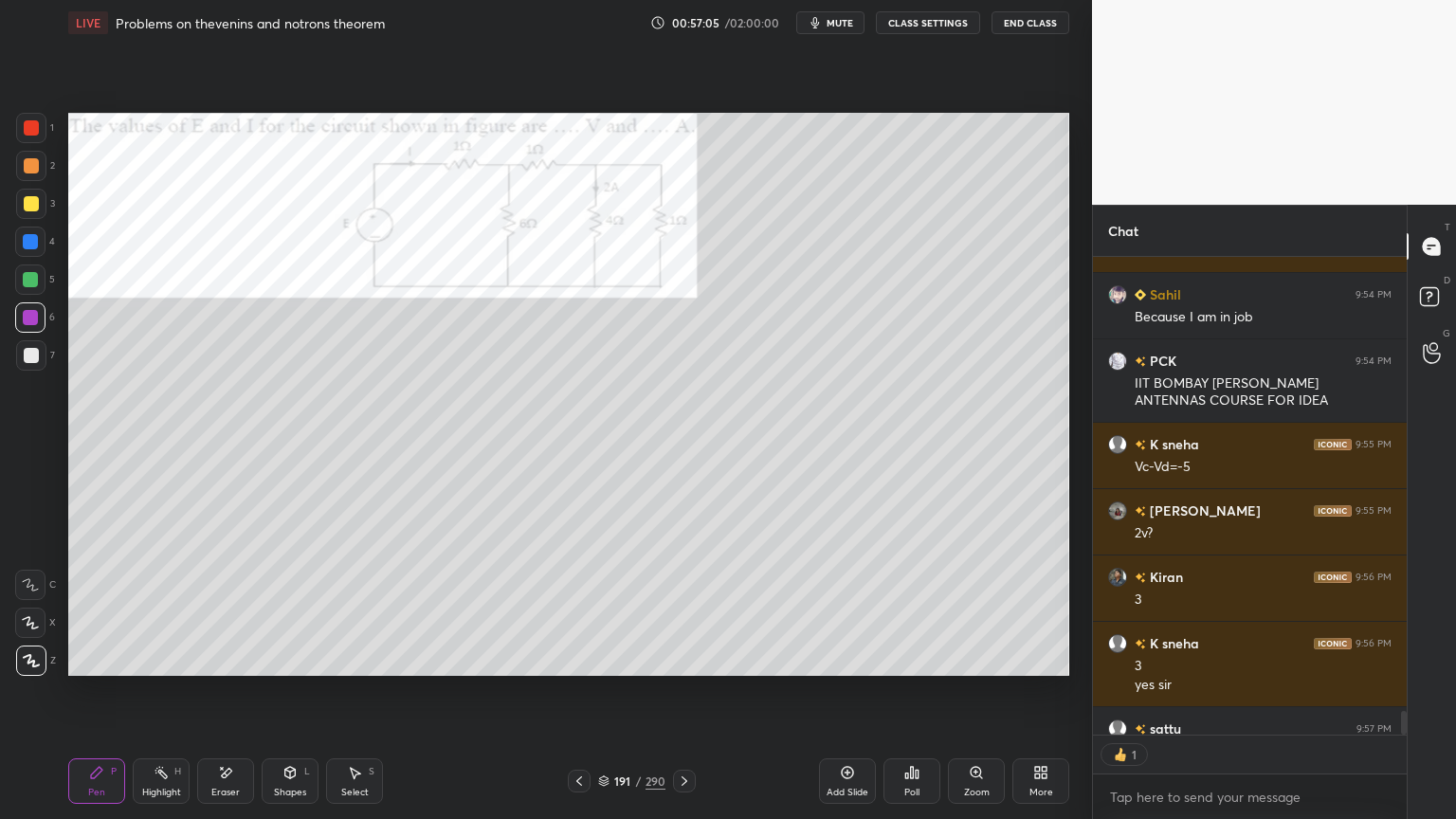 click 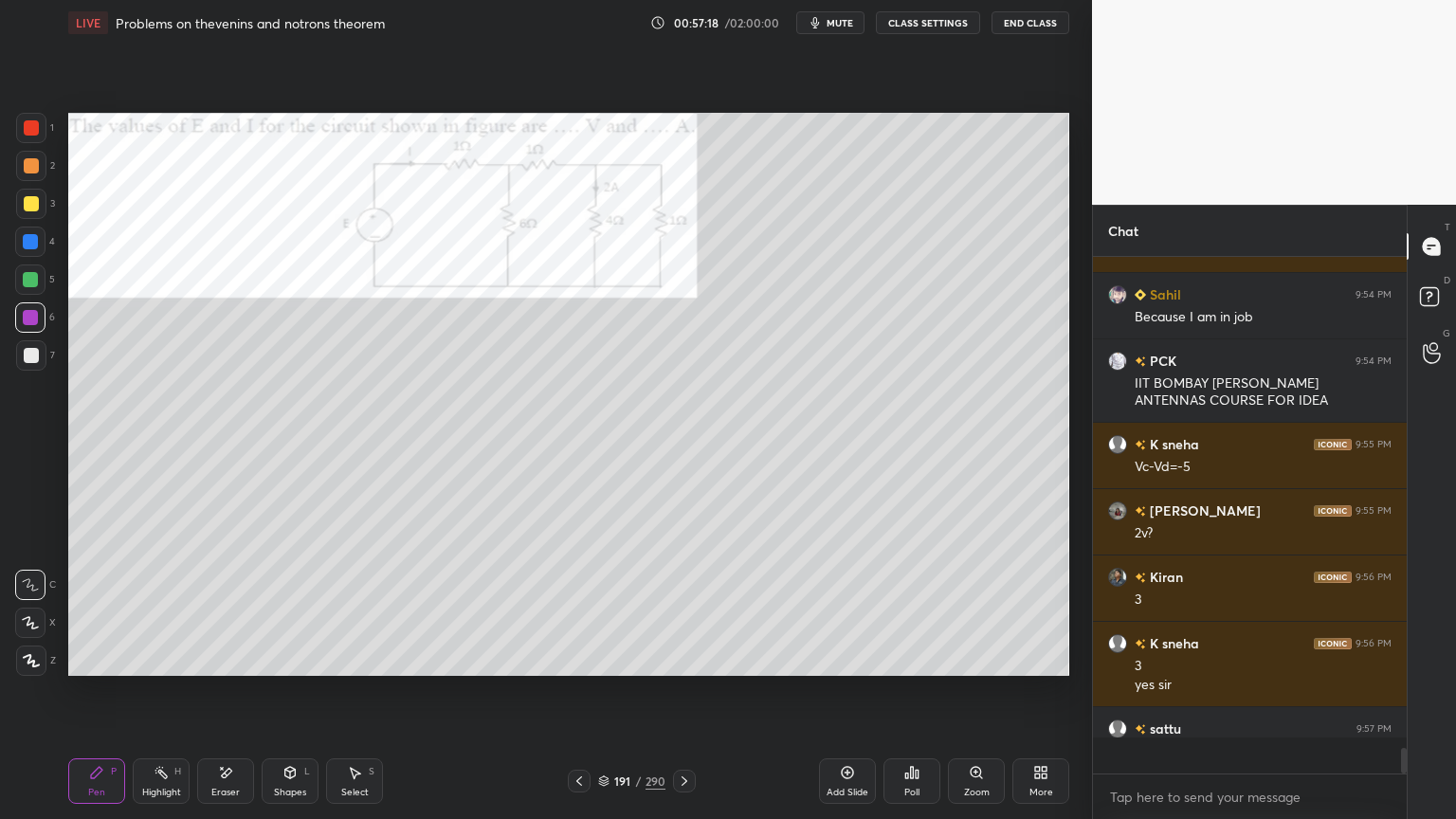 scroll, scrollTop: 6, scrollLeft: 6, axis: both 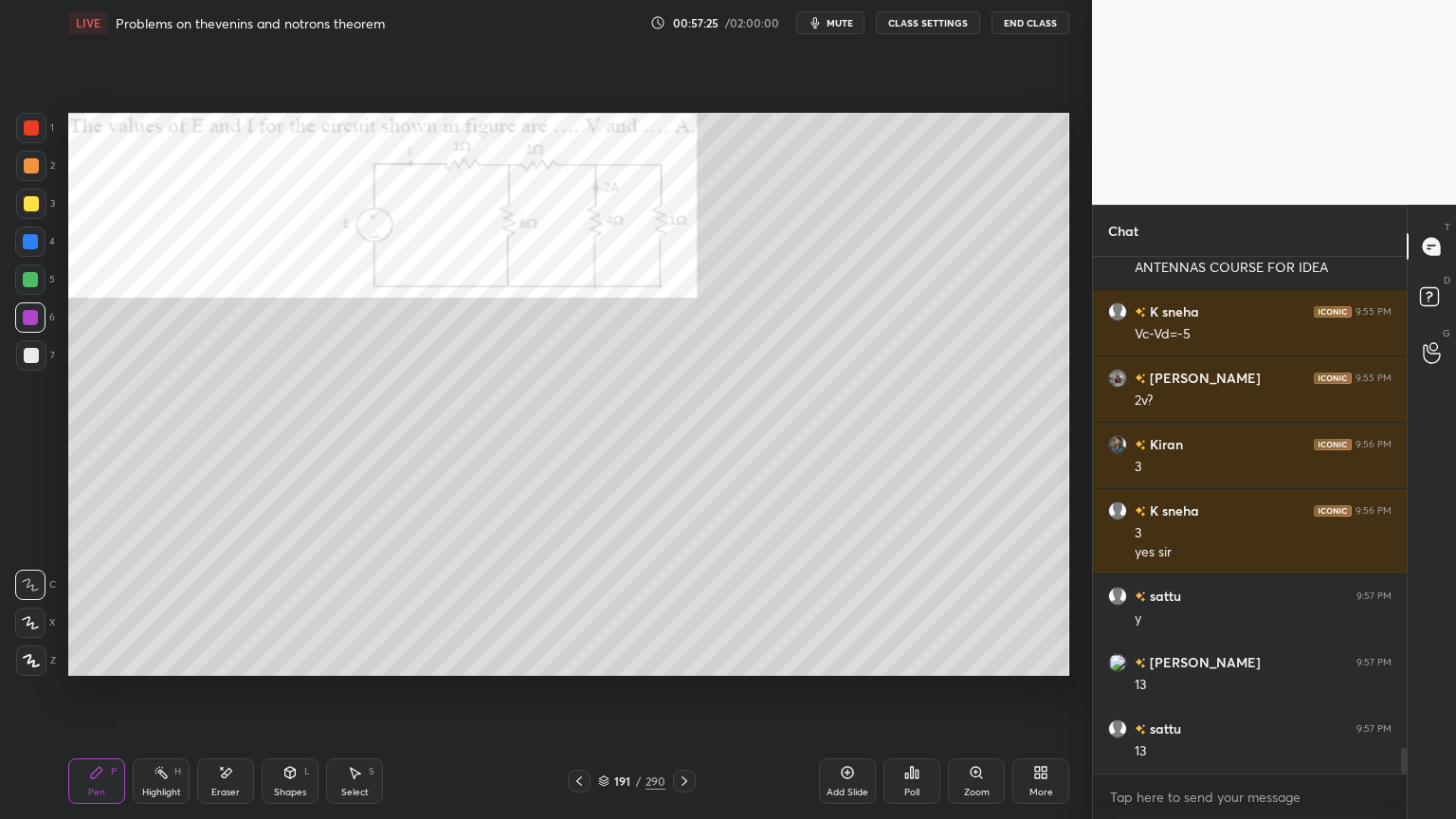 click 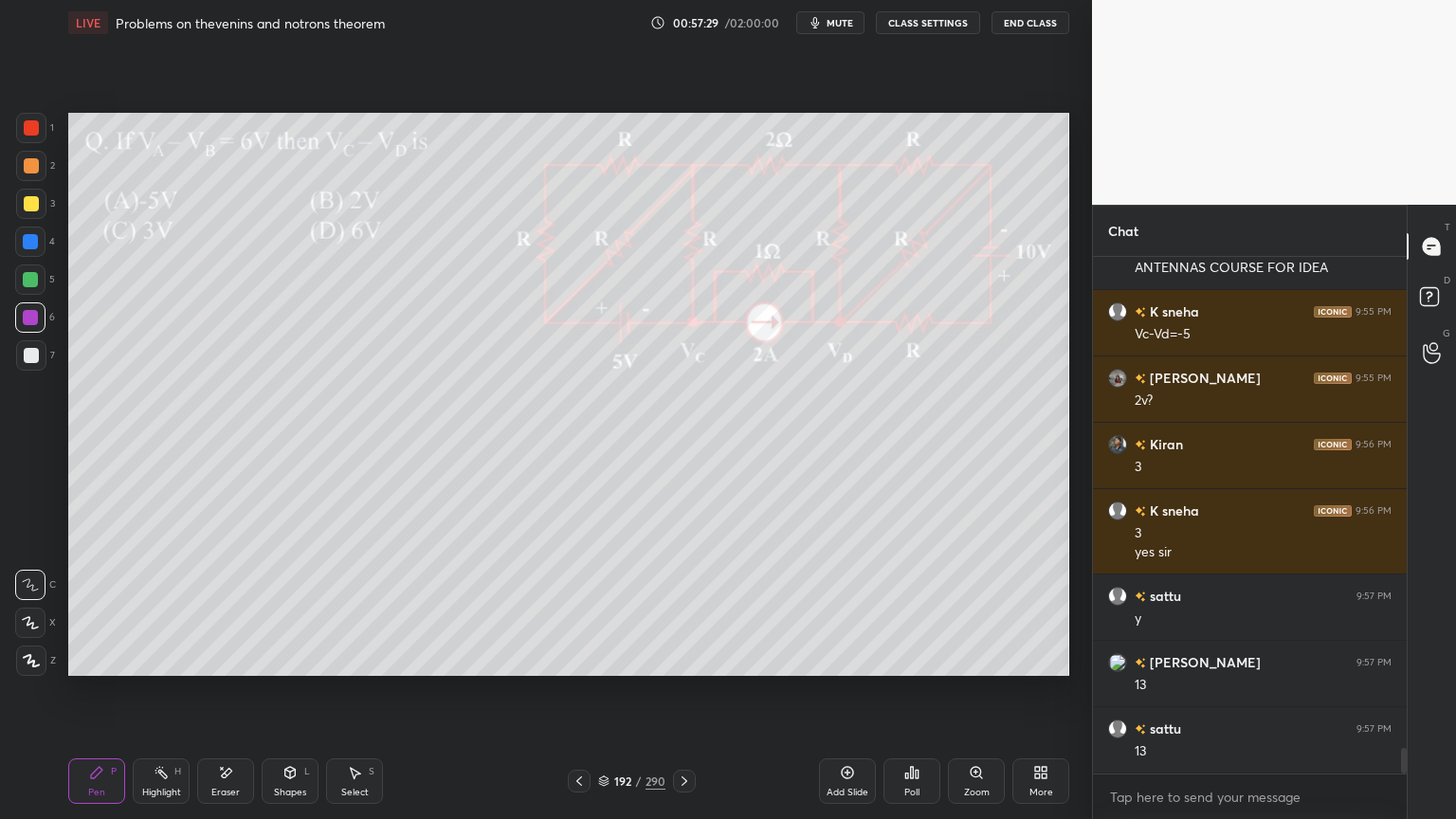 click at bounding box center [31, 204] 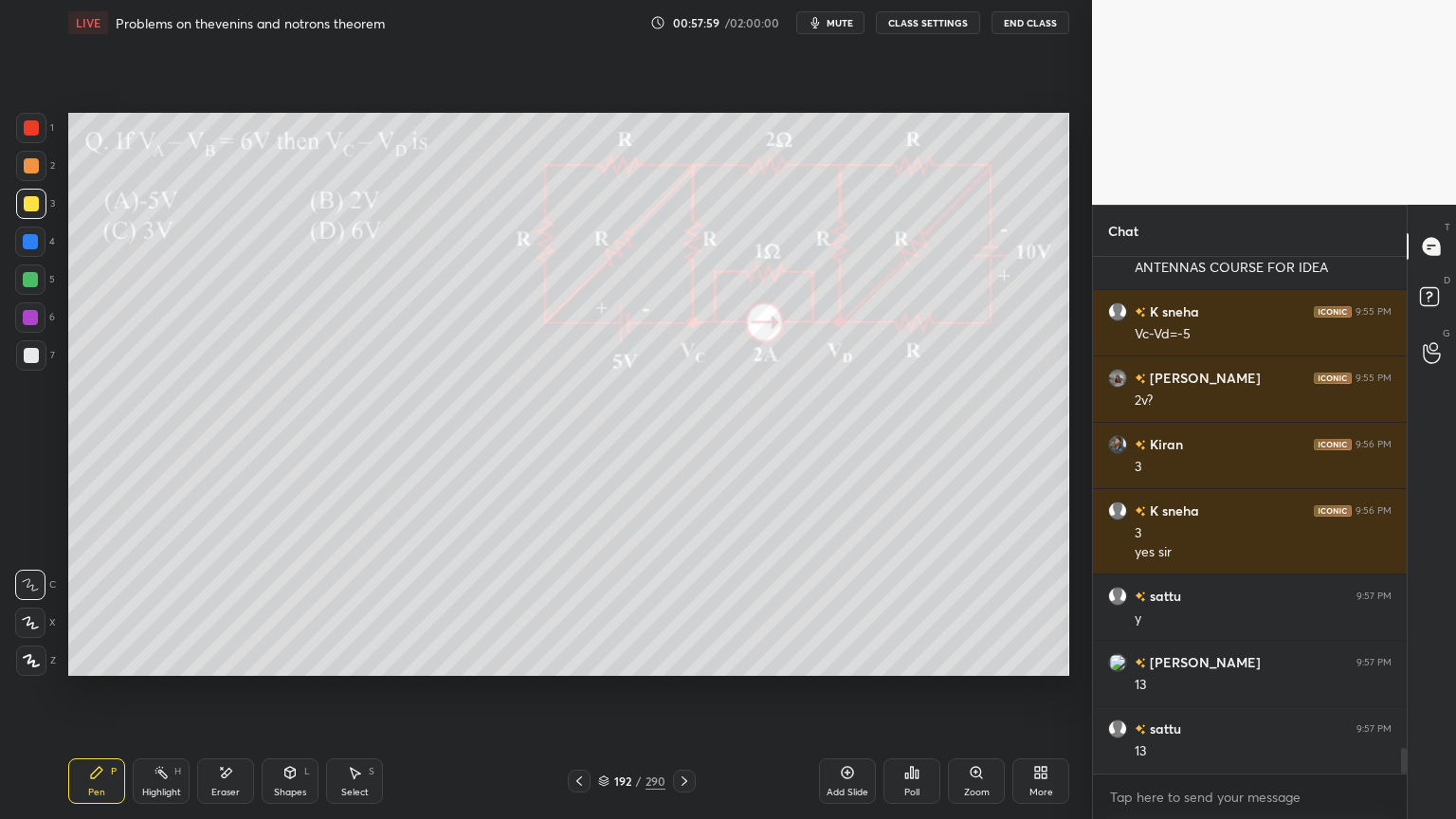 click at bounding box center [31, 355] 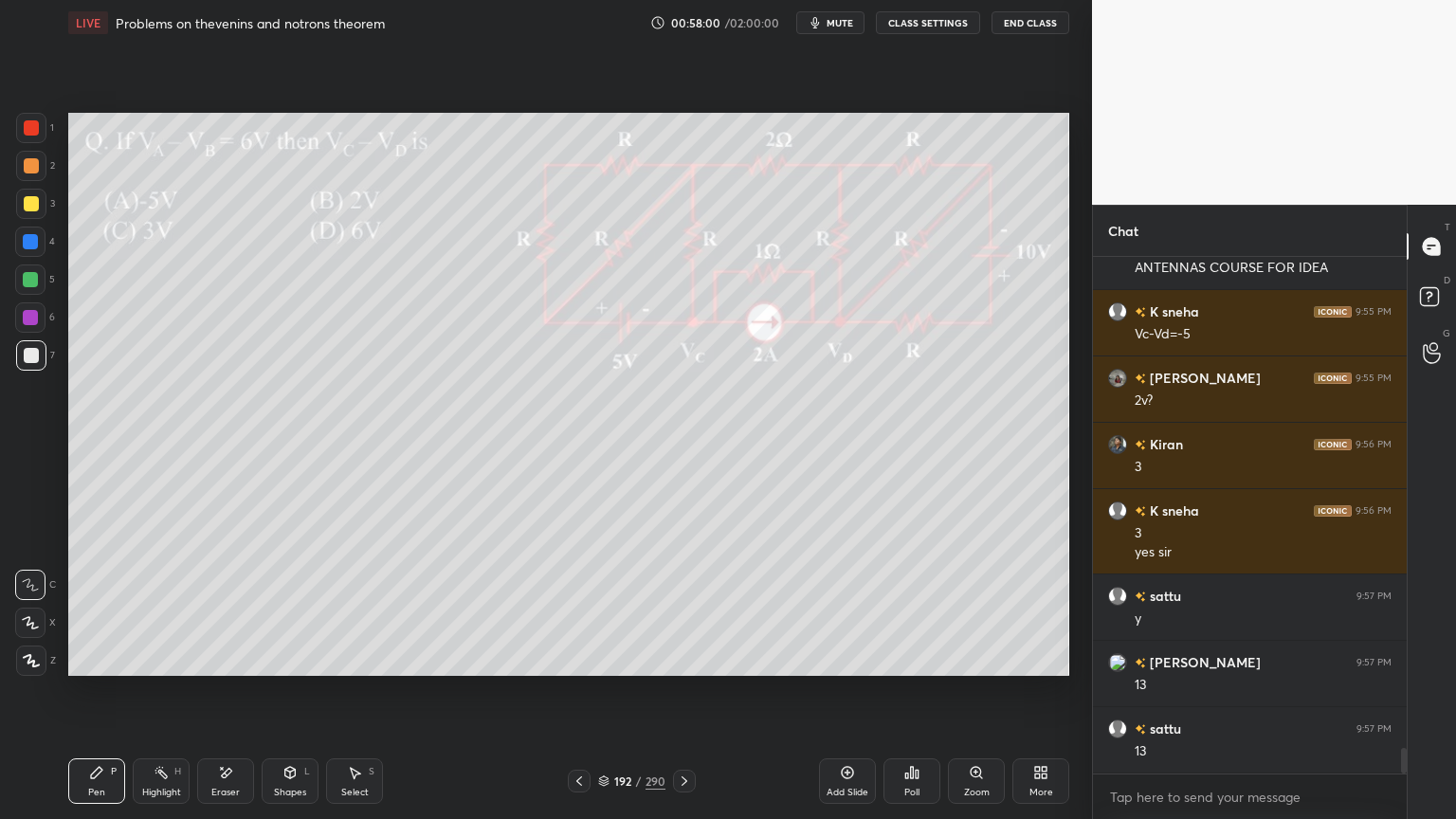 click at bounding box center [31, 661] 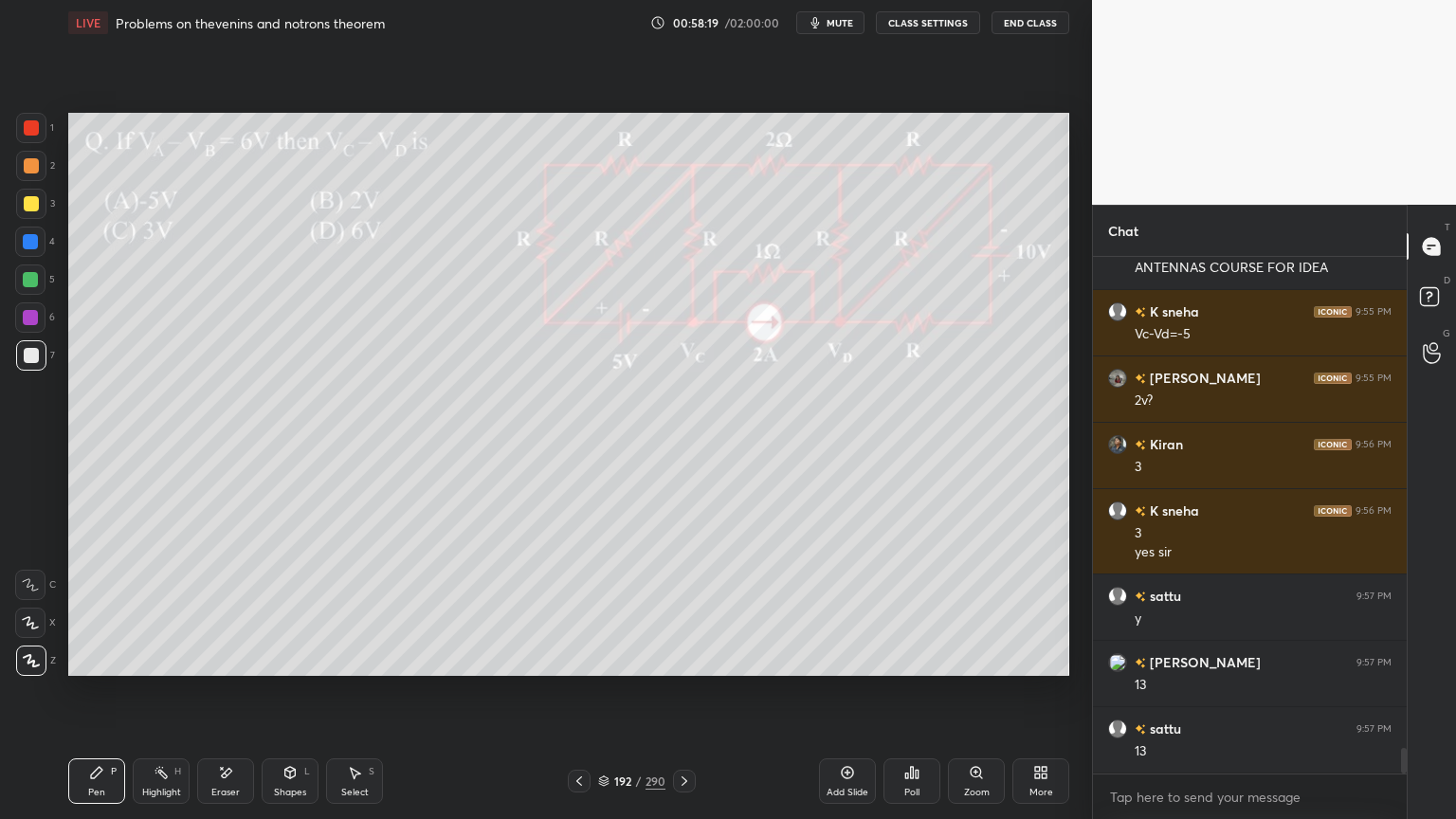 click at bounding box center [31, 204] 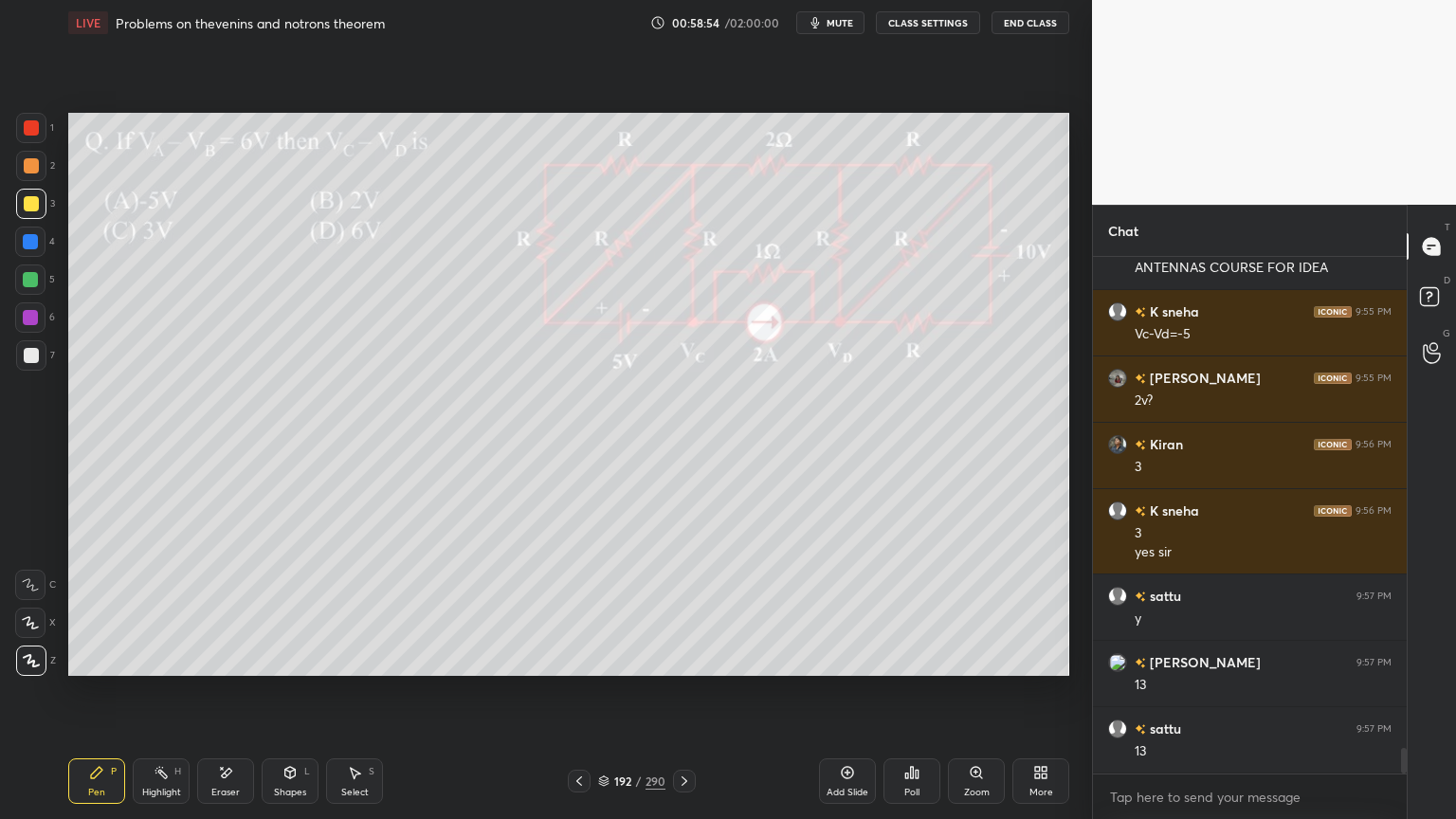 click on "Shapes" at bounding box center [290, 792] 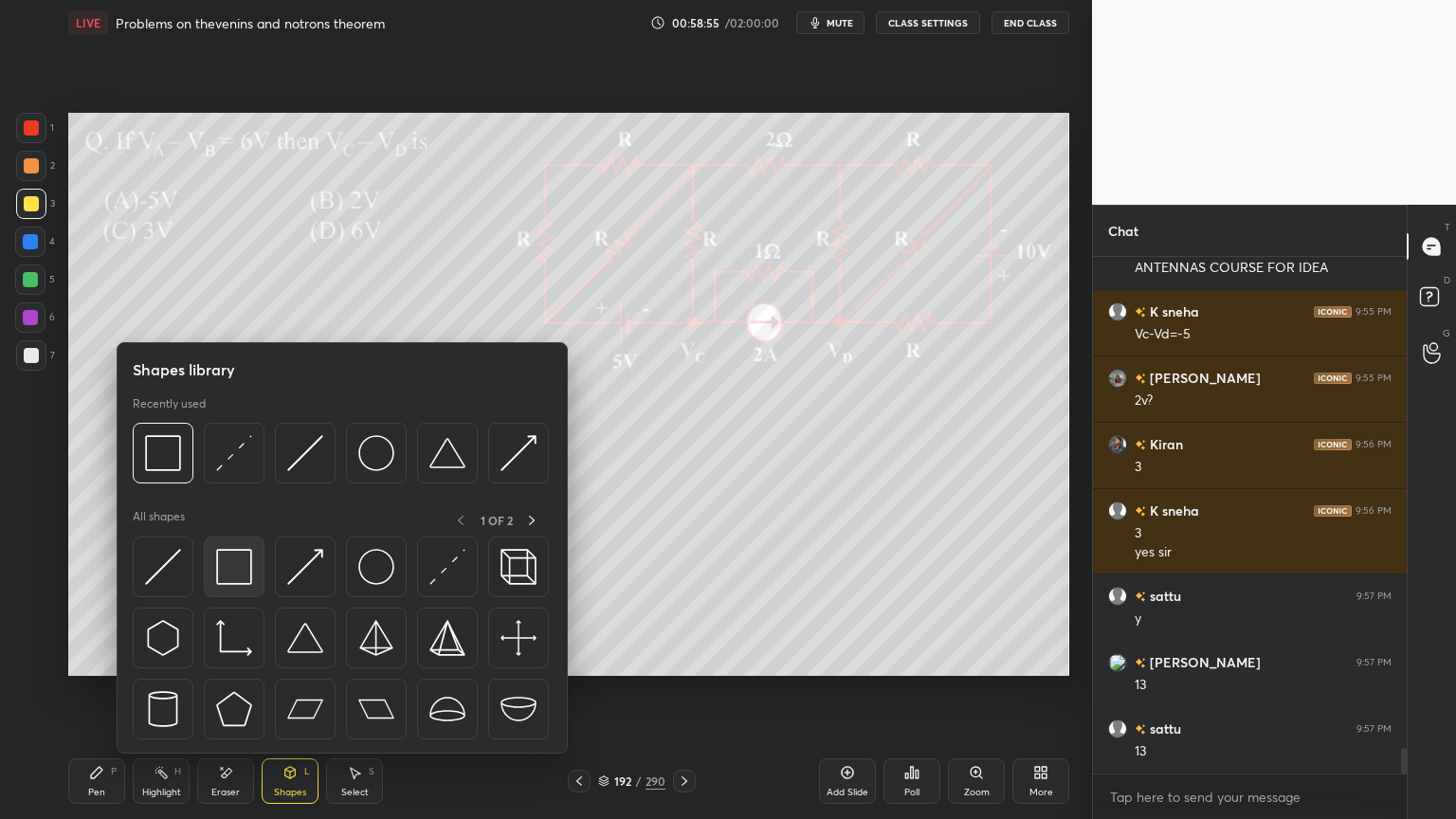 click at bounding box center [234, 567] 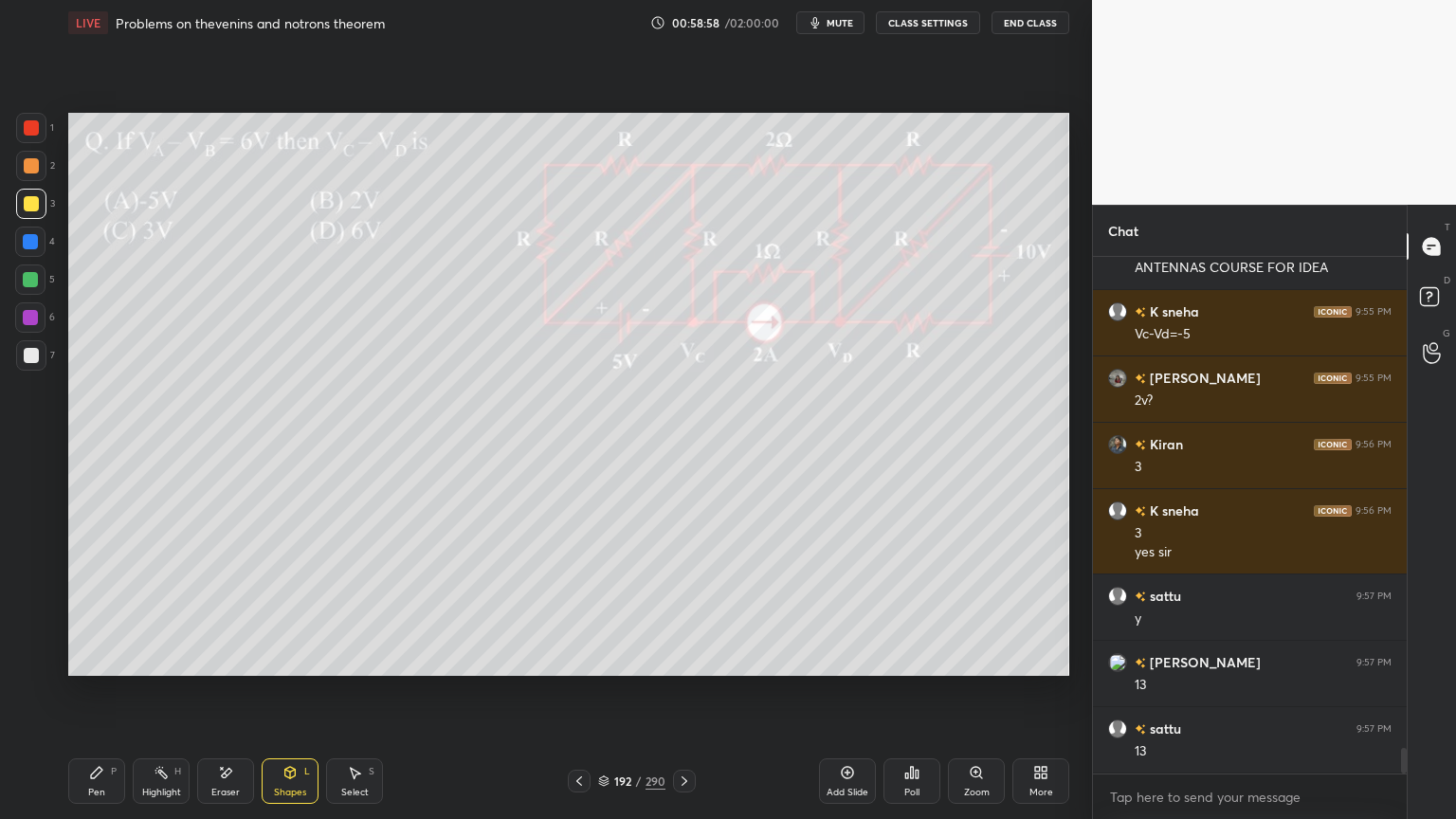 click 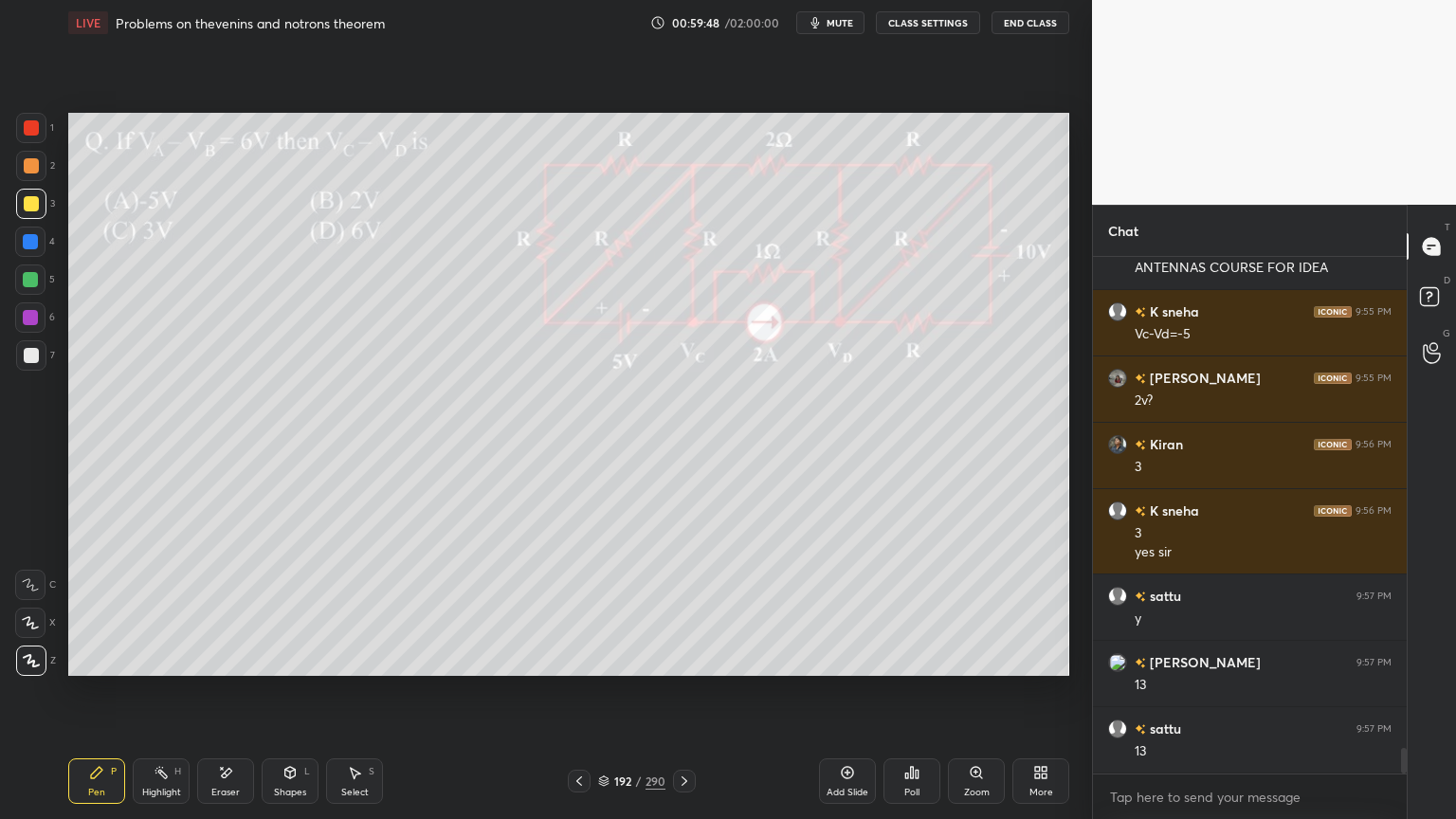 scroll, scrollTop: 473, scrollLeft: 308, axis: both 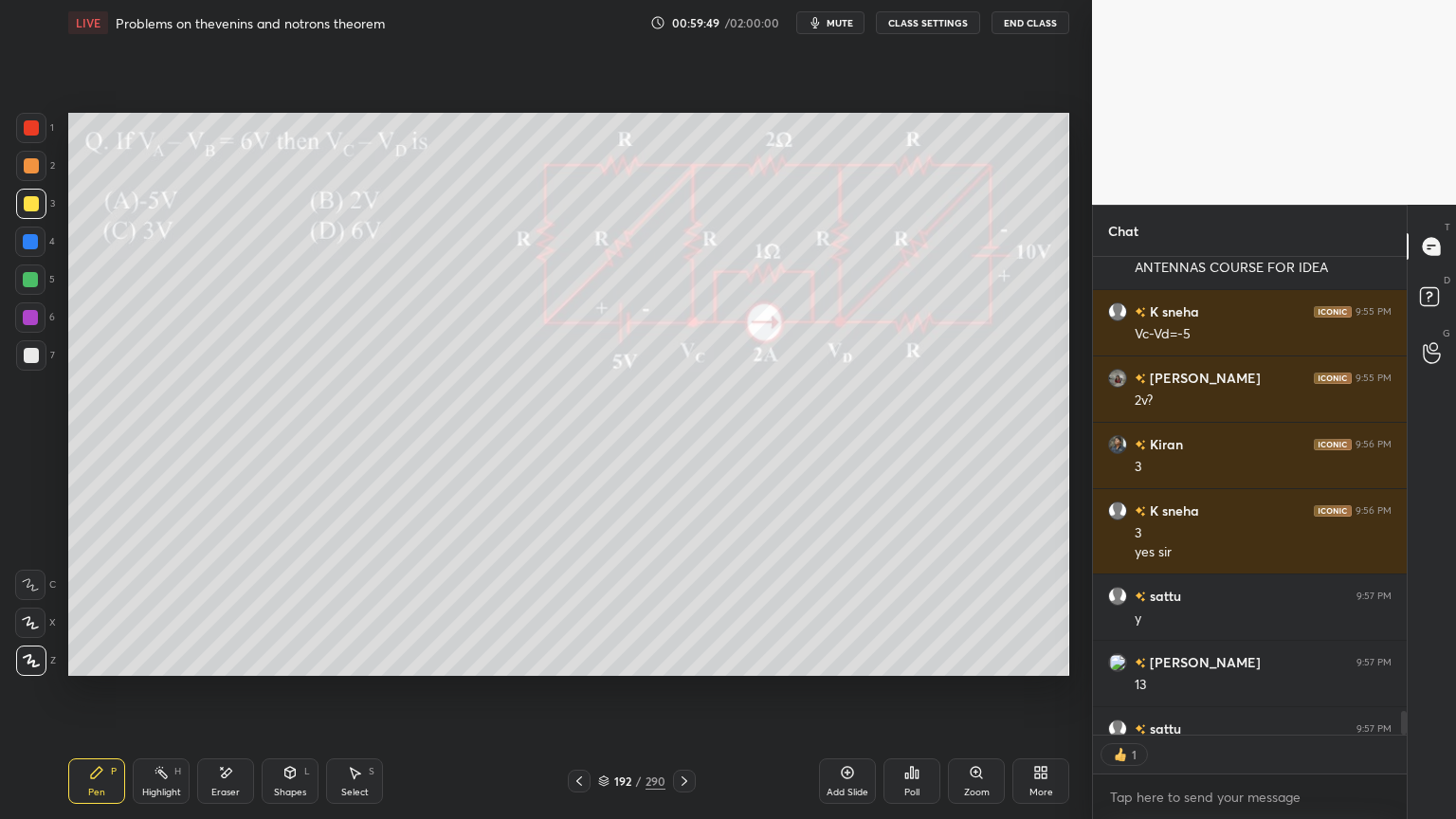 click 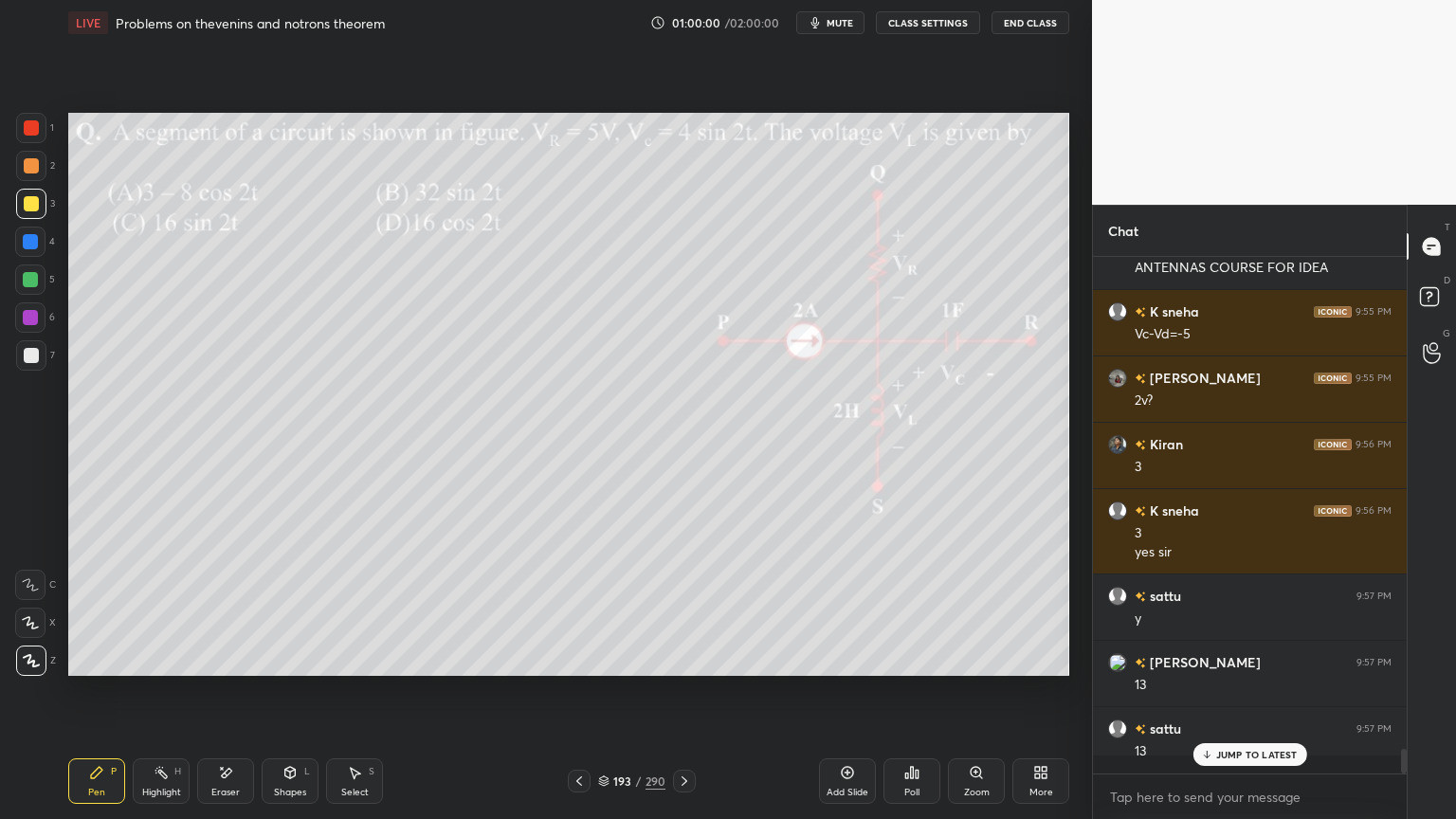 scroll, scrollTop: 6, scrollLeft: 6, axis: both 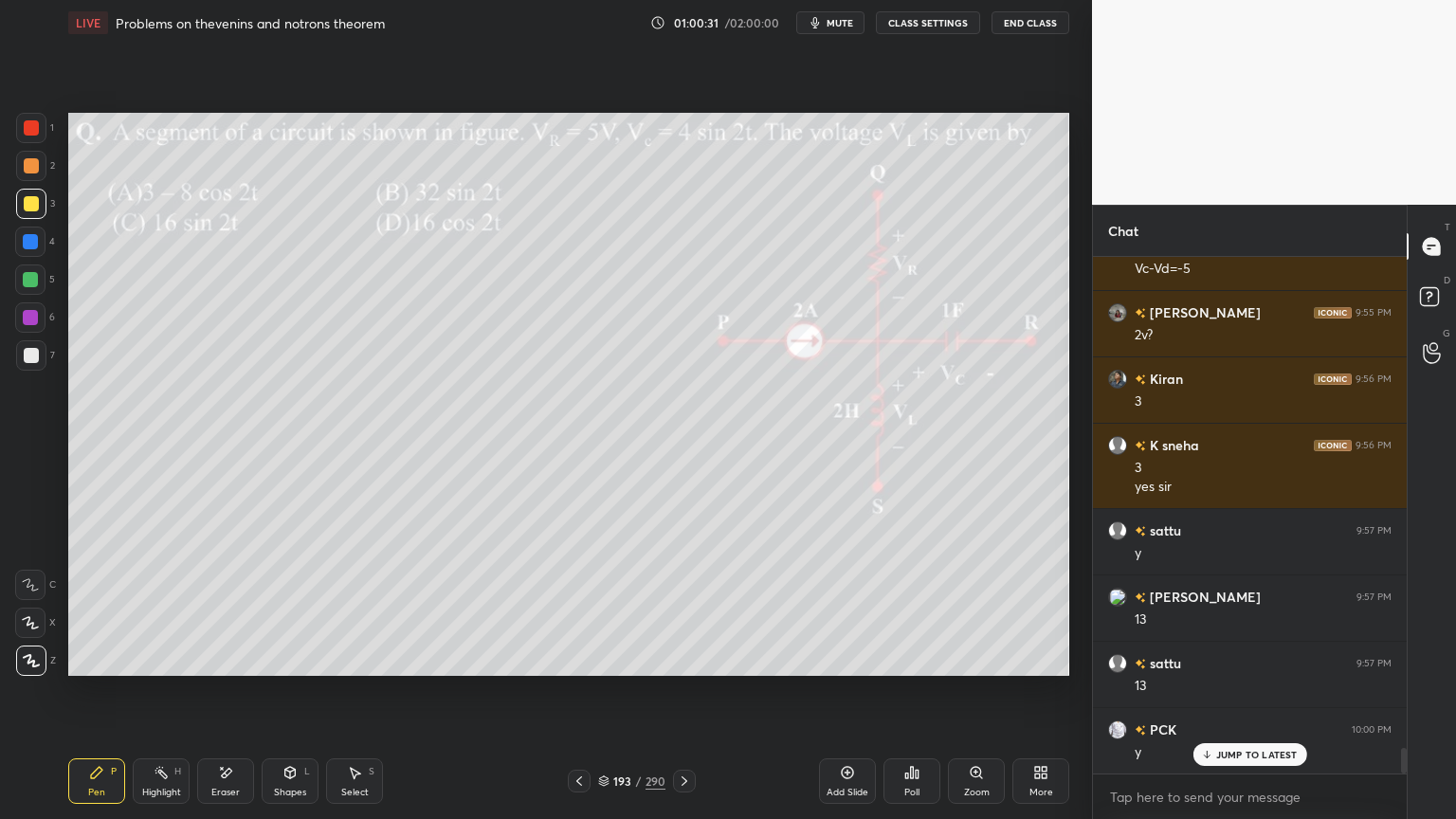 click at bounding box center [30, 280] 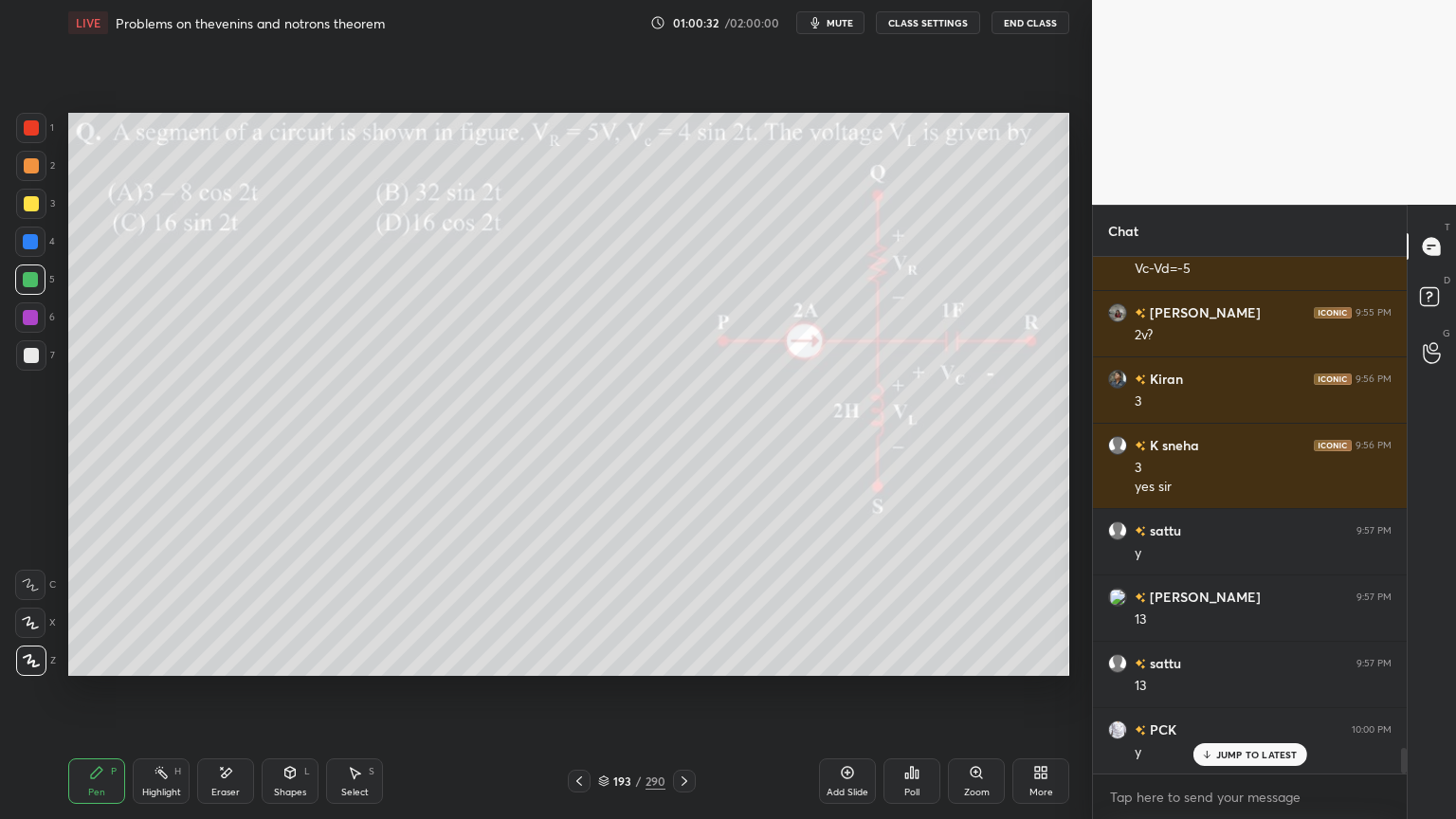 click at bounding box center (30, 623) 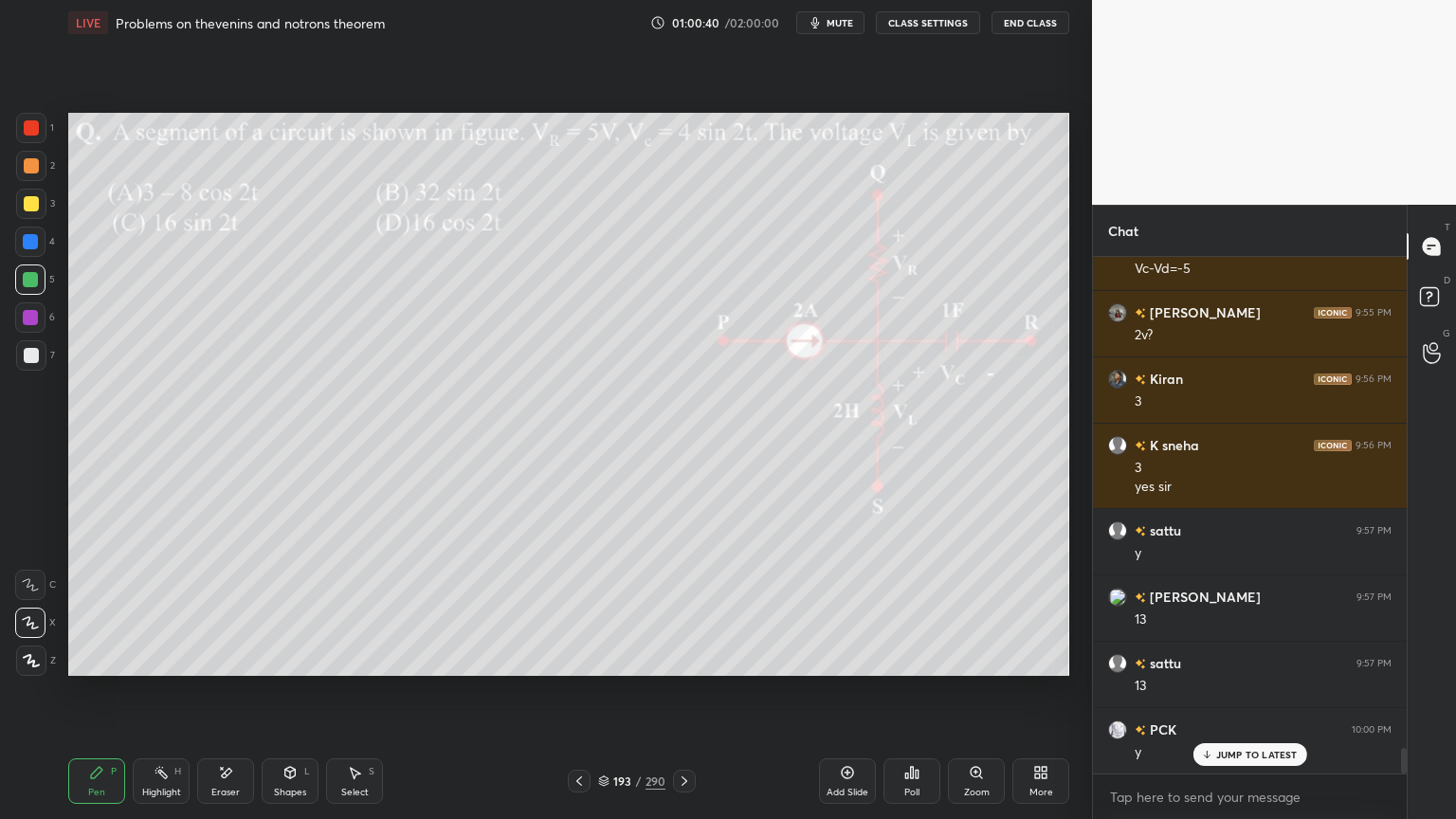 click at bounding box center [31, 166] 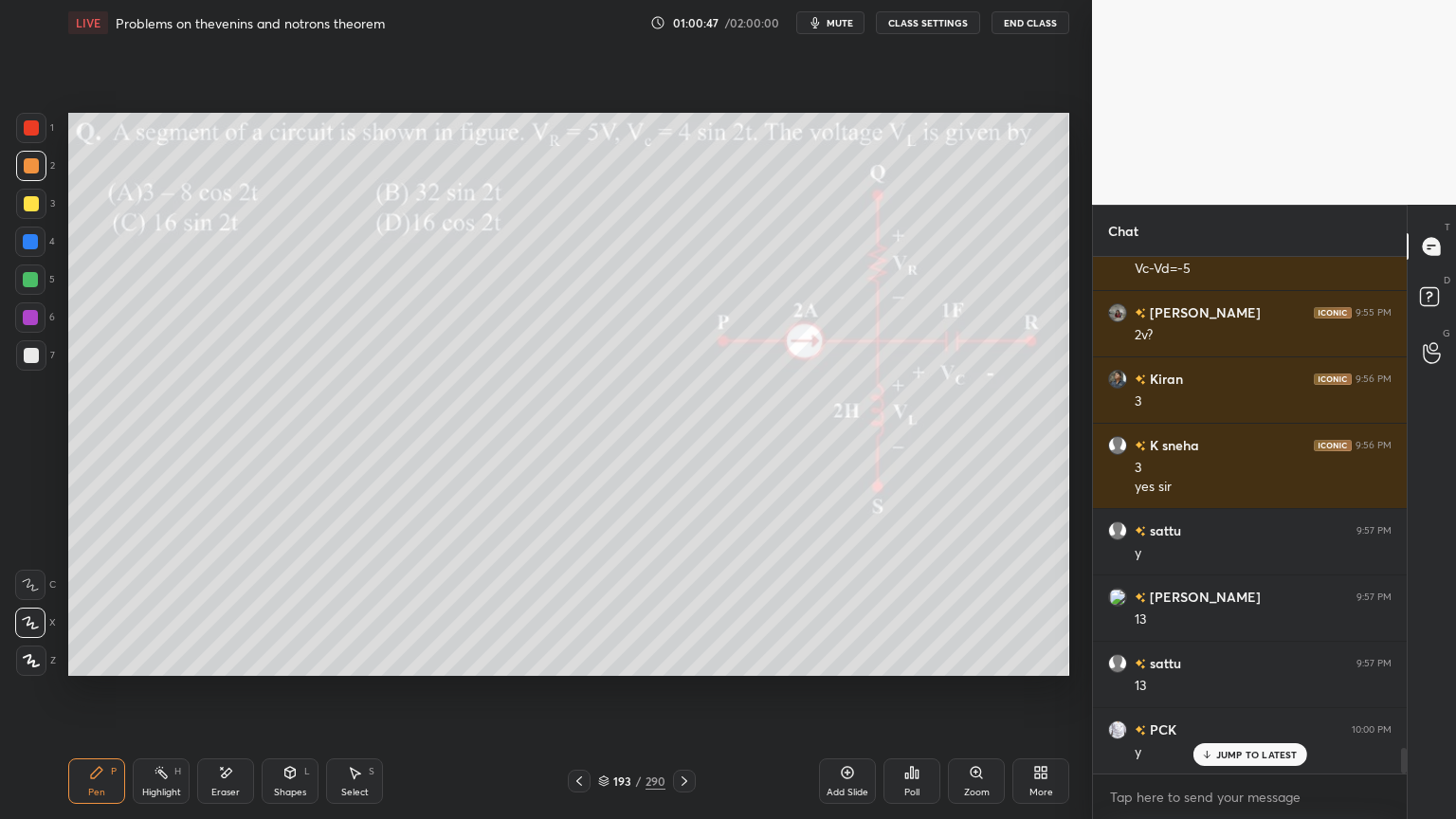 click at bounding box center (31, 204) 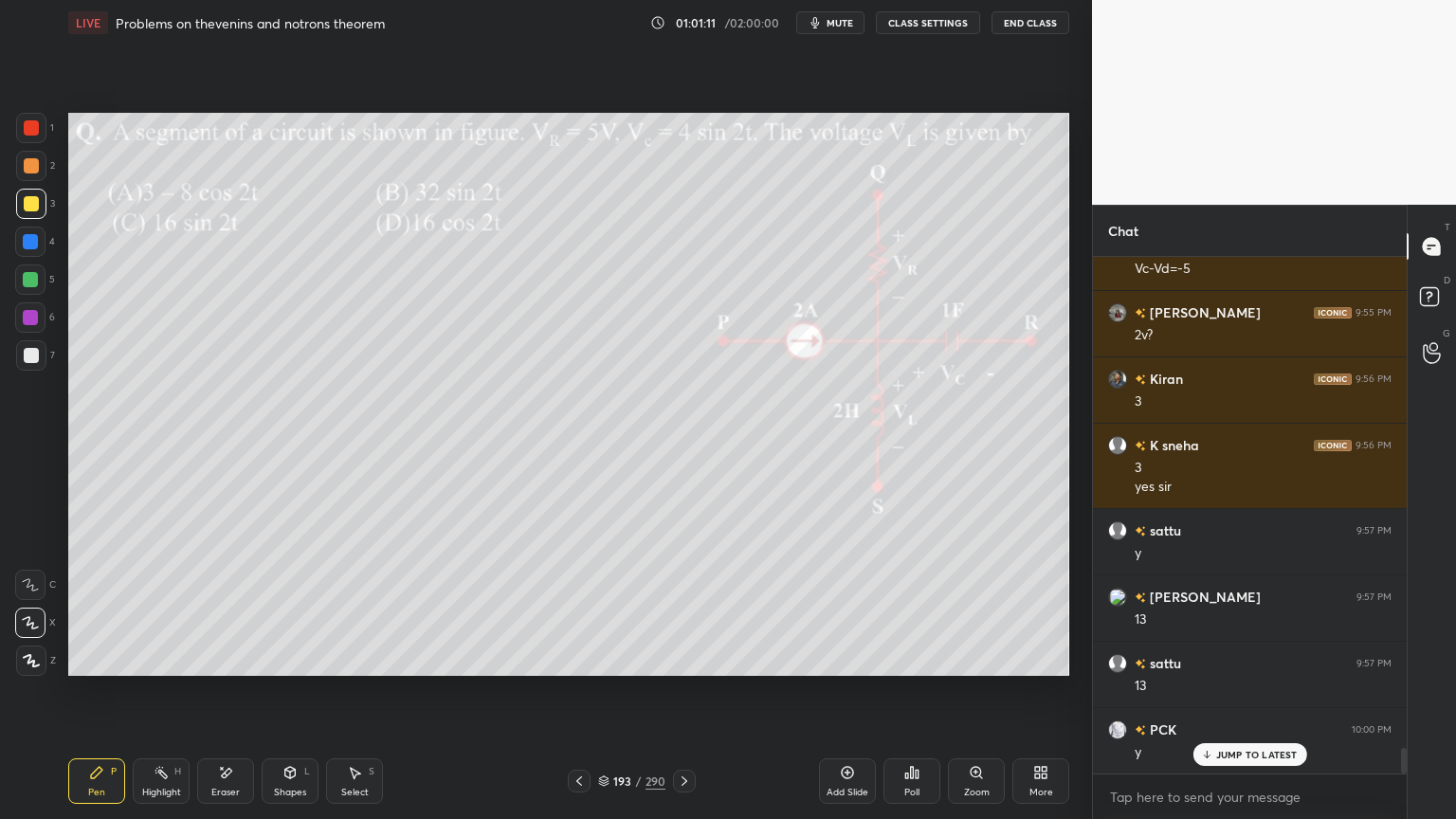 scroll, scrollTop: 10066, scrollLeft: 0, axis: vertical 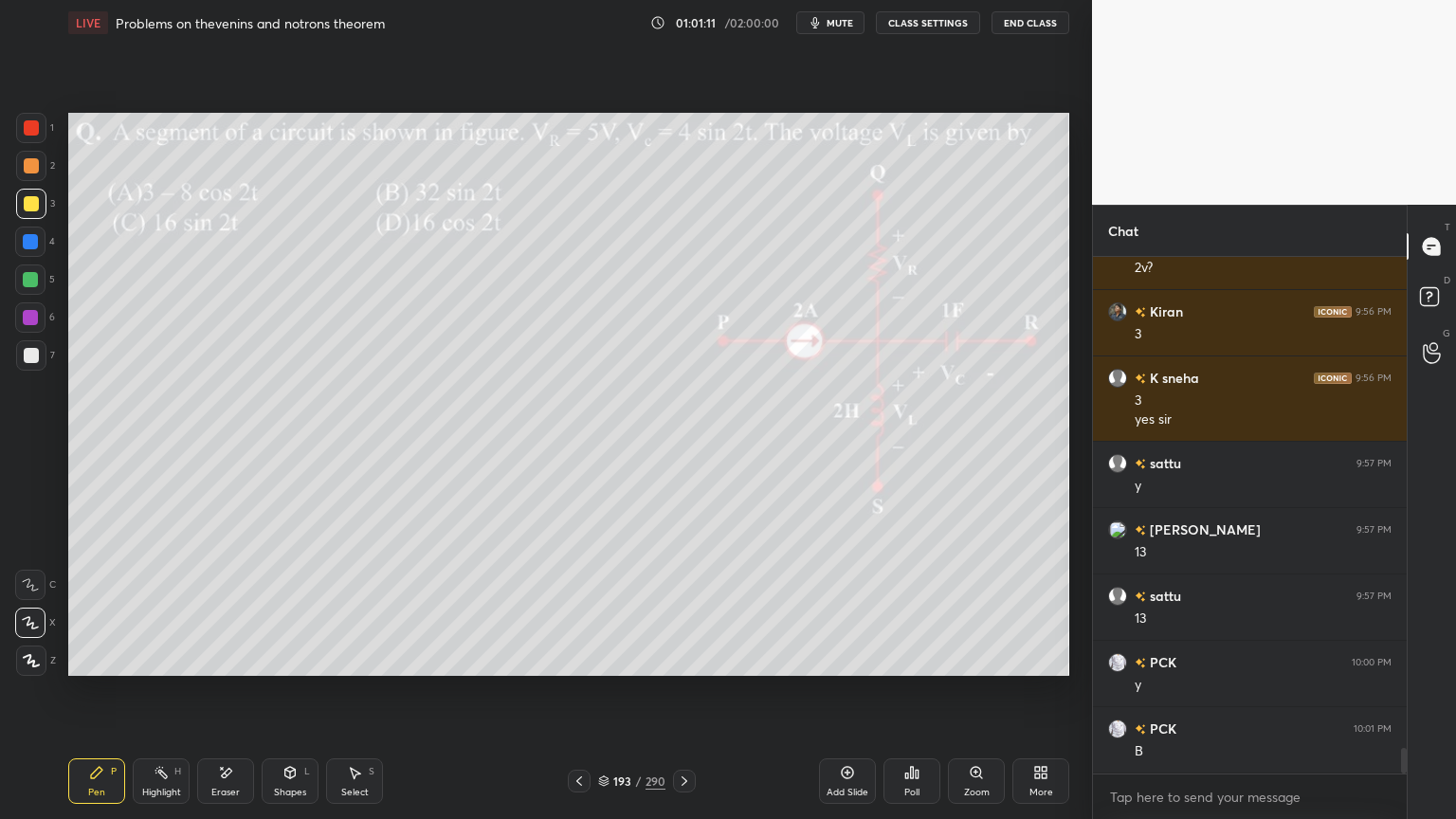 click at bounding box center (30, 280) 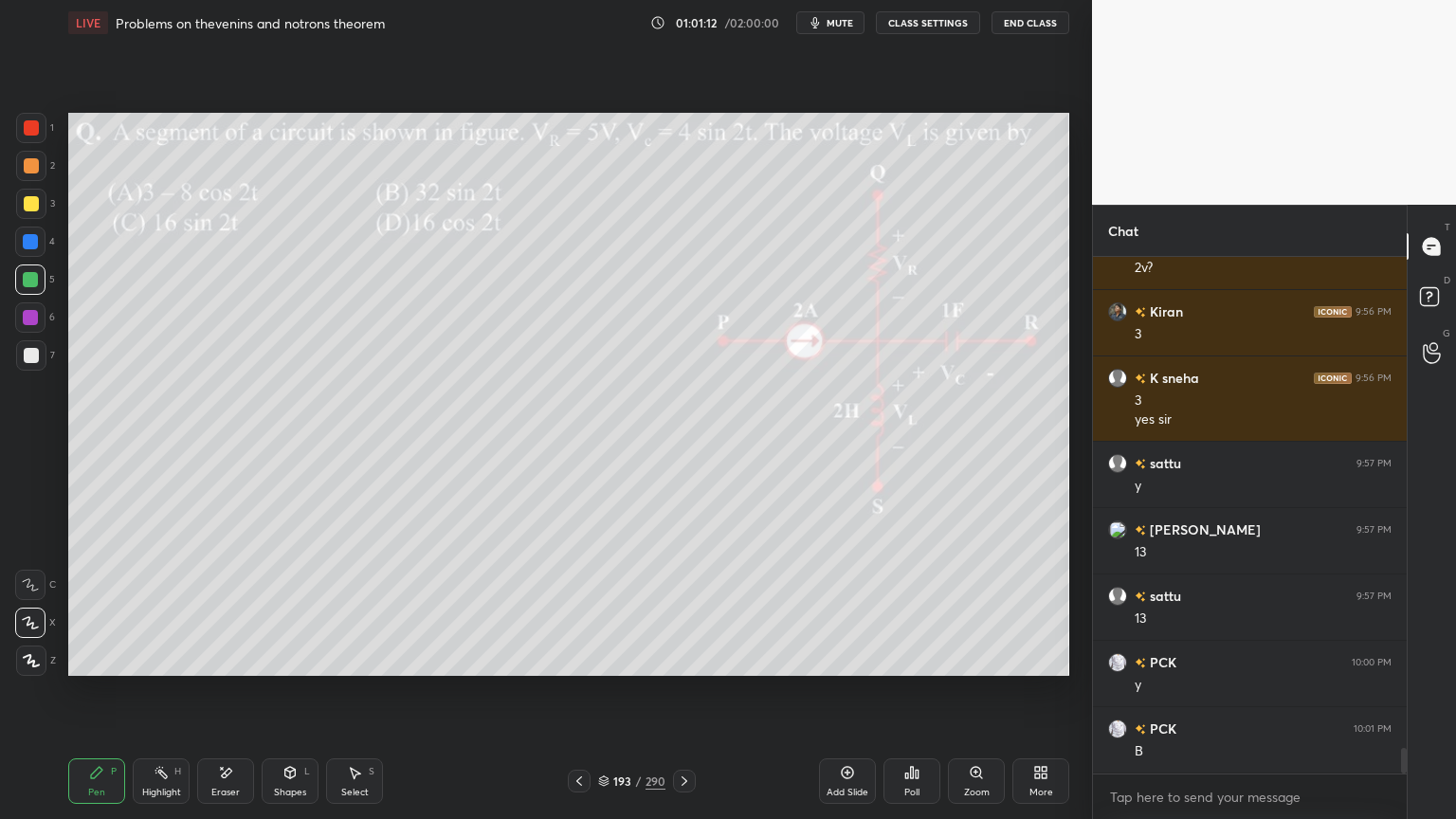 click at bounding box center (31, 661) 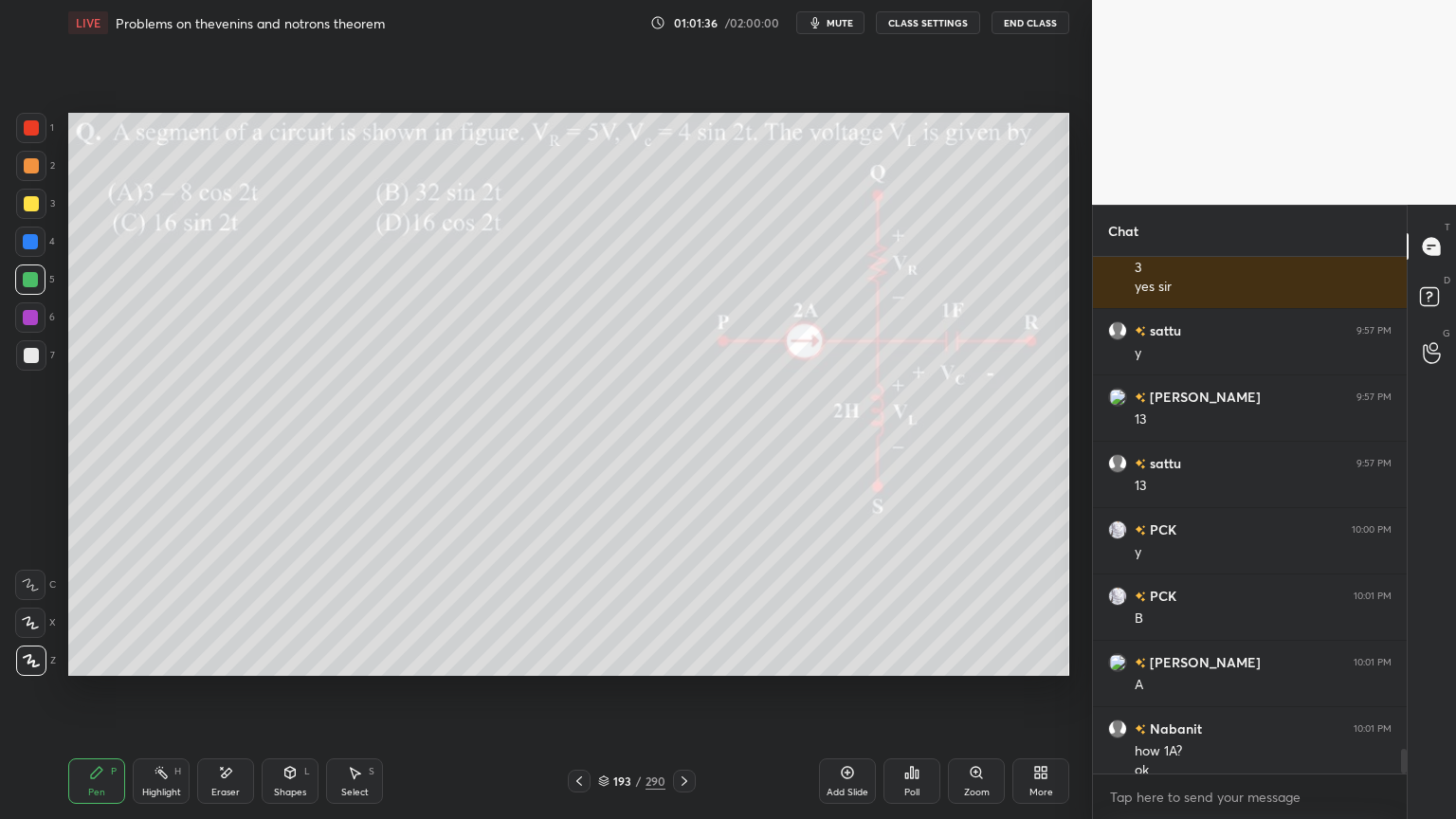 scroll, scrollTop: 10218, scrollLeft: 0, axis: vertical 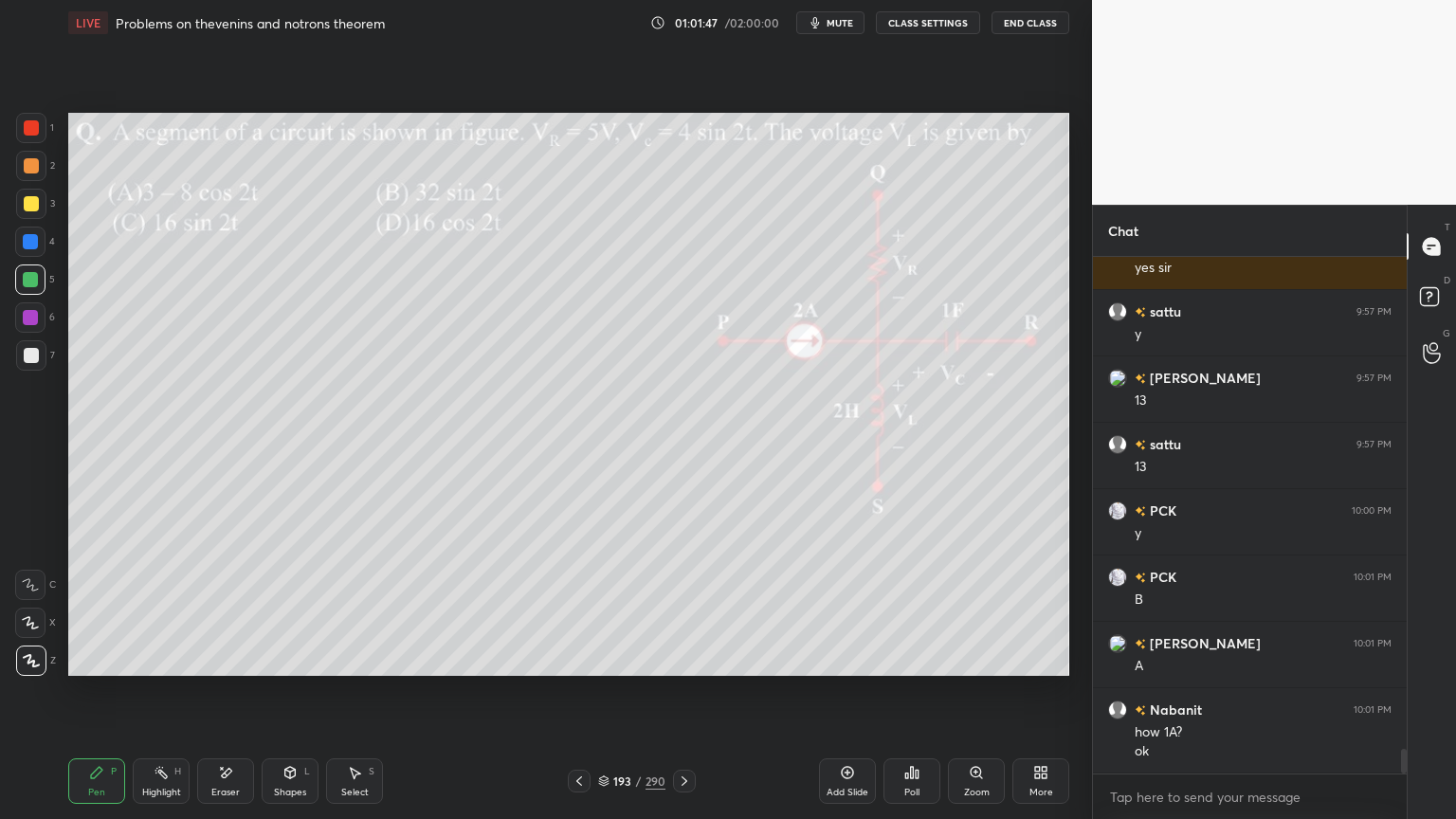 click at bounding box center [31, 204] 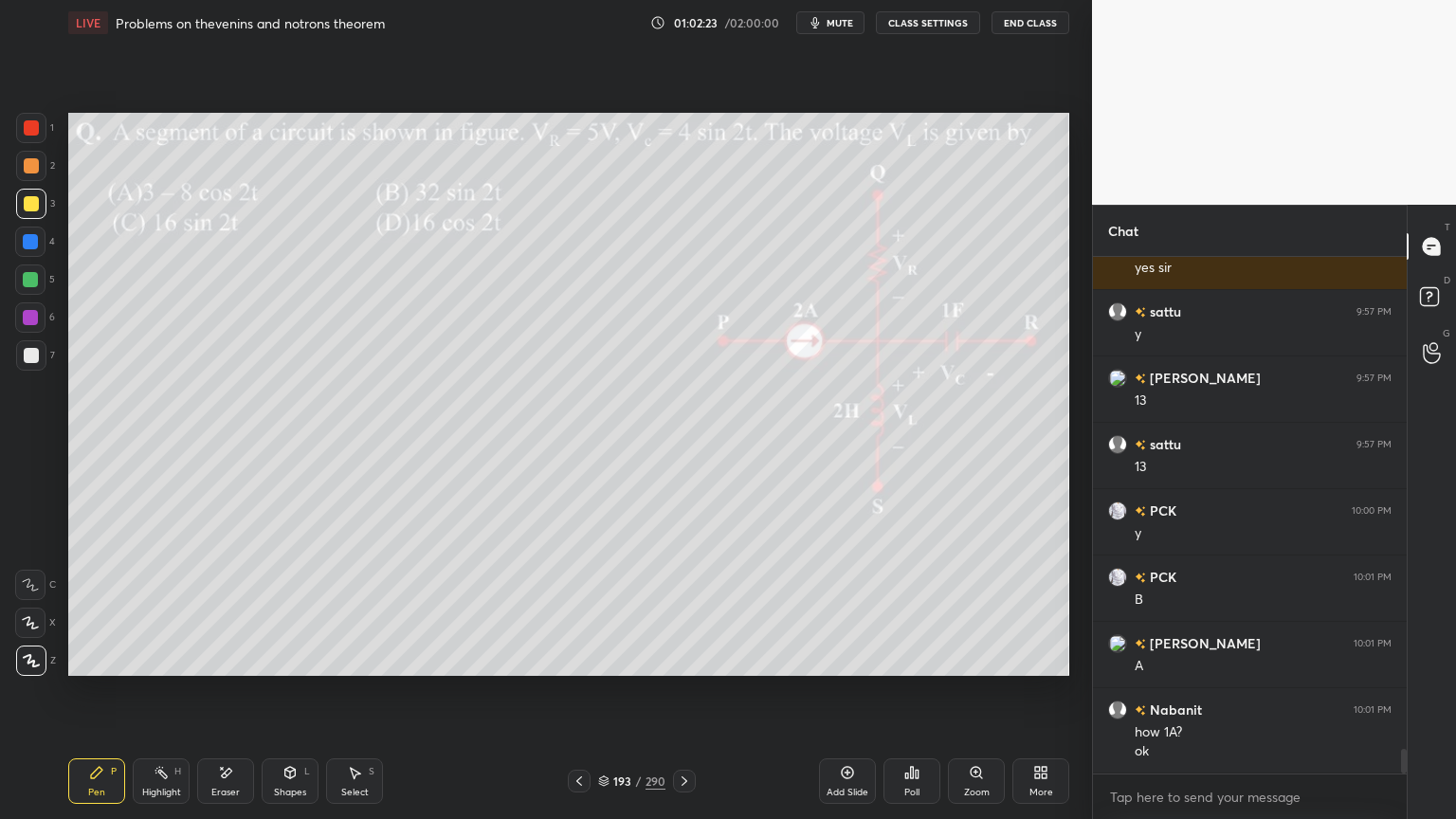 scroll, scrollTop: 10283, scrollLeft: 0, axis: vertical 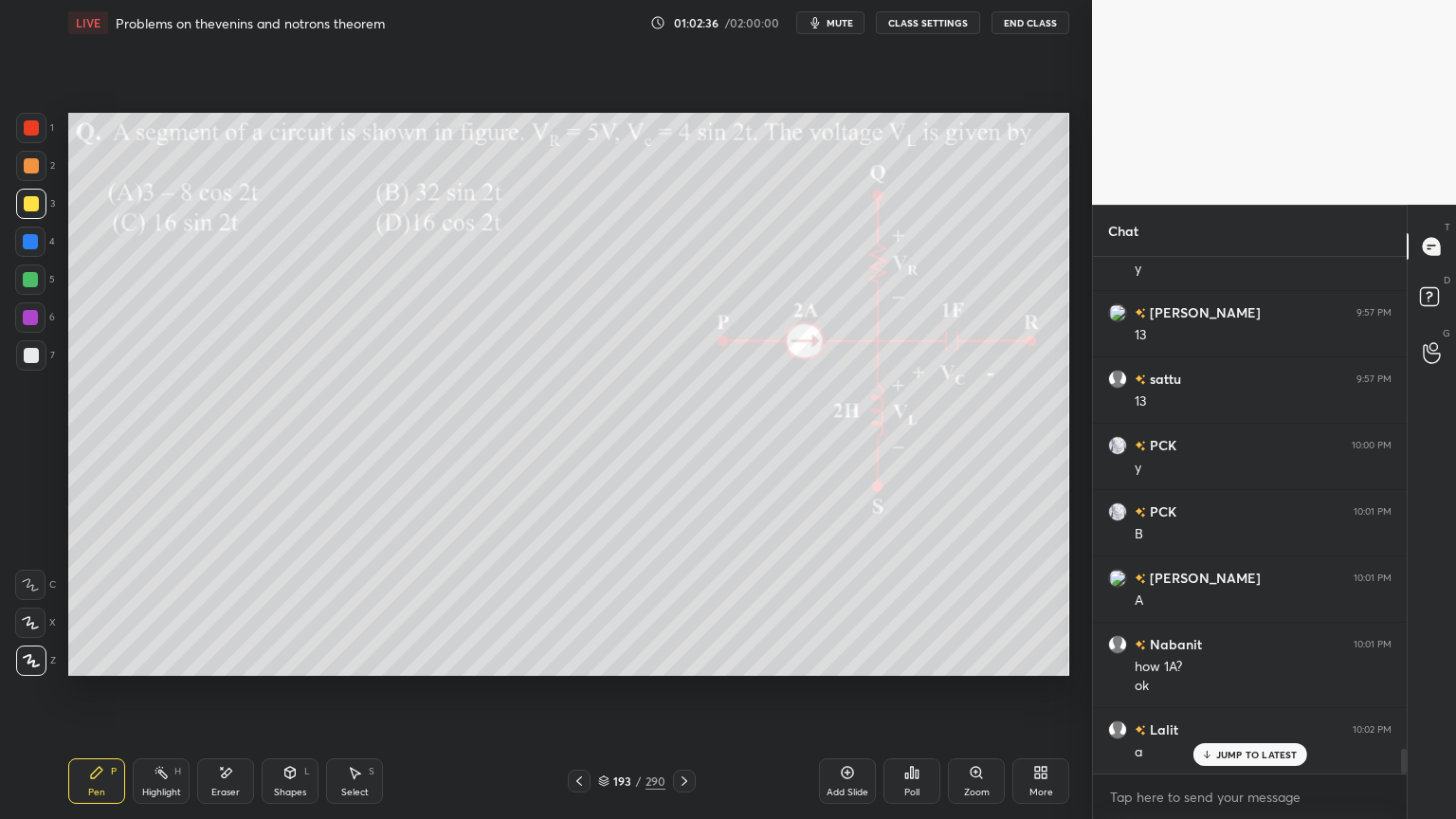 click on "Select" at bounding box center (355, 792) 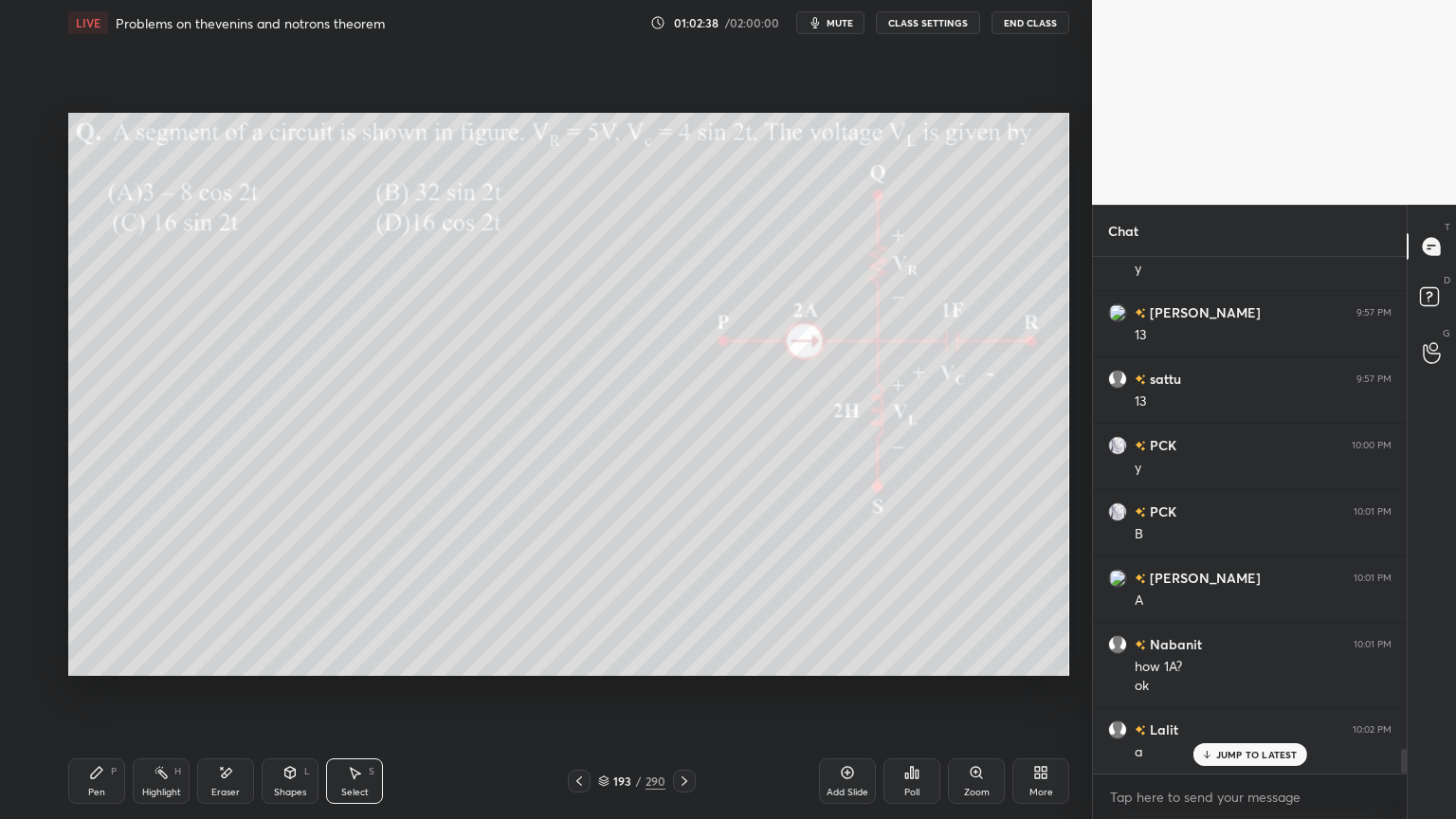 click on "Shapes" at bounding box center (290, 792) 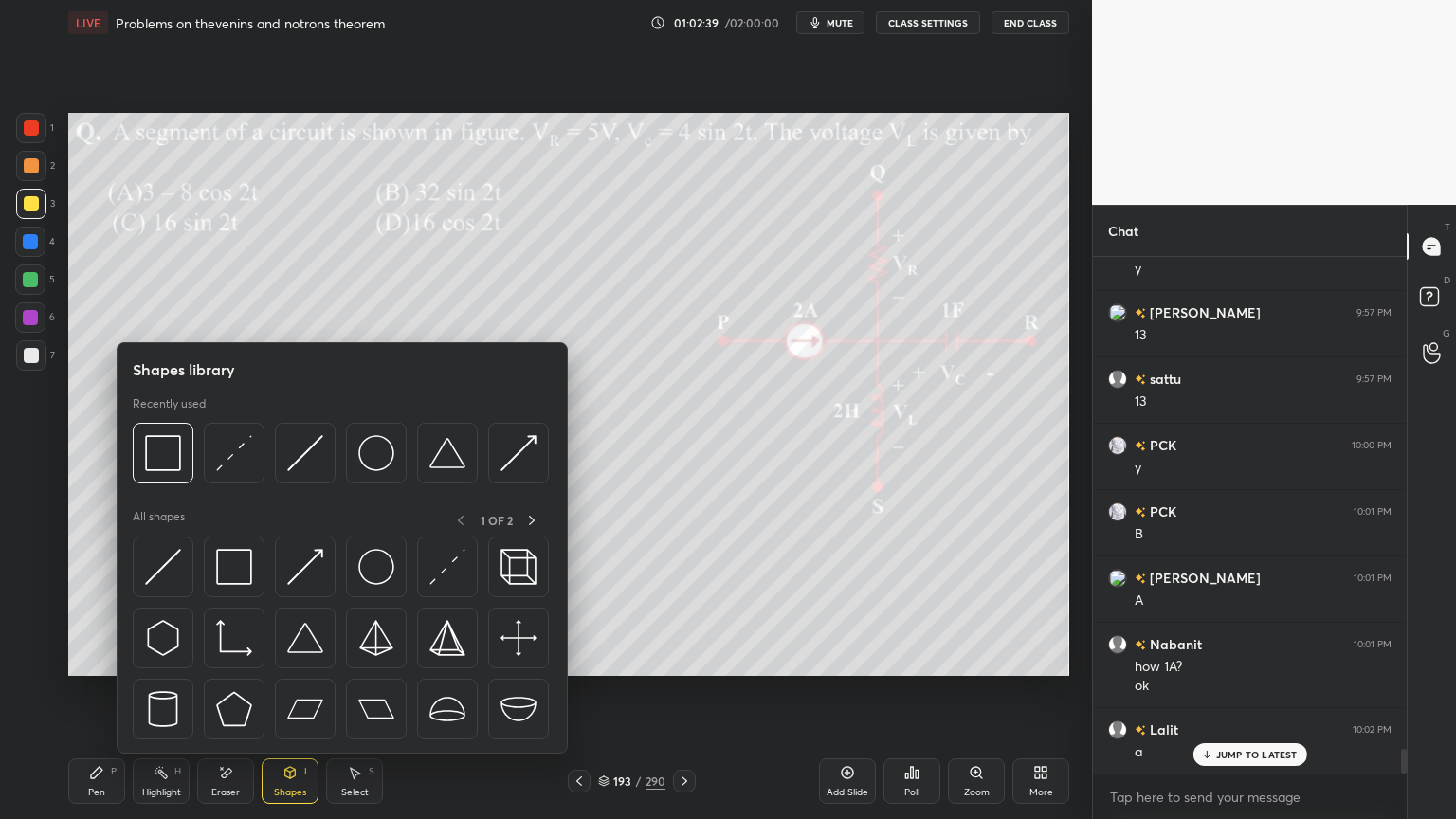 click on "Select S" at bounding box center (355, 781) 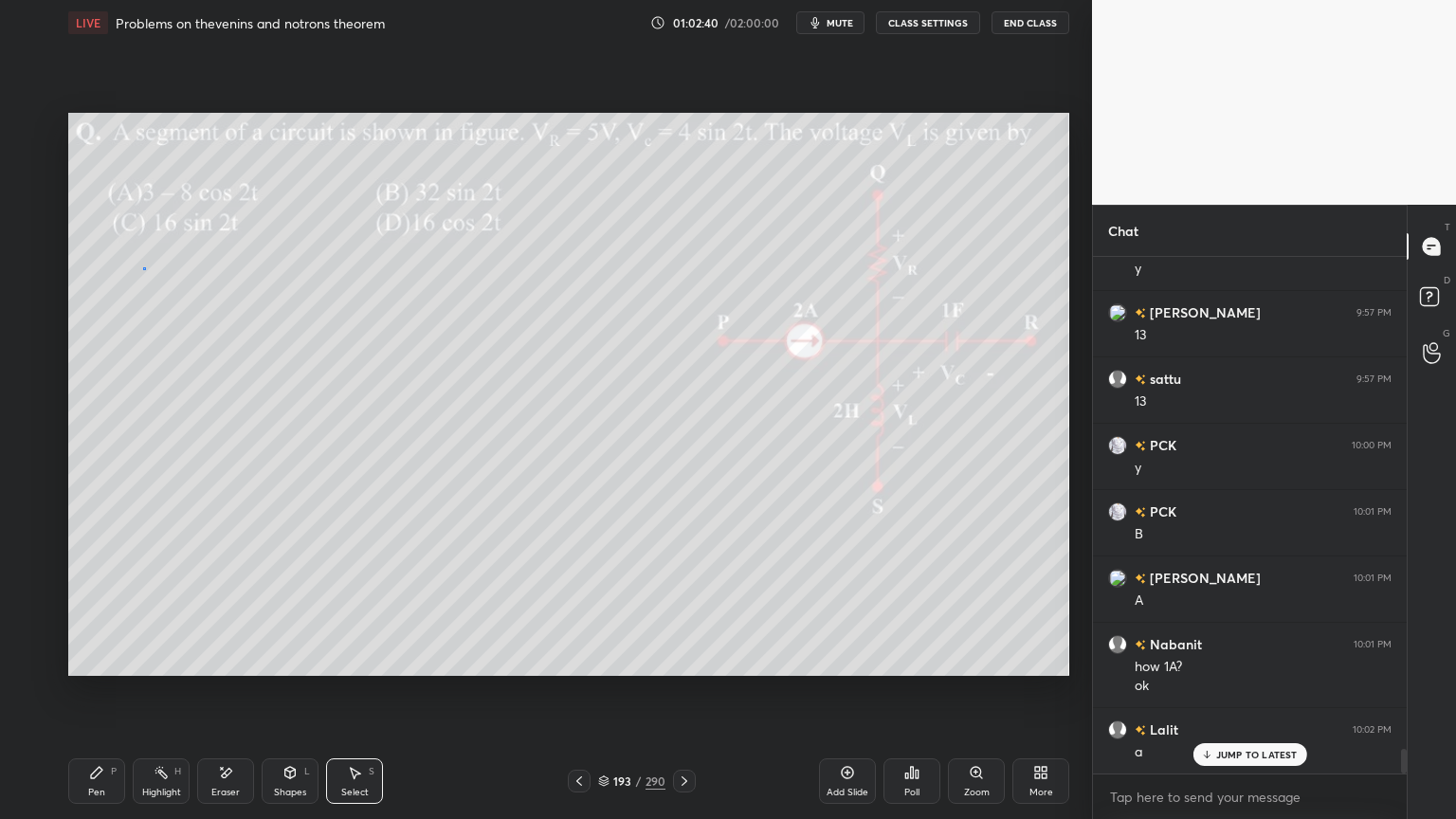 click on "0 ° Undo Copy Duplicate Duplicate to new slide Delete" at bounding box center [569, 394] 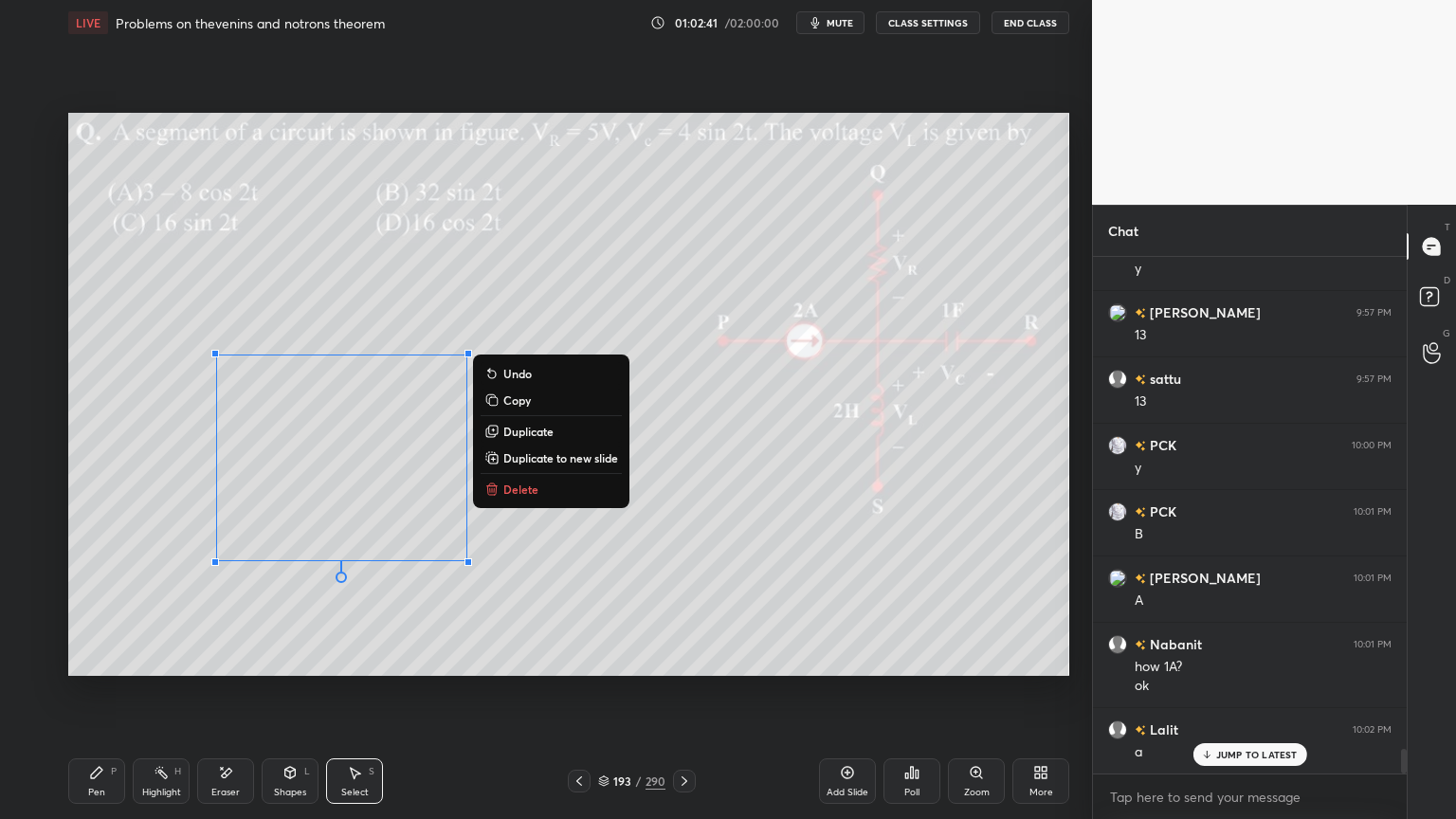 click on "0 ° Undo Copy Duplicate Duplicate to new slide Delete" at bounding box center (569, 394) 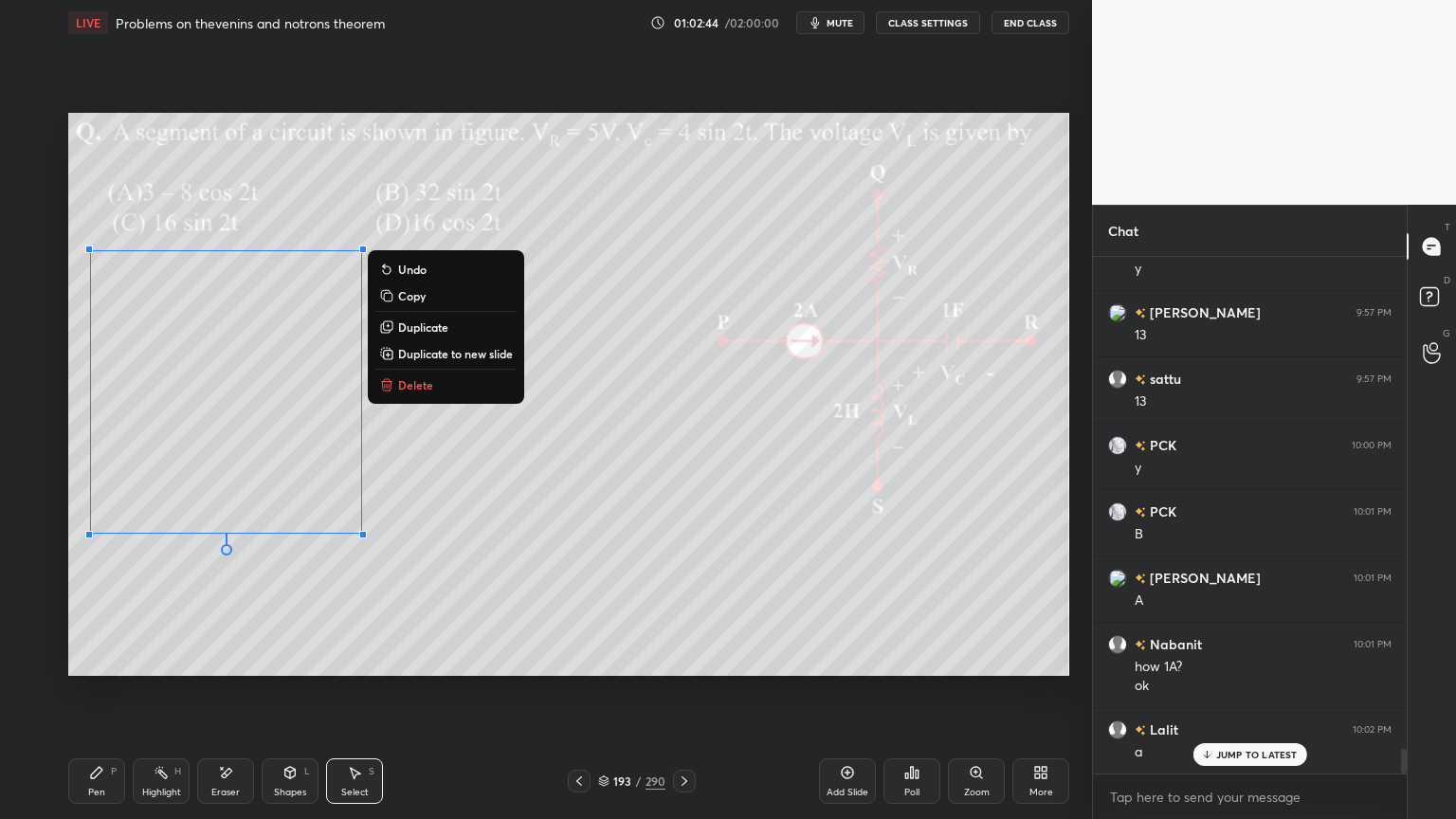 click on "0 ° Undo Copy Duplicate Duplicate to new slide Delete" at bounding box center [569, 394] 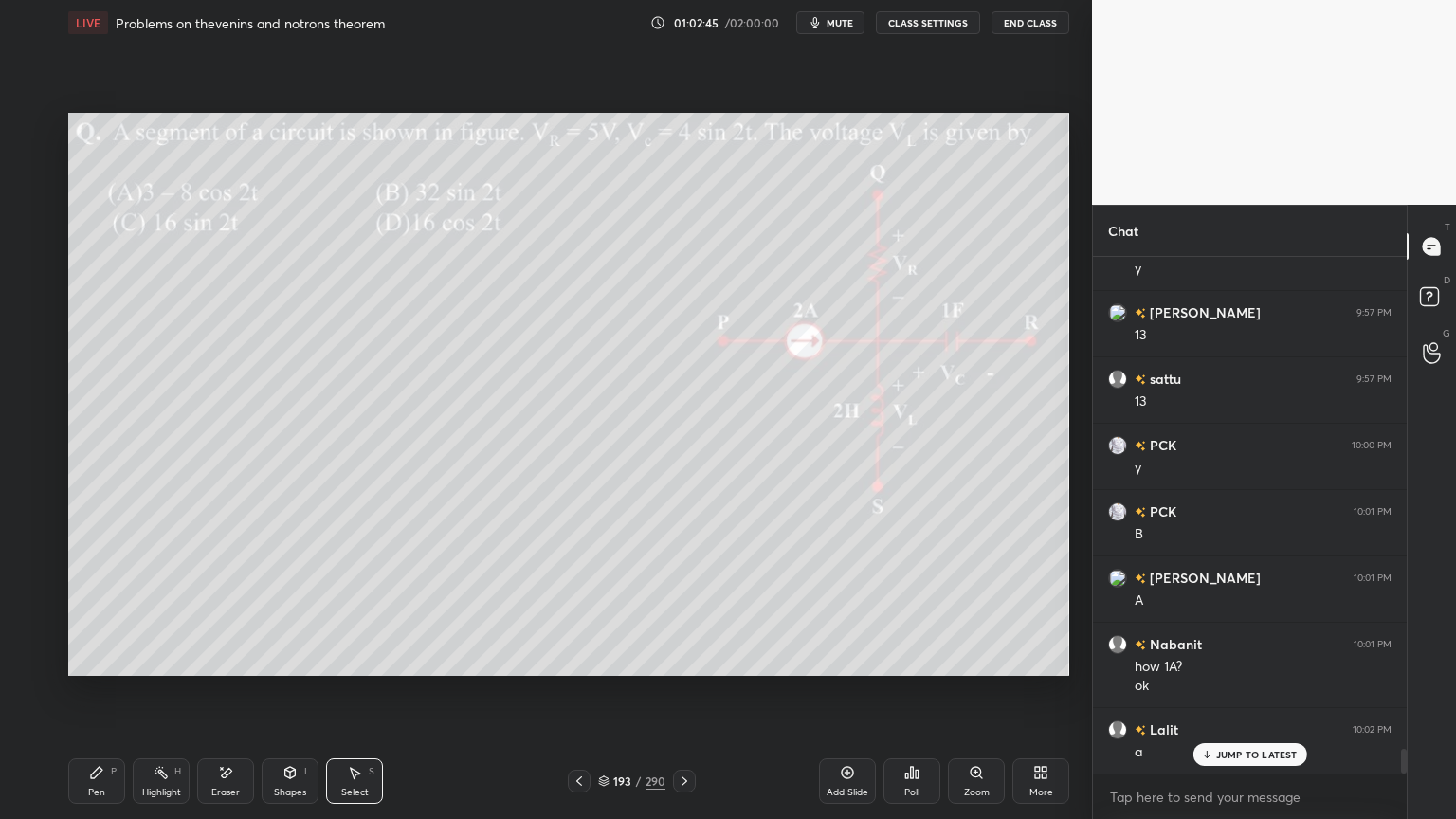 click on "Shapes L" at bounding box center (290, 781) 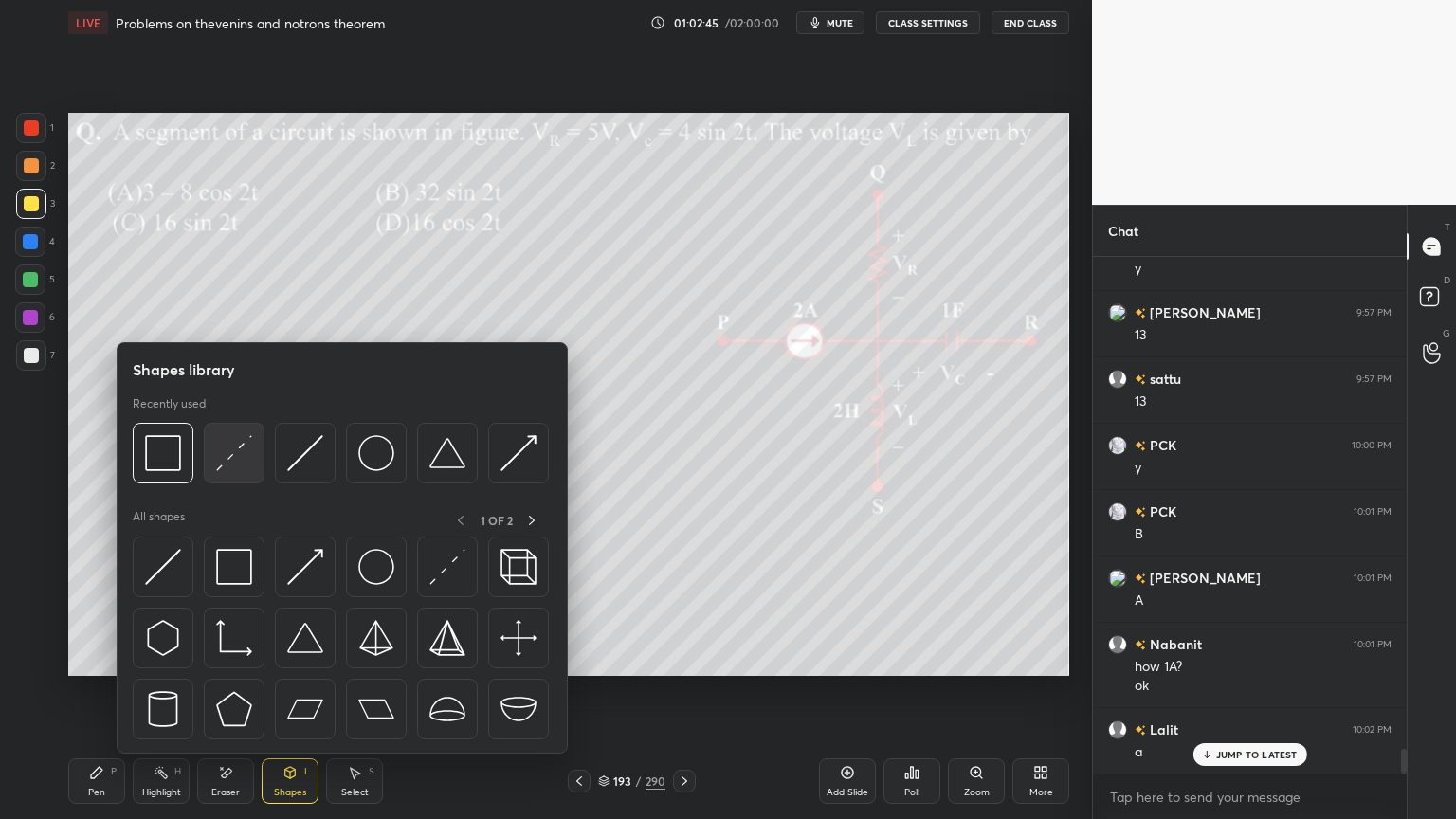 click at bounding box center [234, 453] 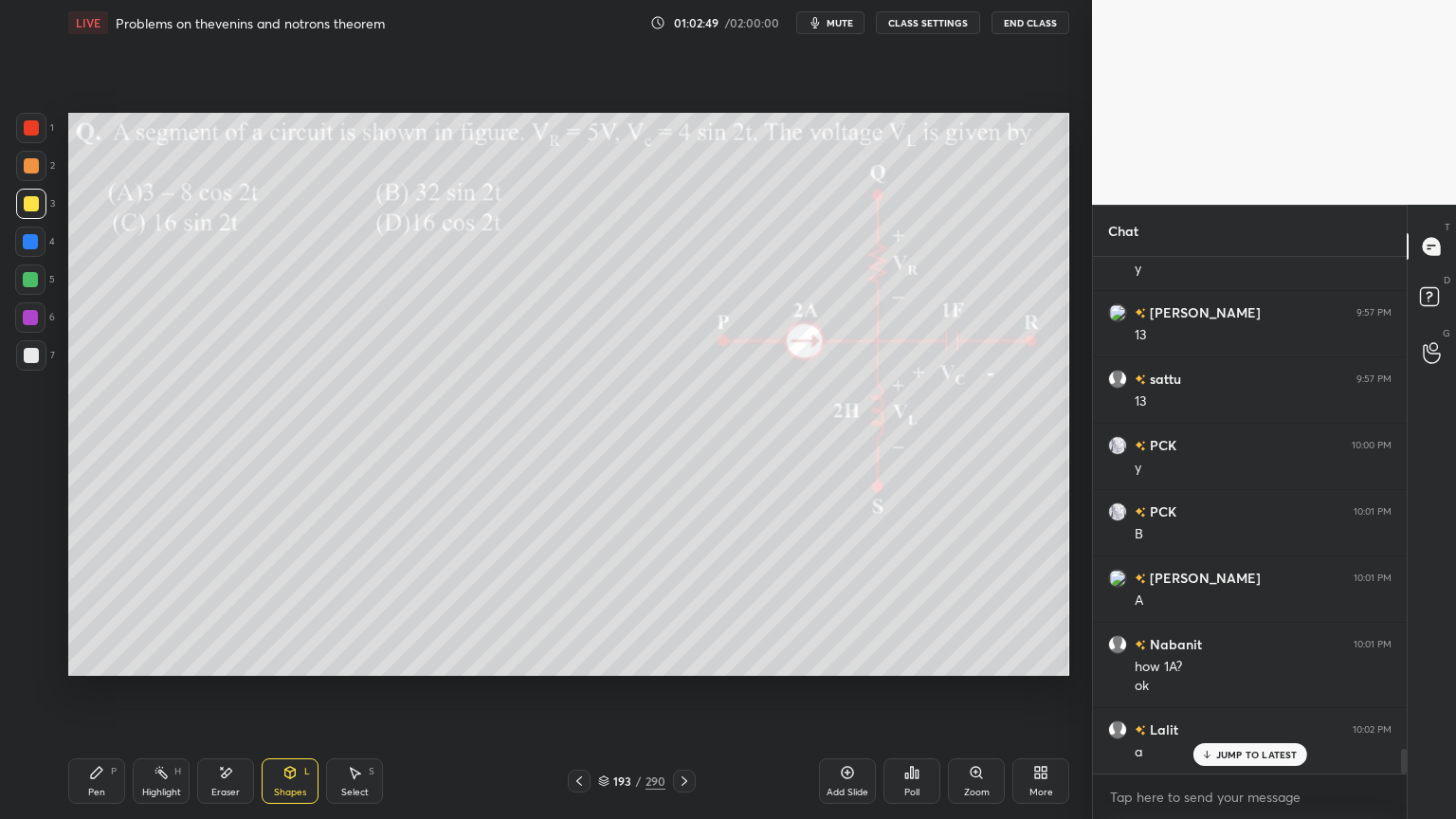 click on "Pen P" at bounding box center (97, 781) 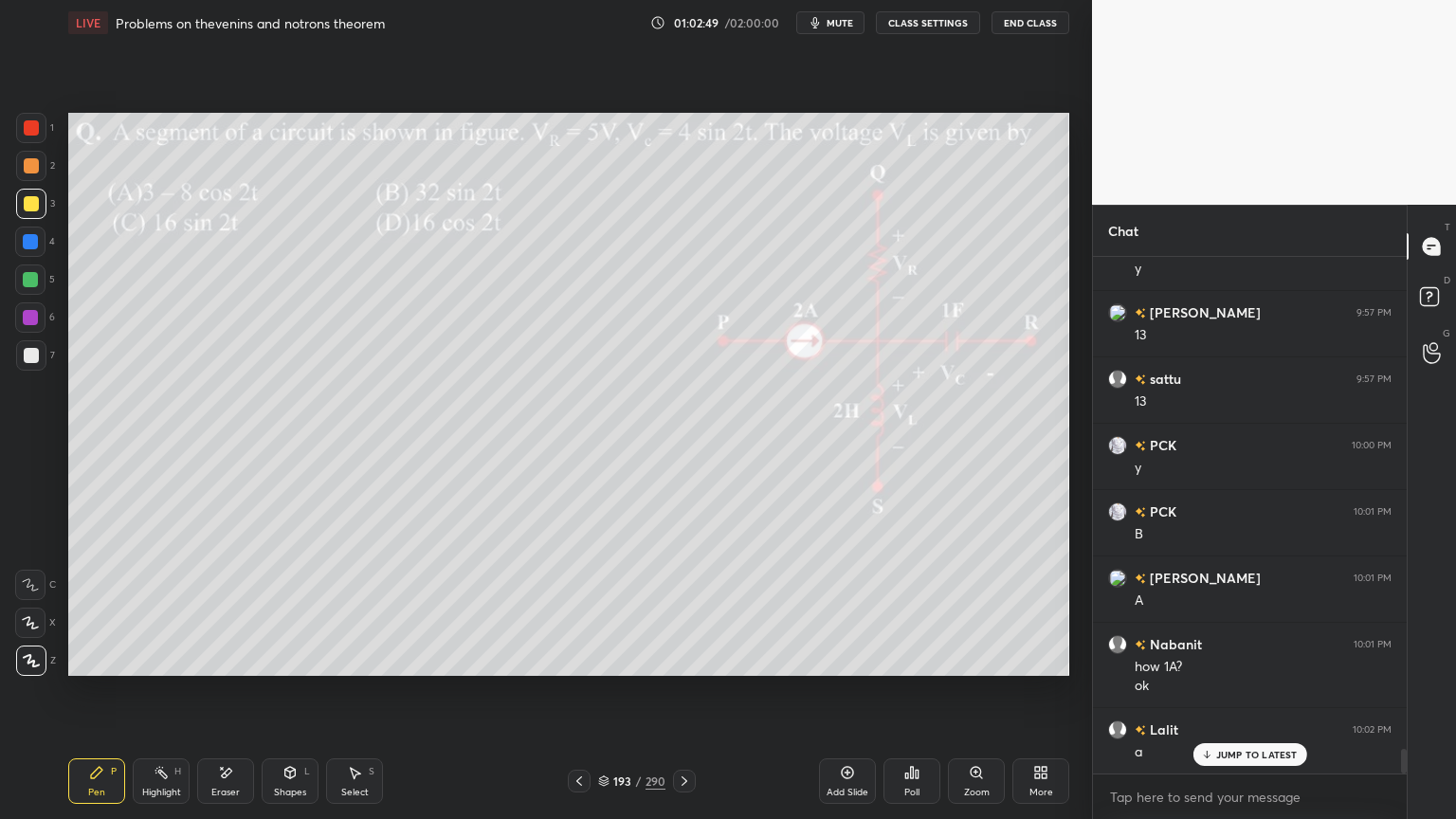 click at bounding box center [31, 355] 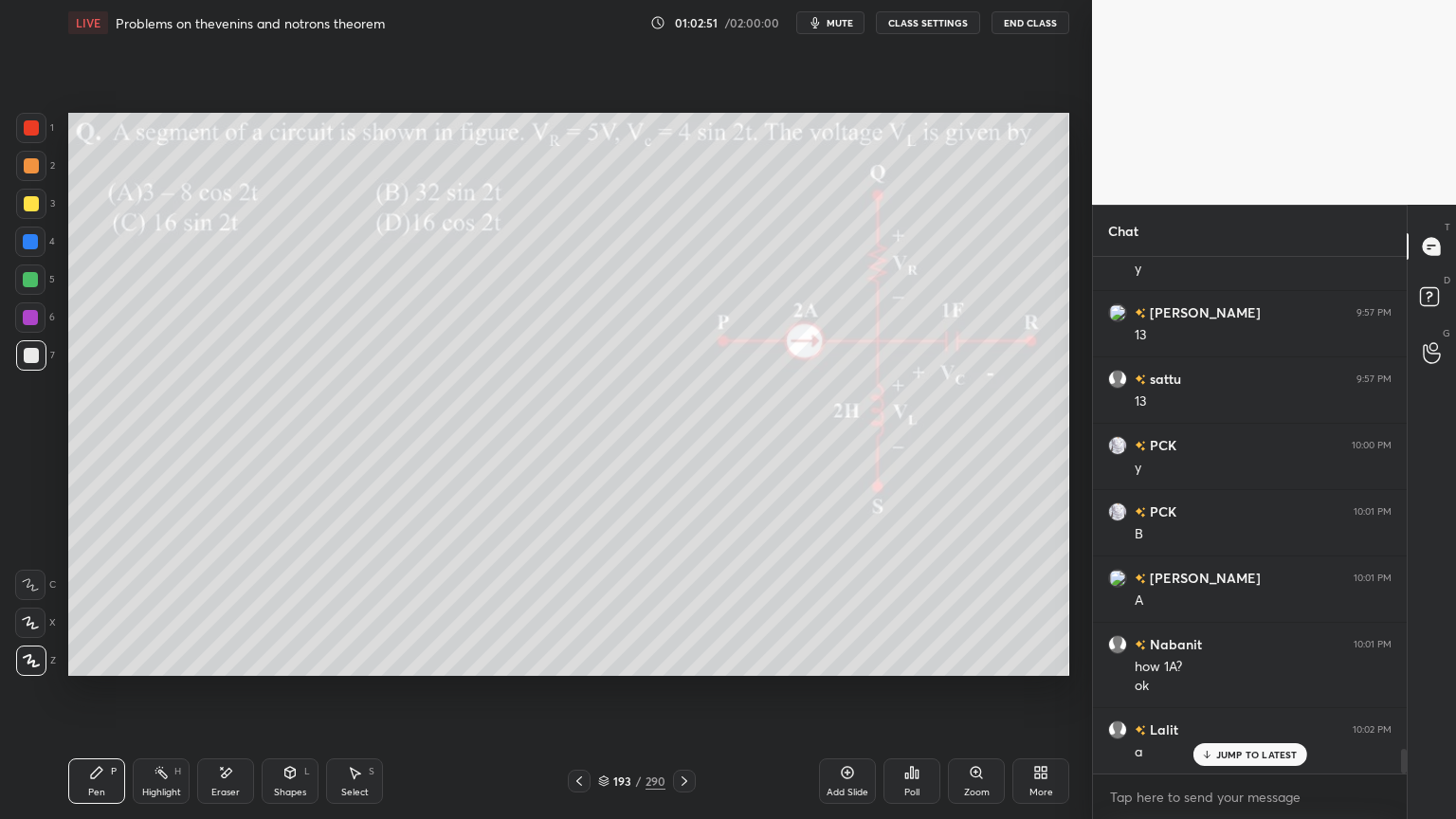 click 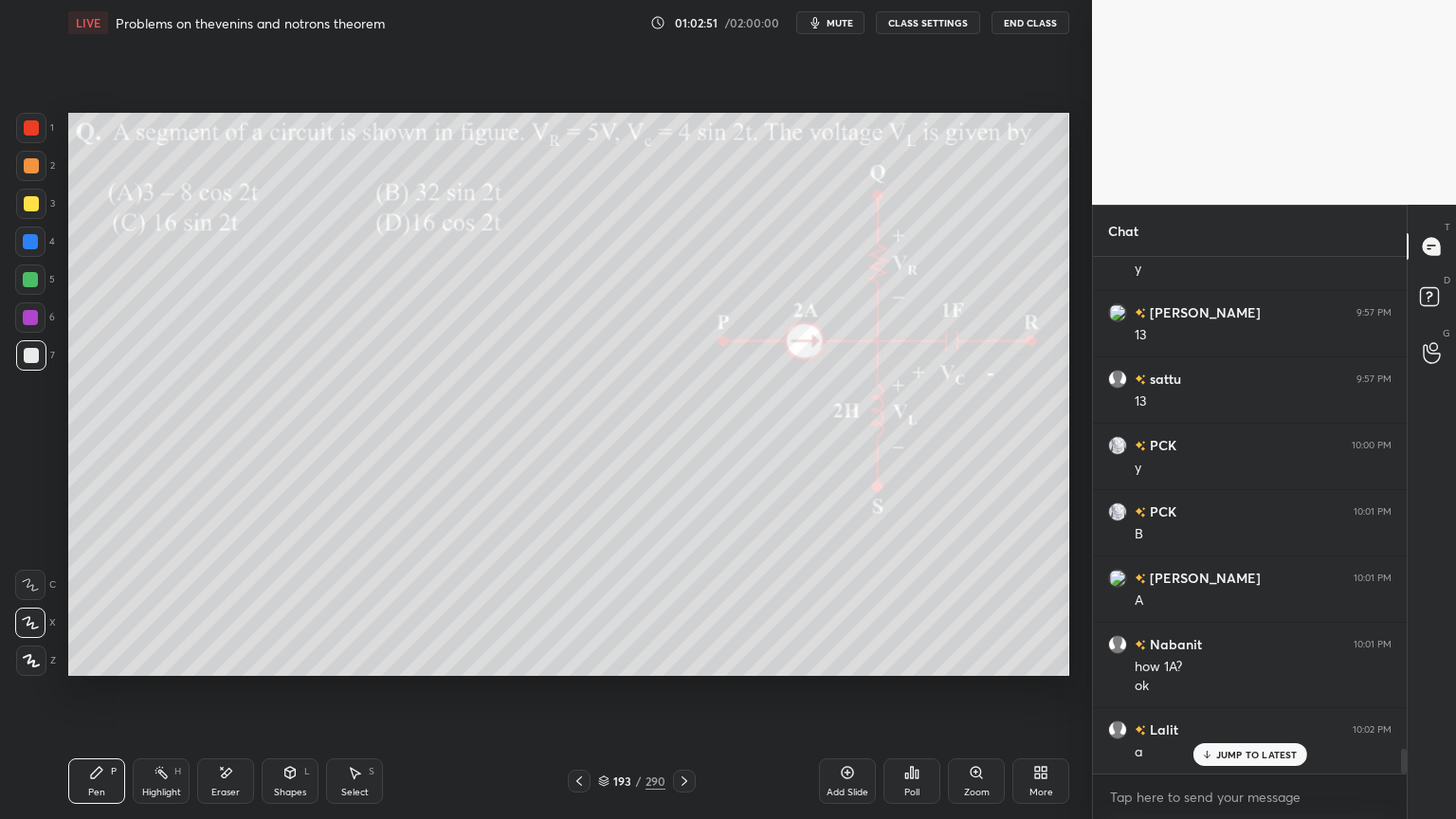 click 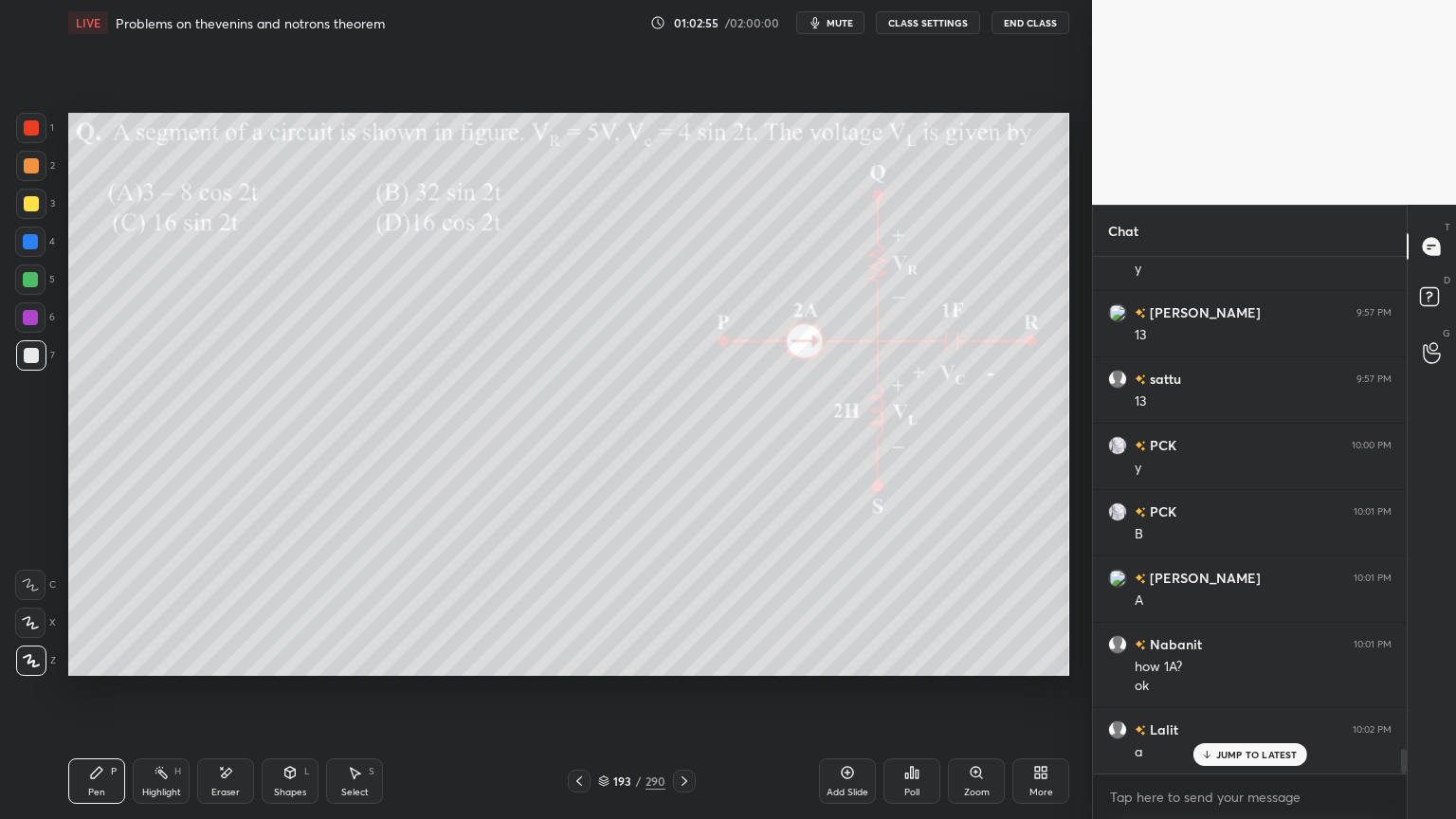 click at bounding box center [30, 280] 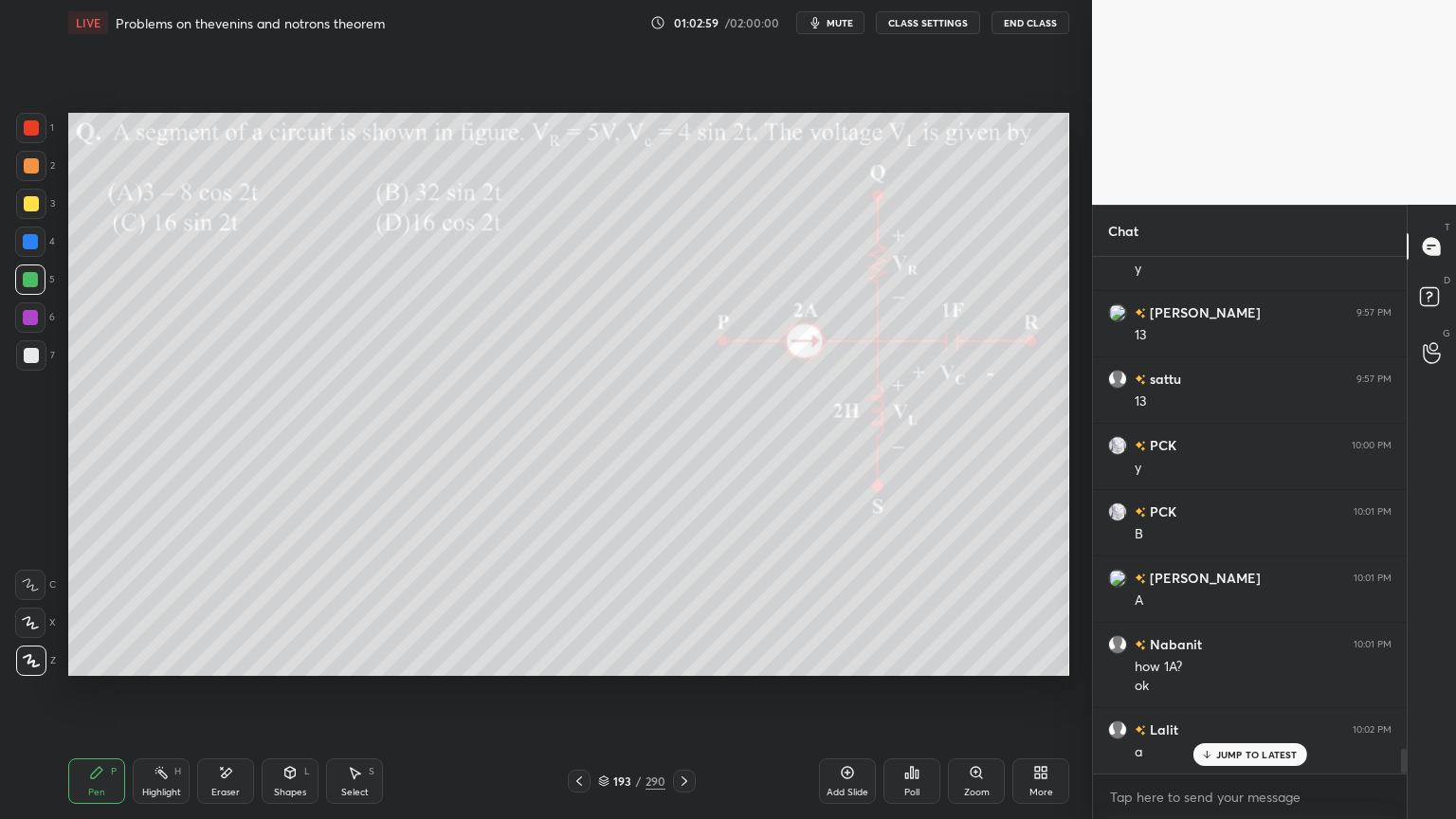 click on "Eraser" at bounding box center [226, 781] 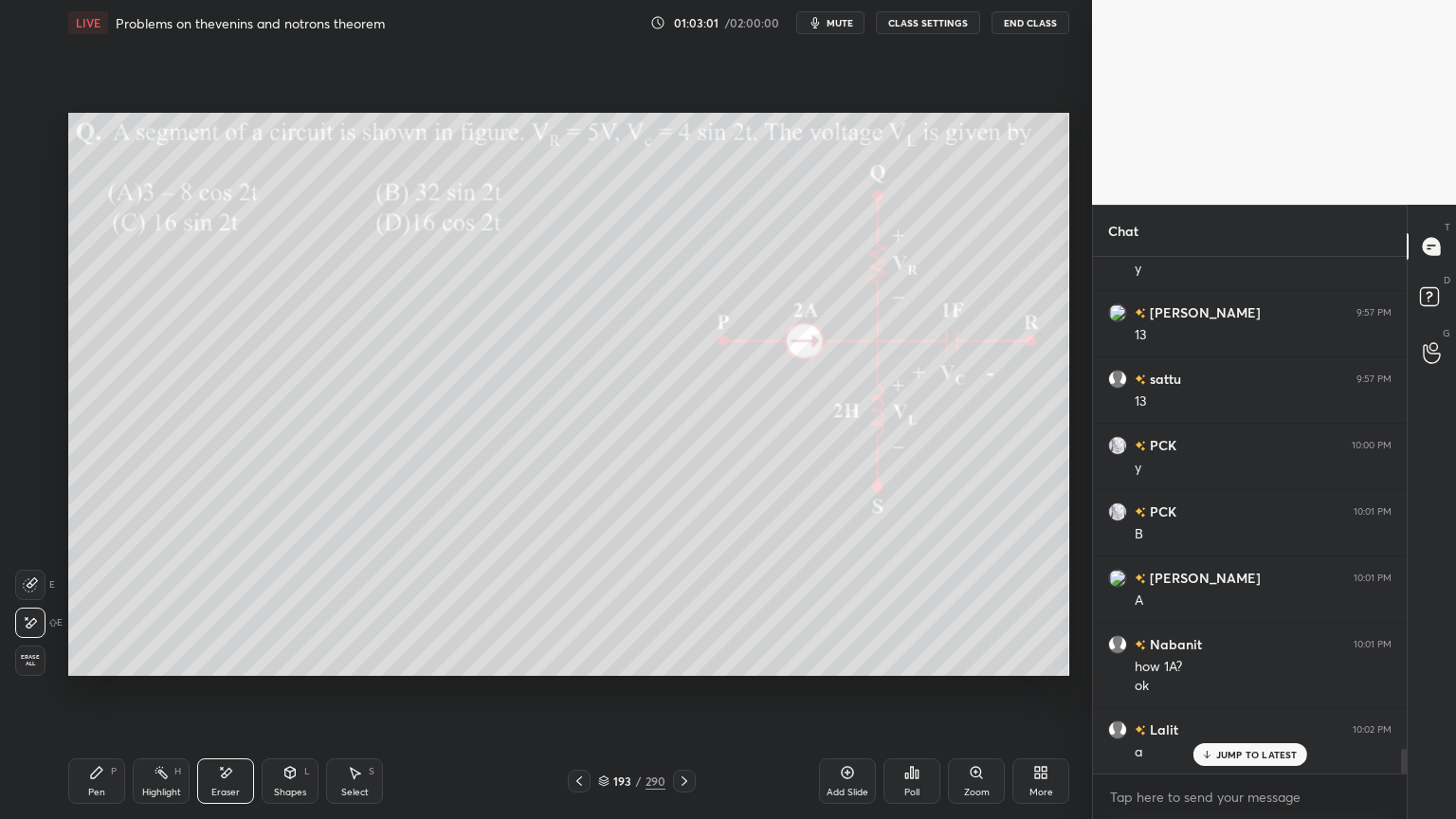 click on "Pen P" at bounding box center (97, 781) 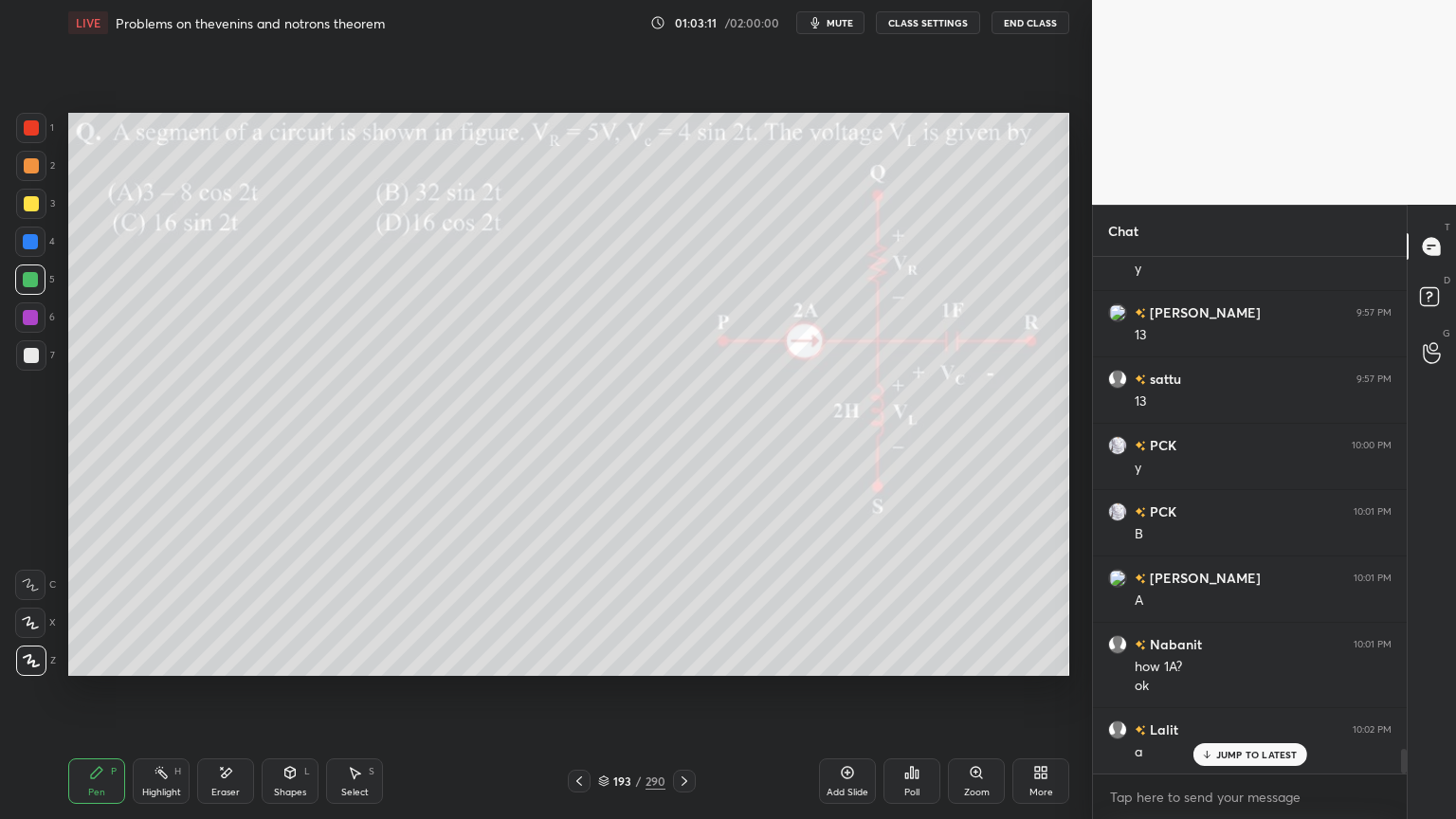 click at bounding box center (31, 204) 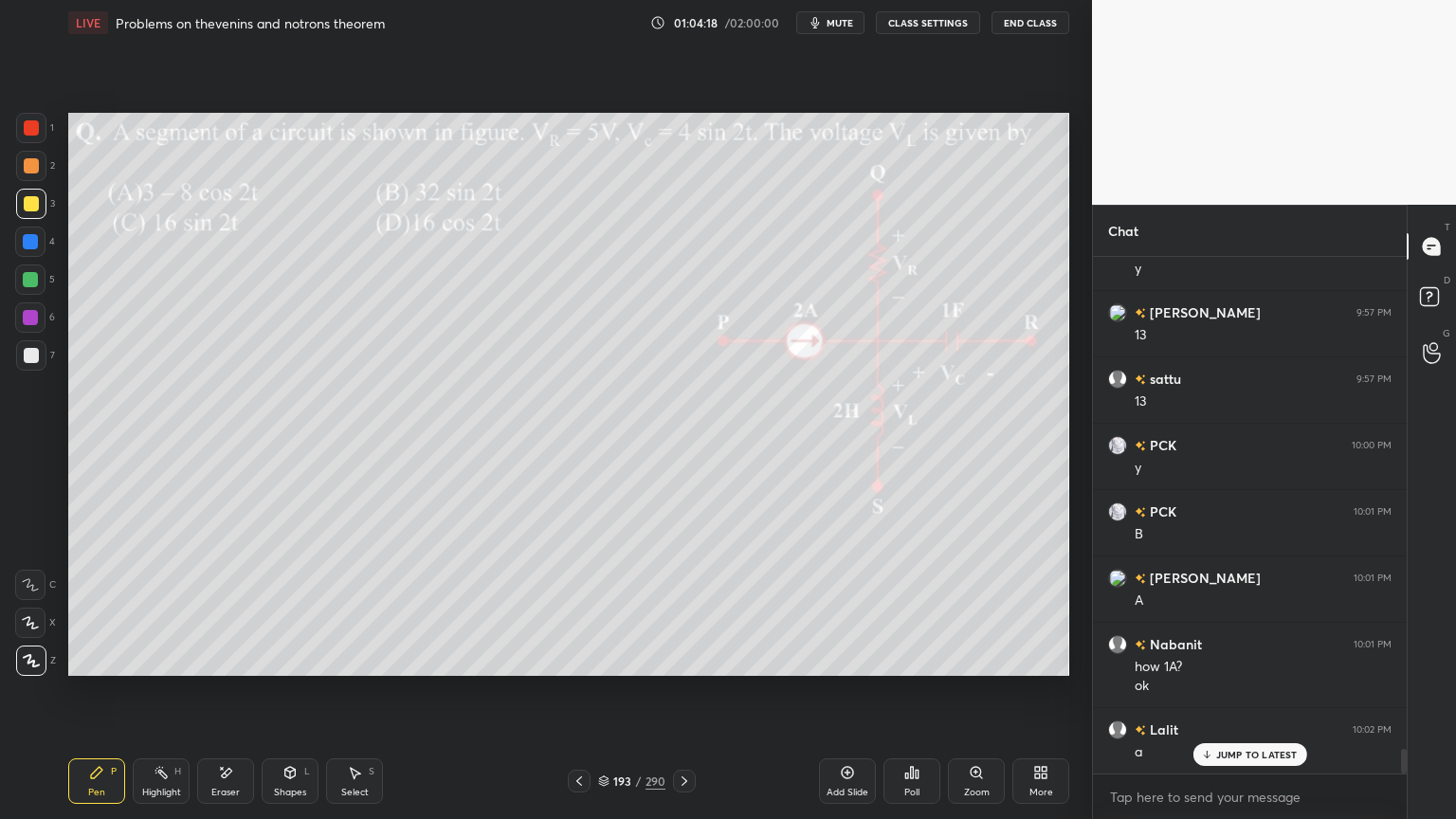 click at bounding box center (31, 166) 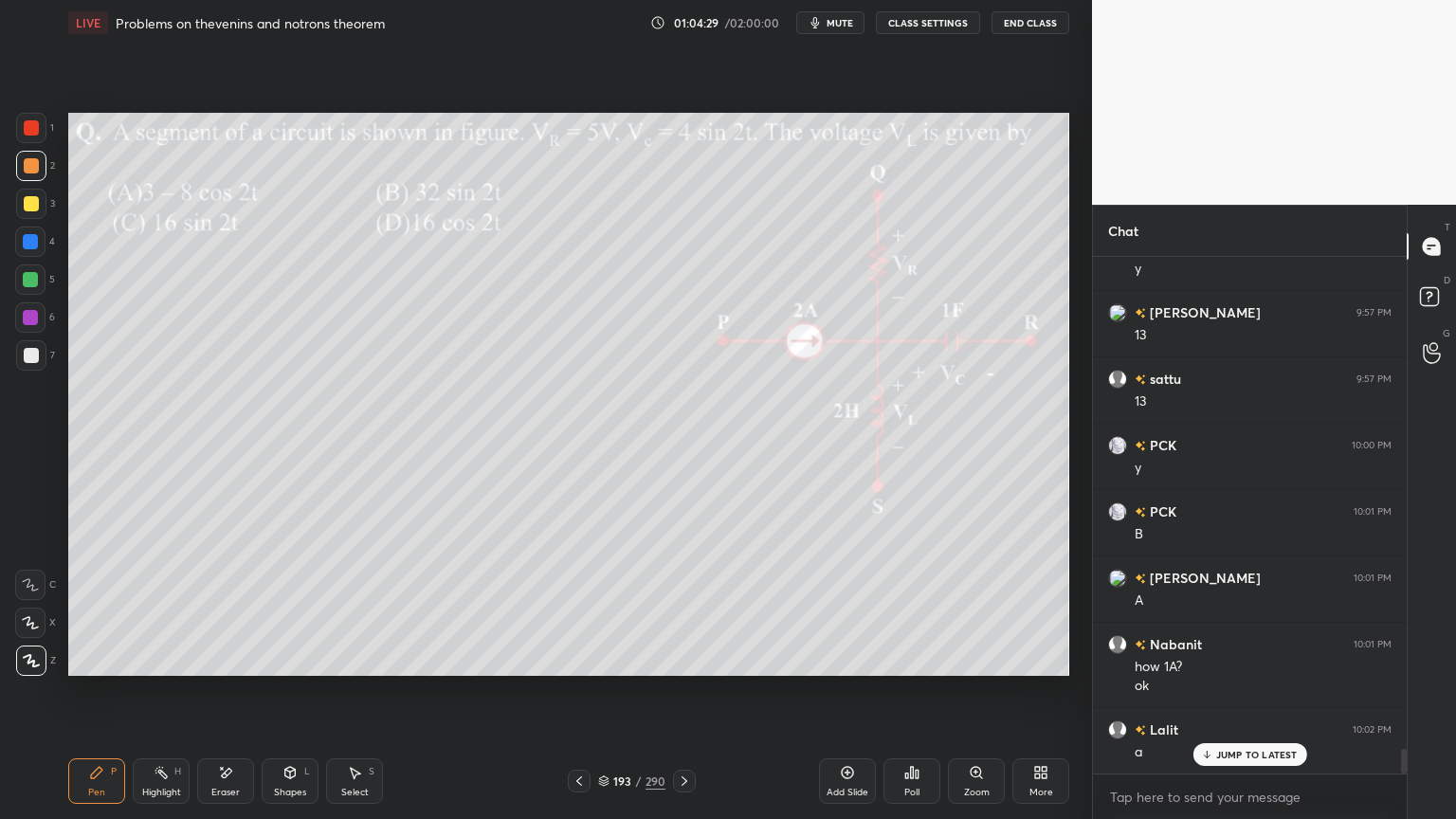 click on "Highlight" at bounding box center [161, 792] 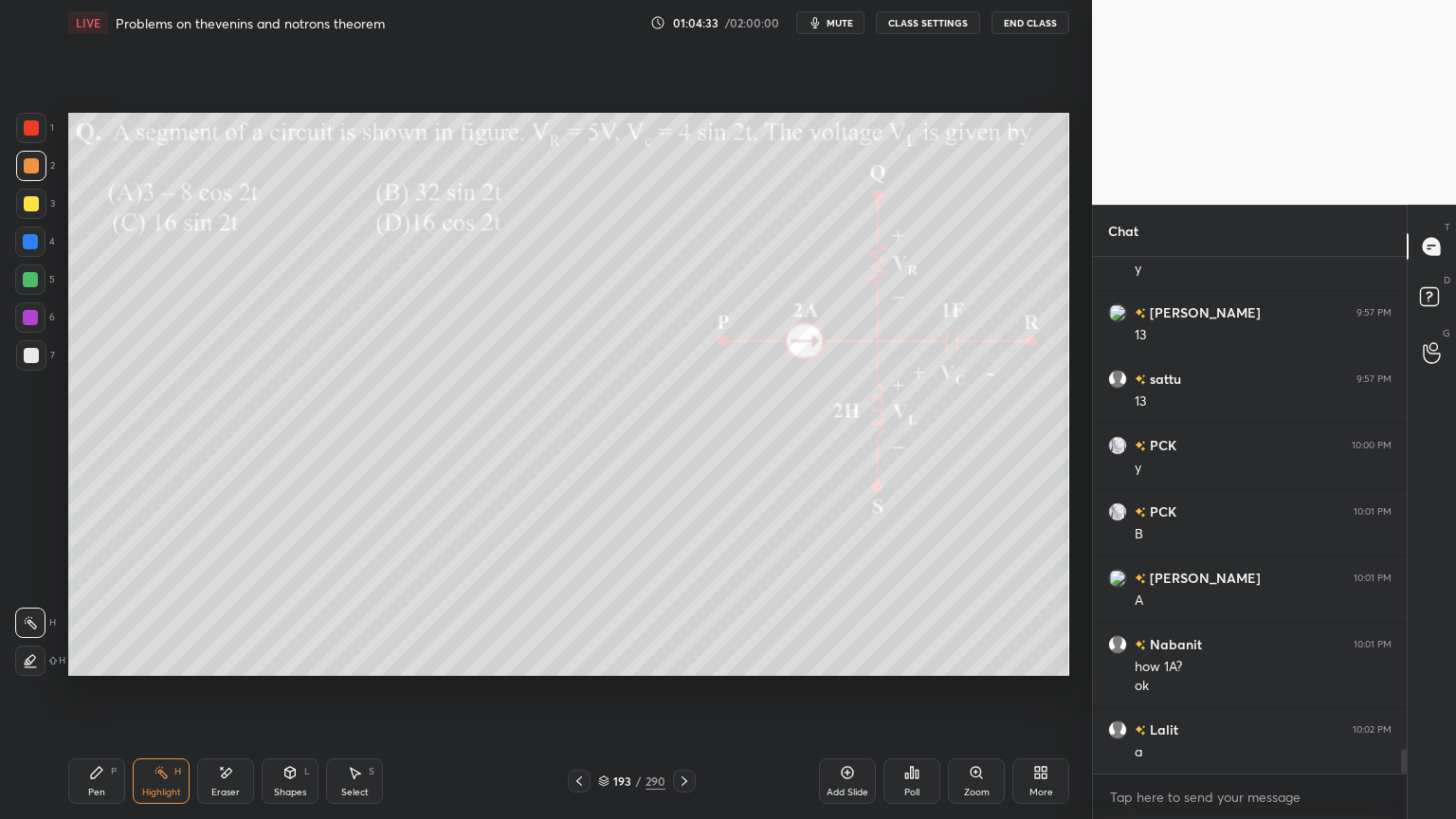 scroll, scrollTop: 10350, scrollLeft: 0, axis: vertical 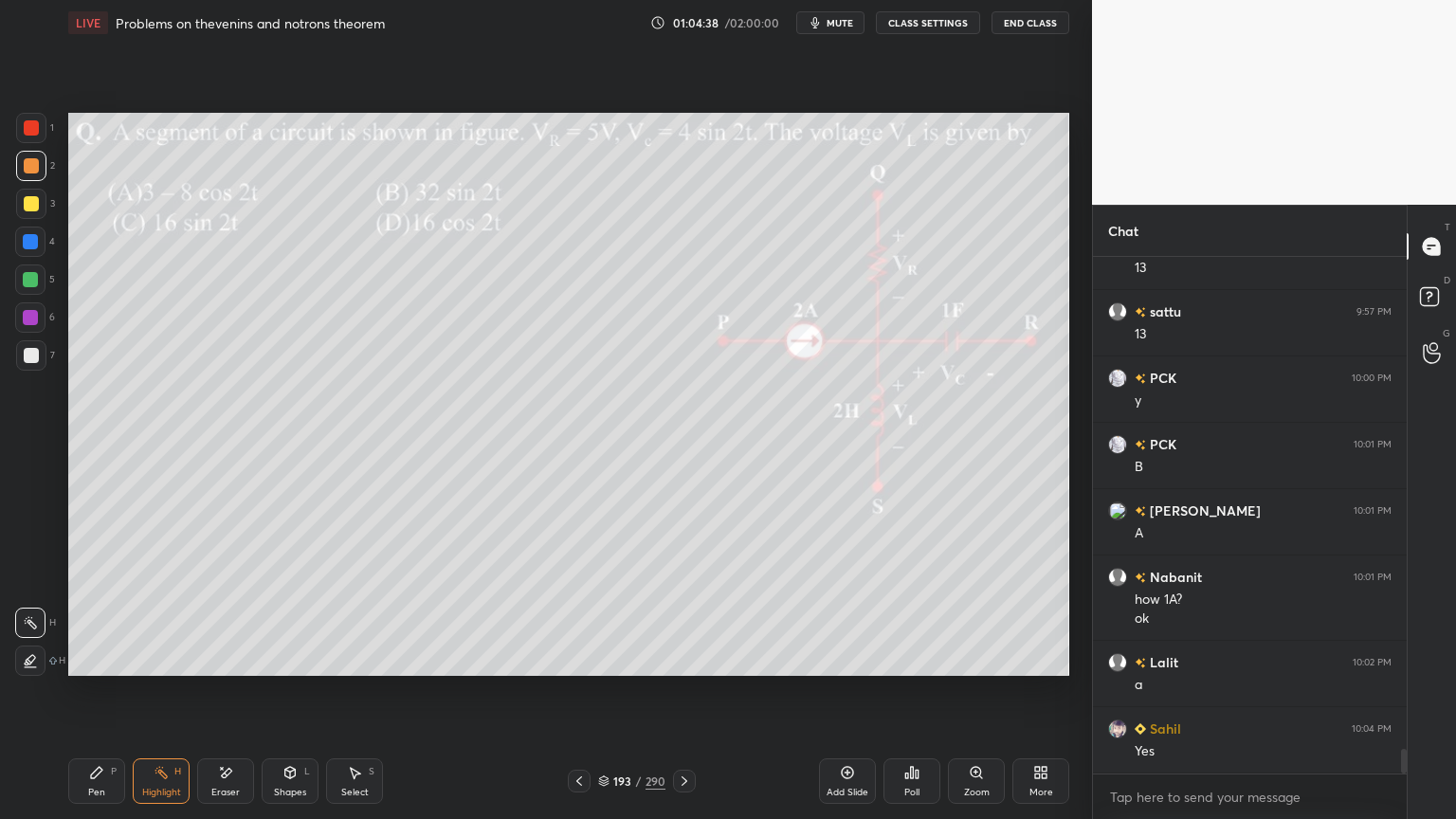 click on "Pen P" at bounding box center [97, 781] 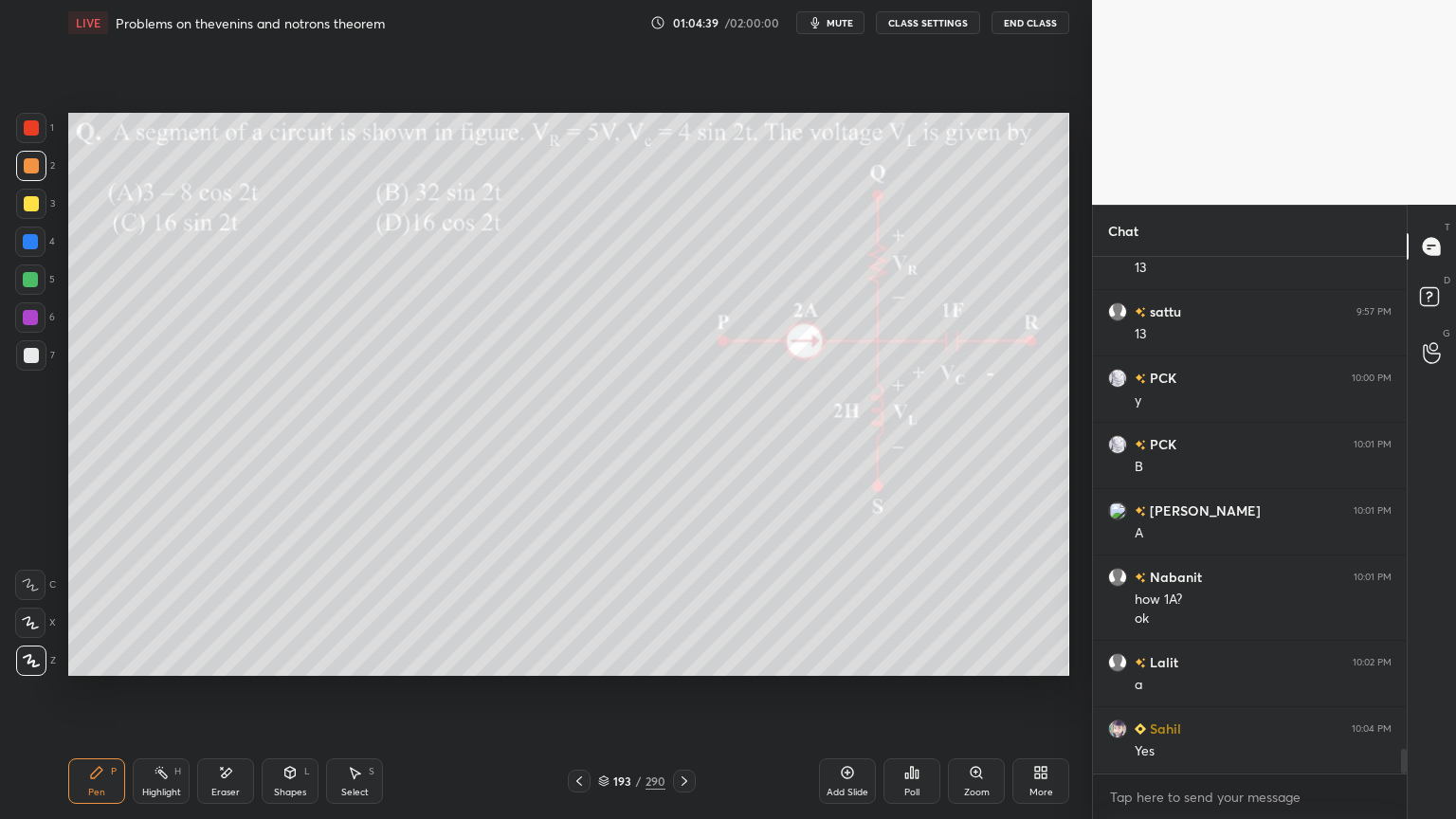 click at bounding box center [30, 318] 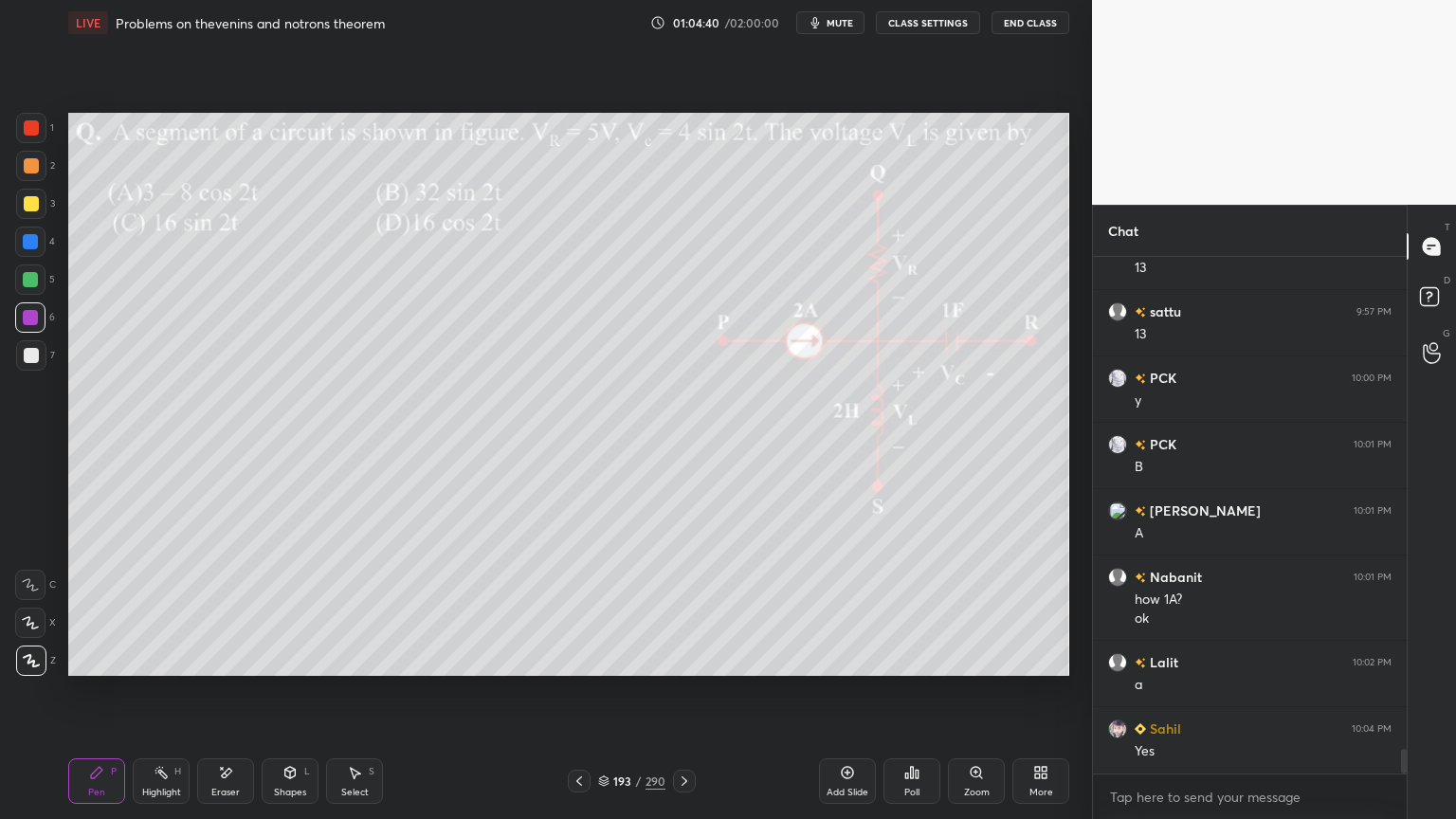 click at bounding box center [31, 355] 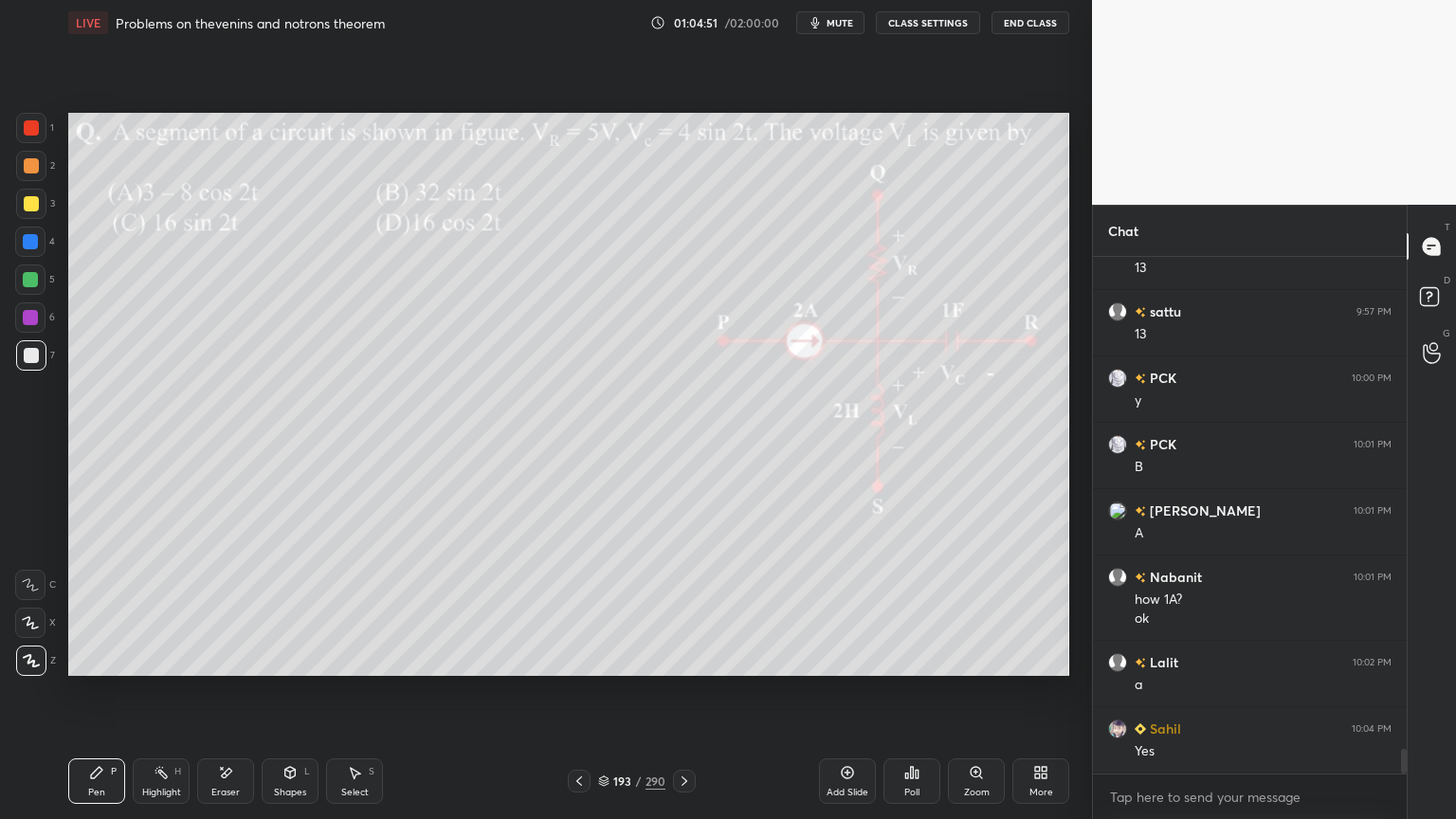 click 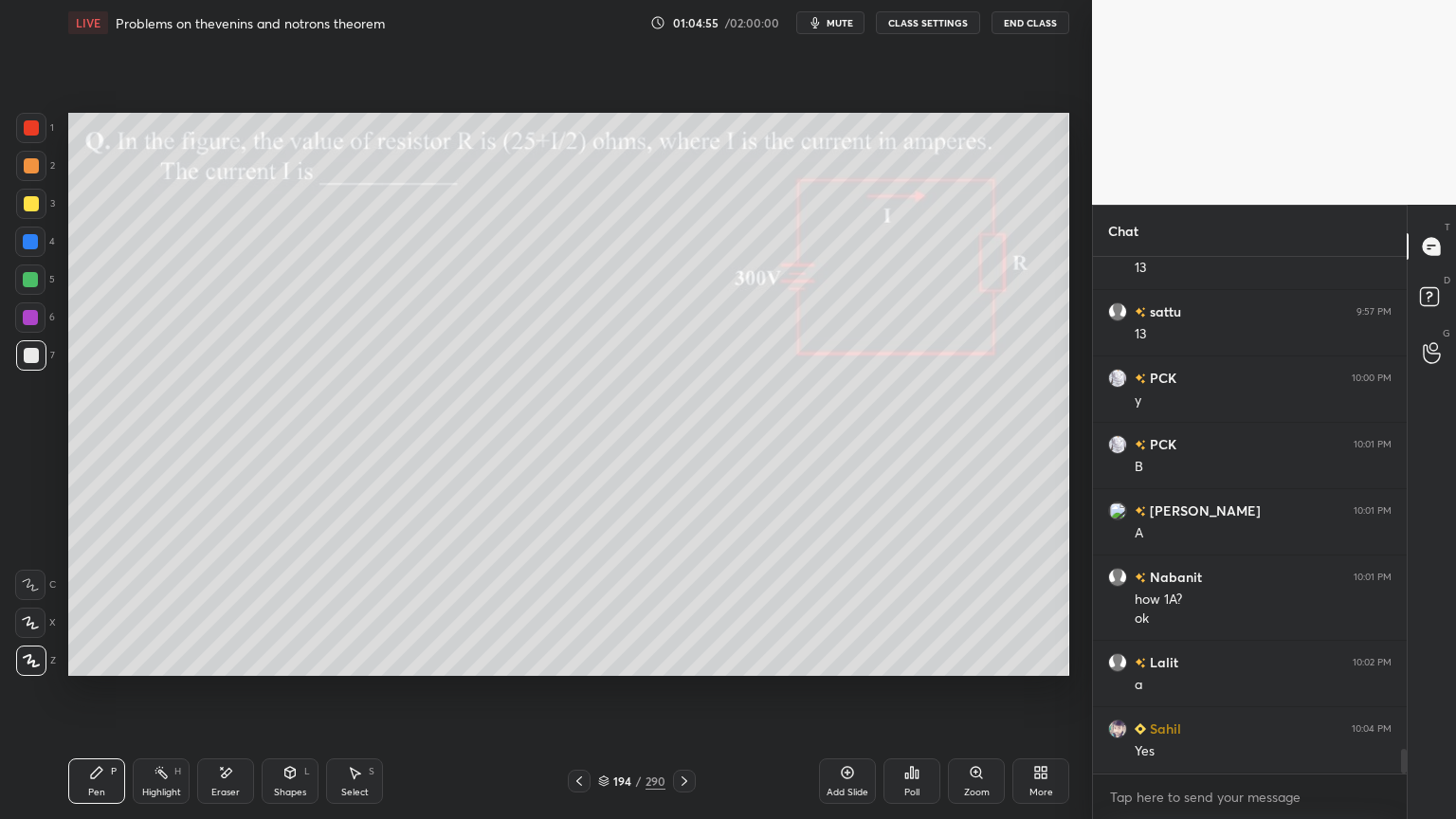 click 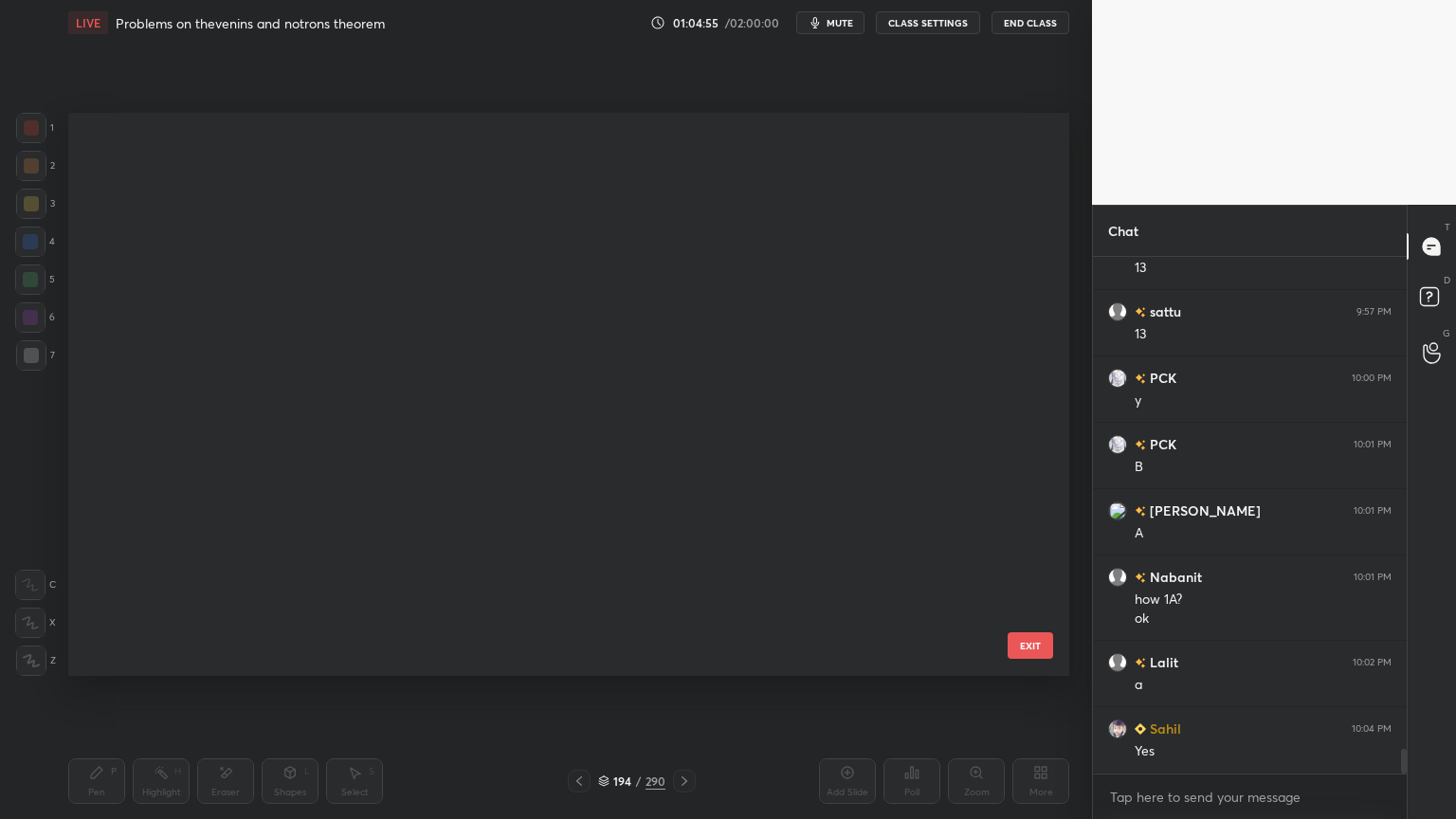 scroll, scrollTop: 10711, scrollLeft: 0, axis: vertical 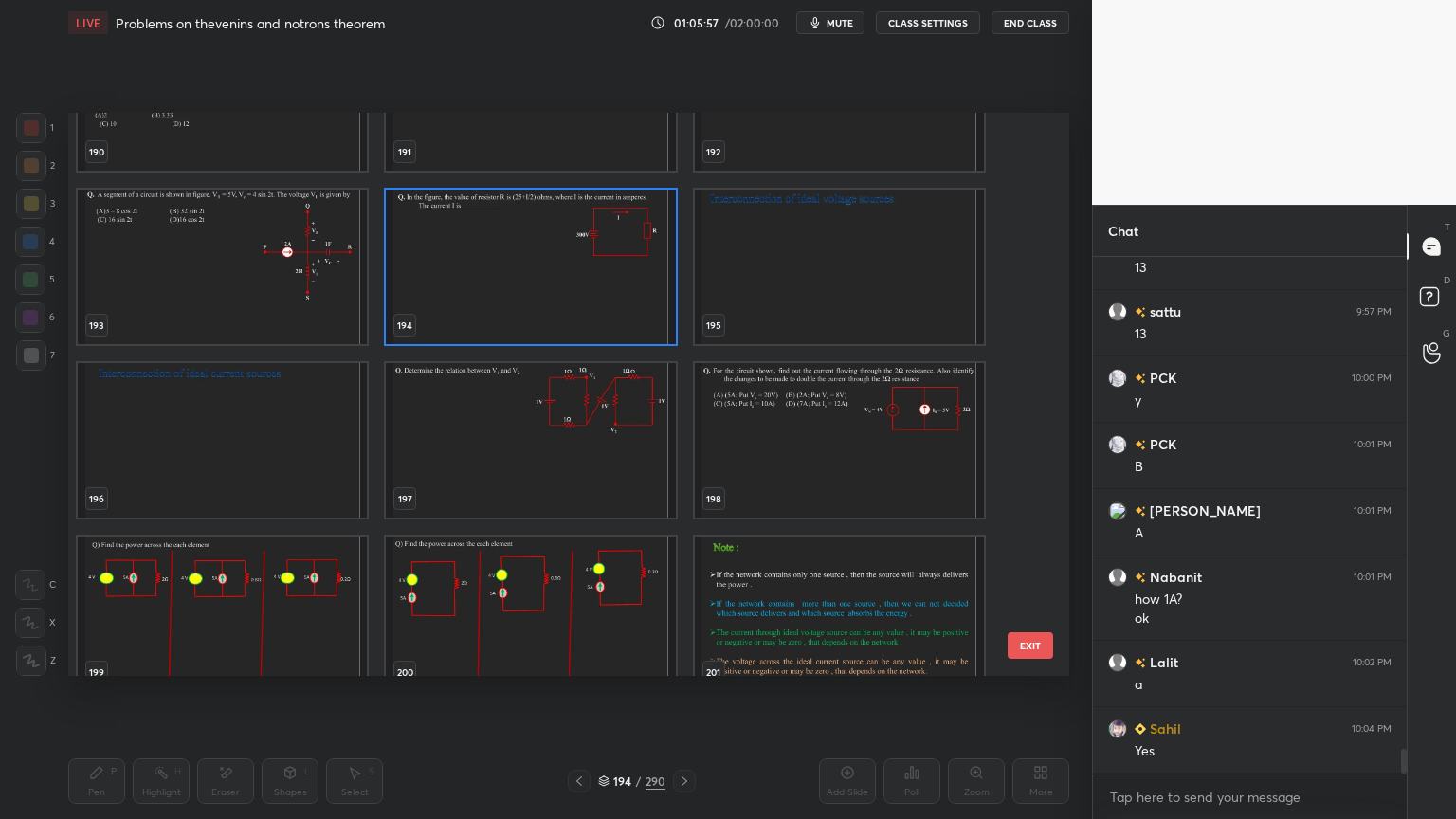 click on "EXIT" at bounding box center [1030, 646] 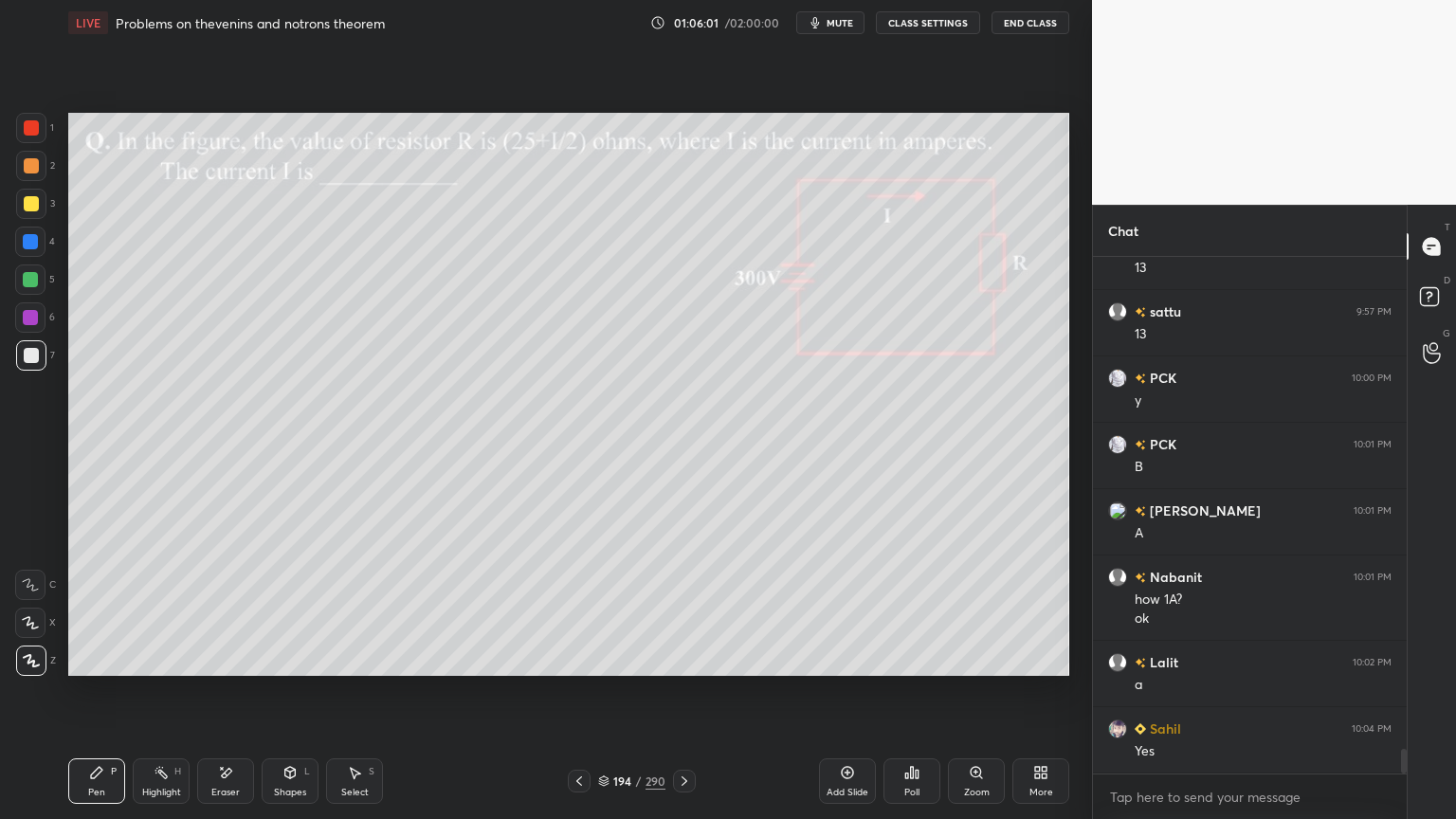 click at bounding box center [31, 204] 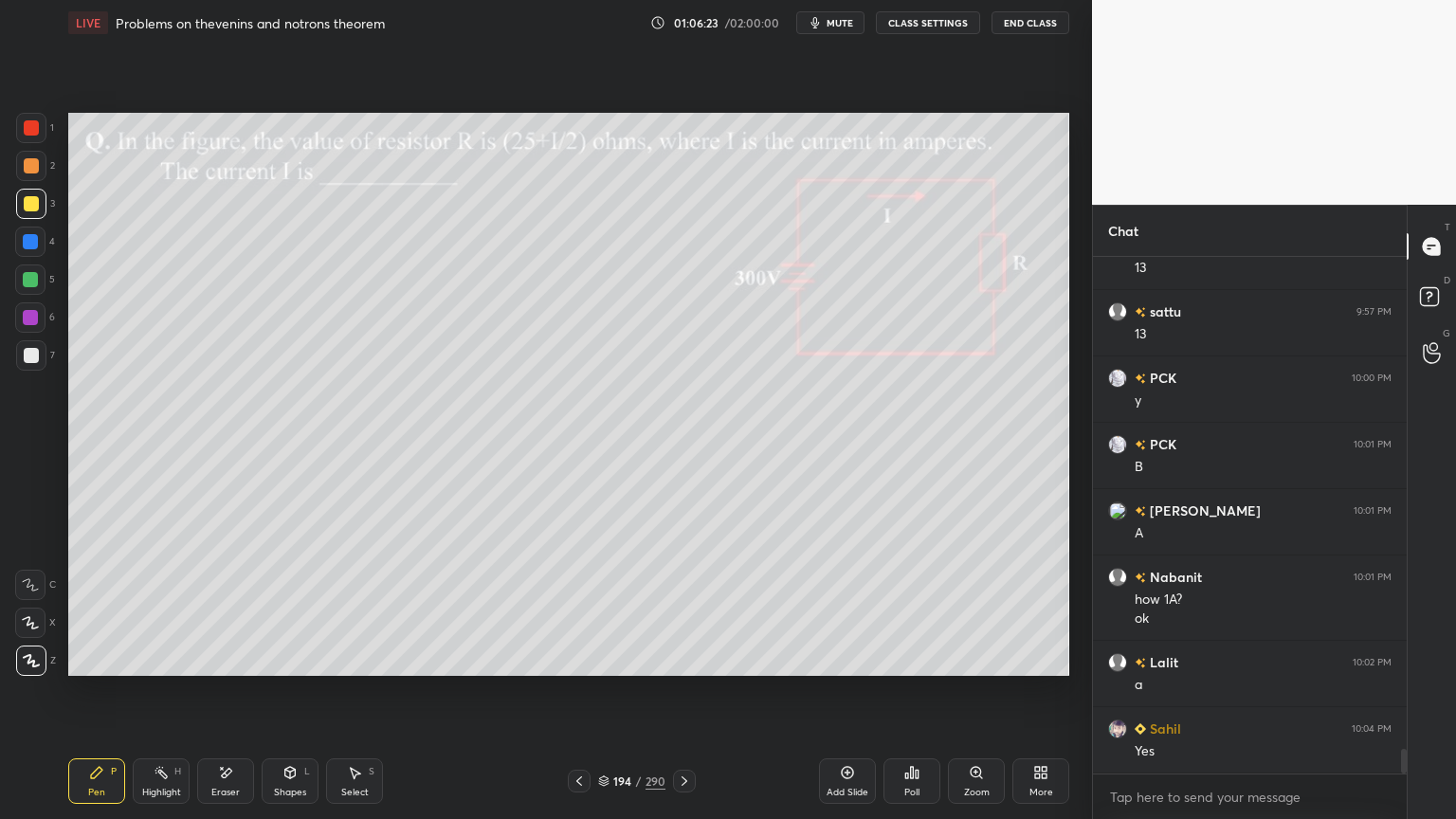 click at bounding box center [30, 280] 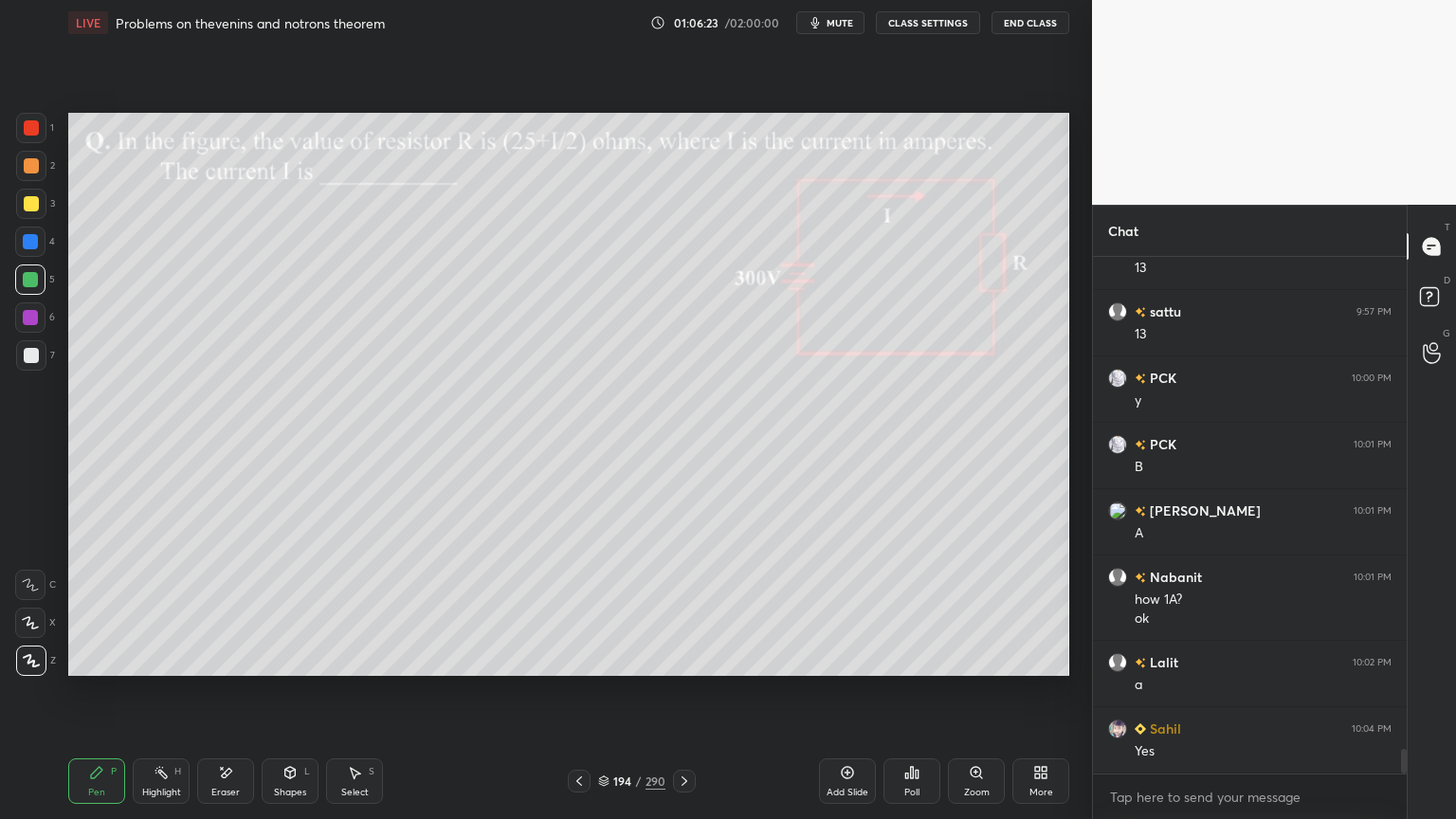 scroll, scrollTop: 10416, scrollLeft: 0, axis: vertical 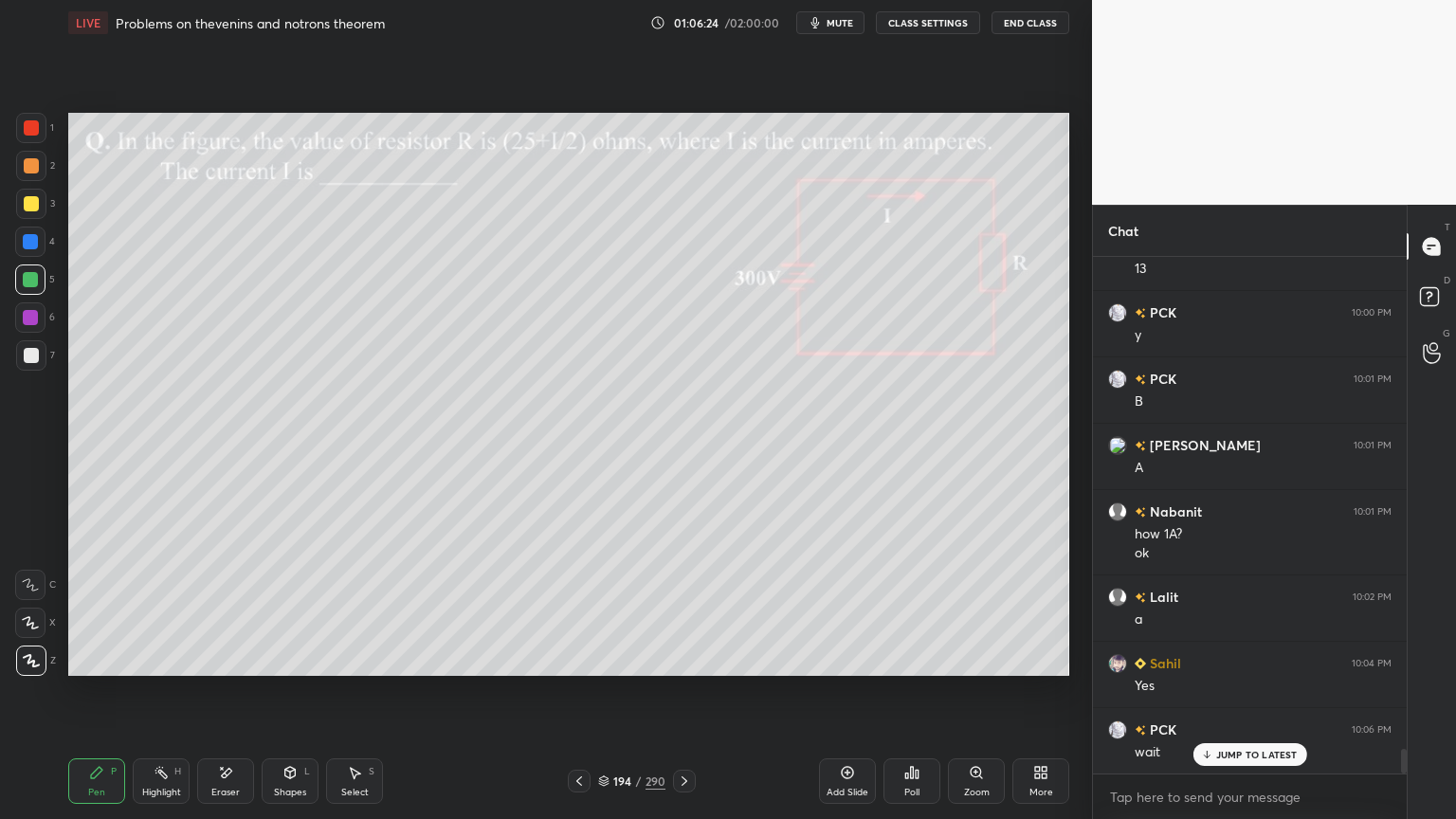 click at bounding box center [31, 355] 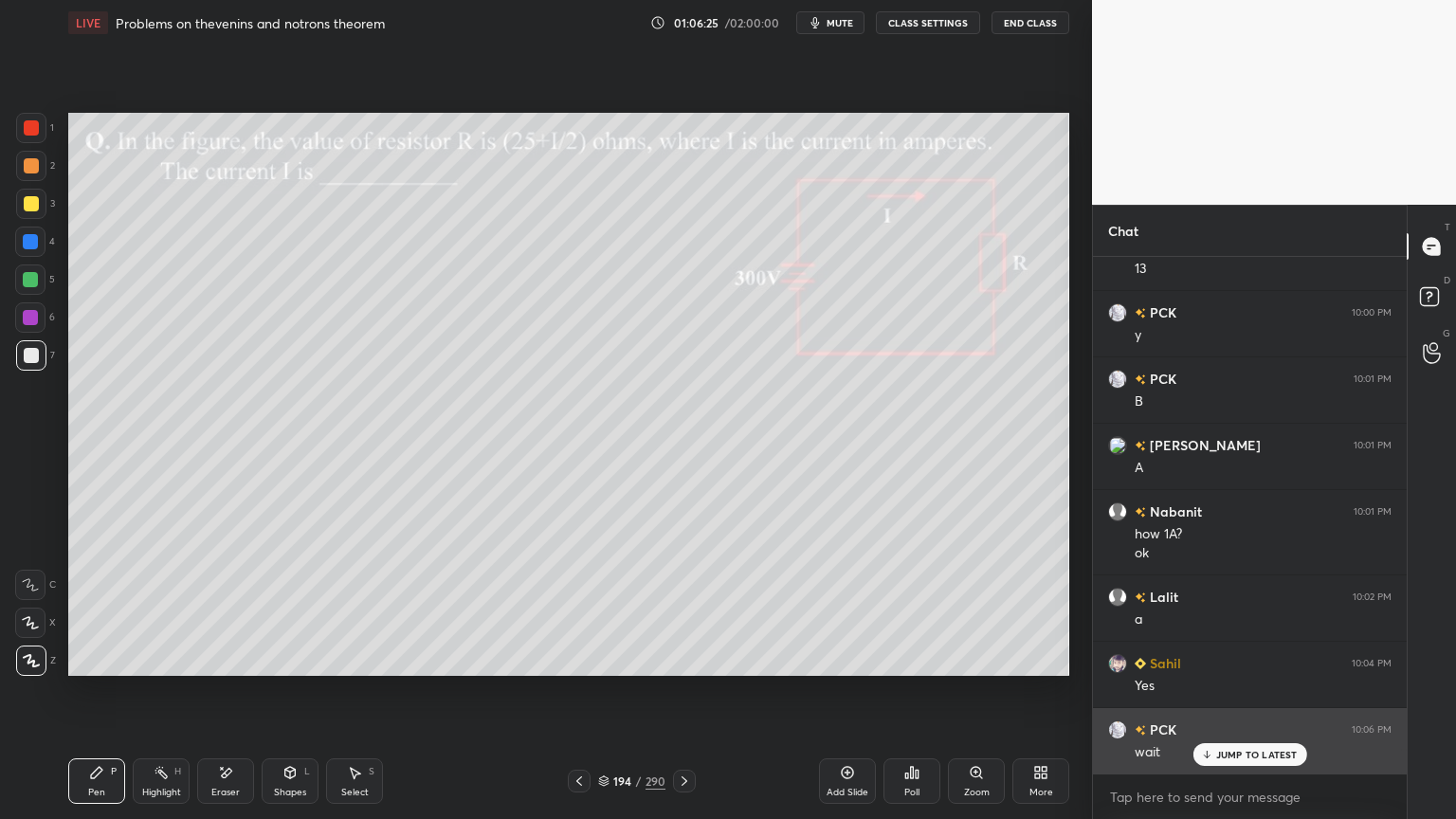 click on "JUMP TO LATEST" at bounding box center [1257, 755] 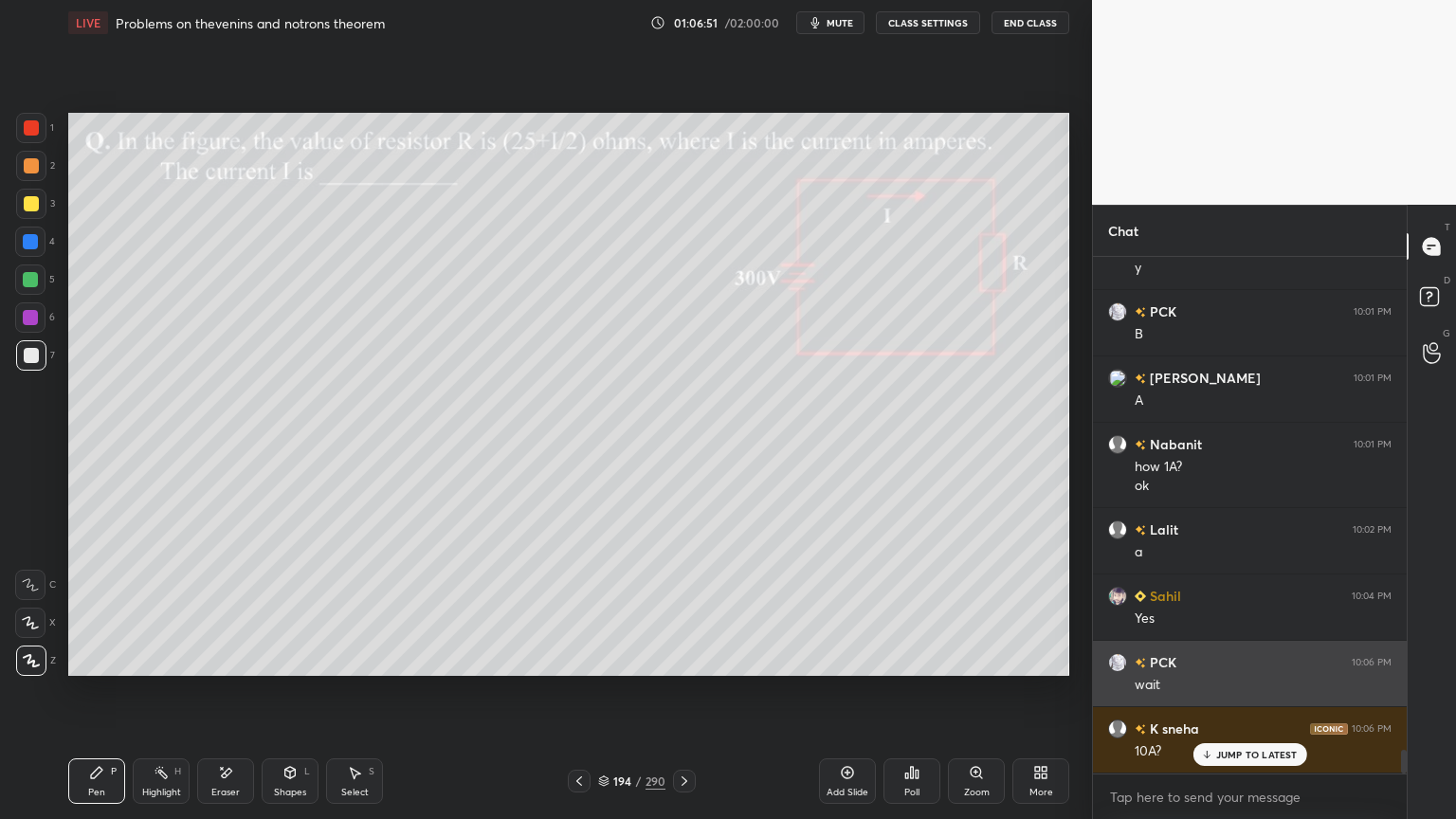 scroll, scrollTop: 10548, scrollLeft: 0, axis: vertical 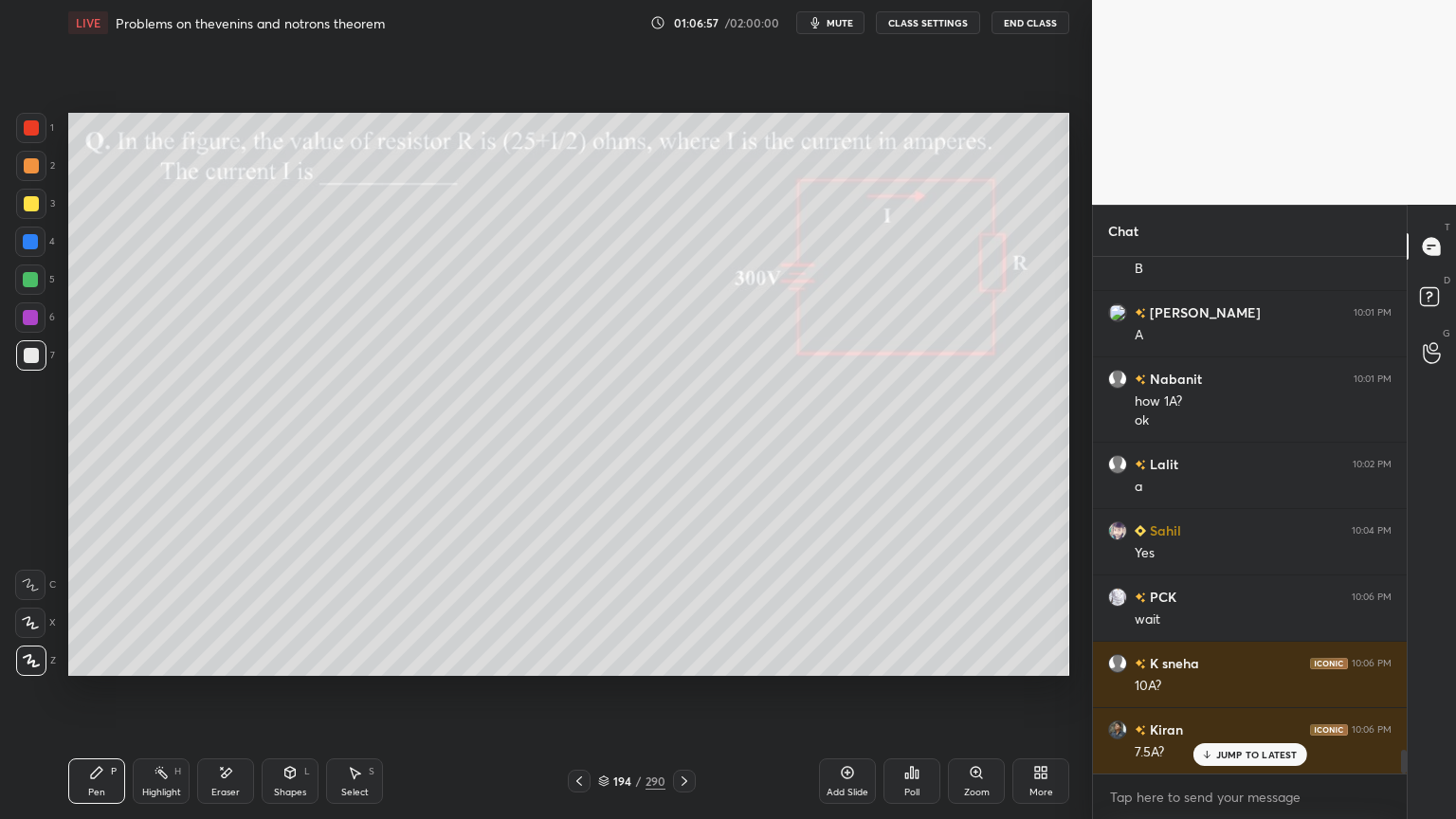 click at bounding box center (31, 204) 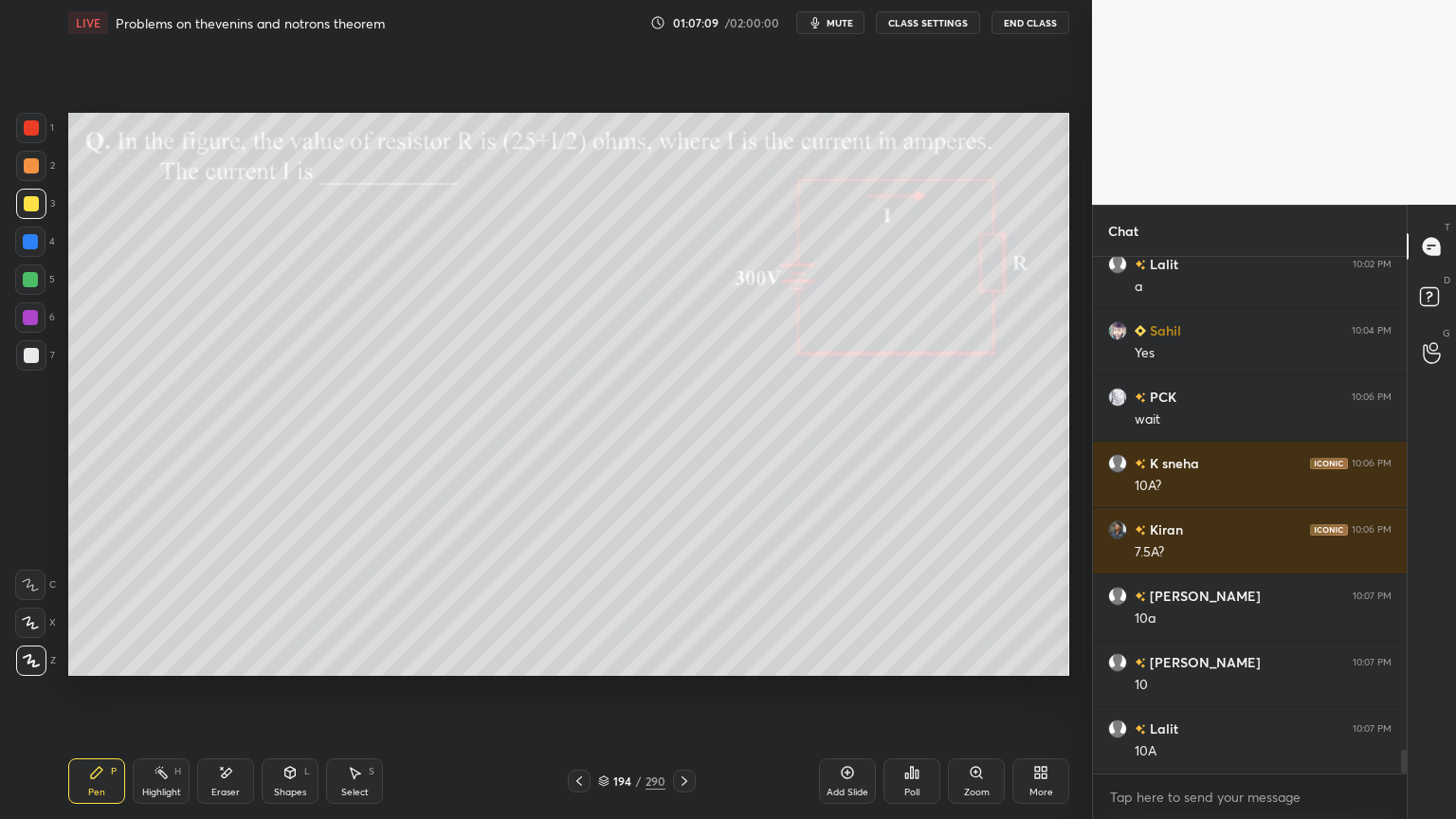 scroll, scrollTop: 10814, scrollLeft: 0, axis: vertical 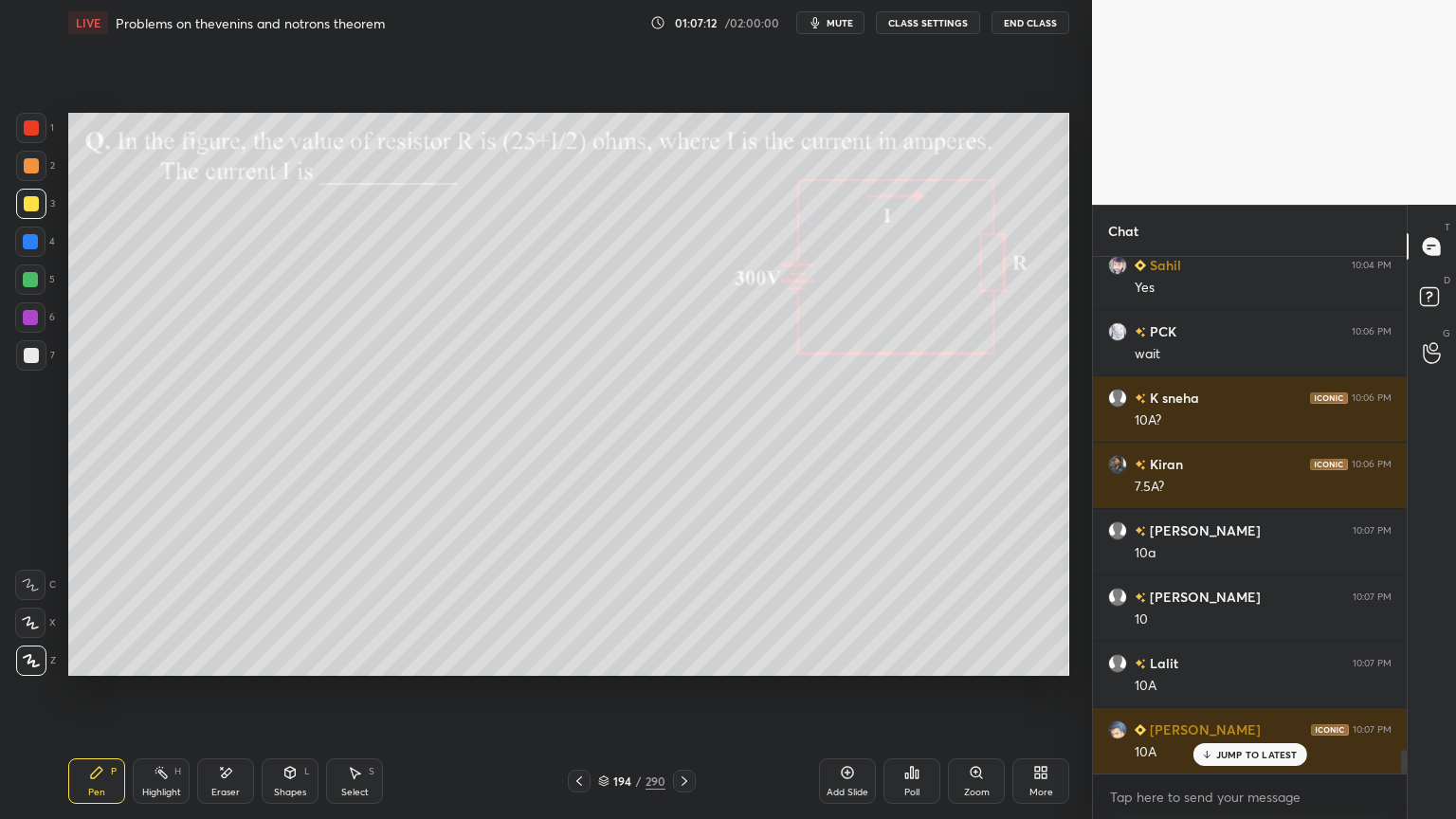 click at bounding box center [30, 280] 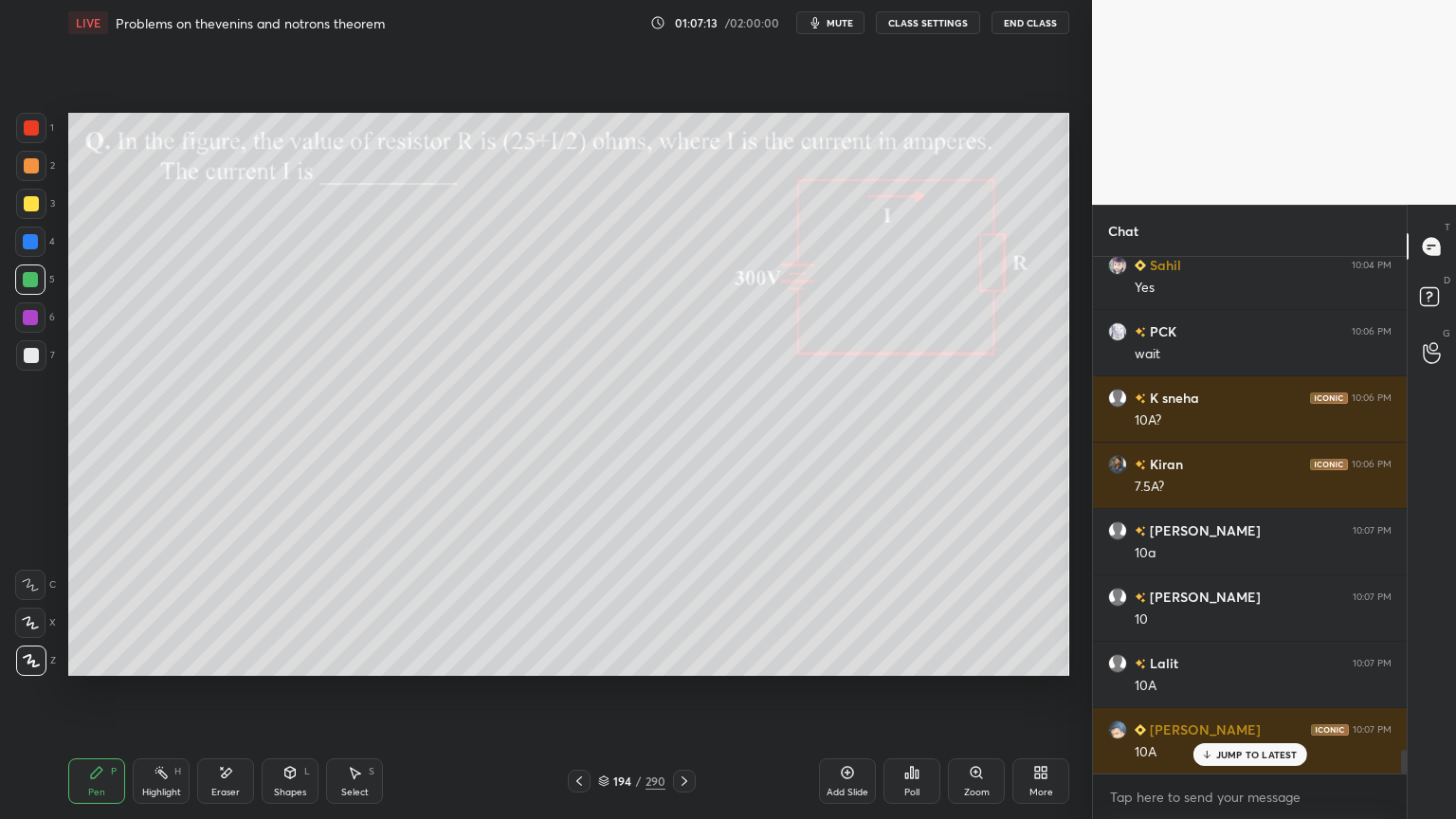 click at bounding box center (31, 661) 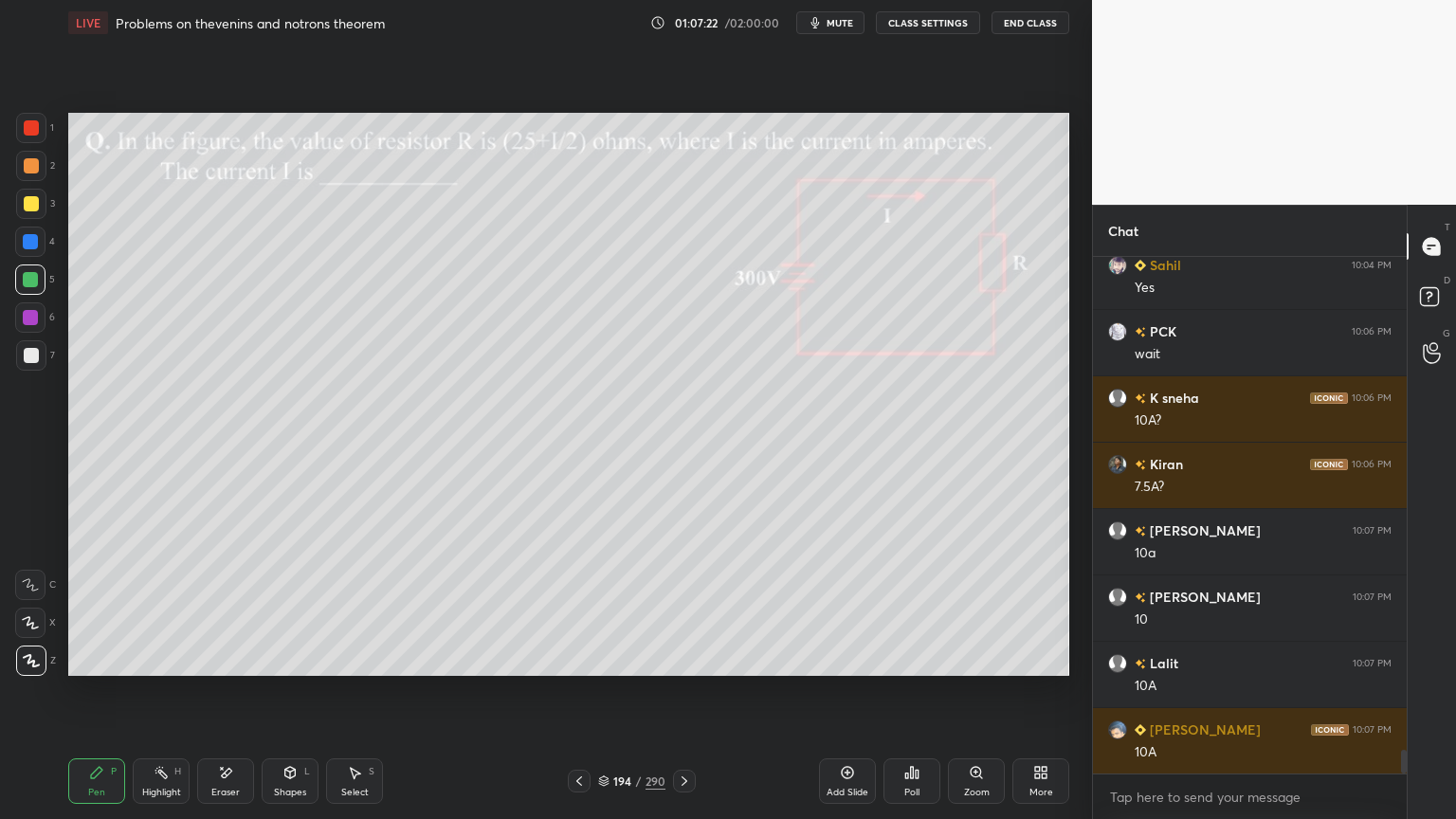 scroll, scrollTop: 10881, scrollLeft: 0, axis: vertical 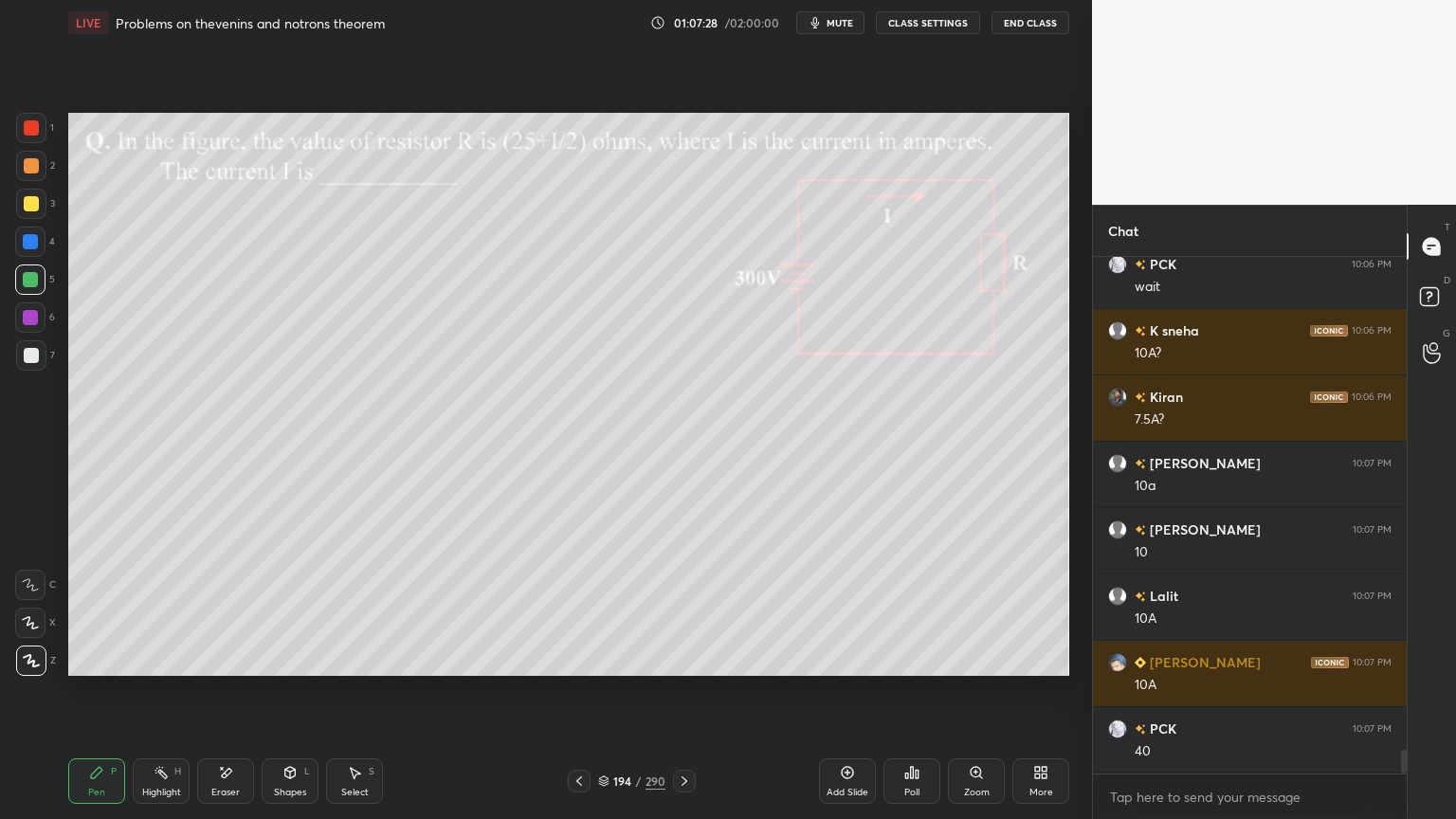 click at bounding box center (31, 204) 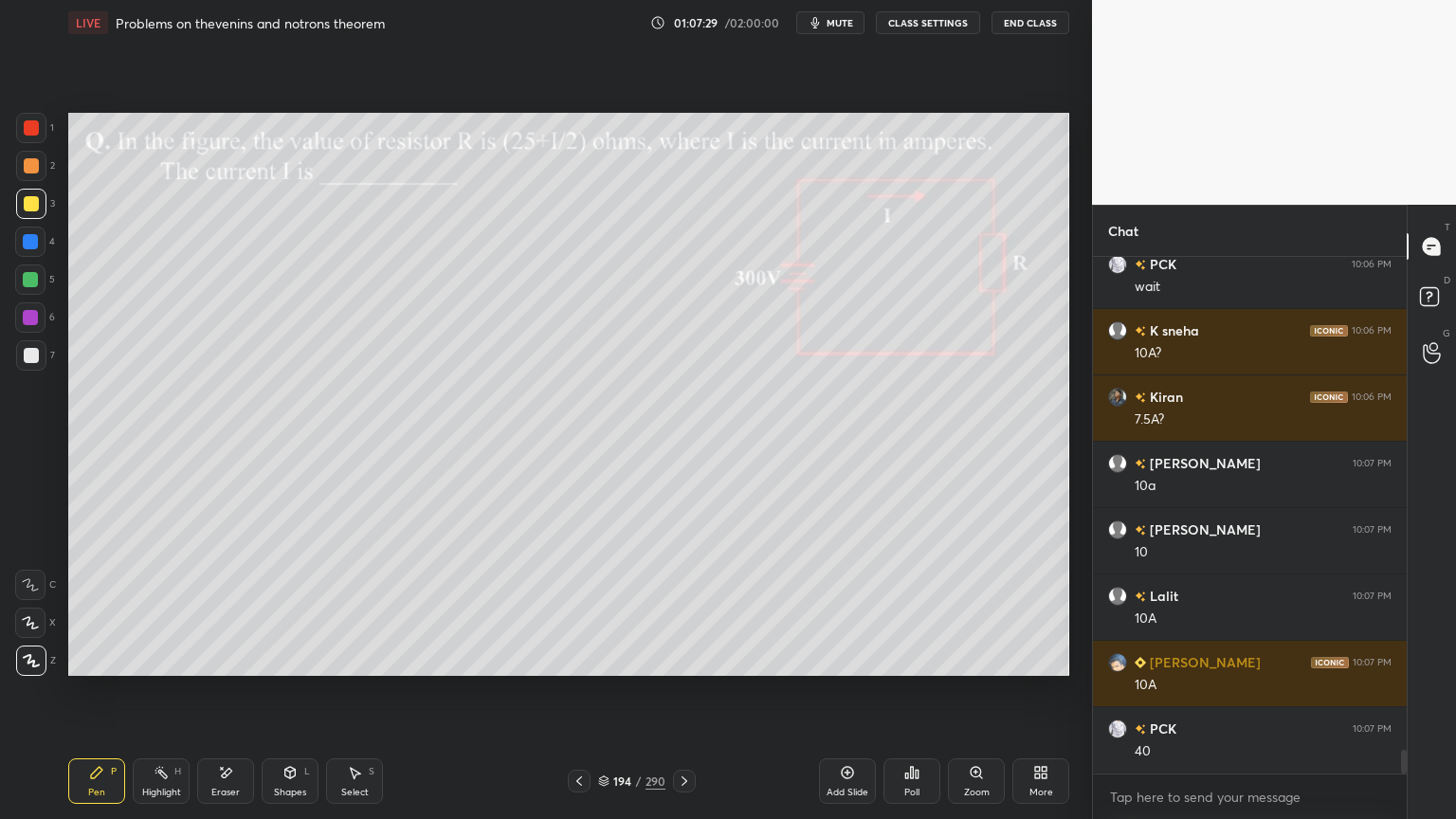 click 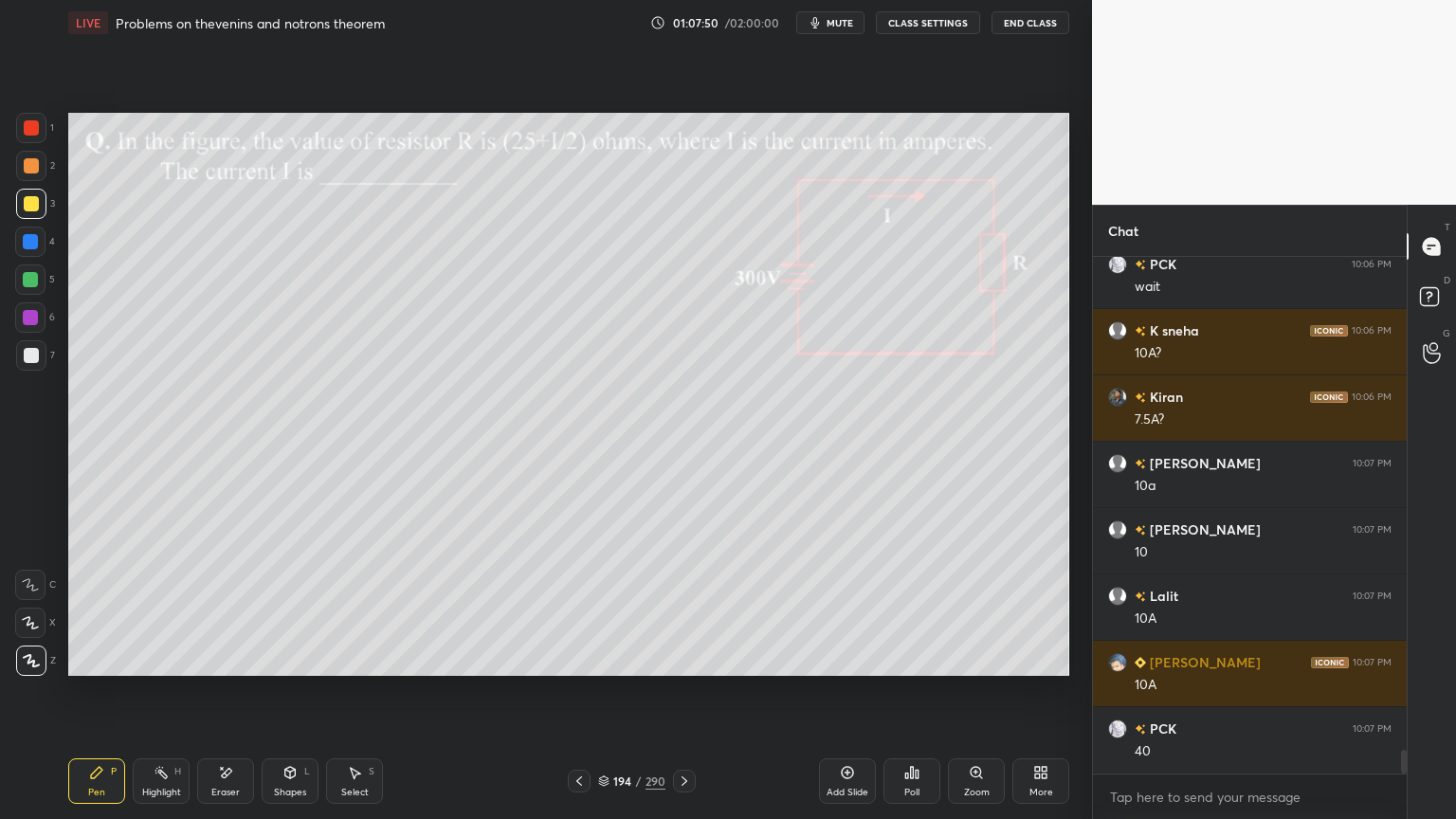 click on "Eraser" at bounding box center (226, 781) 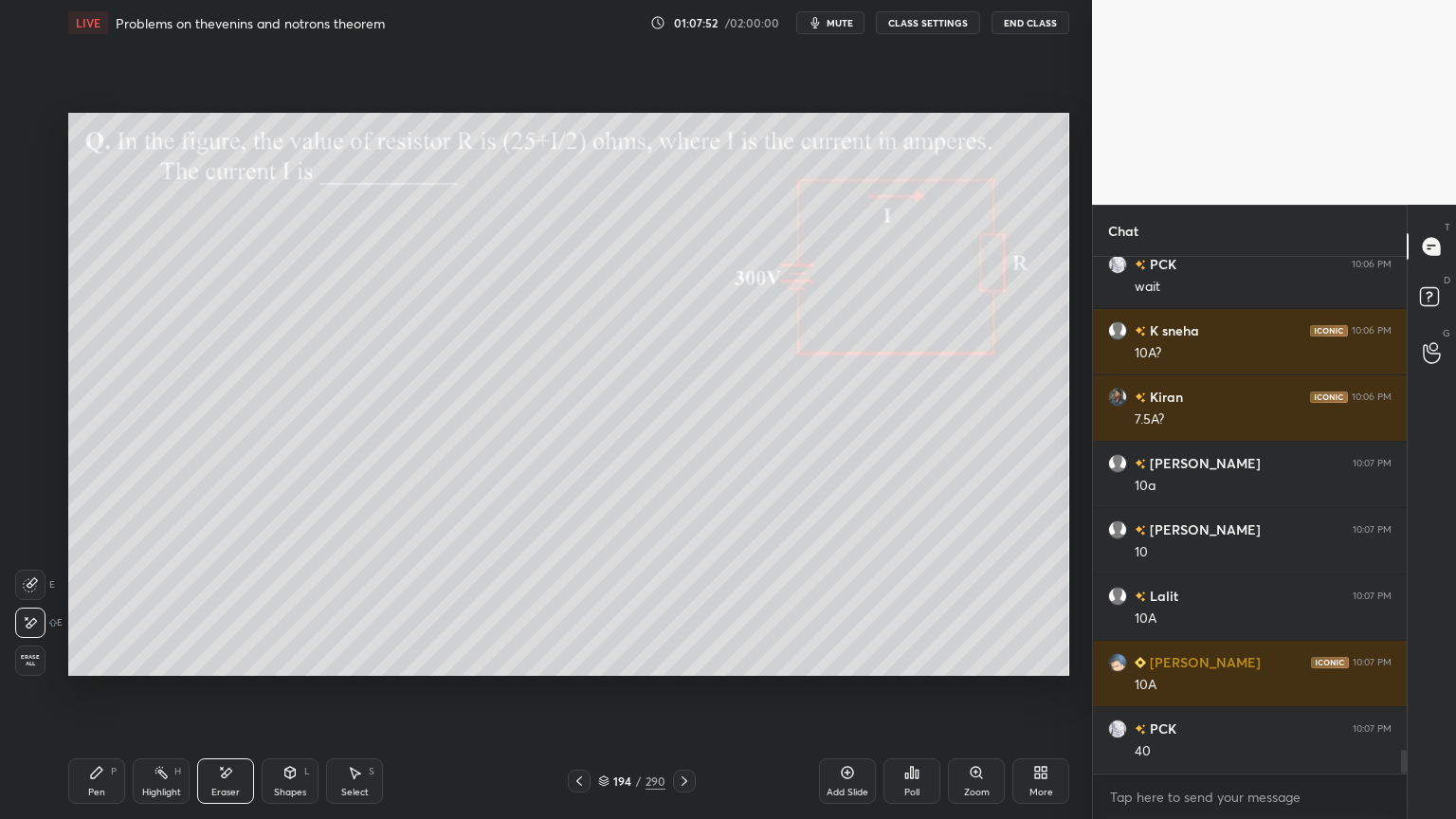 click on "Pen P" at bounding box center [97, 781] 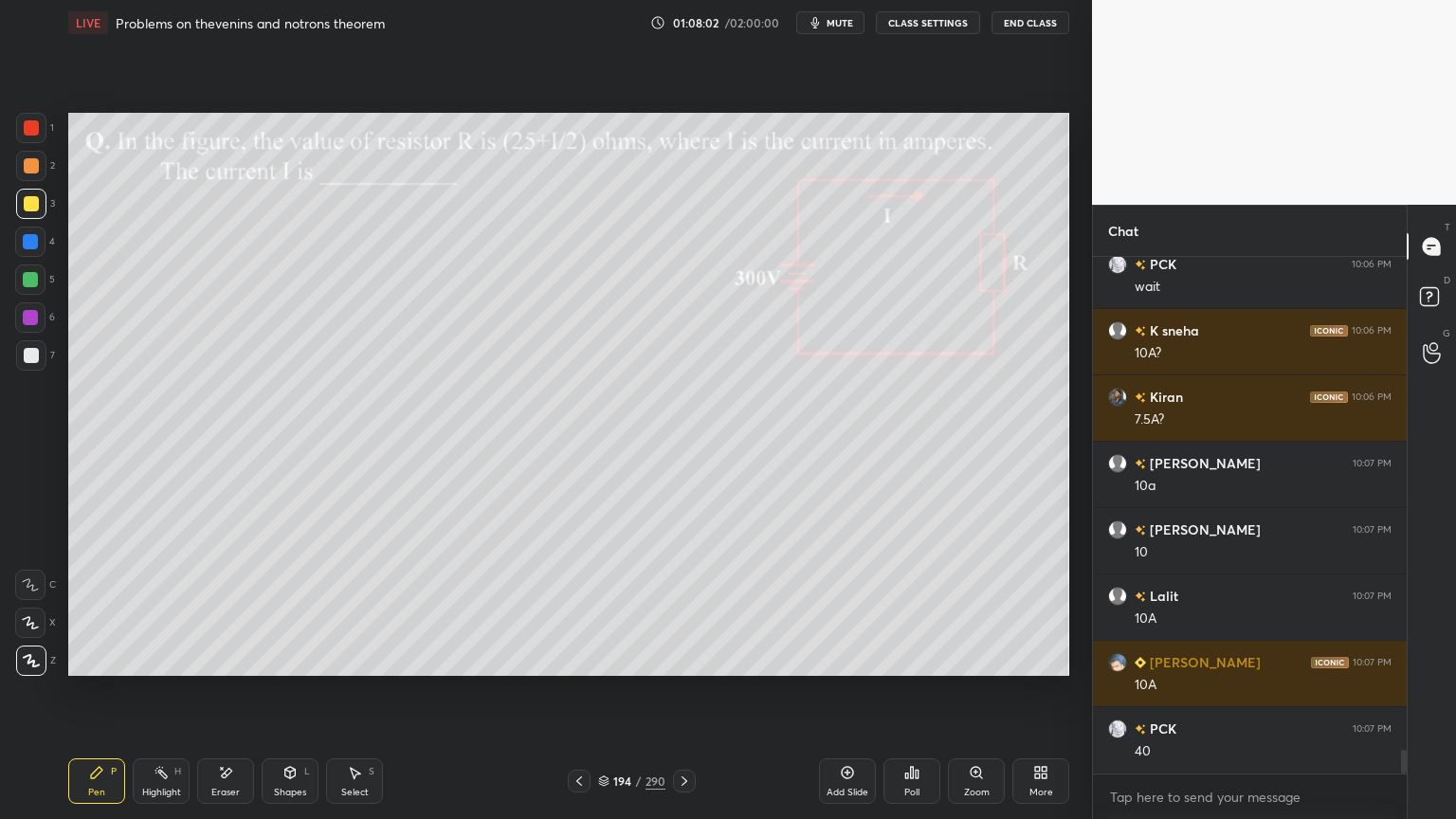 click 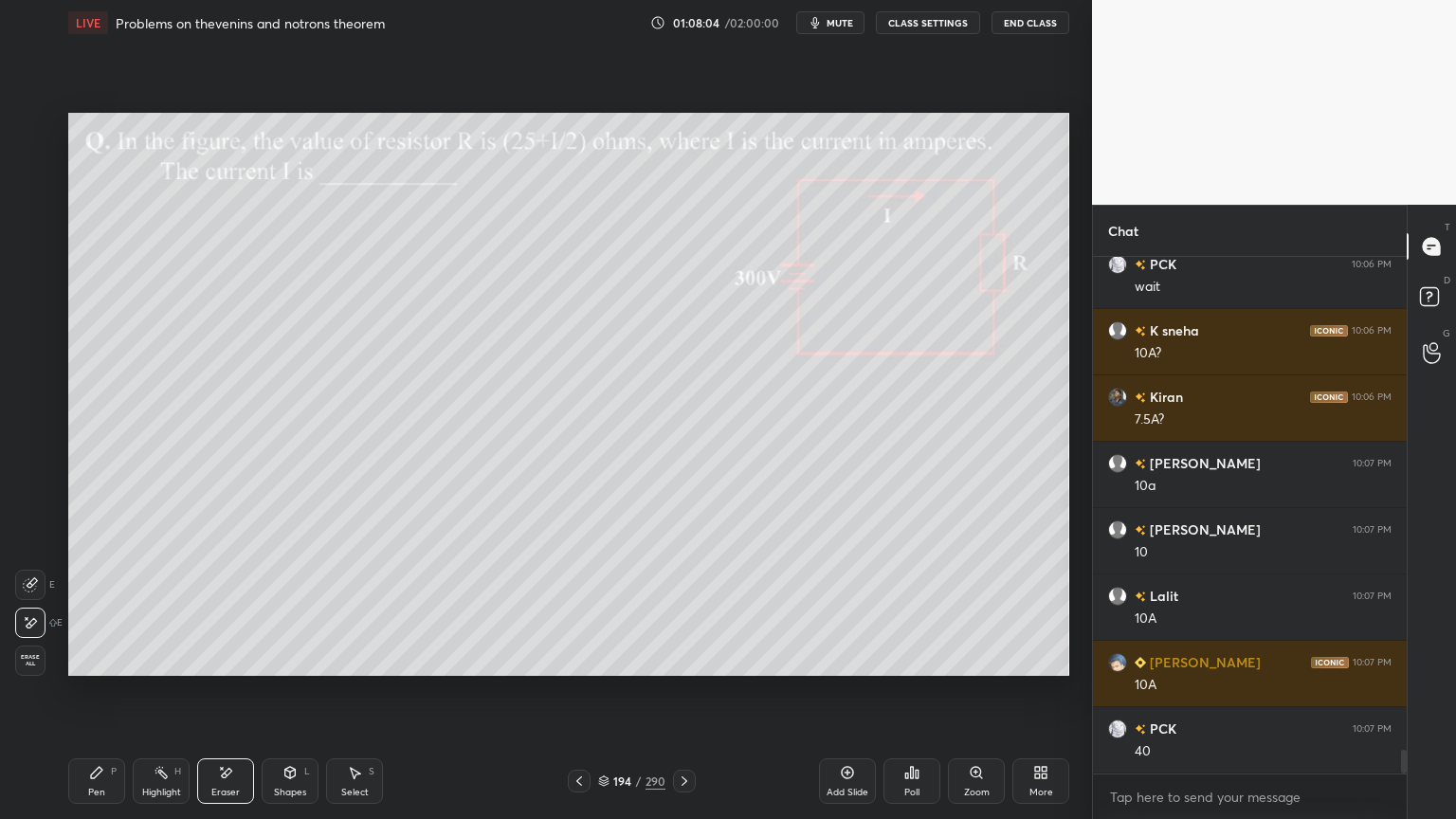 click on "Pen P" at bounding box center (97, 781) 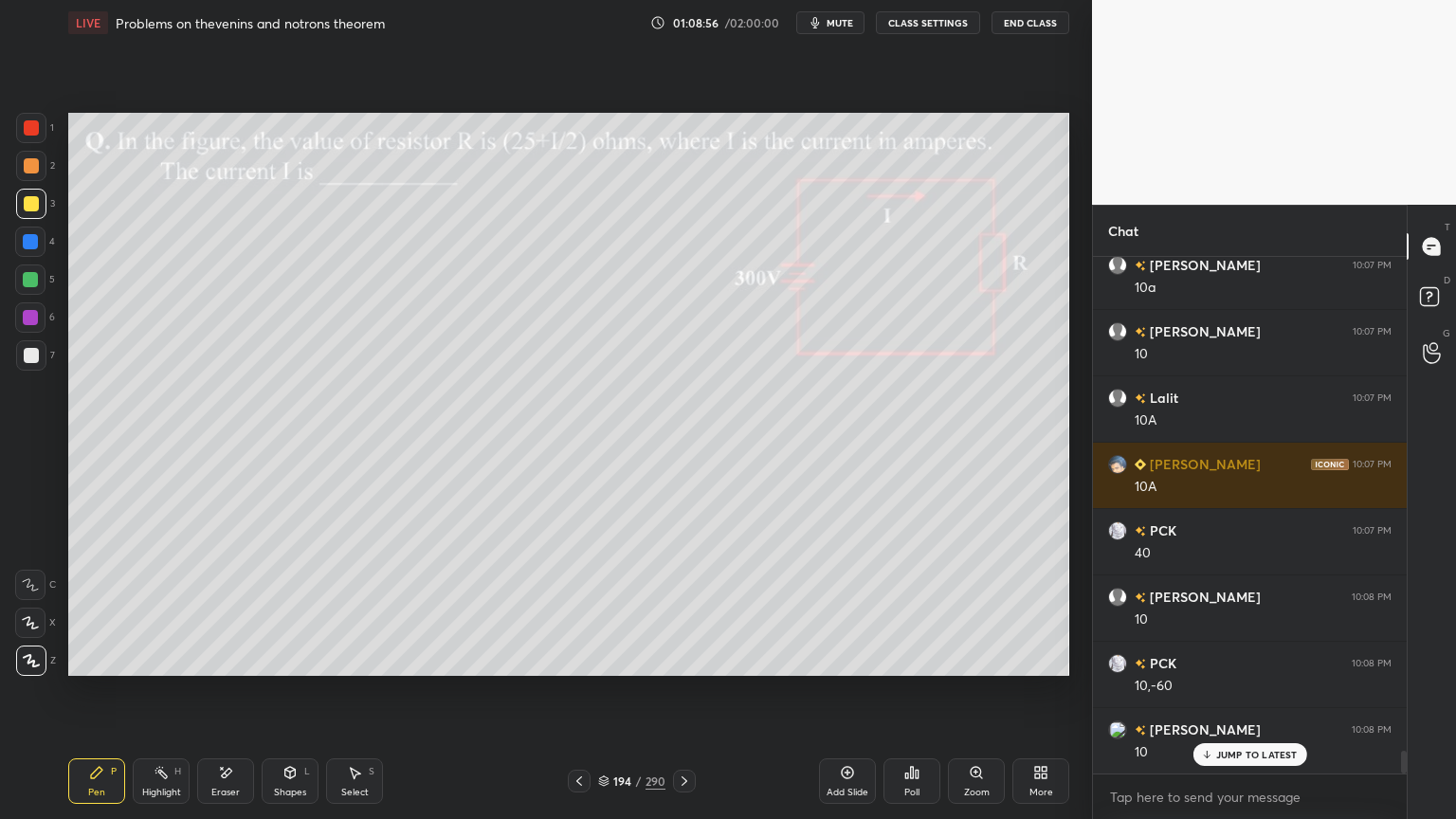 scroll, scrollTop: 11147, scrollLeft: 0, axis: vertical 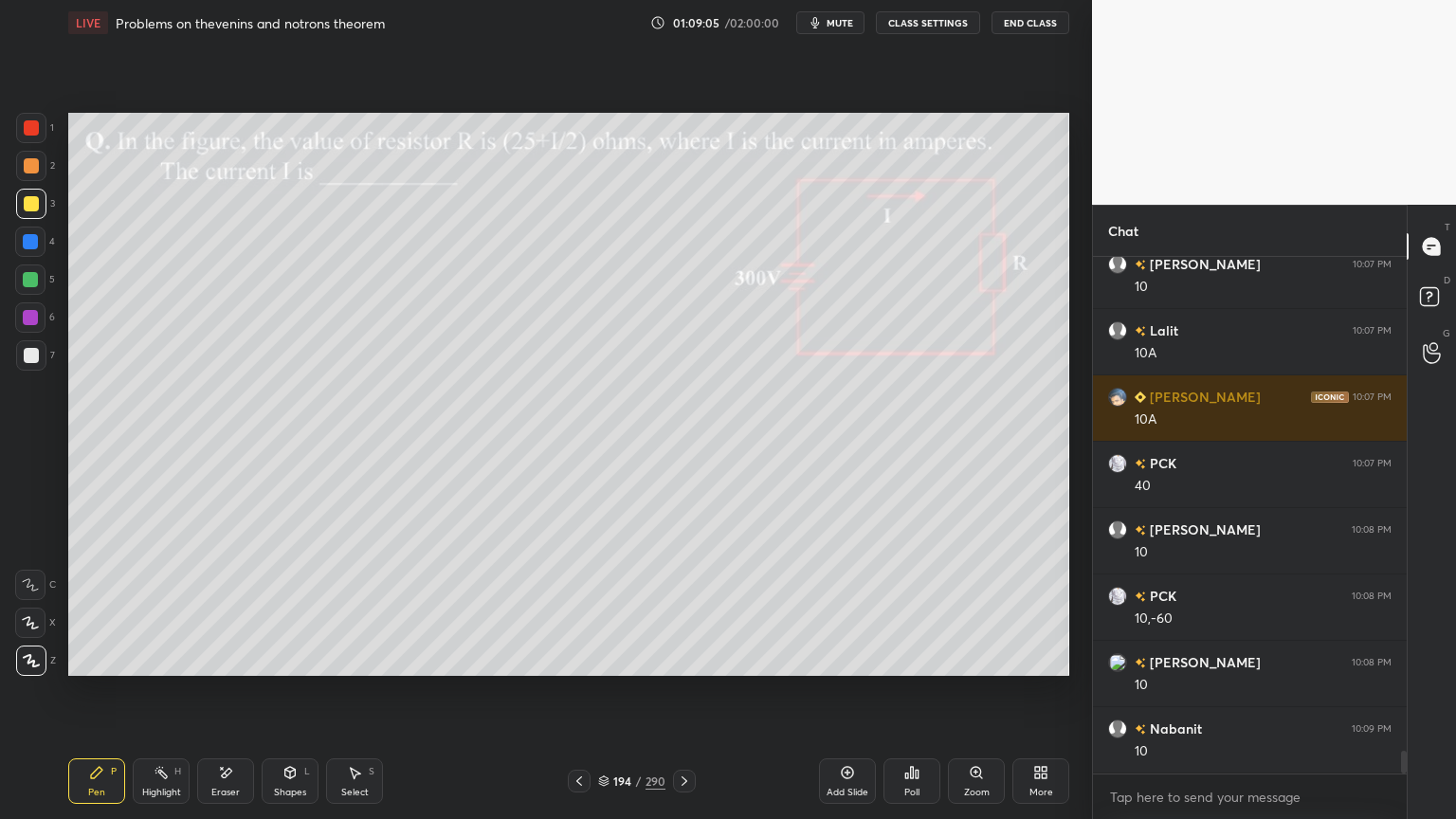 click at bounding box center (30, 280) 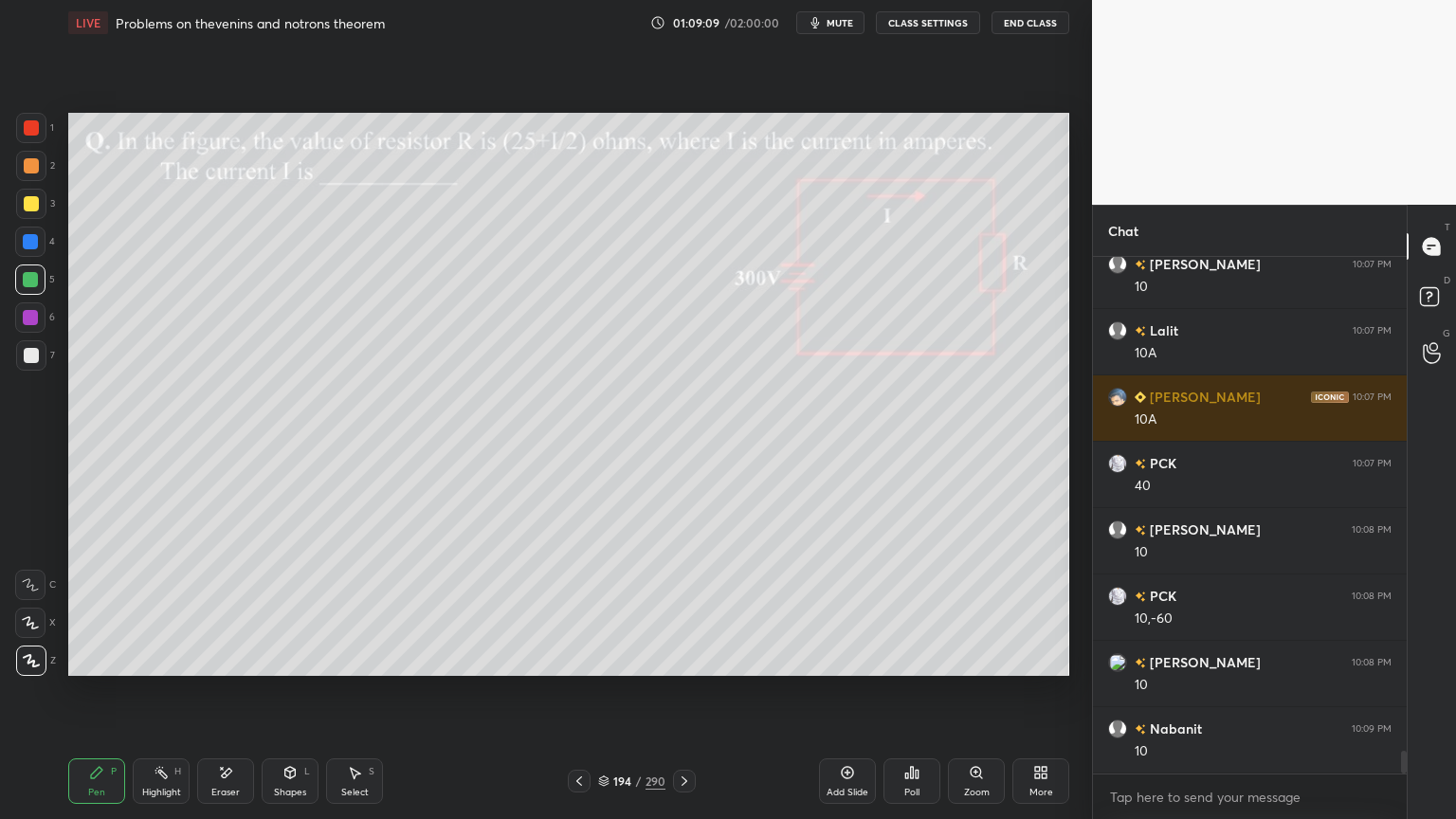 click at bounding box center [31, 204] 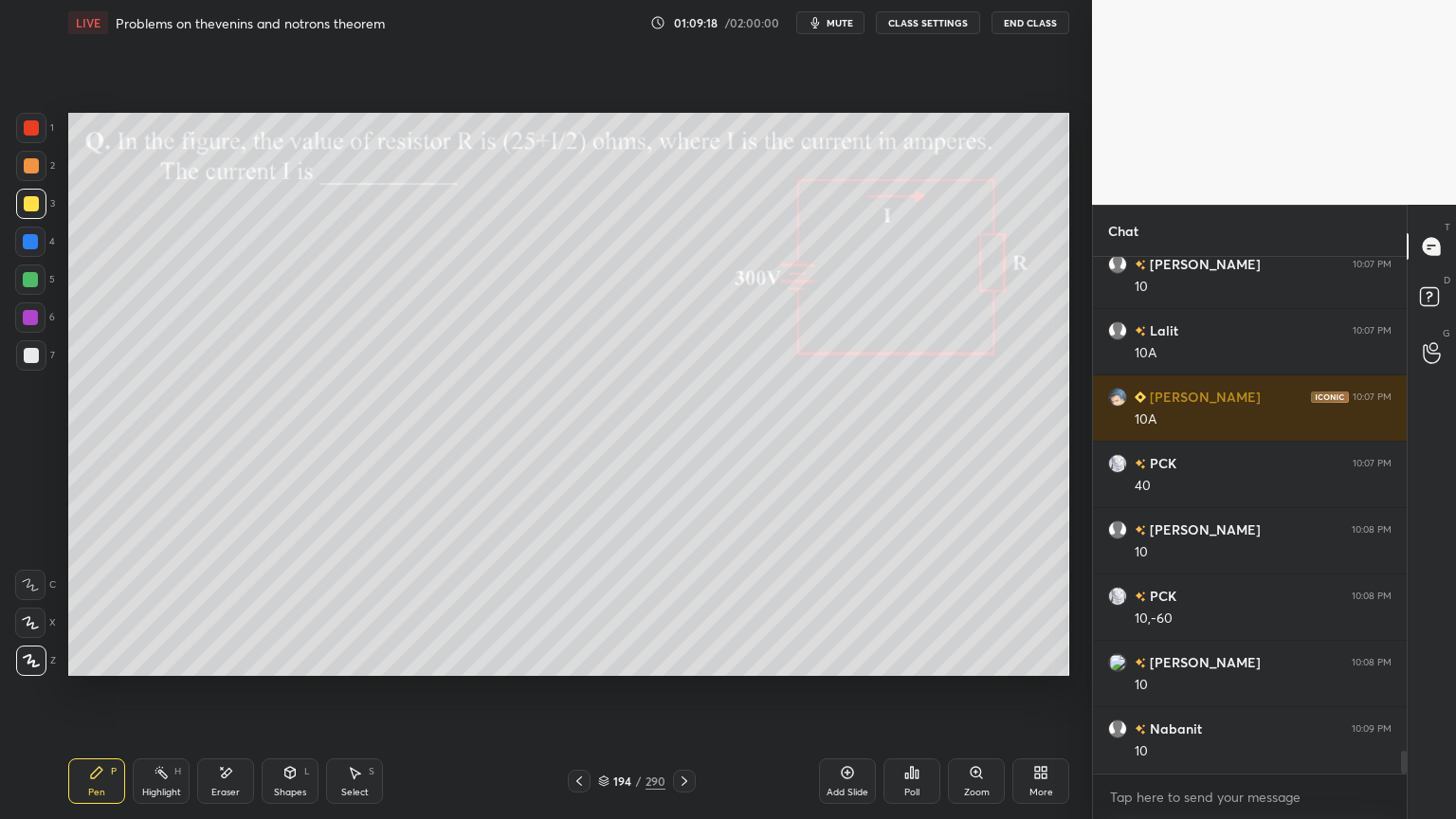 click 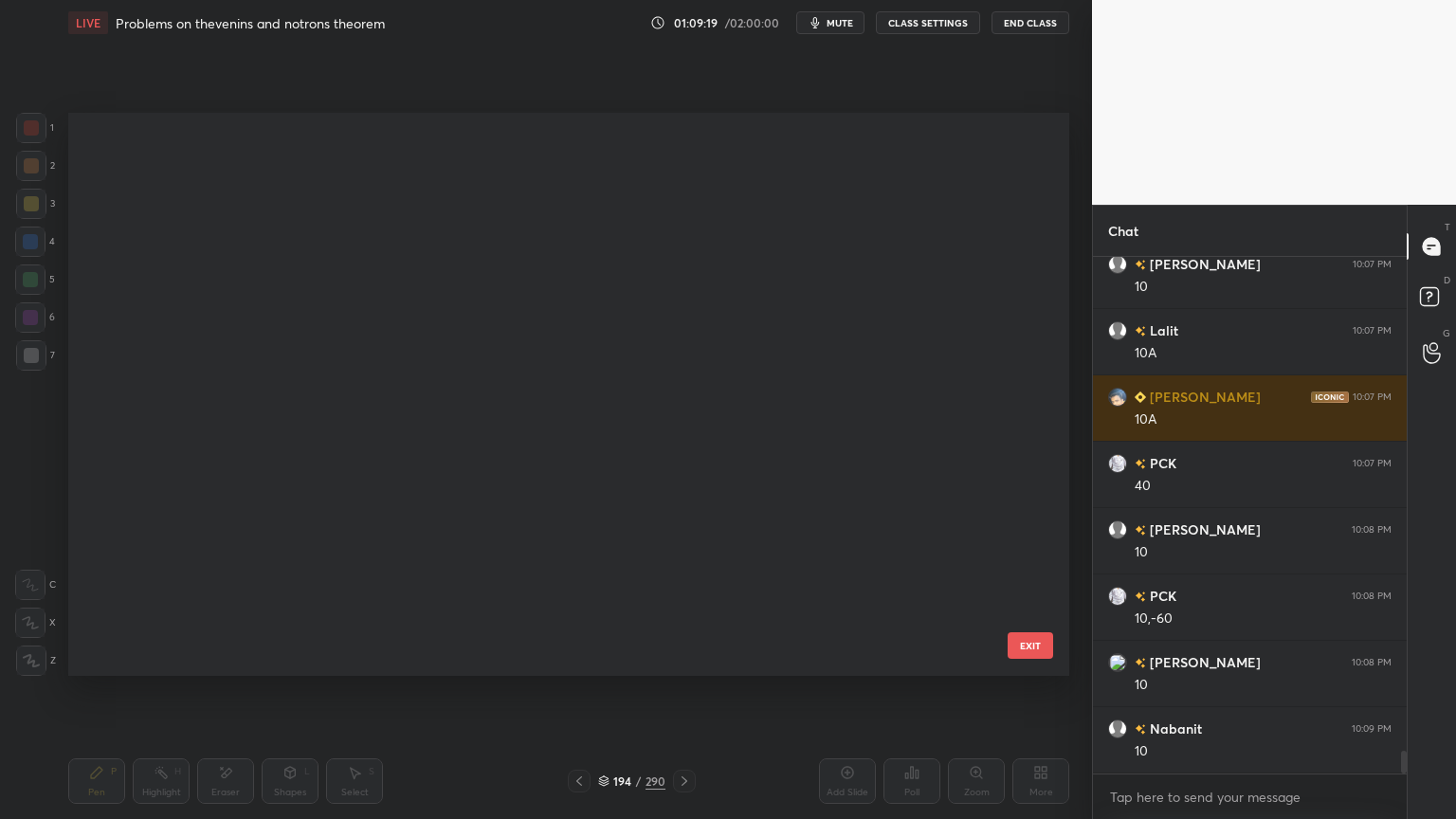 scroll, scrollTop: 10711, scrollLeft: 0, axis: vertical 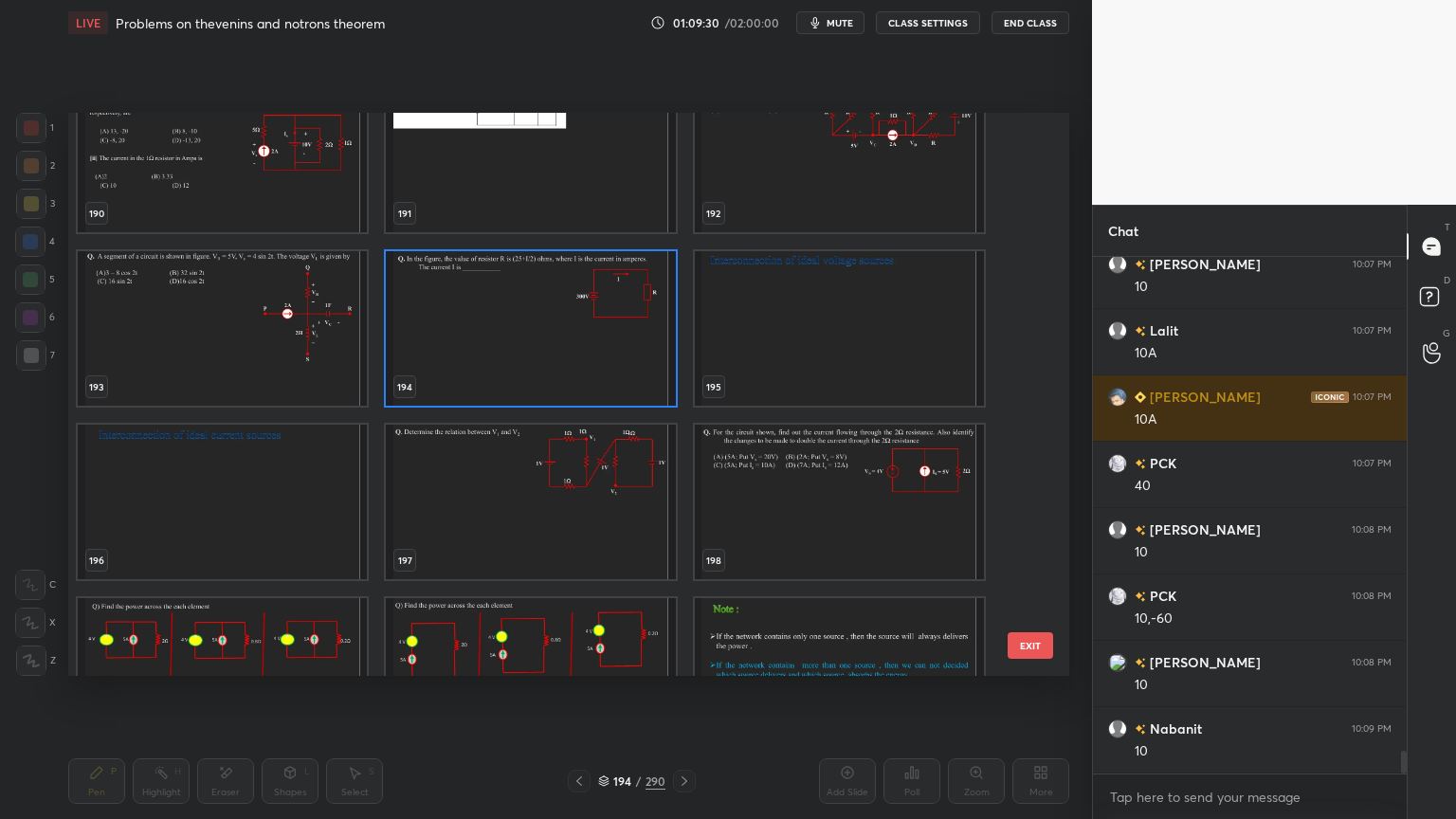 click at bounding box center [839, 328] 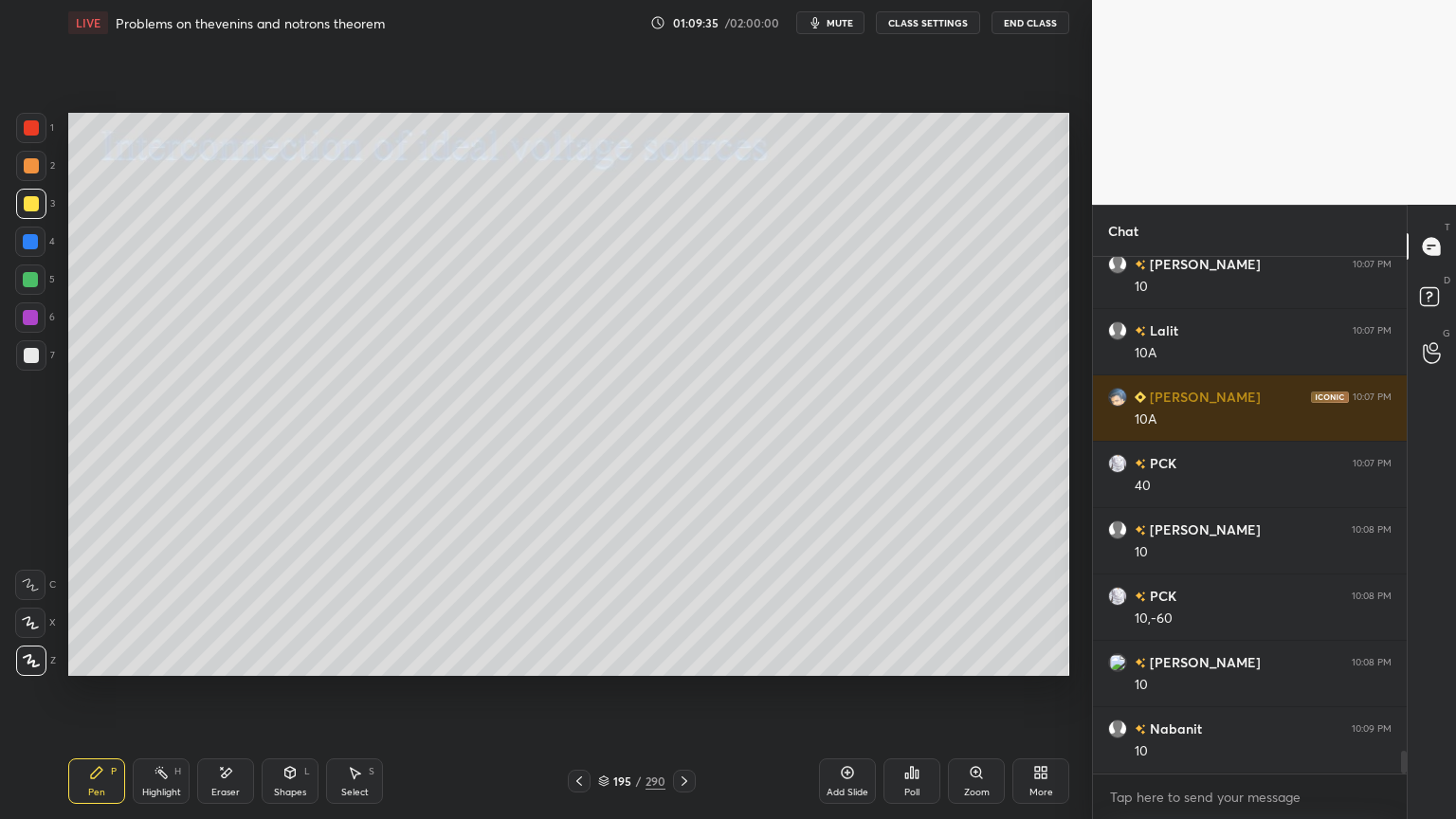 click at bounding box center (31, 204) 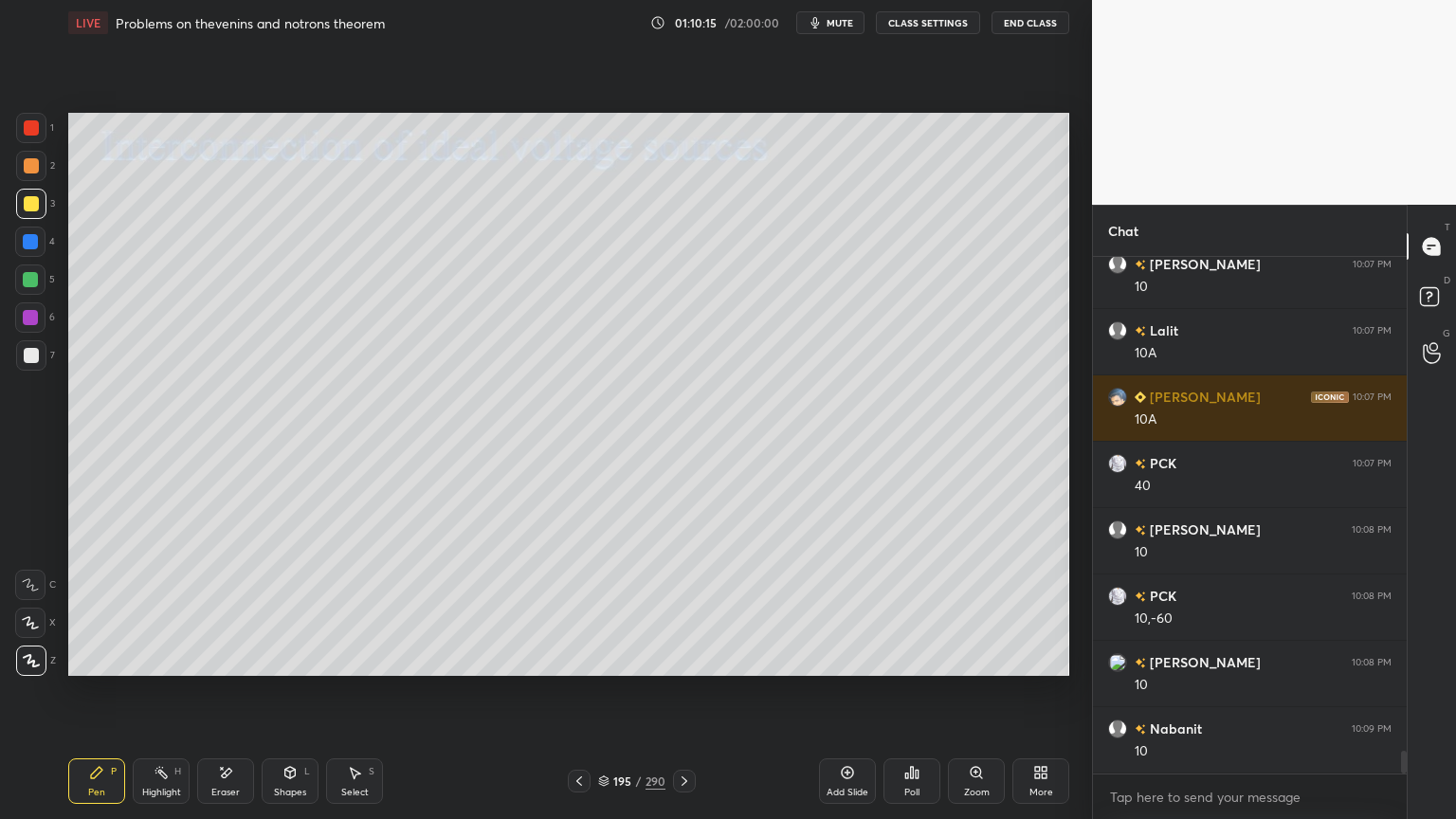 scroll, scrollTop: 11212, scrollLeft: 0, axis: vertical 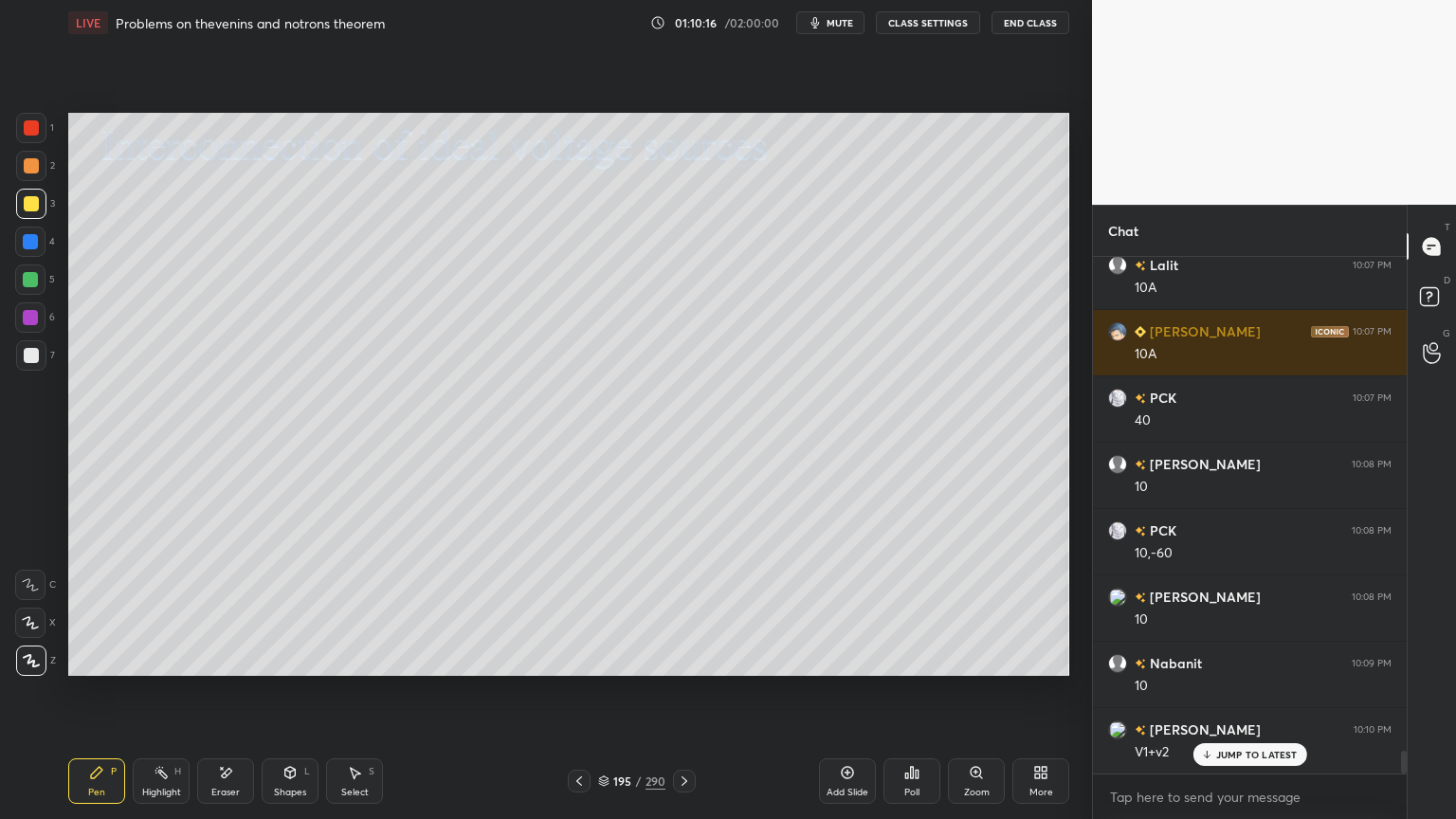 click at bounding box center (31, 355) 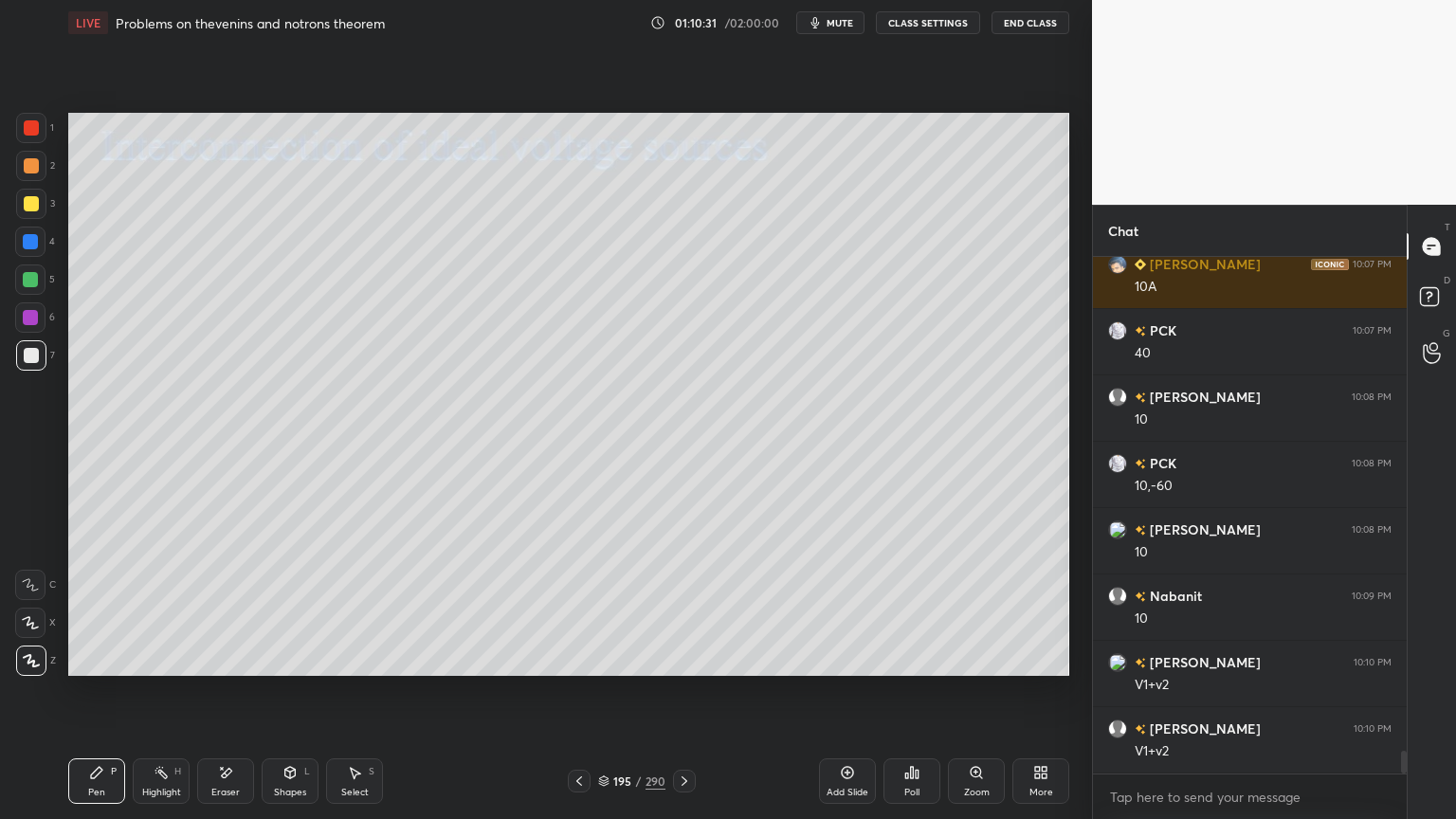 scroll, scrollTop: 11345, scrollLeft: 0, axis: vertical 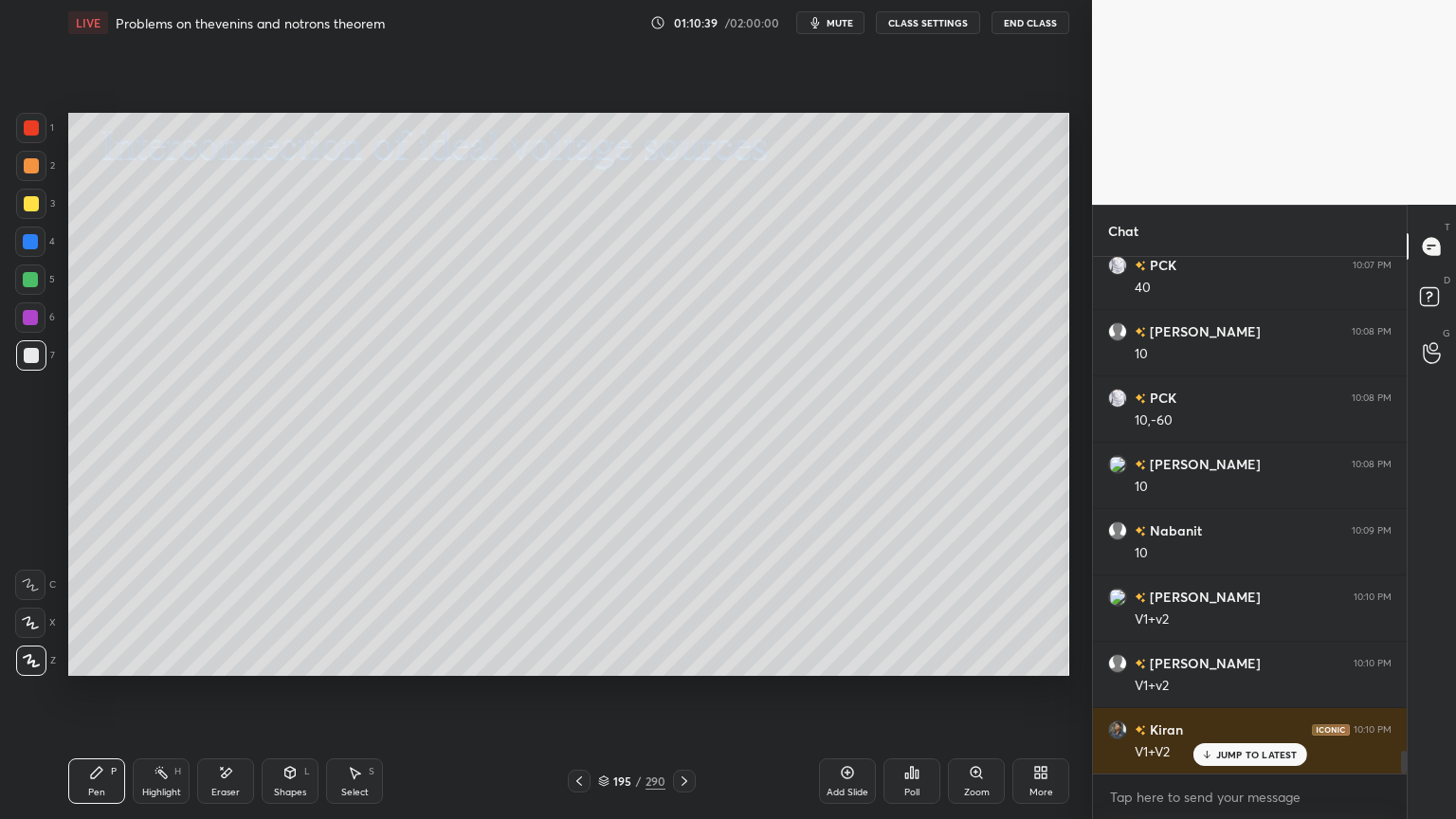 click on "Select" at bounding box center (355, 792) 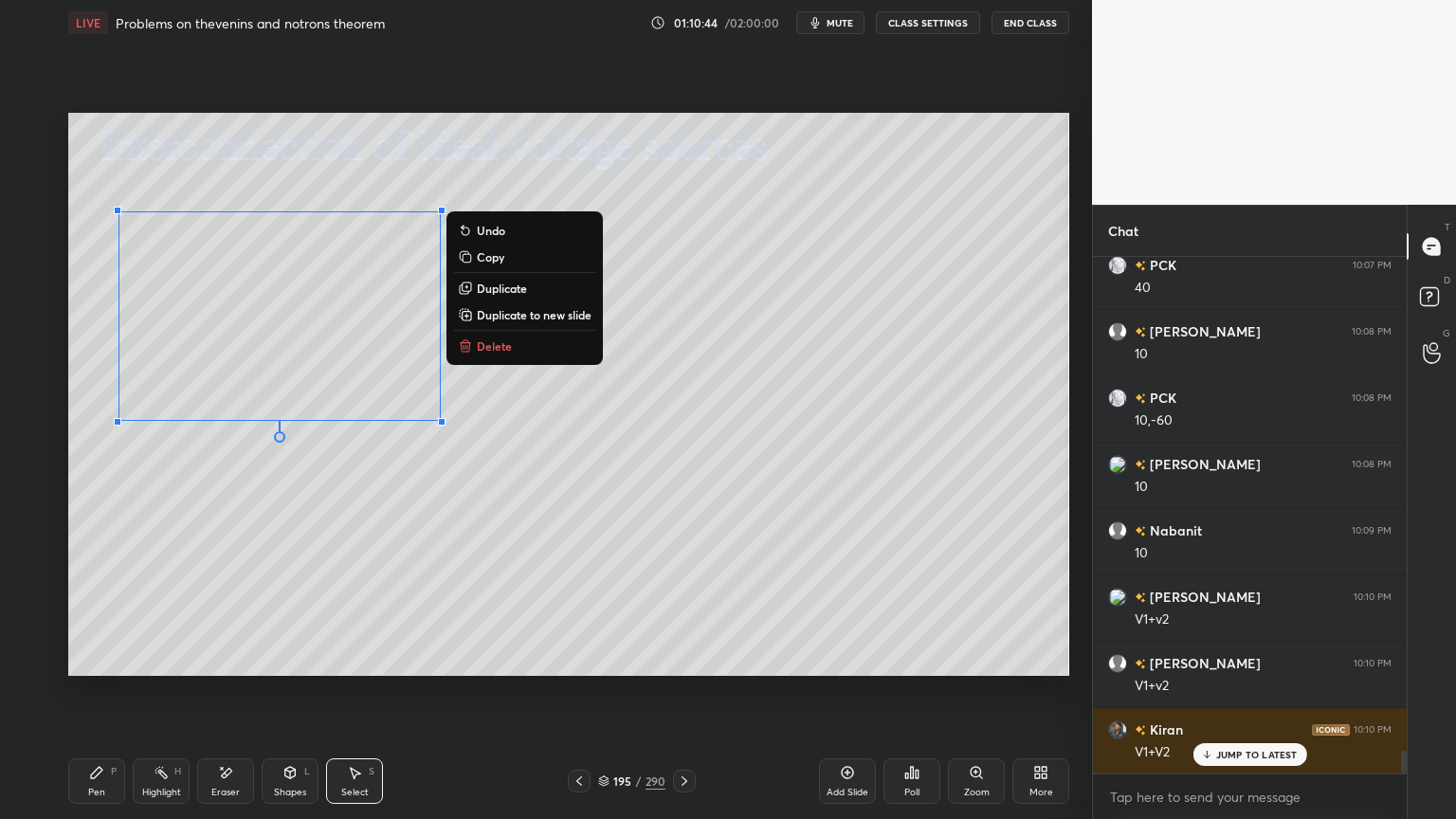 click on "Duplicate" at bounding box center (501, 288) 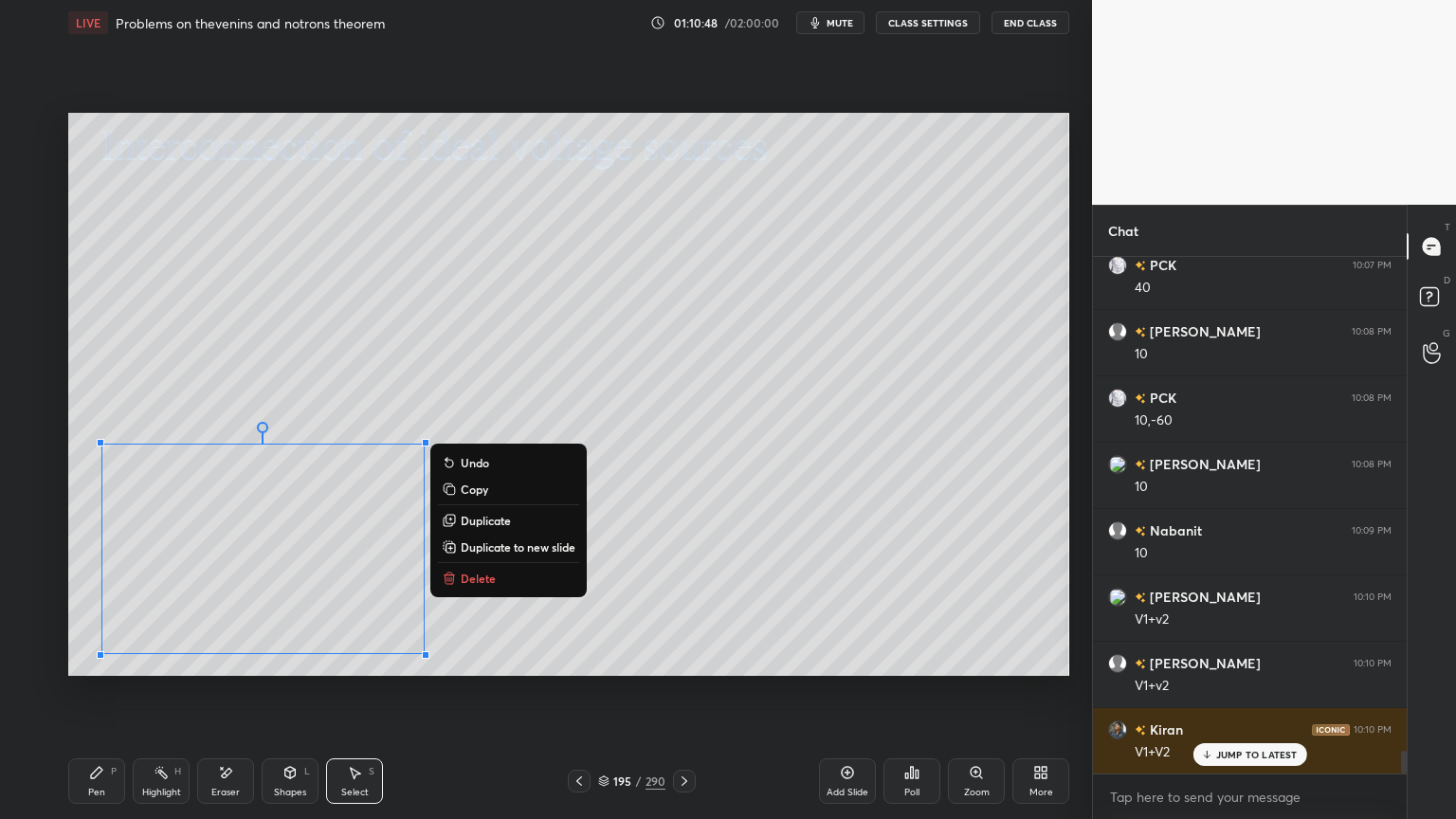 click on "0 ° Undo Copy Duplicate Duplicate to new slide Delete" at bounding box center (569, 394) 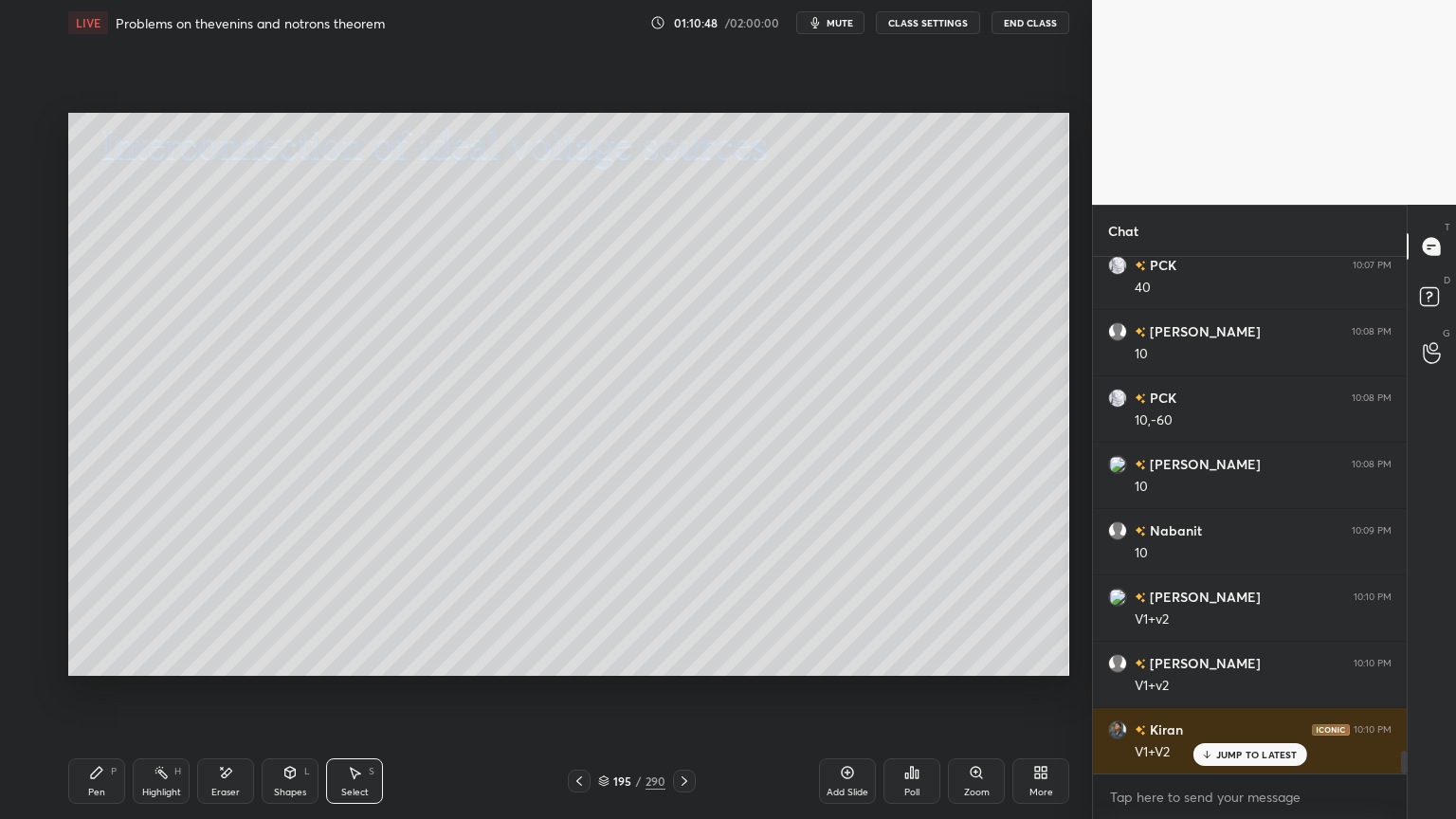 click 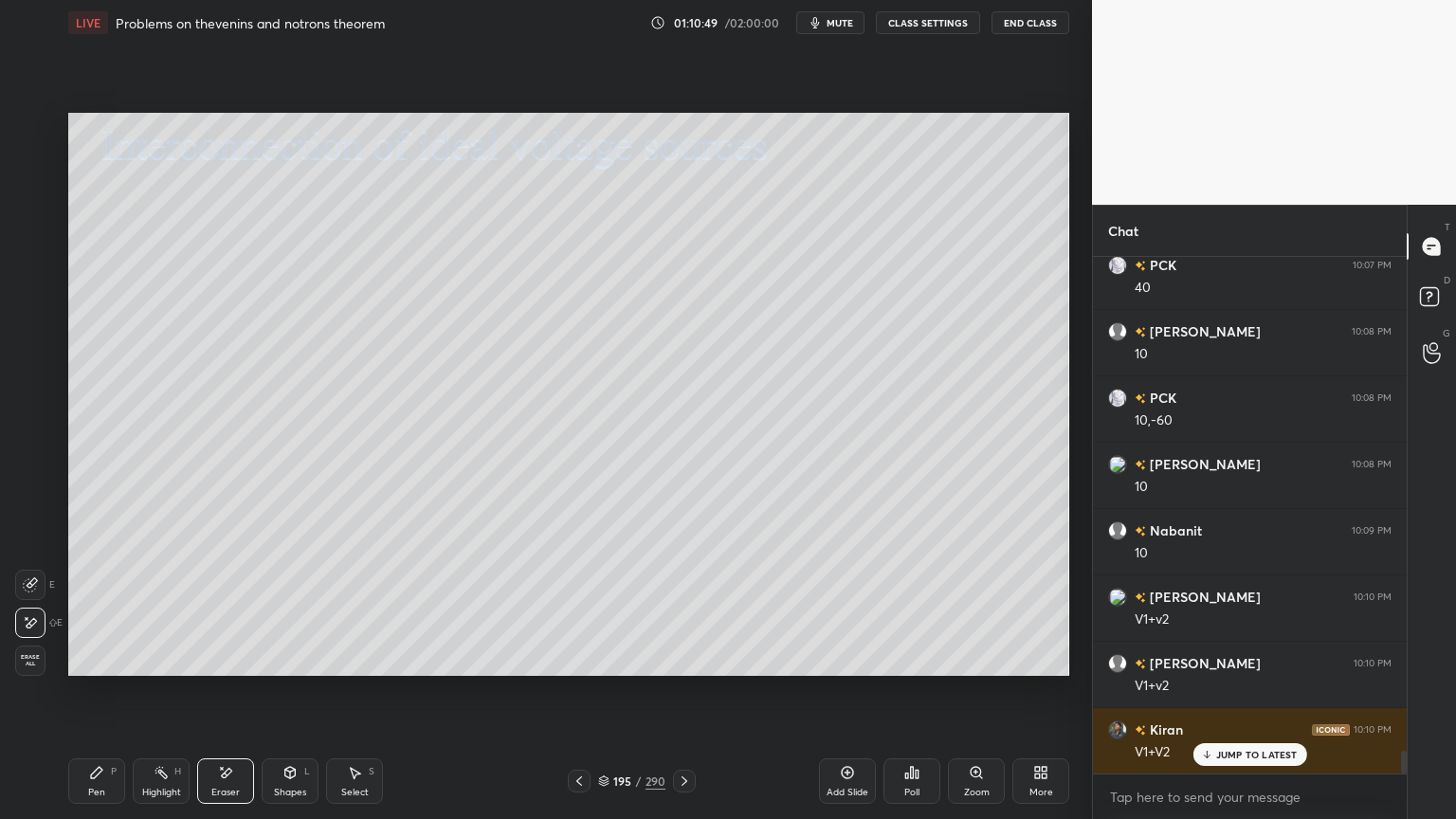 click 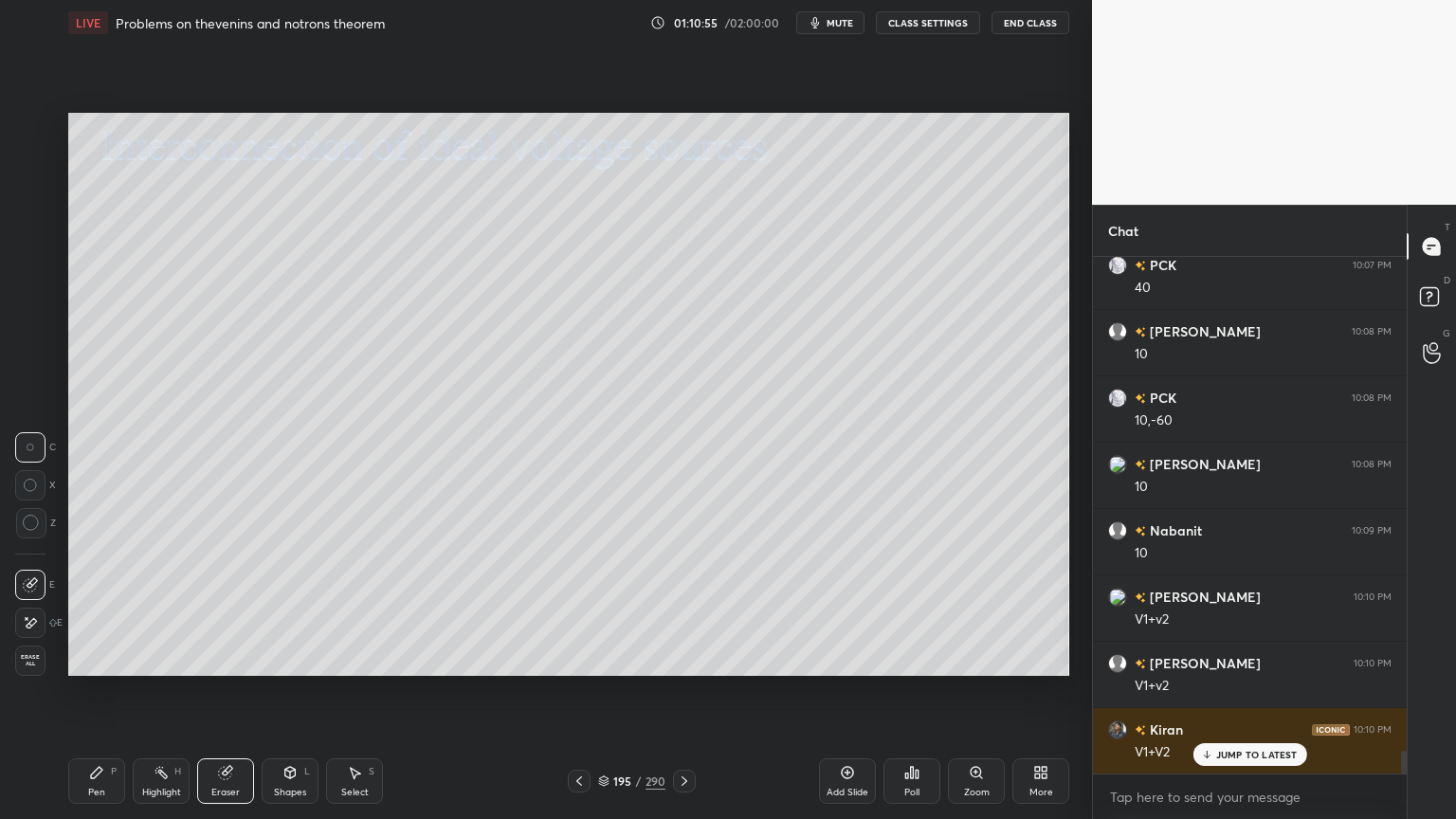 click on "Pen P" at bounding box center (97, 781) 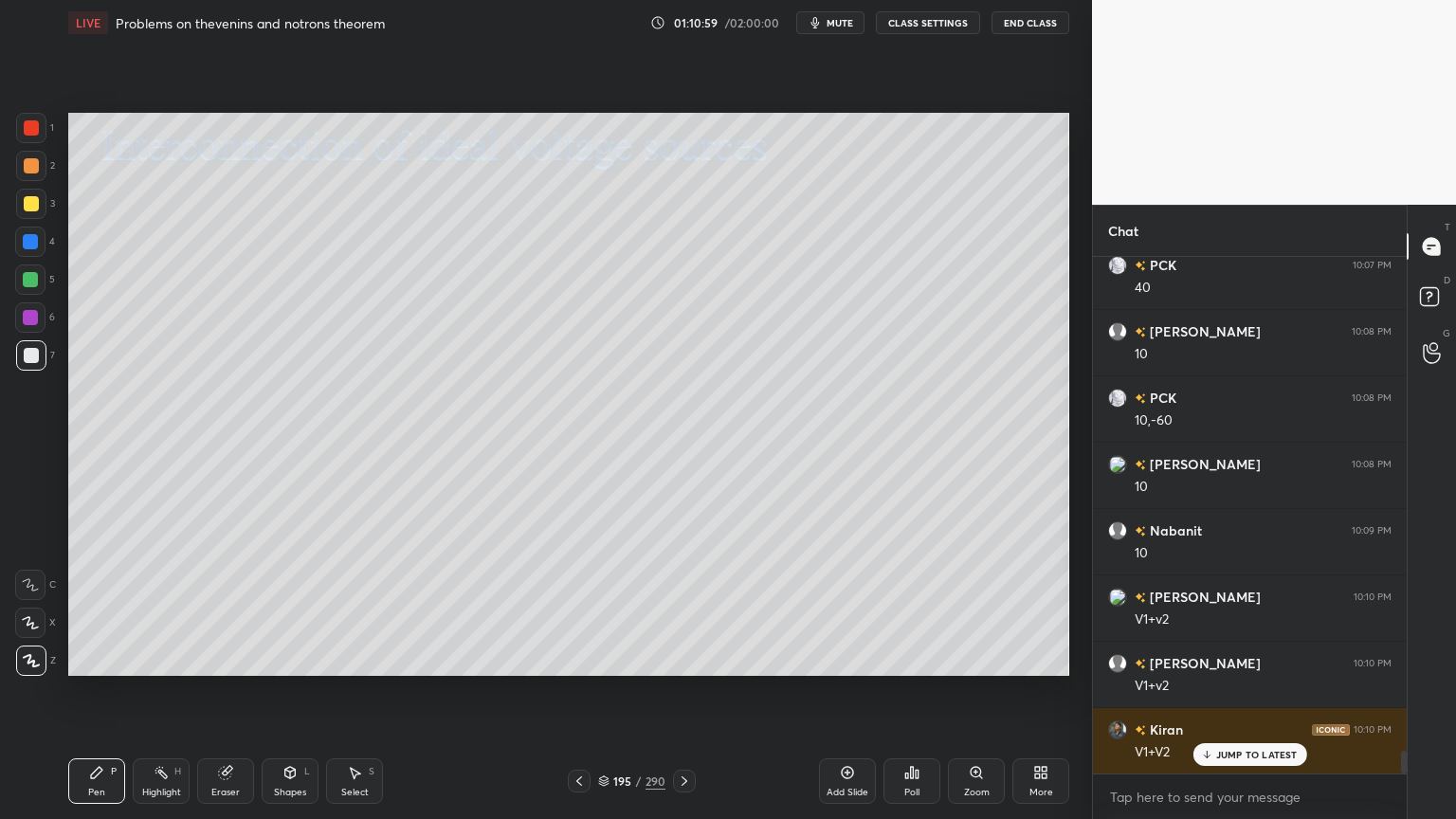 click on "Eraser" at bounding box center (226, 781) 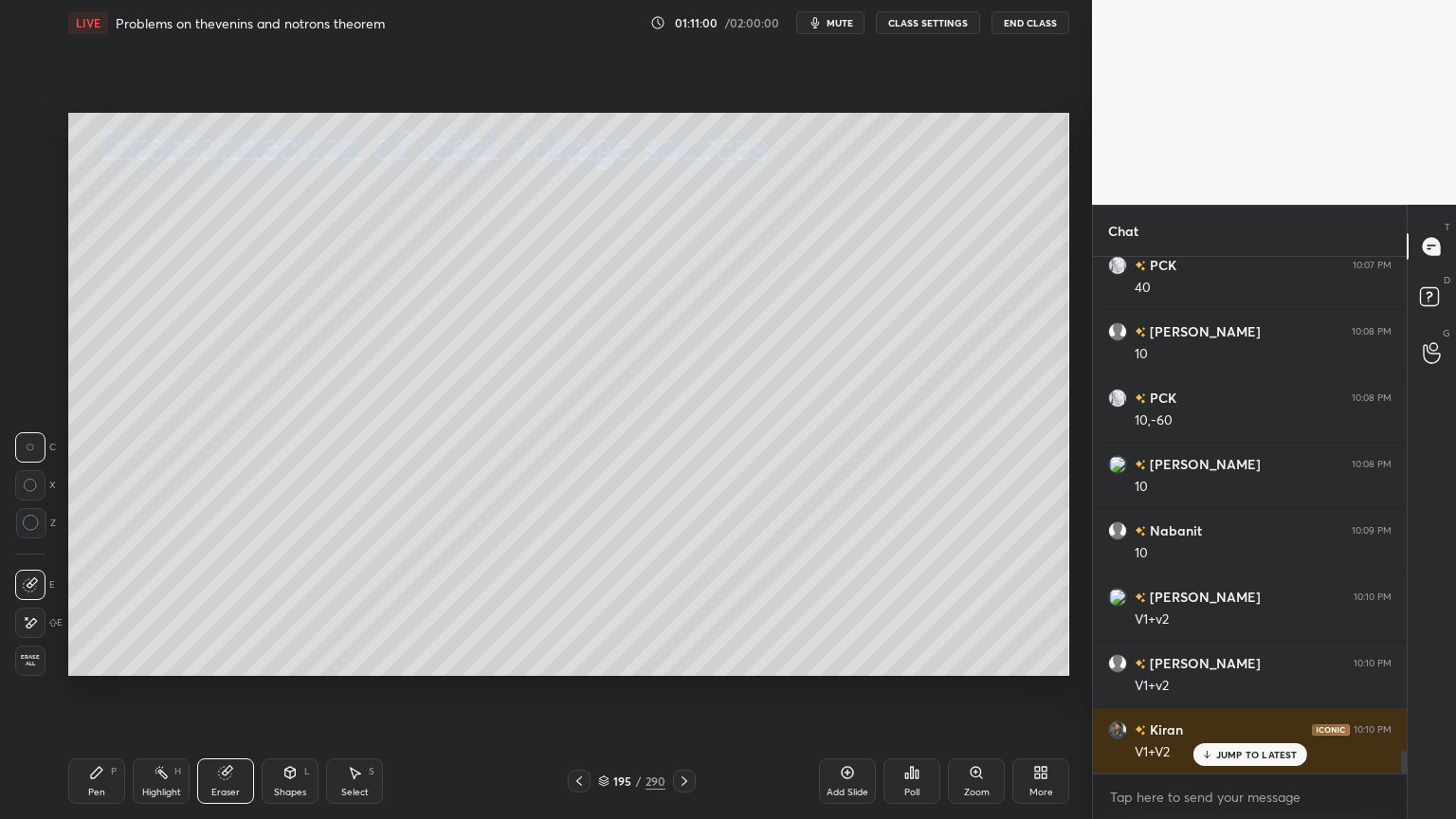click 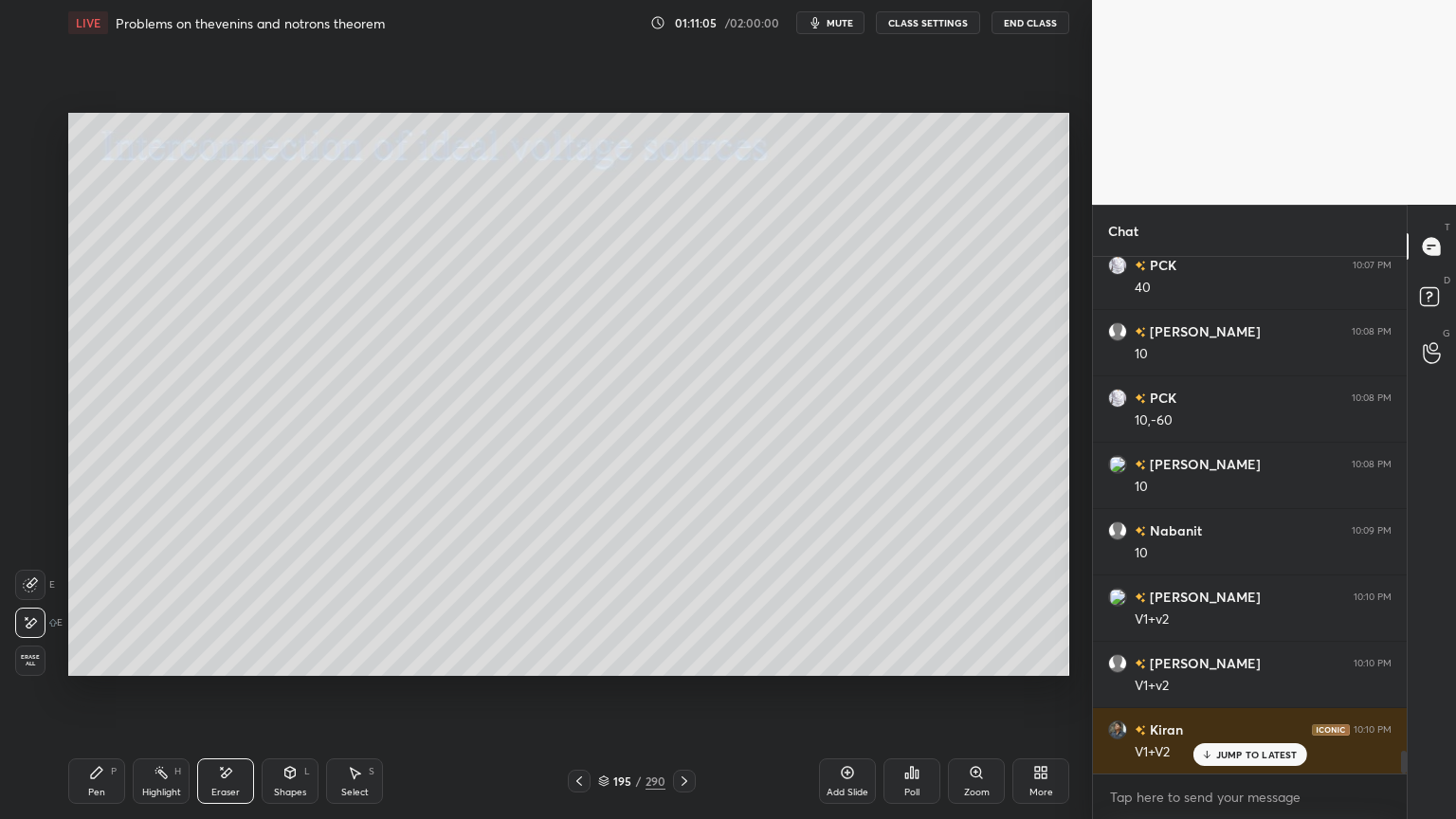 scroll, scrollTop: 11412, scrollLeft: 0, axis: vertical 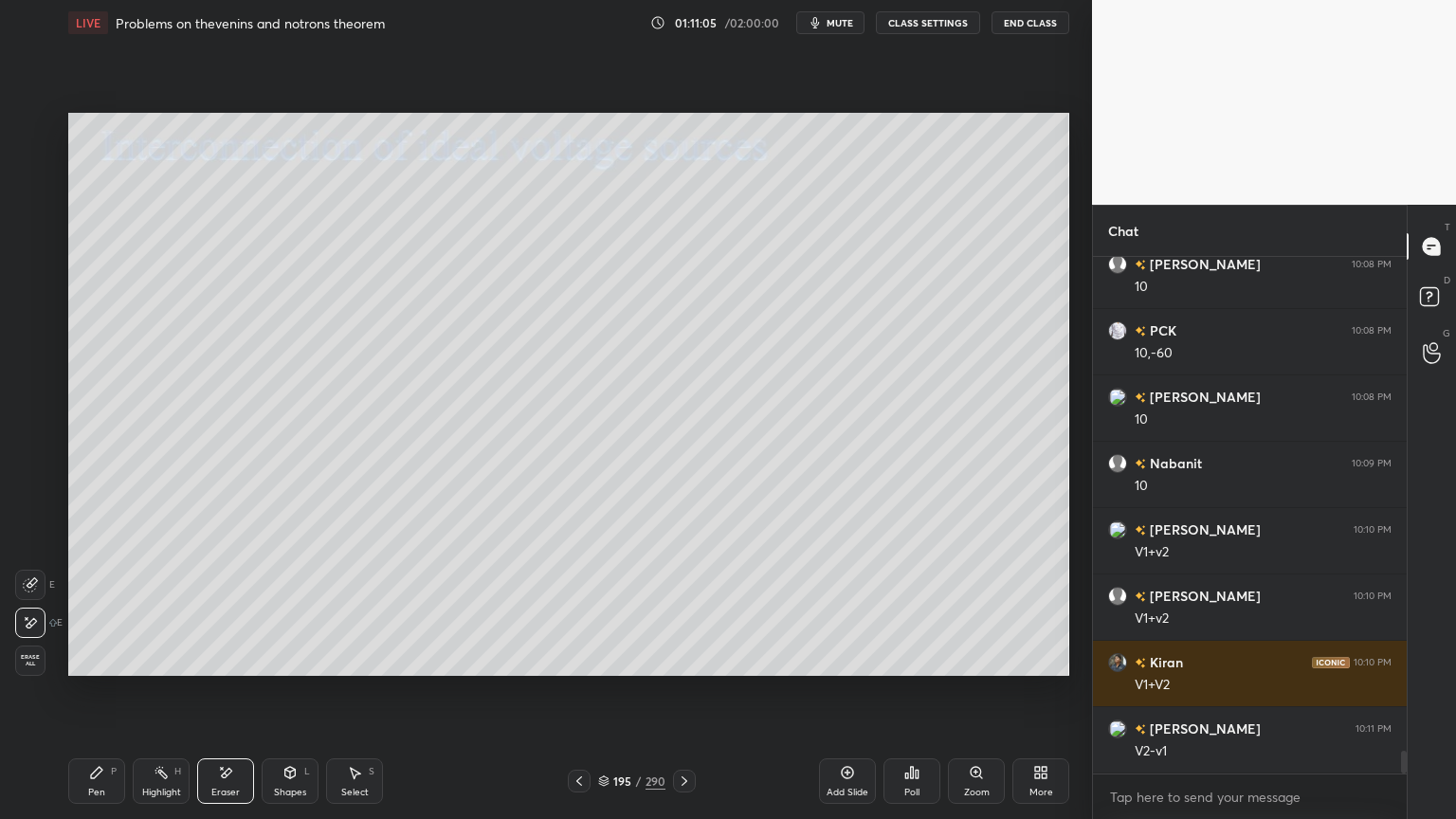 click on "Pen P" at bounding box center (97, 781) 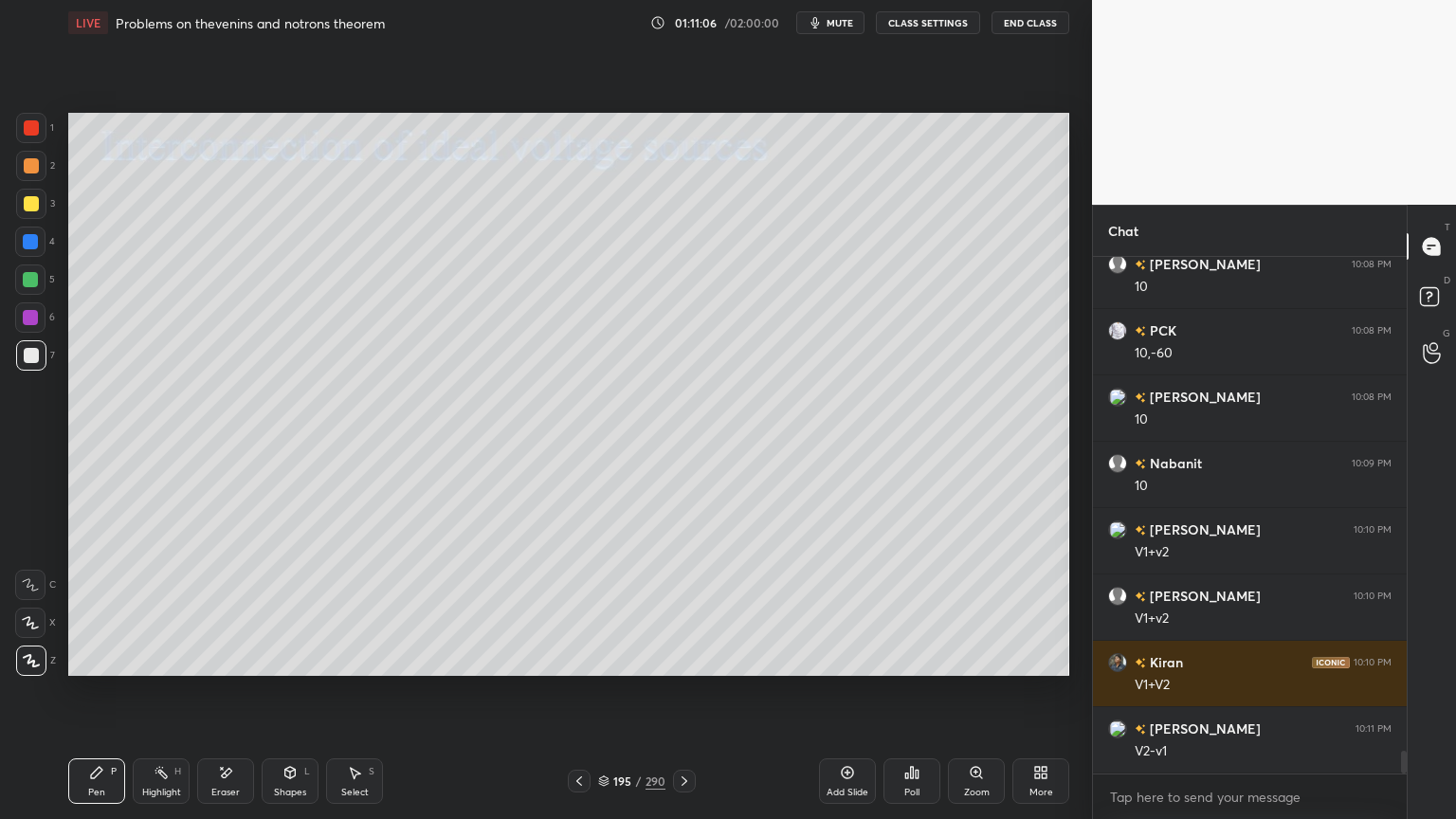 click at bounding box center (31, 204) 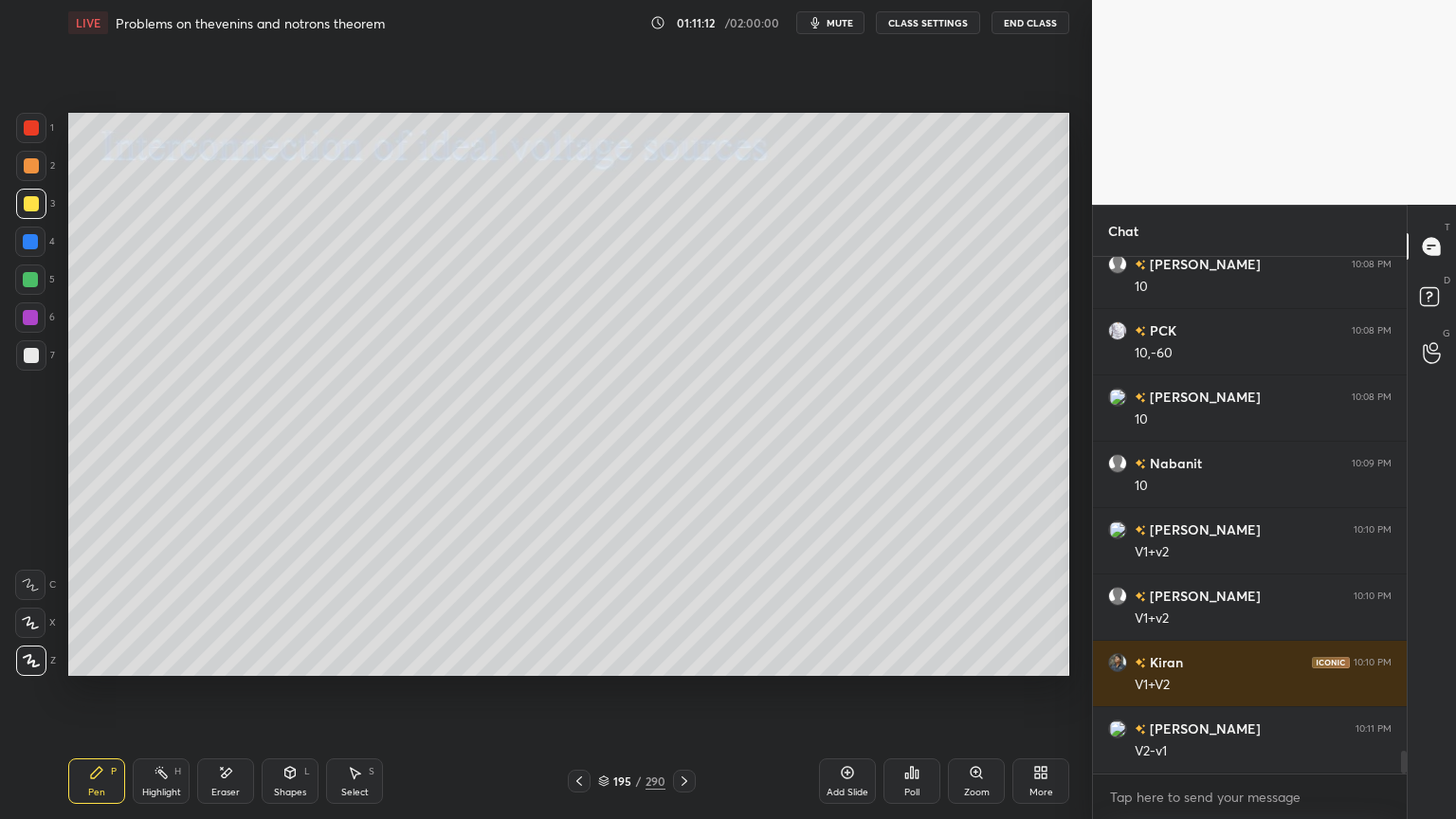 click at bounding box center (31, 355) 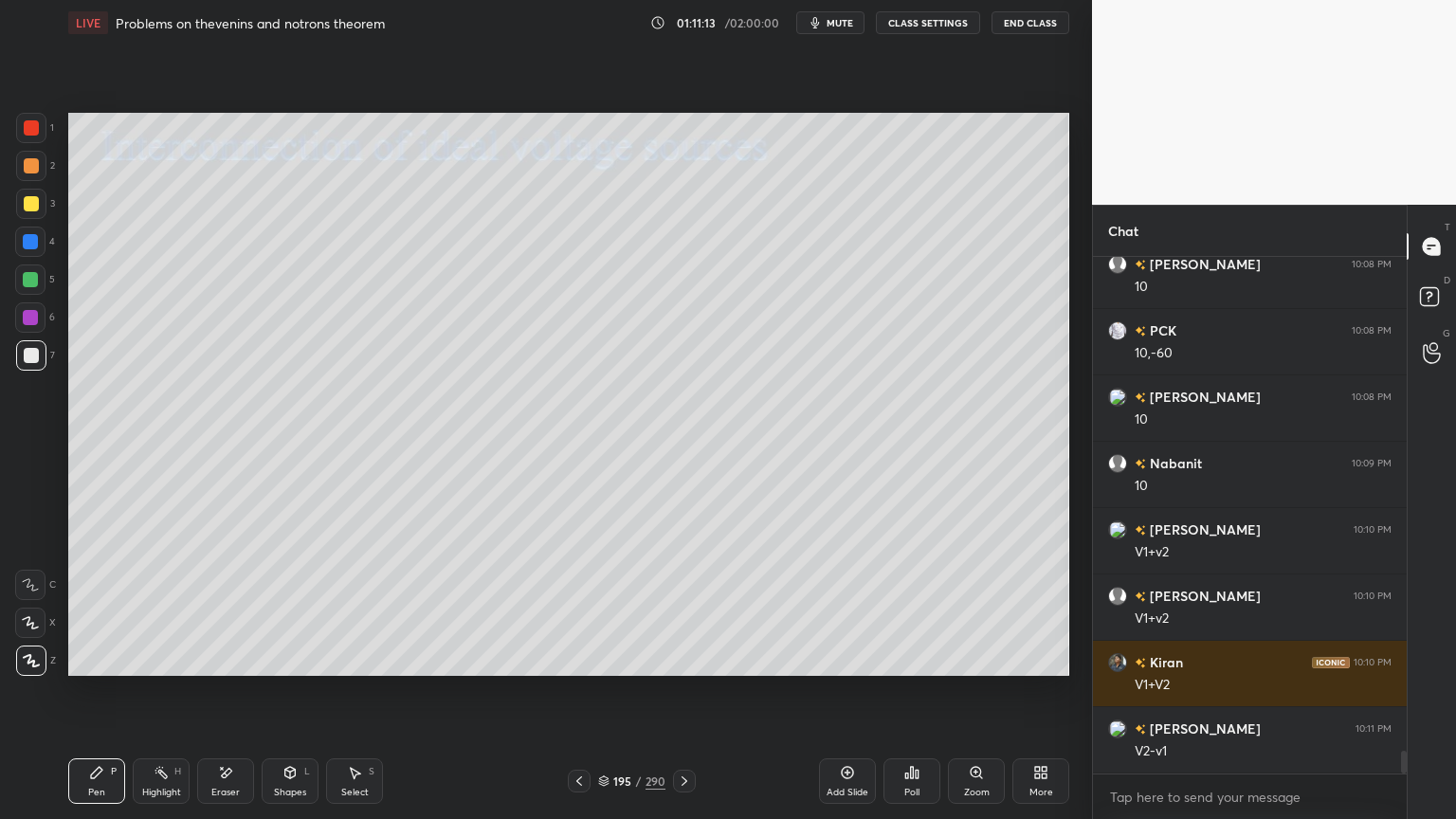 click at bounding box center (31, 661) 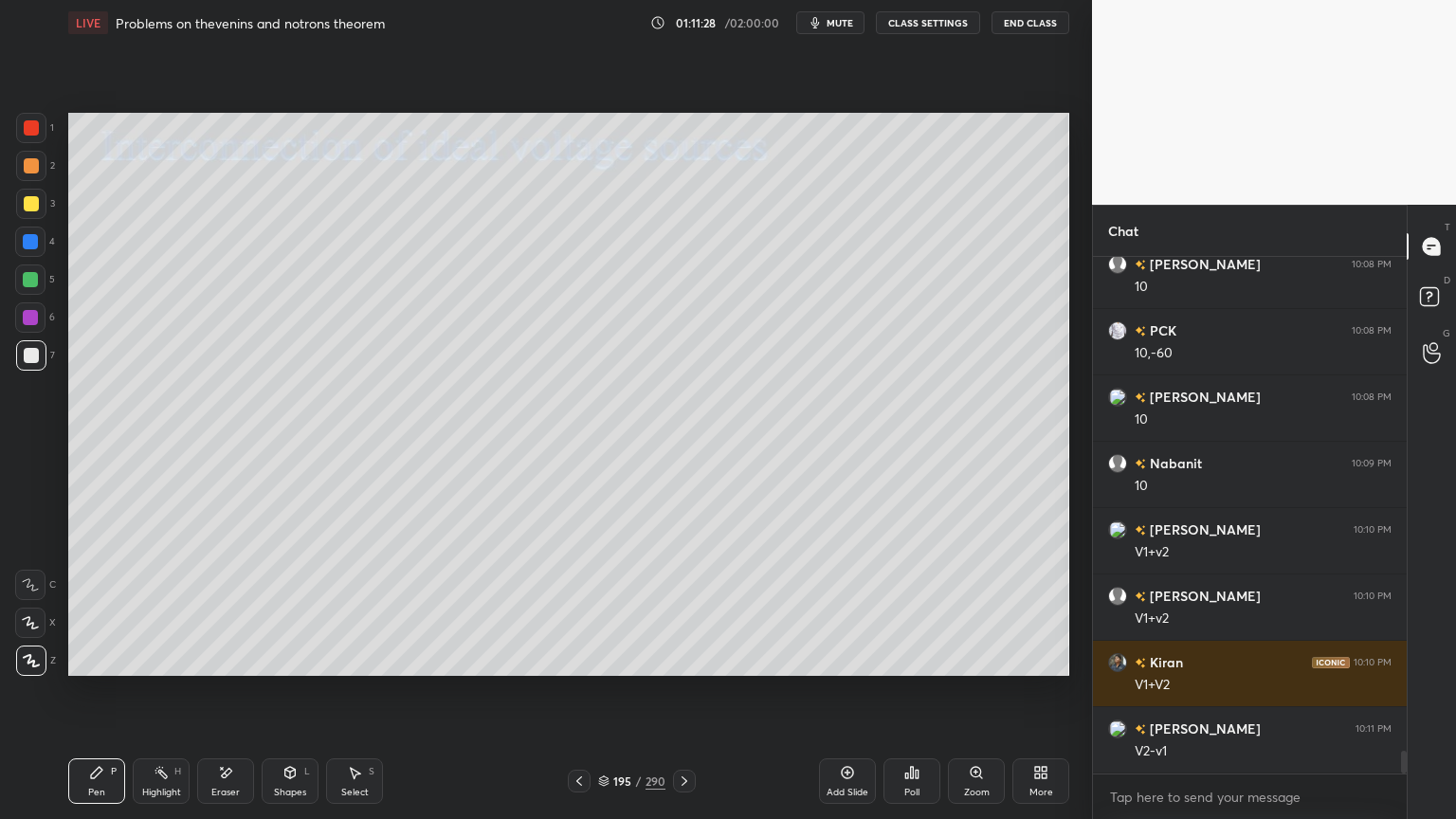 click on "Highlight H" at bounding box center [161, 781] 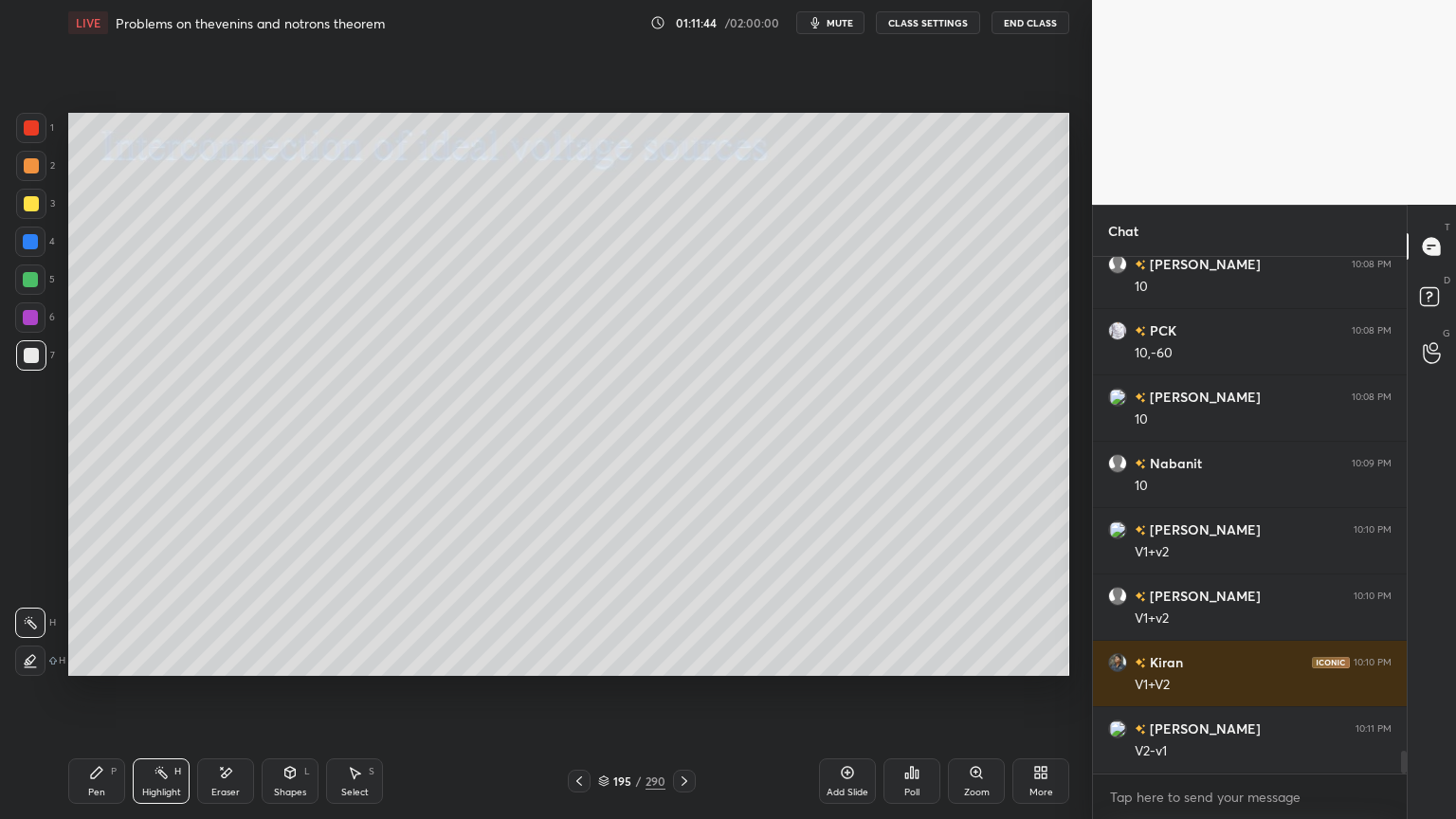 click on "Pen P" at bounding box center [97, 781] 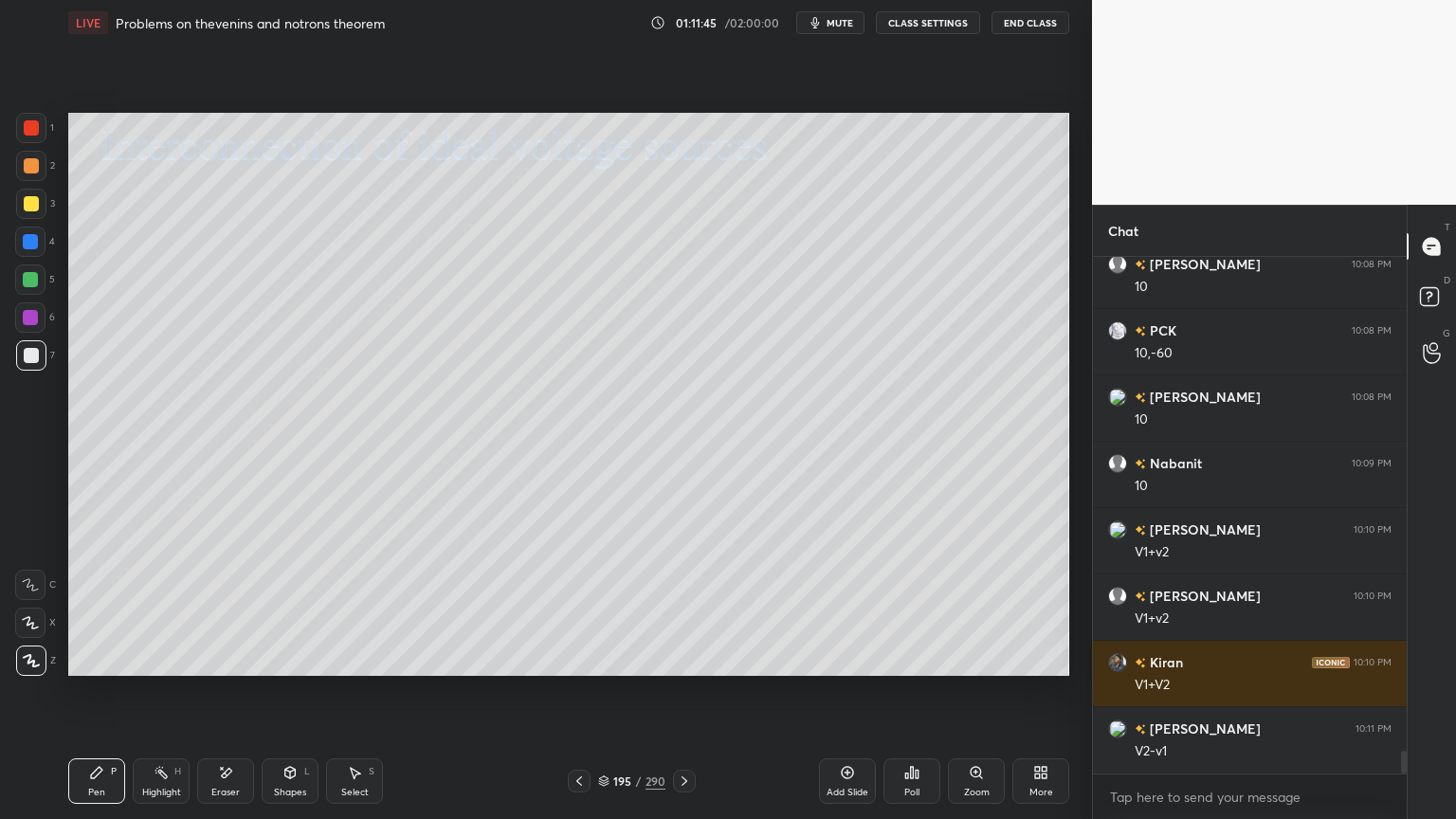 click at bounding box center [31, 166] 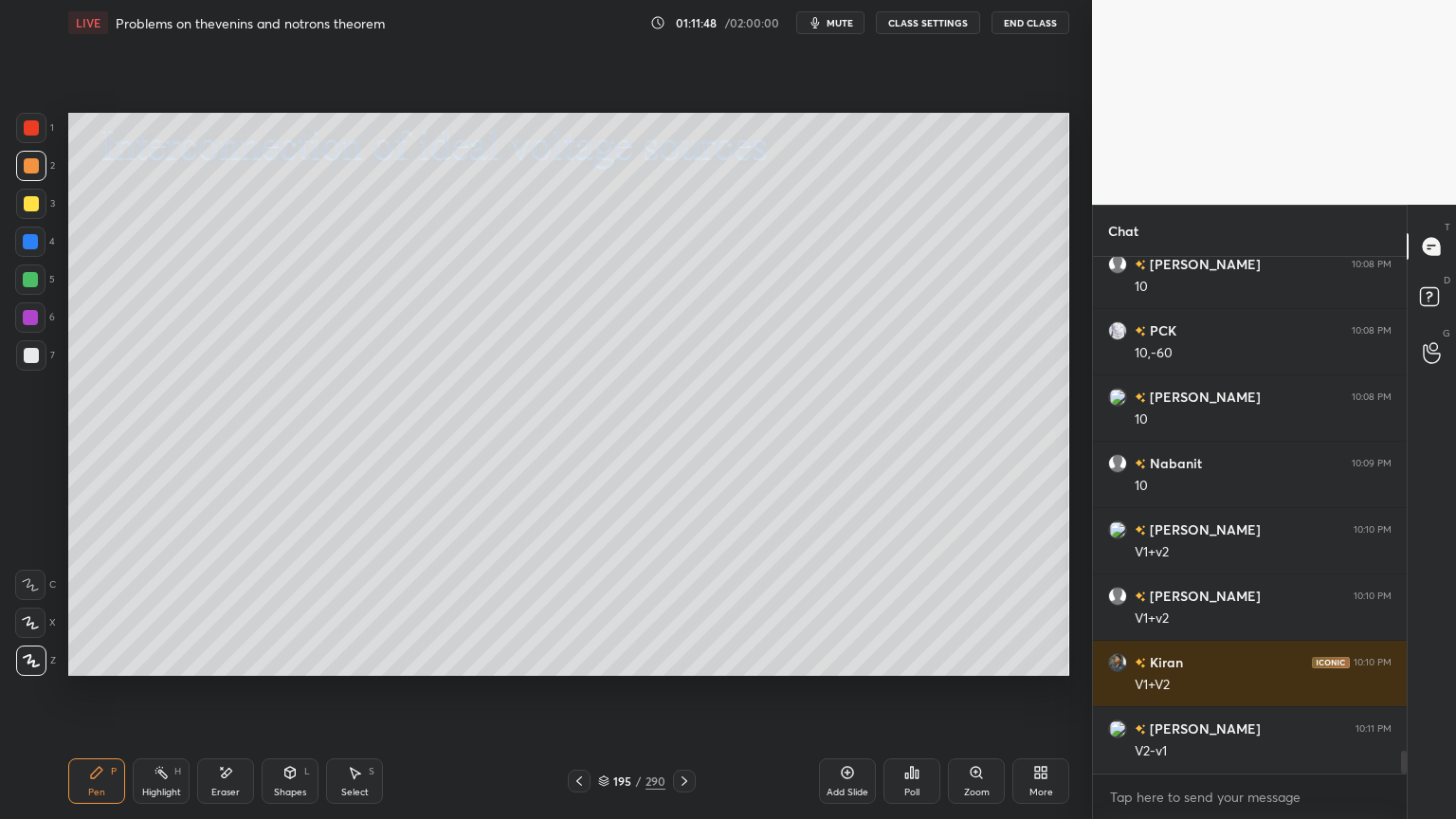 click at bounding box center (31, 355) 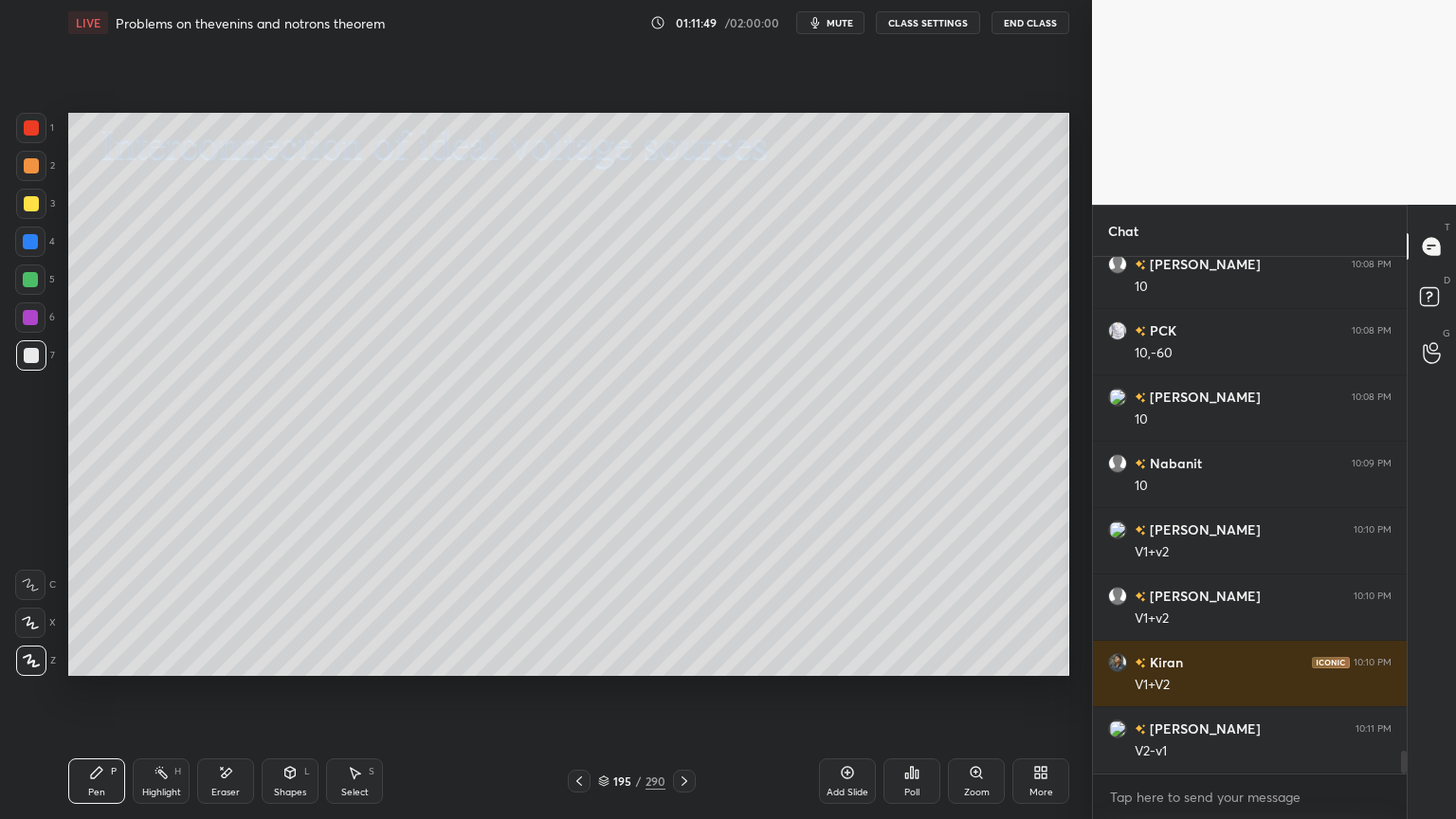 click at bounding box center [31, 204] 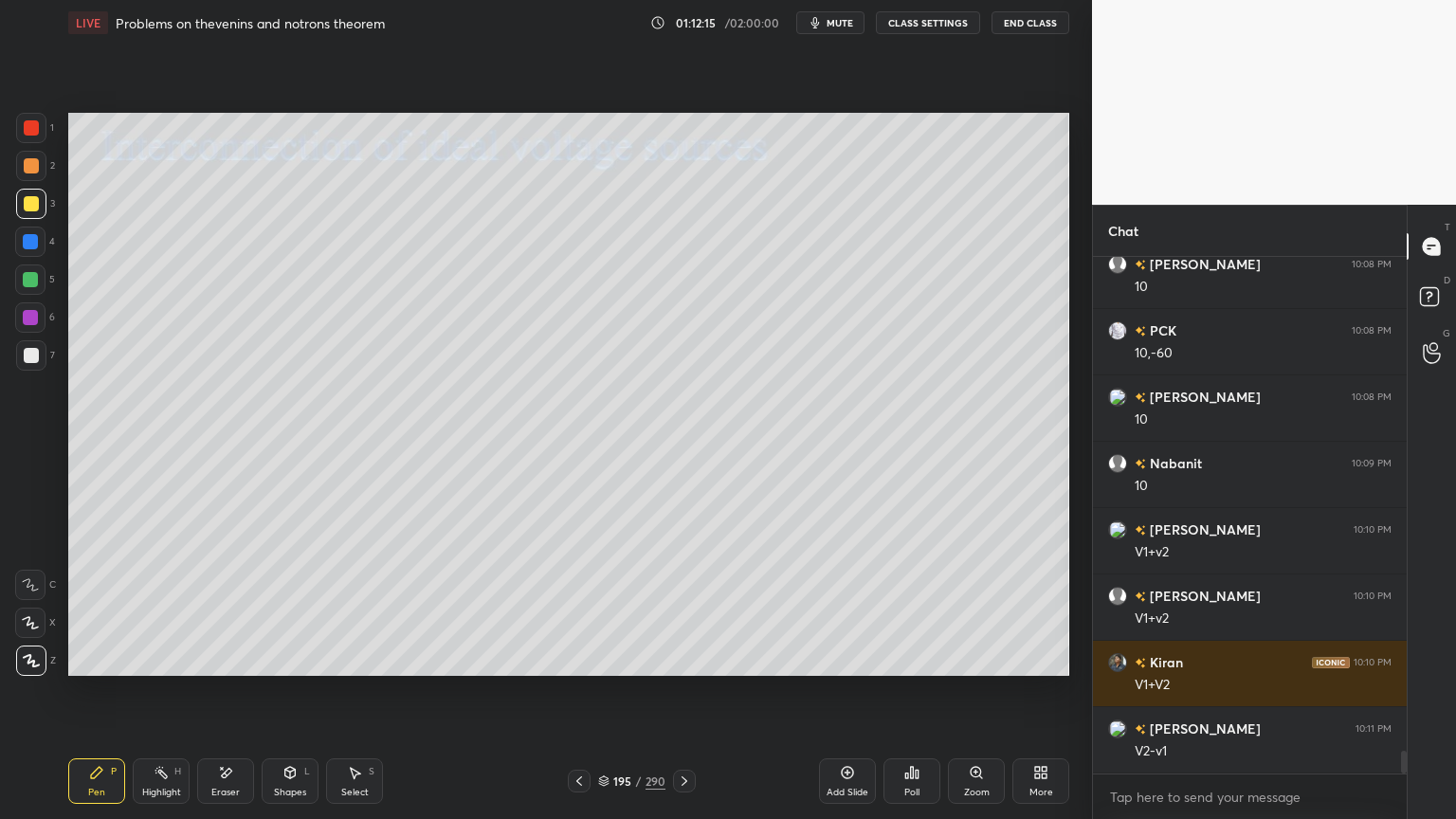 scroll, scrollTop: 6, scrollLeft: 6, axis: both 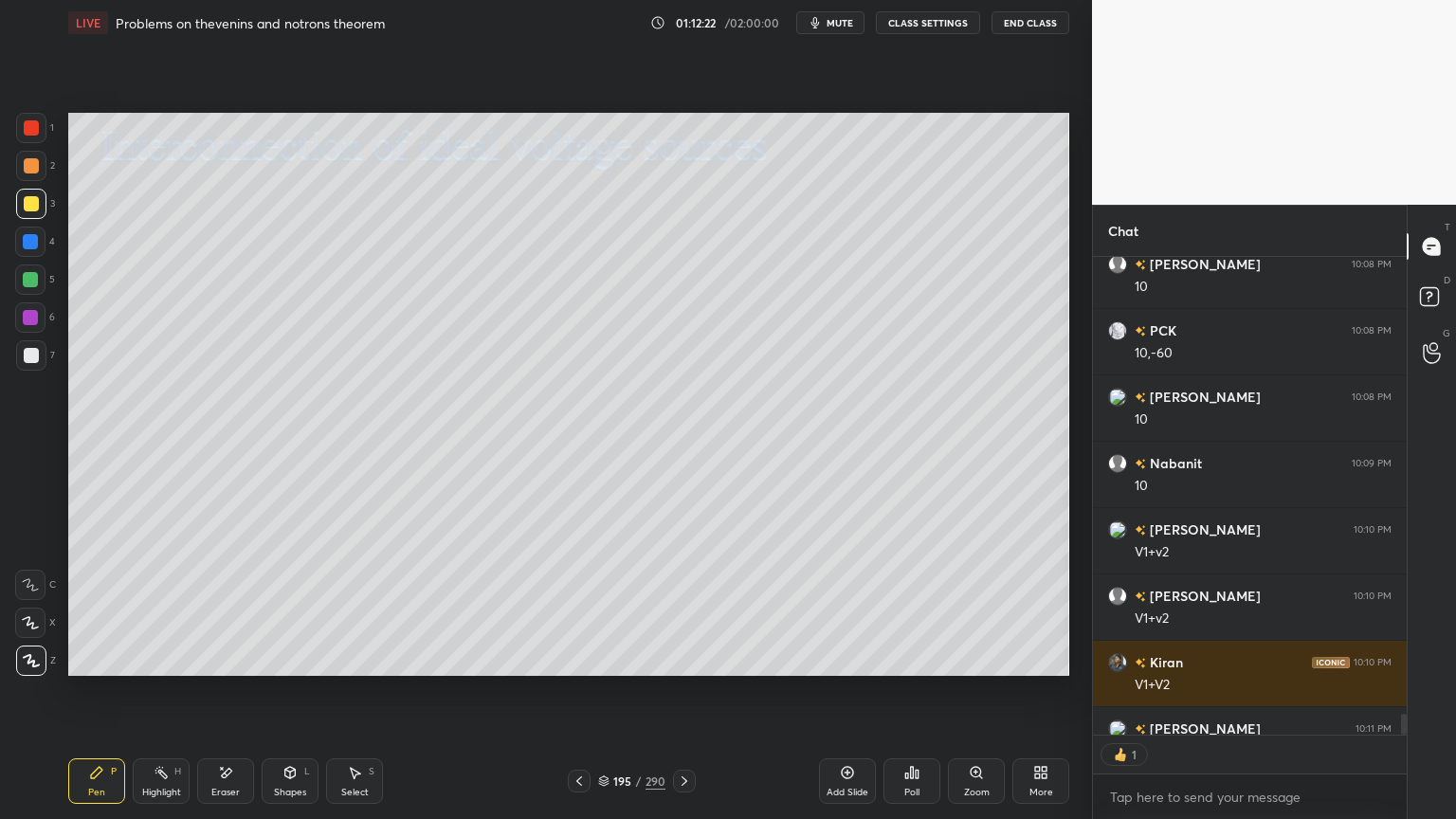 click at bounding box center [31, 355] 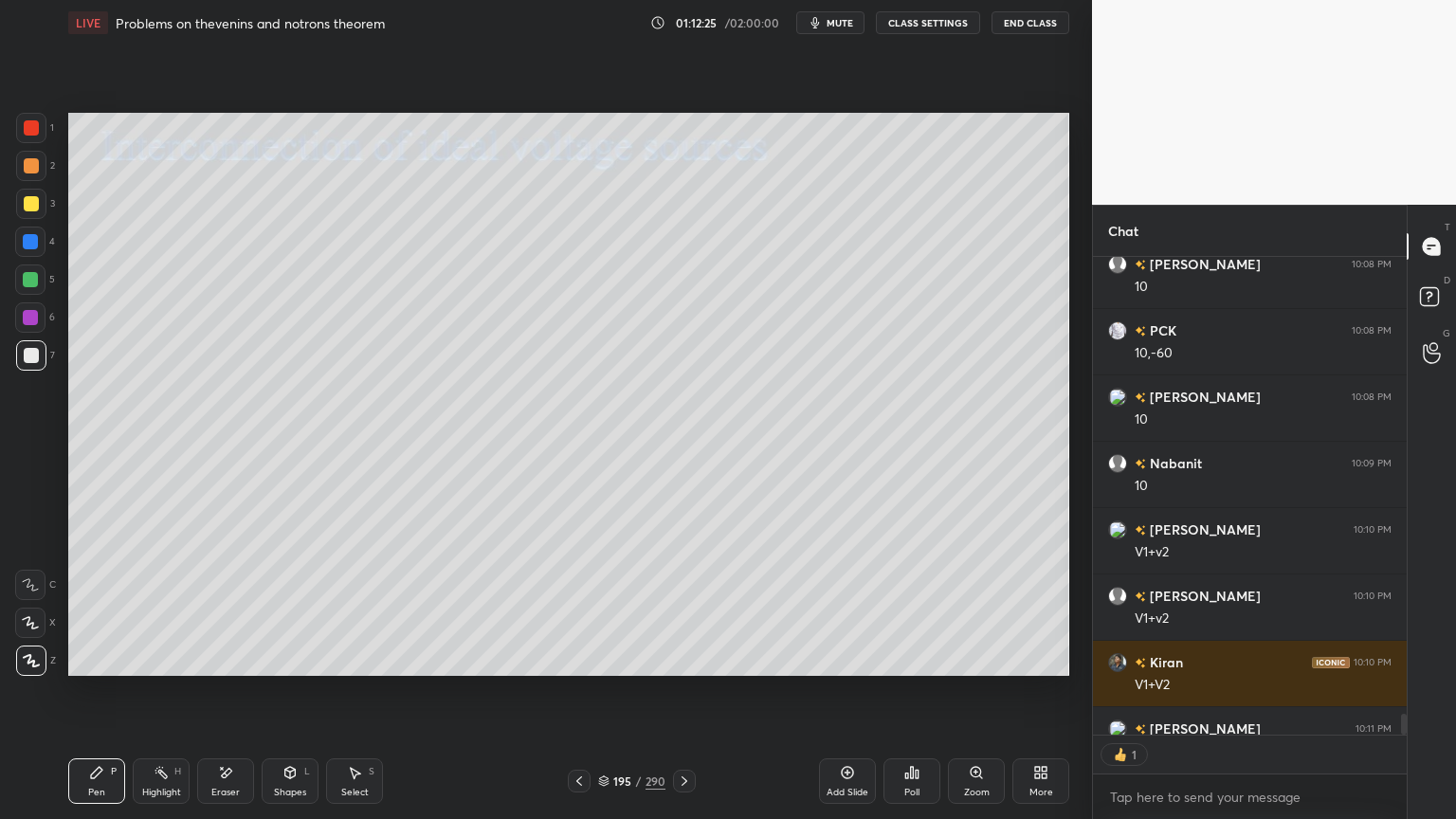 scroll, scrollTop: 6, scrollLeft: 6, axis: both 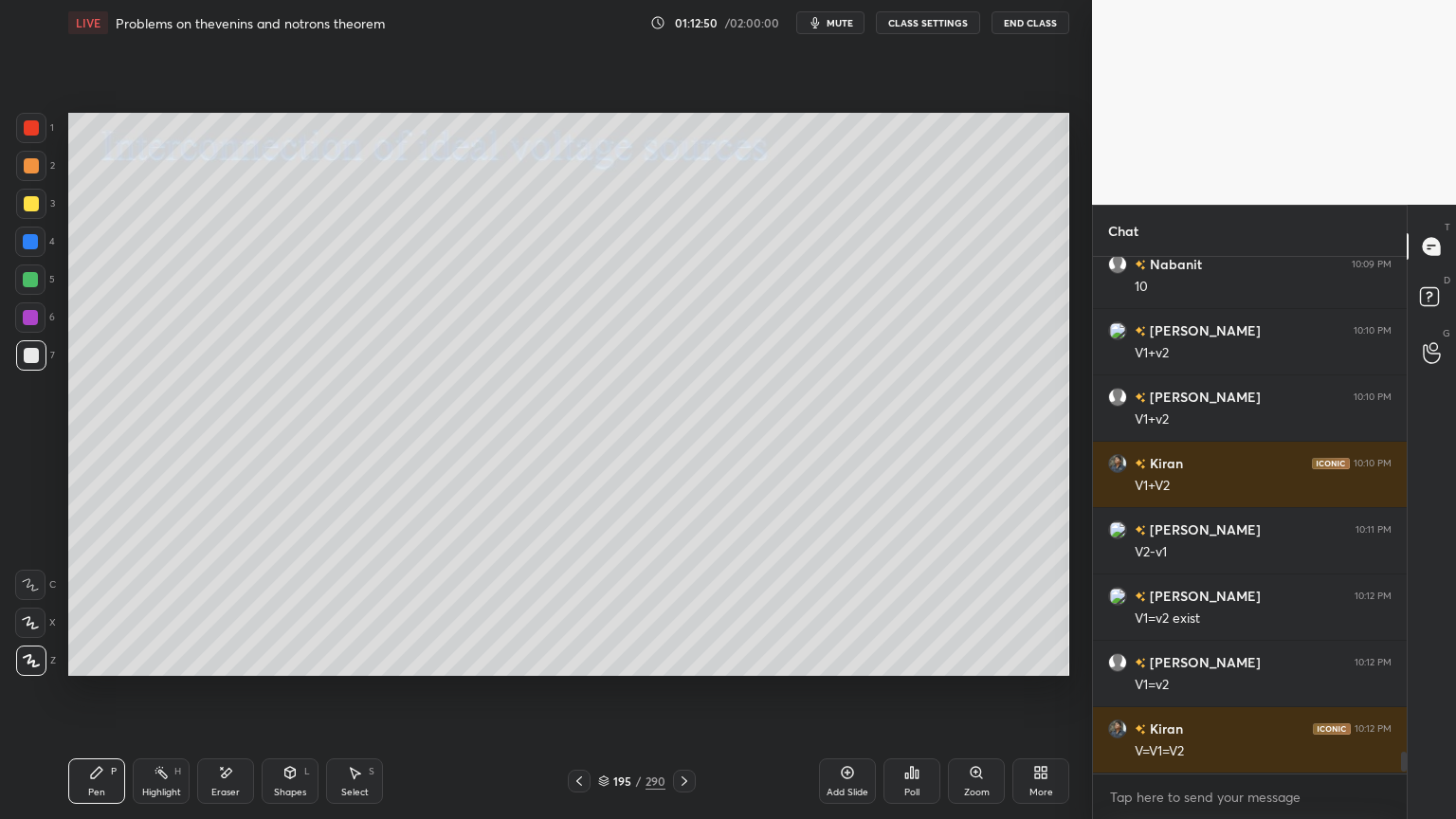 click on "Eraser" at bounding box center [226, 792] 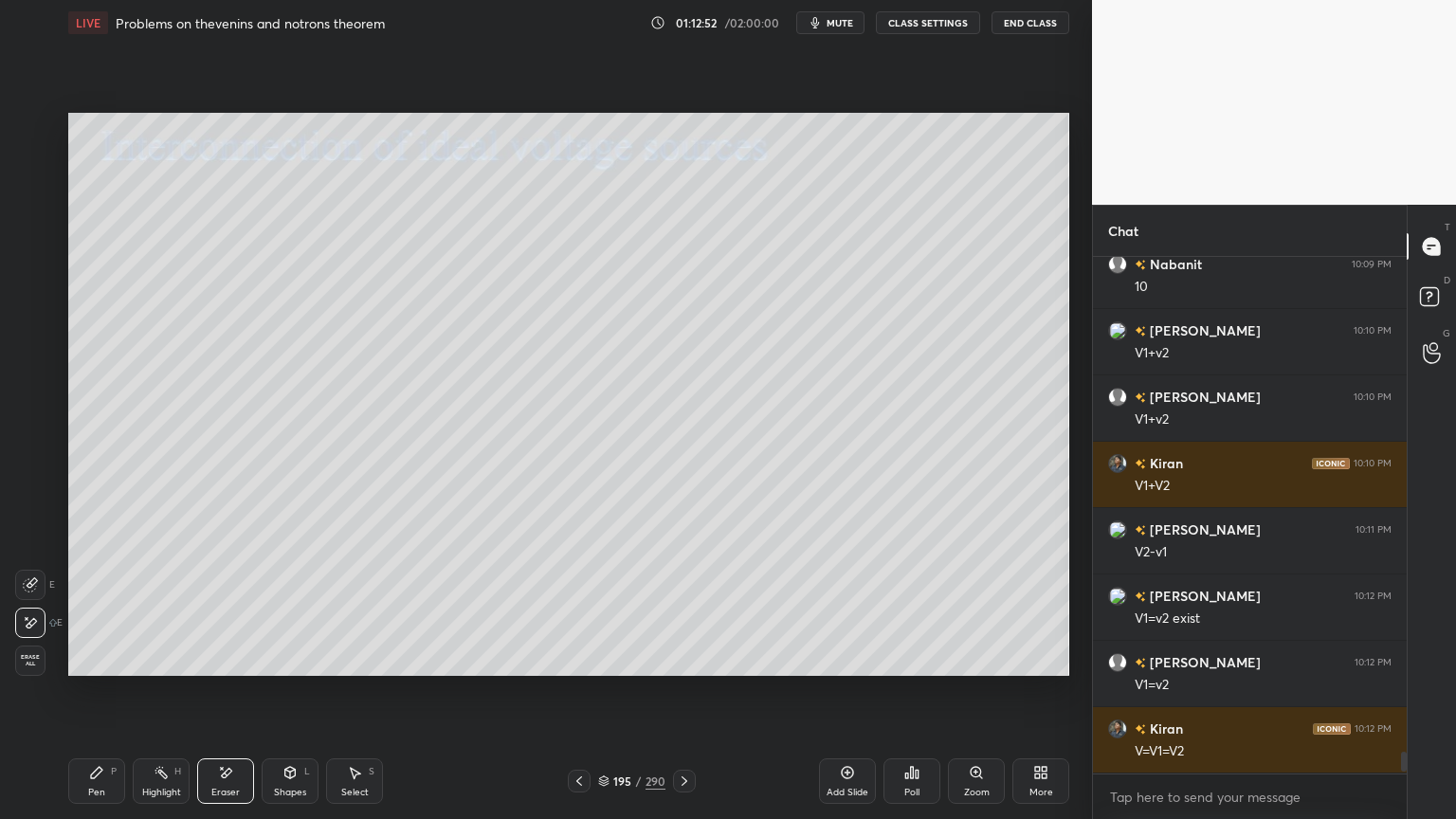 click on "Pen" at bounding box center (97, 792) 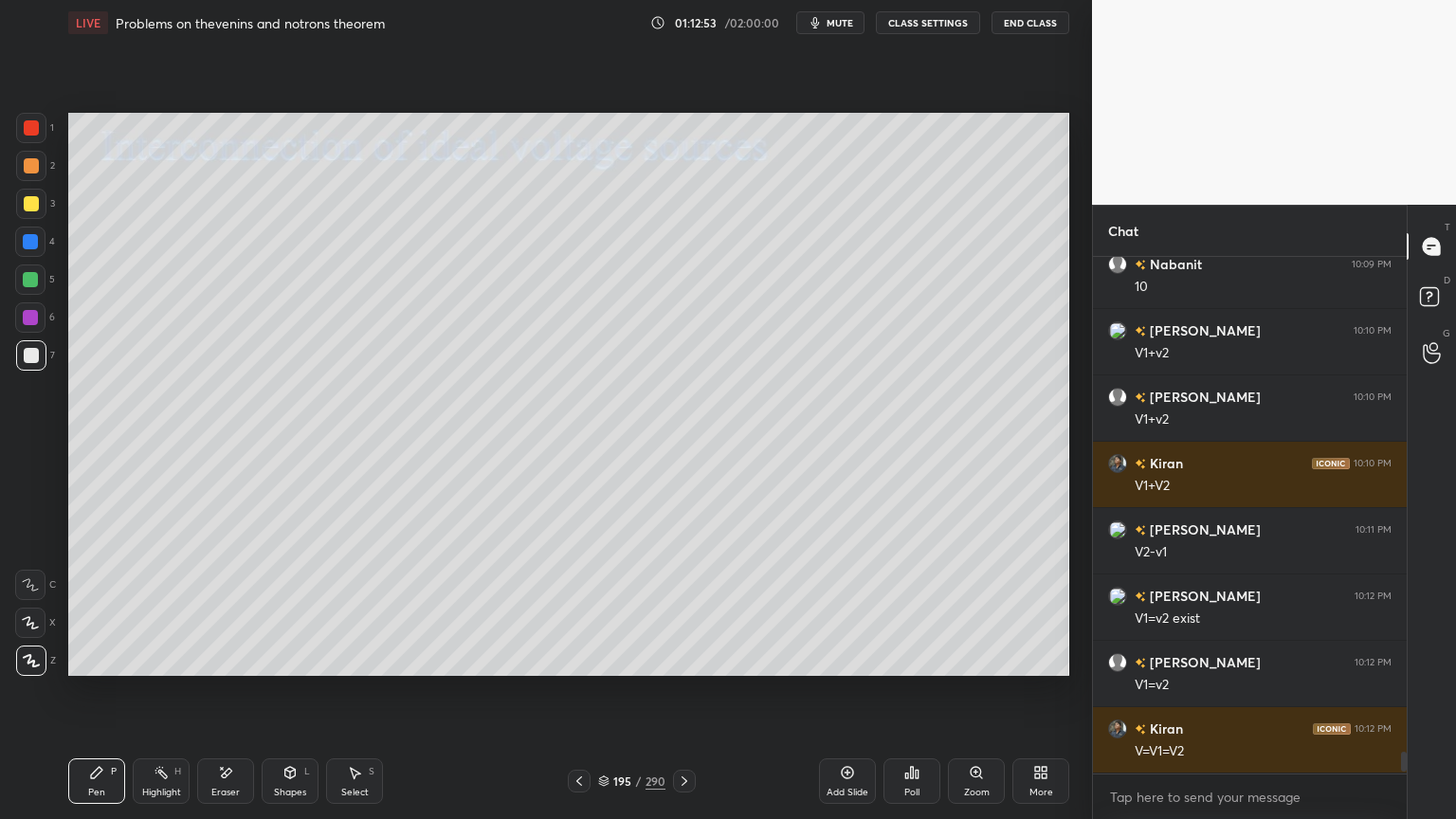 click at bounding box center [31, 204] 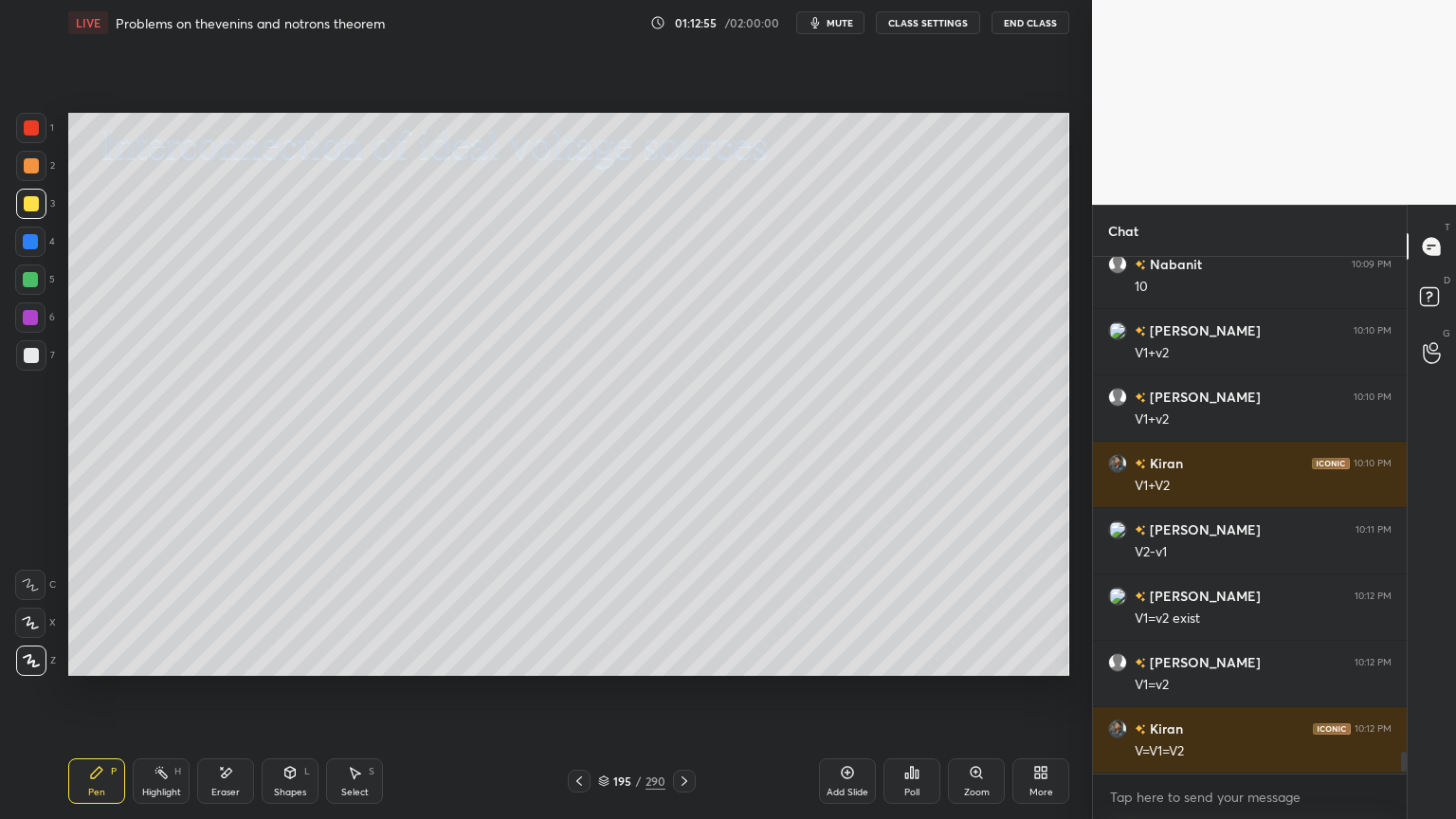 click at bounding box center [31, 355] 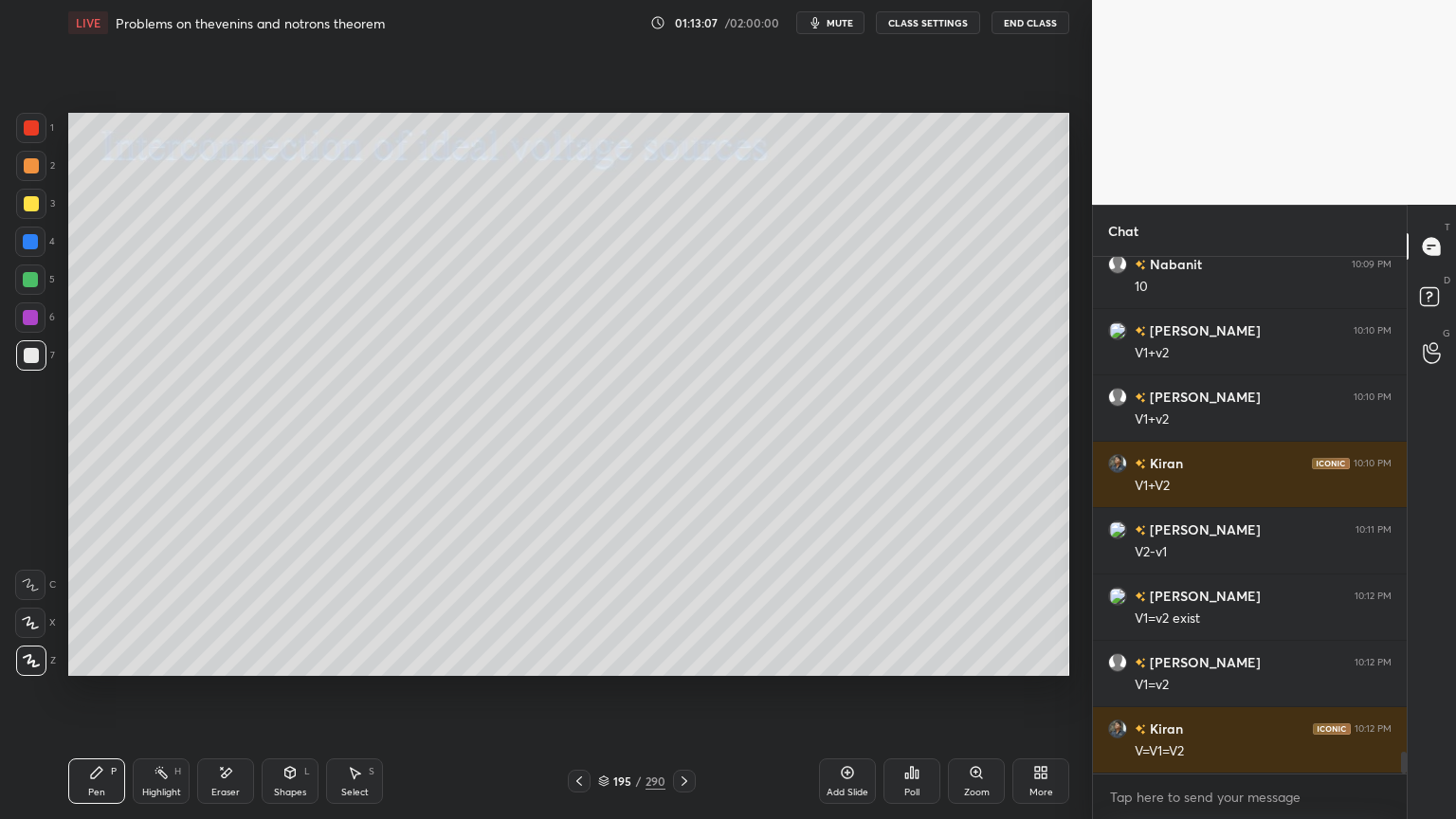 scroll, scrollTop: 11677, scrollLeft: 0, axis: vertical 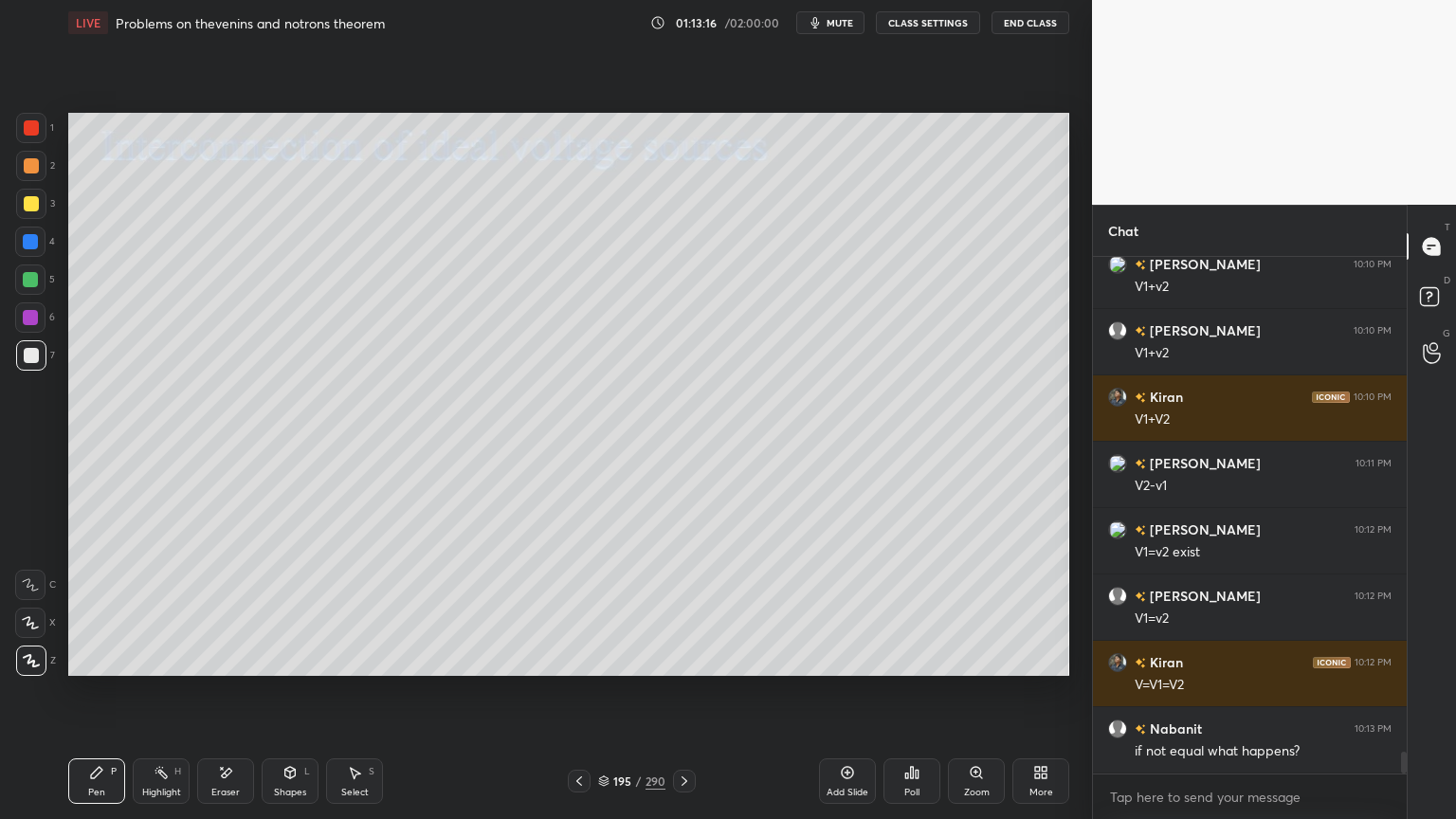 click on "Eraser" at bounding box center (226, 781) 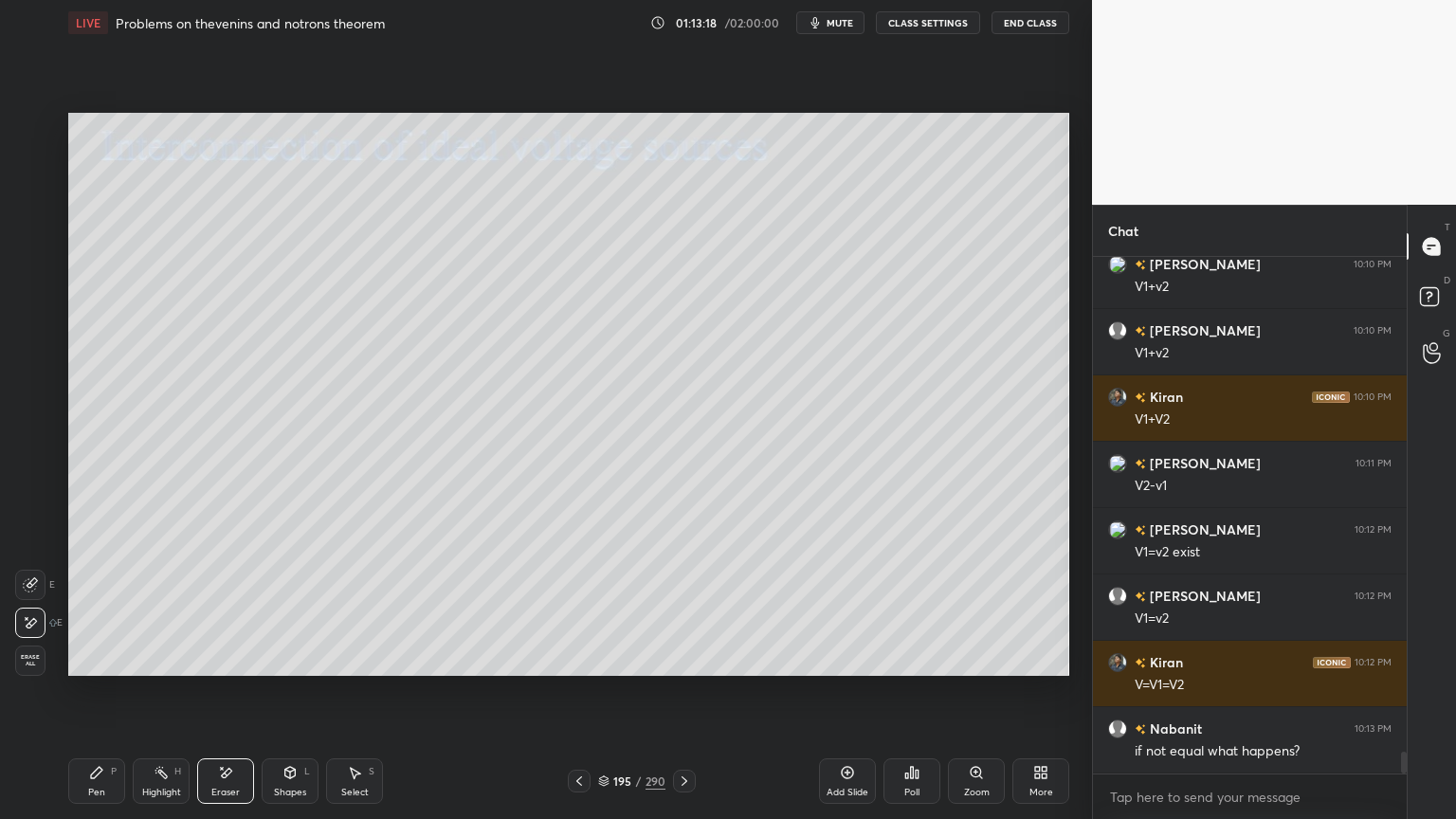 click on "Pen P" at bounding box center (97, 781) 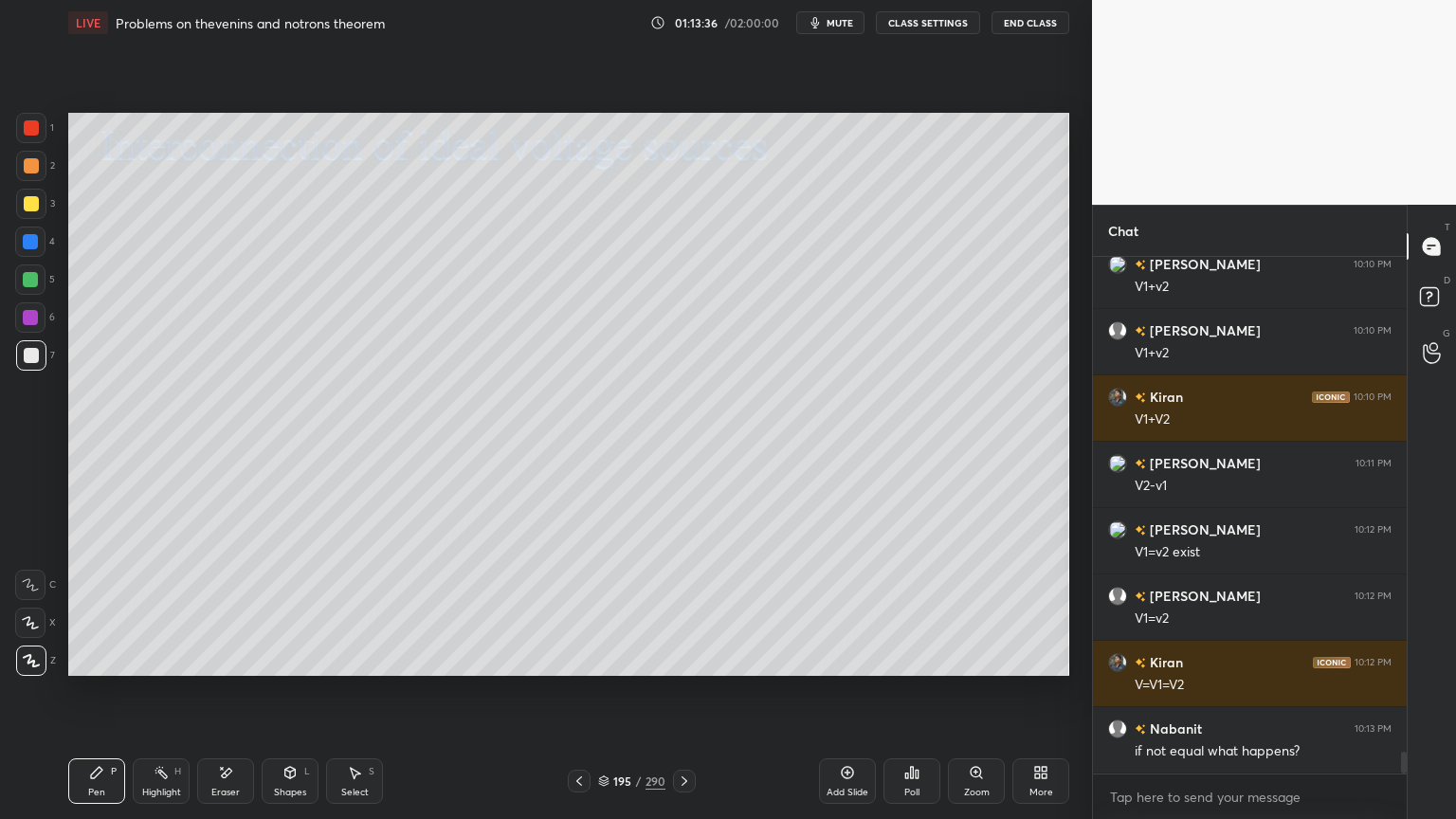 click at bounding box center [30, 242] 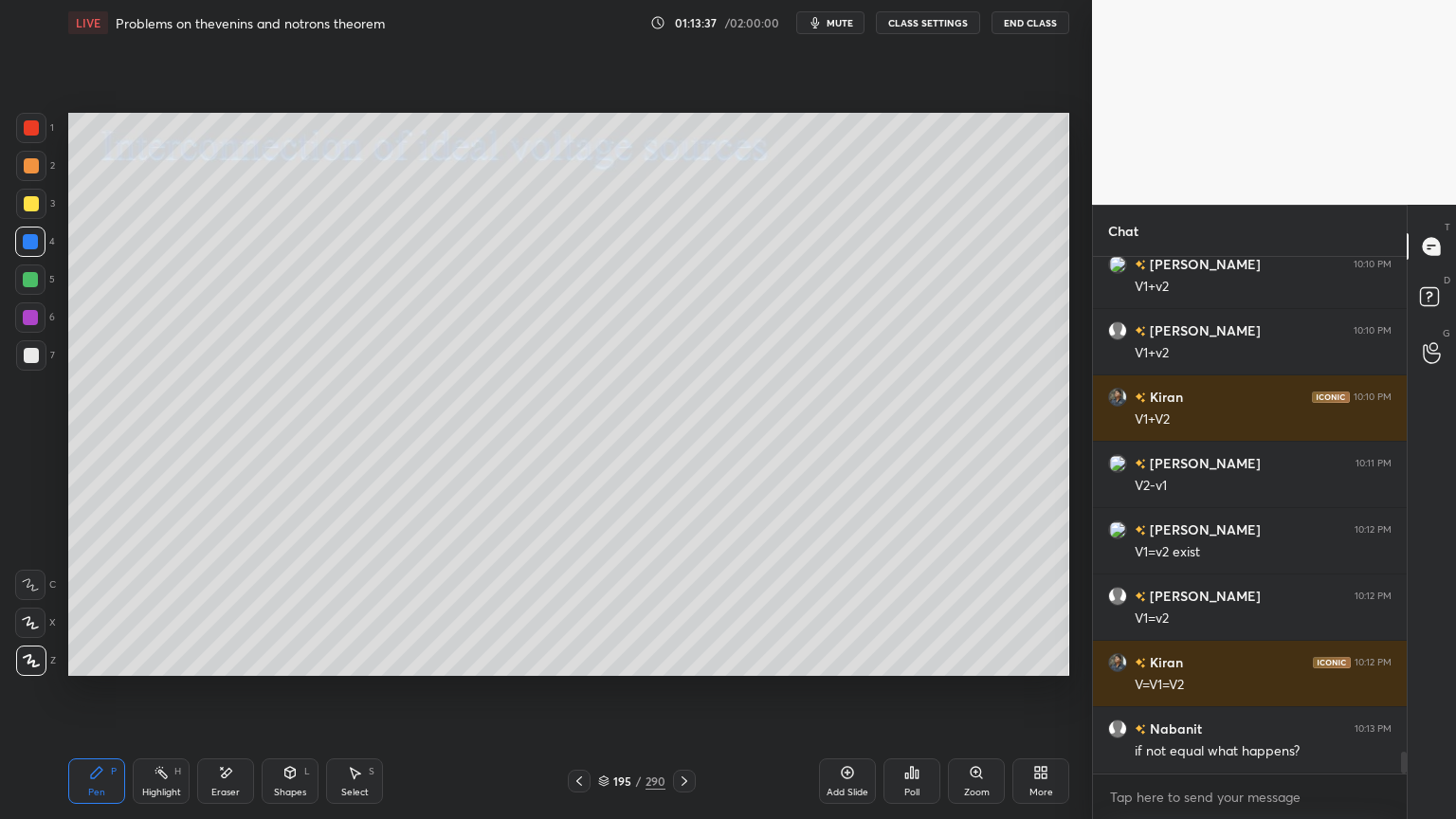 click at bounding box center (31, 166) 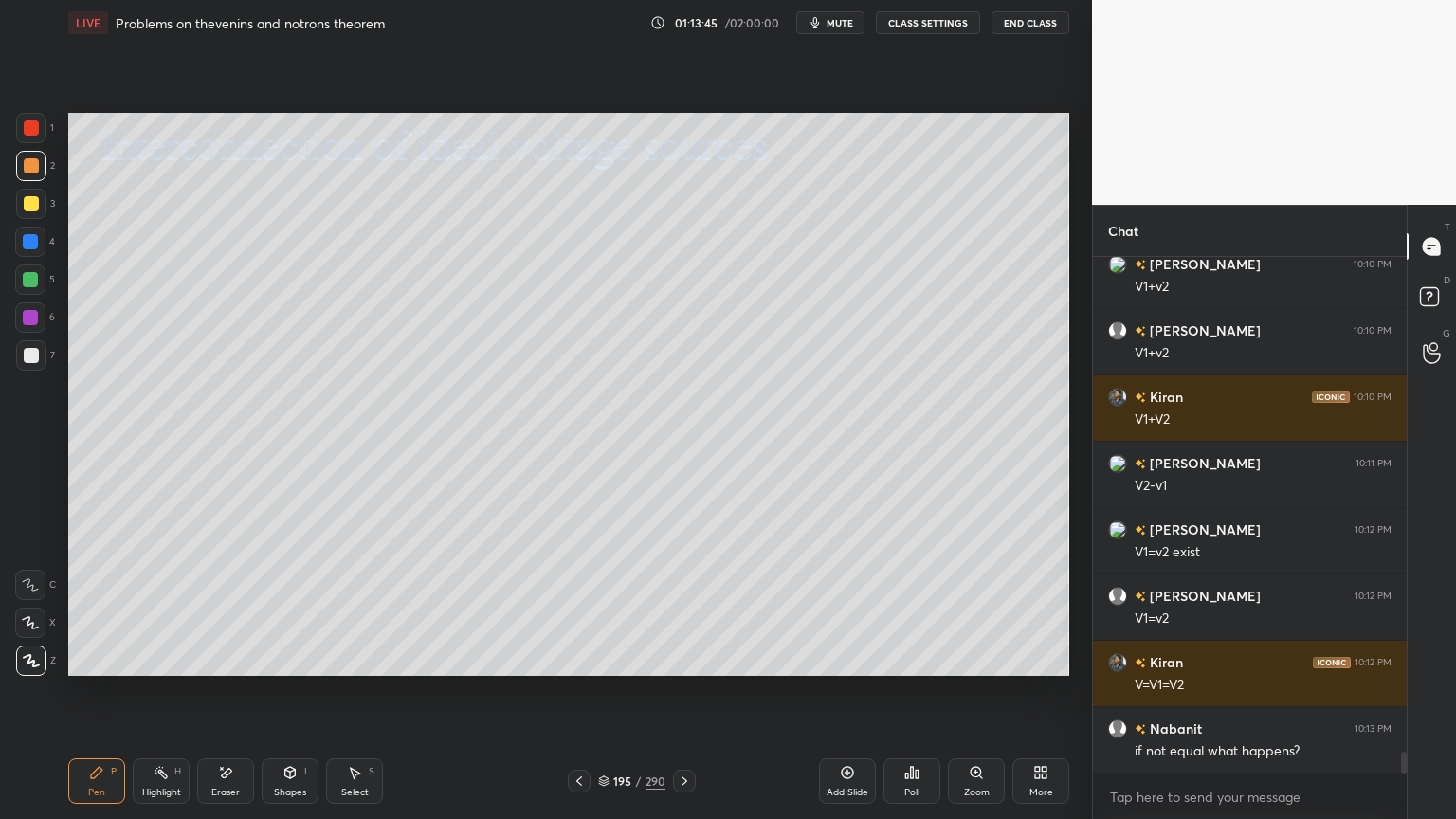 click at bounding box center [30, 280] 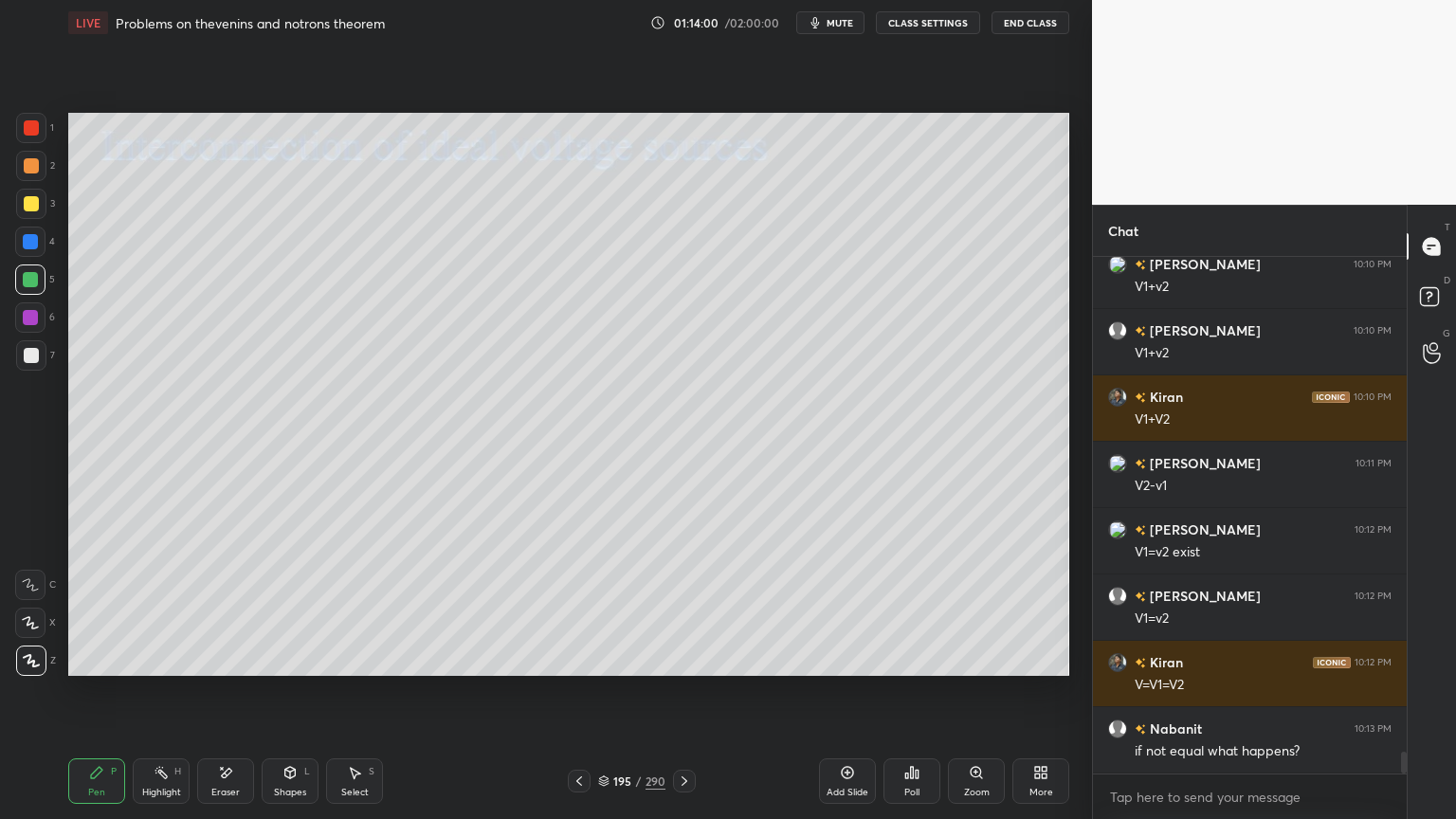 click on "Eraser" at bounding box center (226, 792) 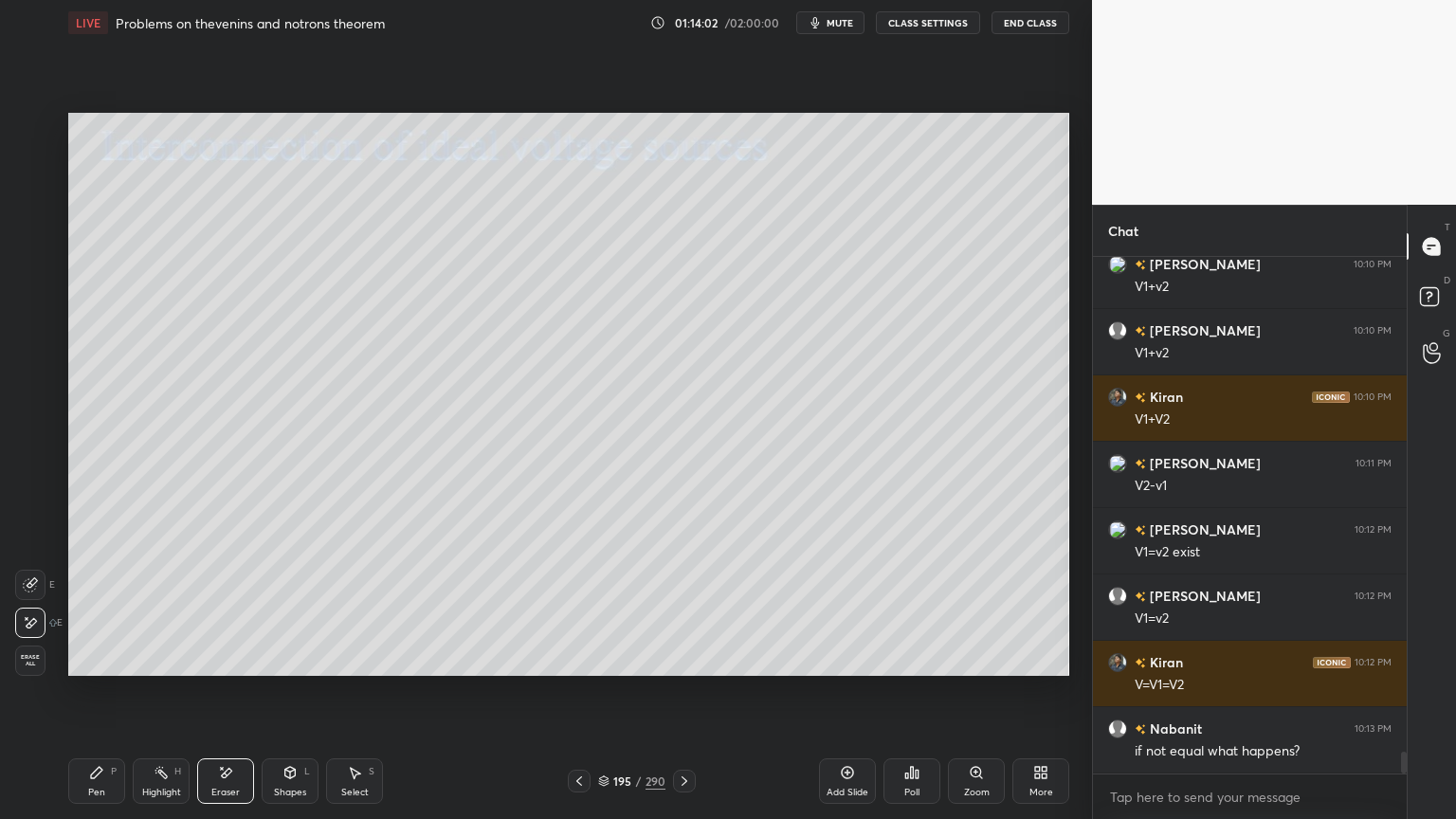click on "Pen" at bounding box center (97, 792) 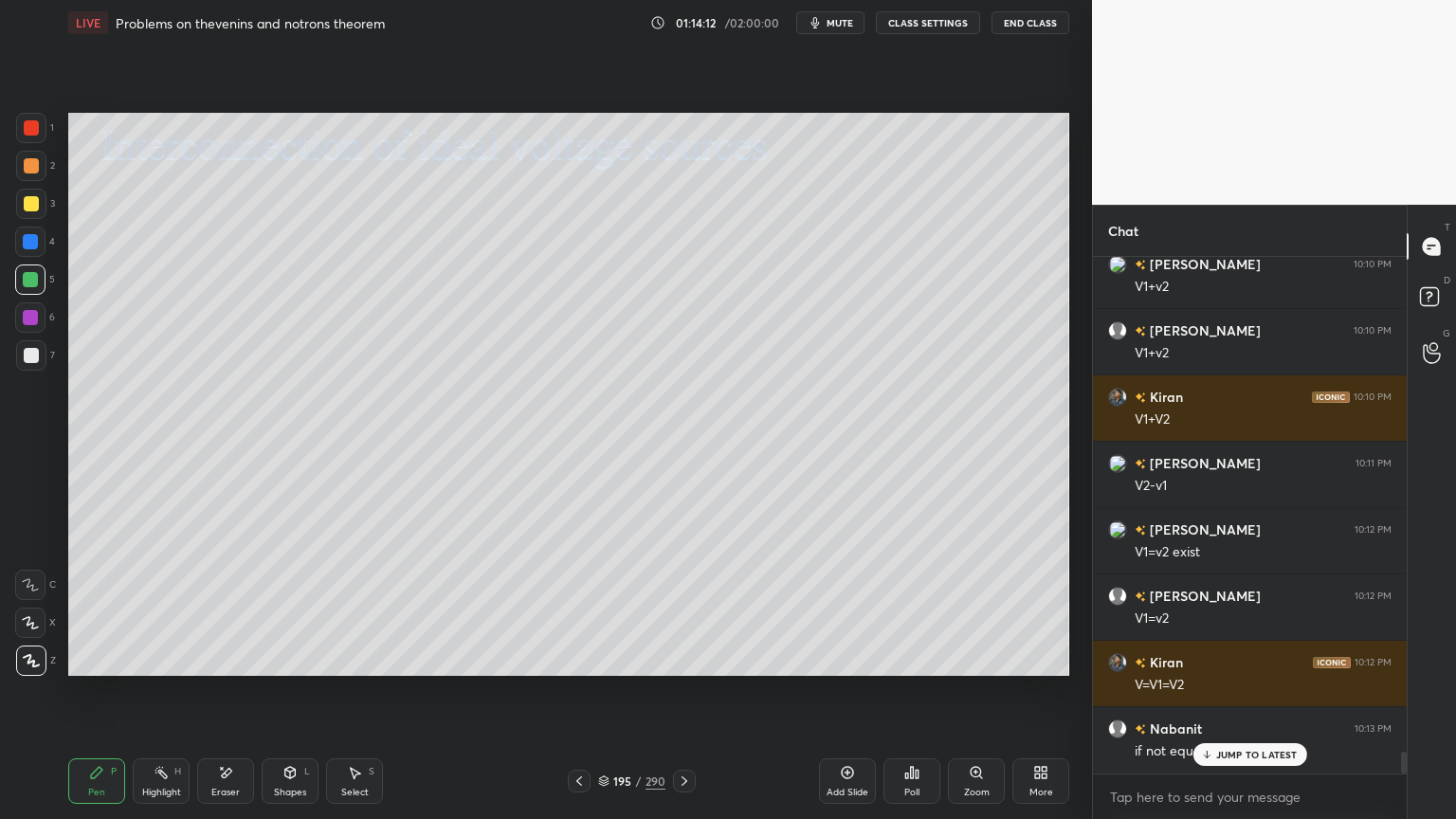scroll, scrollTop: 11743, scrollLeft: 0, axis: vertical 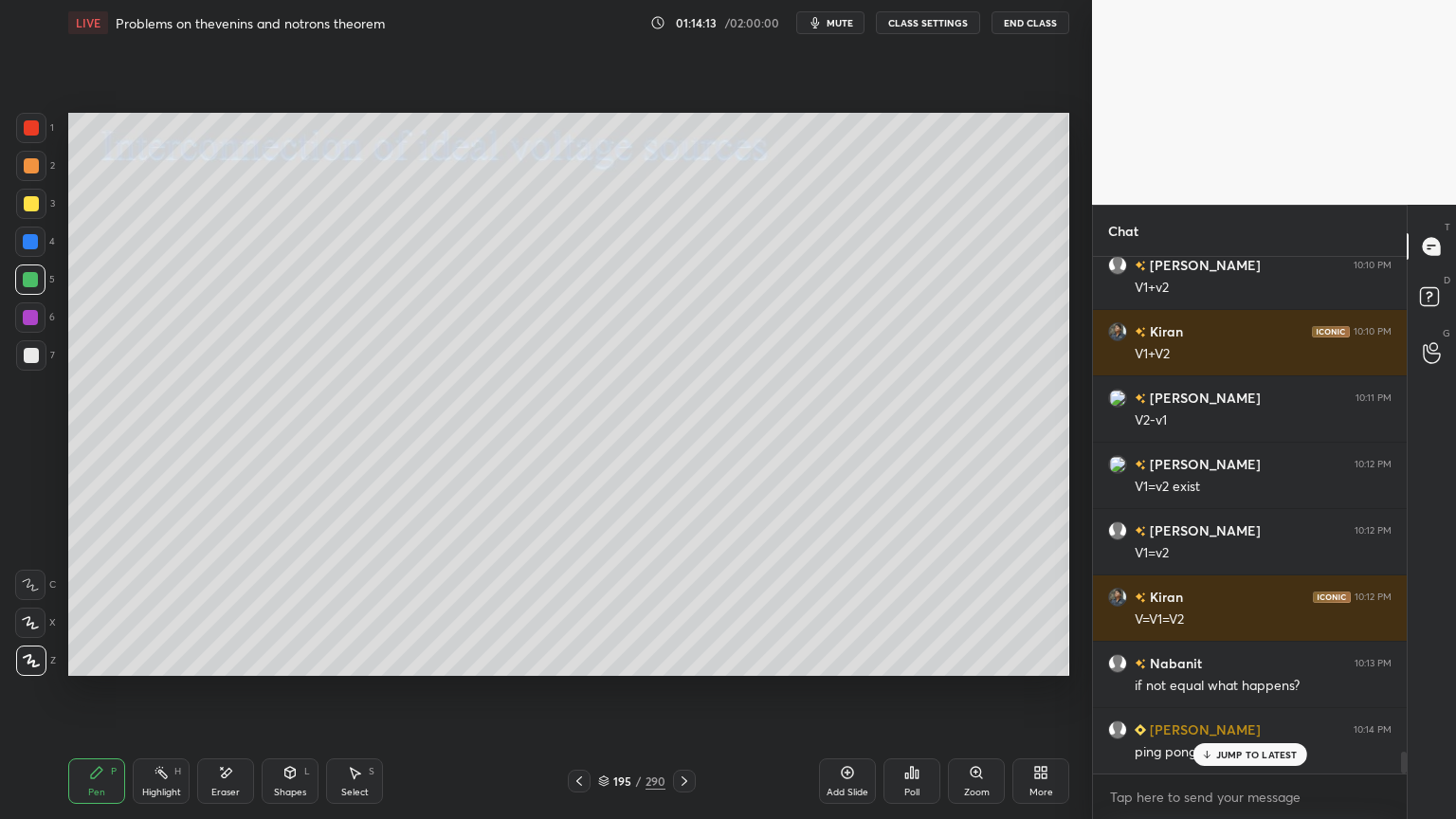 click at bounding box center (31, 166) 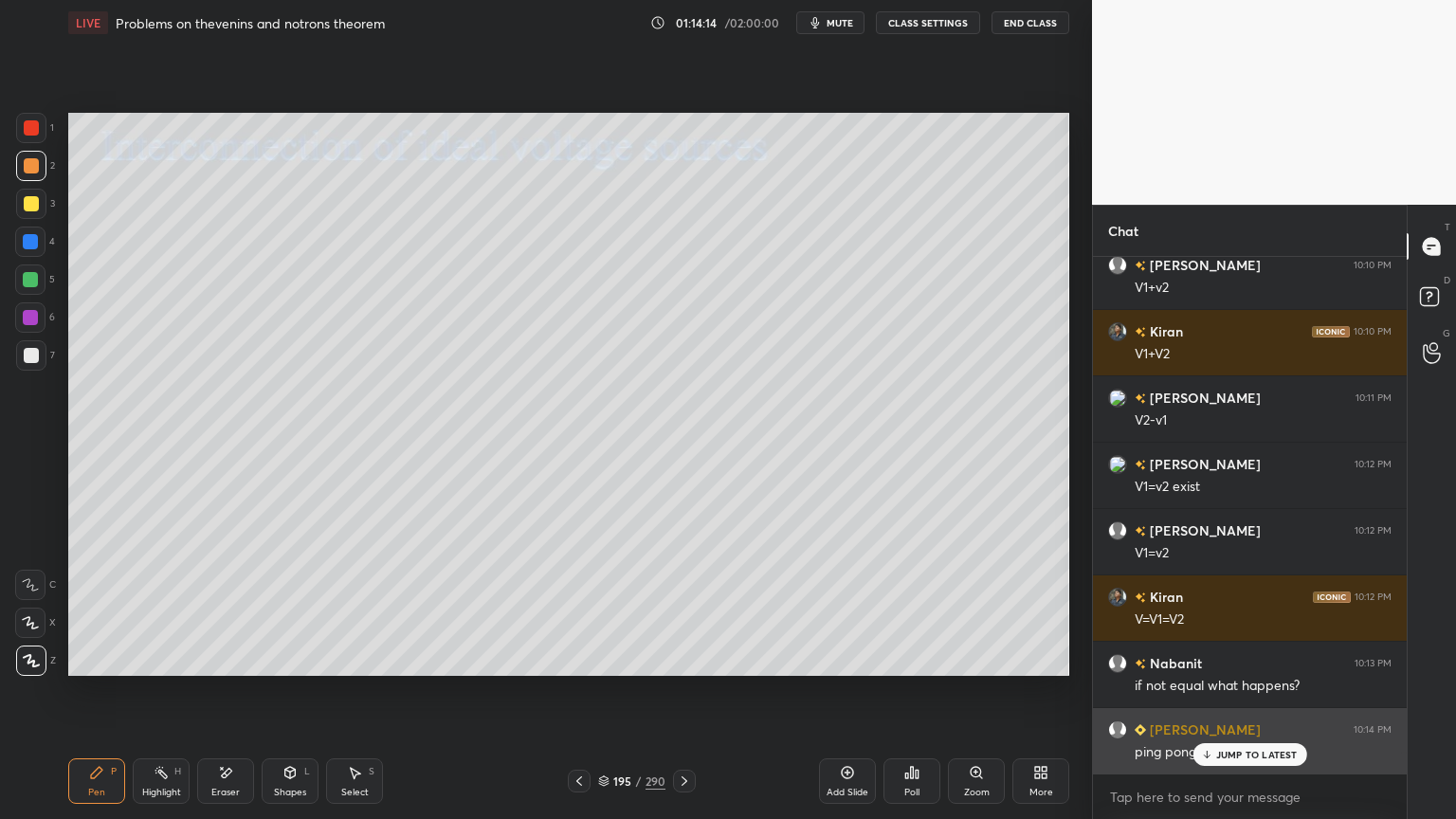 click on "JUMP TO LATEST" at bounding box center [1257, 755] 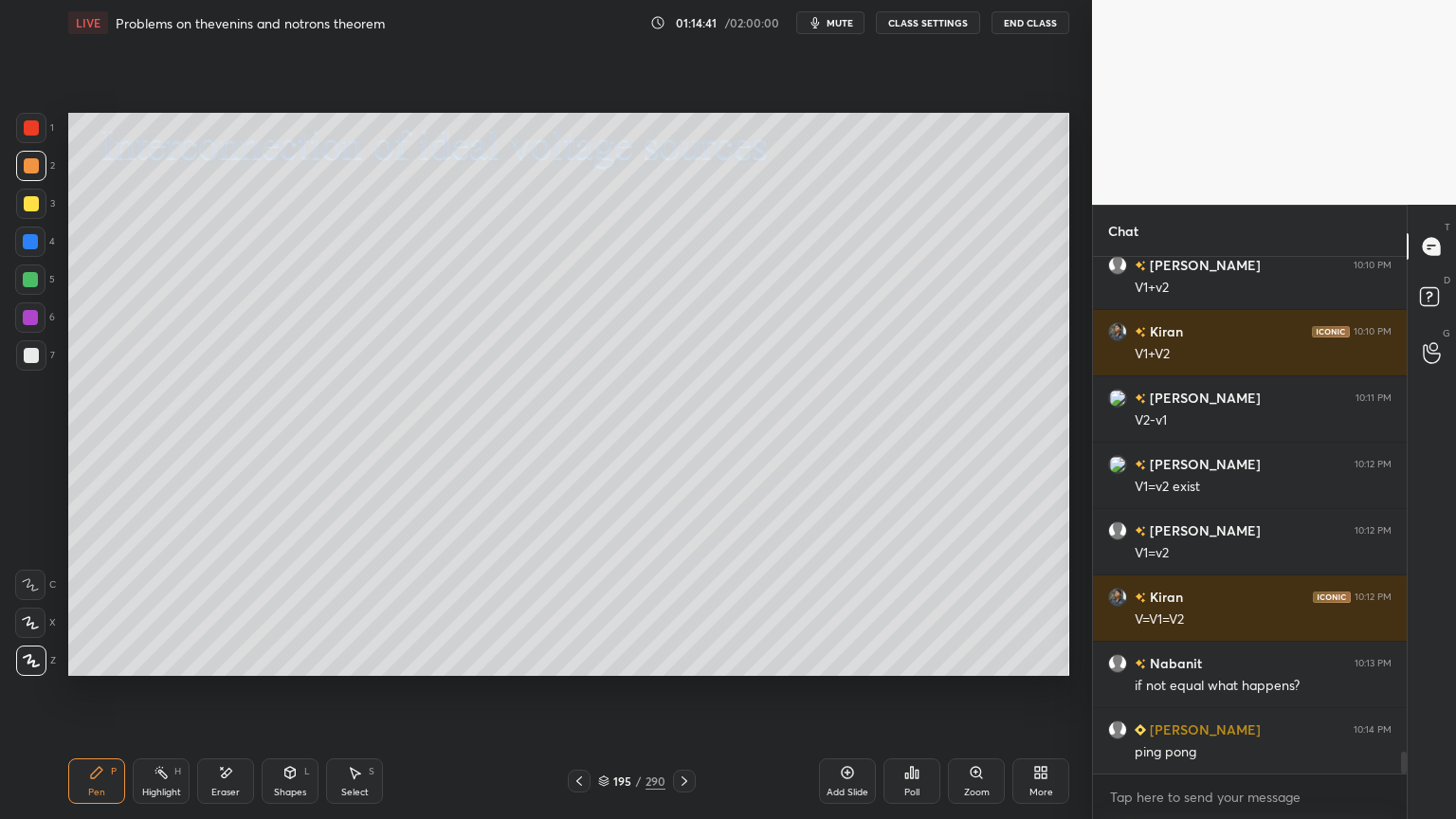 click at bounding box center (30, 280) 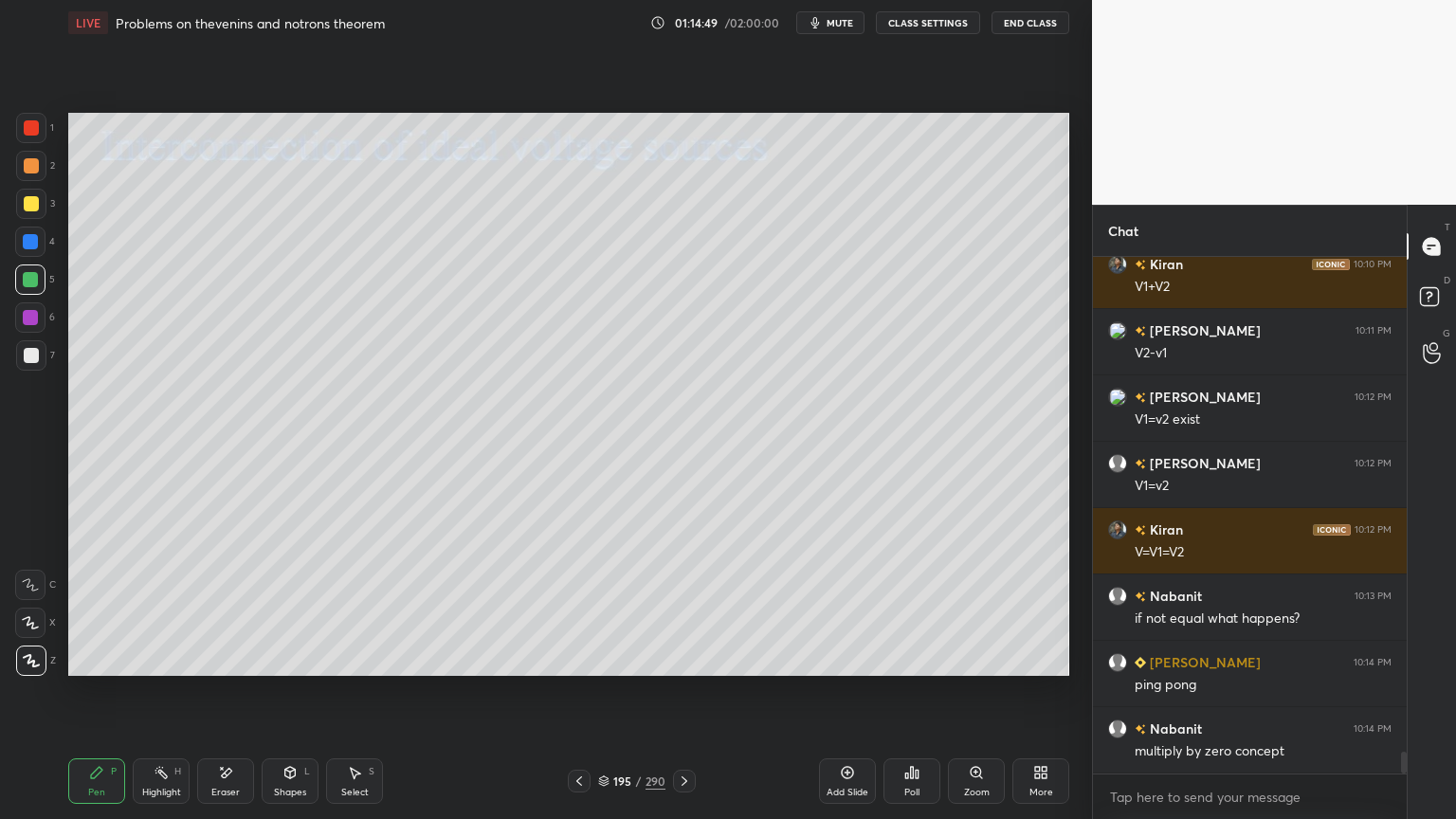 click on "Eraser" at bounding box center [226, 792] 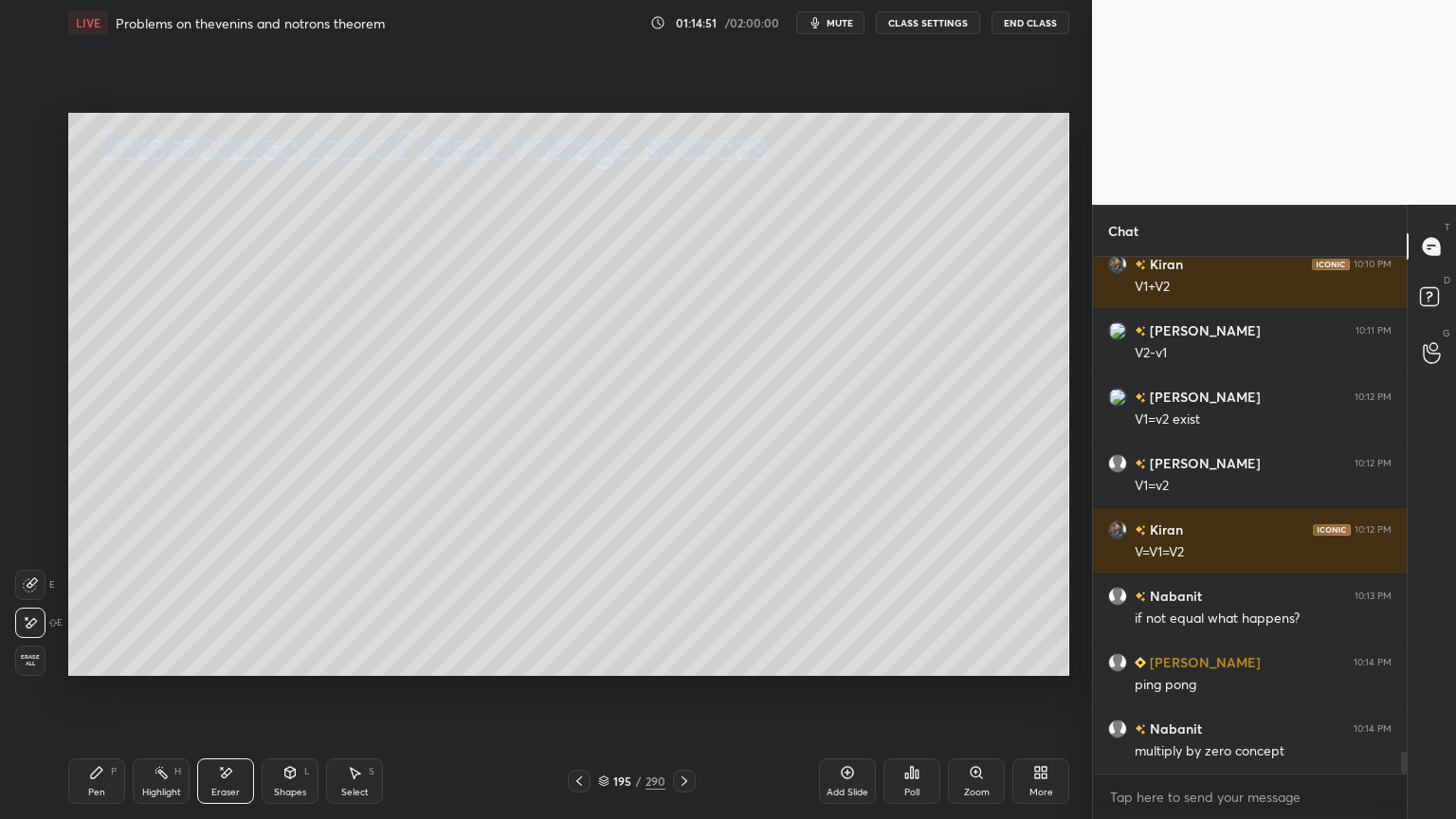 click on "Select S" at bounding box center (355, 781) 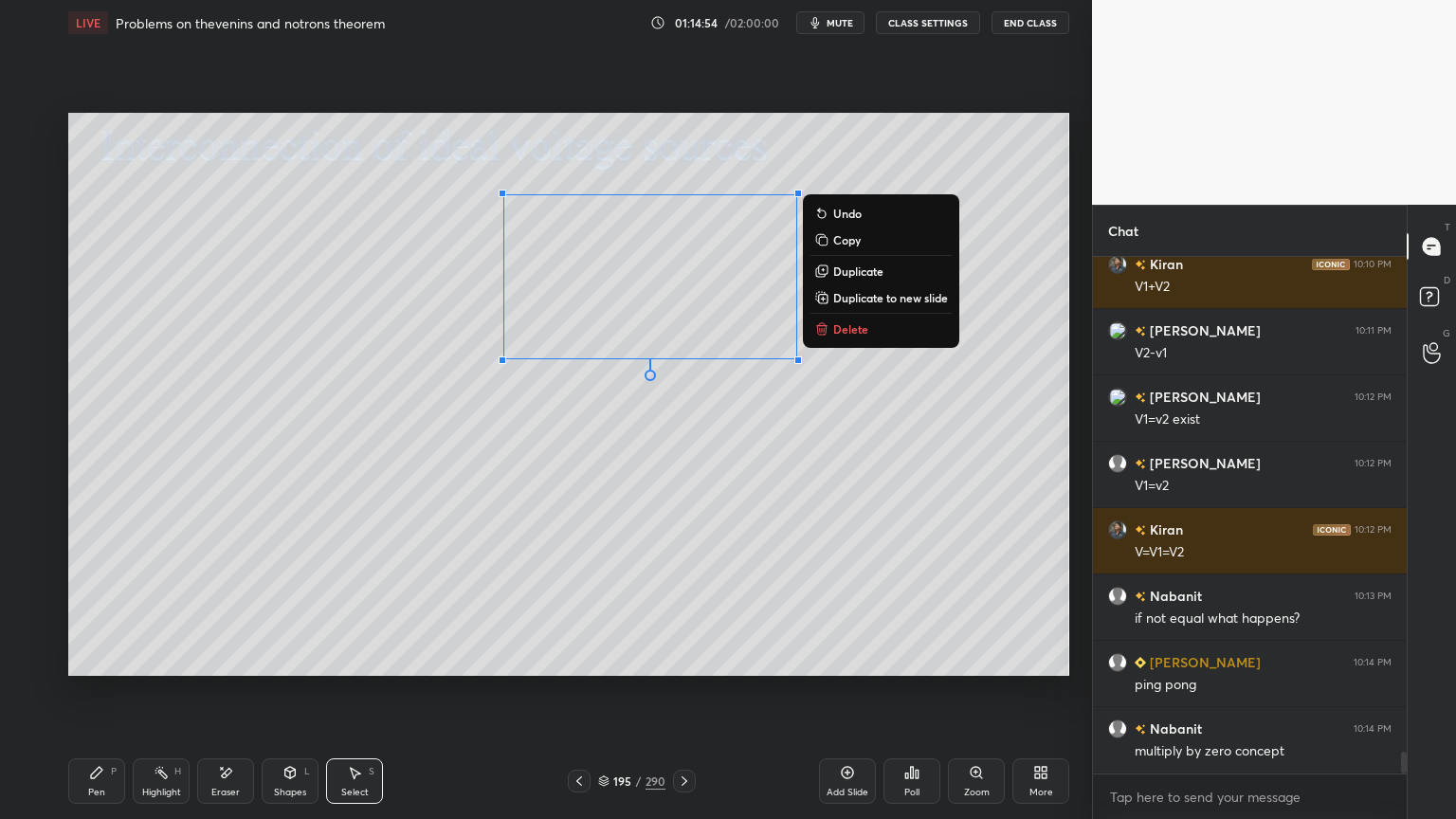 click on "Duplicate" at bounding box center (858, 271) 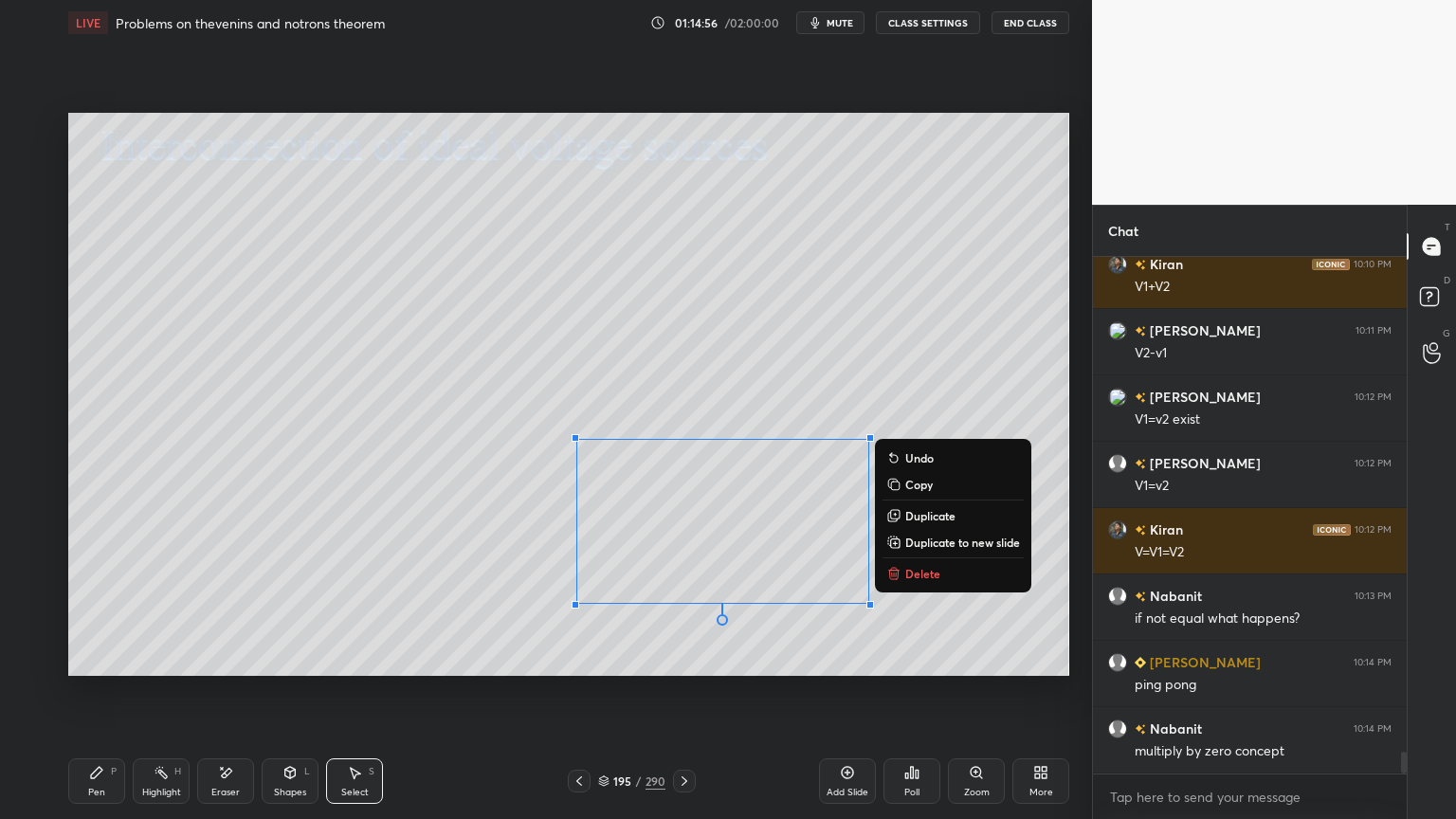 click on "0 ° Undo Copy Duplicate Duplicate to new slide Delete" at bounding box center (569, 394) 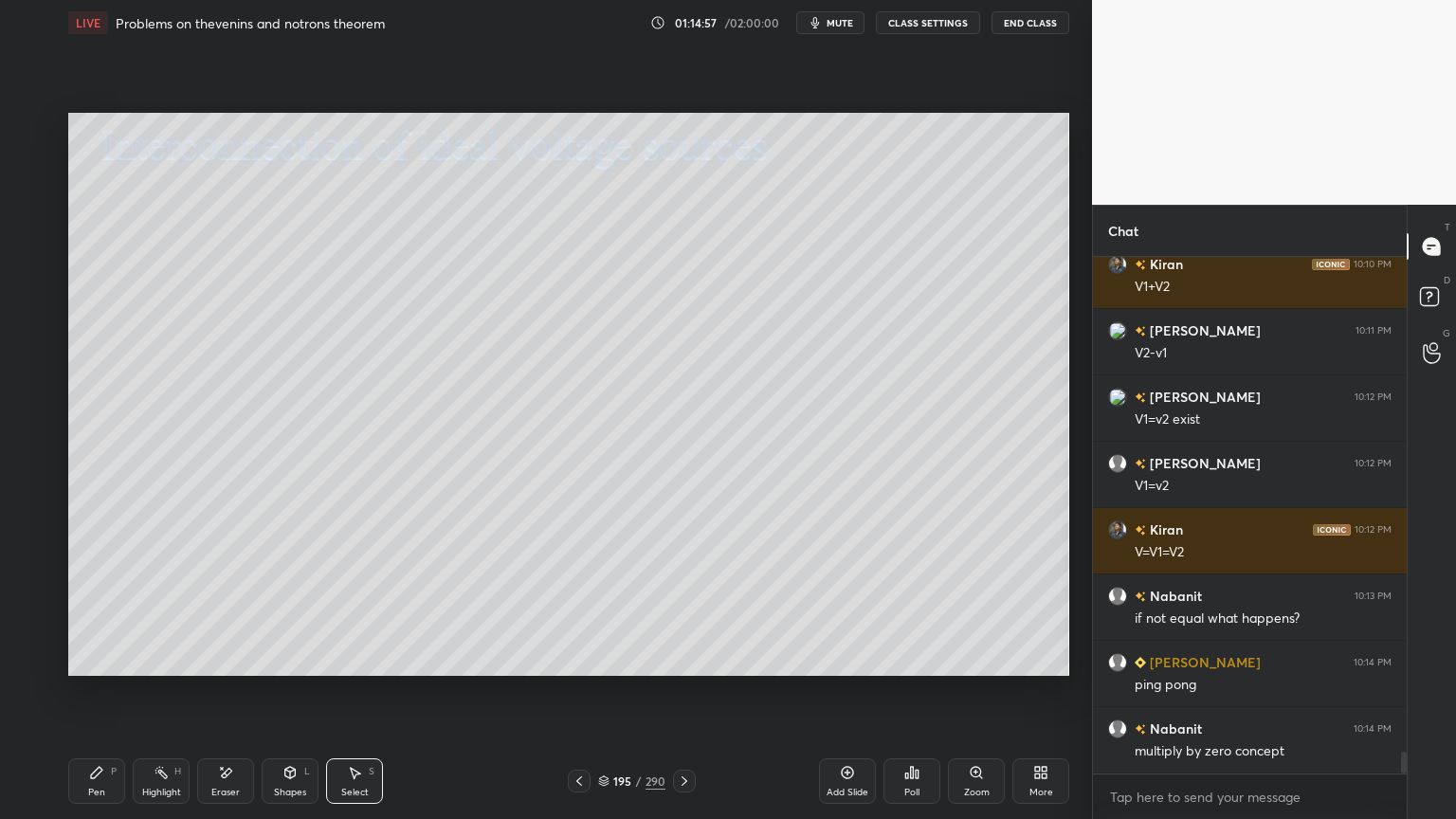 click on "Eraser" at bounding box center (226, 792) 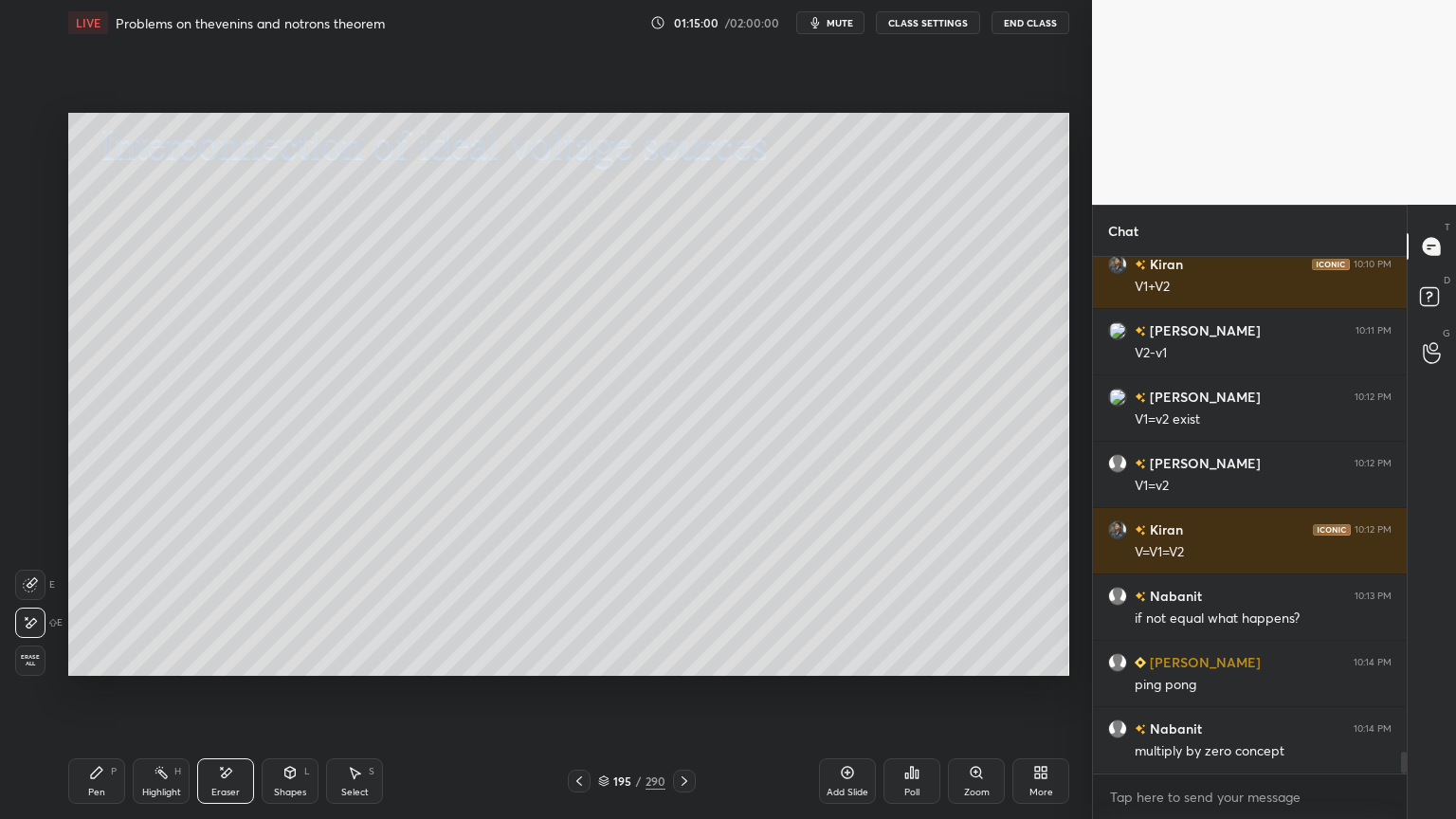 click 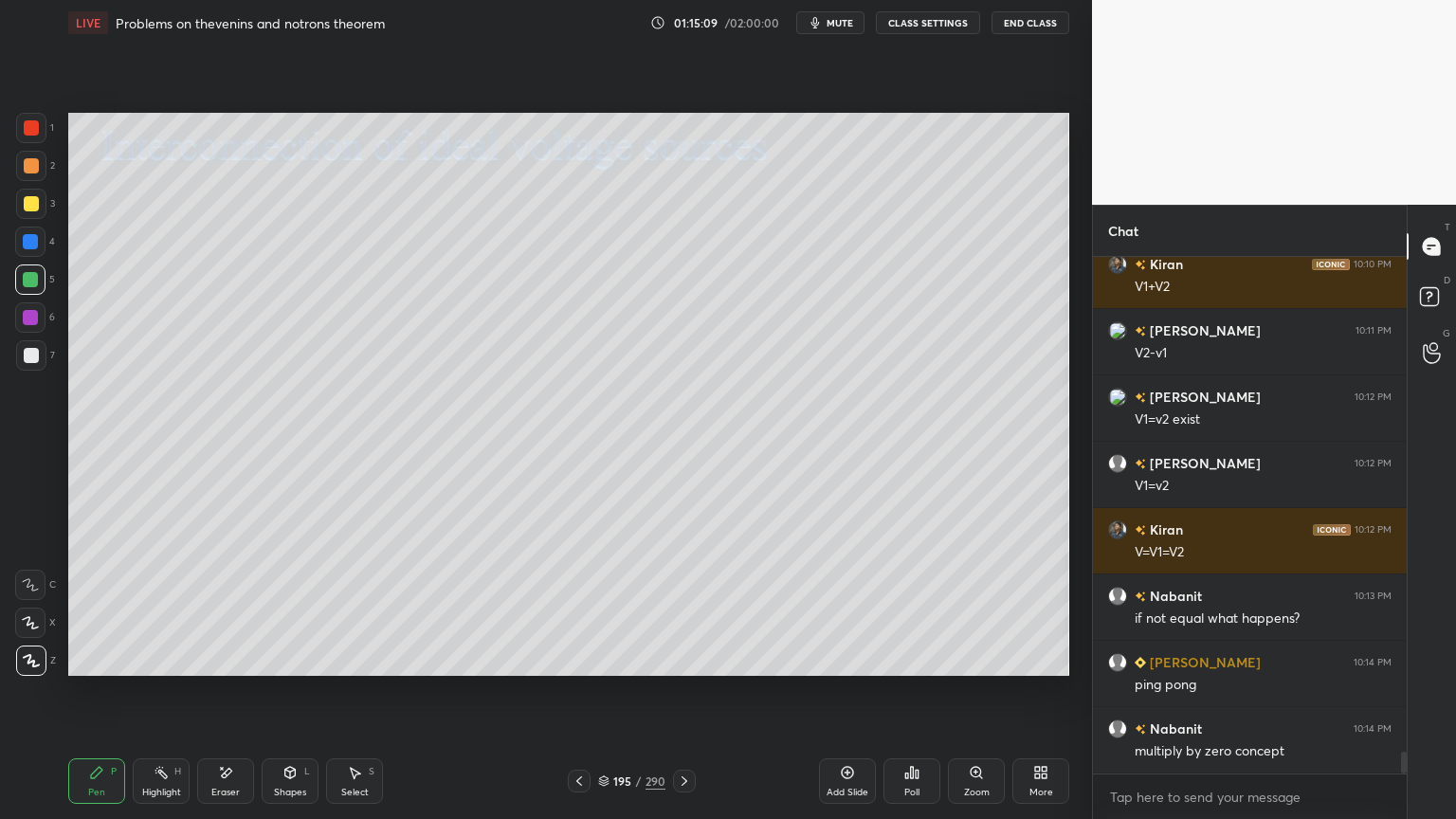 click at bounding box center [31, 355] 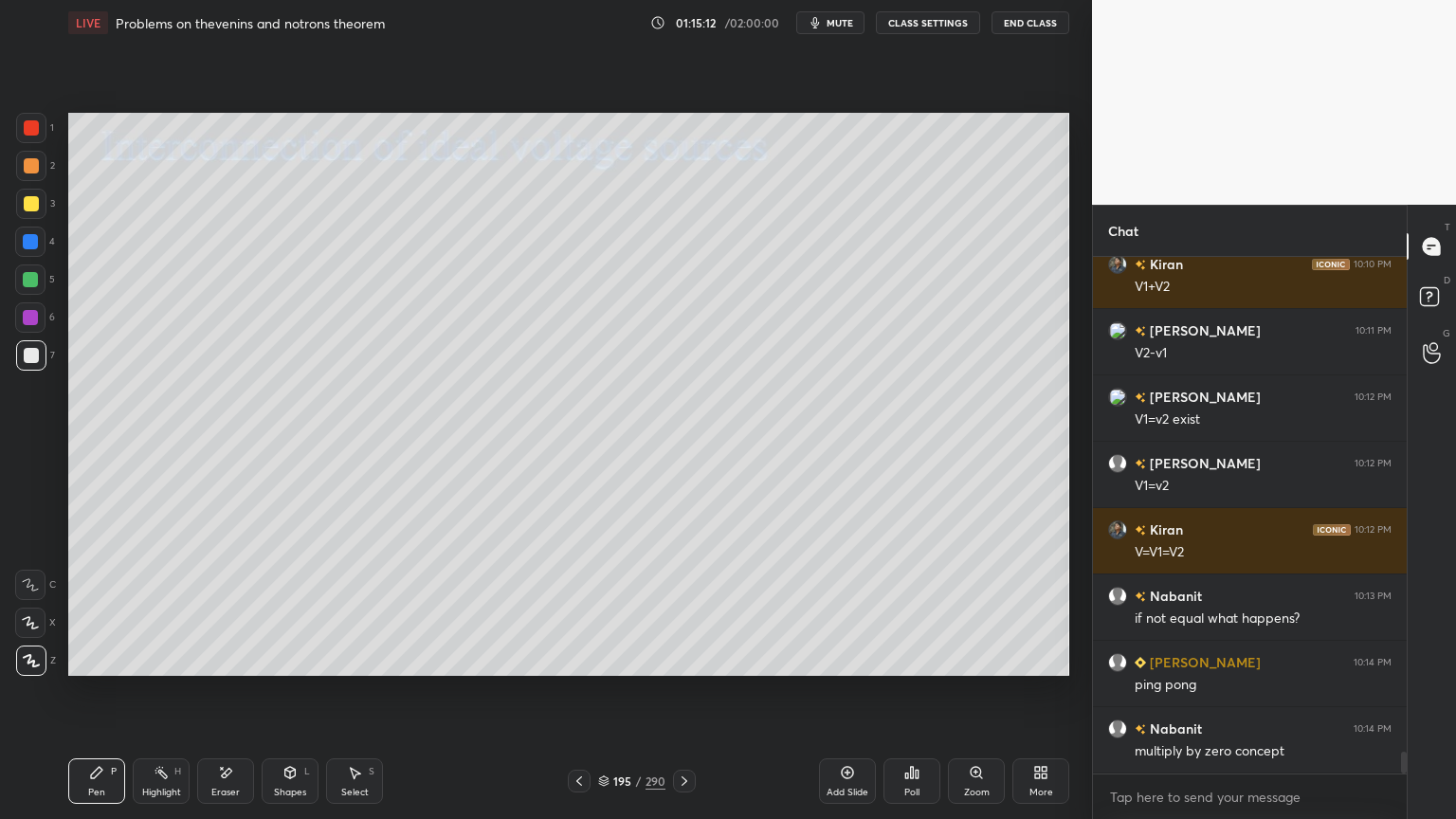 scroll, scrollTop: 11876, scrollLeft: 0, axis: vertical 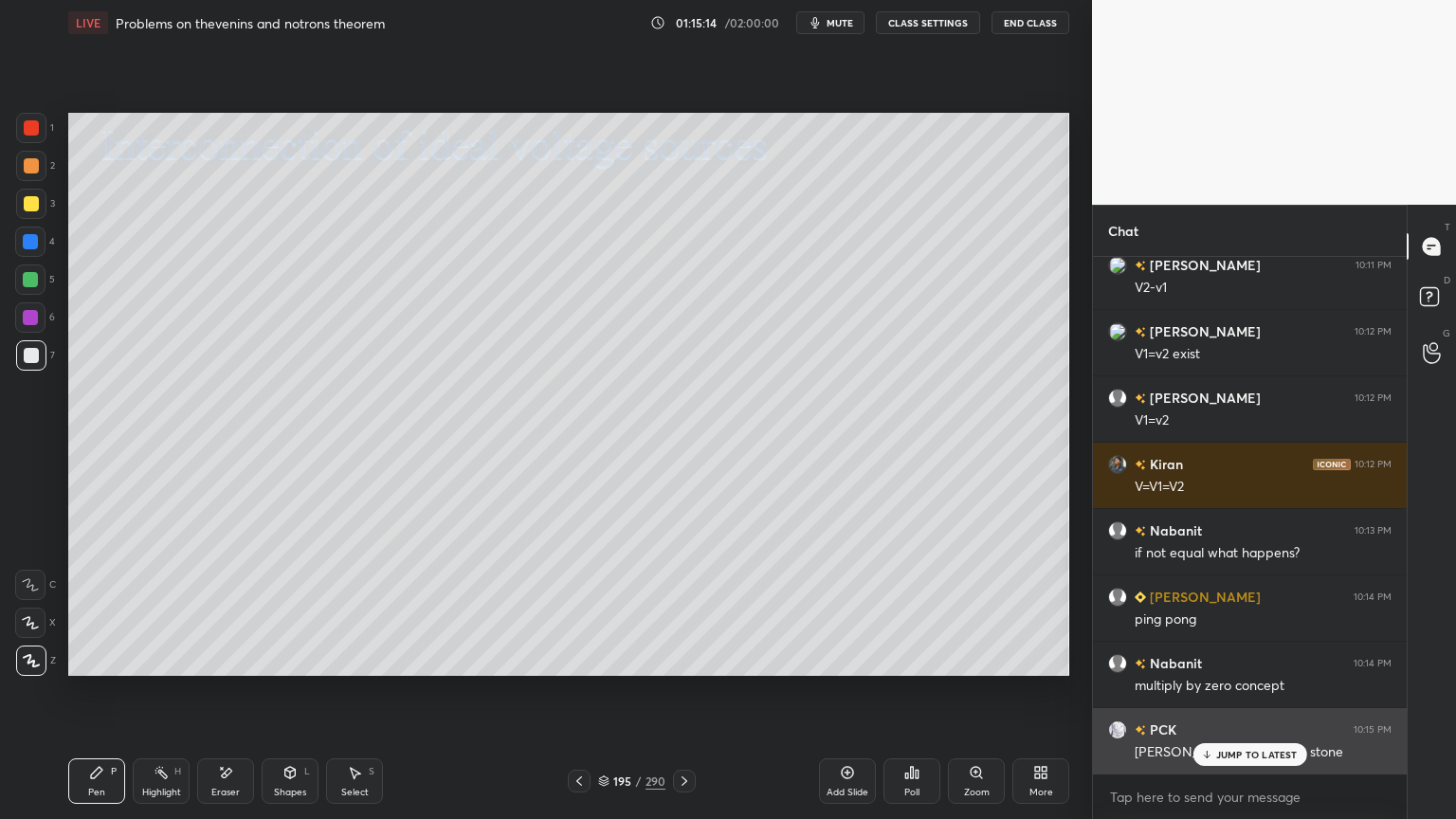 click on "JUMP TO LATEST" at bounding box center [1257, 755] 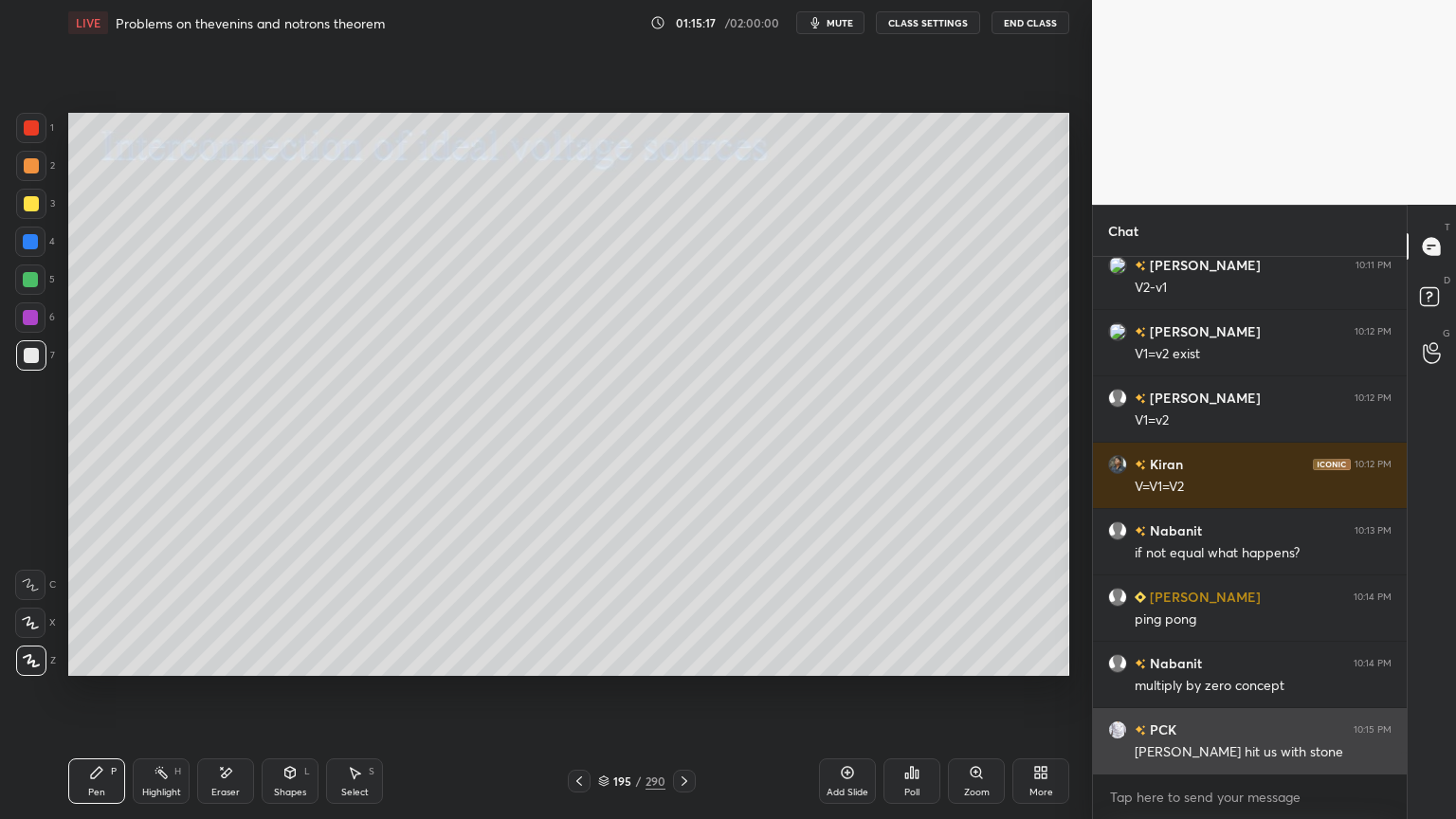 scroll, scrollTop: 11943, scrollLeft: 0, axis: vertical 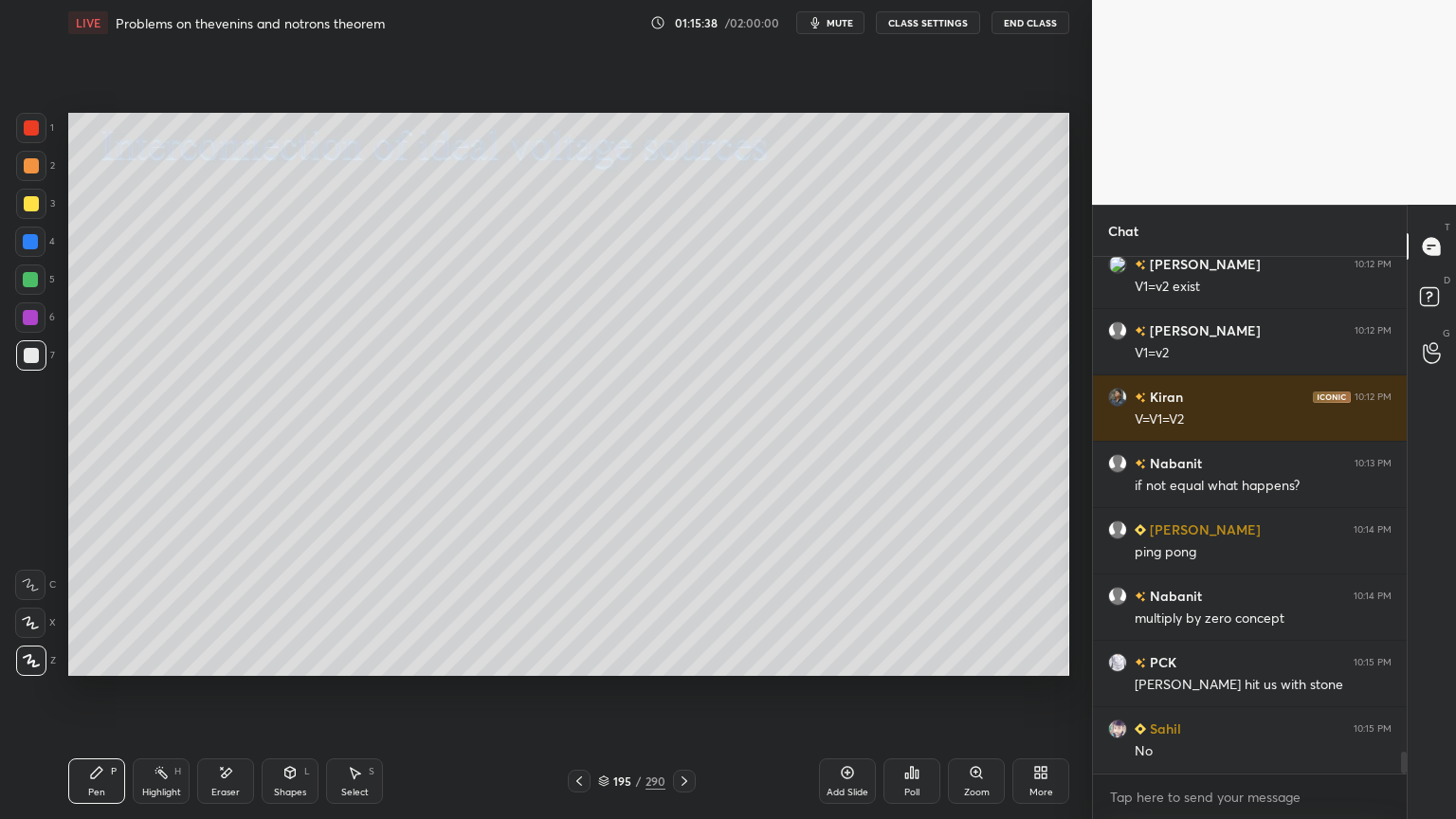 click on "Shapes L" at bounding box center (290, 781) 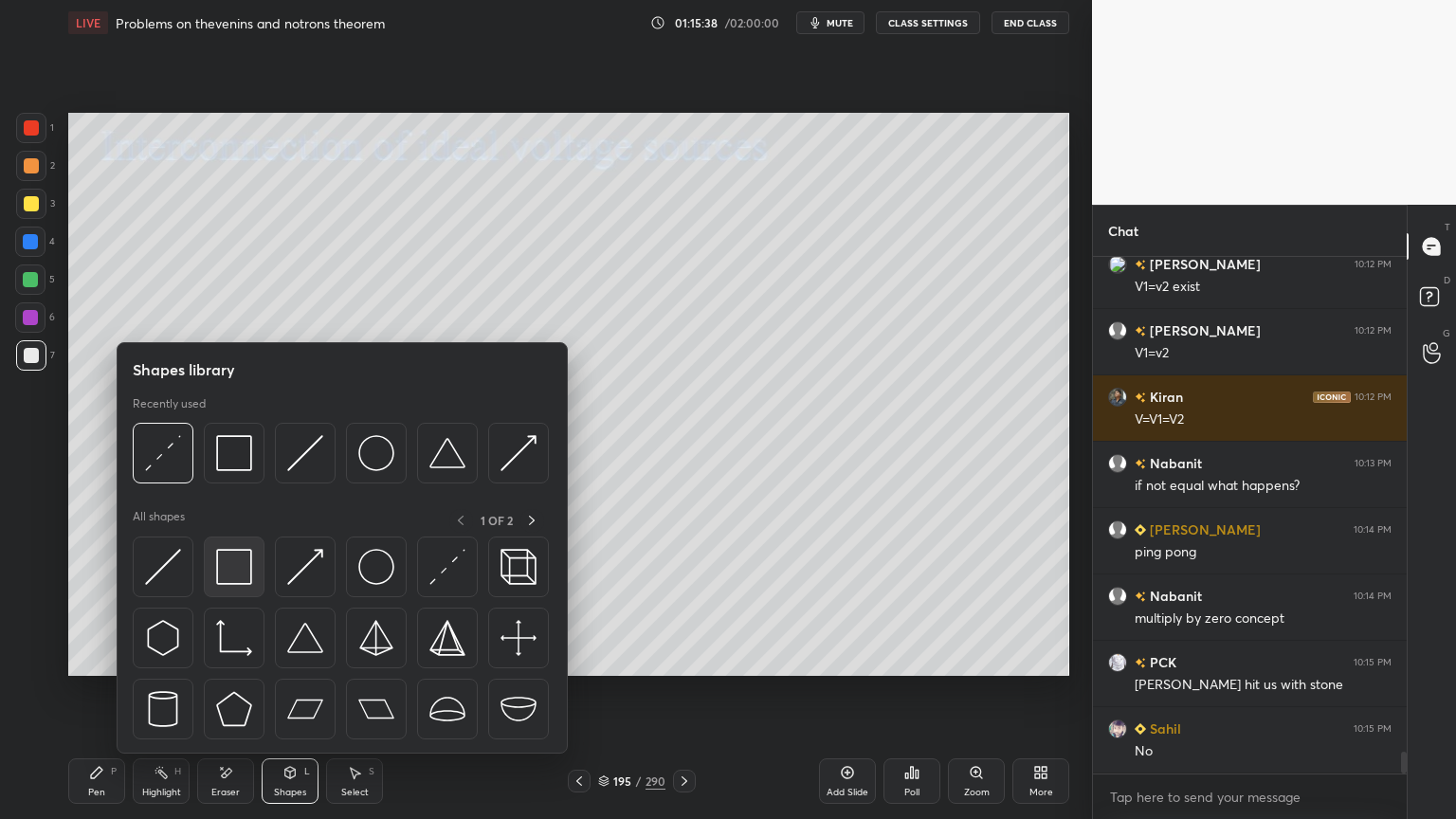 click at bounding box center (234, 567) 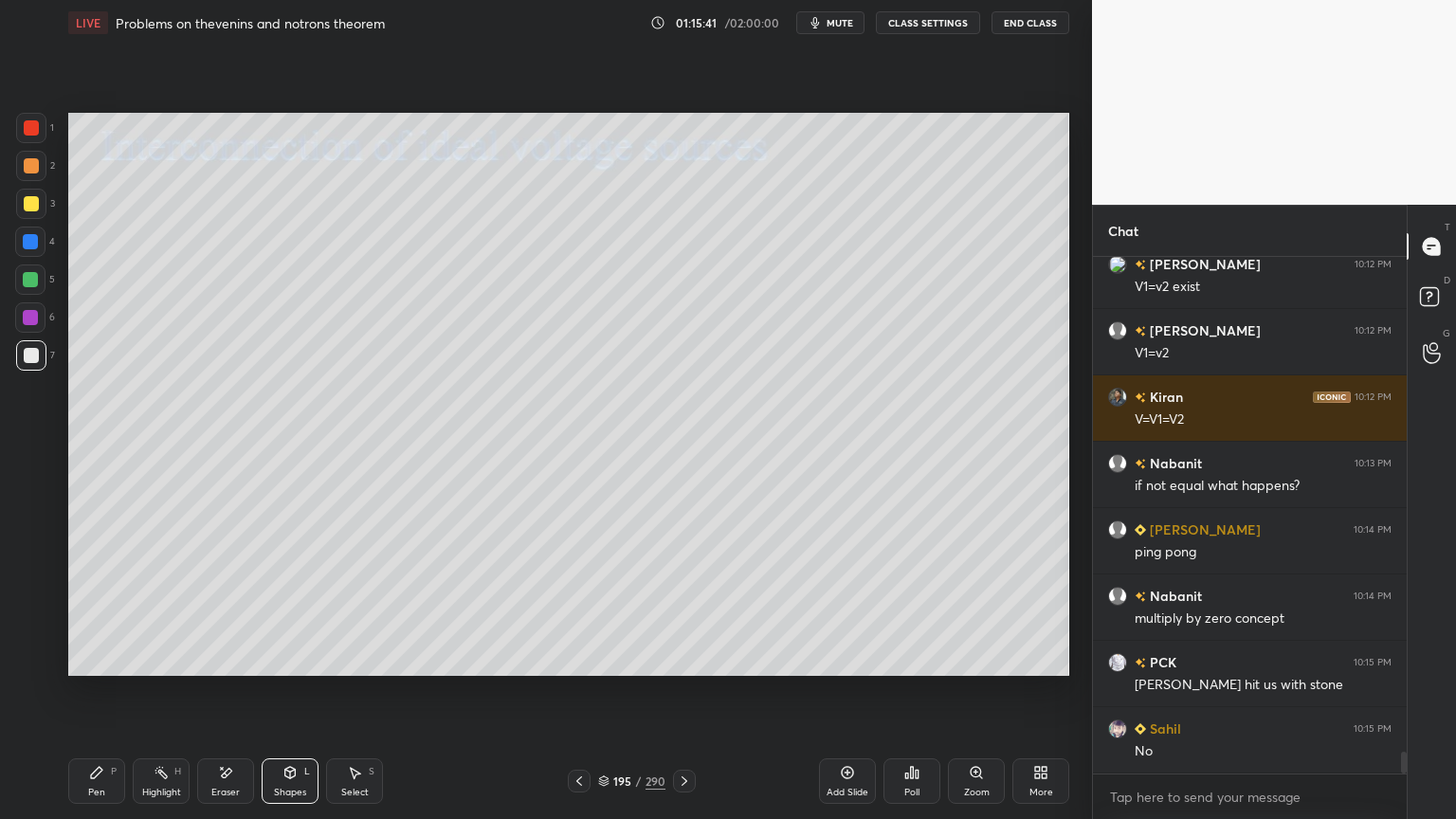 click on "Pen" at bounding box center [97, 792] 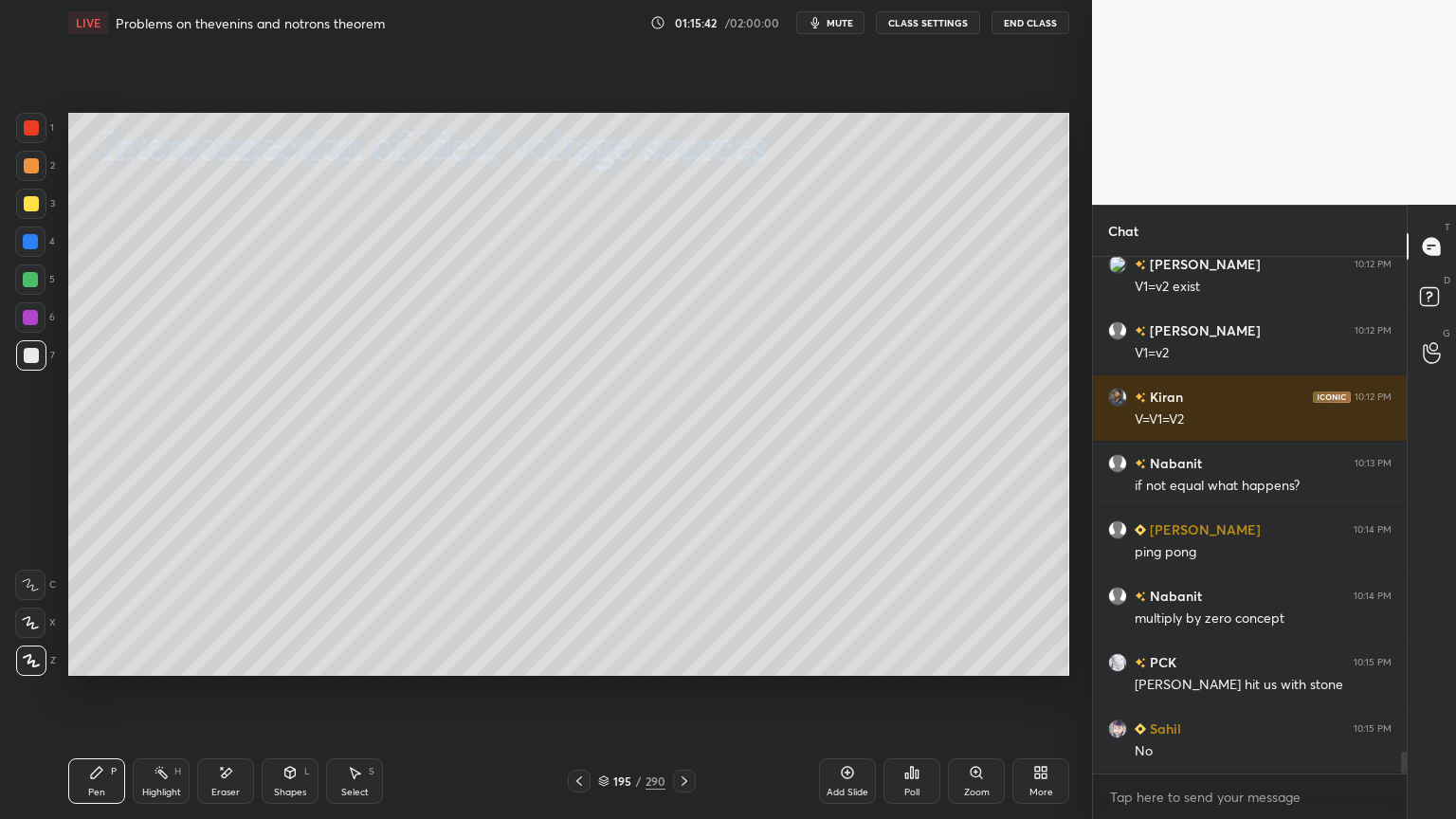 click at bounding box center [31, 204] 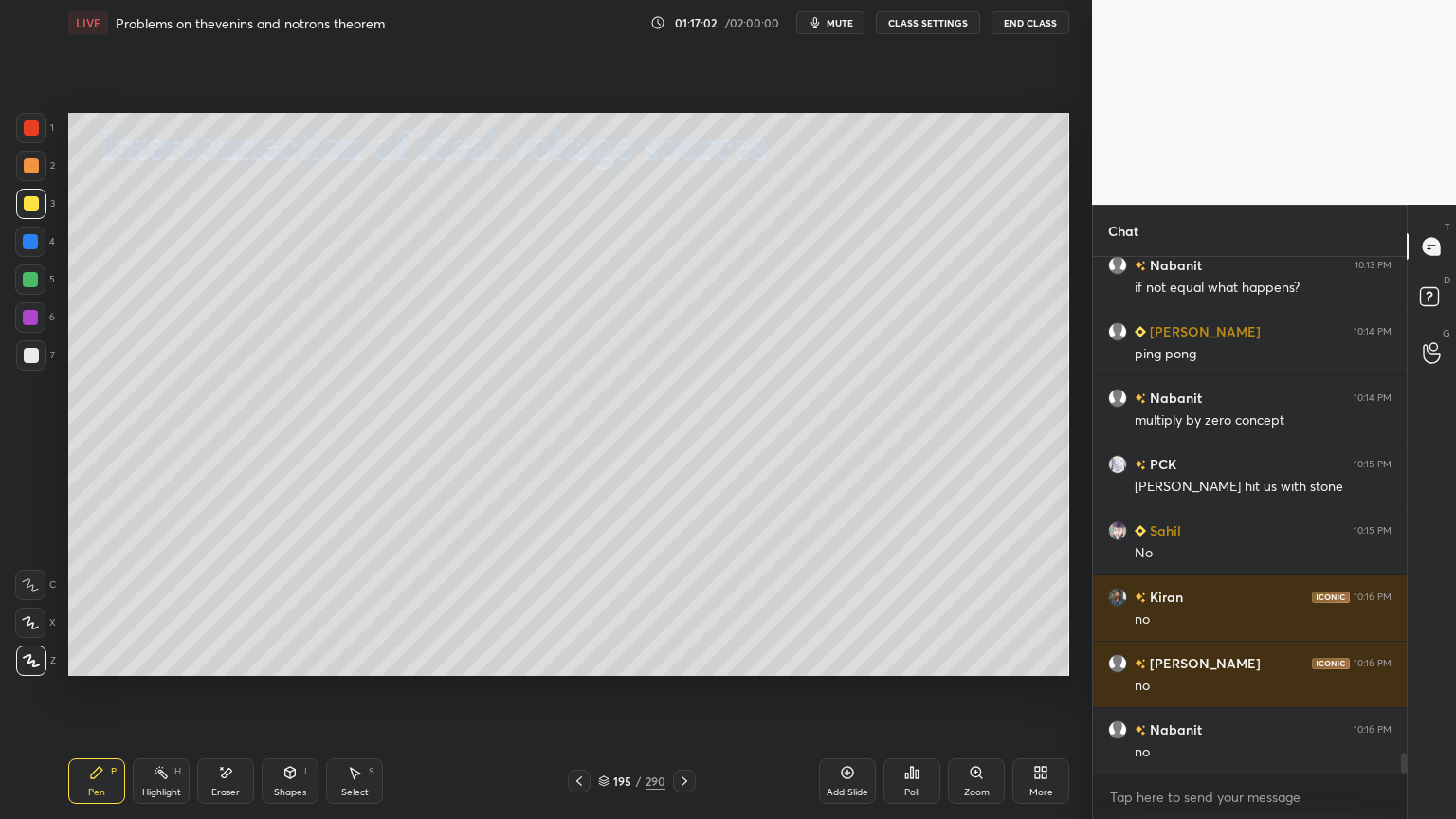 scroll, scrollTop: 12186, scrollLeft: 0, axis: vertical 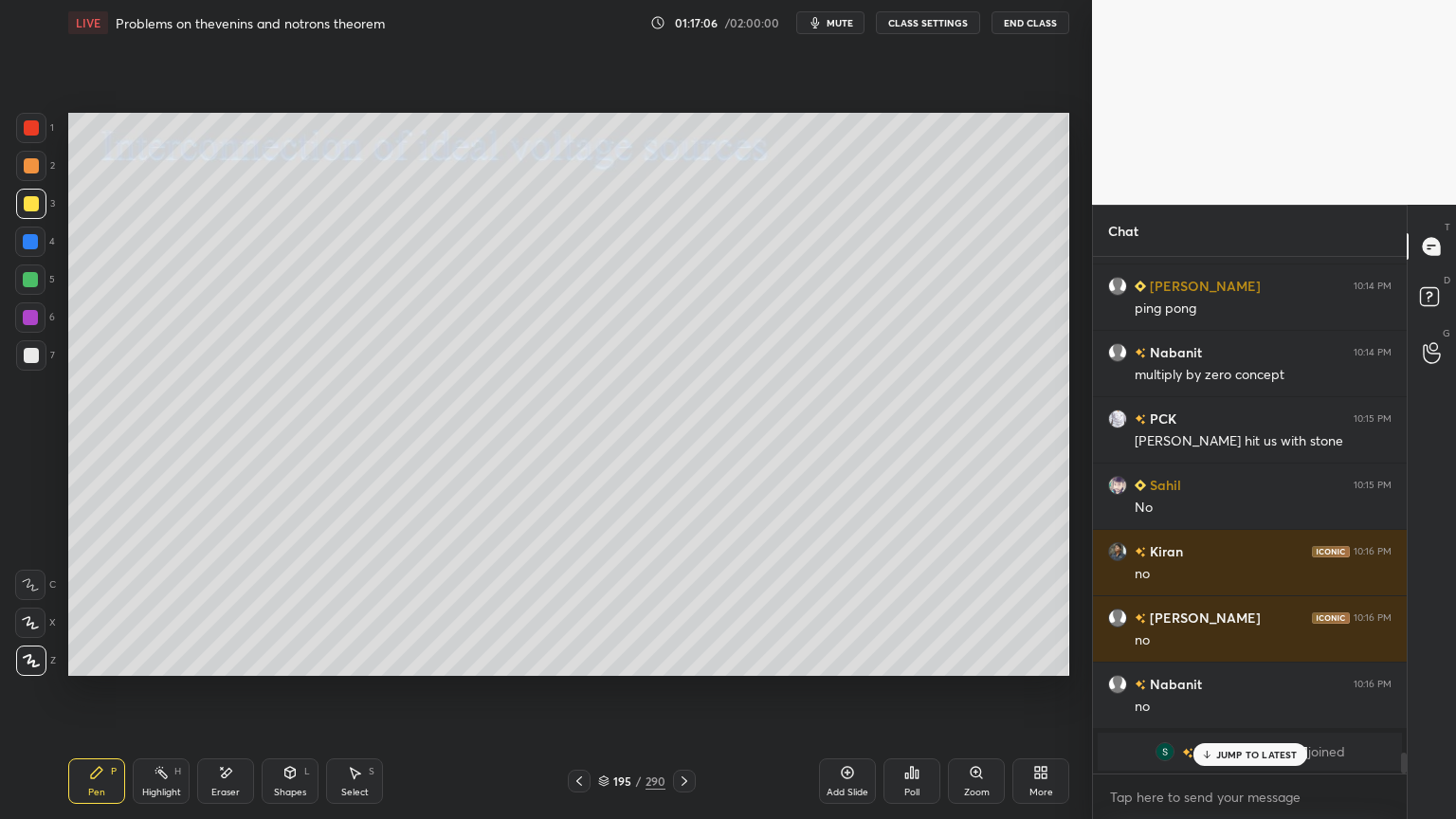 click on "JUMP TO LATEST" at bounding box center (1257, 755) 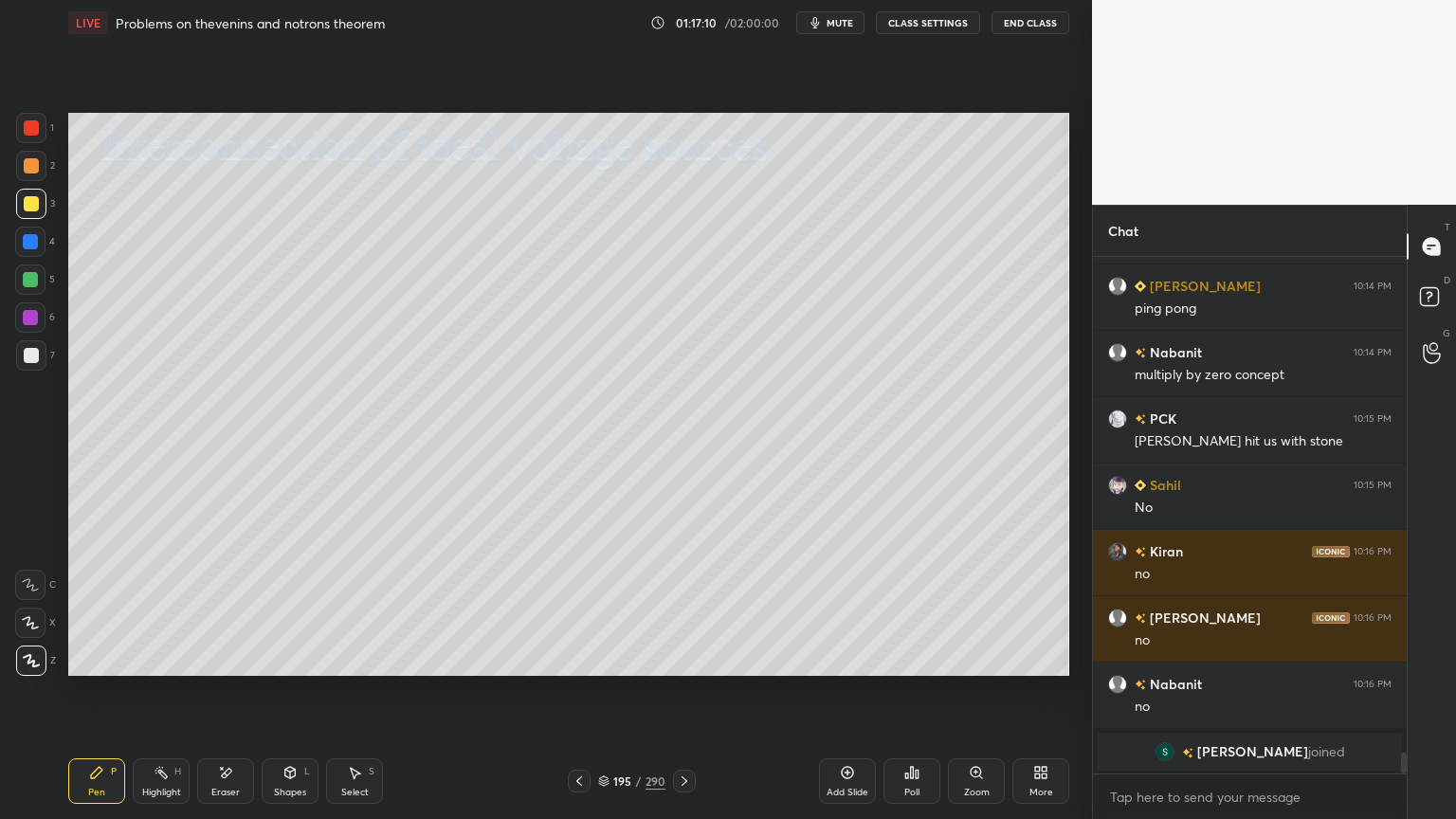scroll, scrollTop: 12254, scrollLeft: 0, axis: vertical 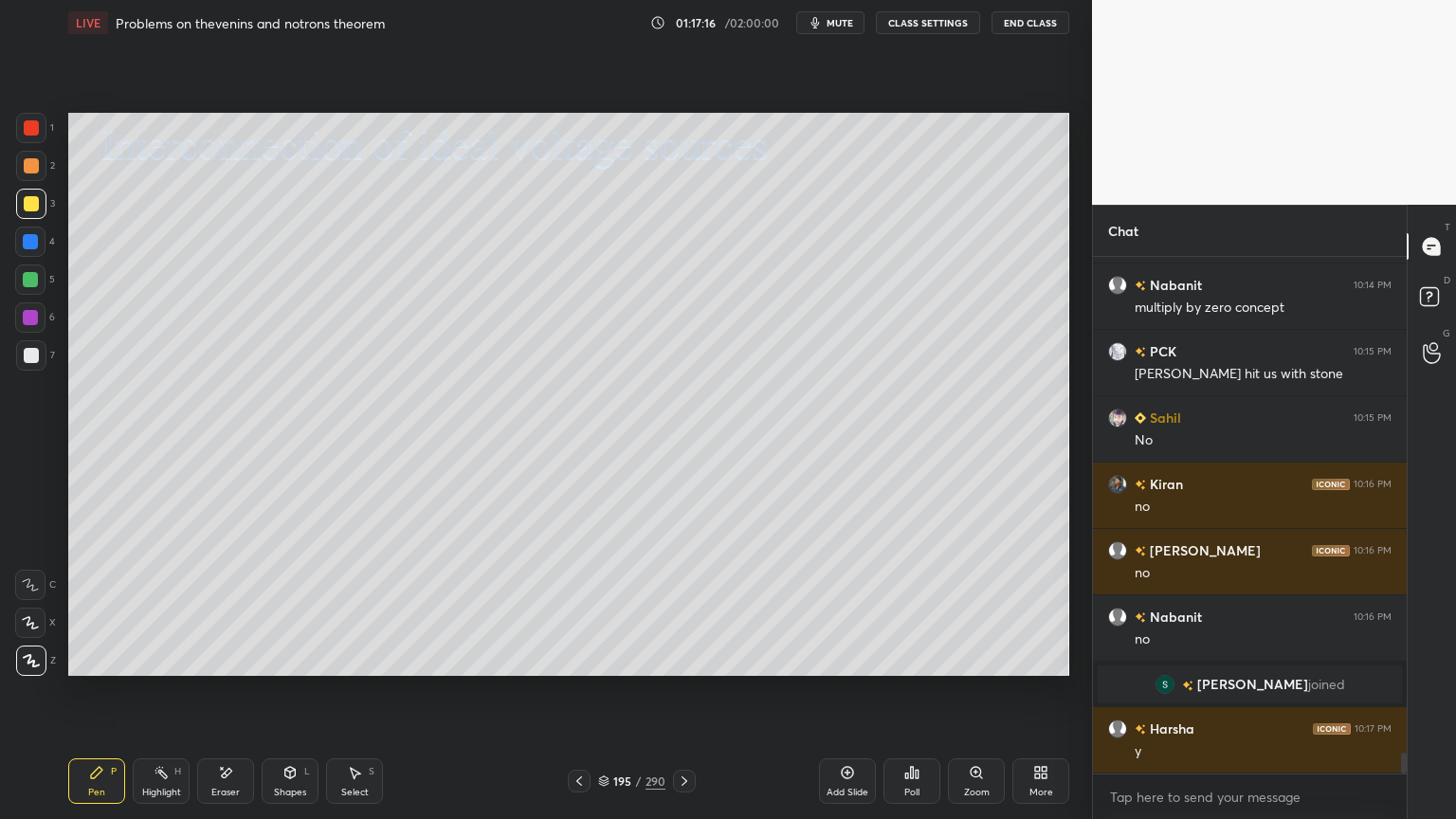 click 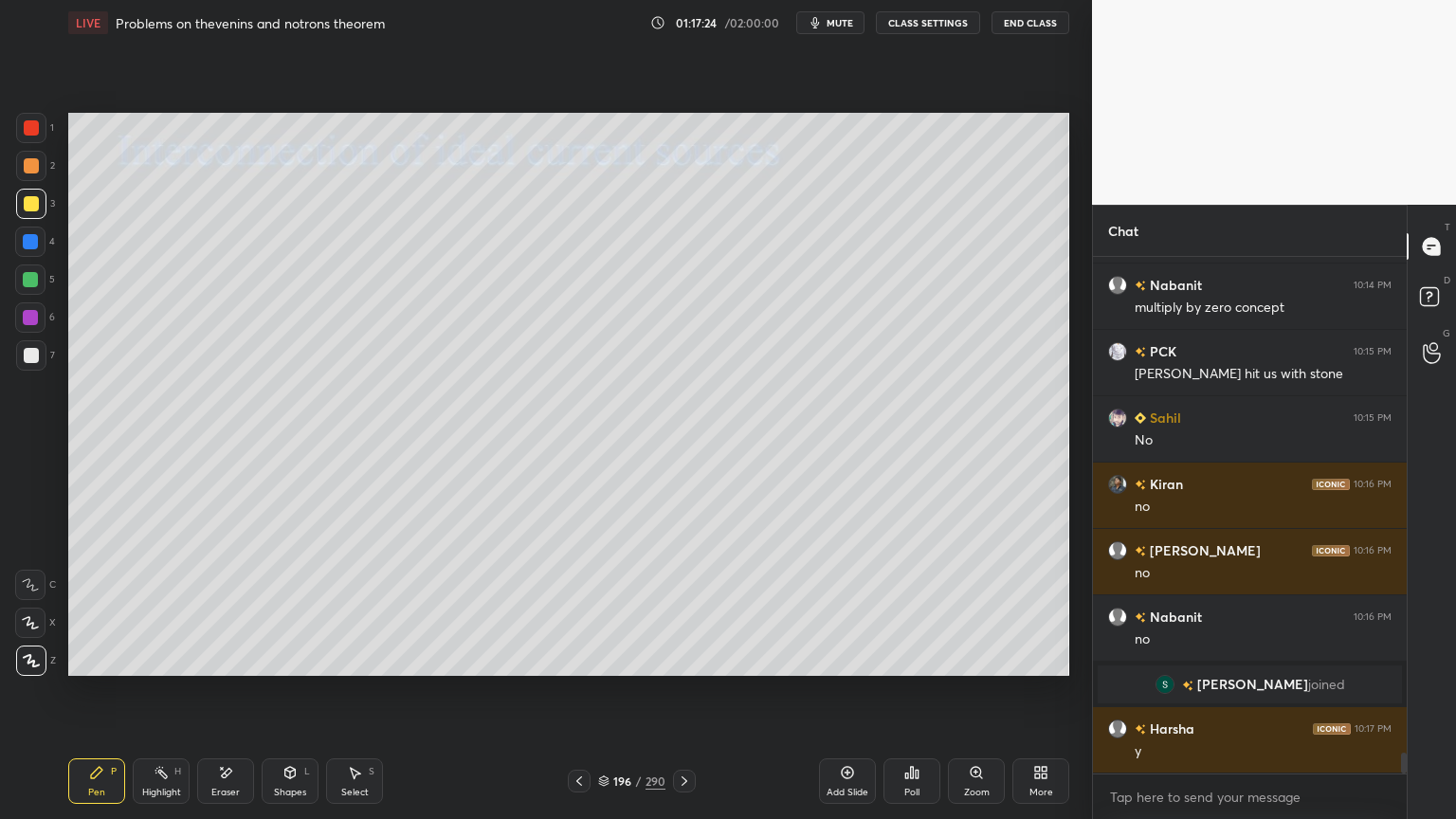 click at bounding box center [30, 280] 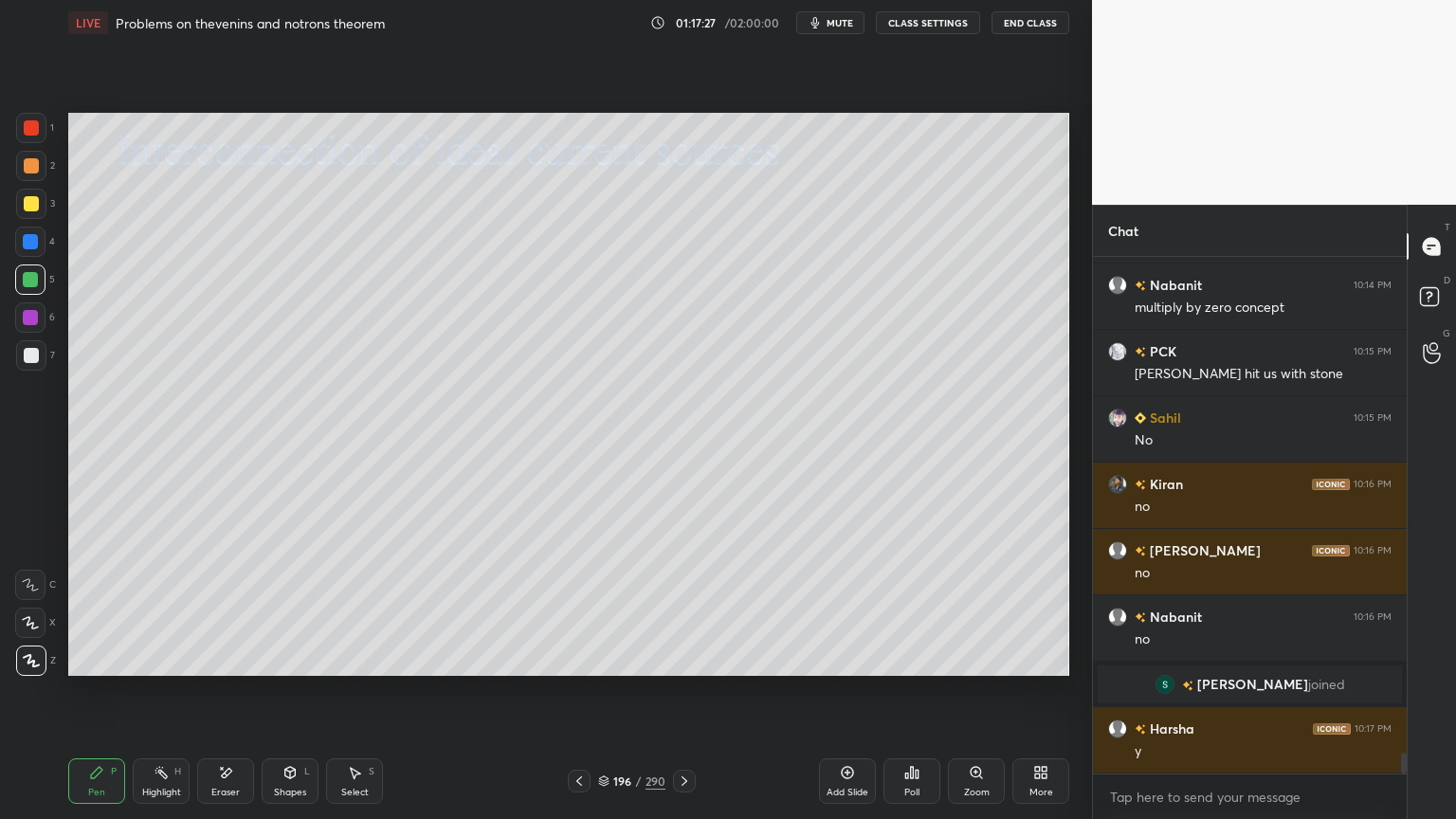 click at bounding box center (31, 204) 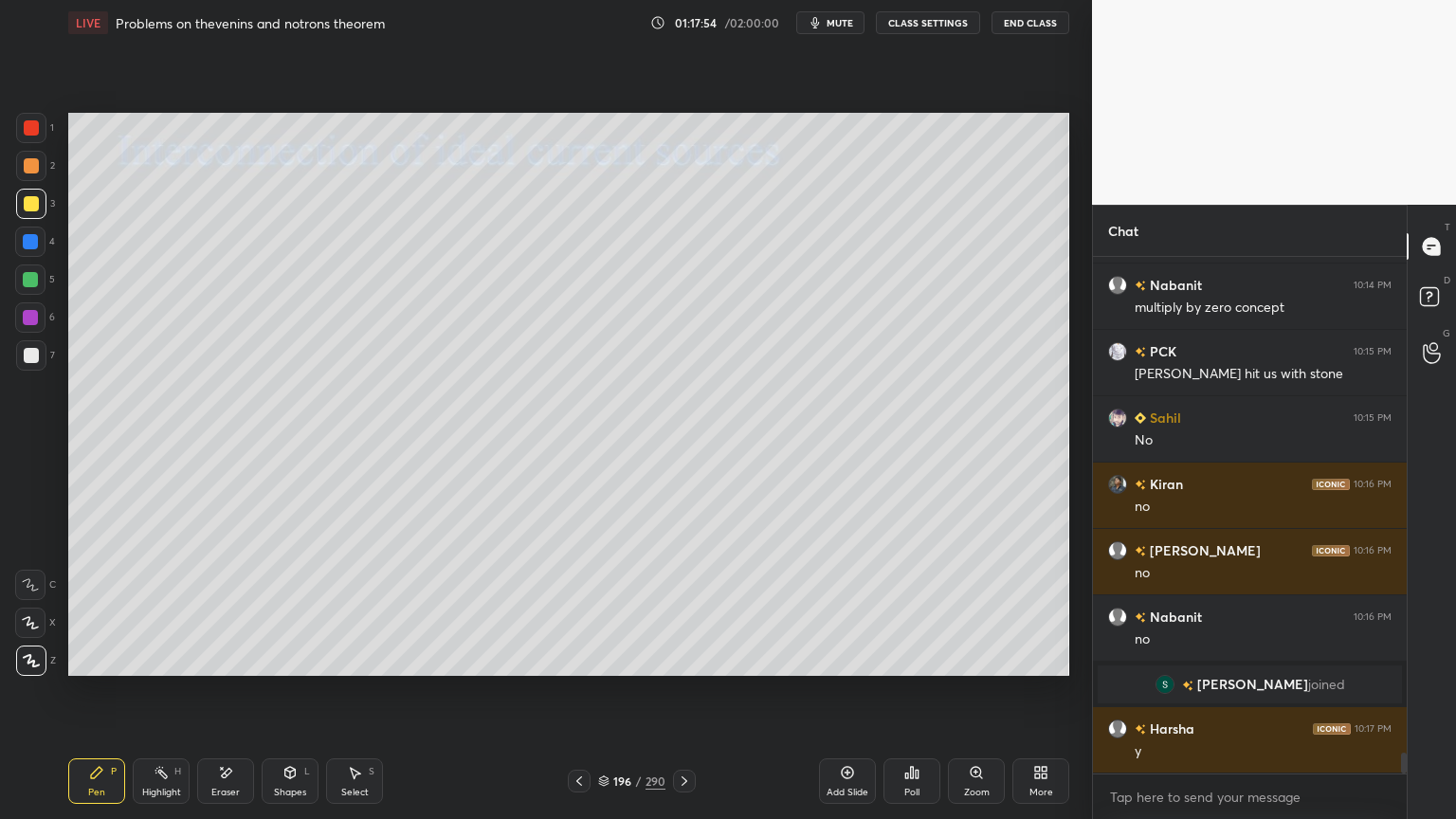 click at bounding box center (31, 355) 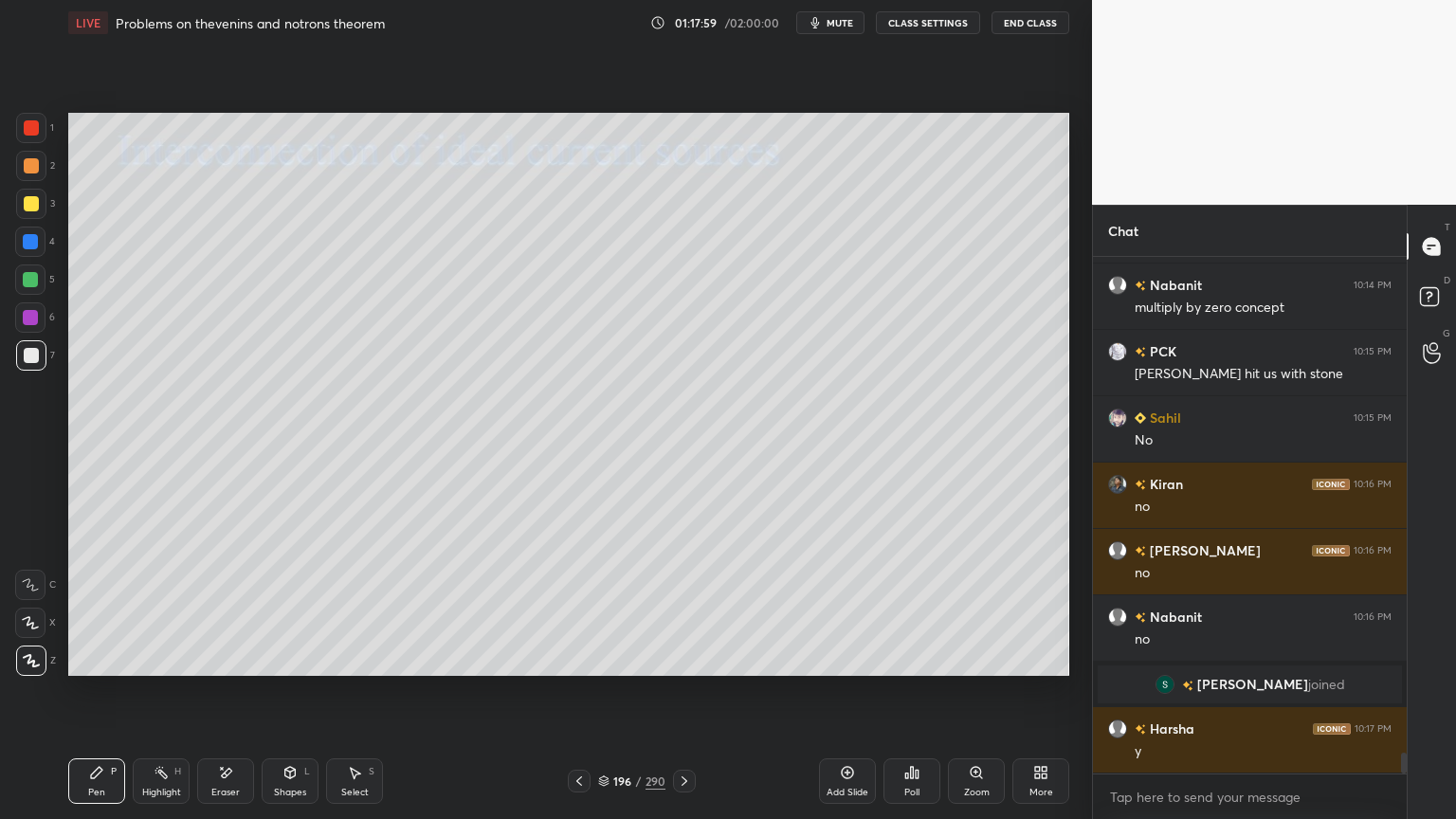 click at bounding box center (30, 280) 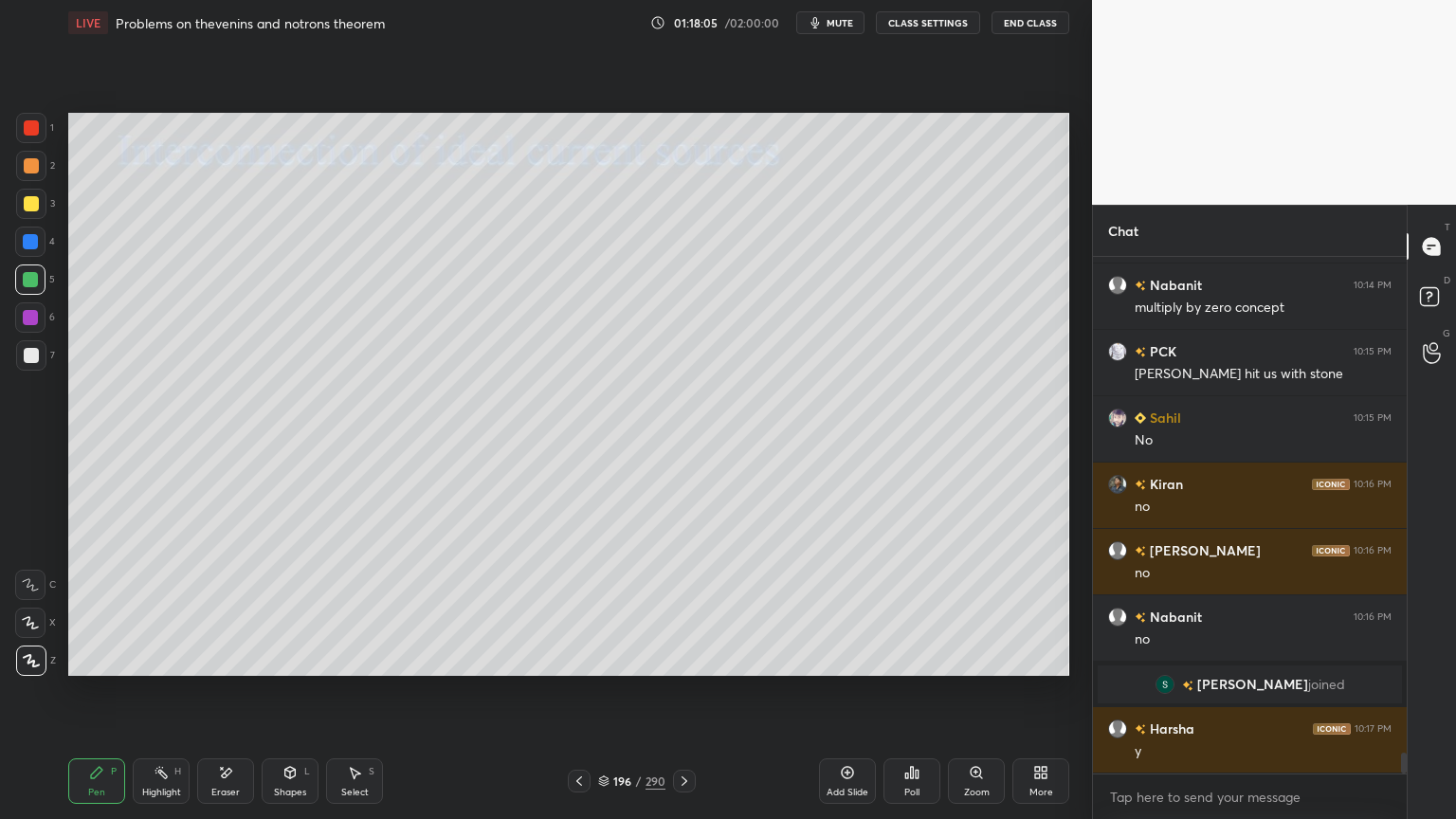 click on "Select" at bounding box center [355, 792] 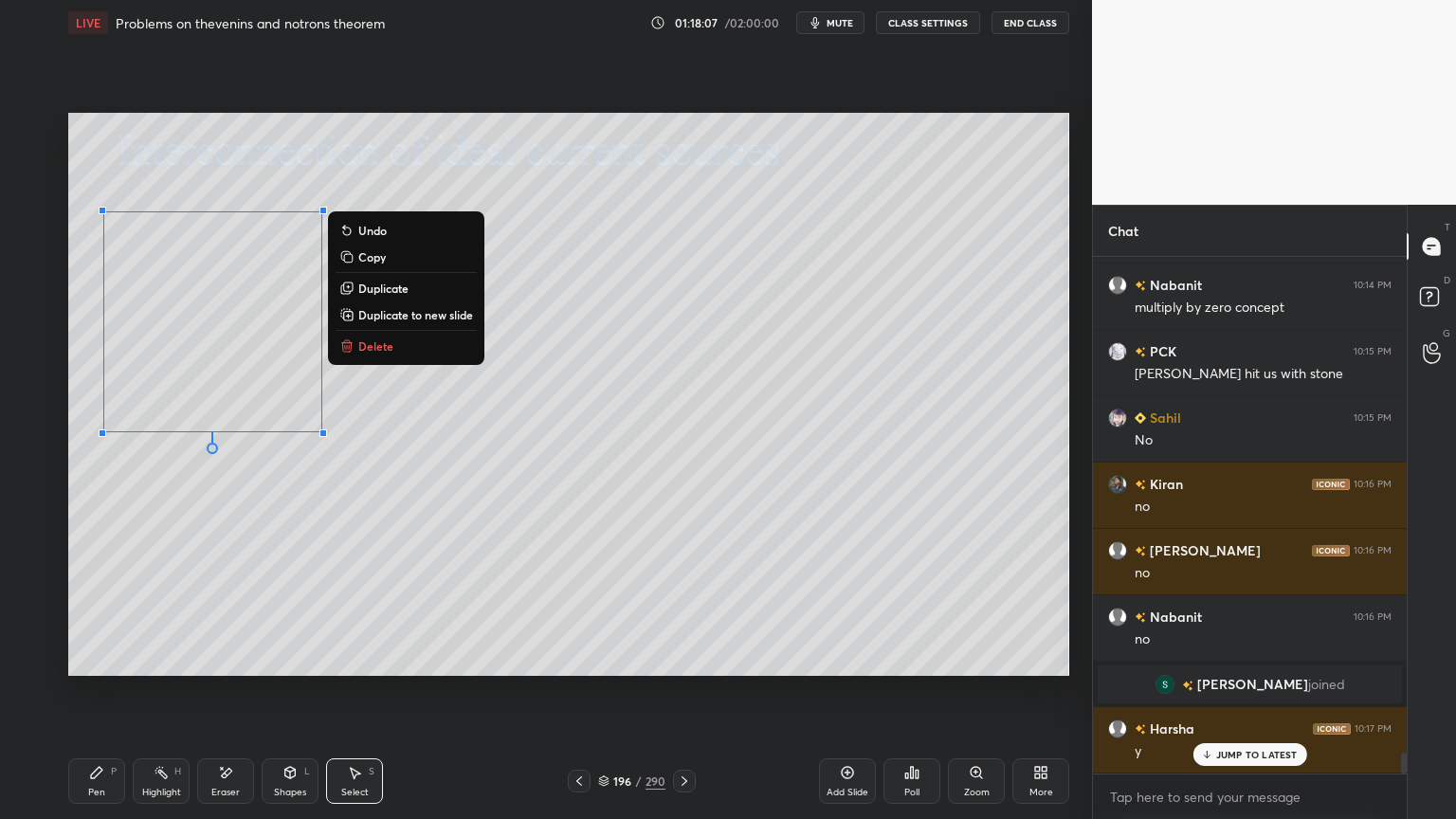 scroll, scrollTop: 12319, scrollLeft: 0, axis: vertical 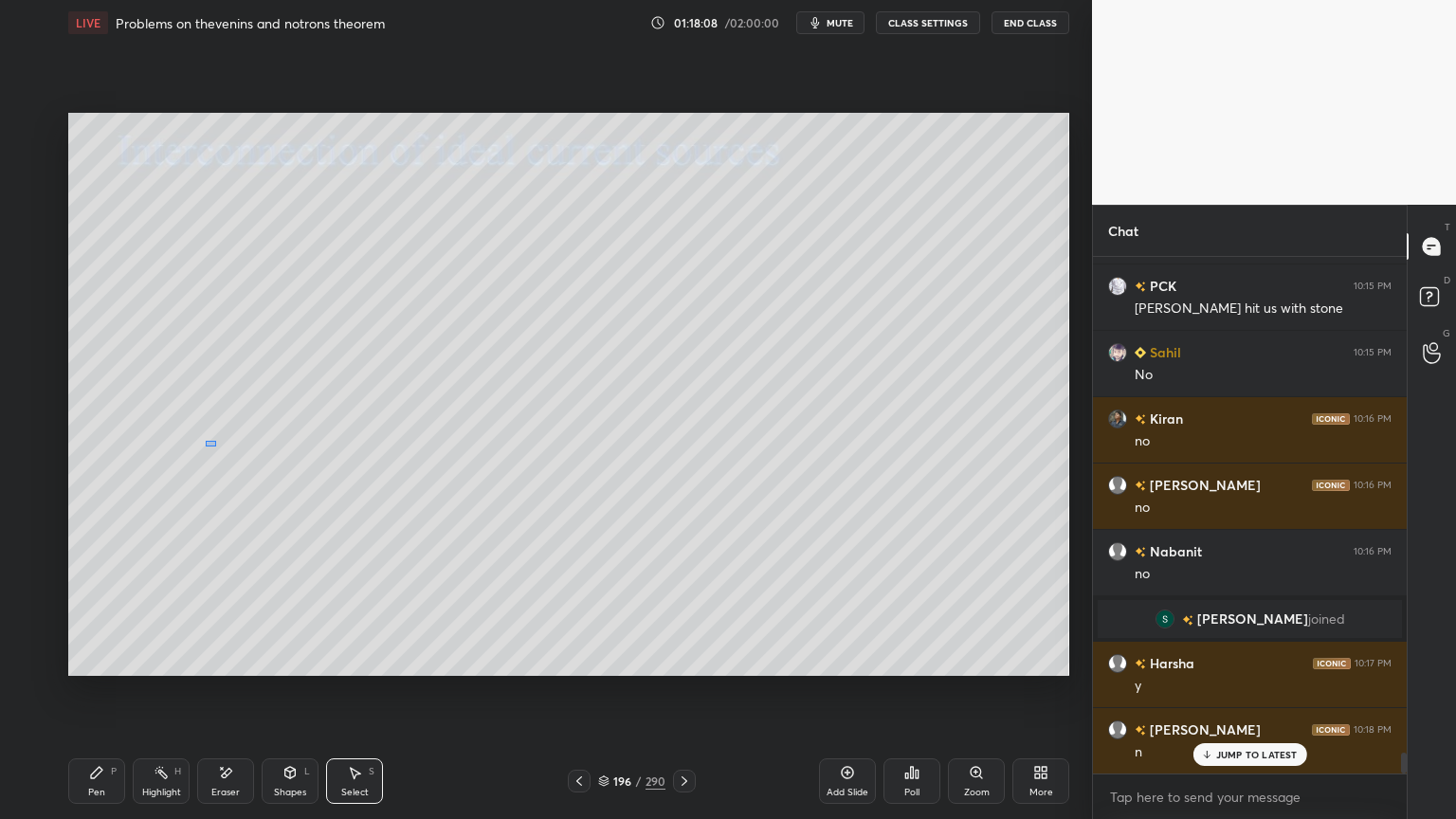 click on "0 ° Undo Copy Duplicate Duplicate to new slide Delete" at bounding box center (569, 394) 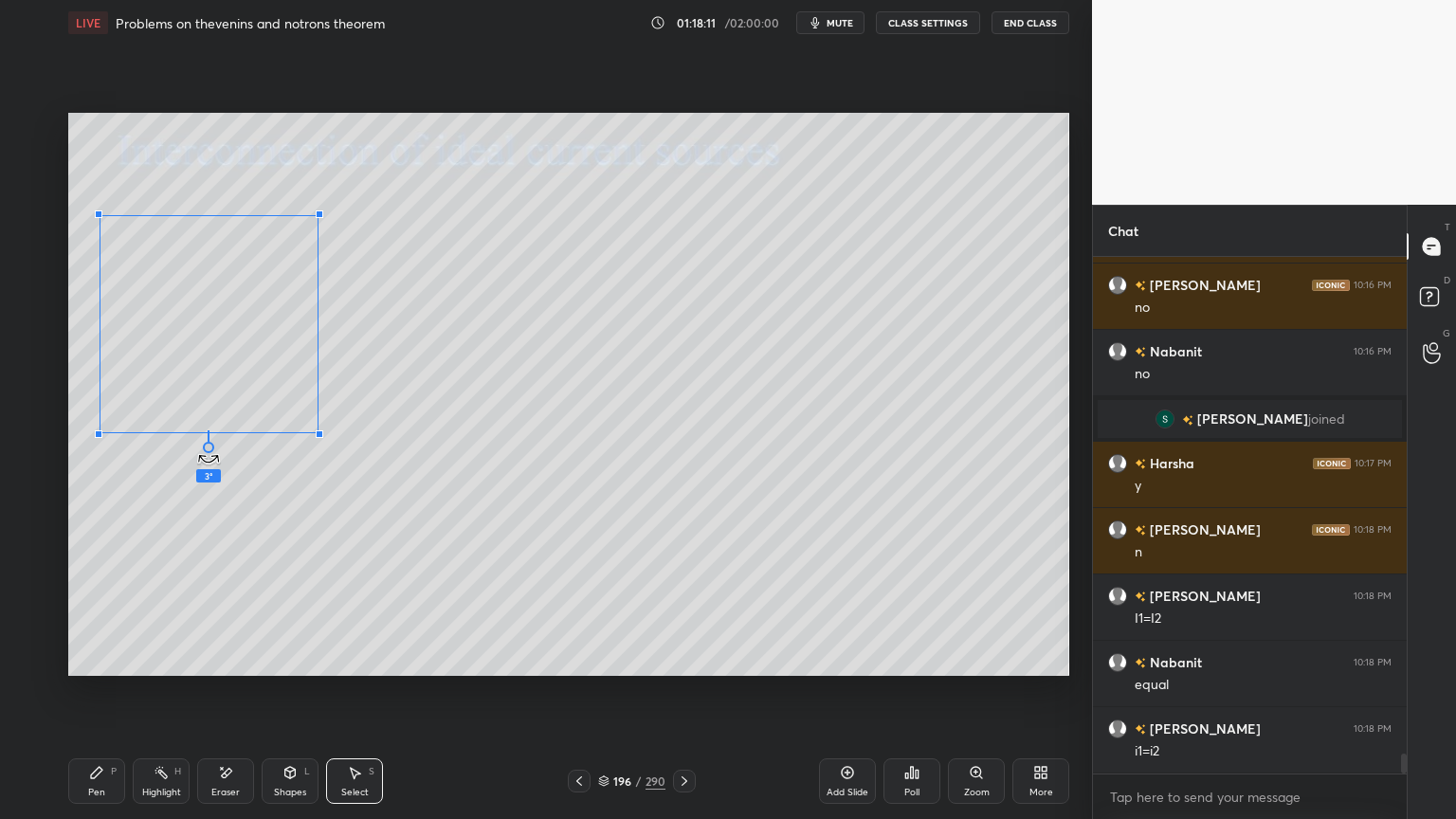 scroll, scrollTop: 12585, scrollLeft: 0, axis: vertical 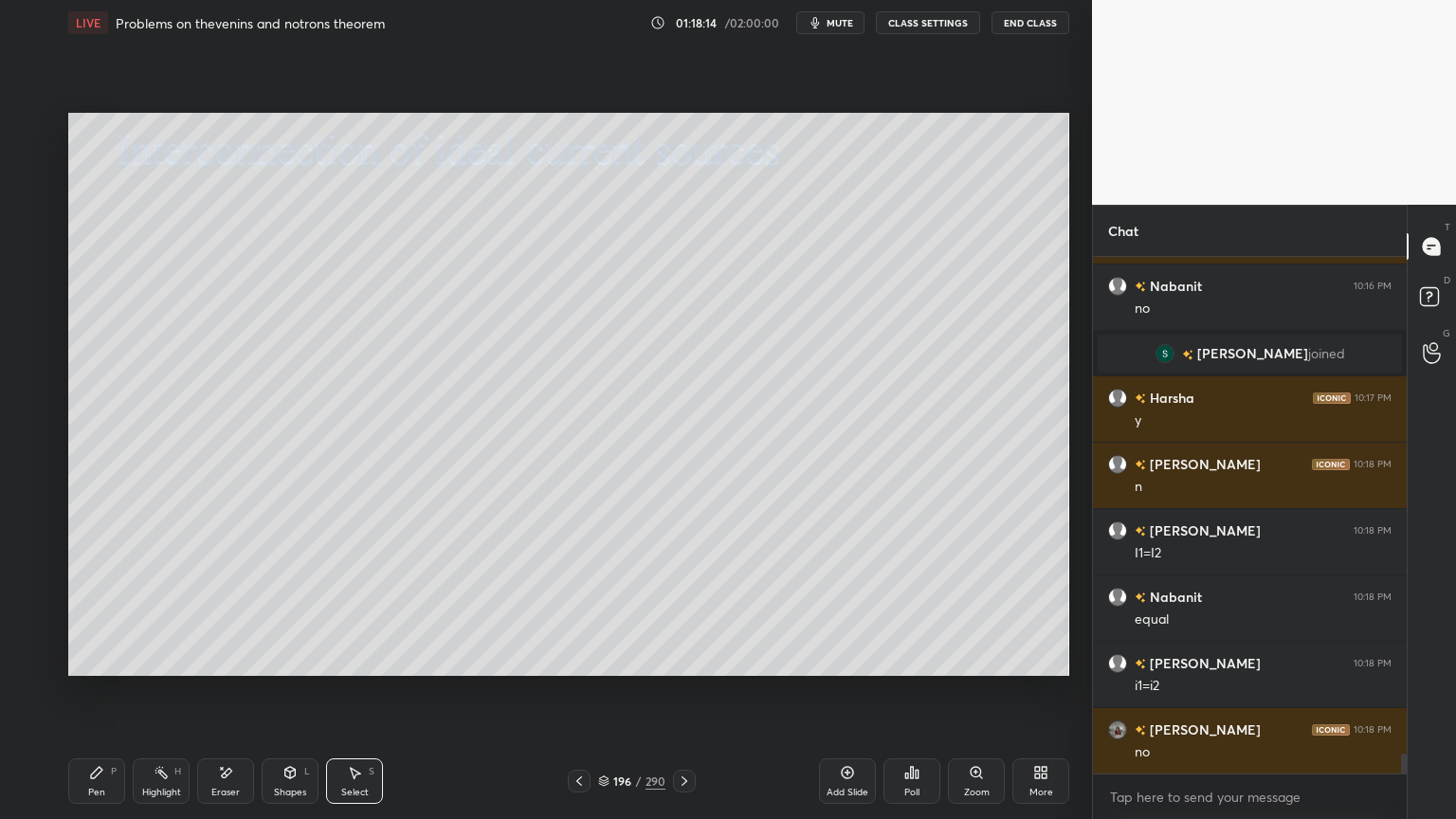 click on "Pen P" at bounding box center [97, 781] 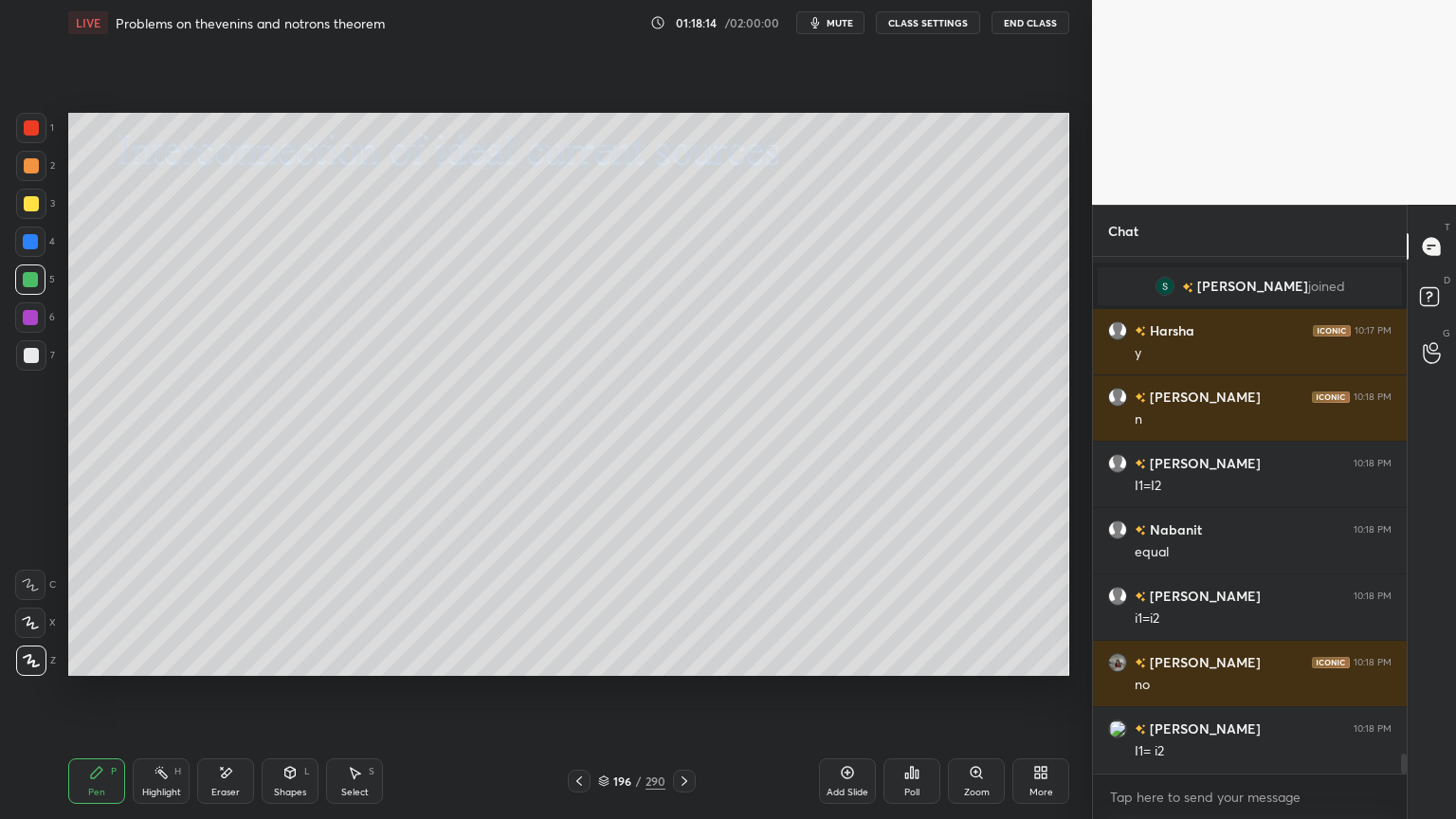 click at bounding box center [31, 355] 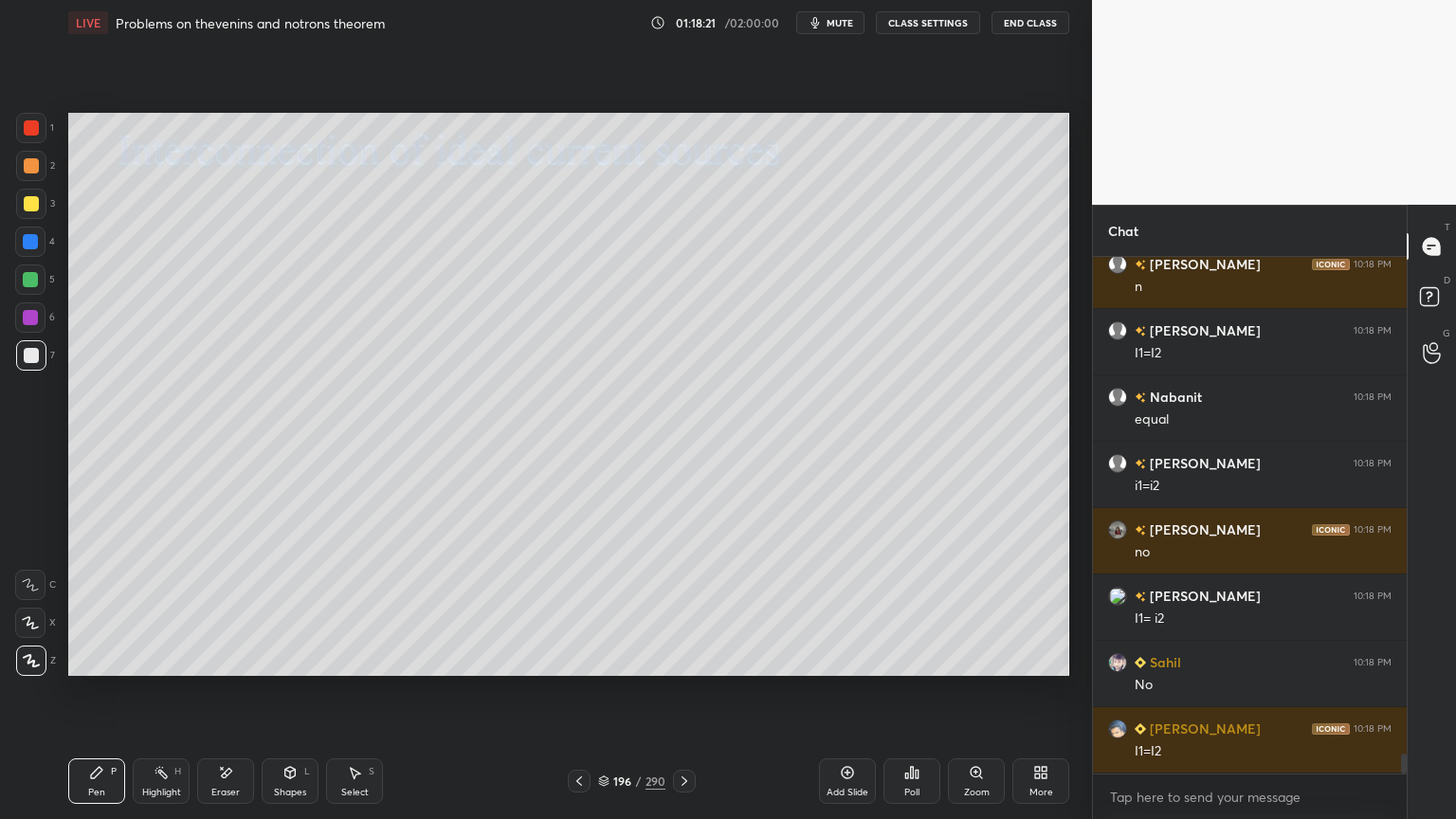 scroll, scrollTop: 12850, scrollLeft: 0, axis: vertical 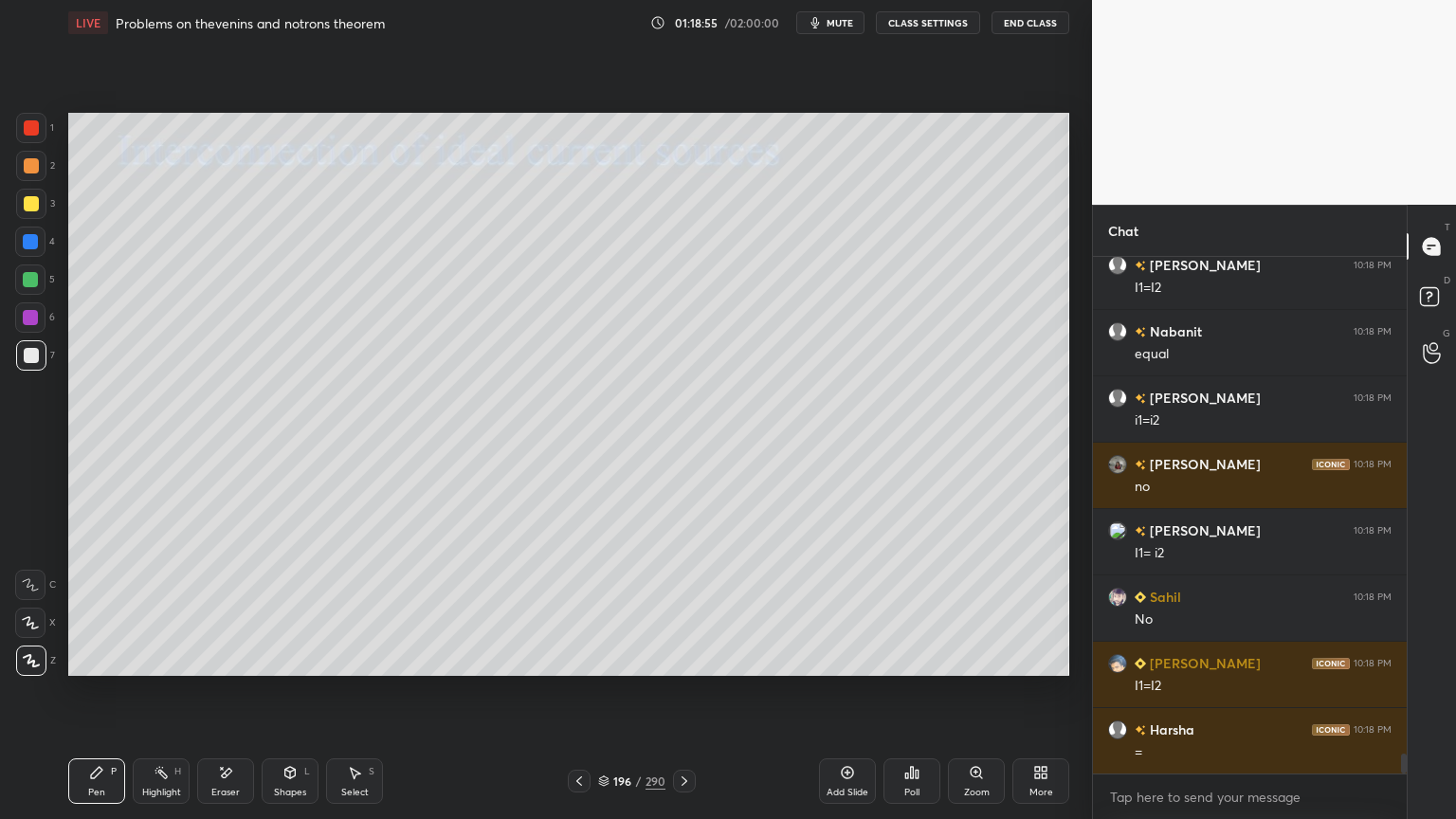 click at bounding box center [31, 204] 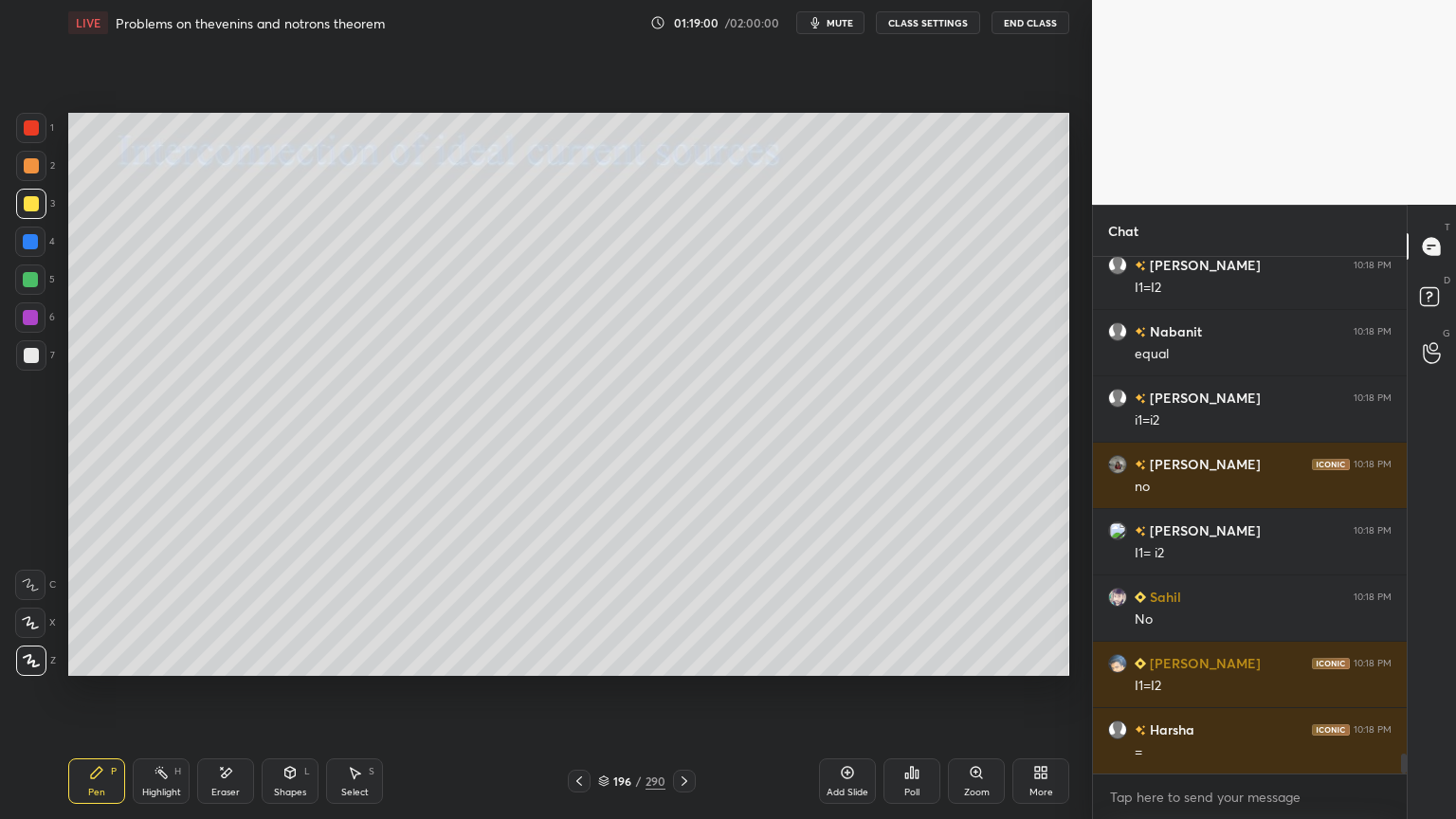 click on "Shapes" at bounding box center (290, 792) 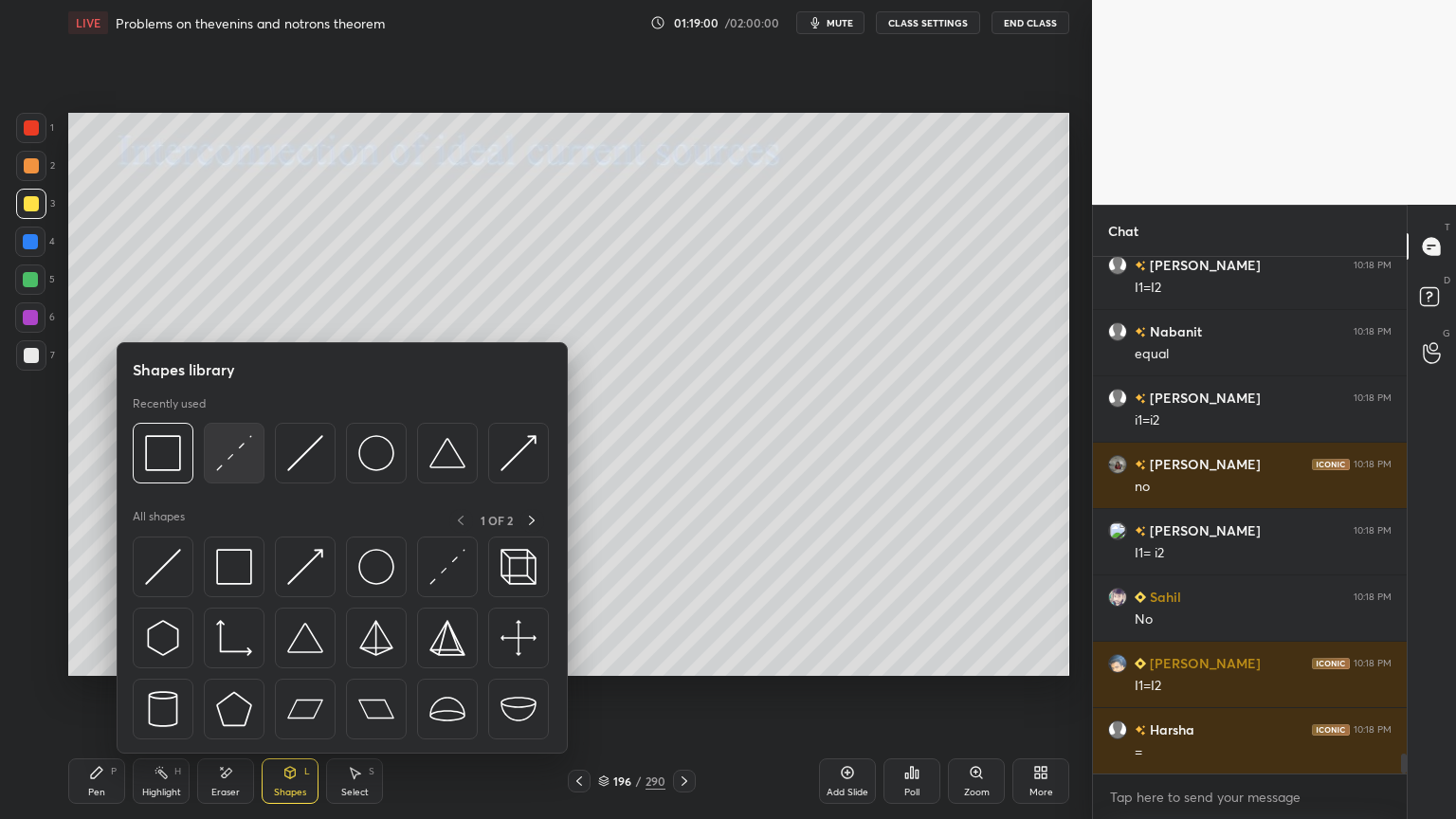 click at bounding box center (234, 453) 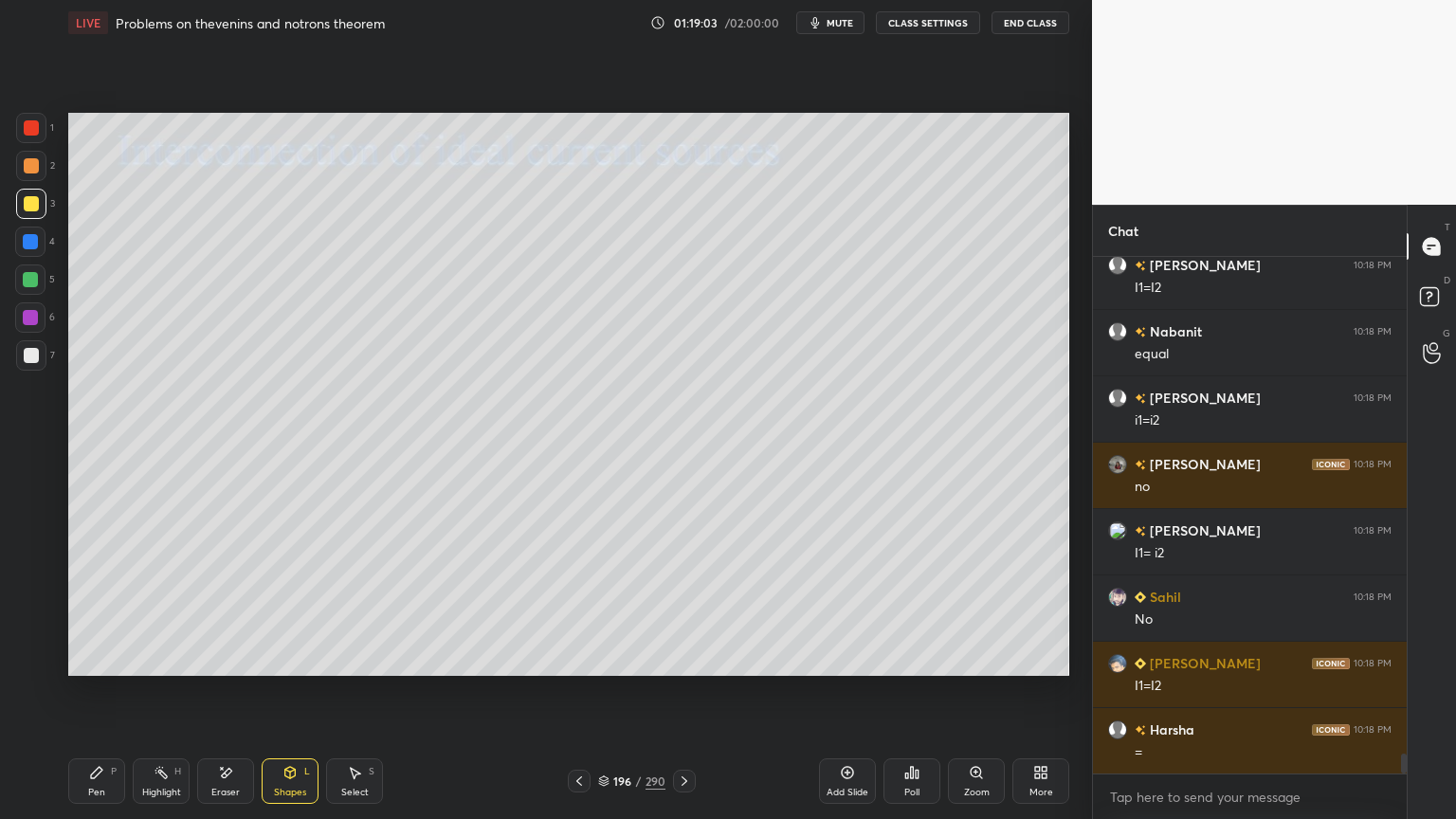 click on "Pen P" at bounding box center (97, 781) 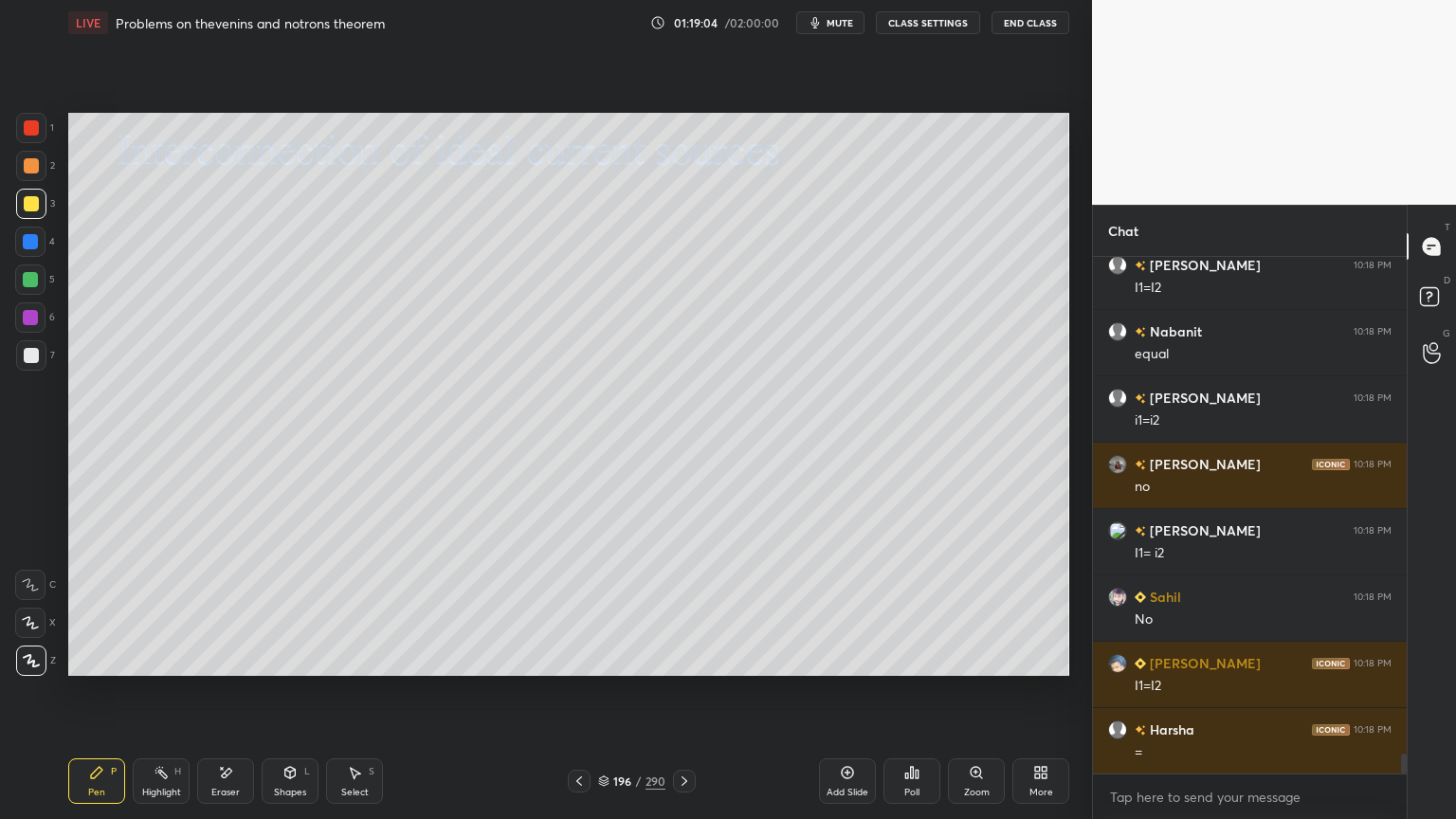 click at bounding box center [31, 166] 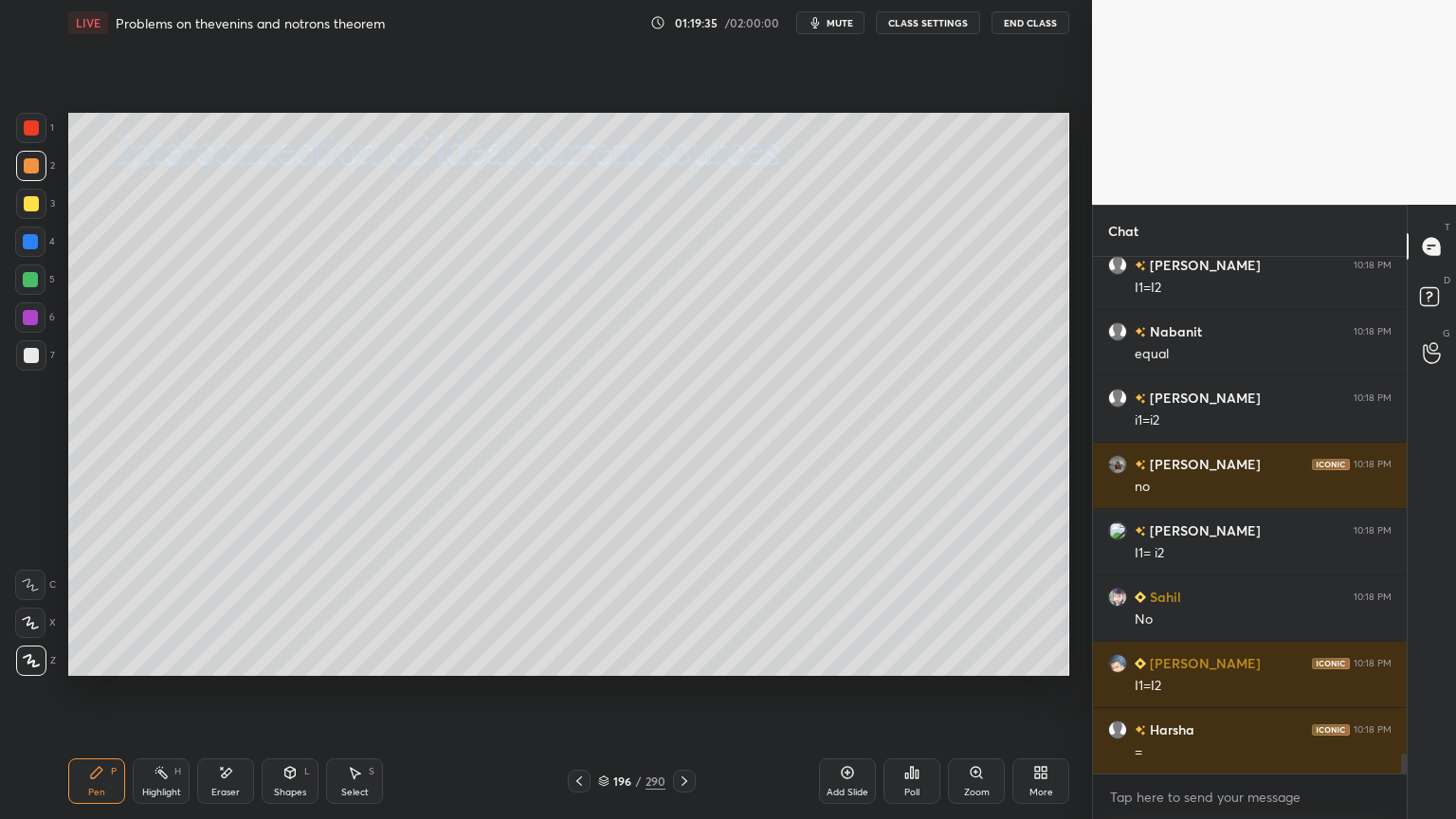 click at bounding box center (31, 355) 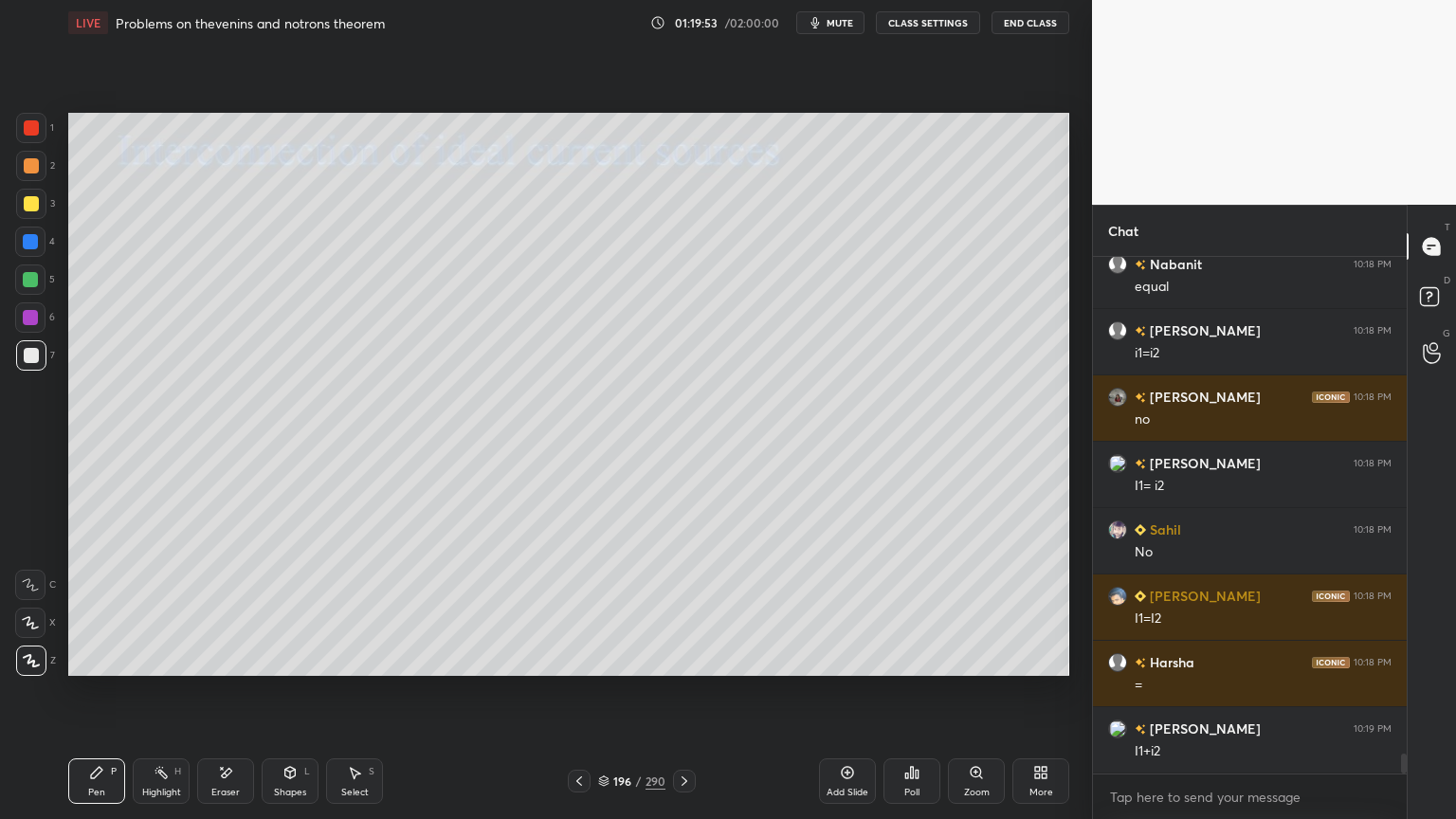 scroll, scrollTop: 12983, scrollLeft: 0, axis: vertical 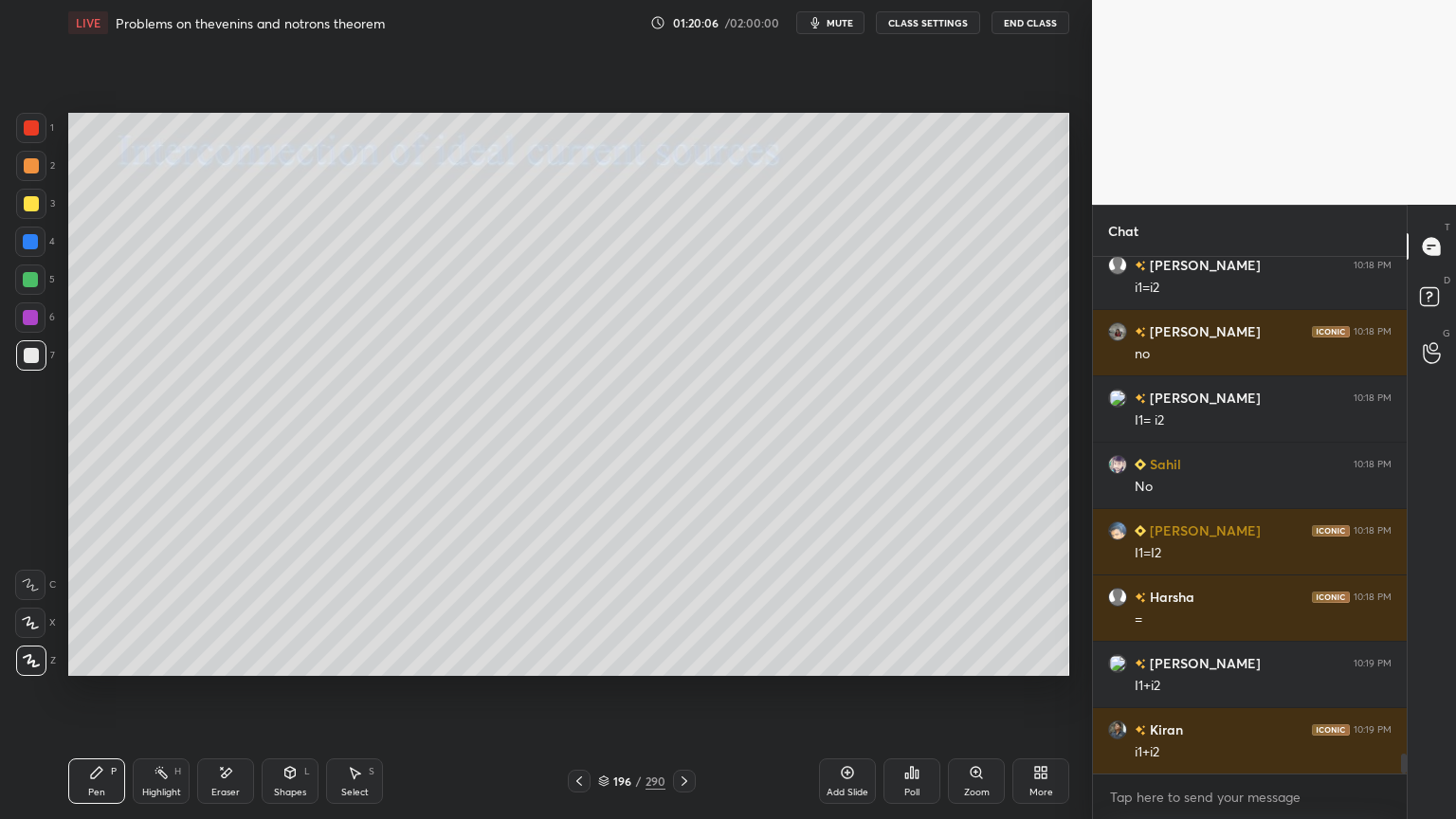 click at bounding box center [31, 204] 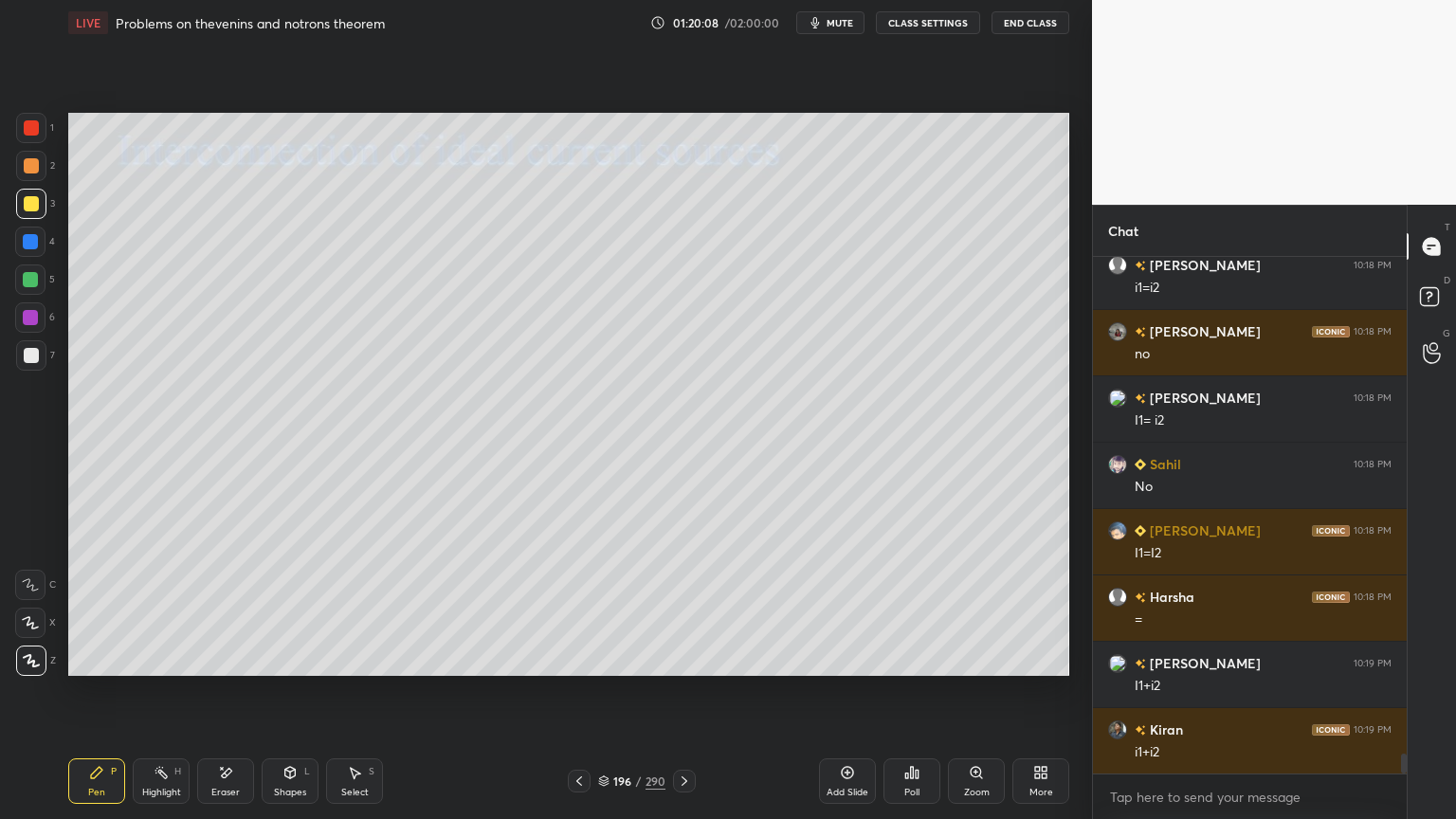 click at bounding box center (31, 166) 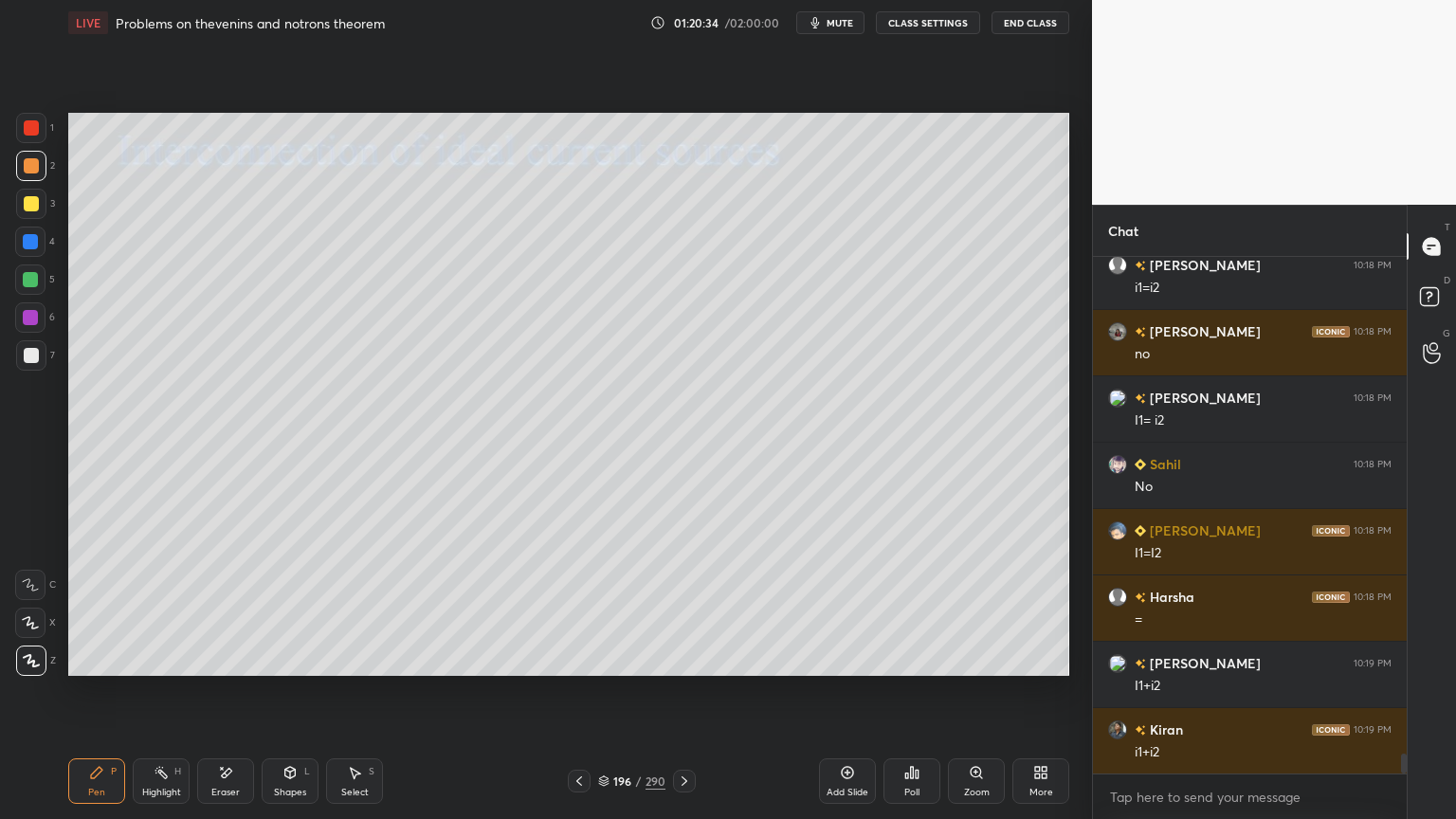 click on "3" at bounding box center [35, 208] 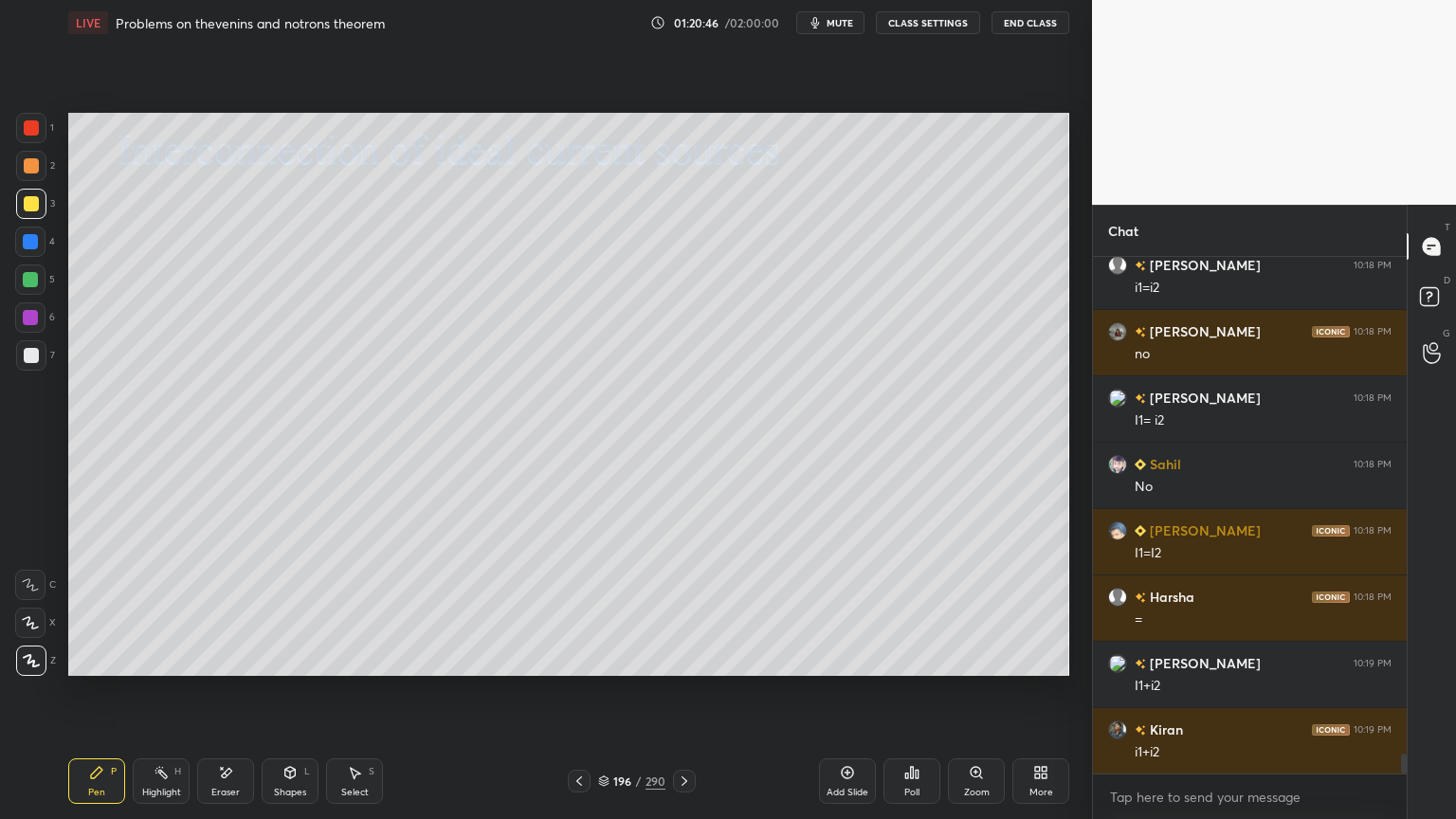 scroll, scrollTop: 13050, scrollLeft: 0, axis: vertical 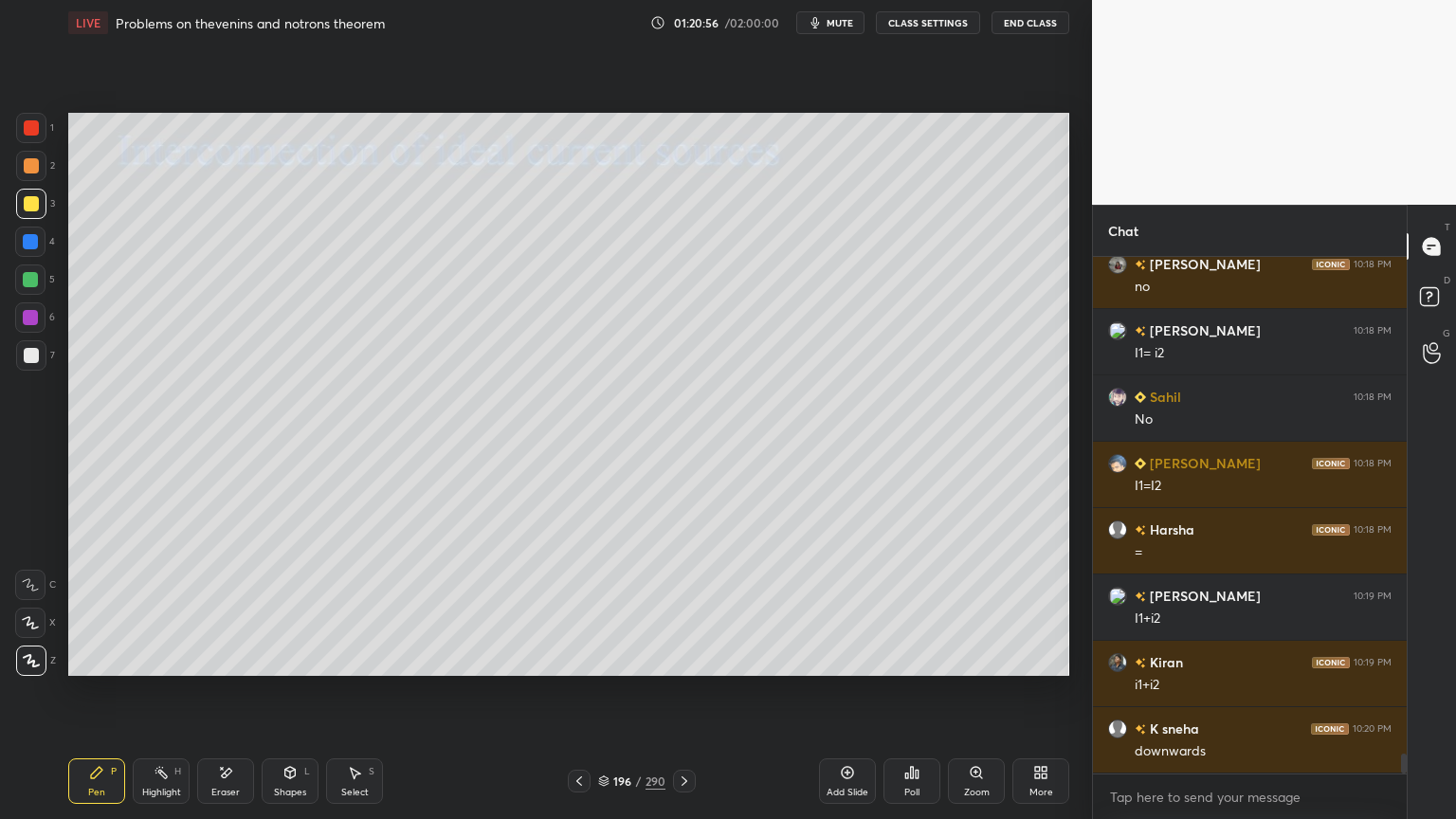 click at bounding box center [30, 280] 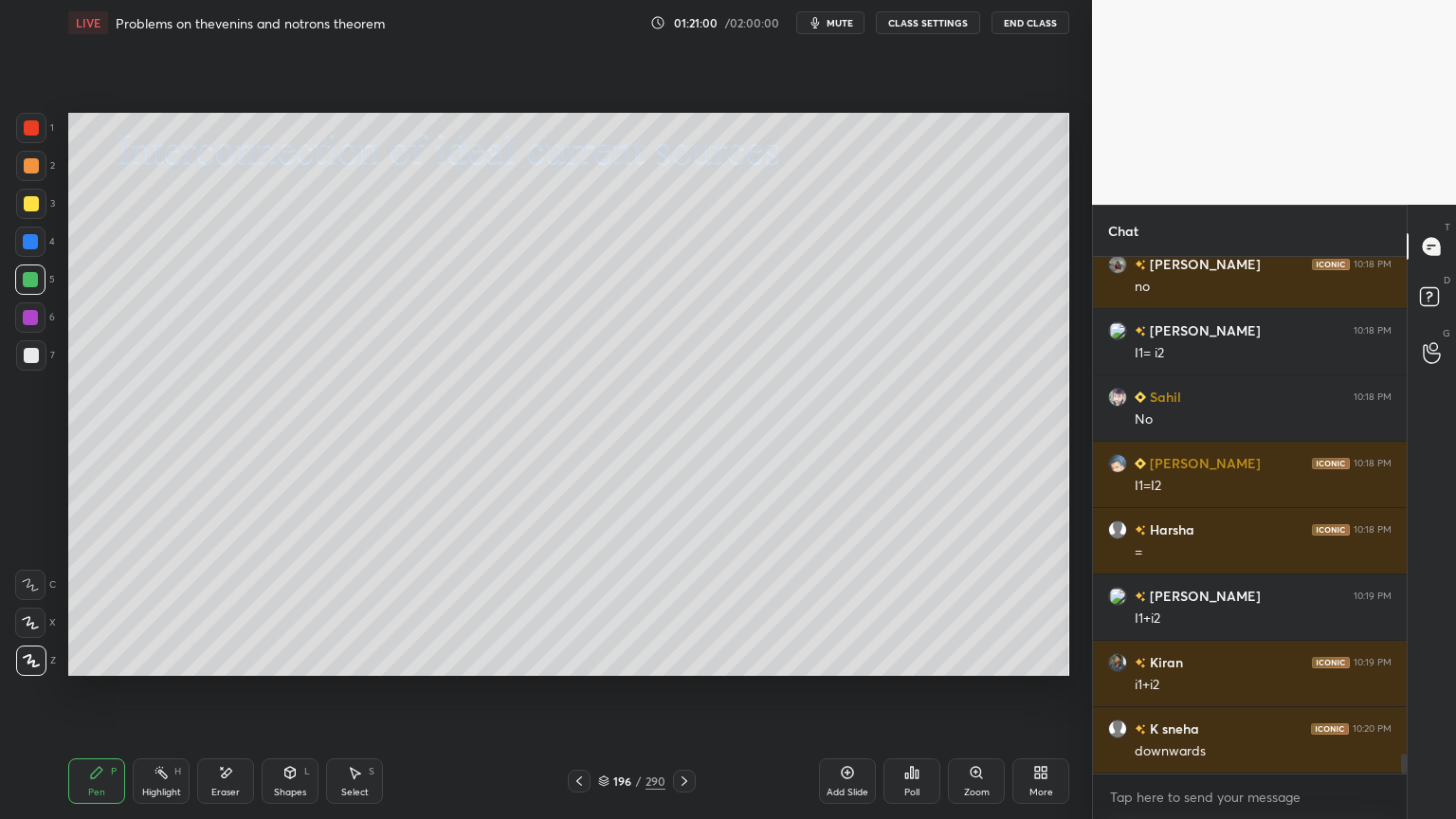 click 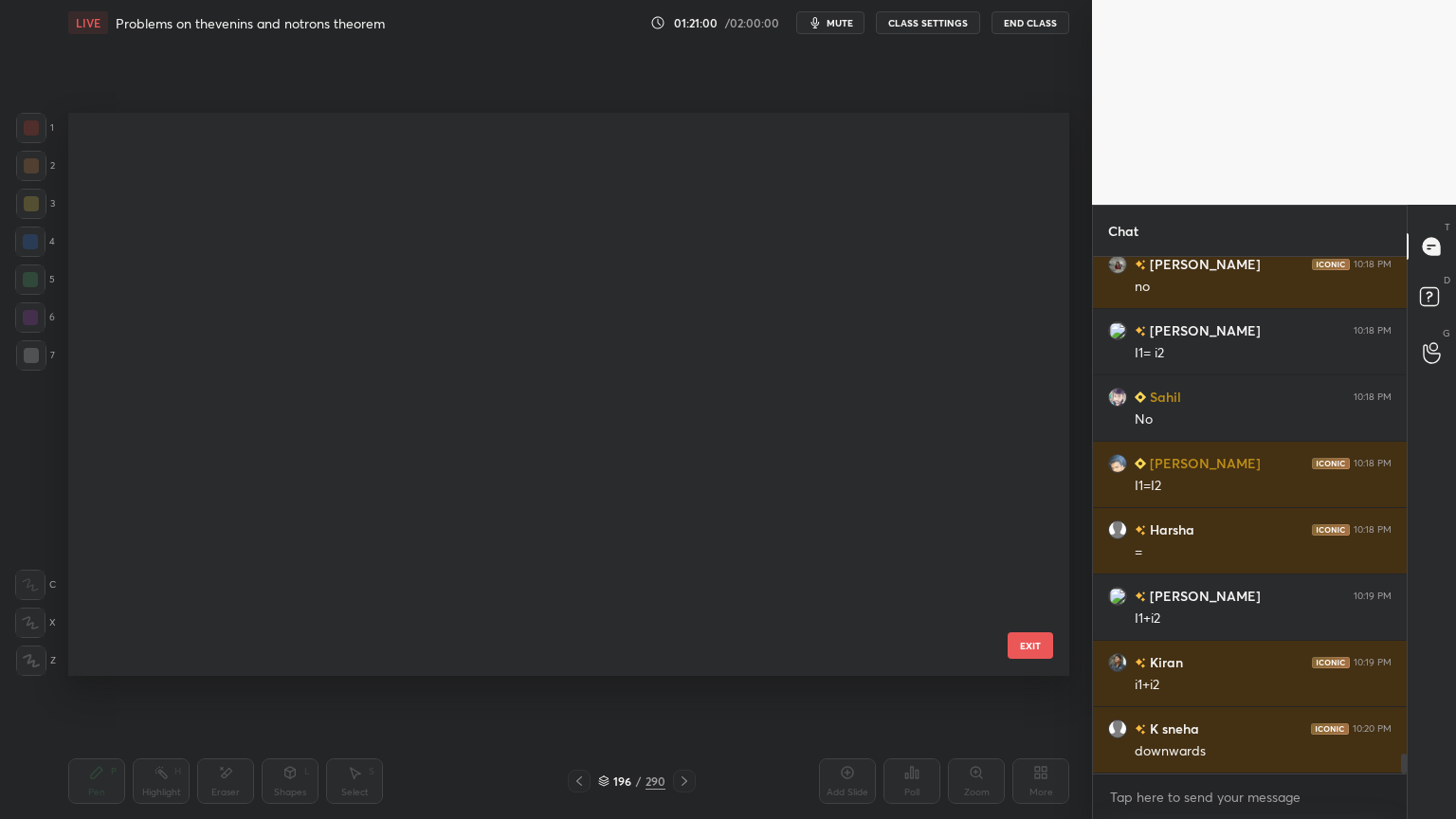 scroll, scrollTop: 10886, scrollLeft: 0, axis: vertical 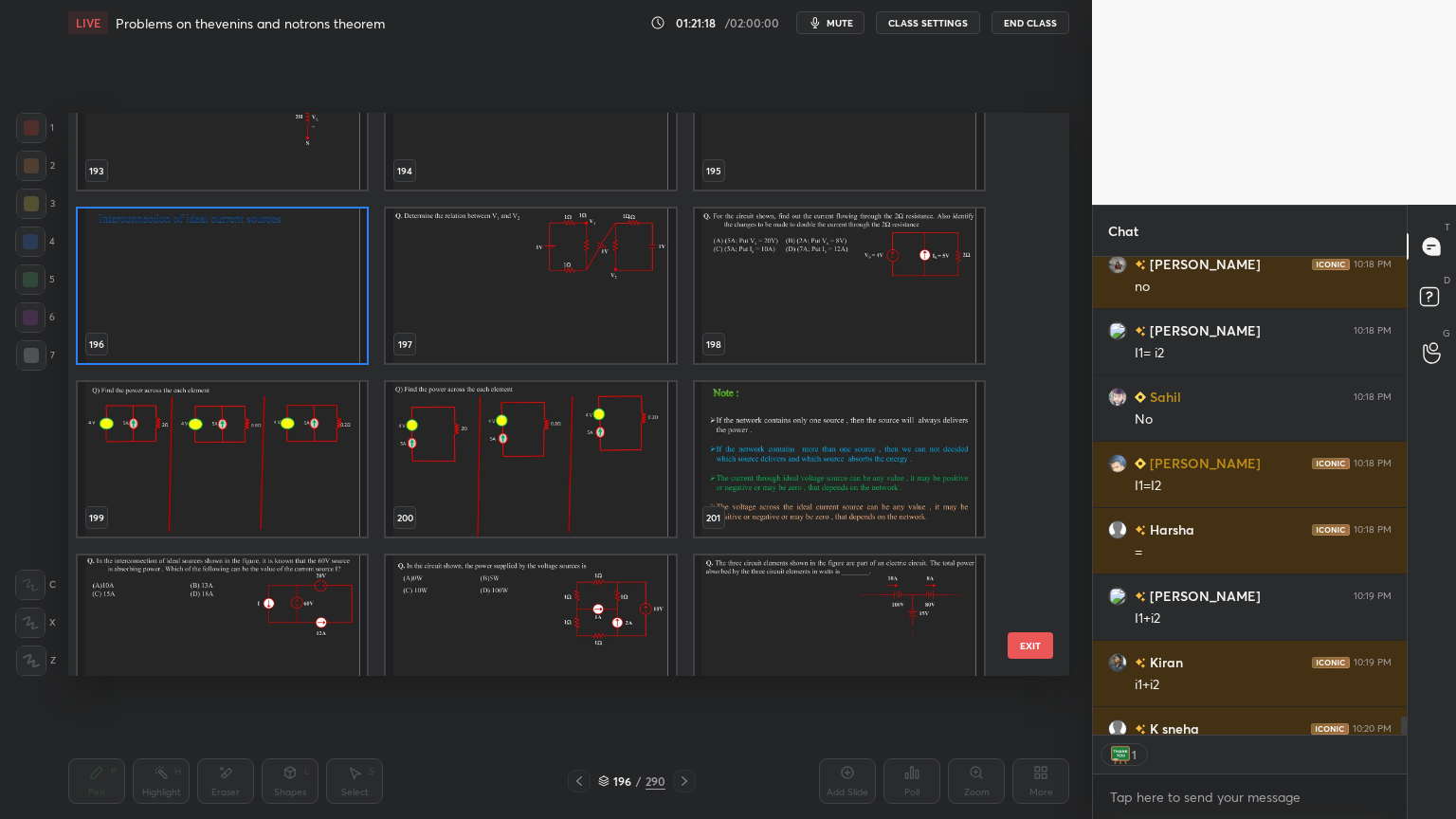 click at bounding box center (222, 459) 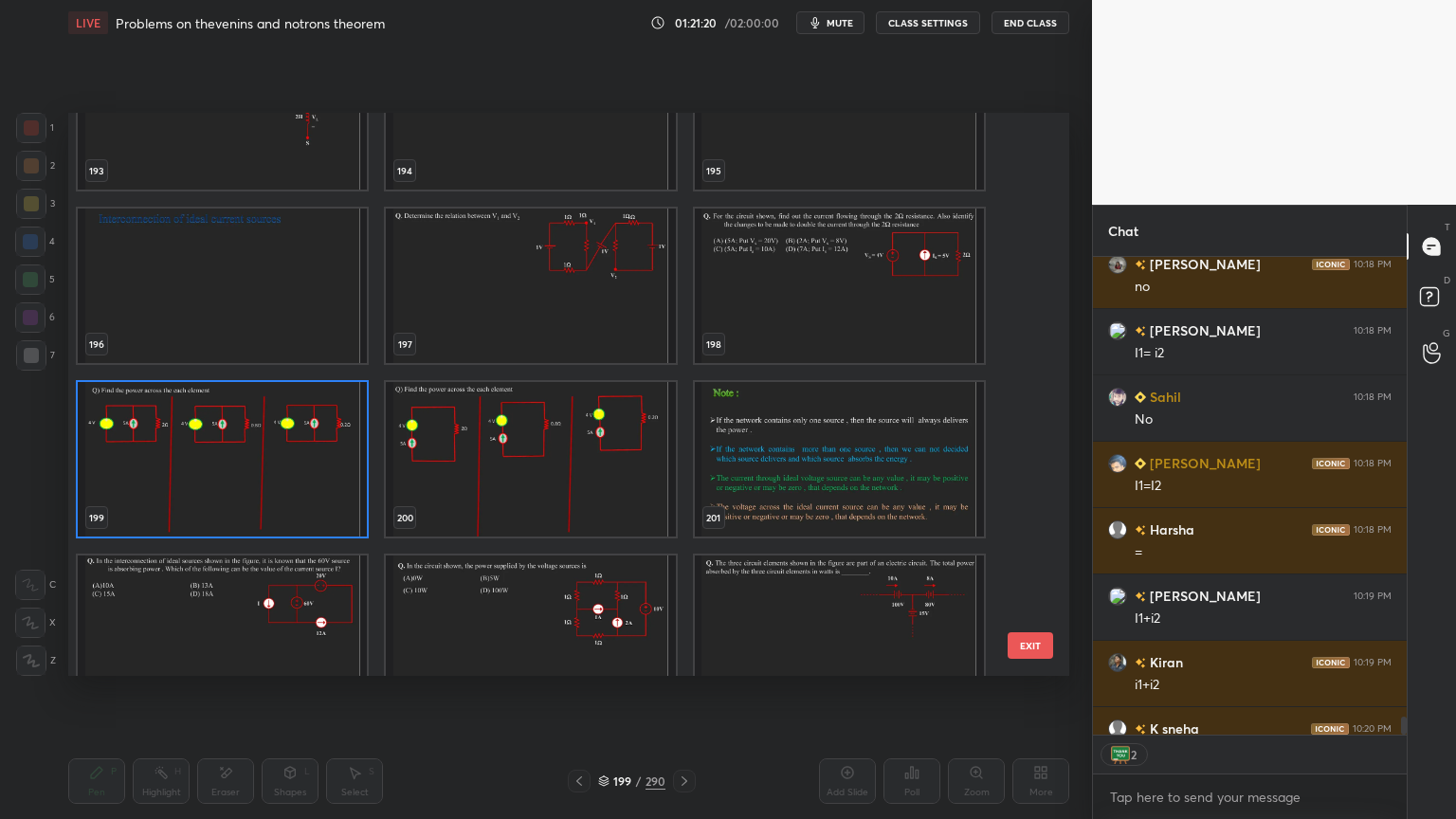 click at bounding box center (222, 459) 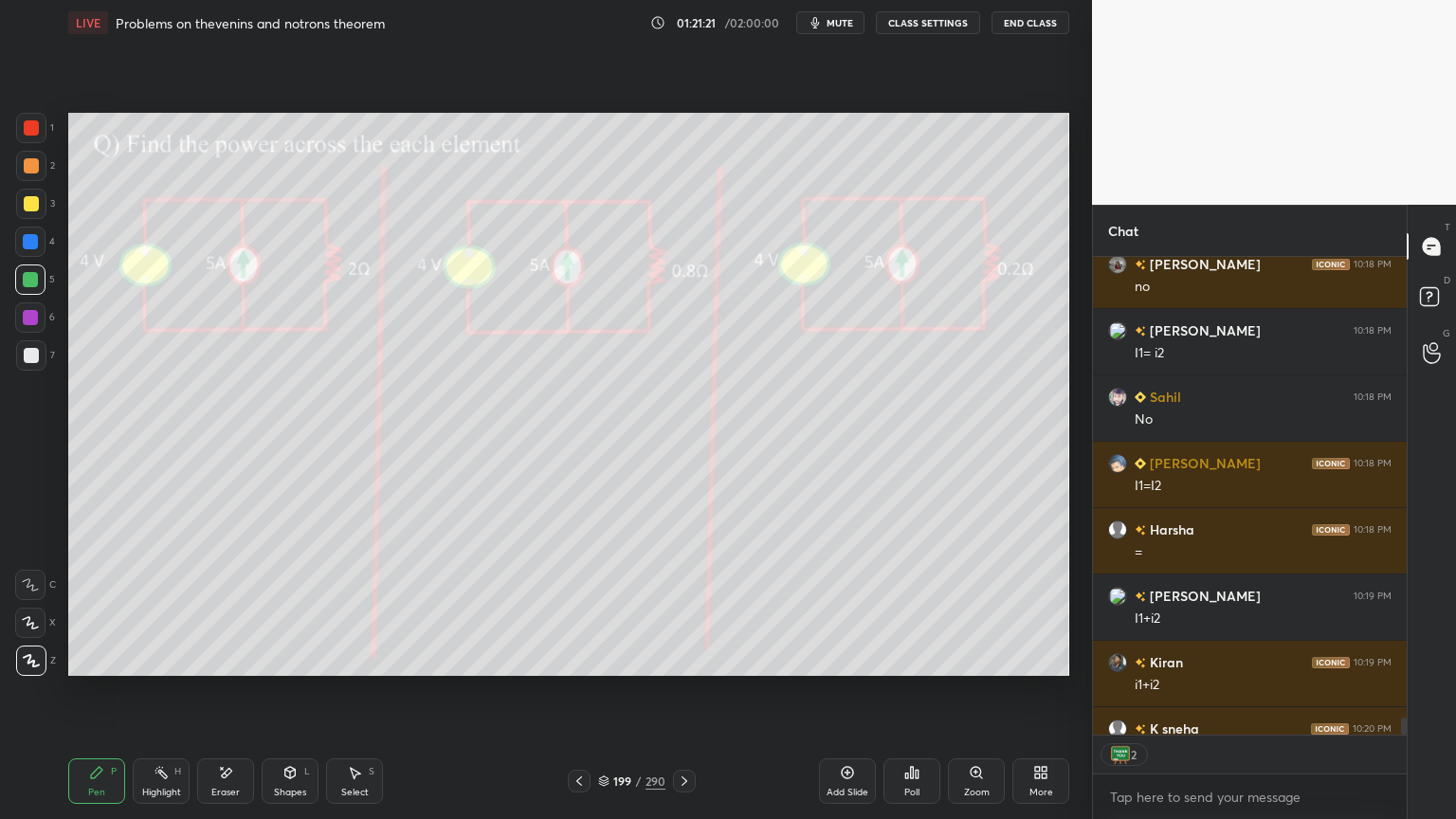 scroll, scrollTop: 13155, scrollLeft: 0, axis: vertical 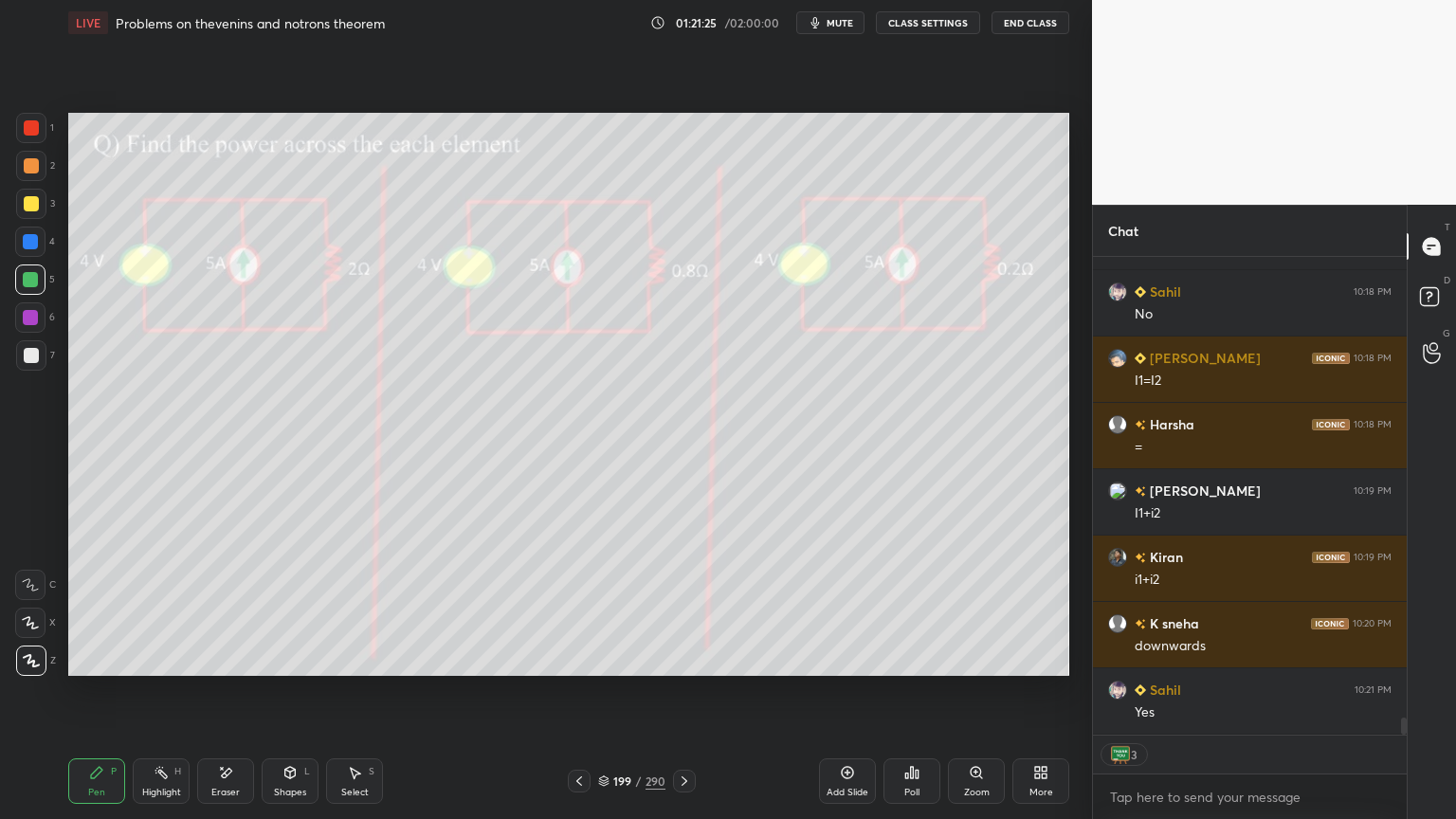 click at bounding box center [31, 355] 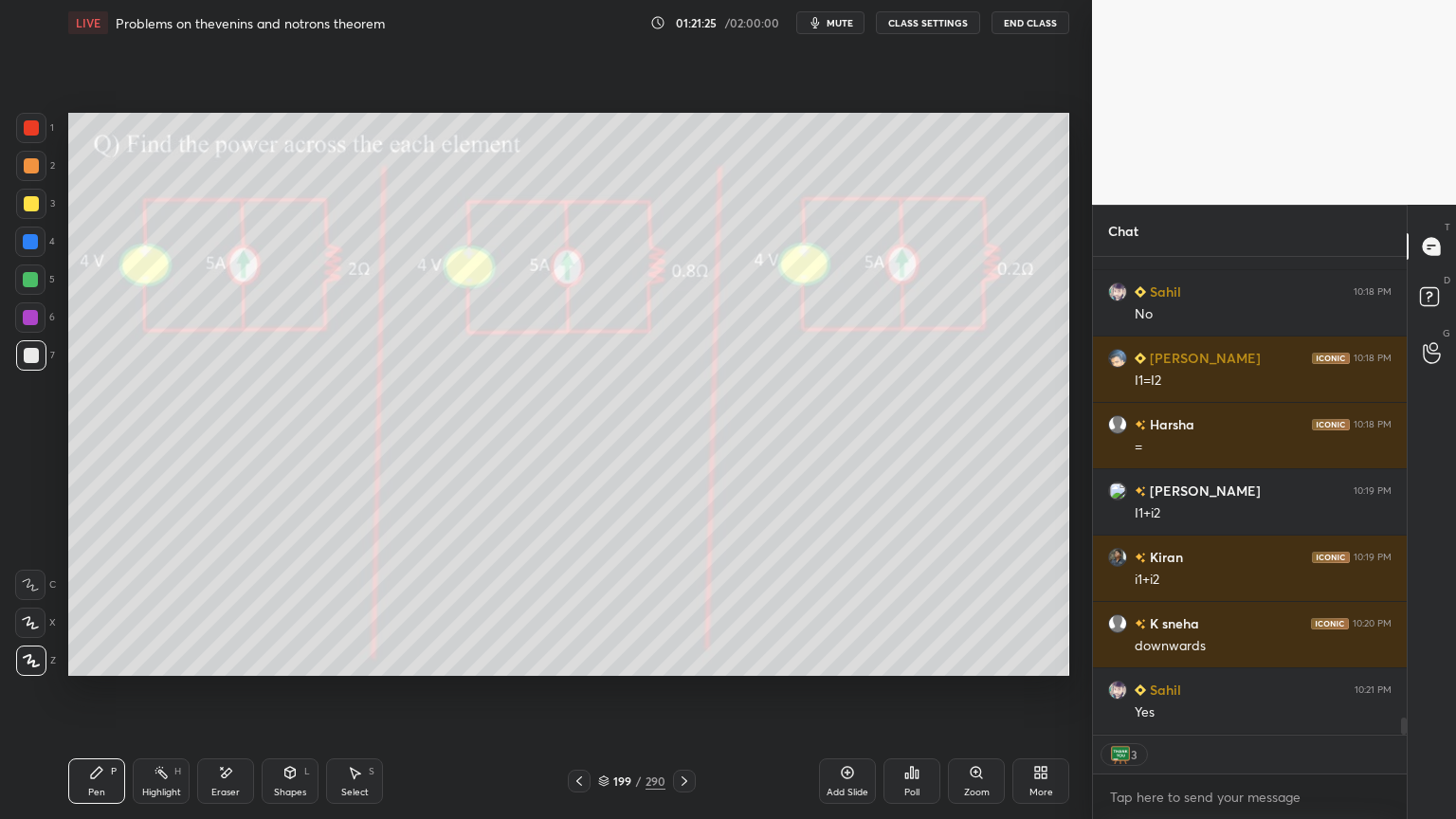 click 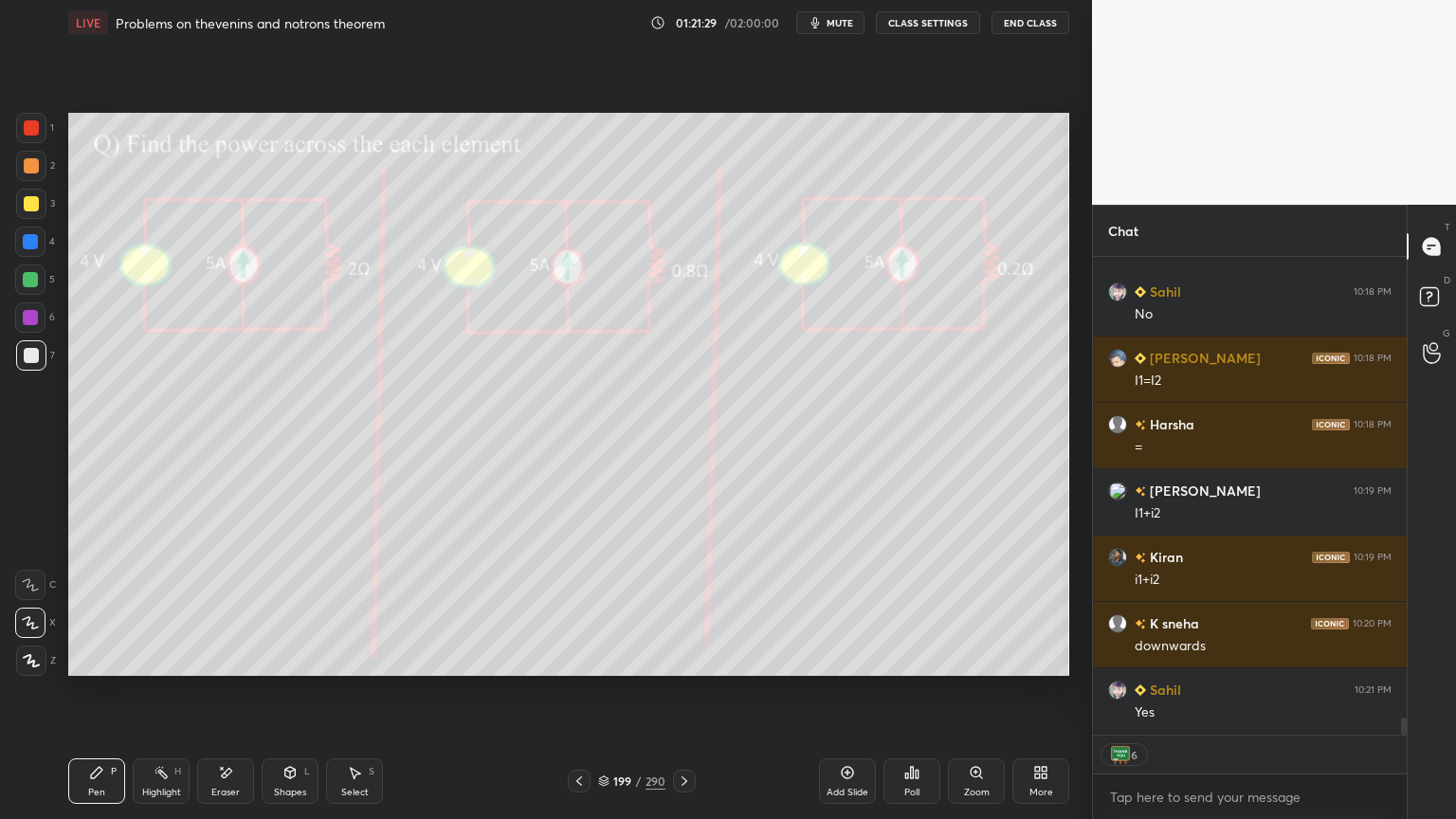 click at bounding box center (31, 204) 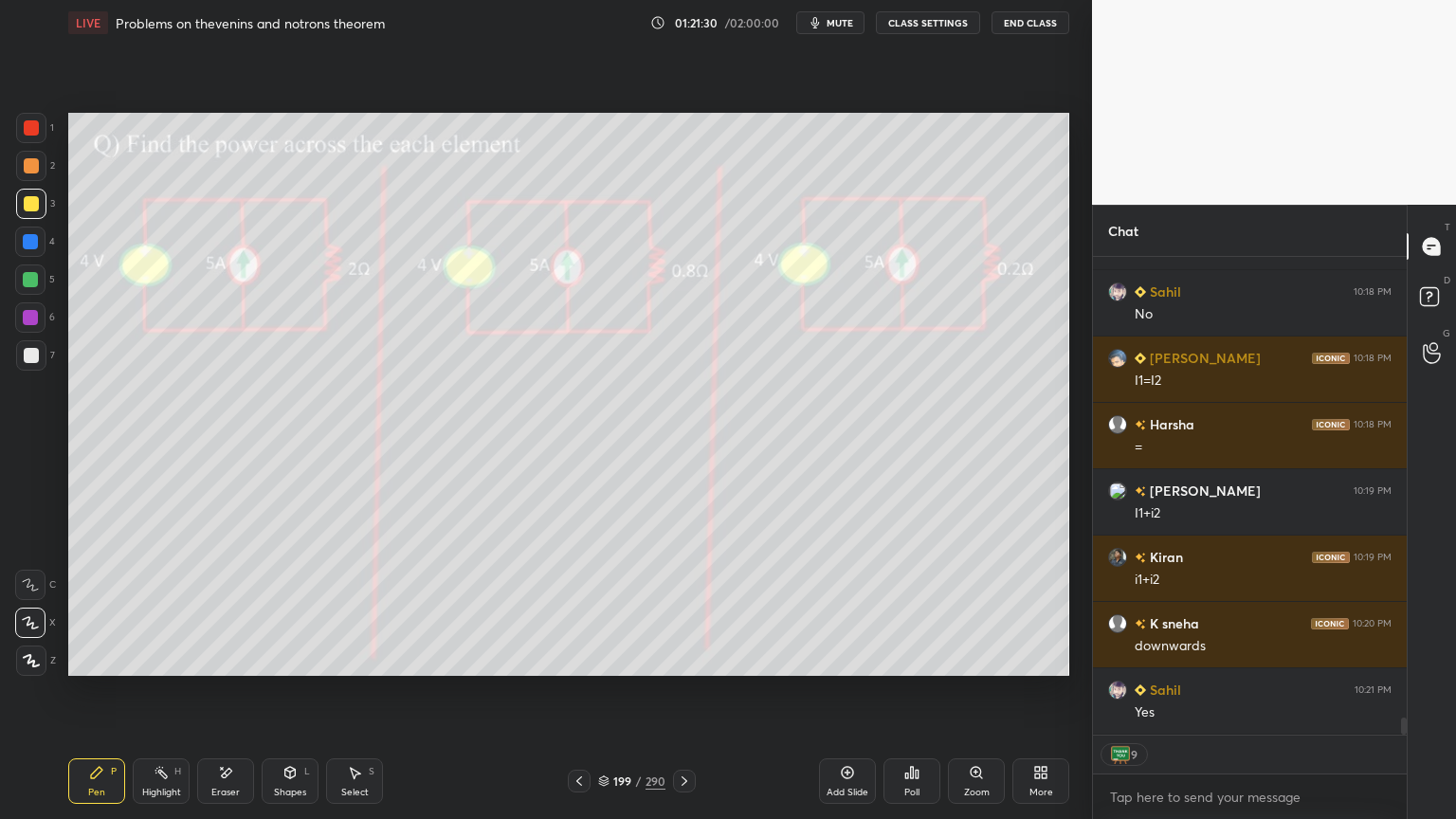 click at bounding box center [31, 128] 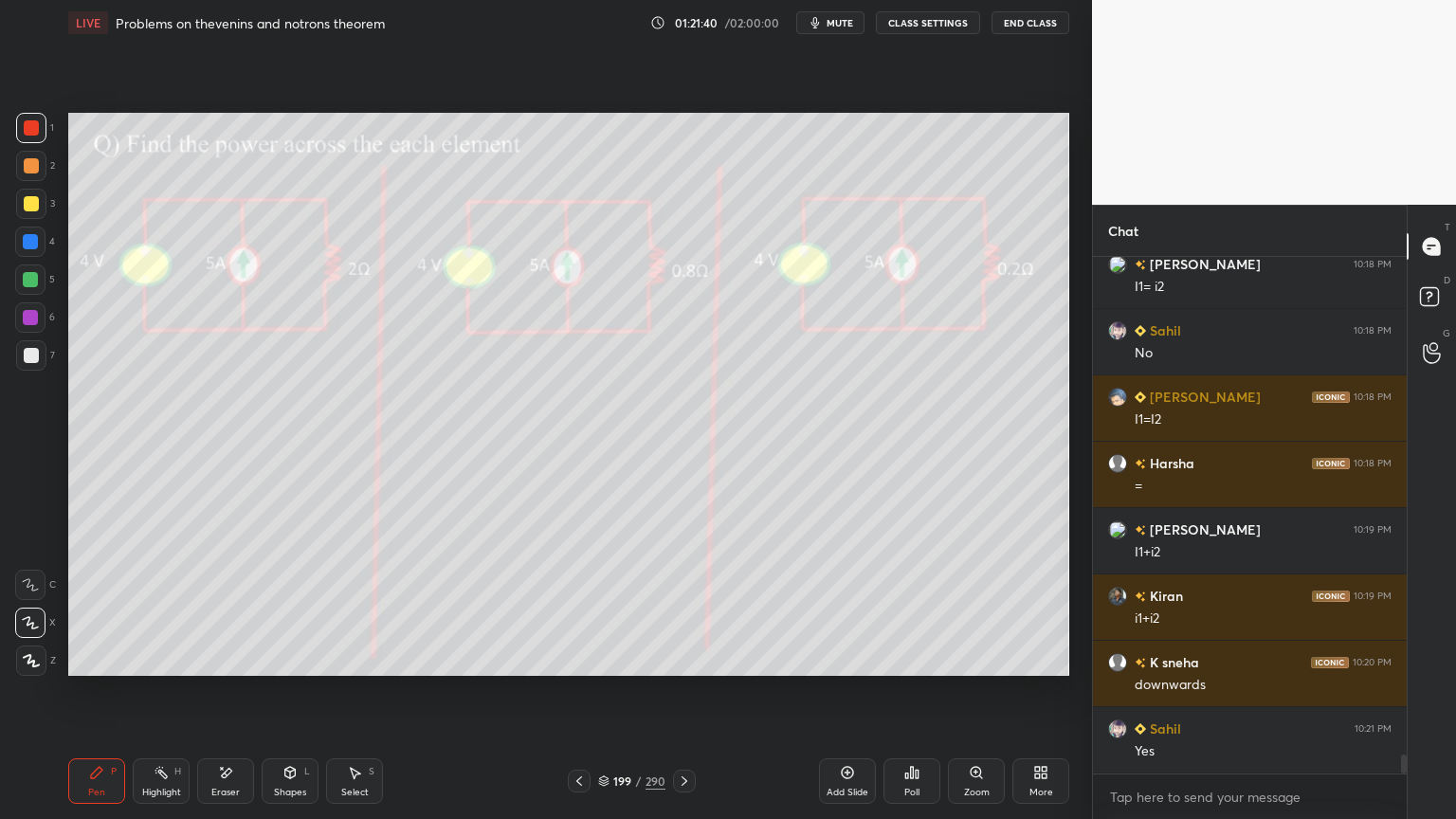 scroll, scrollTop: 6, scrollLeft: 6, axis: both 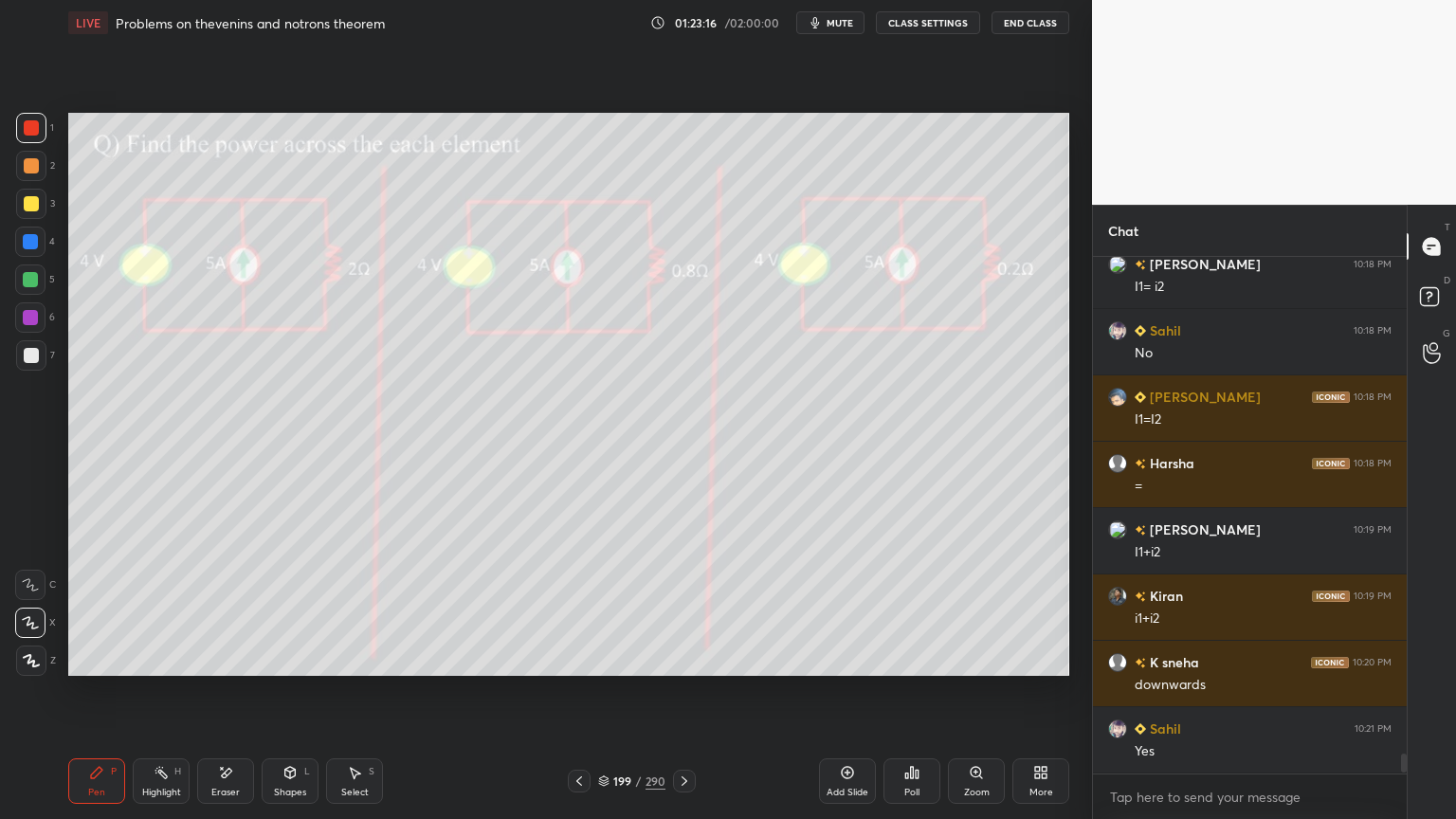 click at bounding box center (31, 204) 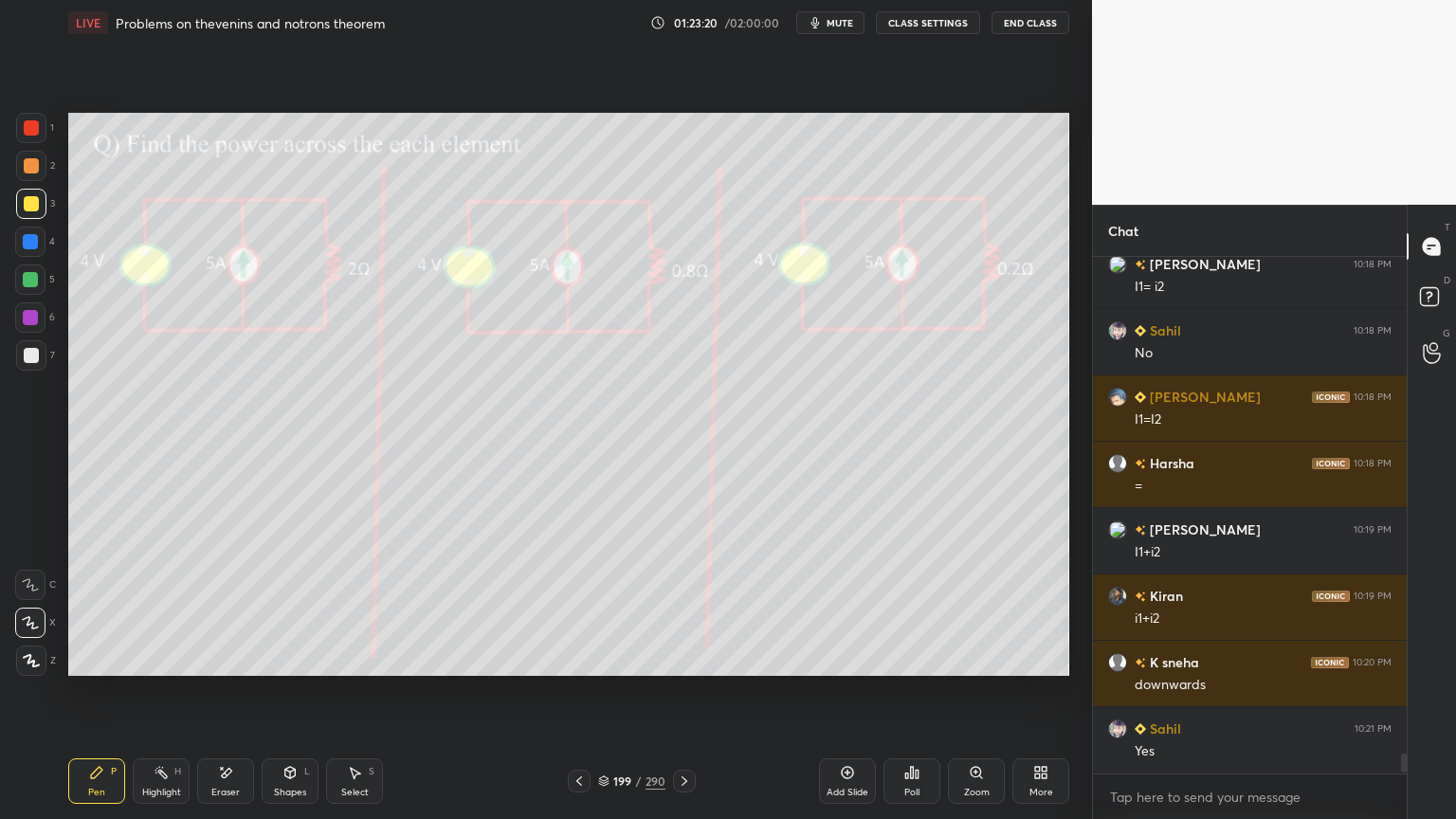 click at bounding box center [30, 585] 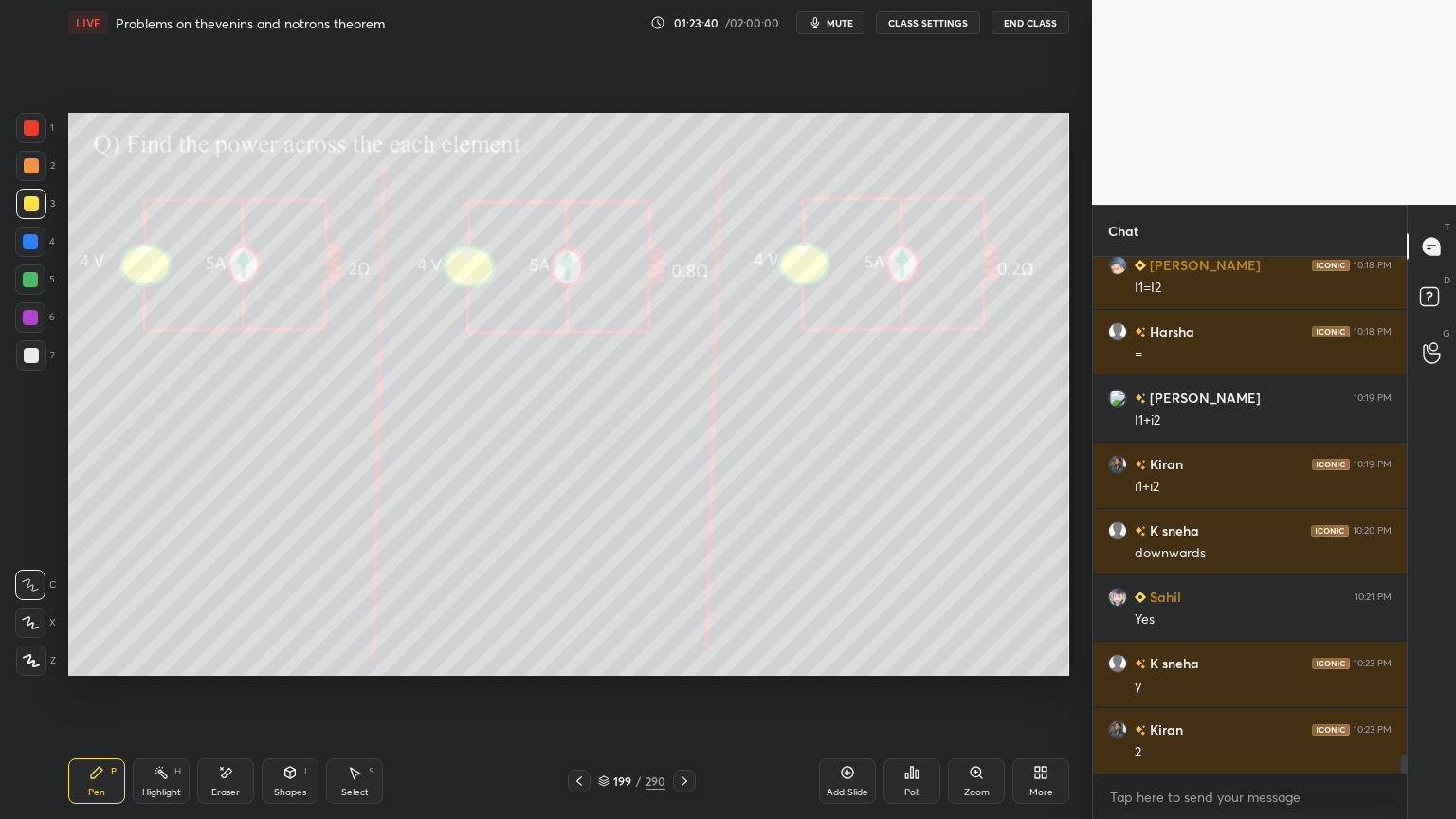 scroll, scrollTop: 13315, scrollLeft: 0, axis: vertical 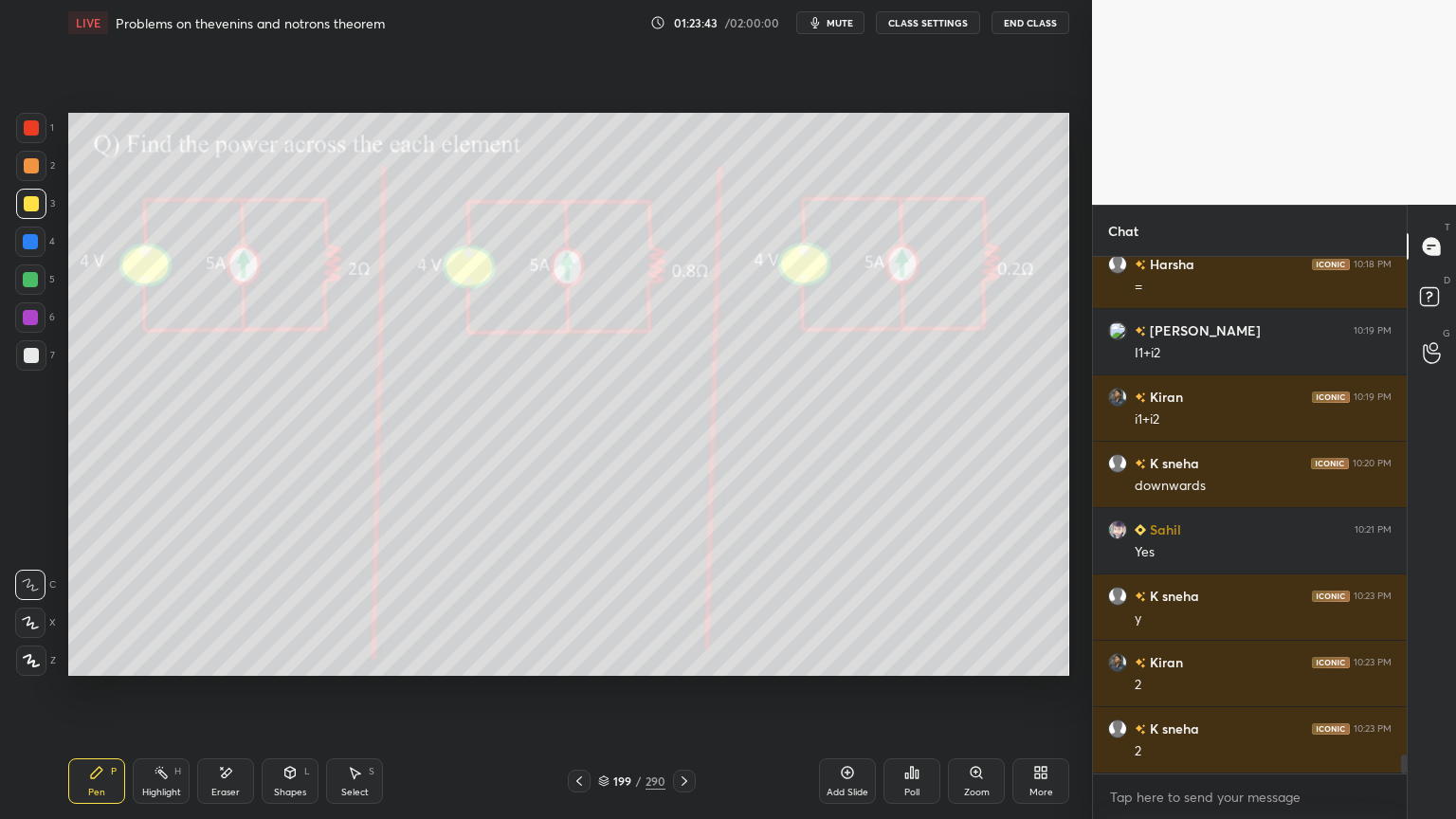 click at bounding box center [30, 280] 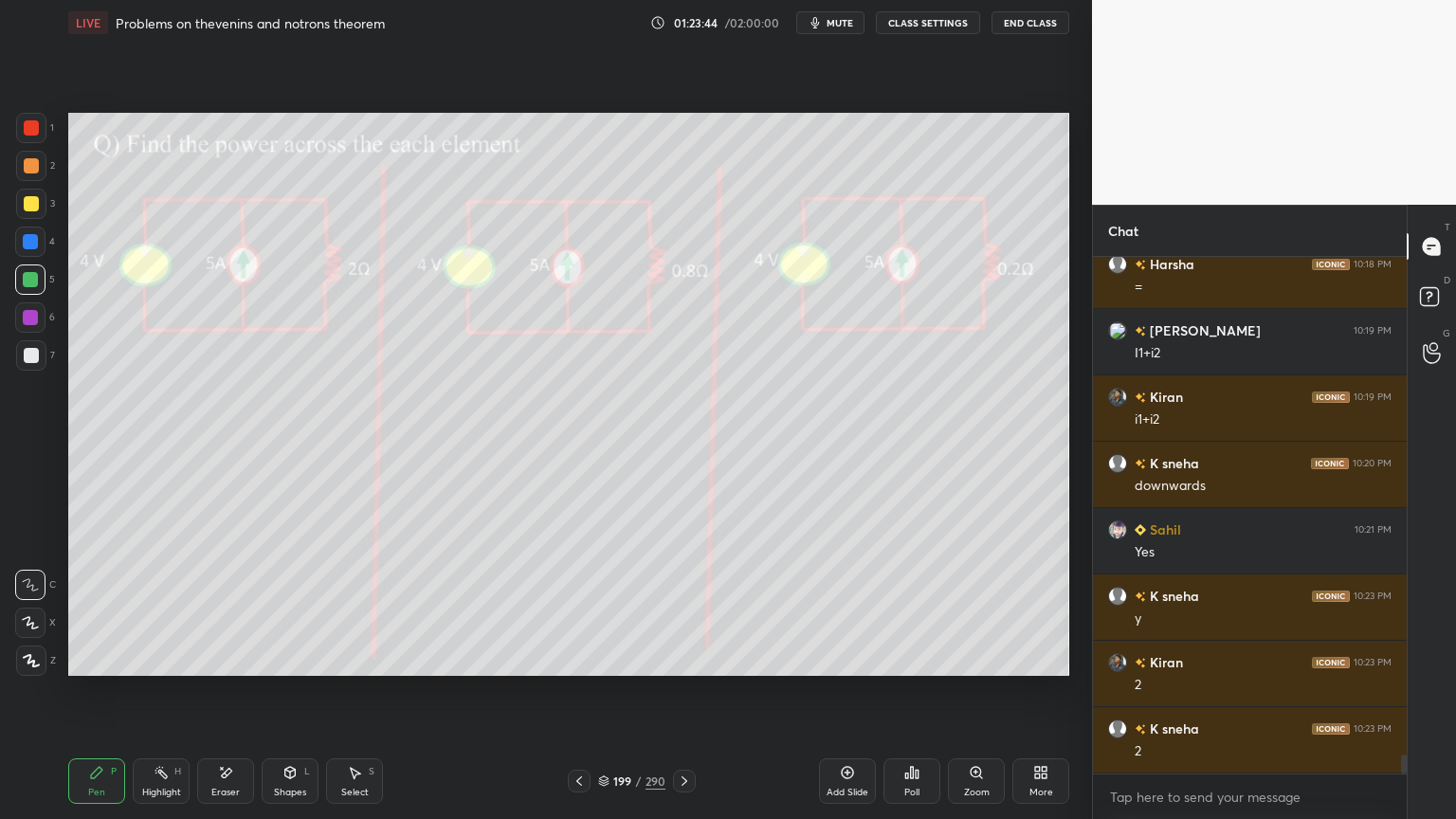 click 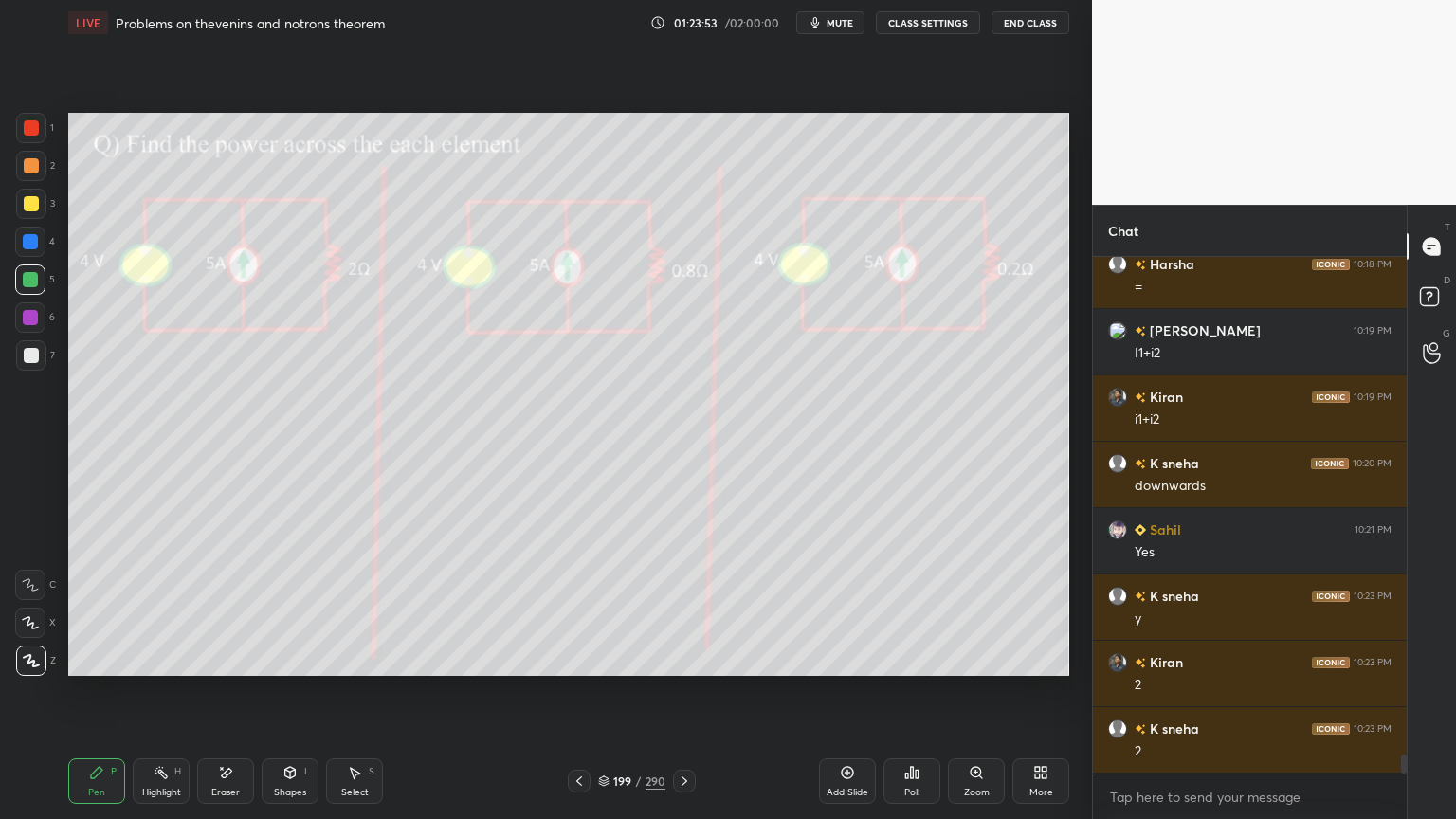 click at bounding box center (31, 355) 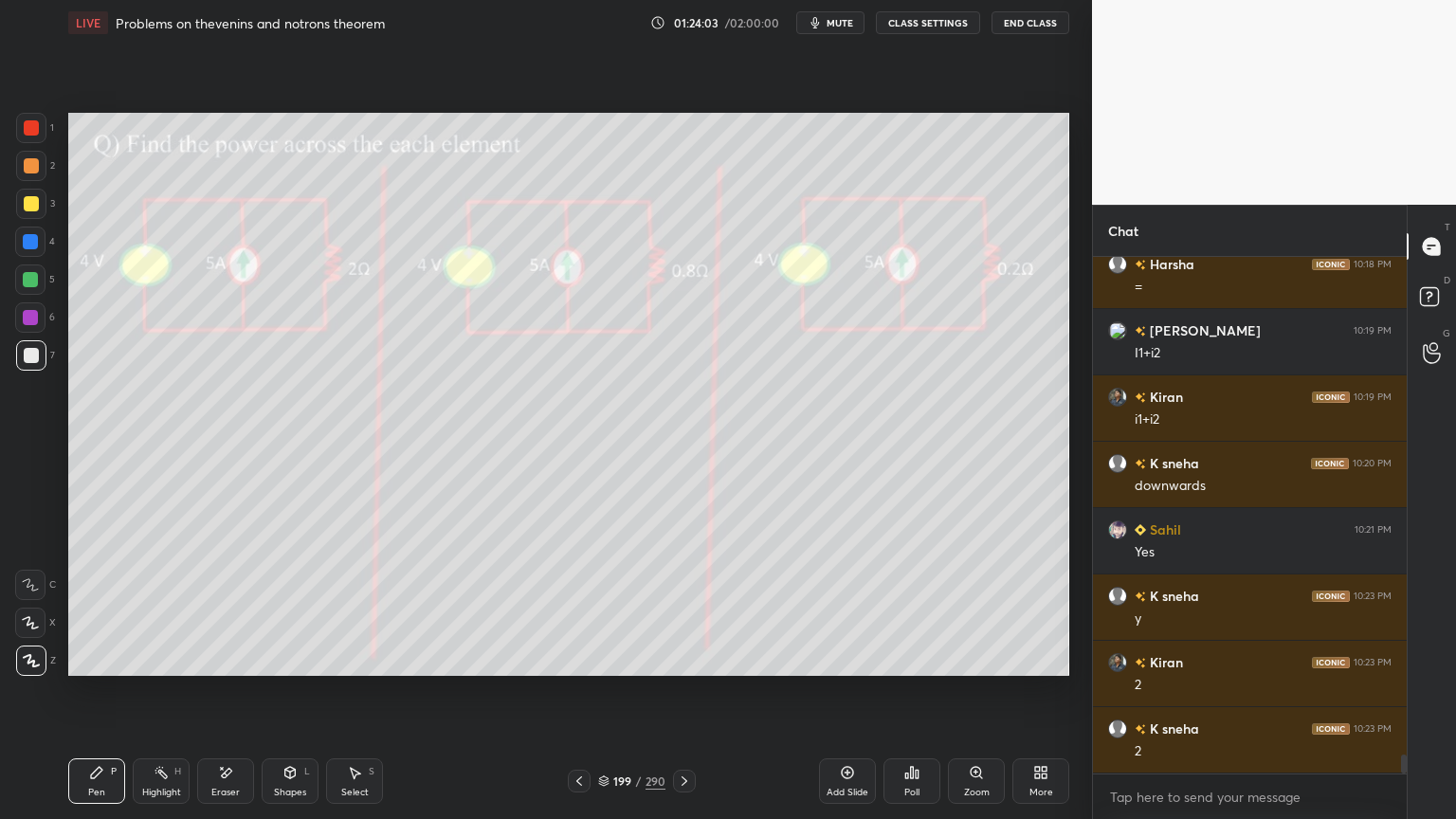 scroll, scrollTop: 13381, scrollLeft: 0, axis: vertical 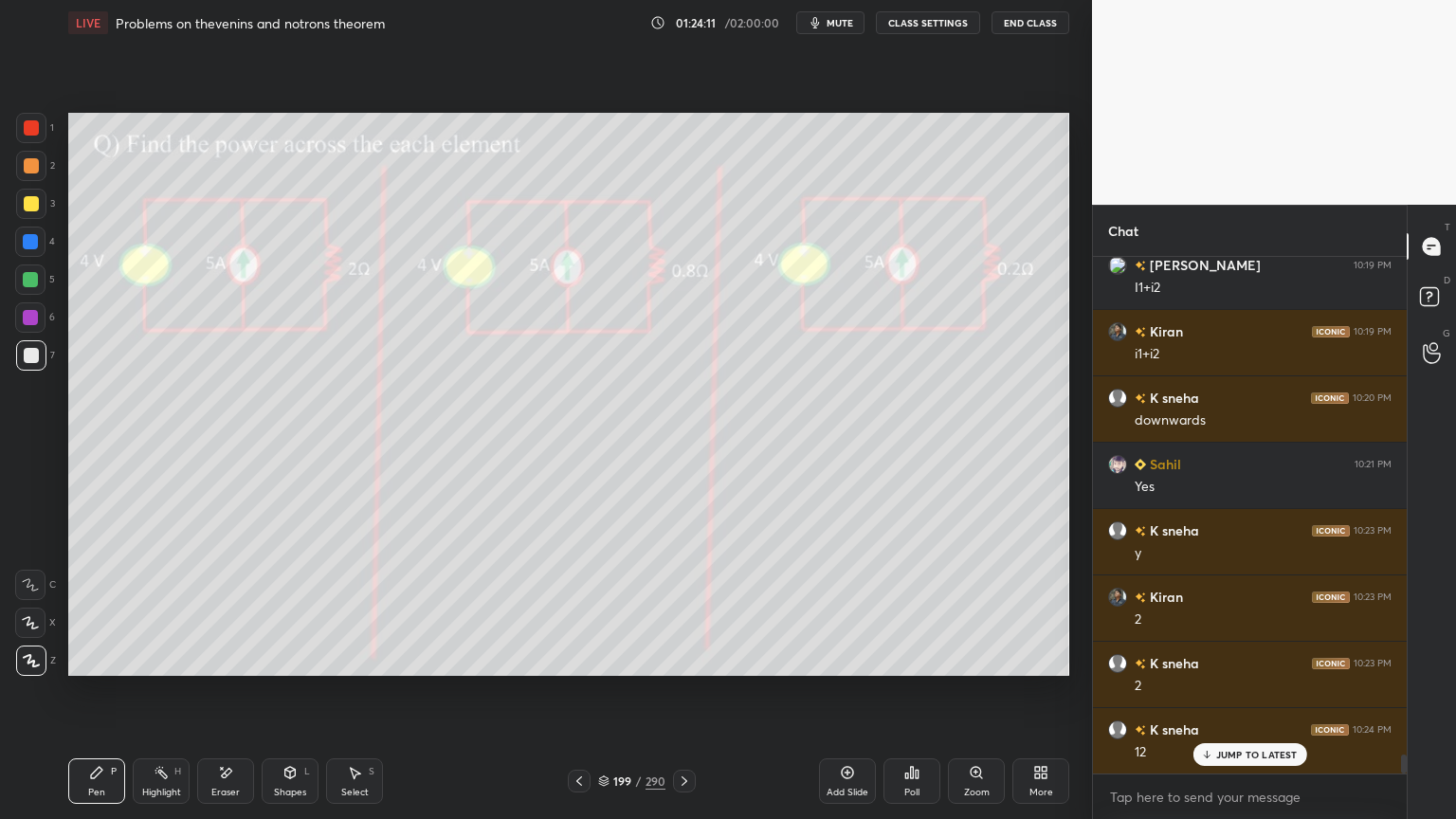 click on "Eraser" at bounding box center (226, 792) 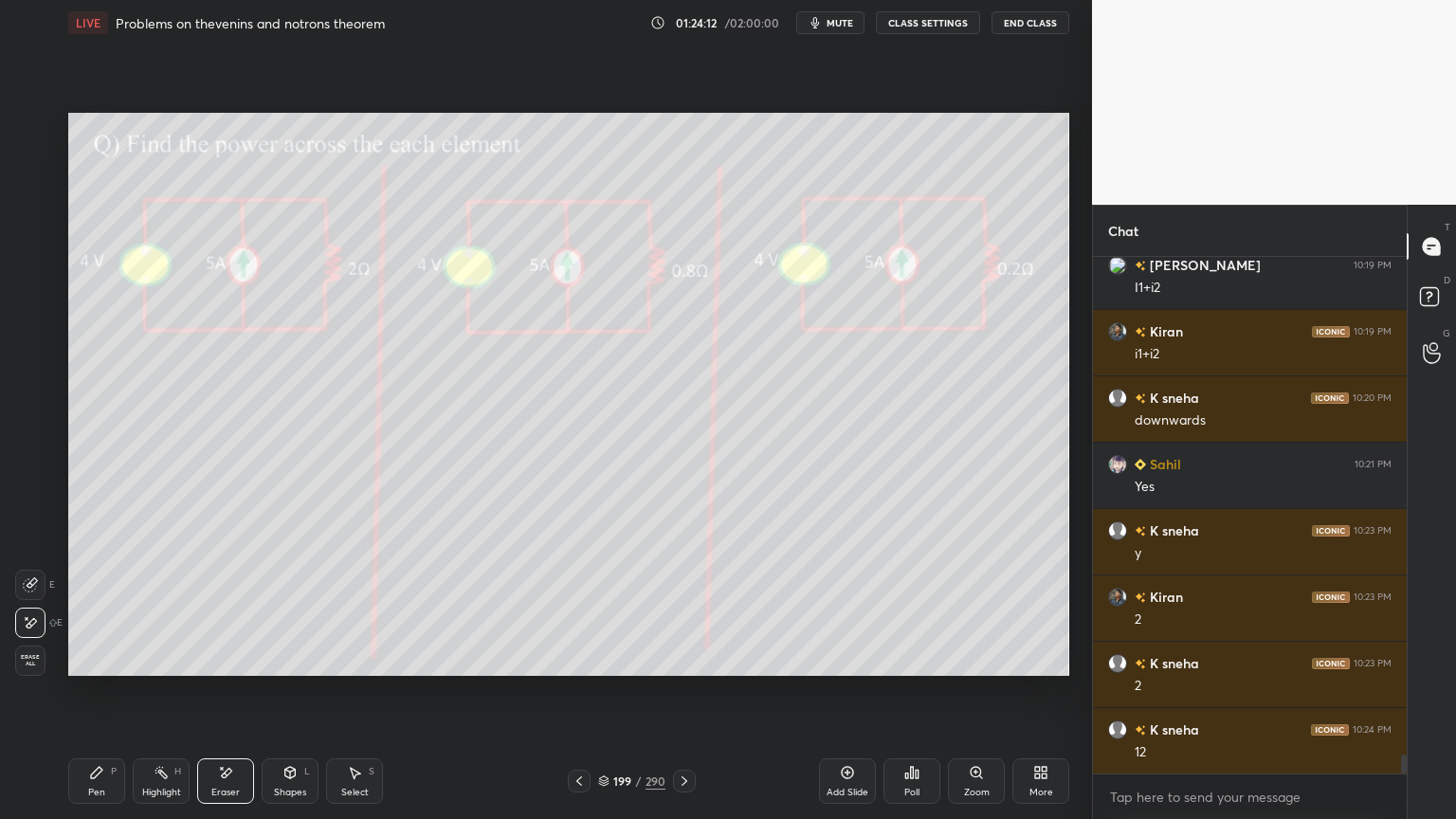 scroll, scrollTop: 13448, scrollLeft: 0, axis: vertical 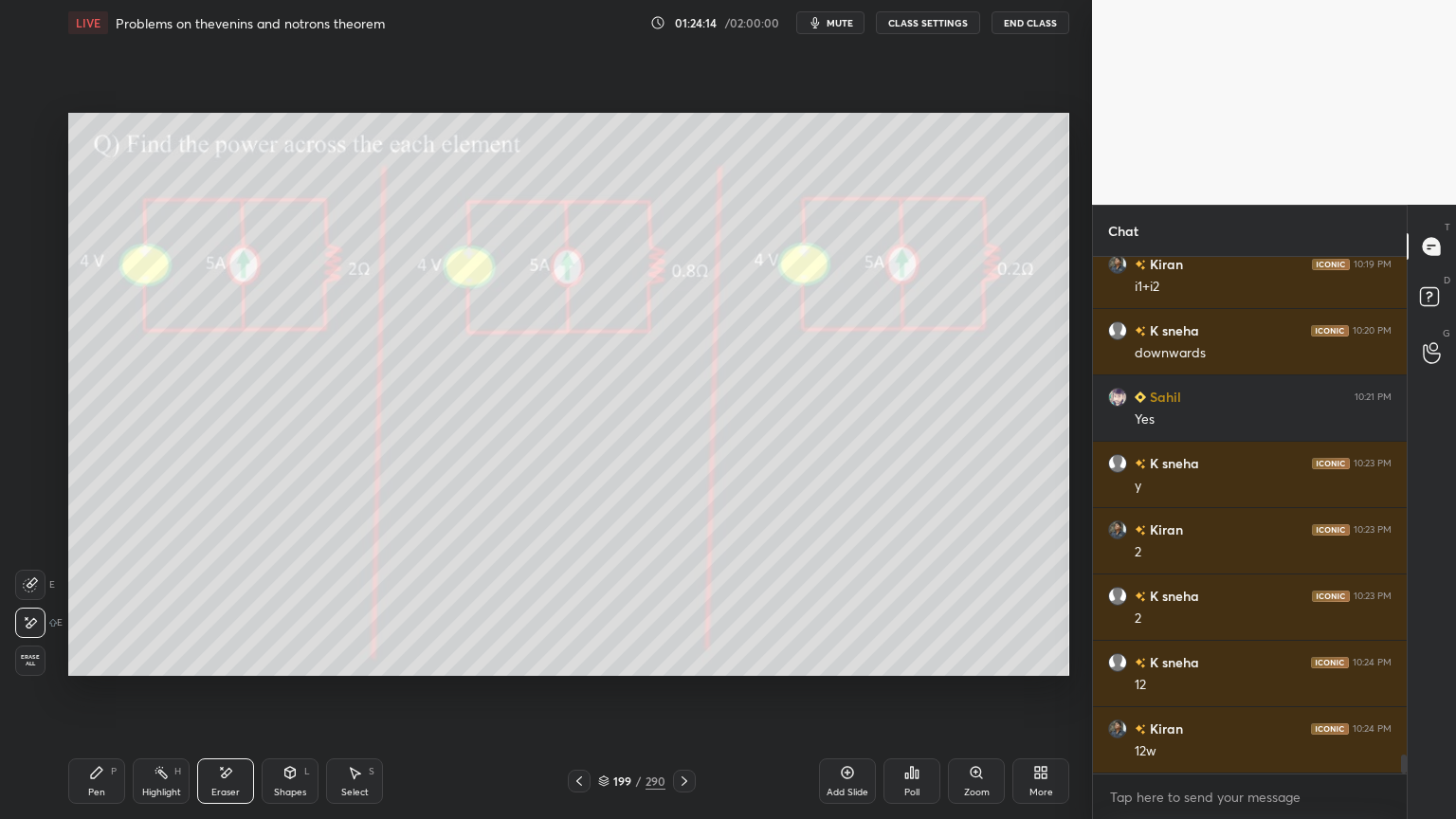 click on "Pen P" at bounding box center [97, 781] 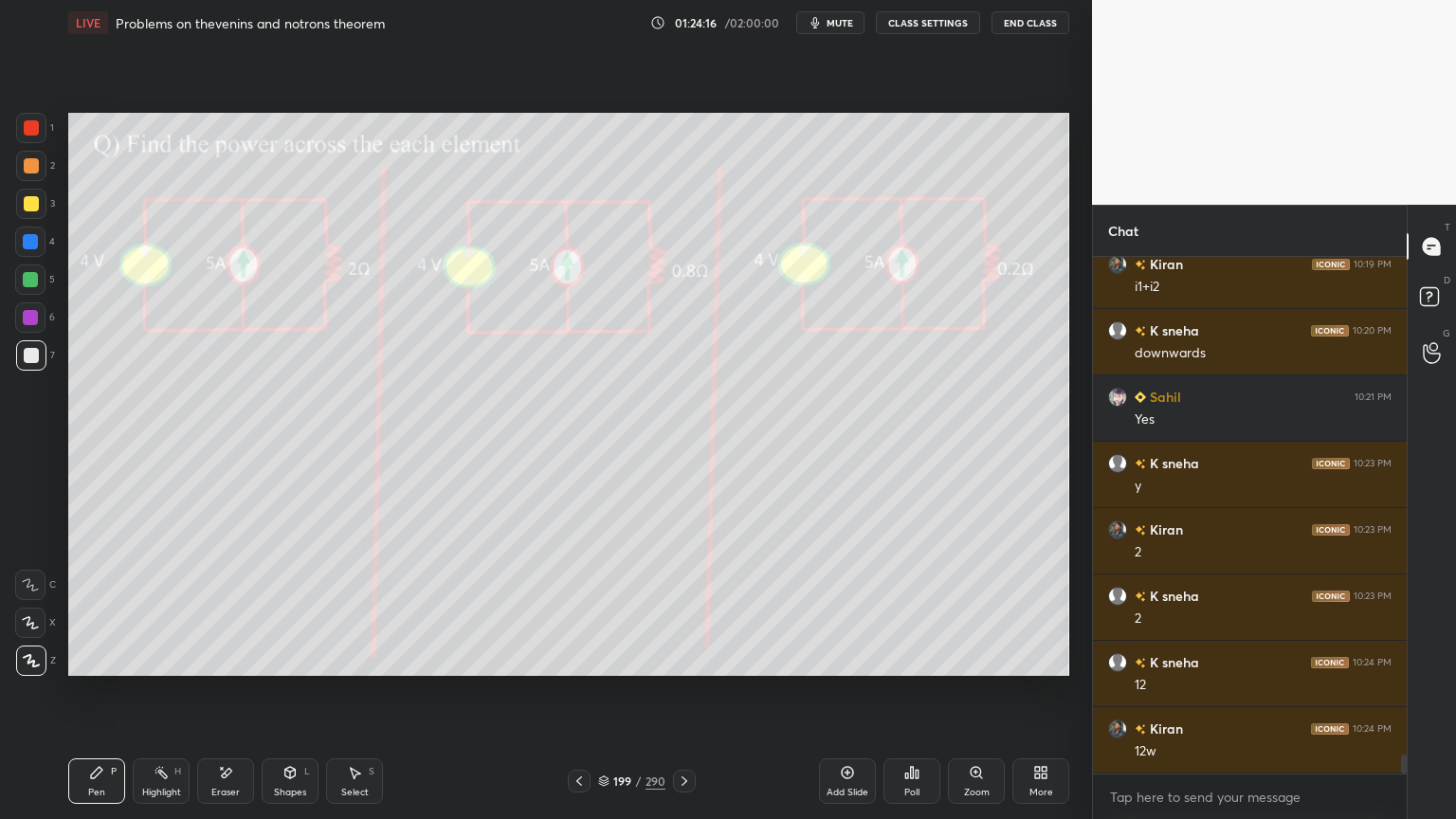 click at bounding box center [30, 280] 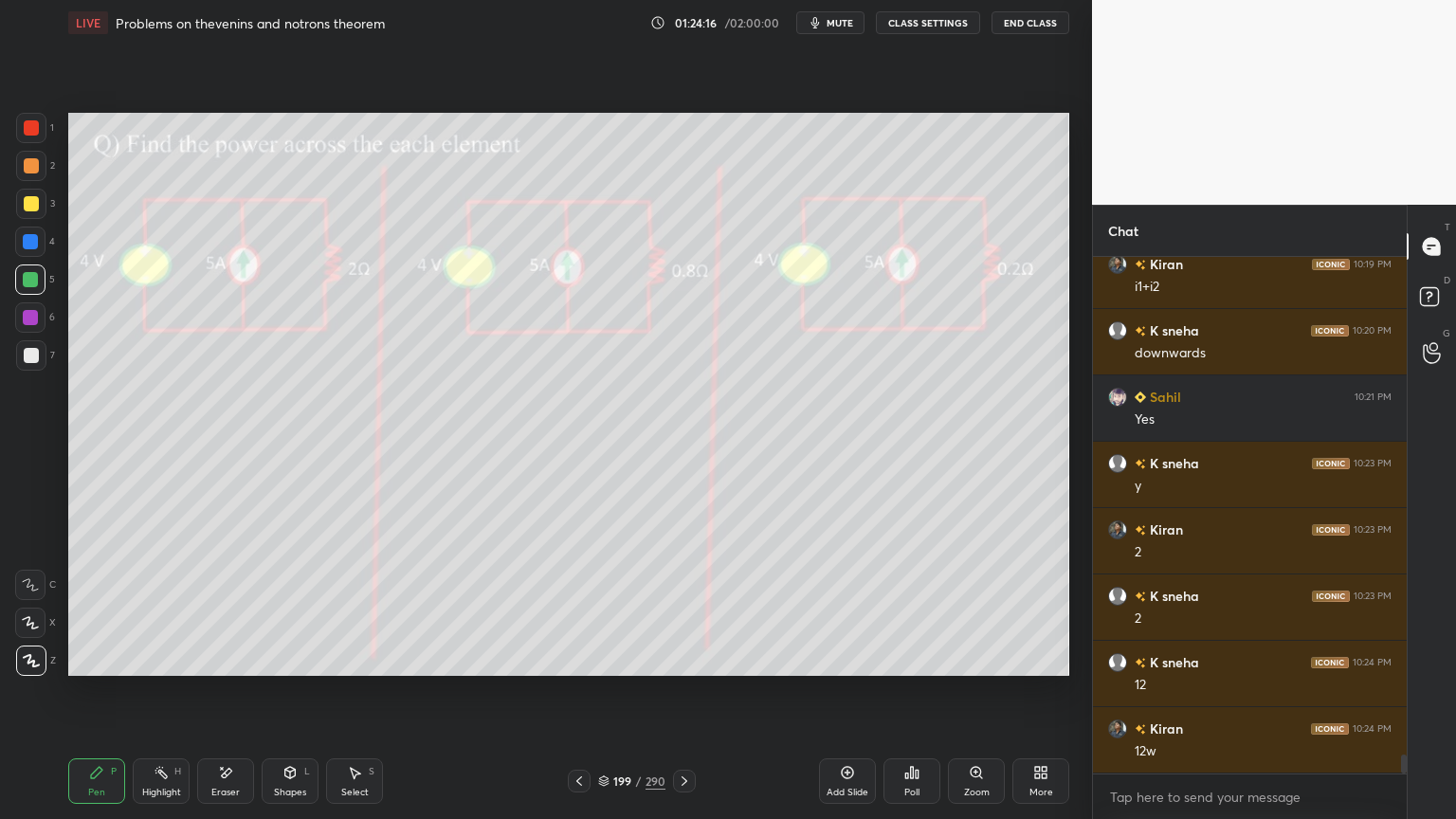click 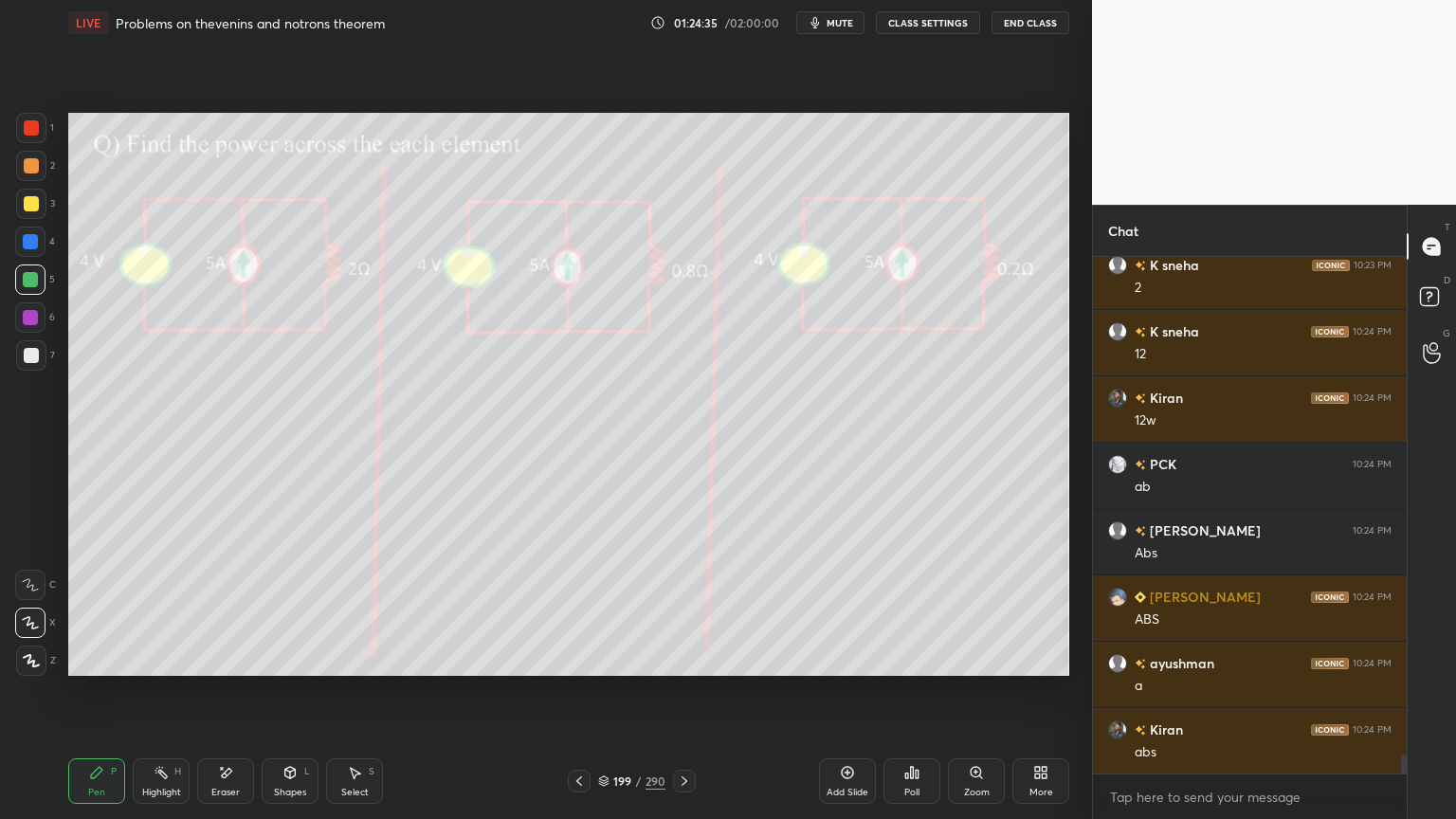 scroll, scrollTop: 13846, scrollLeft: 0, axis: vertical 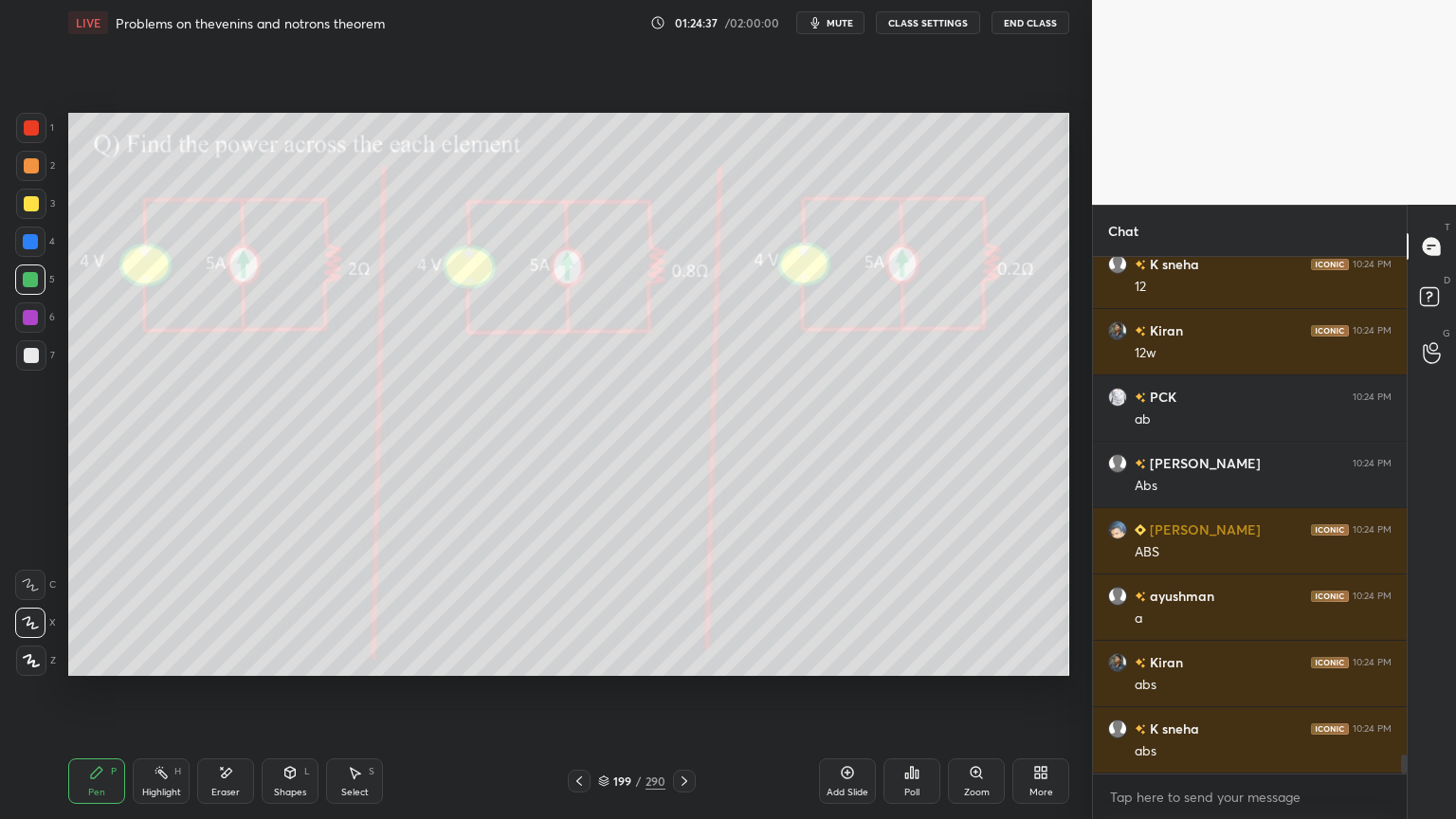 click at bounding box center (31, 355) 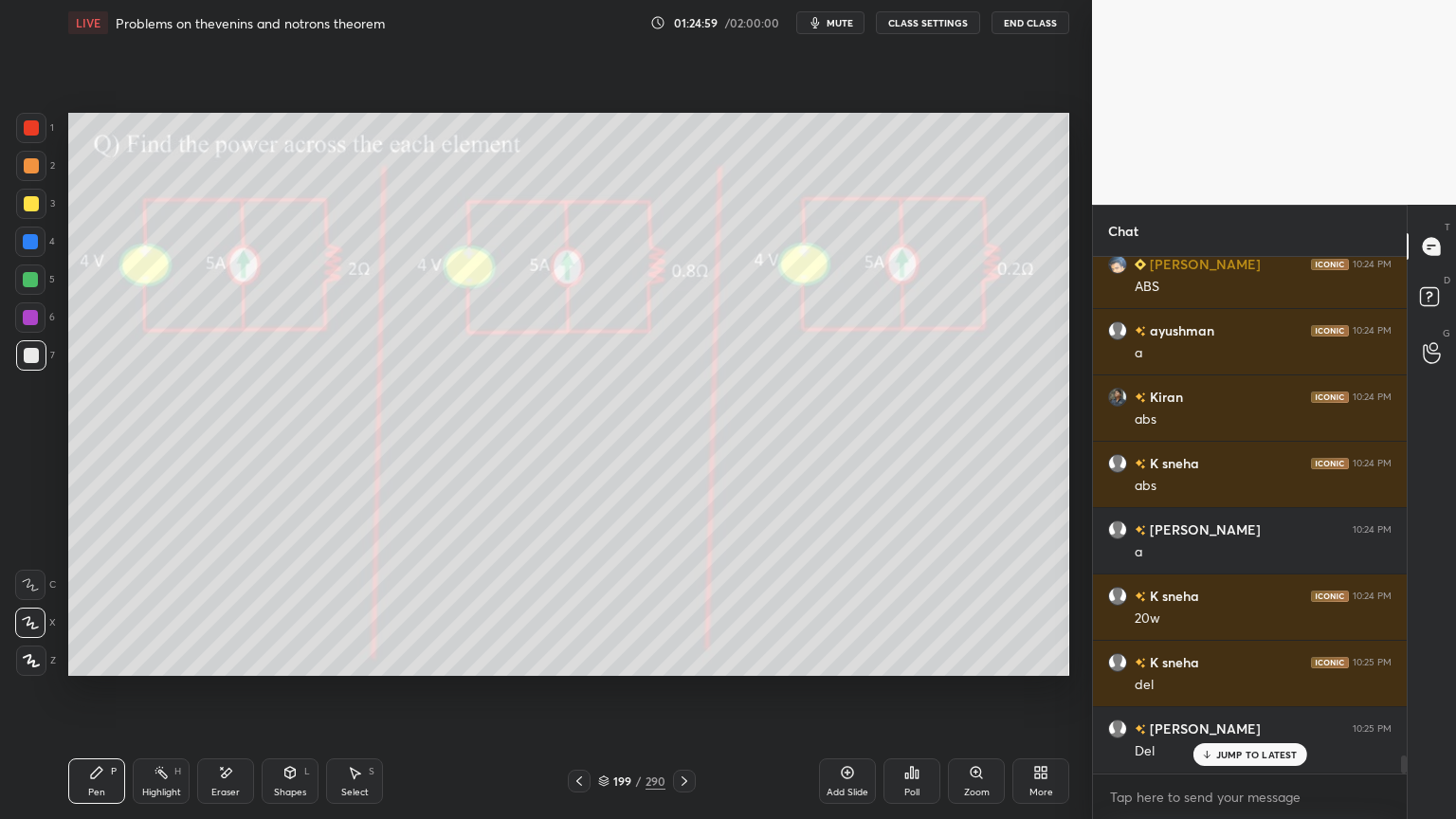 scroll, scrollTop: 14177, scrollLeft: 0, axis: vertical 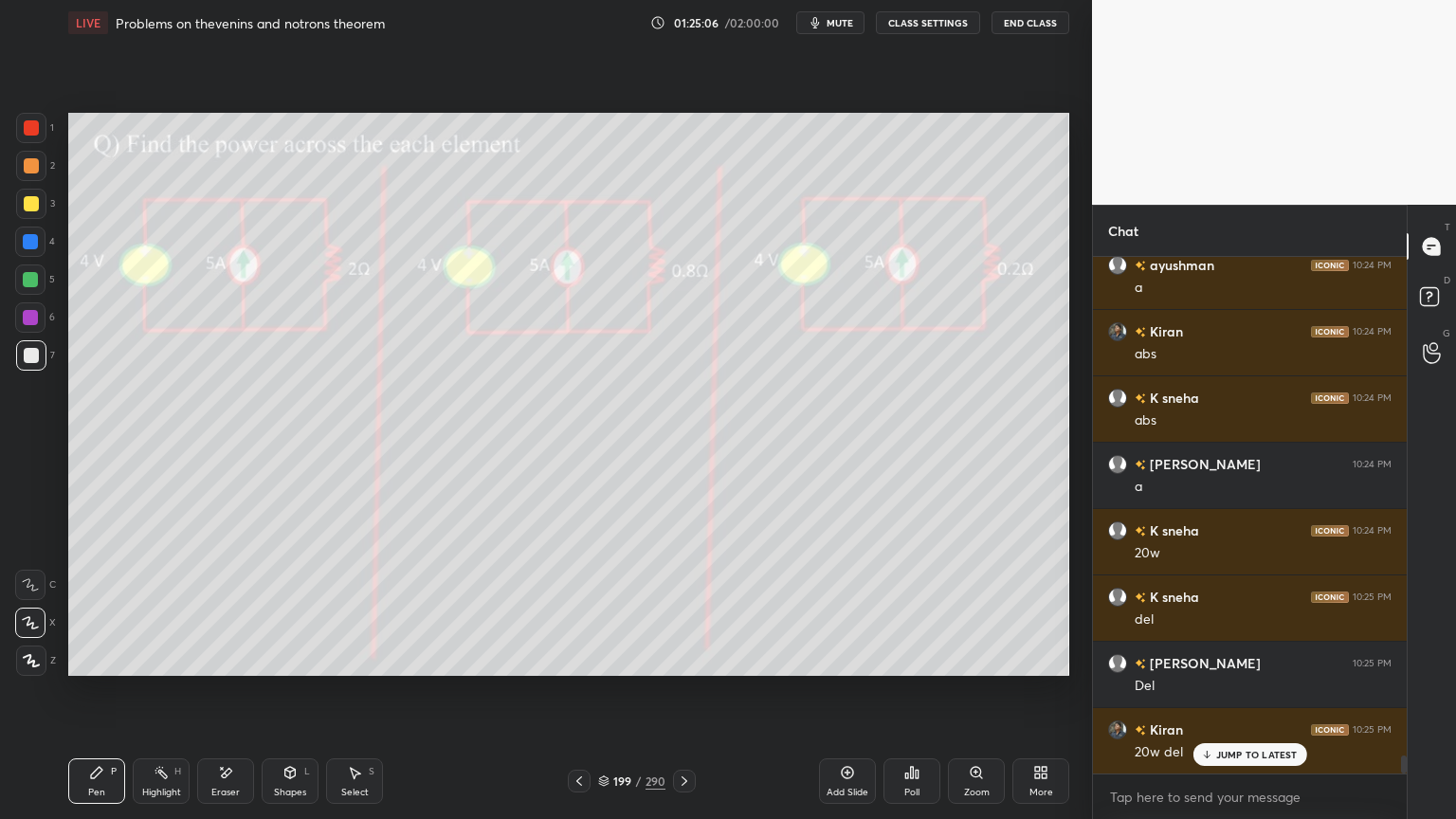 click at bounding box center [31, 204] 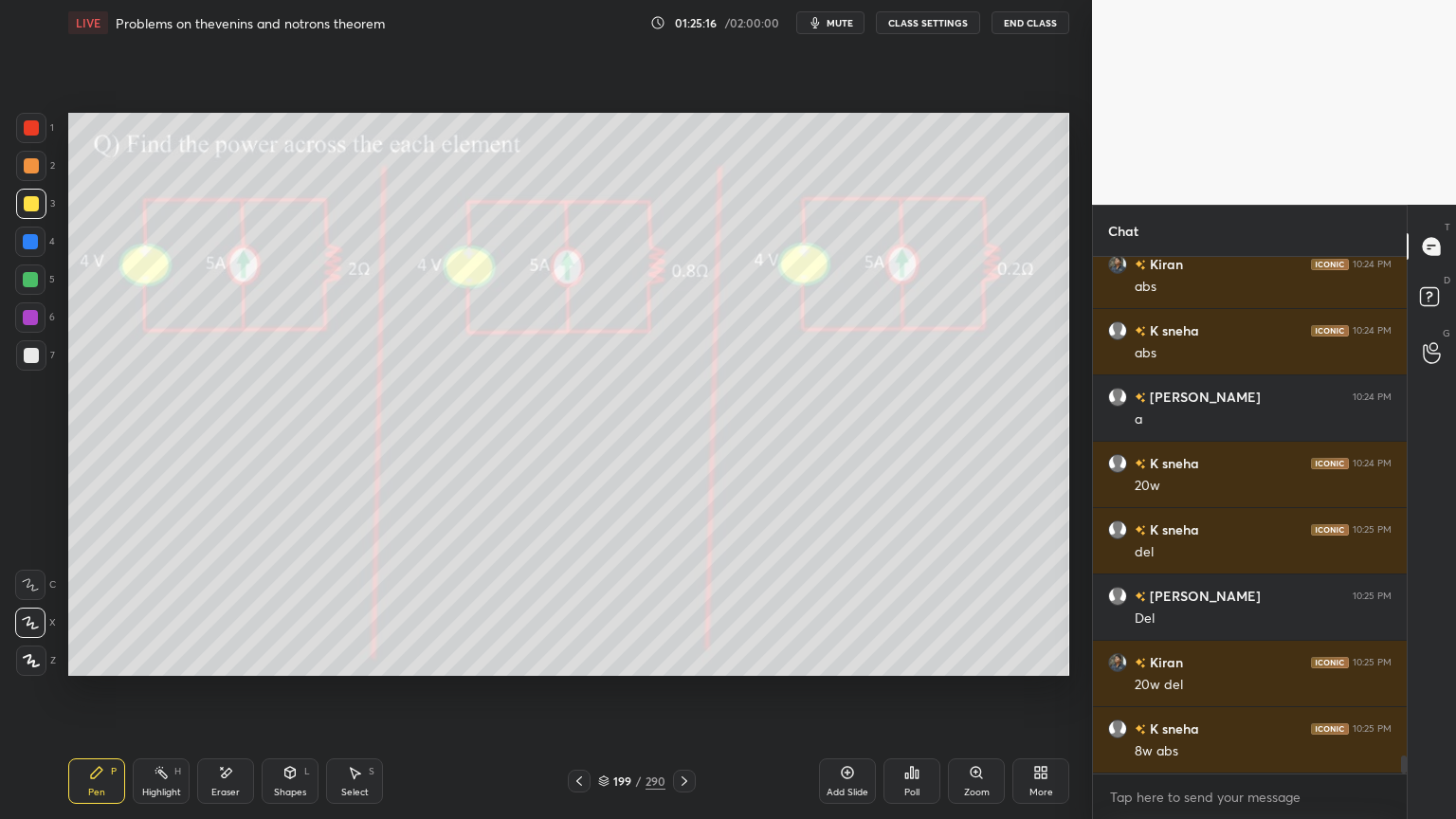 scroll, scrollTop: 14310, scrollLeft: 0, axis: vertical 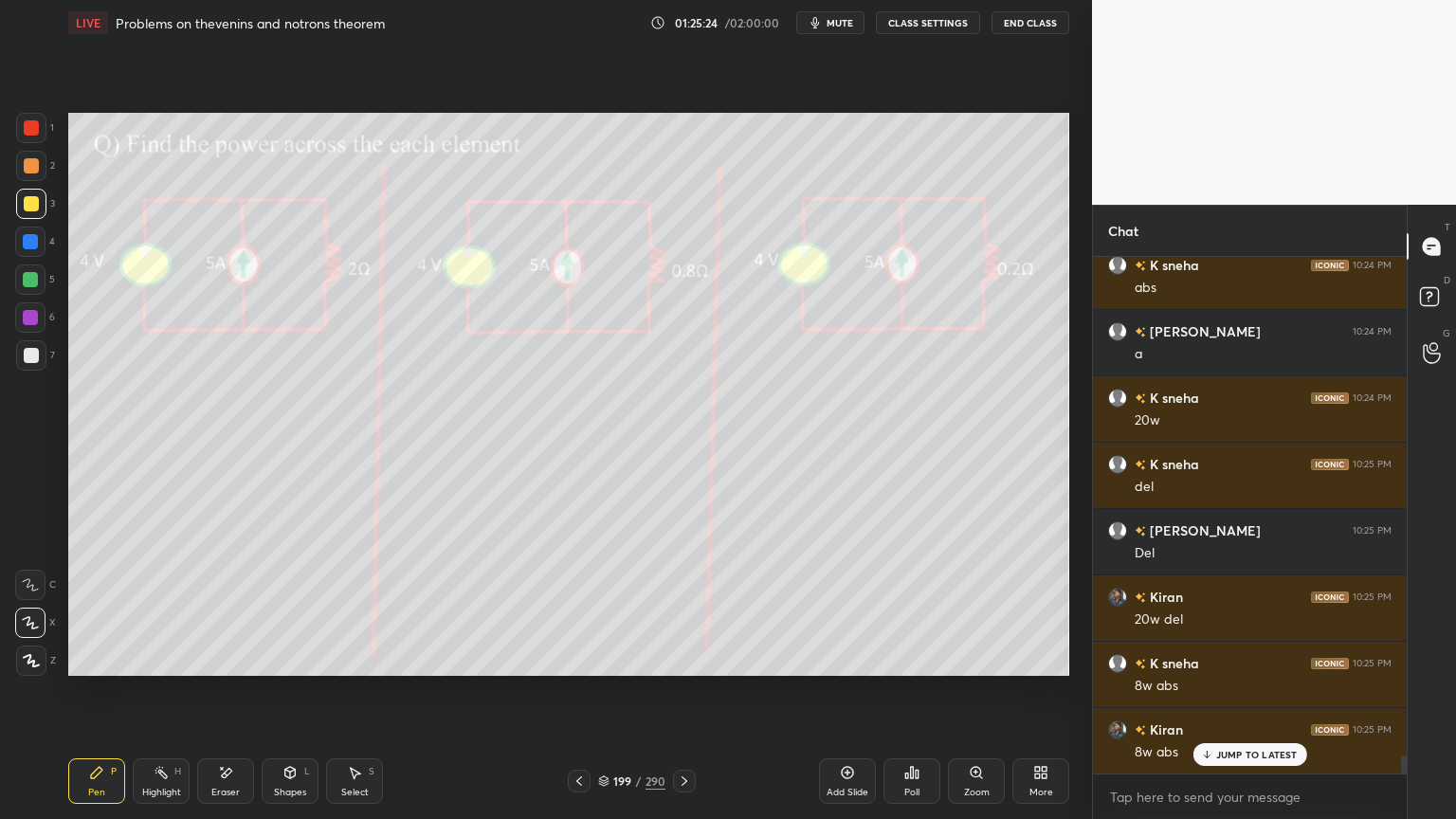 click at bounding box center (30, 280) 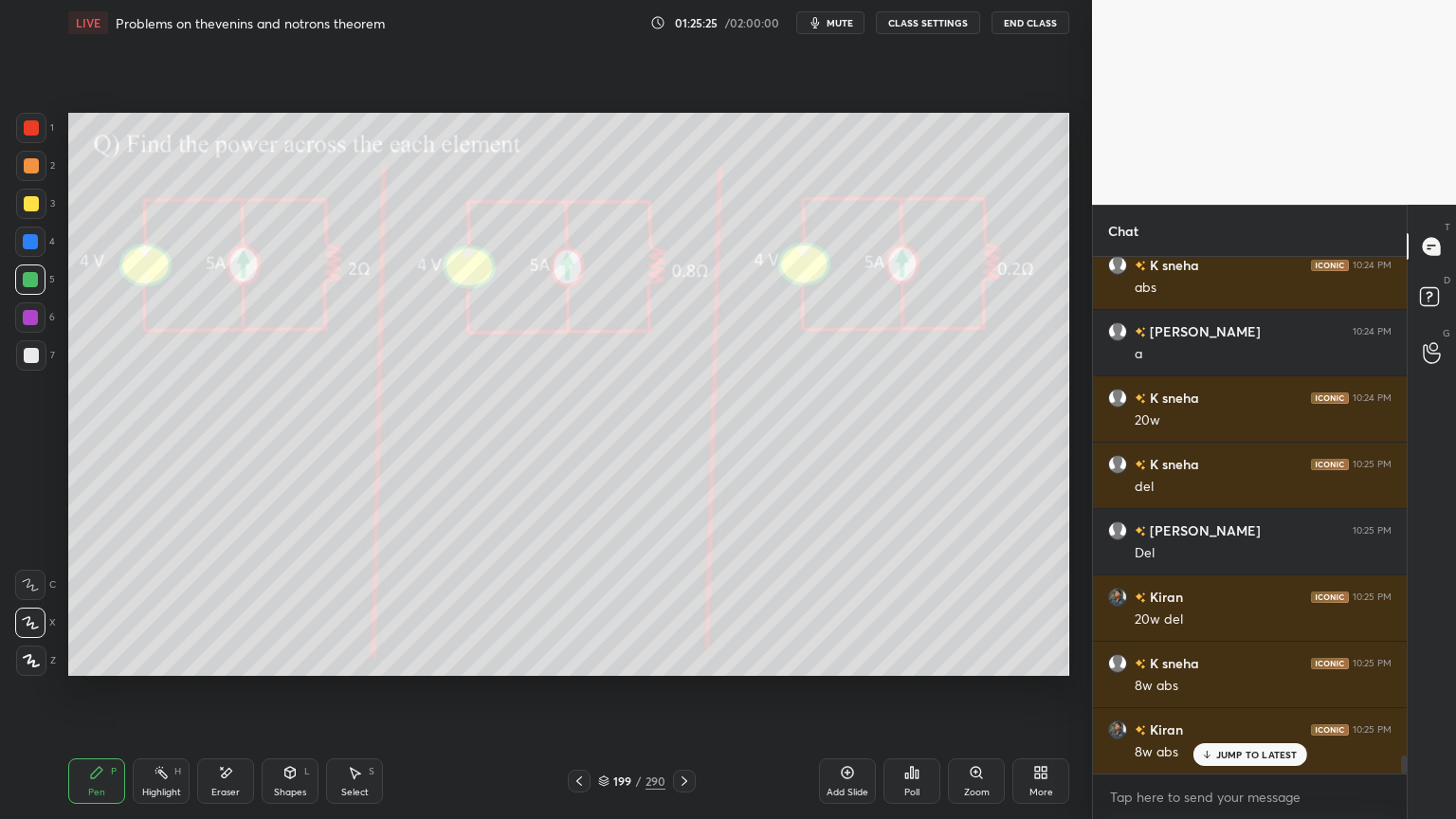 click 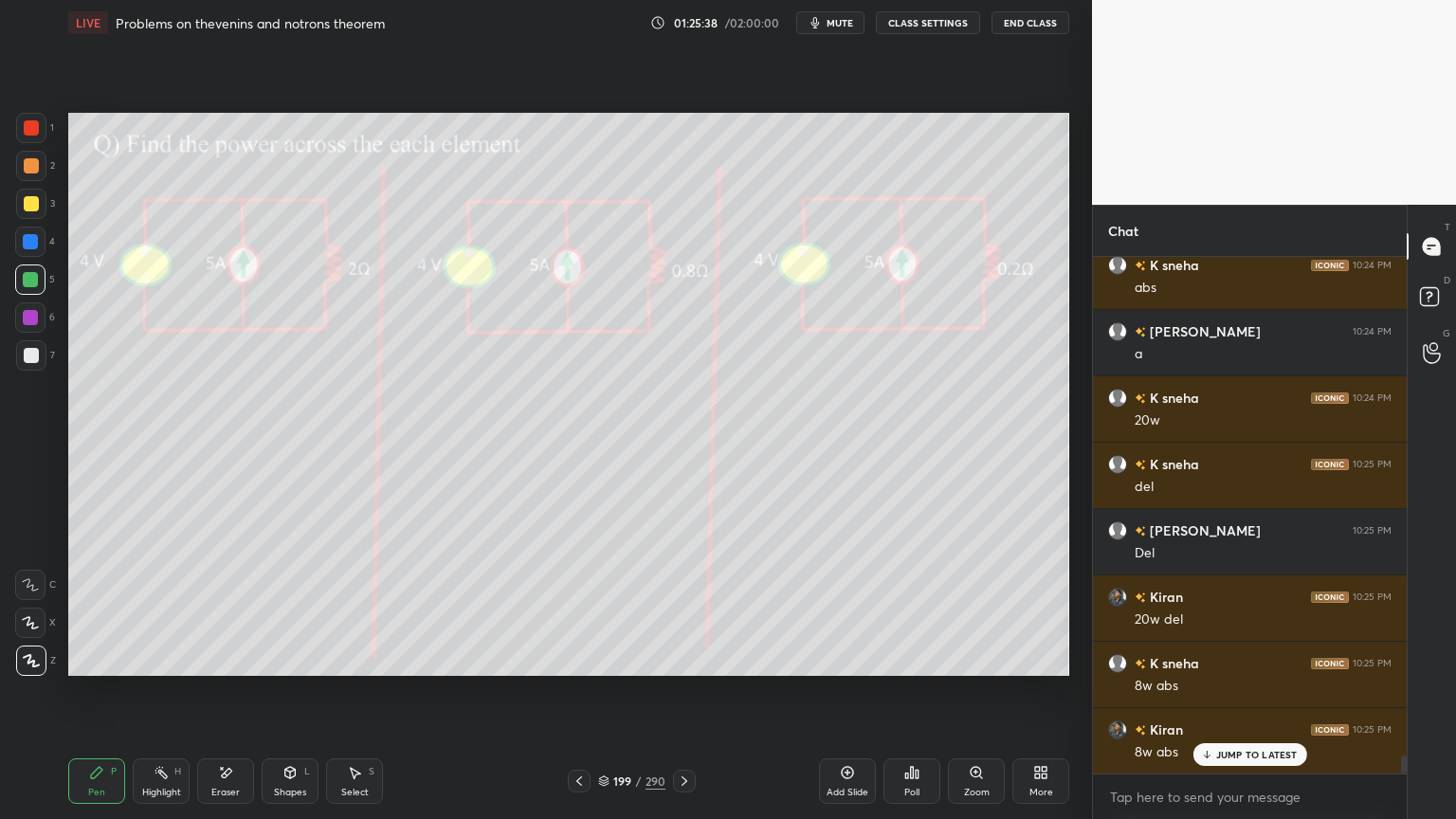 scroll, scrollTop: 14377, scrollLeft: 0, axis: vertical 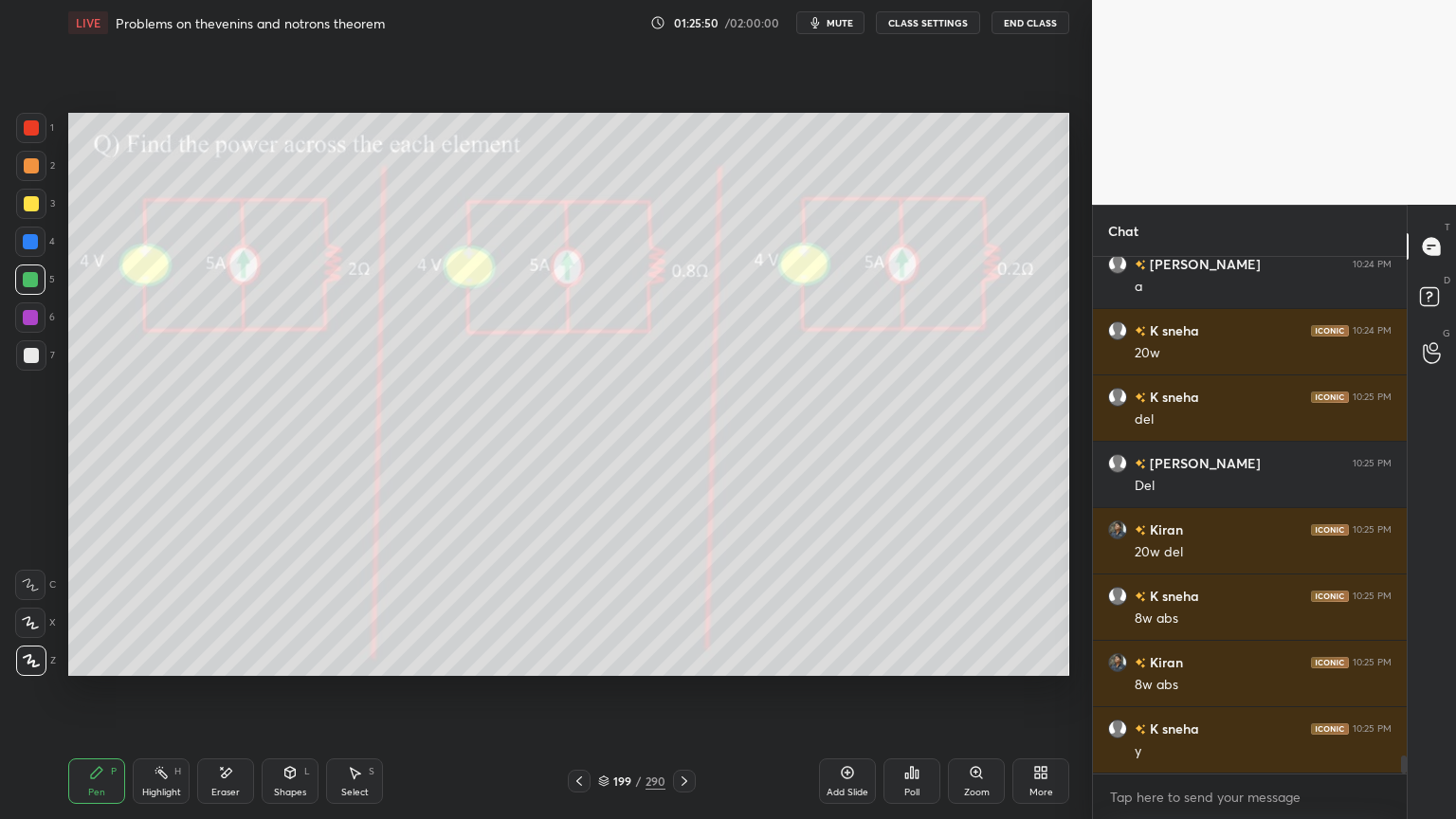 click at bounding box center (31, 204) 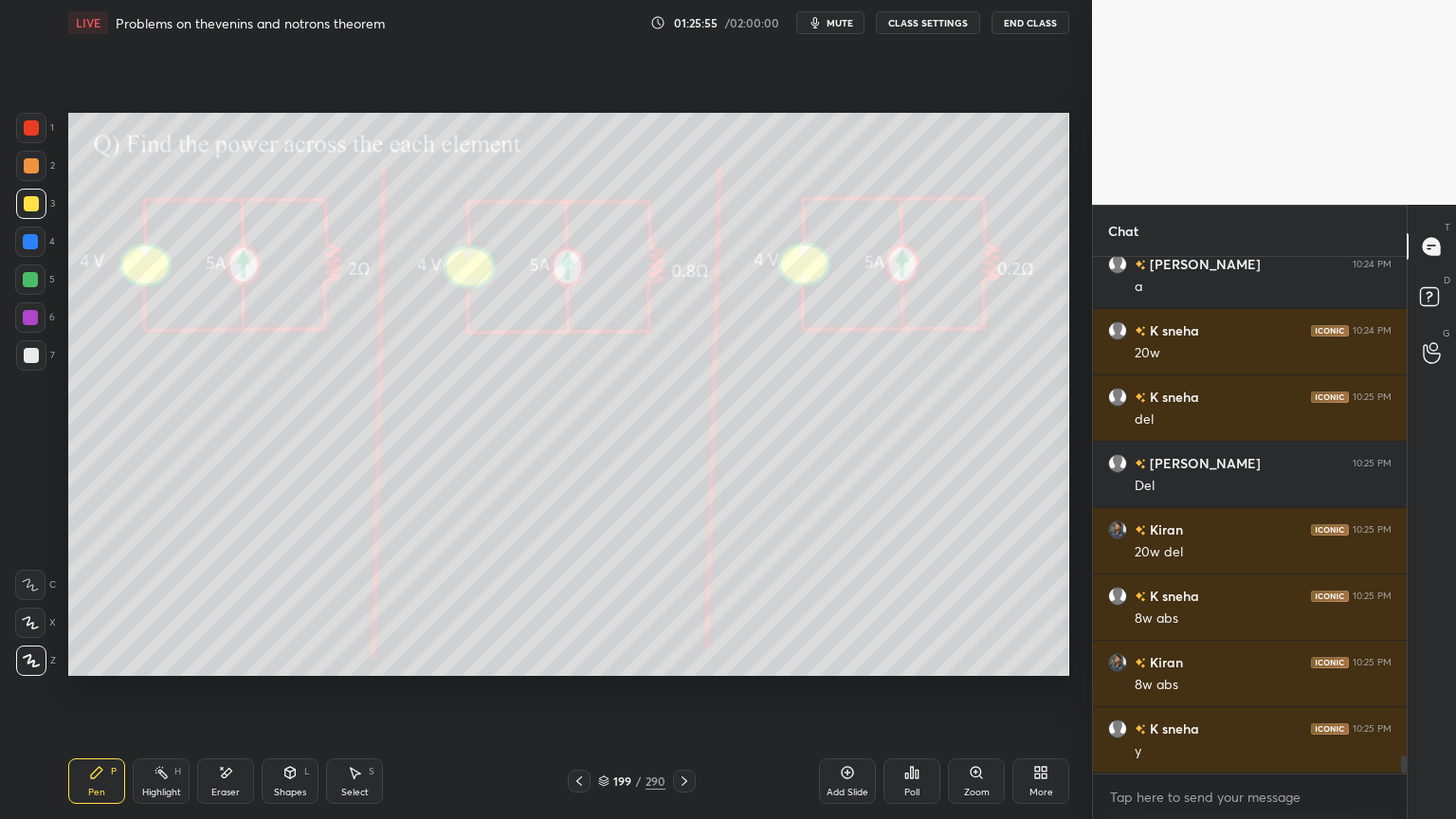 click at bounding box center [30, 585] 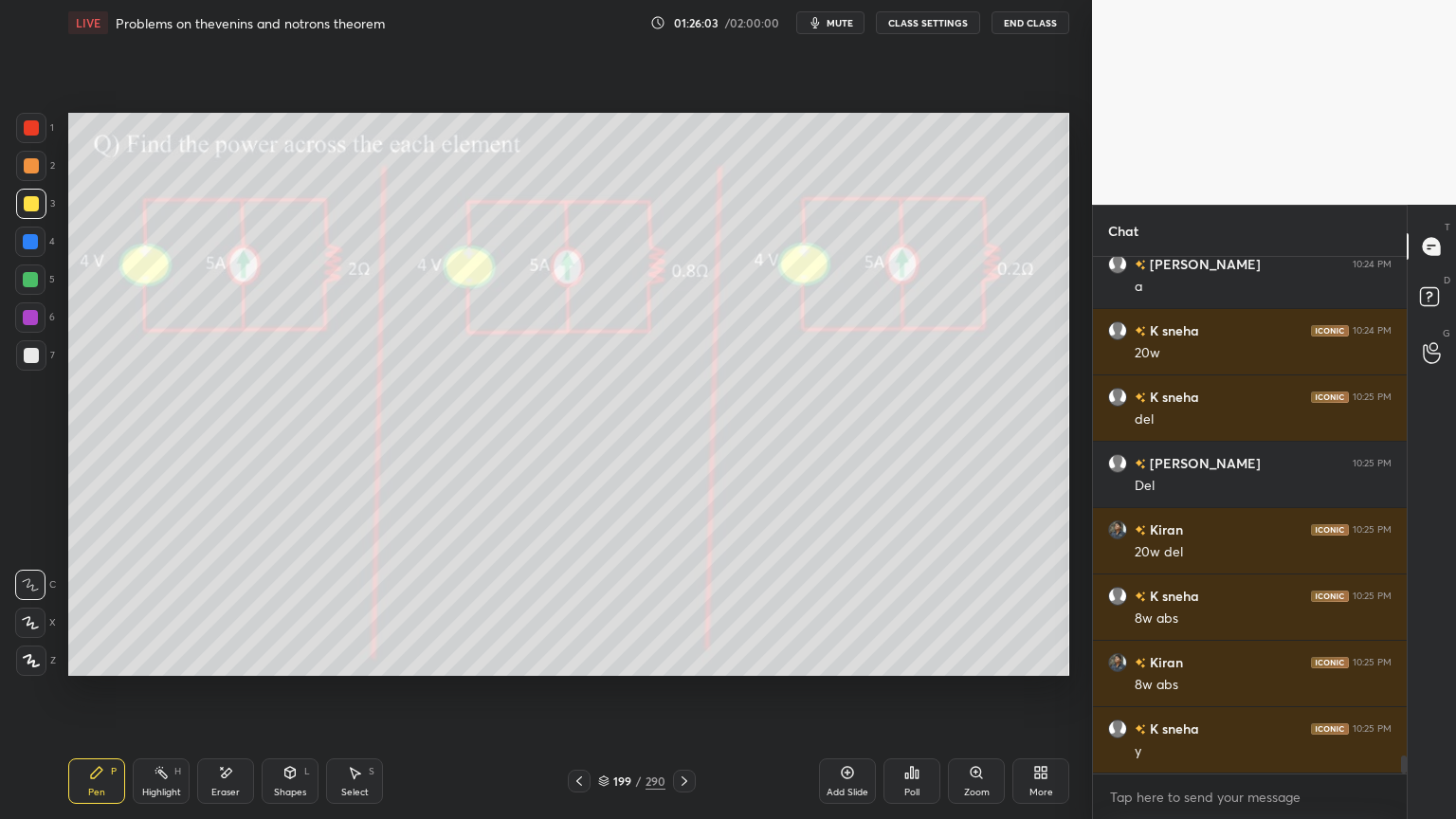 click at bounding box center (31, 355) 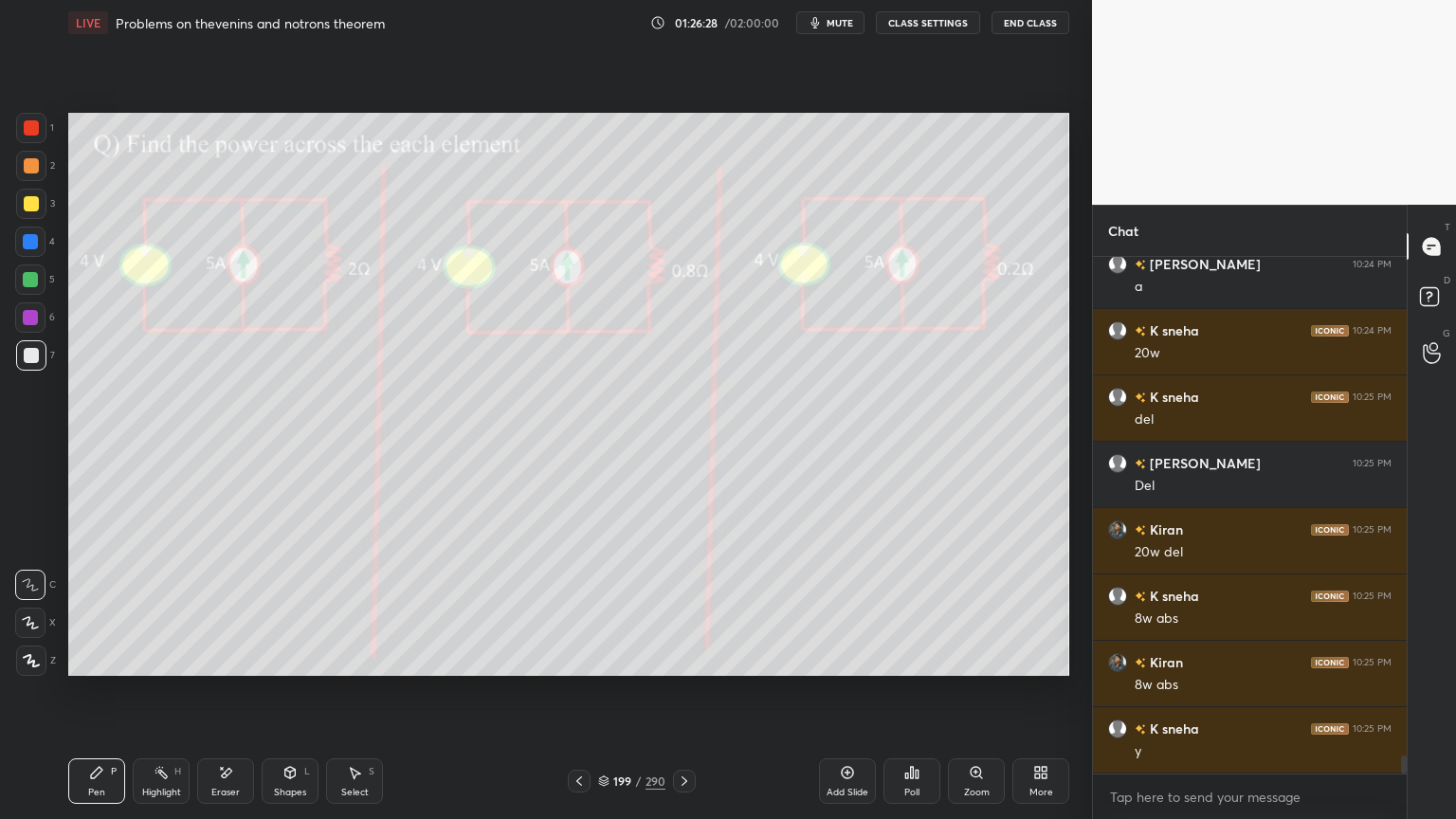 scroll, scrollTop: 14442, scrollLeft: 0, axis: vertical 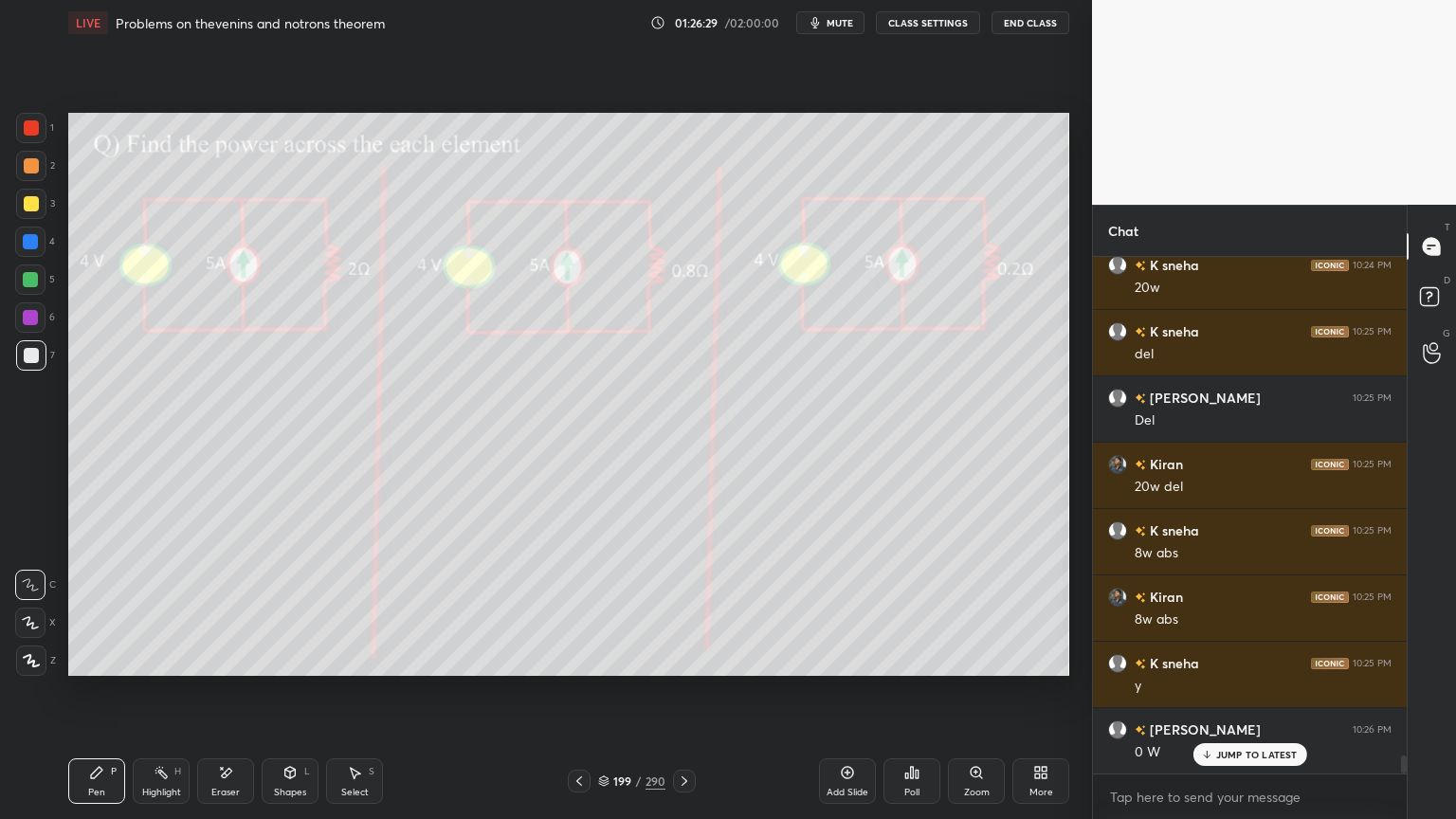 click at bounding box center (30, 280) 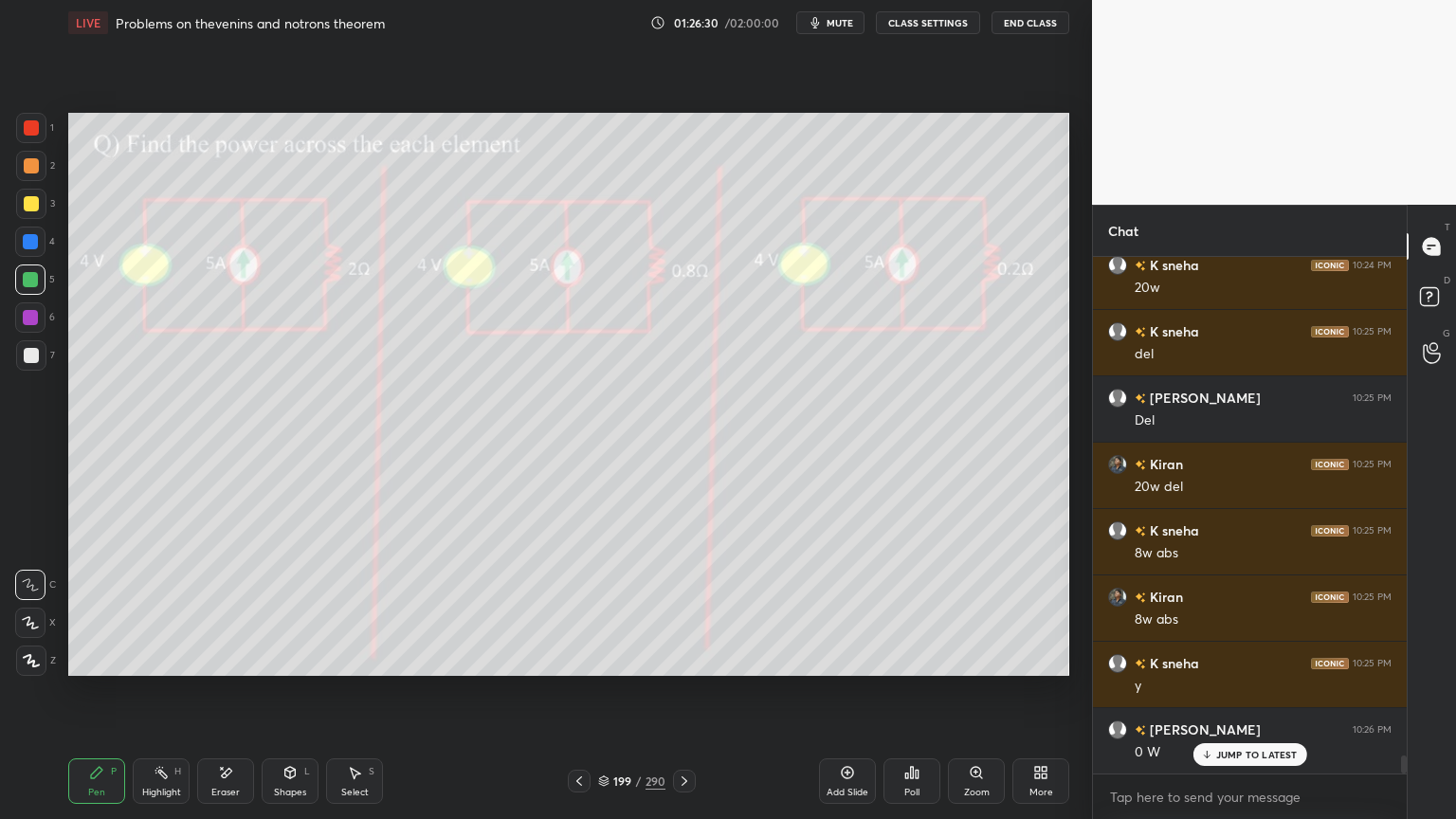 click 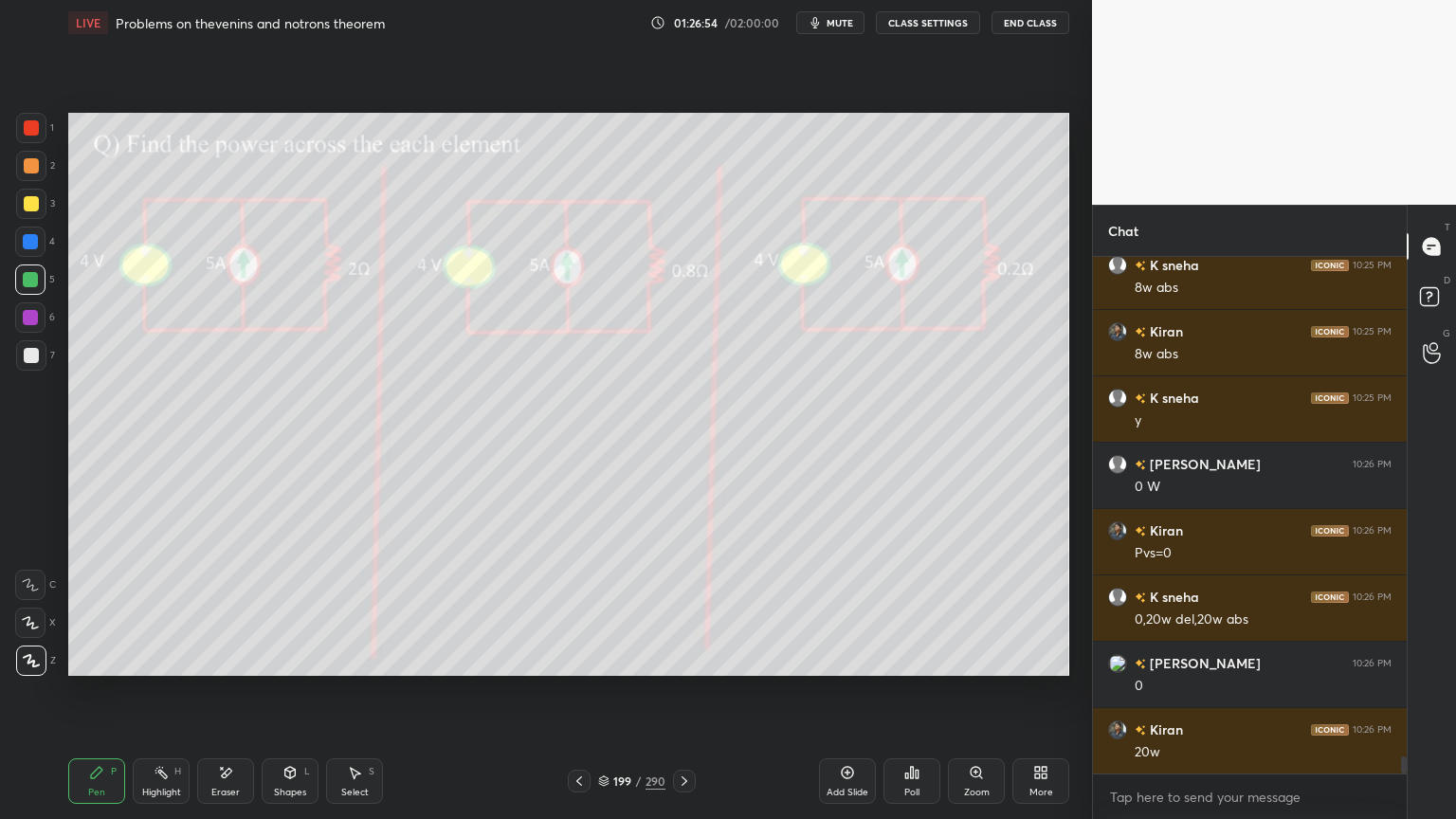 scroll, scrollTop: 14775, scrollLeft: 0, axis: vertical 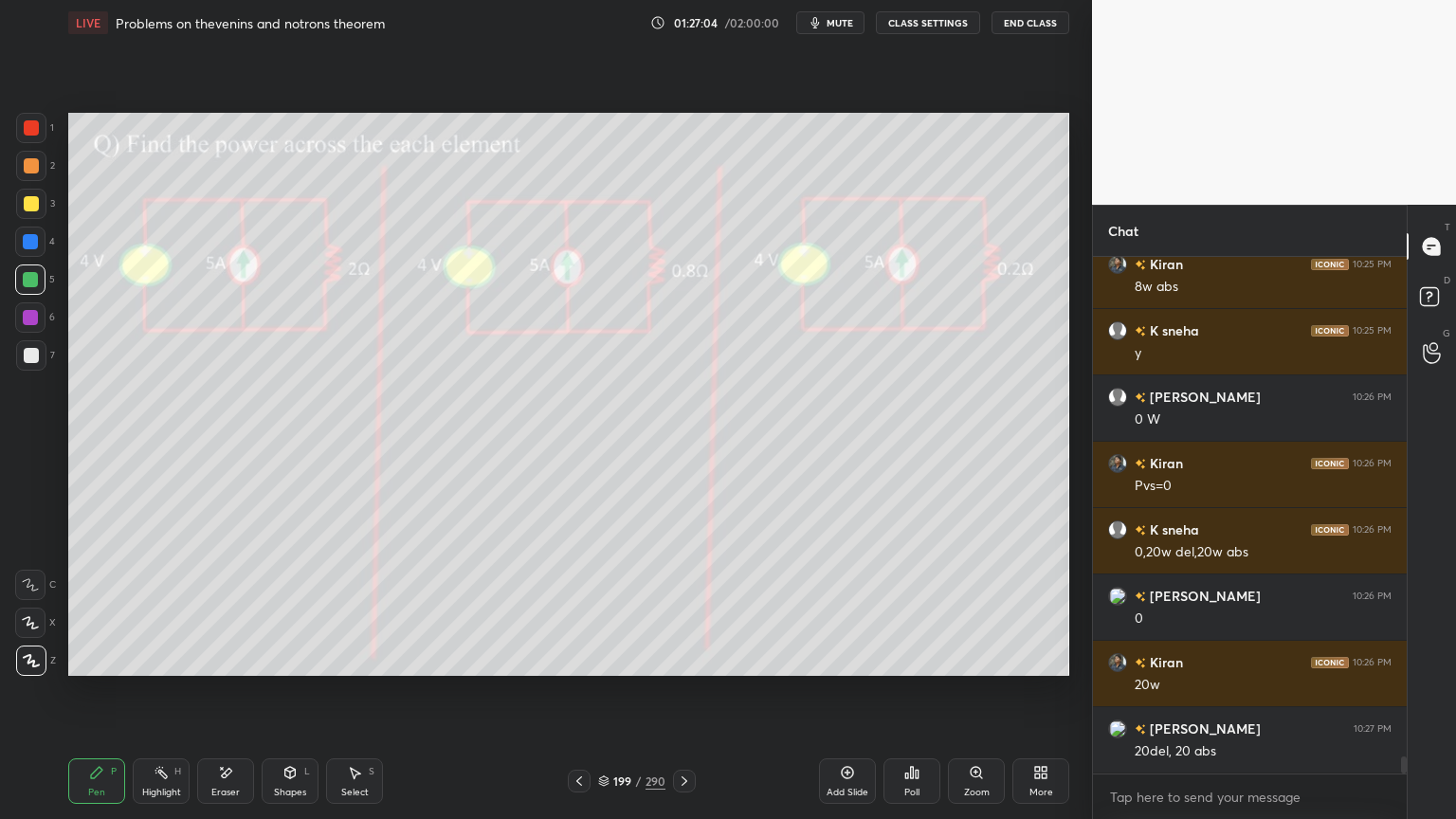 click at bounding box center [31, 204] 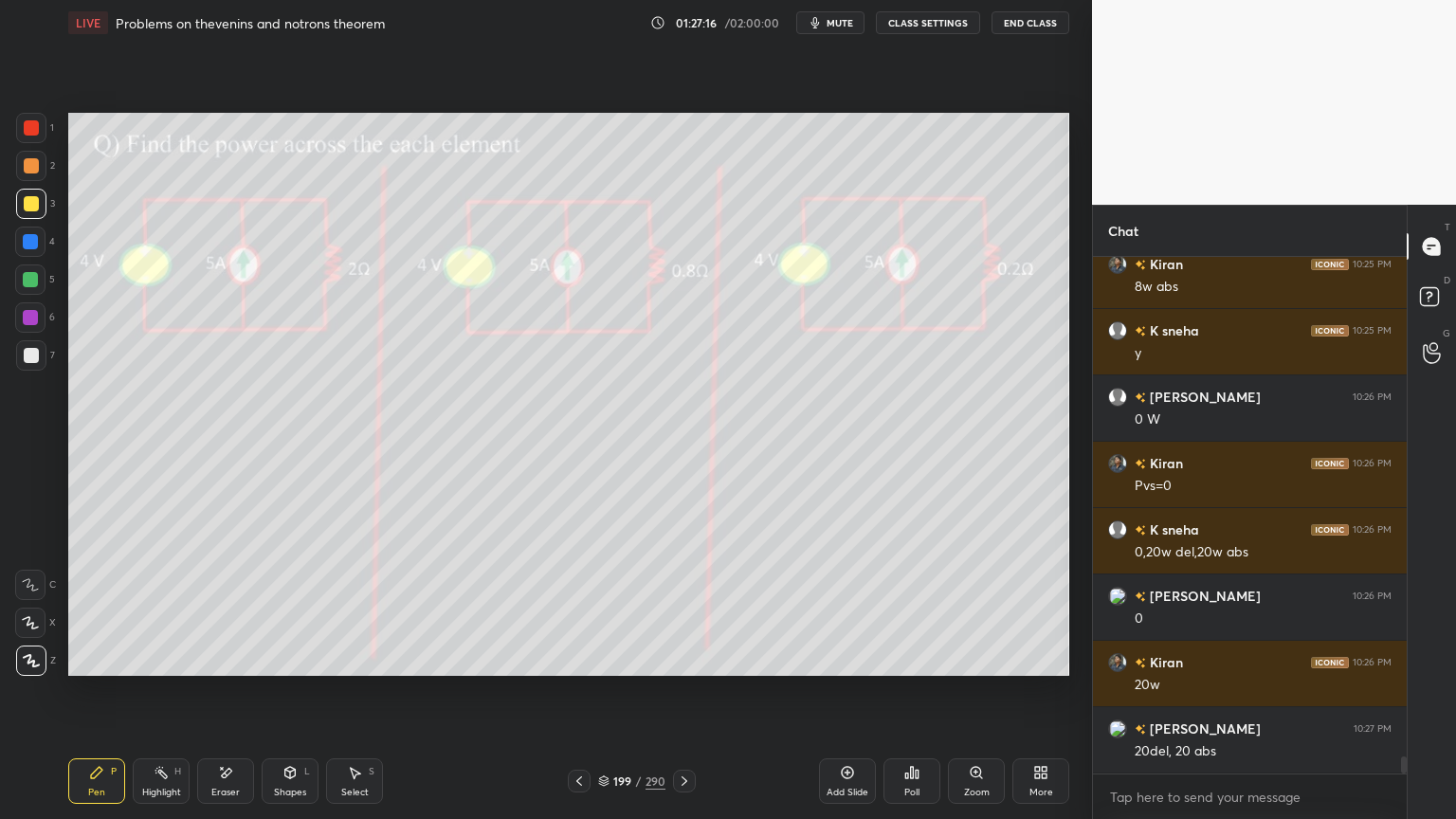 click at bounding box center [30, 318] 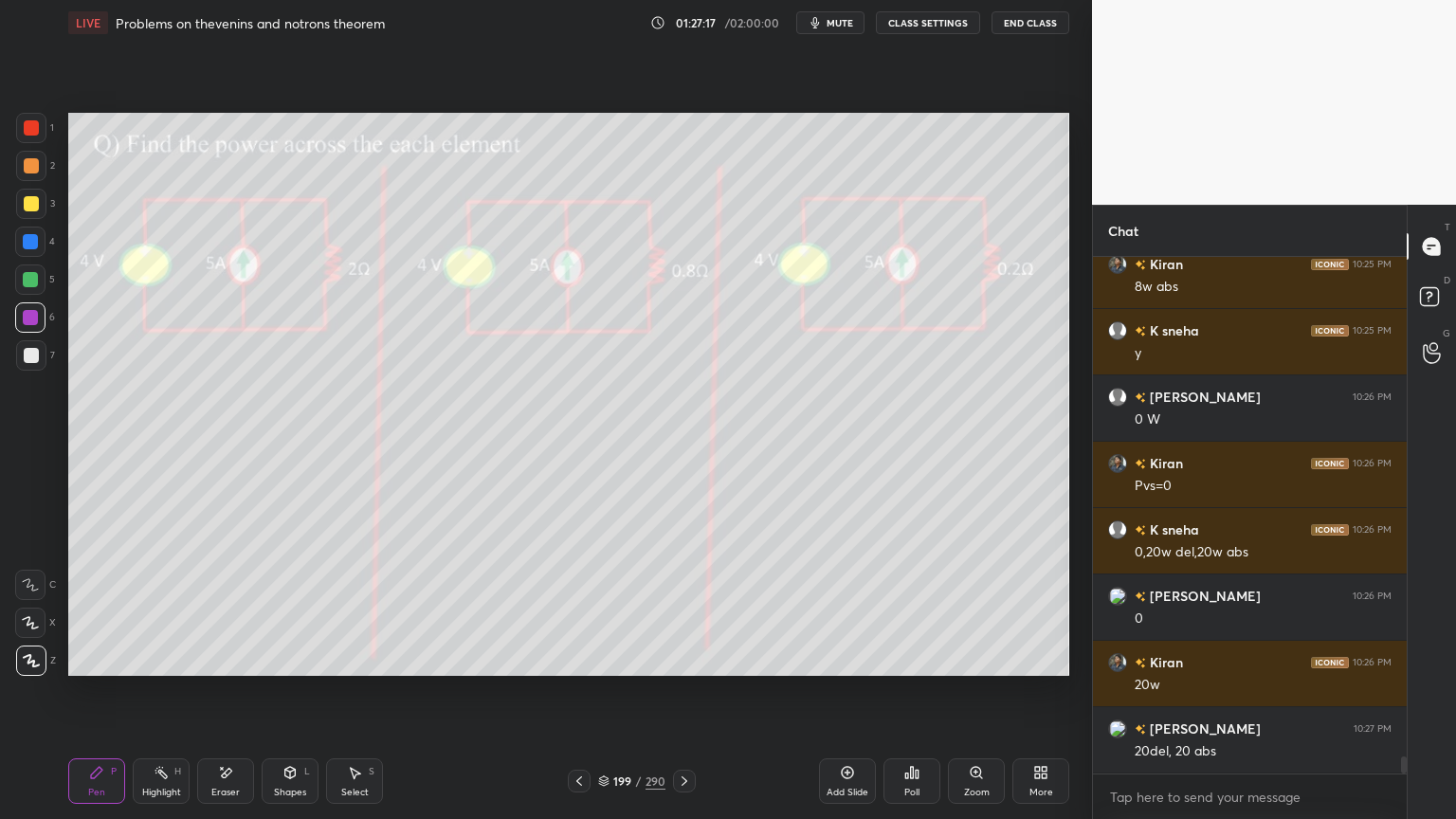 click at bounding box center [30, 280] 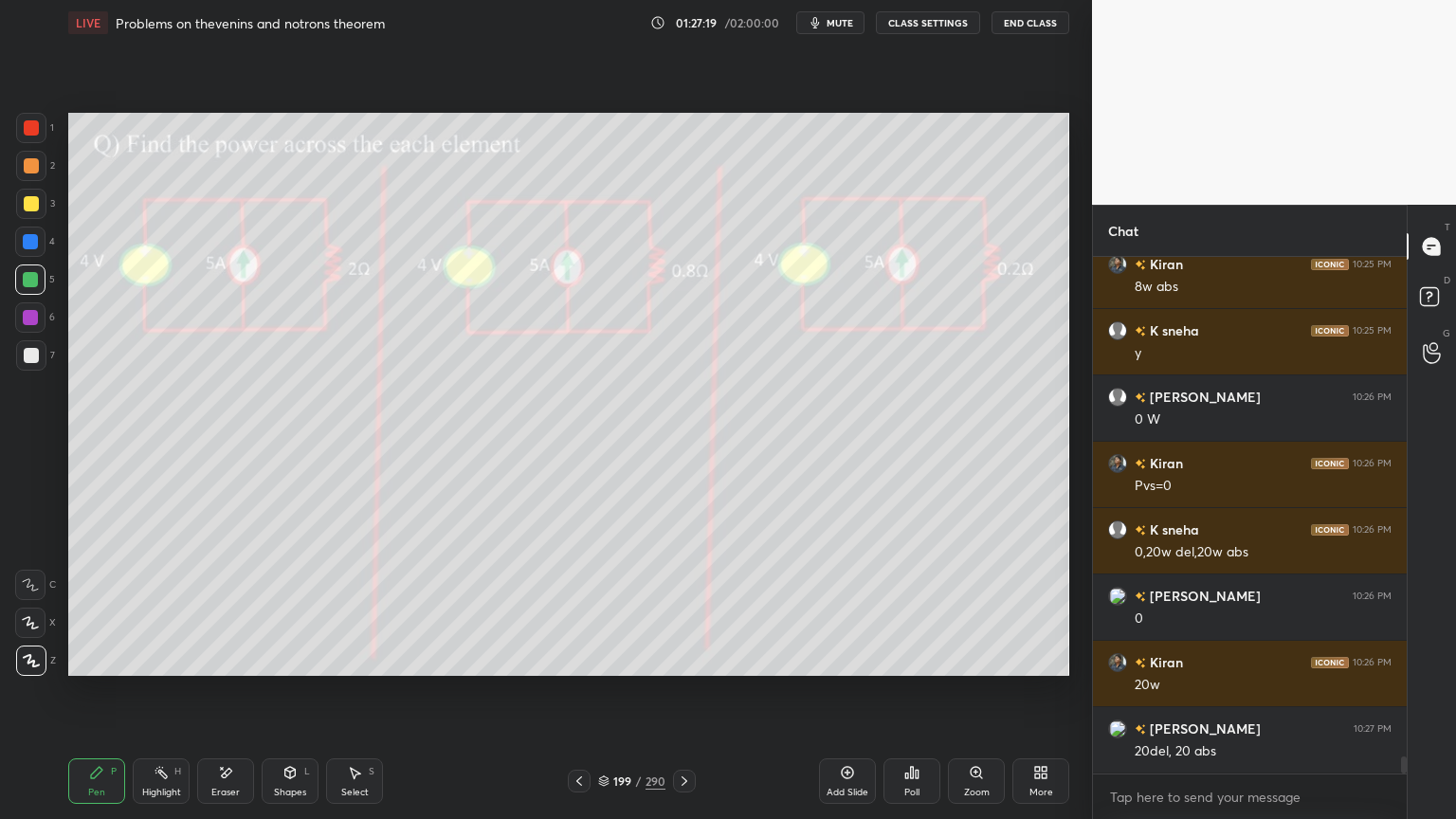 click at bounding box center (31, 204) 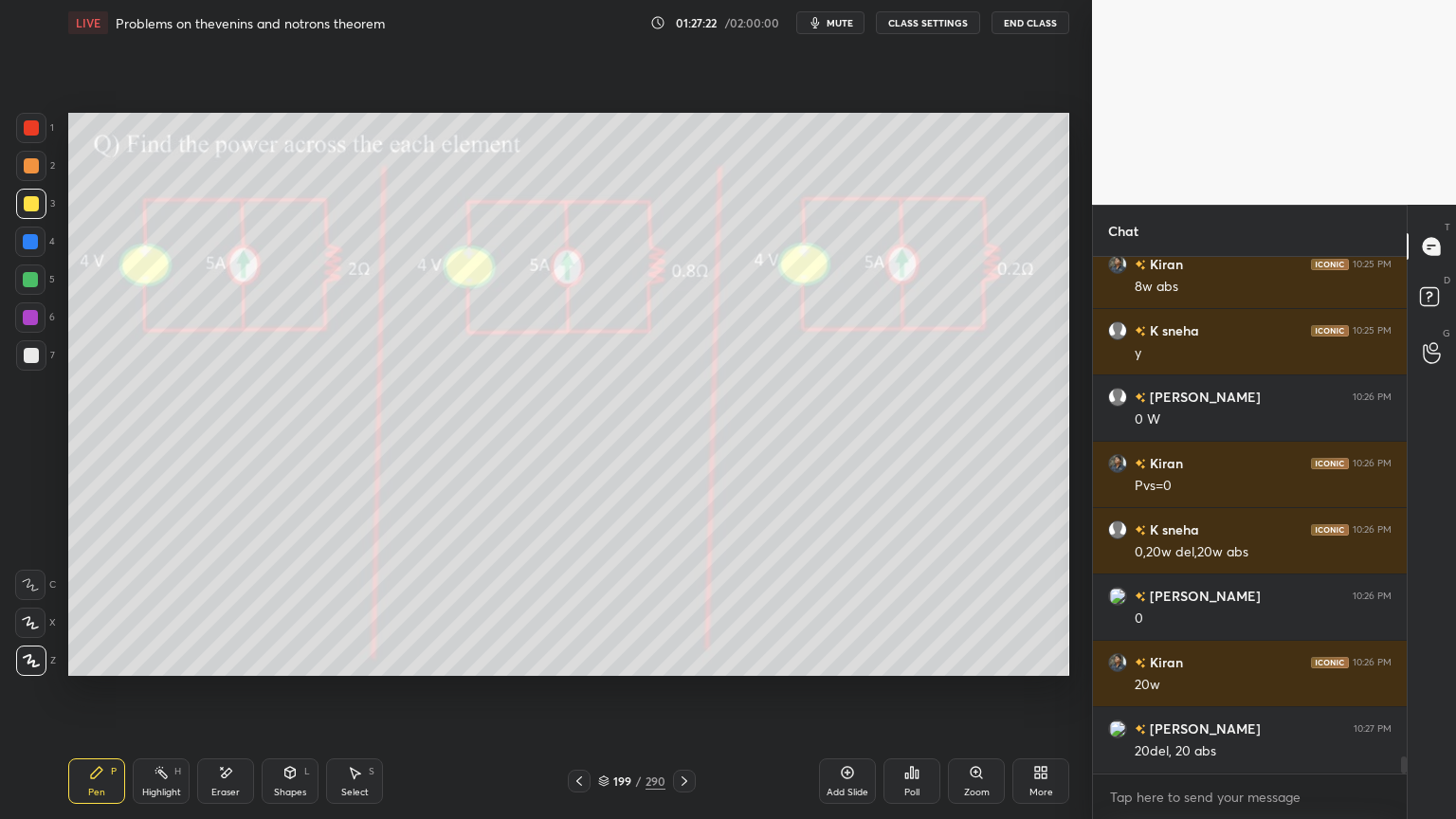 click 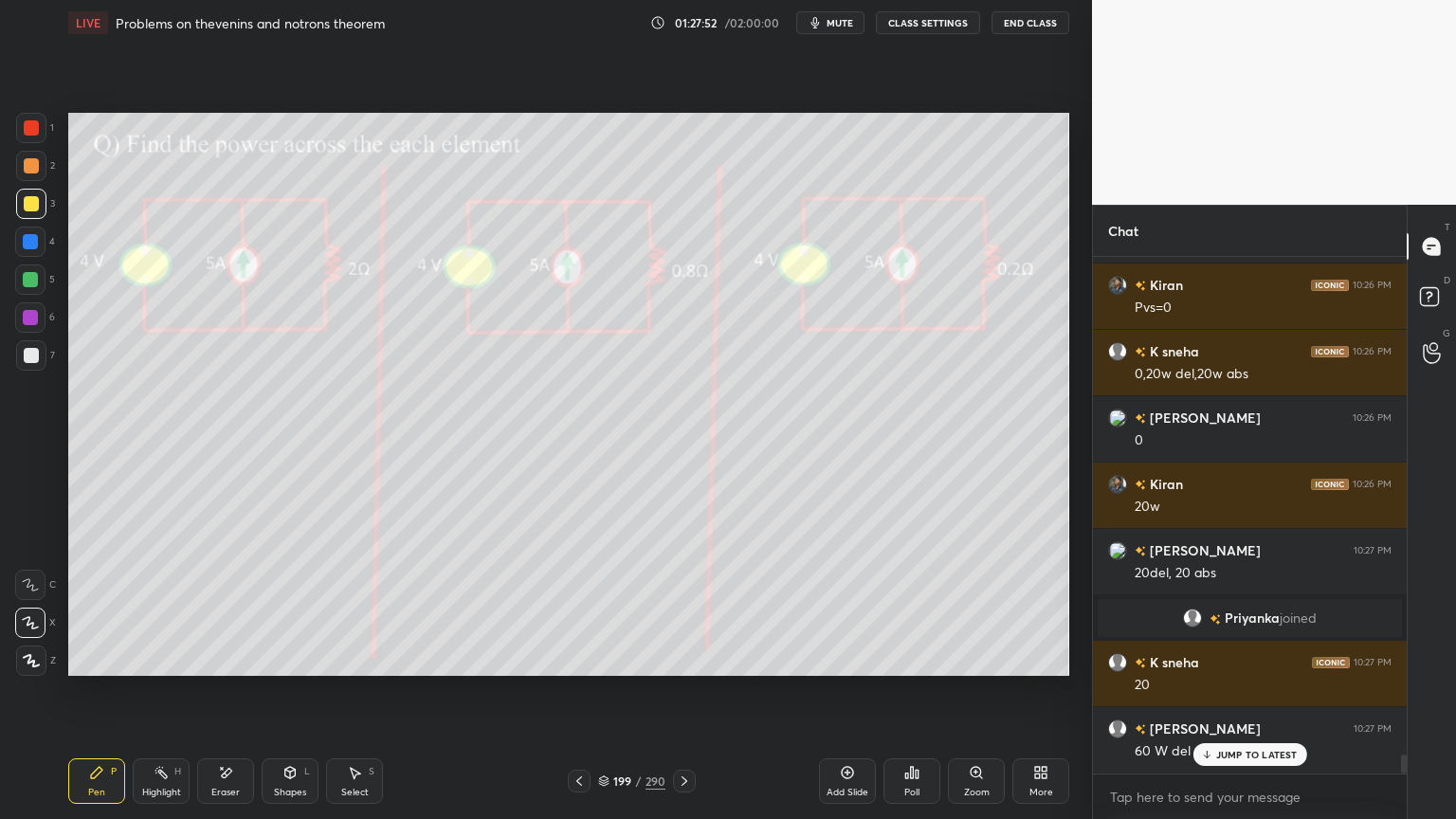 scroll, scrollTop: 13282, scrollLeft: 0, axis: vertical 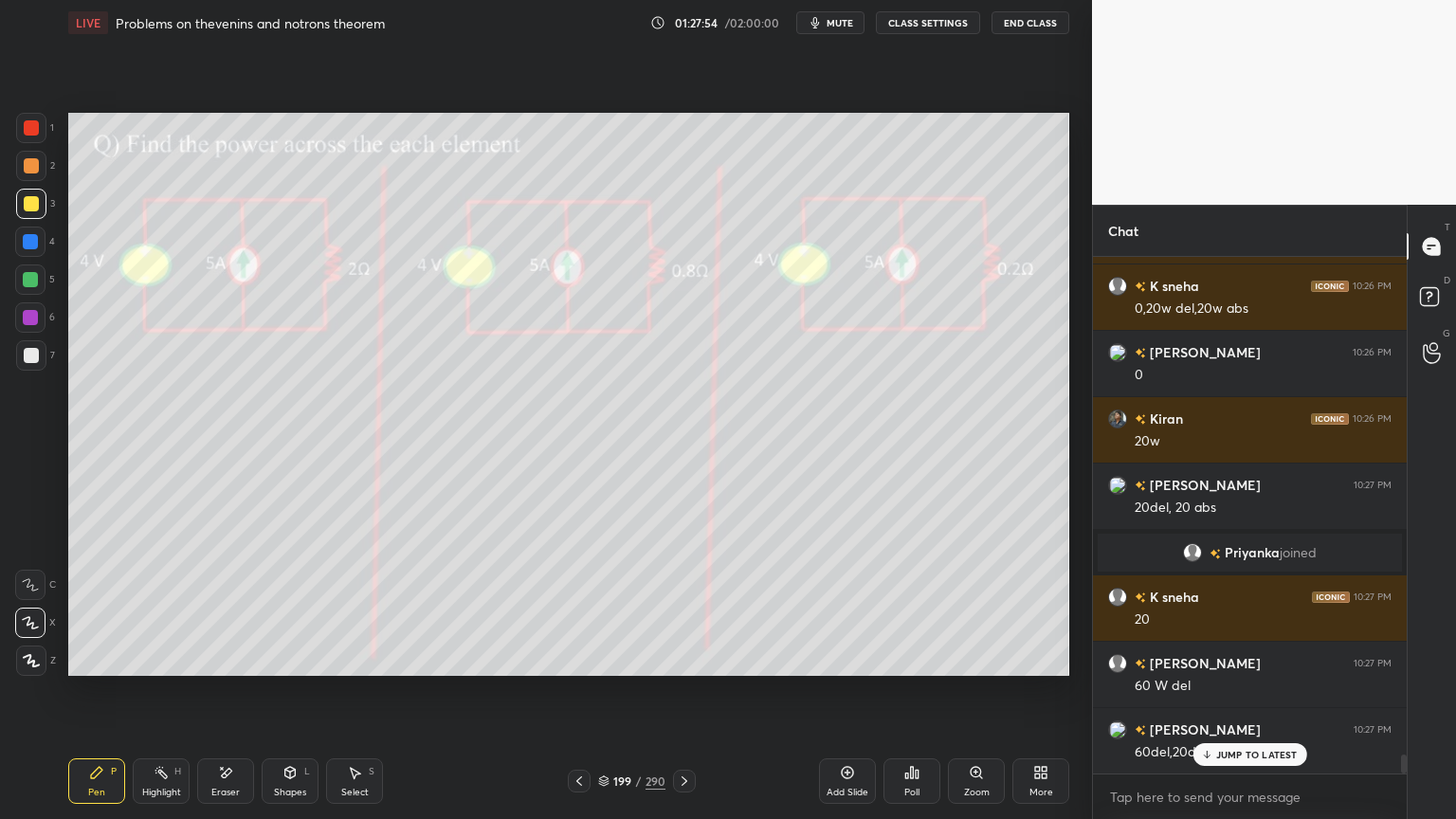 click at bounding box center (31, 355) 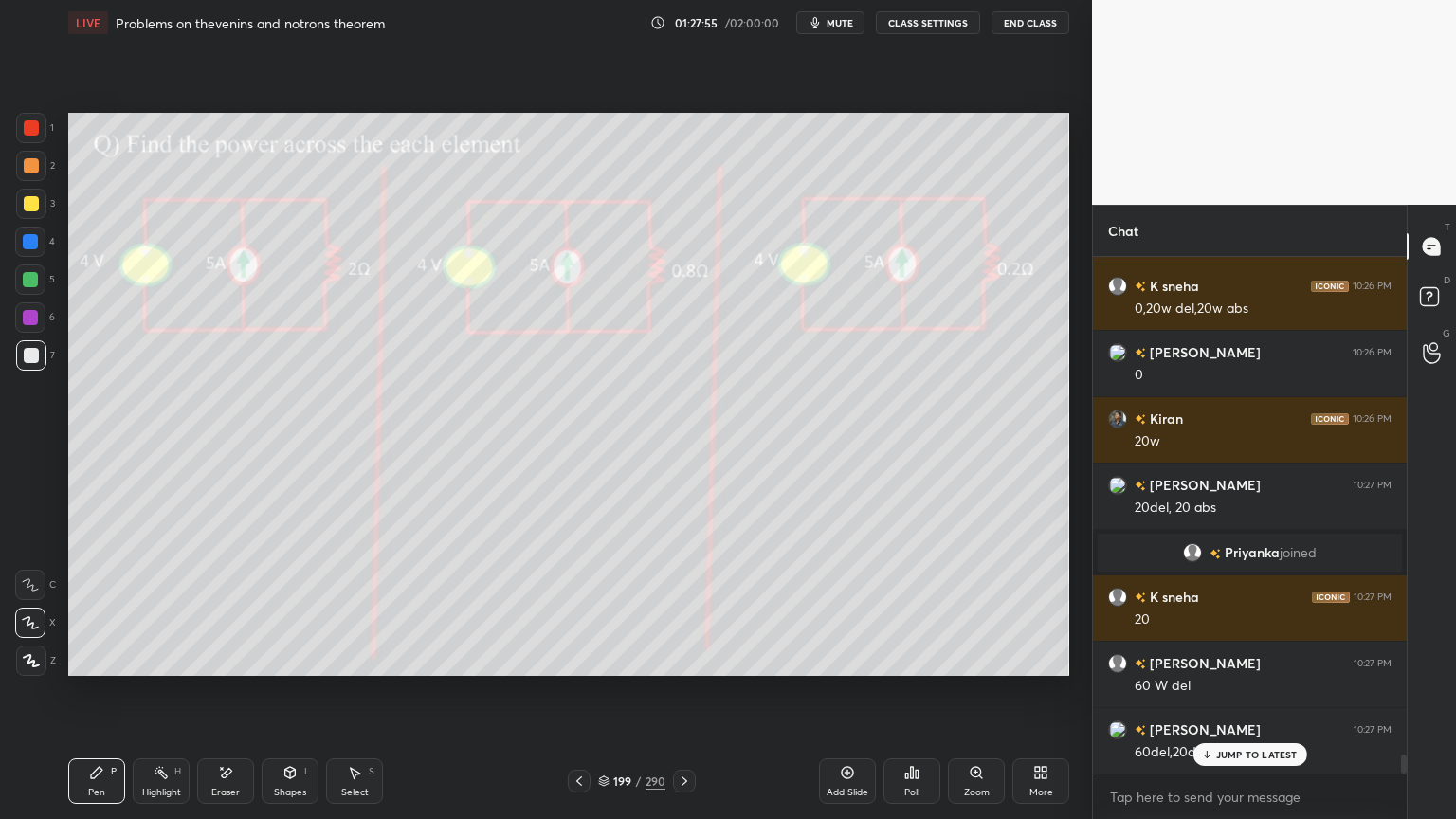 click 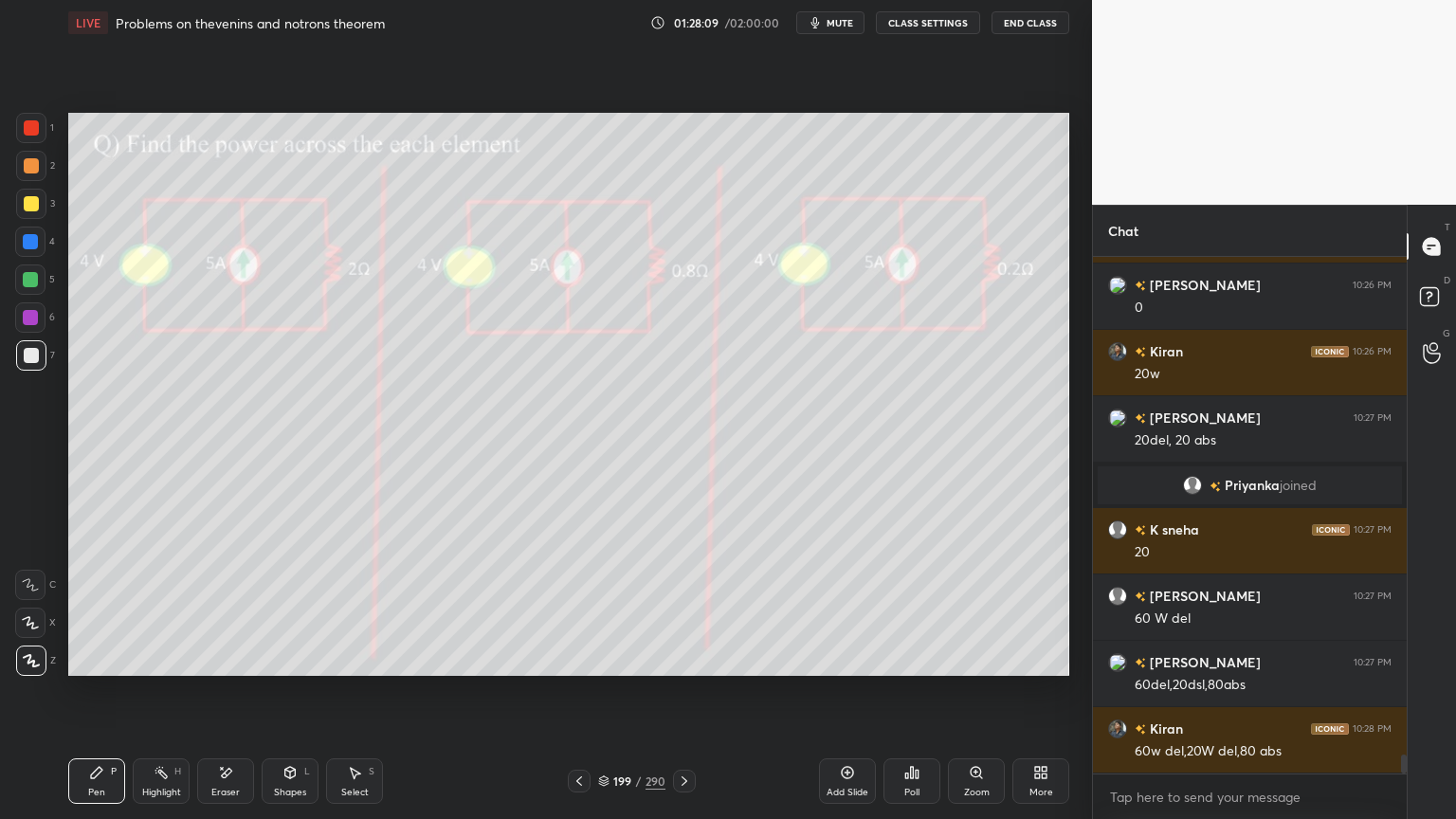 scroll, scrollTop: 13415, scrollLeft: 0, axis: vertical 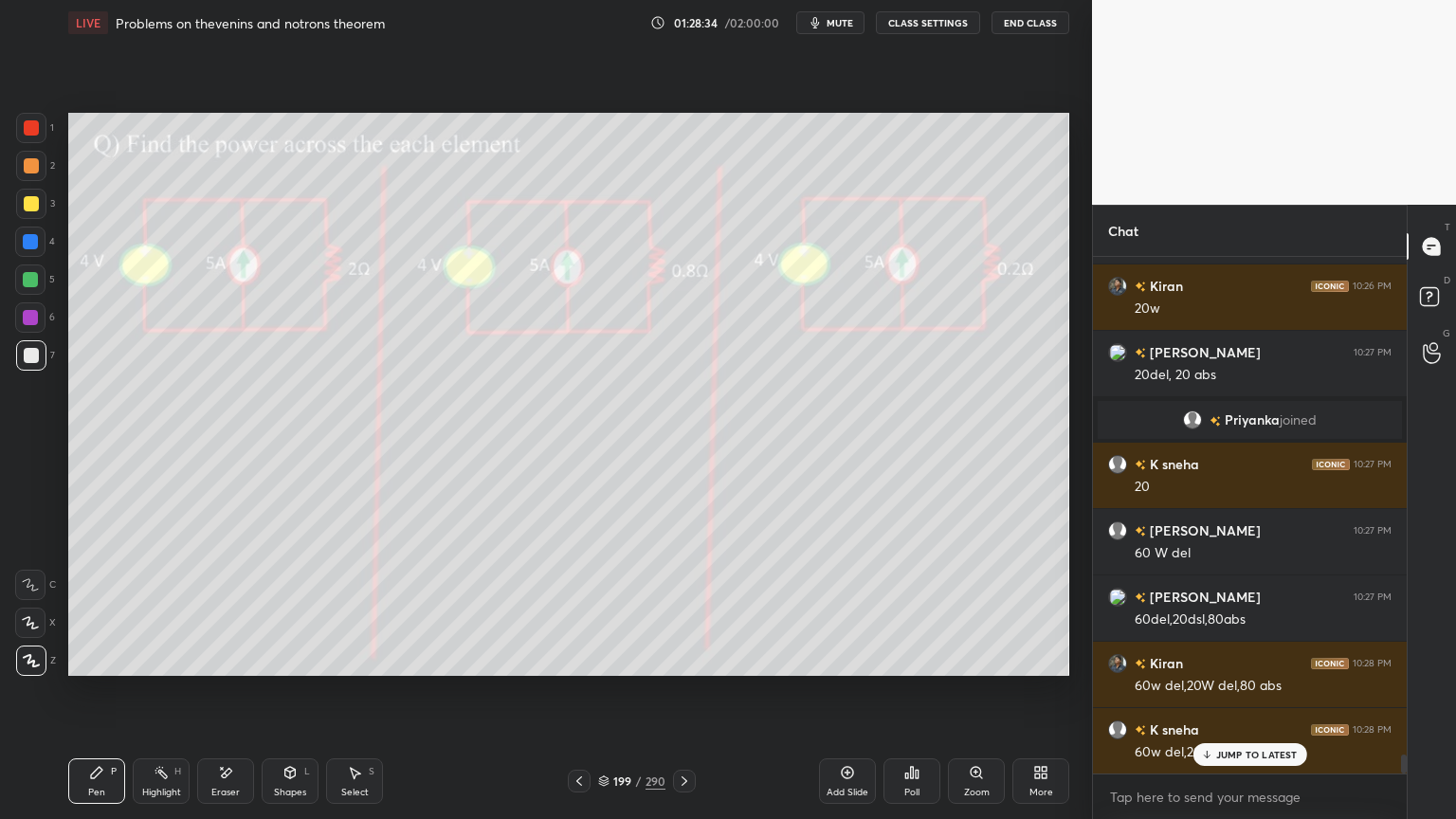 click at bounding box center [31, 204] 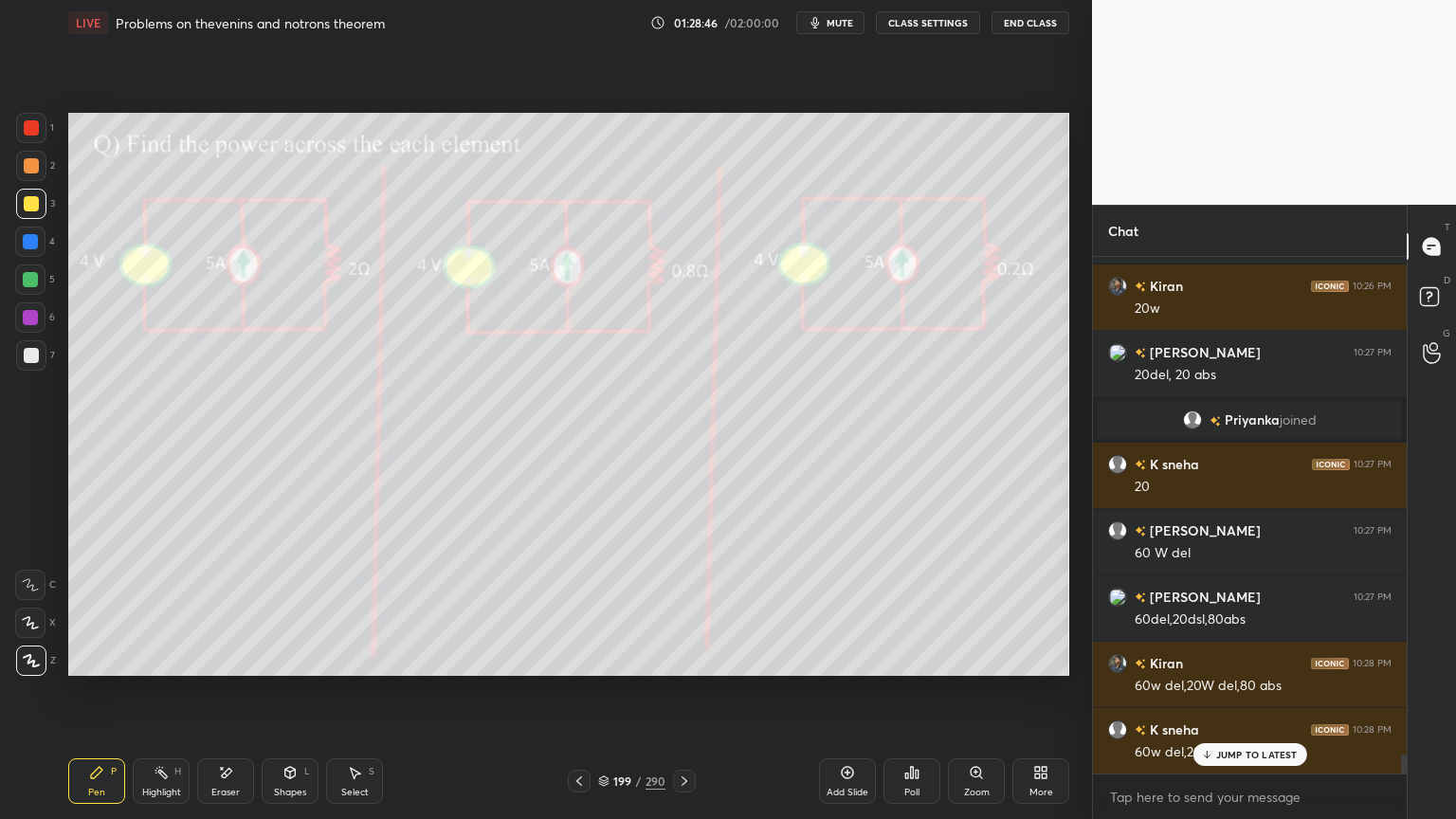 click on "Shapes" at bounding box center [290, 792] 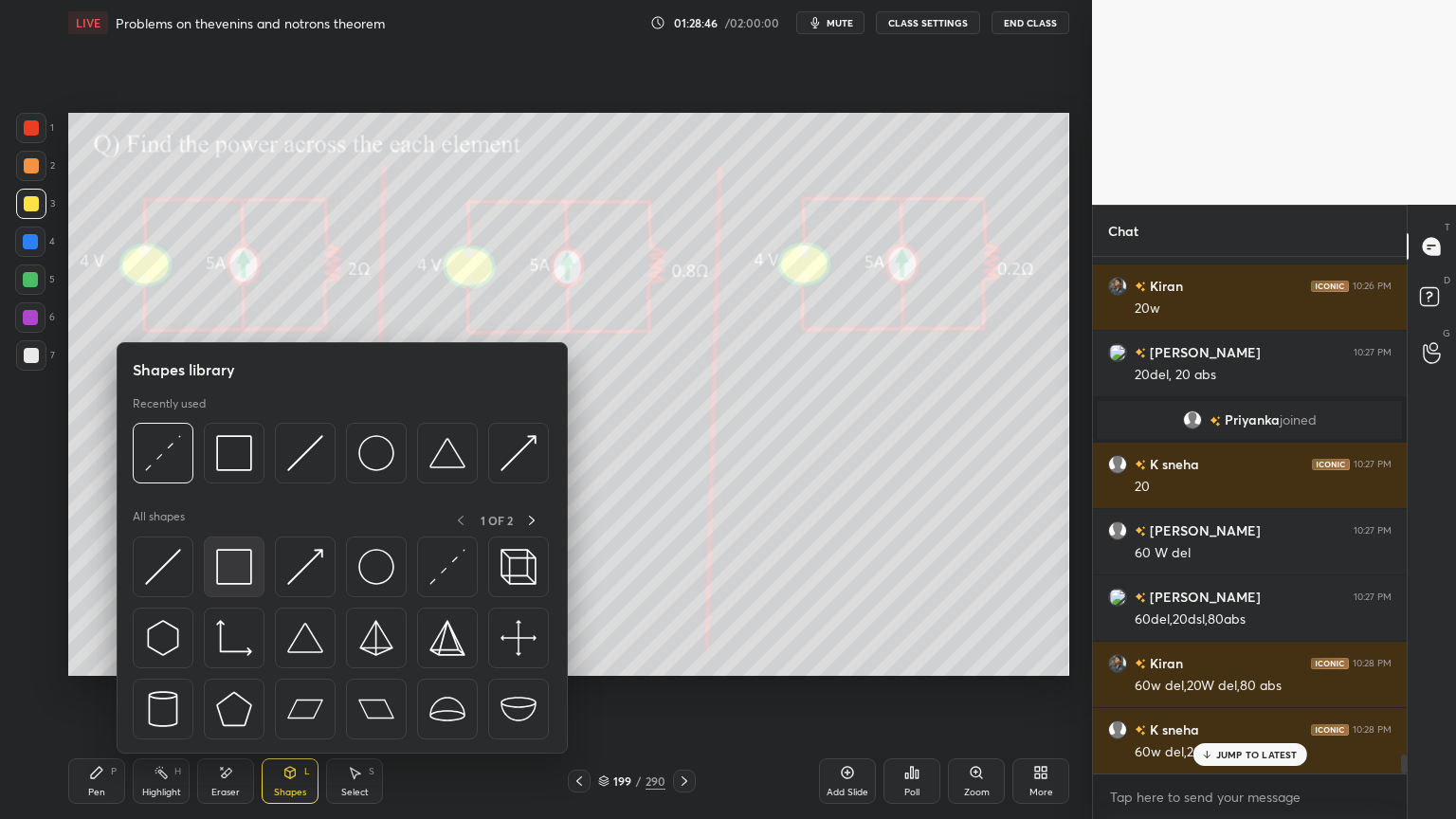 click at bounding box center (234, 567) 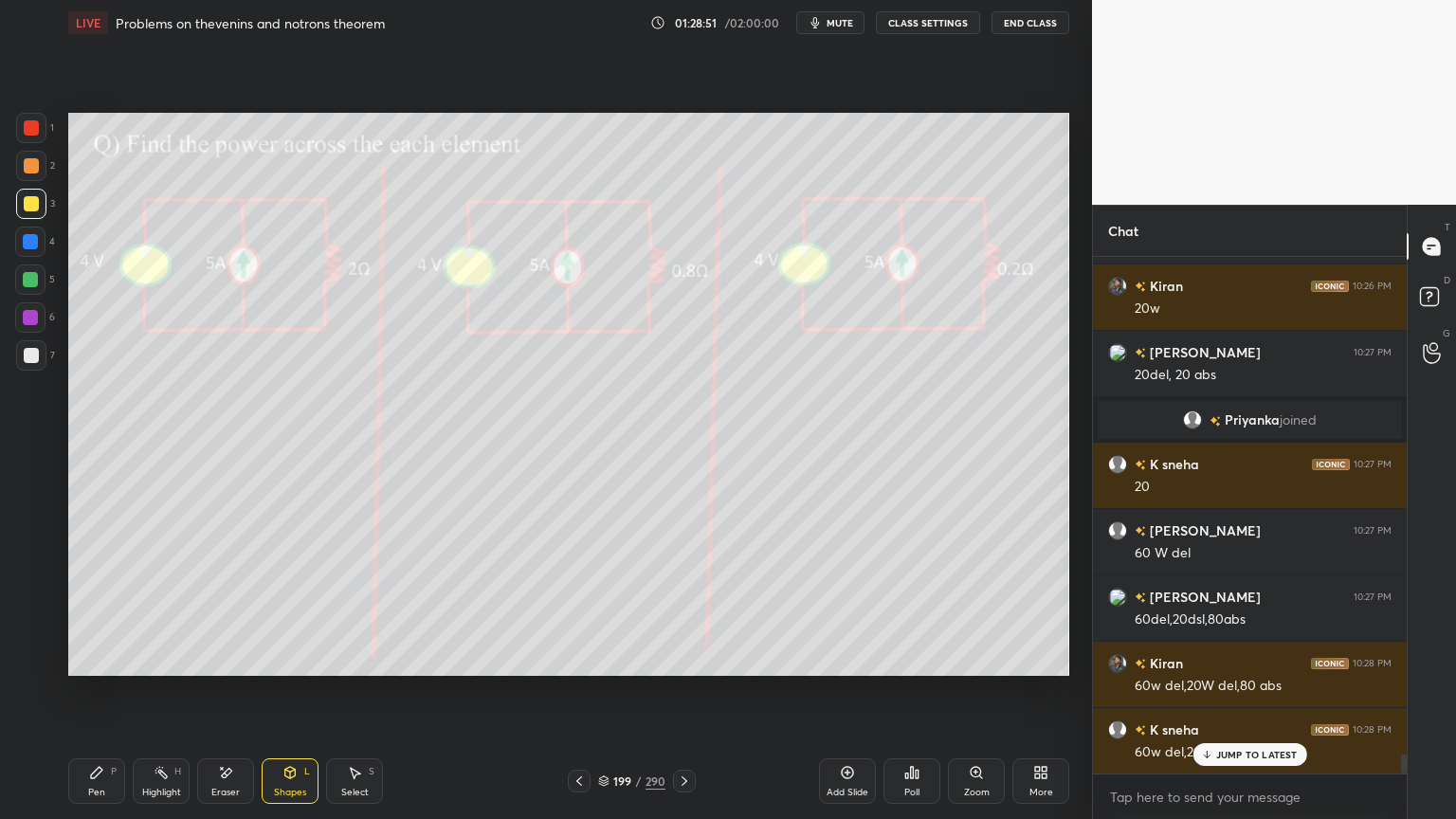 click on "Pen P" at bounding box center (97, 781) 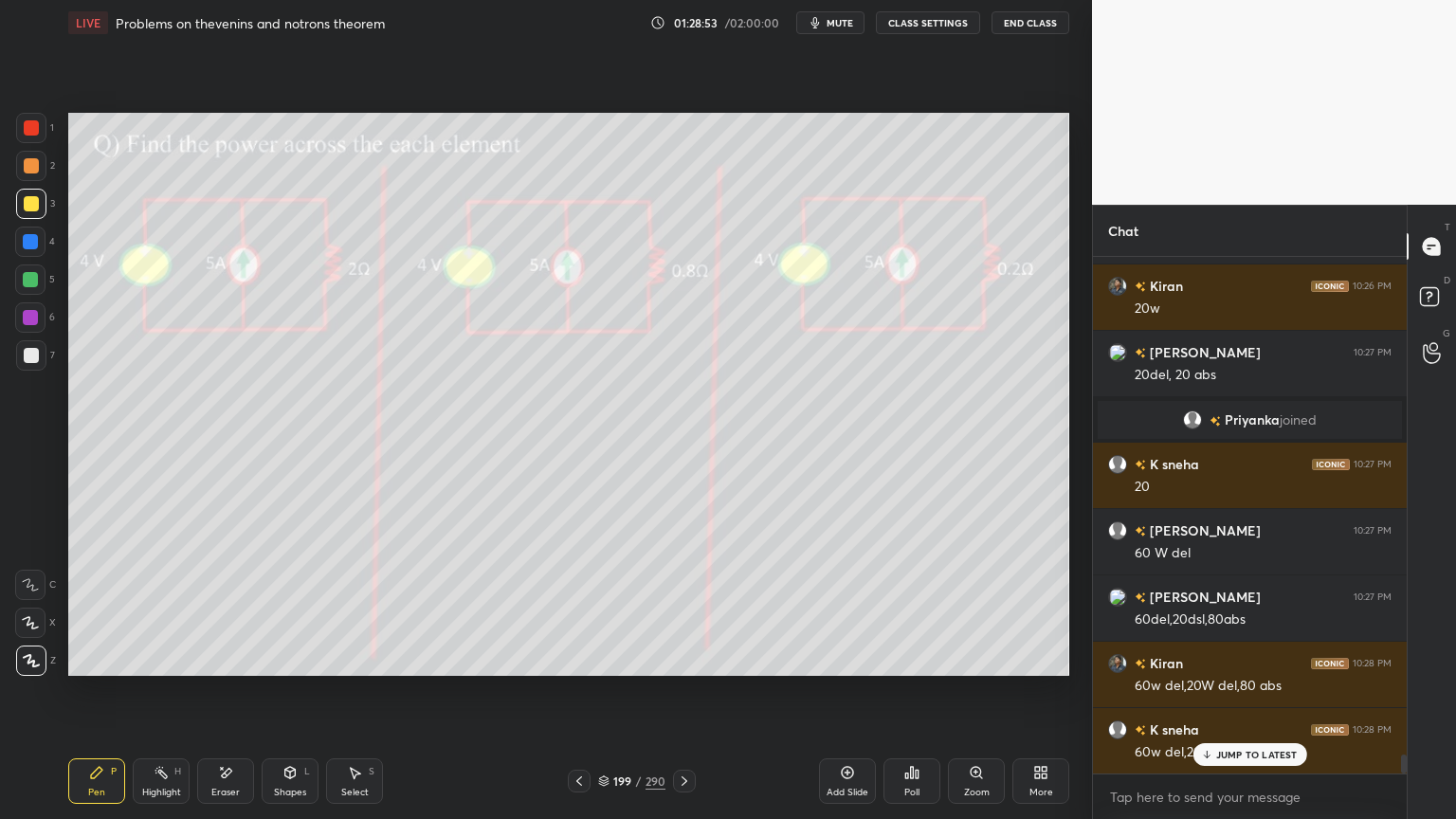 click at bounding box center [30, 318] 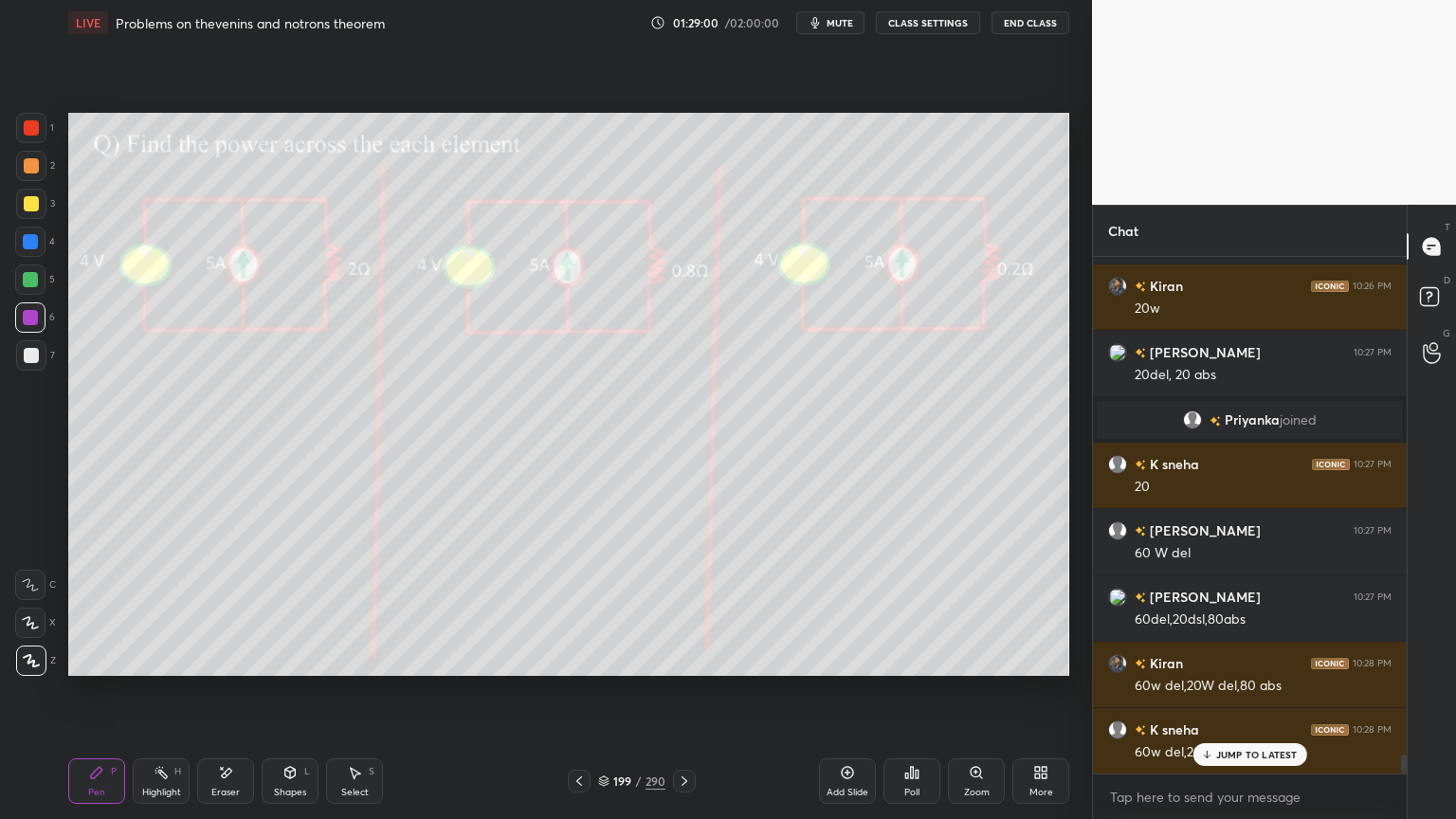 click on "Highlight" at bounding box center (161, 792) 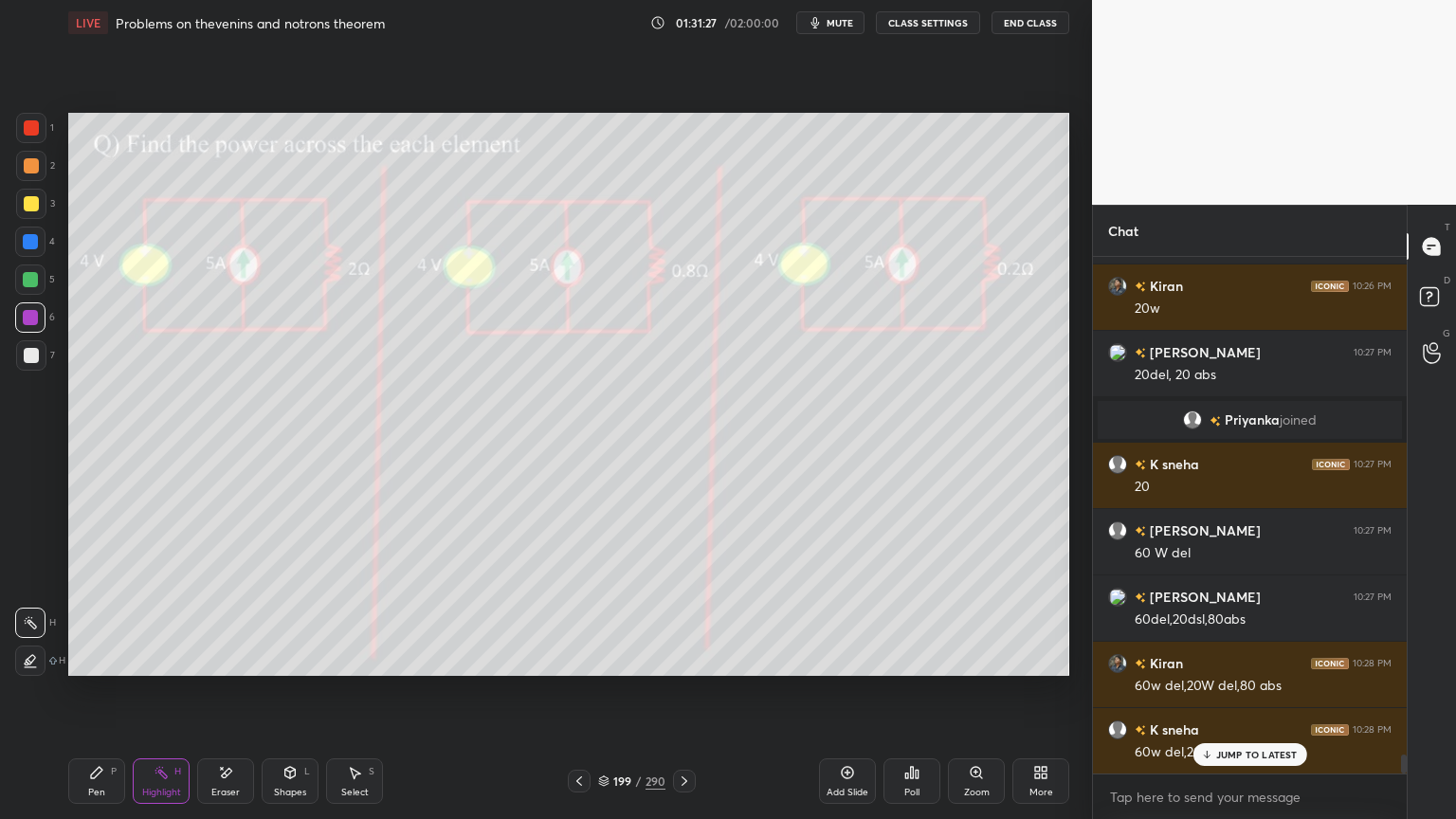 scroll, scrollTop: 6, scrollLeft: 6, axis: both 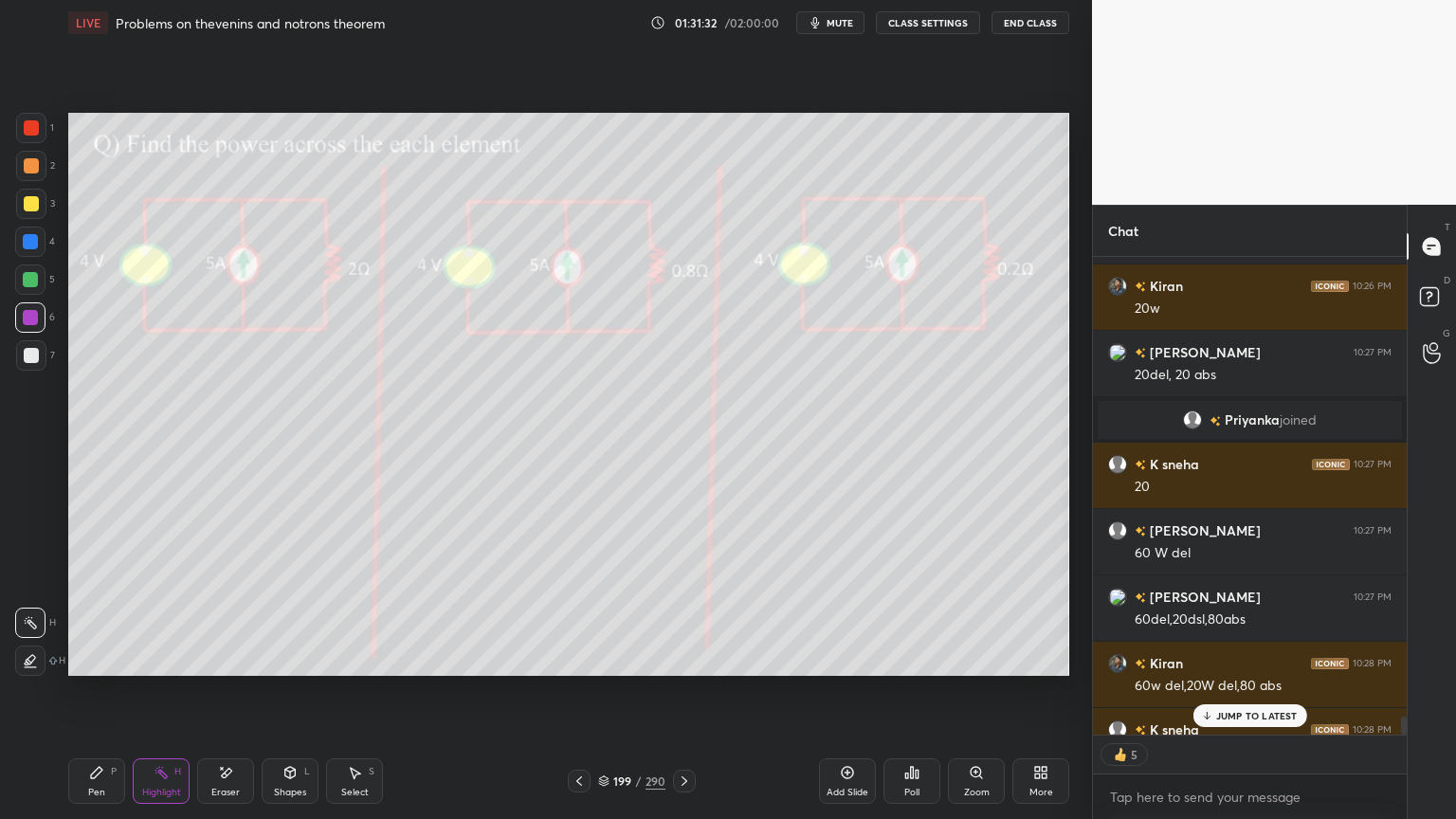 click 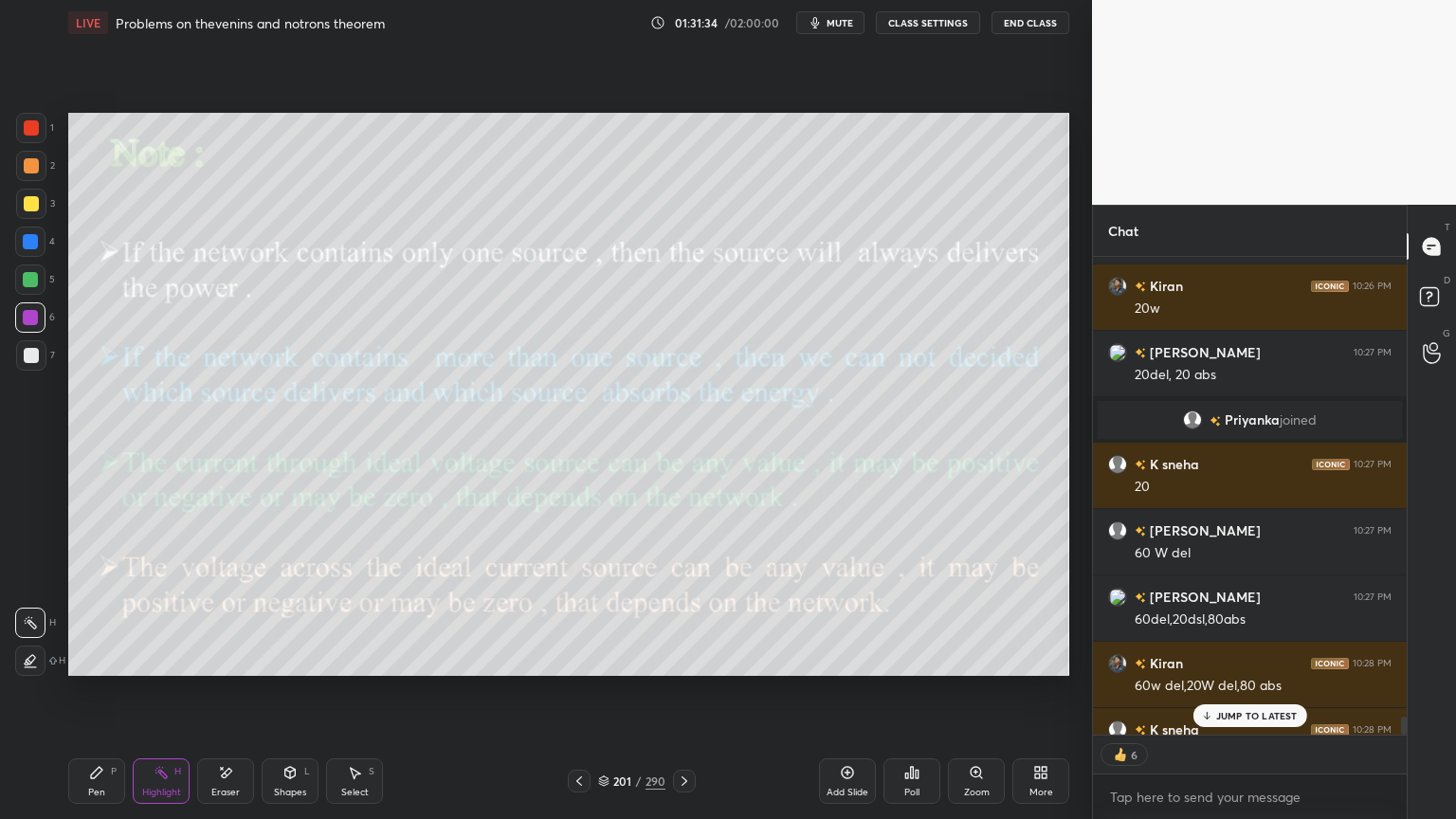 click 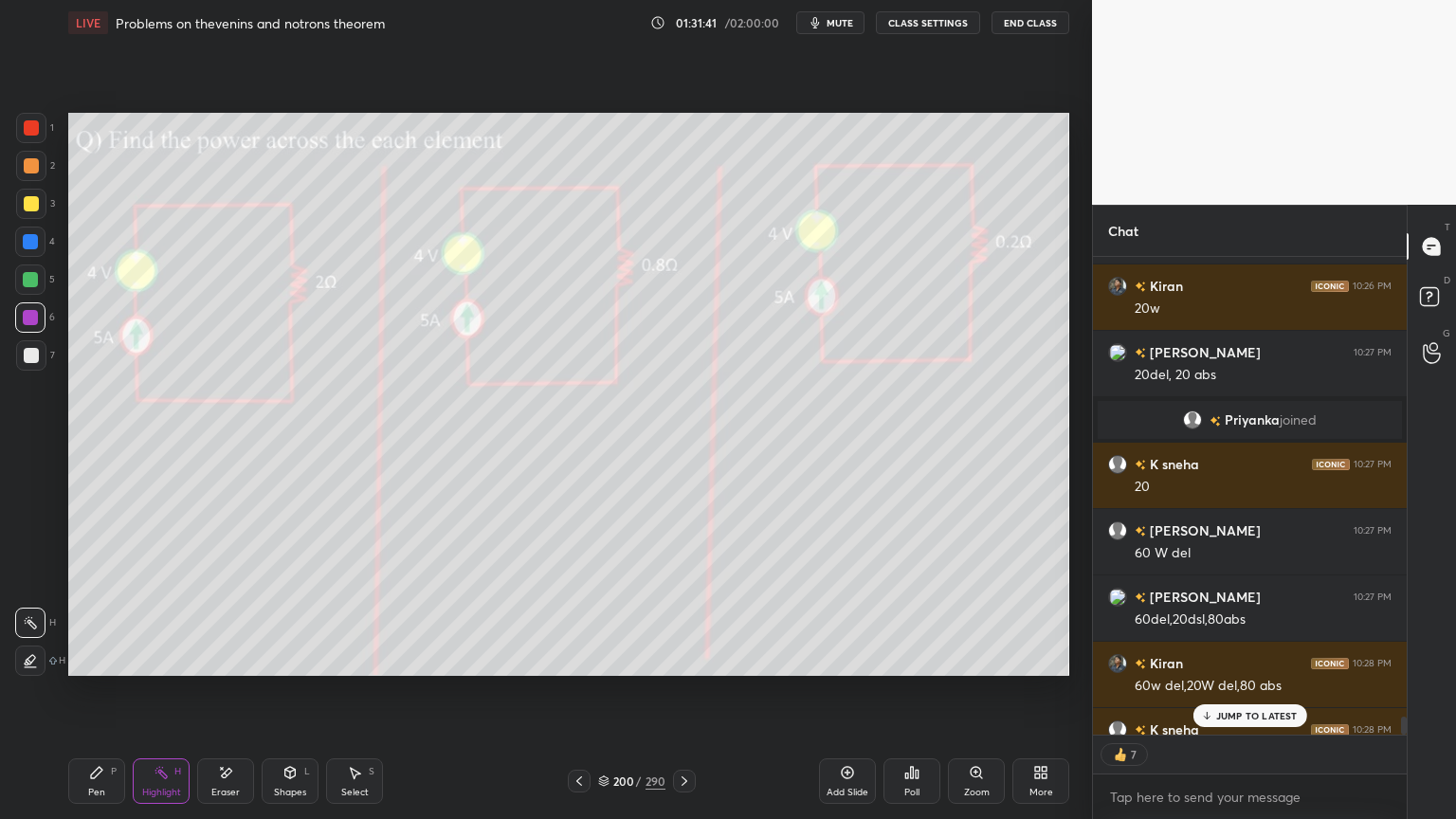 click on "Pen" at bounding box center (97, 792) 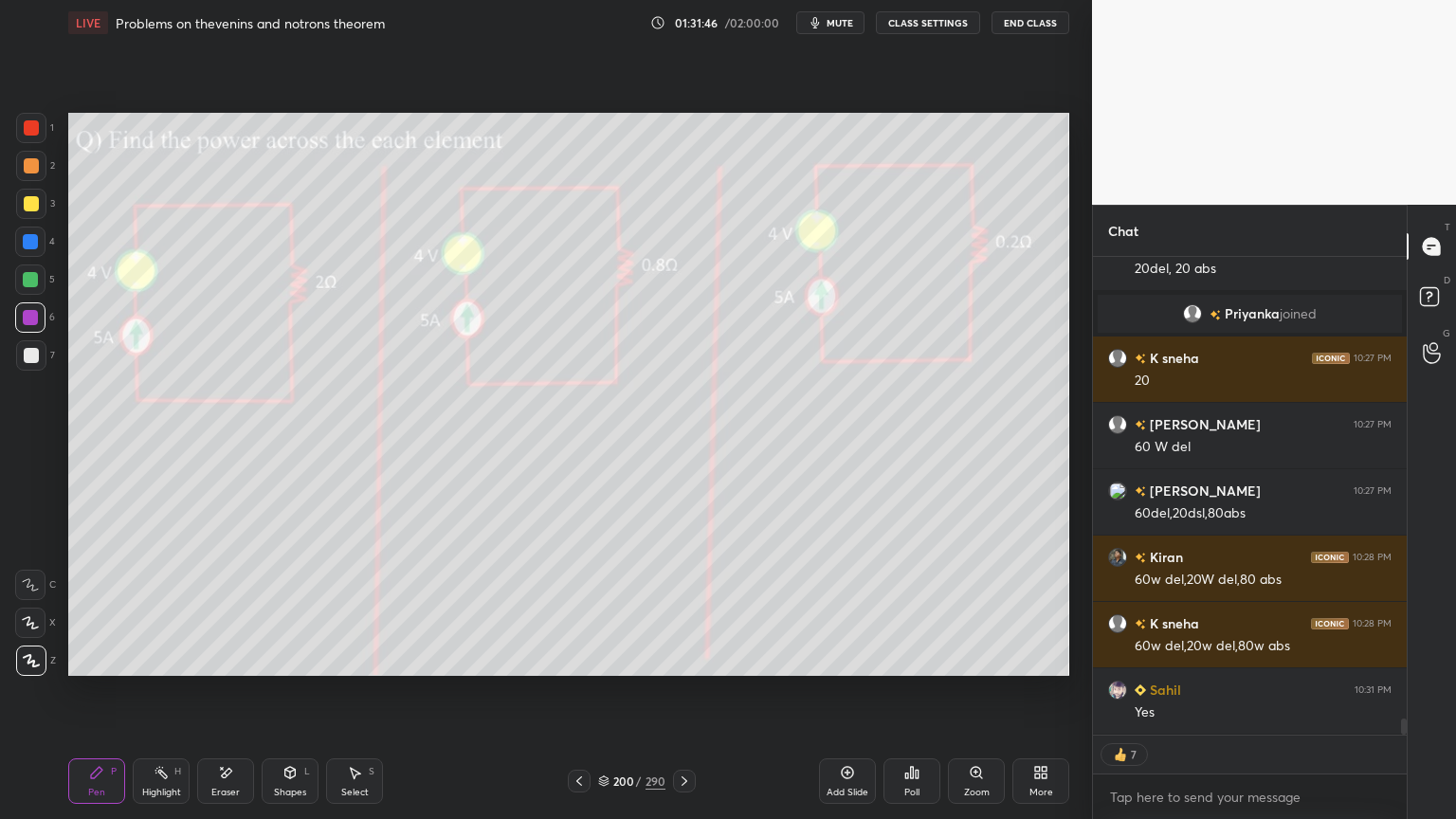 scroll, scrollTop: 13587, scrollLeft: 0, axis: vertical 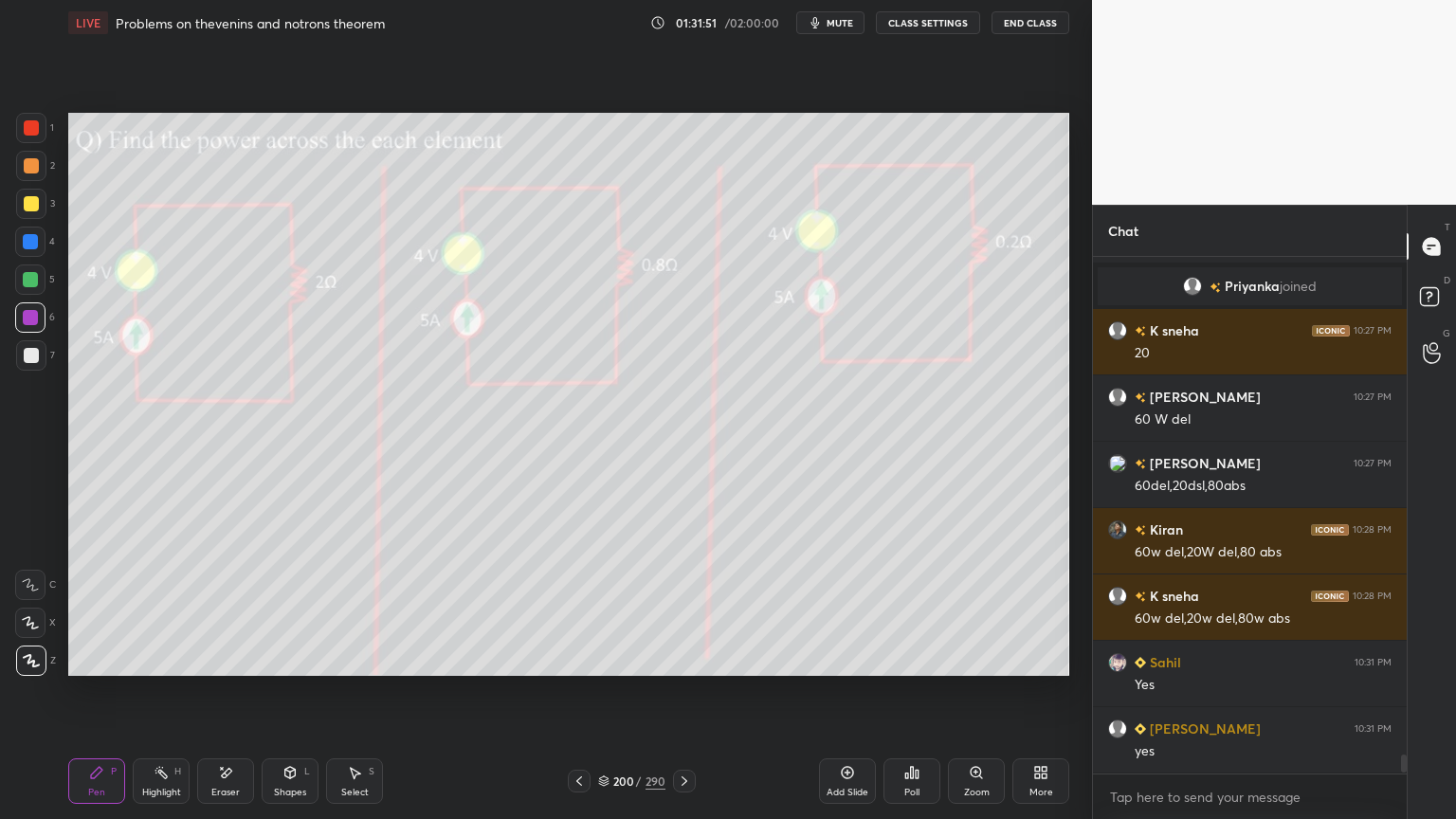 click at bounding box center (31, 355) 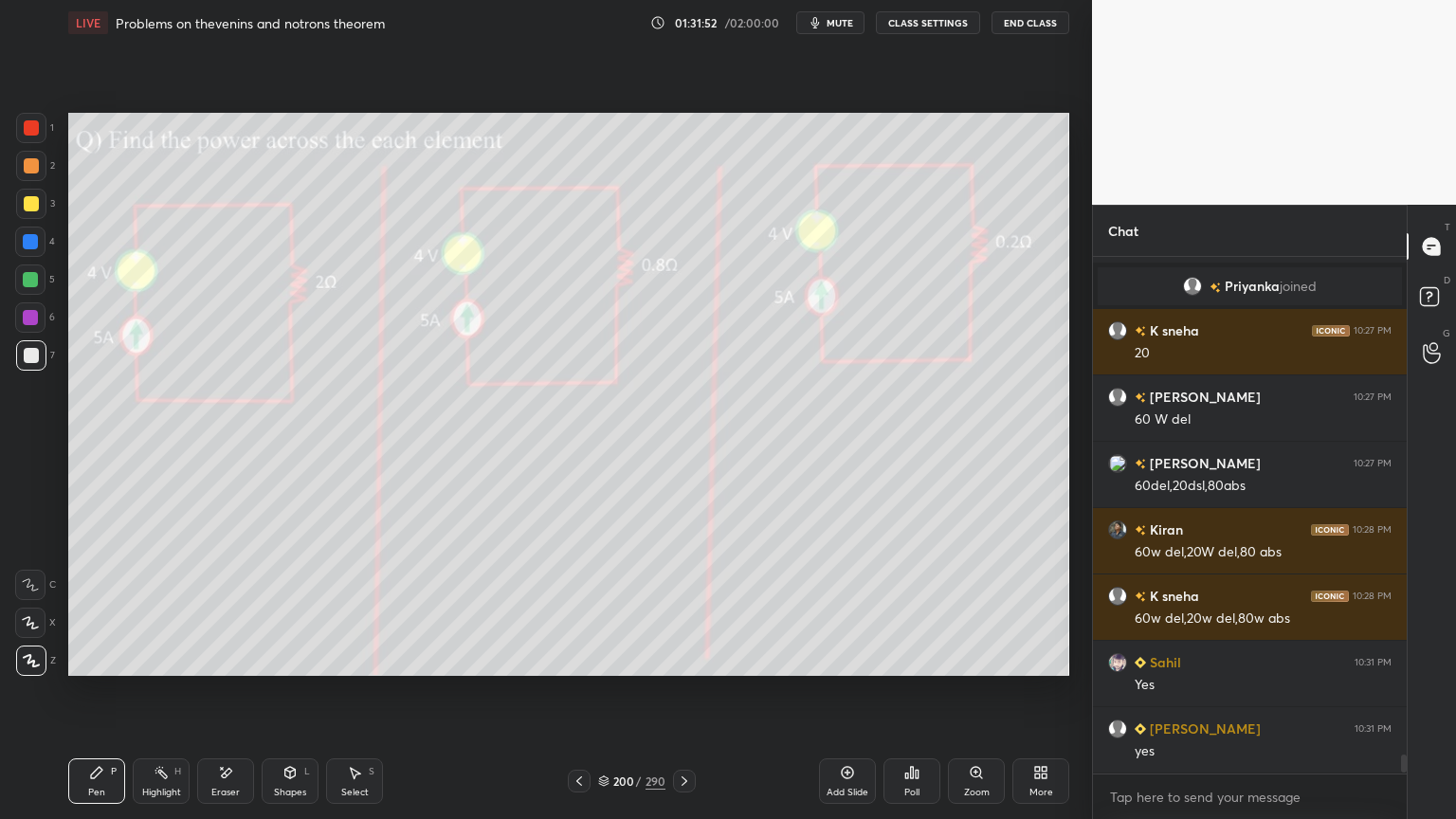 click at bounding box center (31, 204) 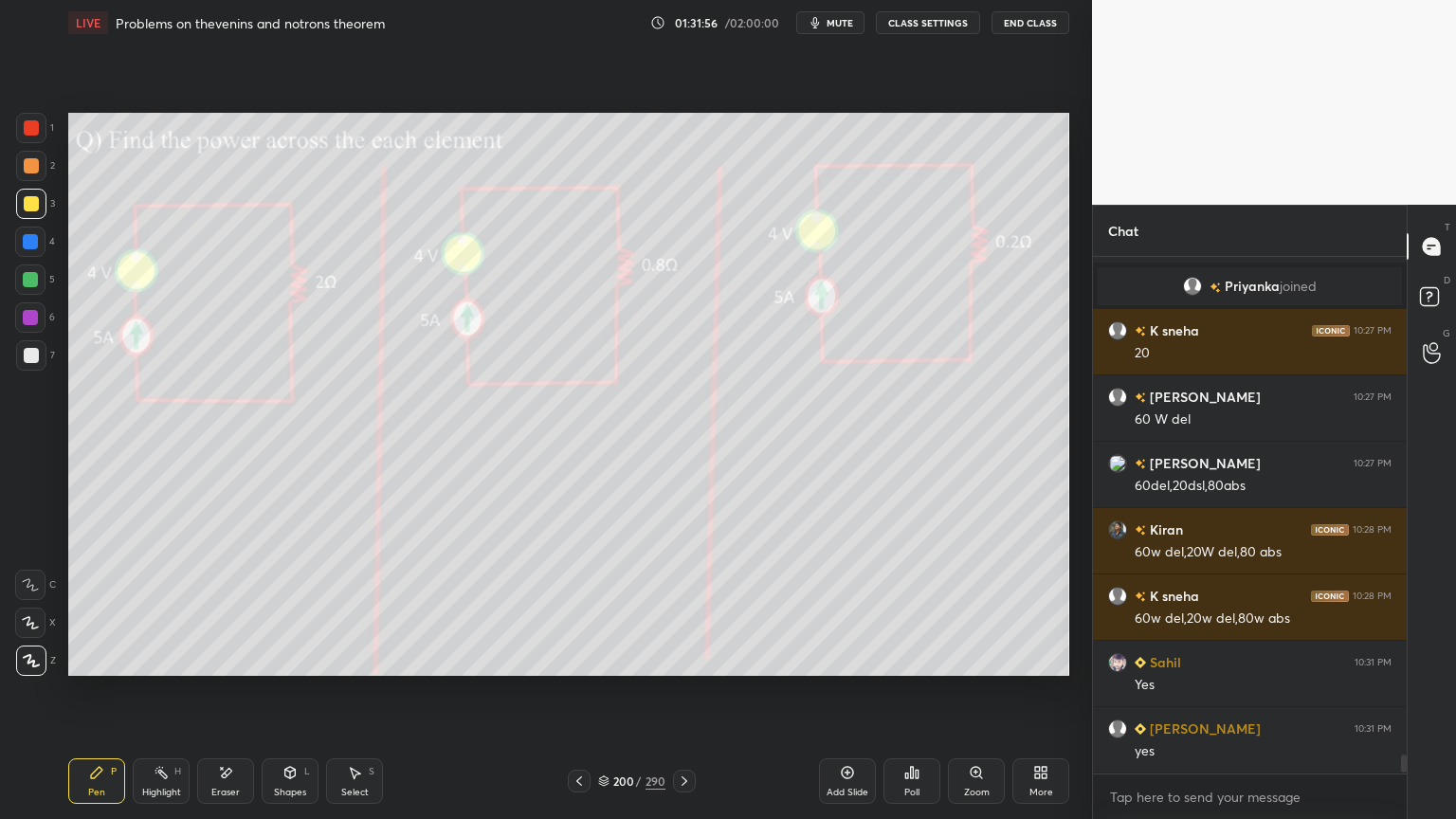 click at bounding box center (31, 355) 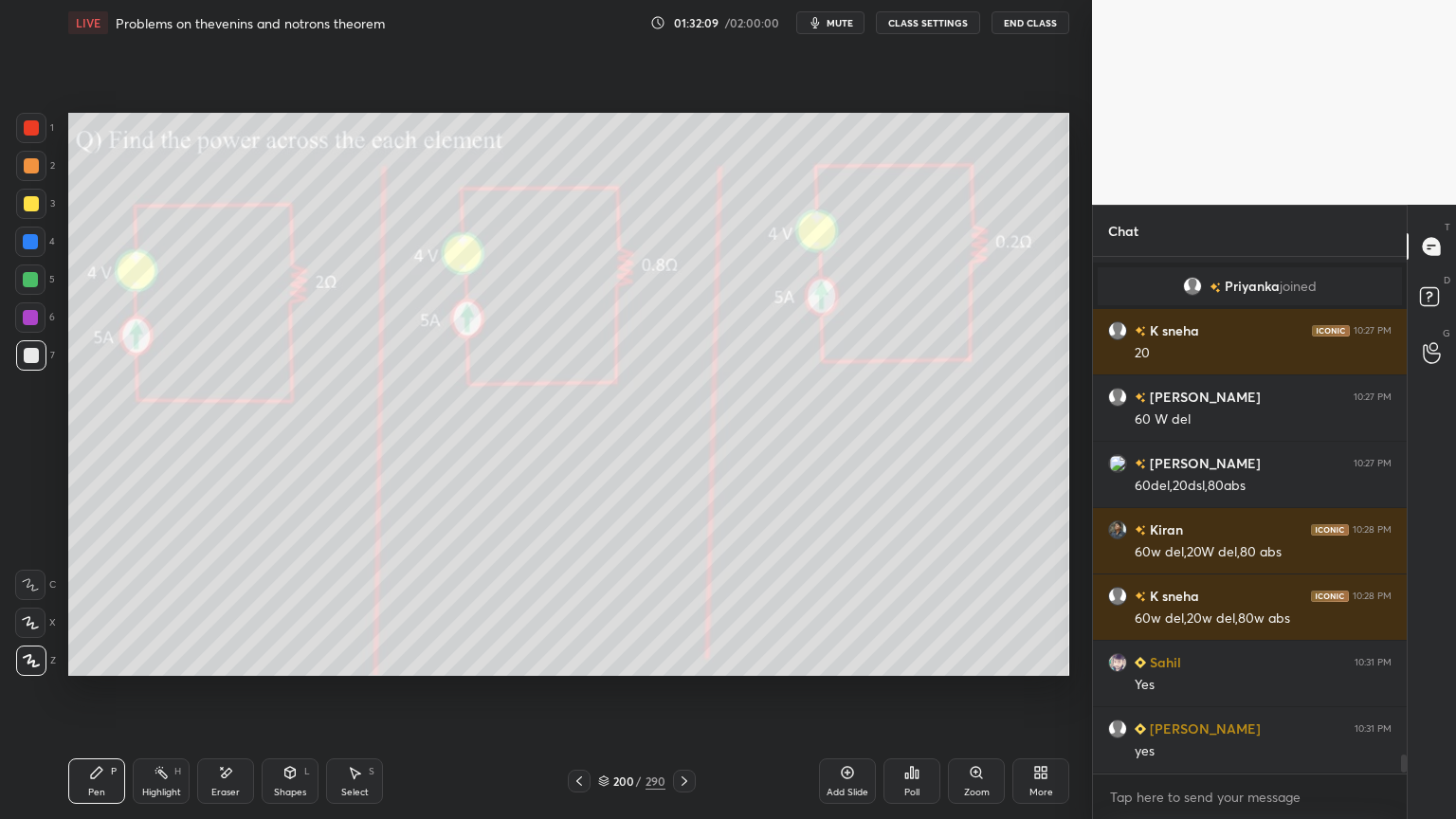 click at bounding box center [30, 585] 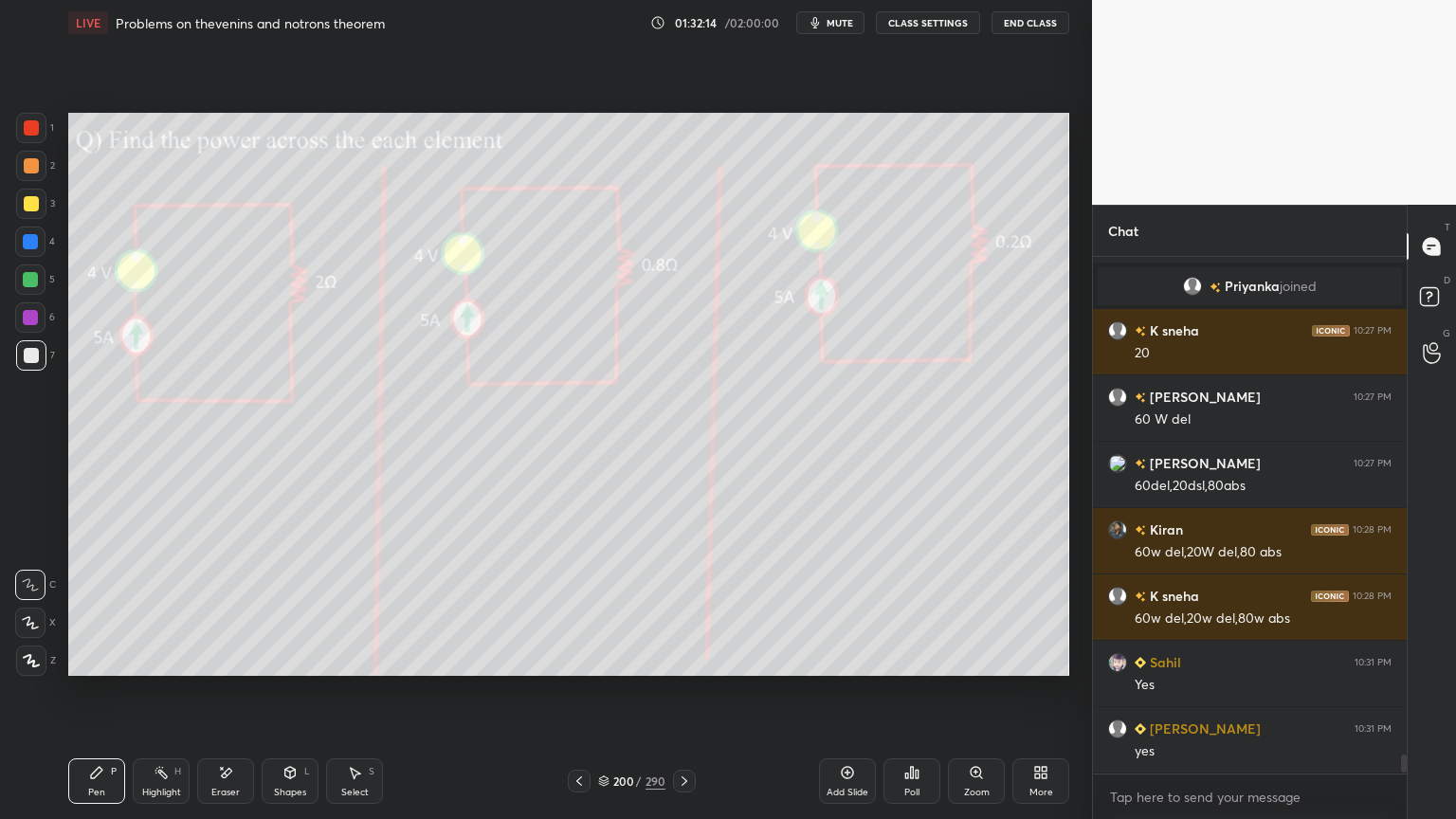 click at bounding box center [31, 204] 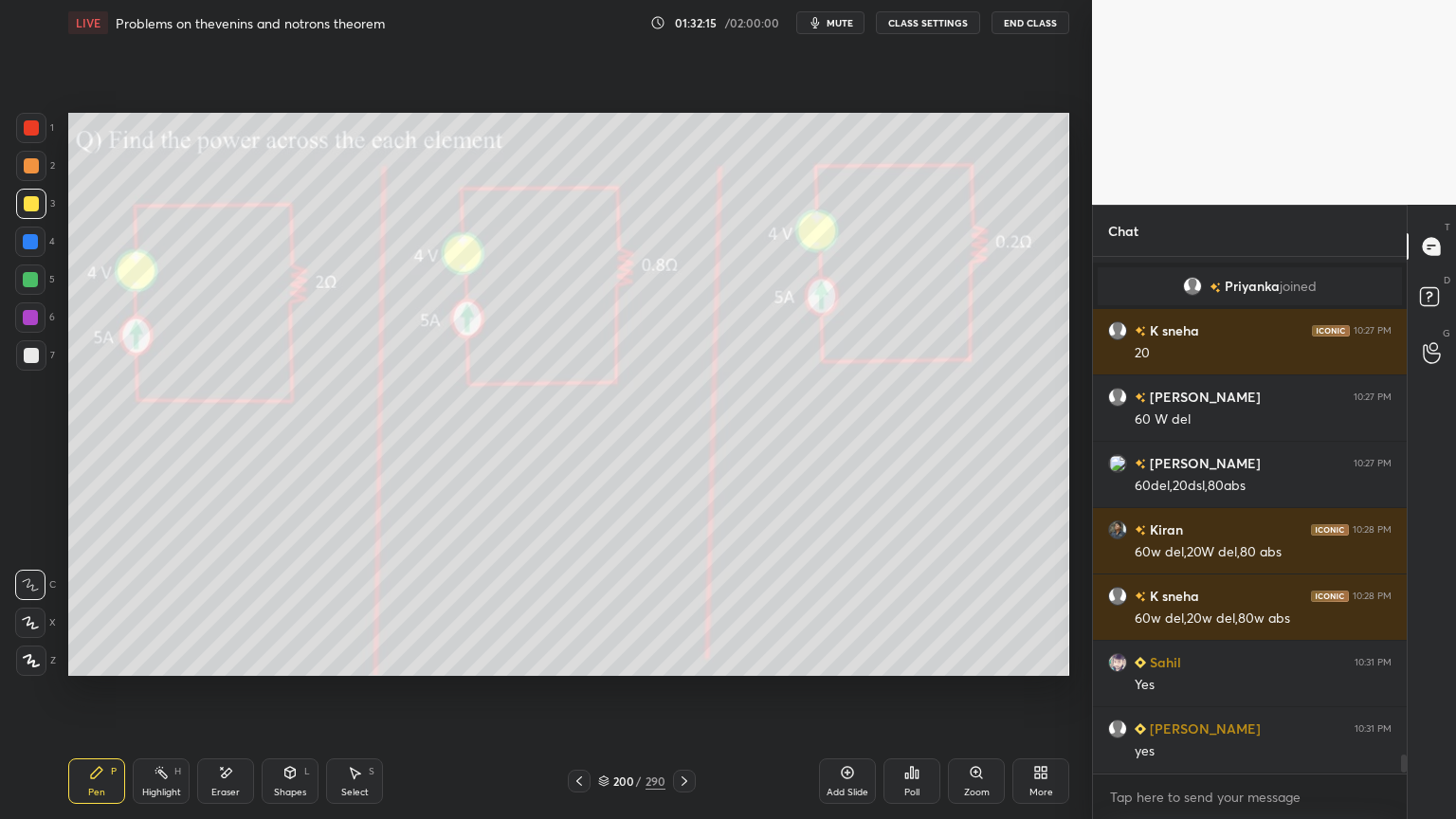 click at bounding box center [30, 585] 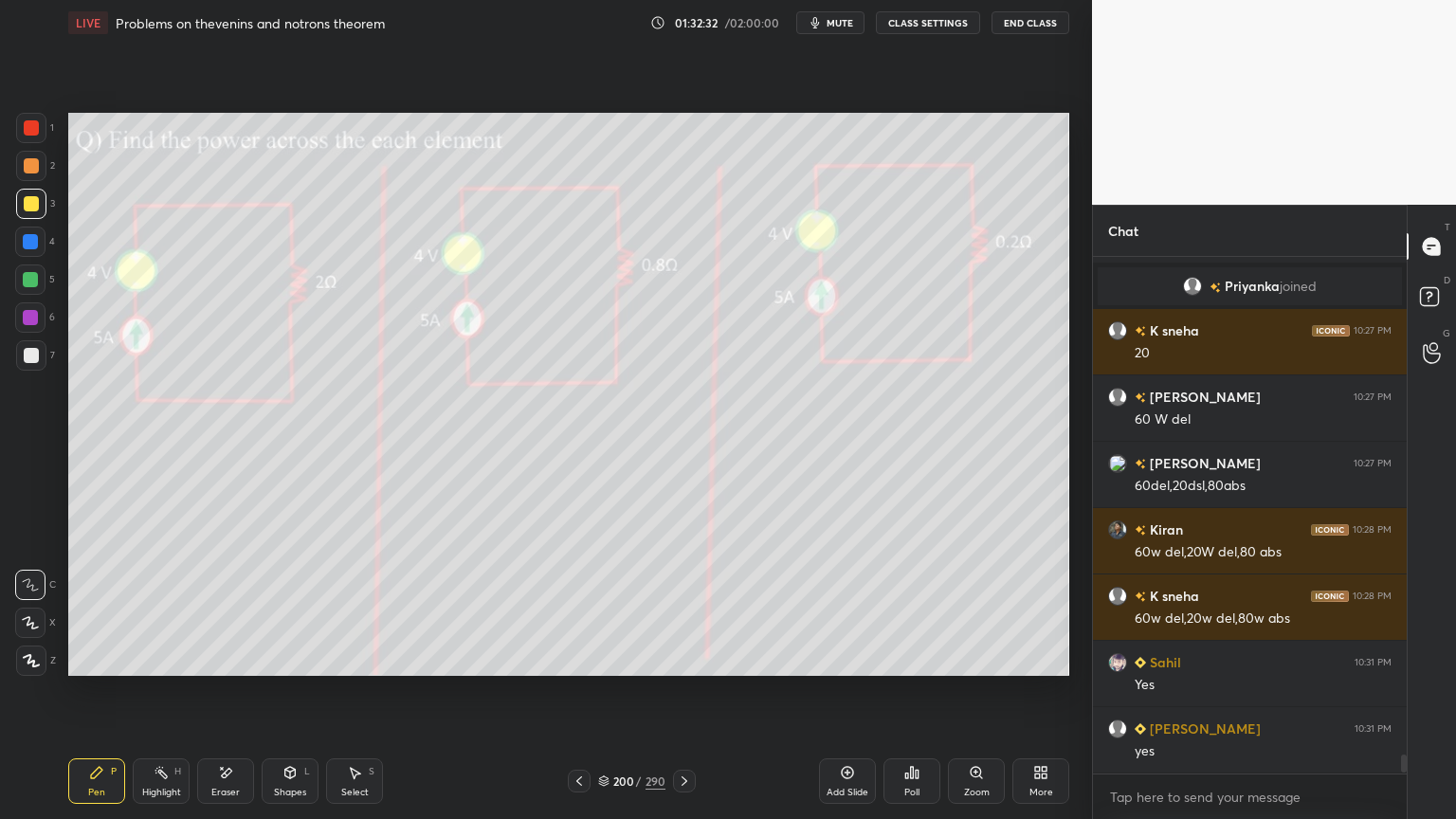 click on "Eraser" at bounding box center [226, 781] 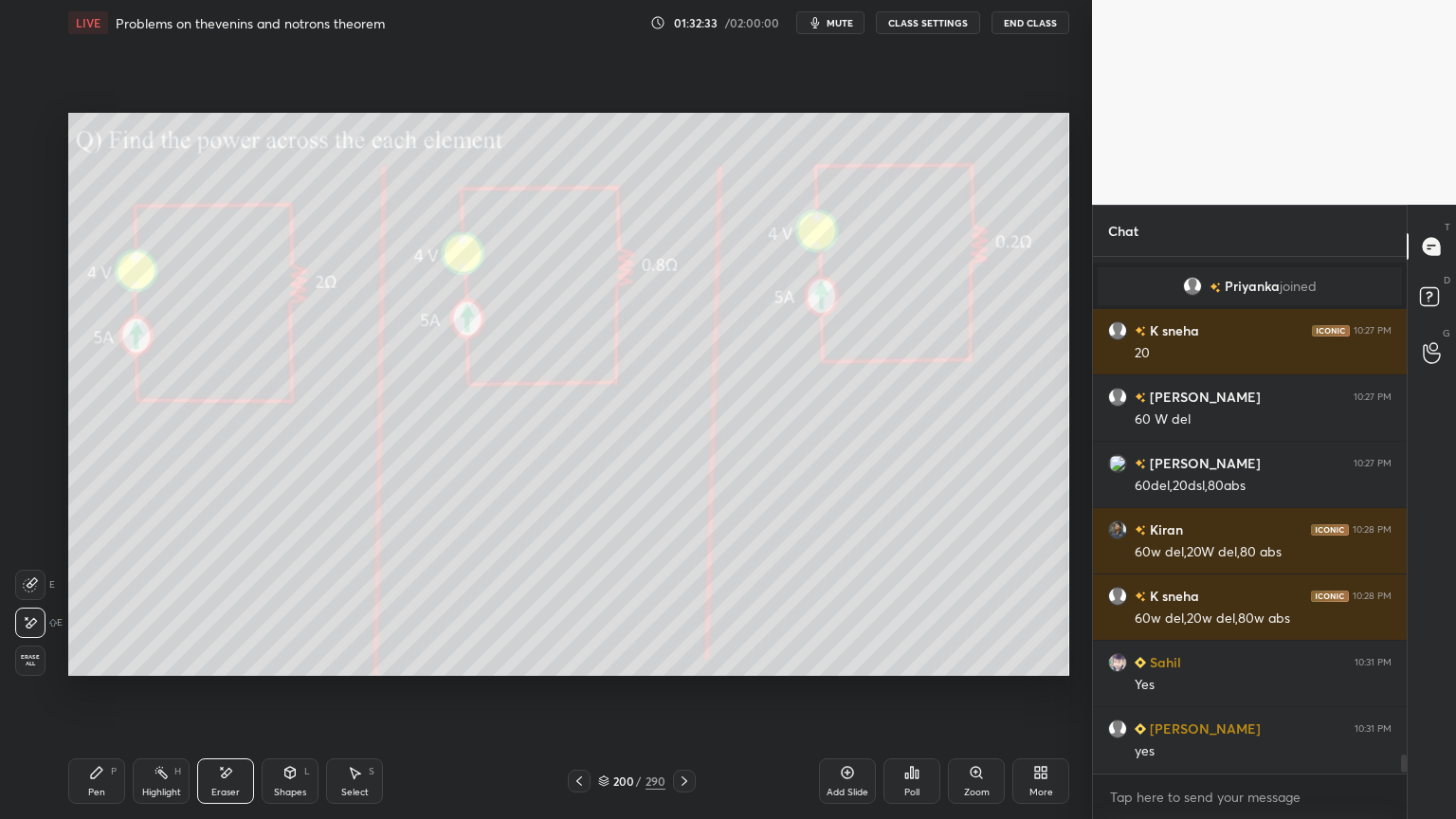 click 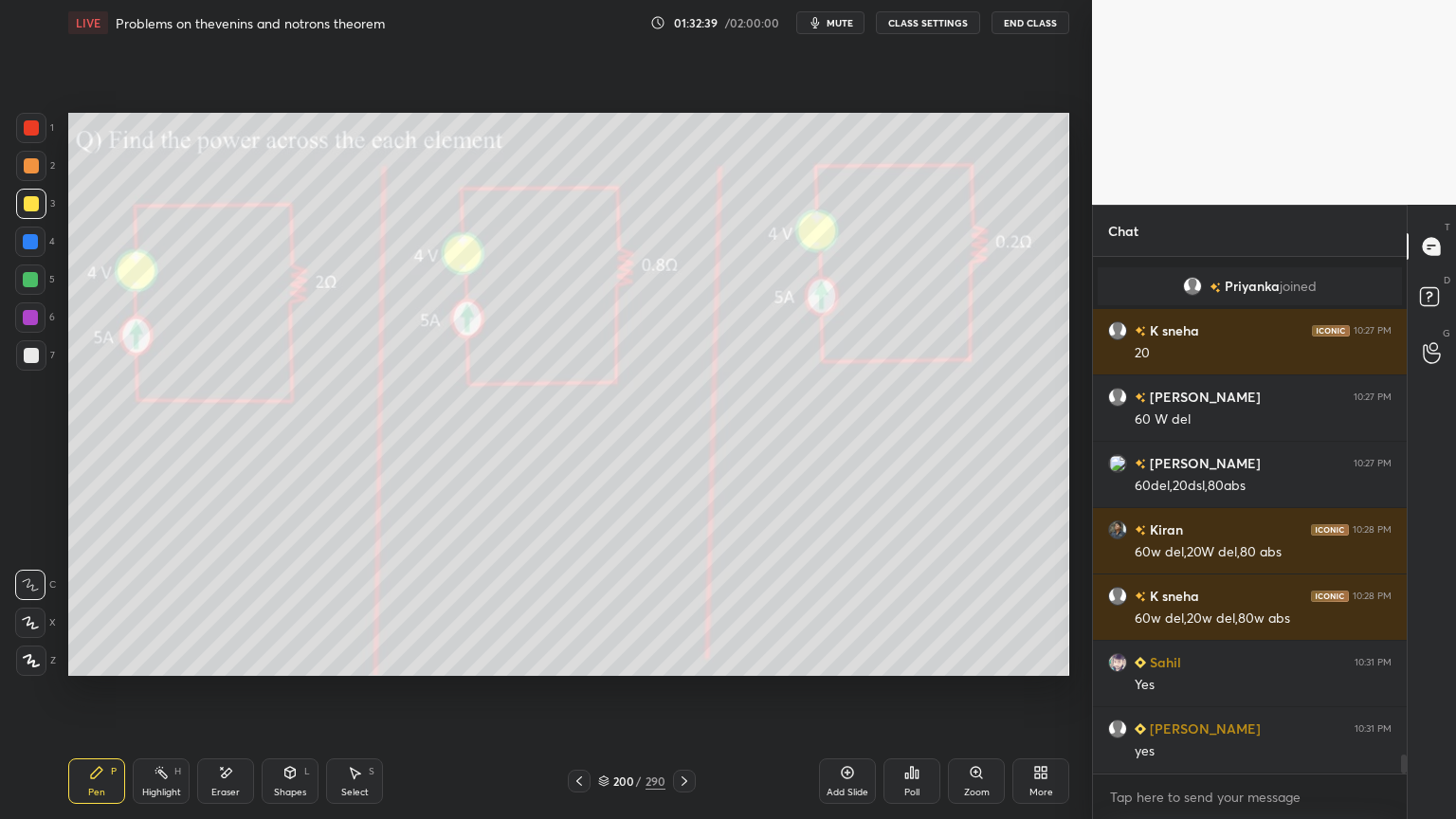 scroll, scrollTop: 13615, scrollLeft: 0, axis: vertical 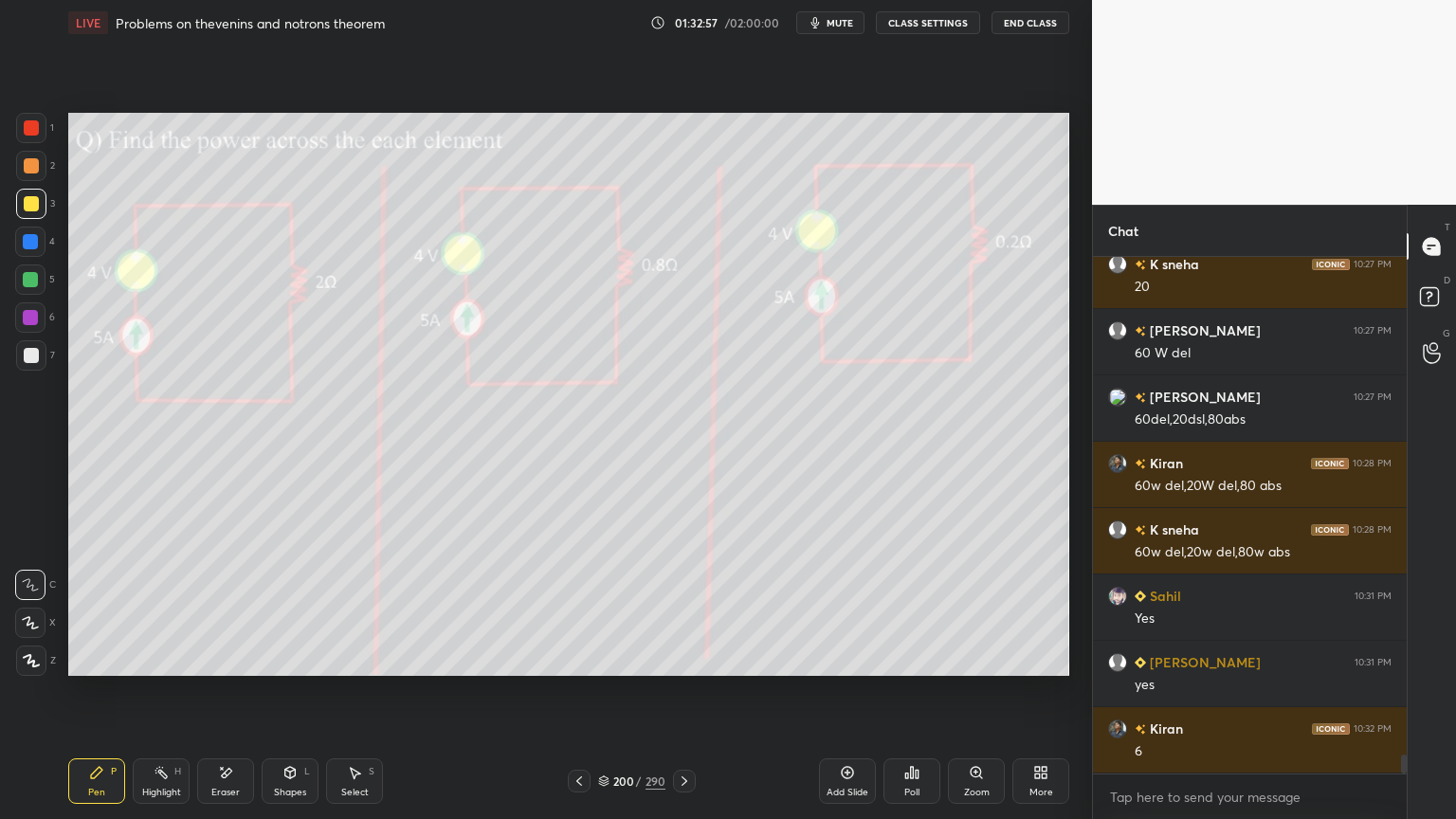 click at bounding box center [31, 355] 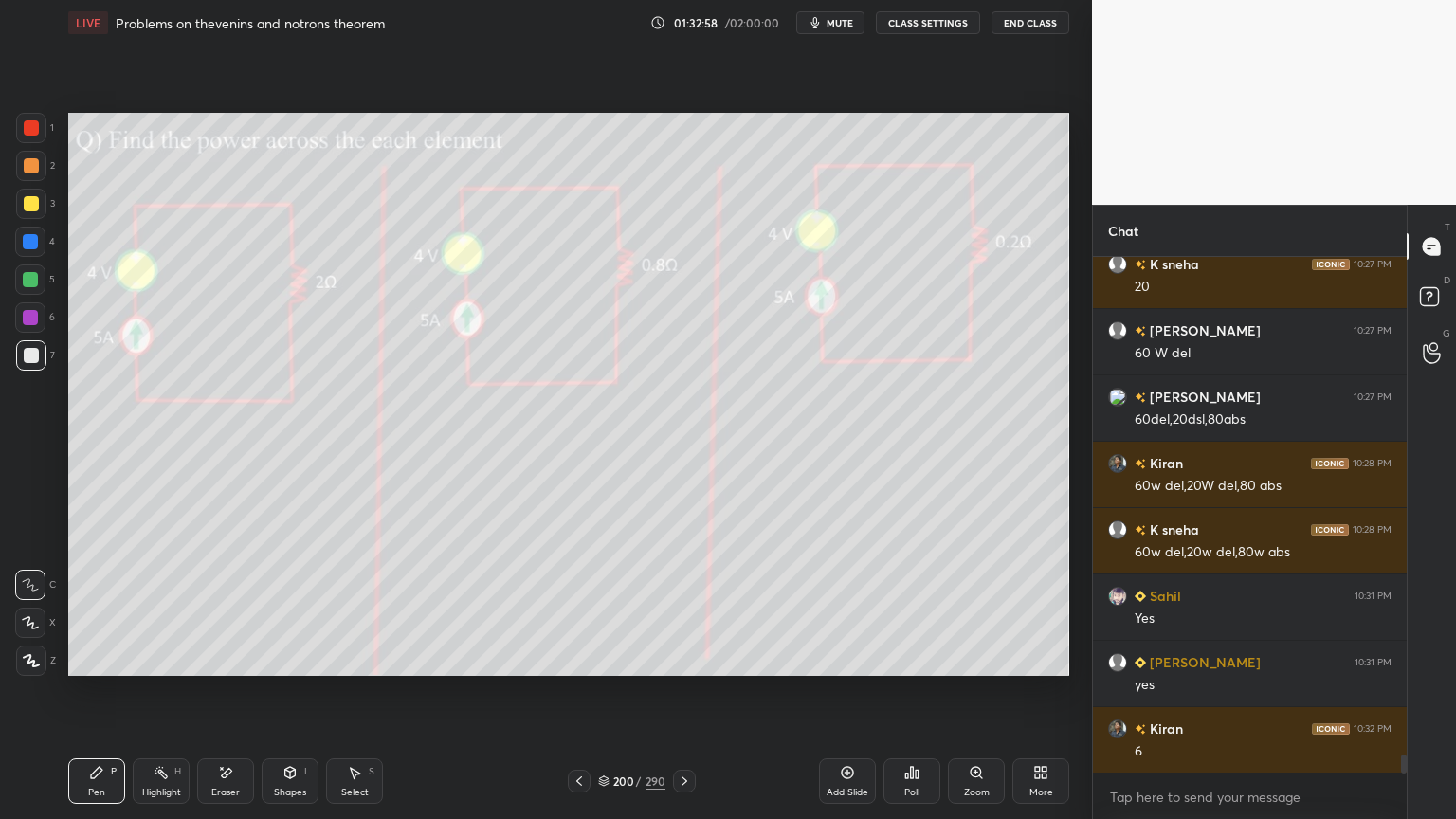 click 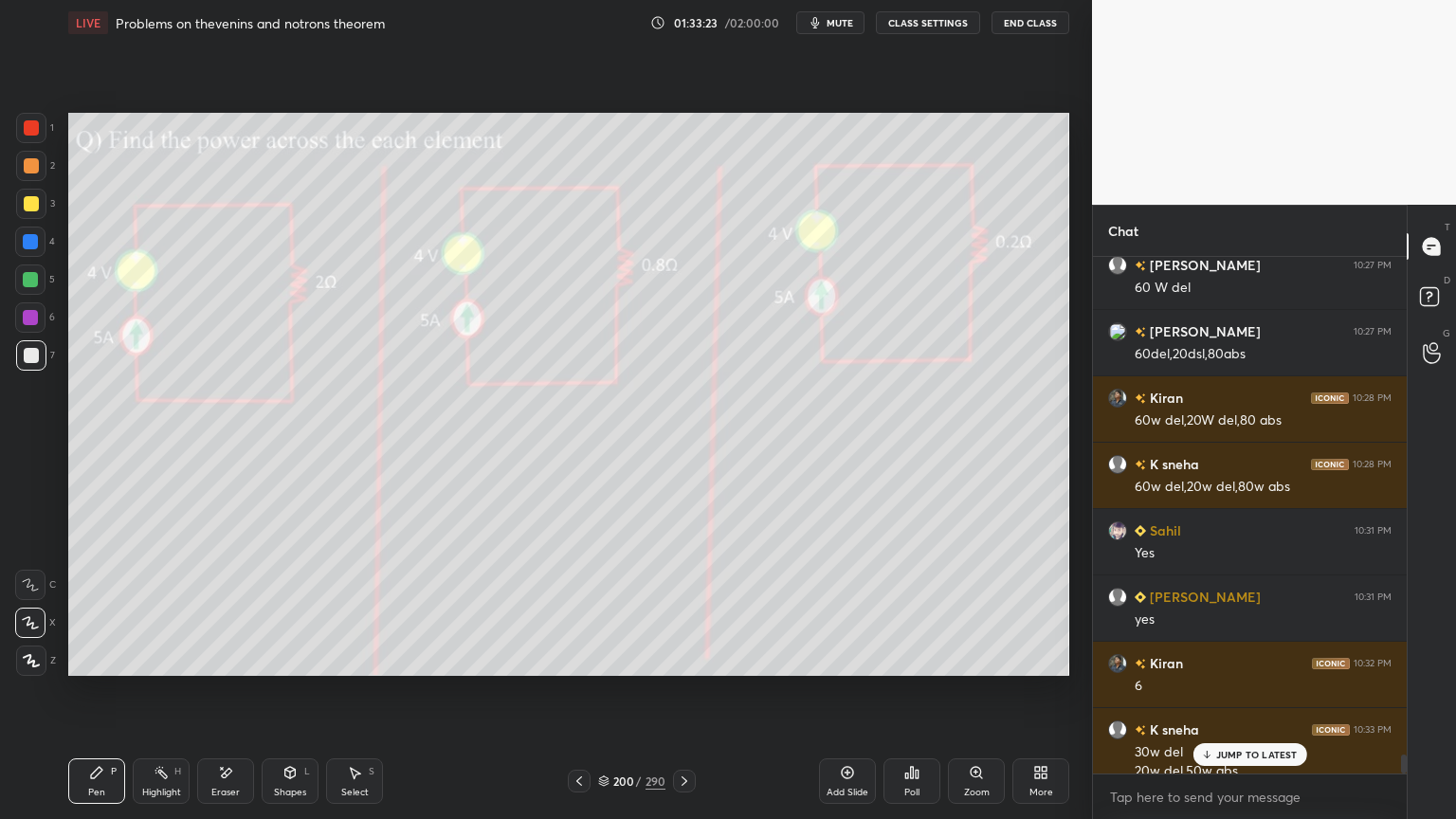 scroll, scrollTop: 13699, scrollLeft: 0, axis: vertical 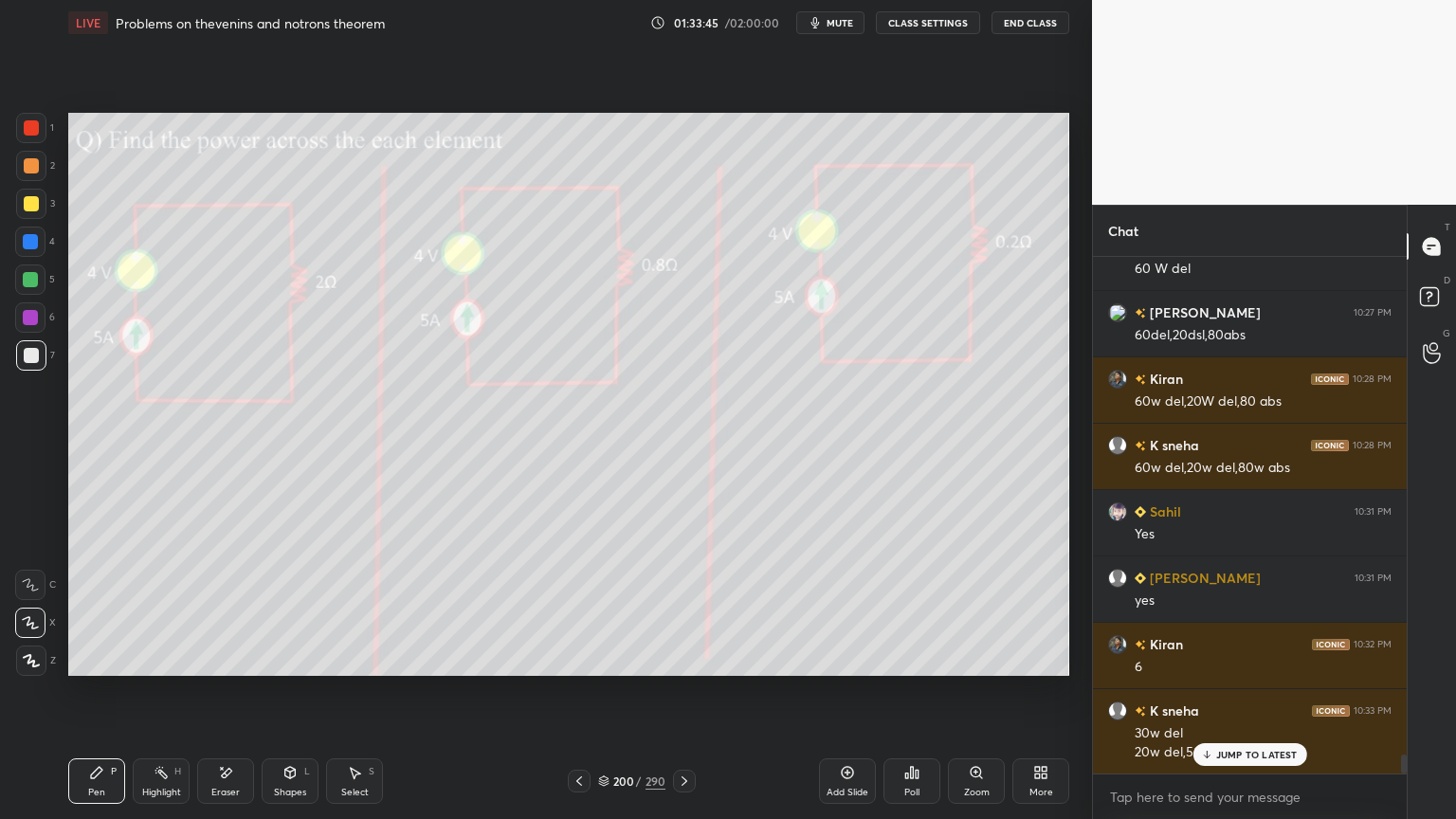 click at bounding box center (31, 204) 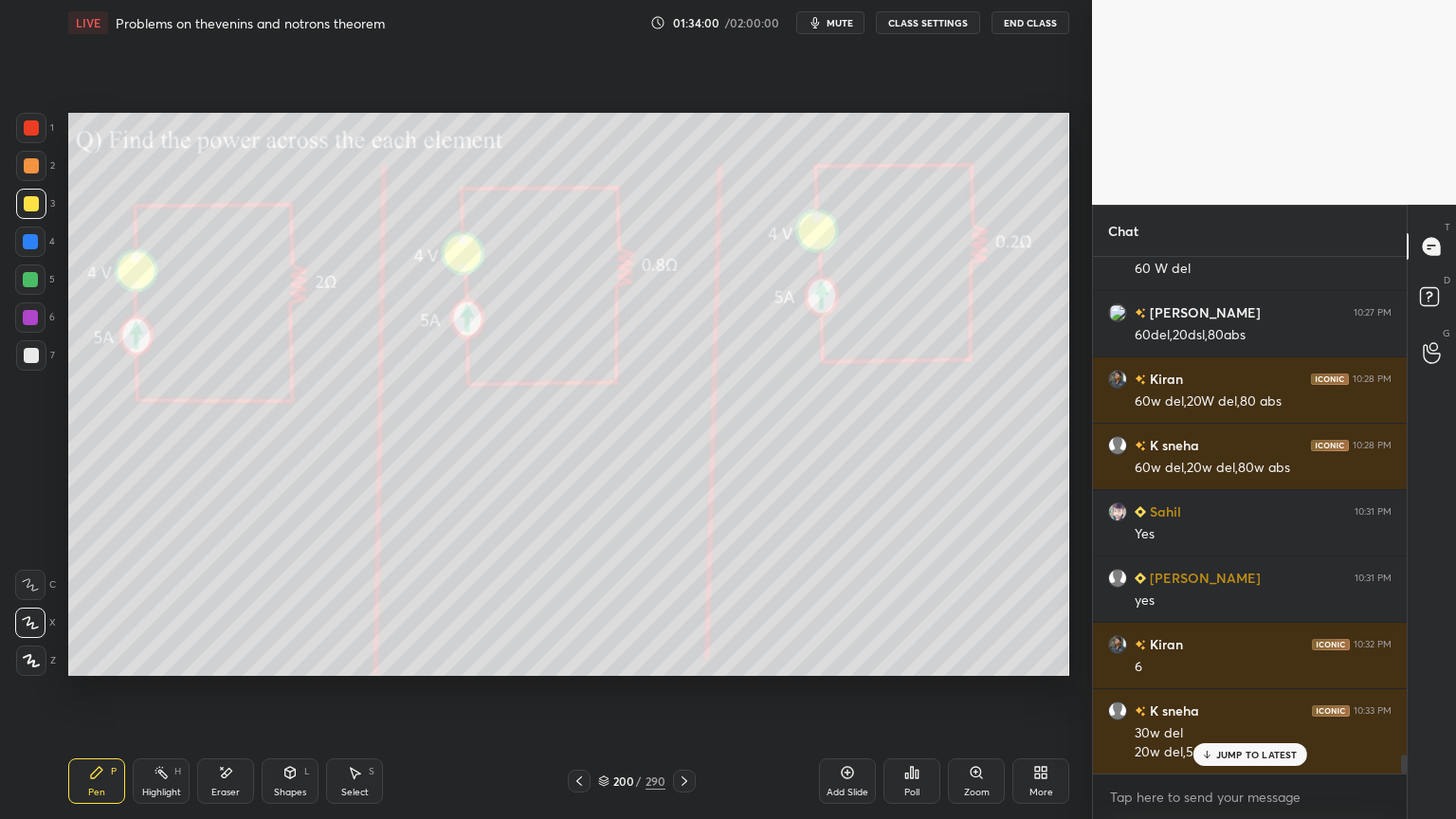 click 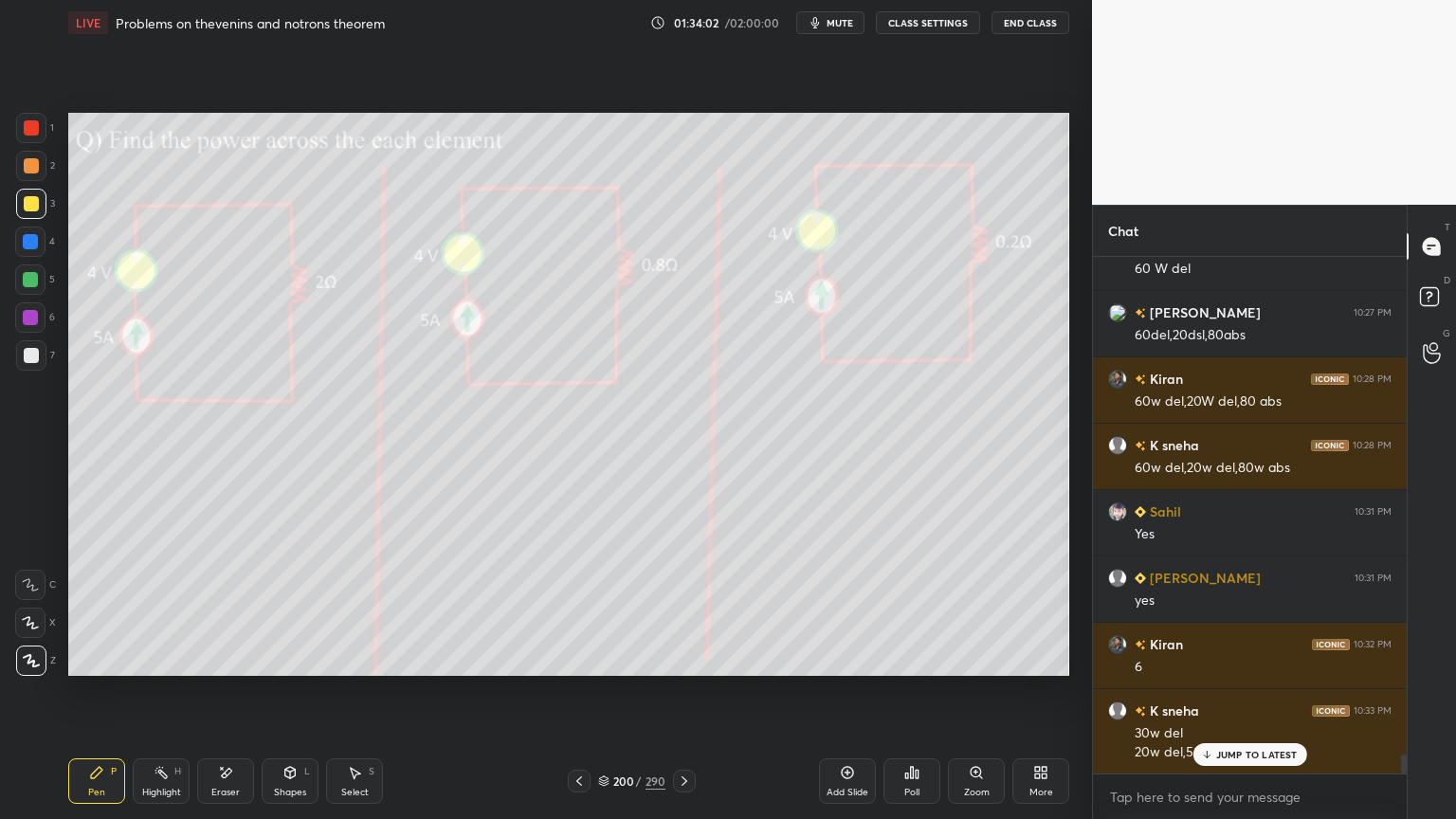 click on "JUMP TO LATEST" at bounding box center (1249, 755) 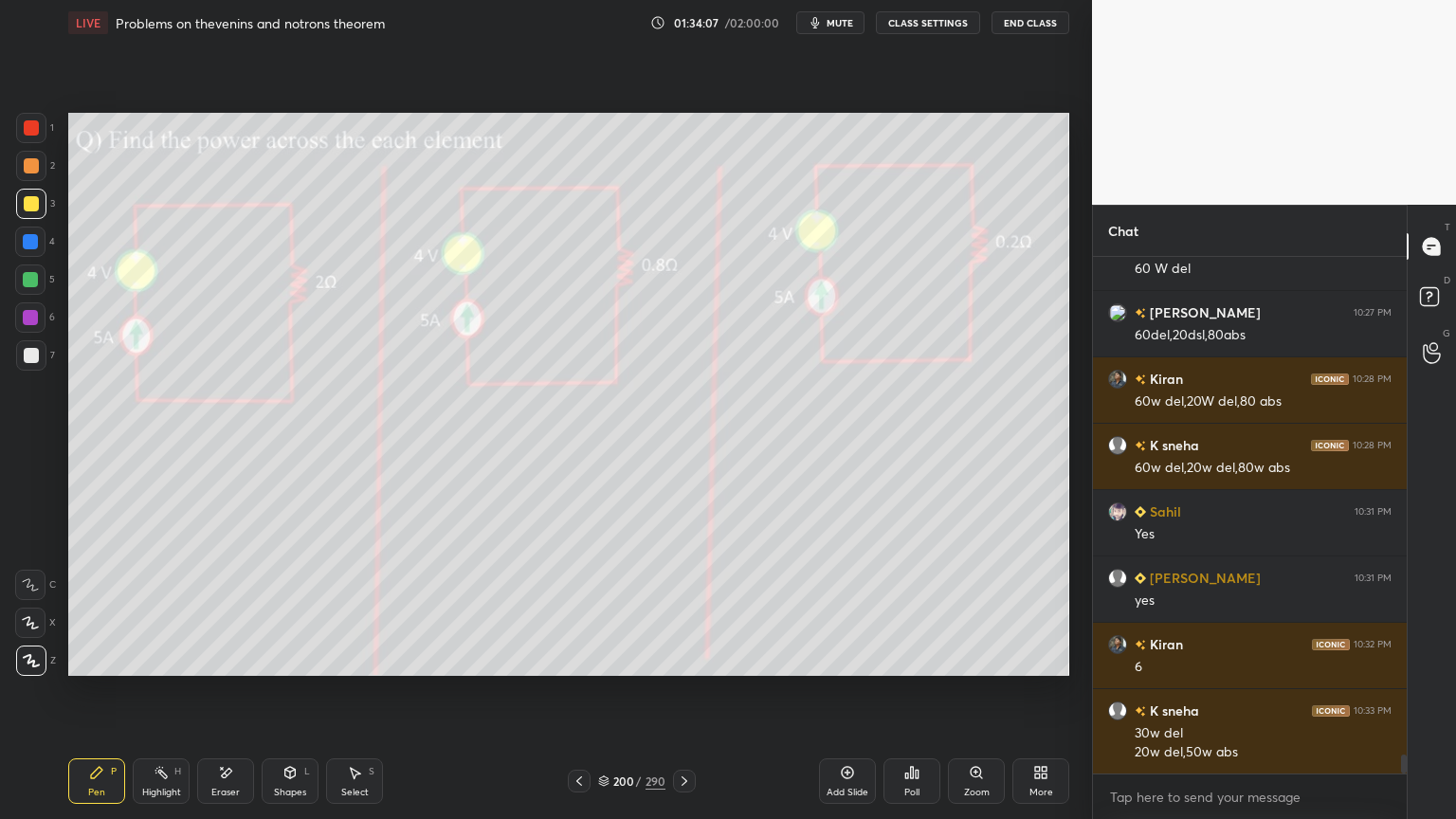 click 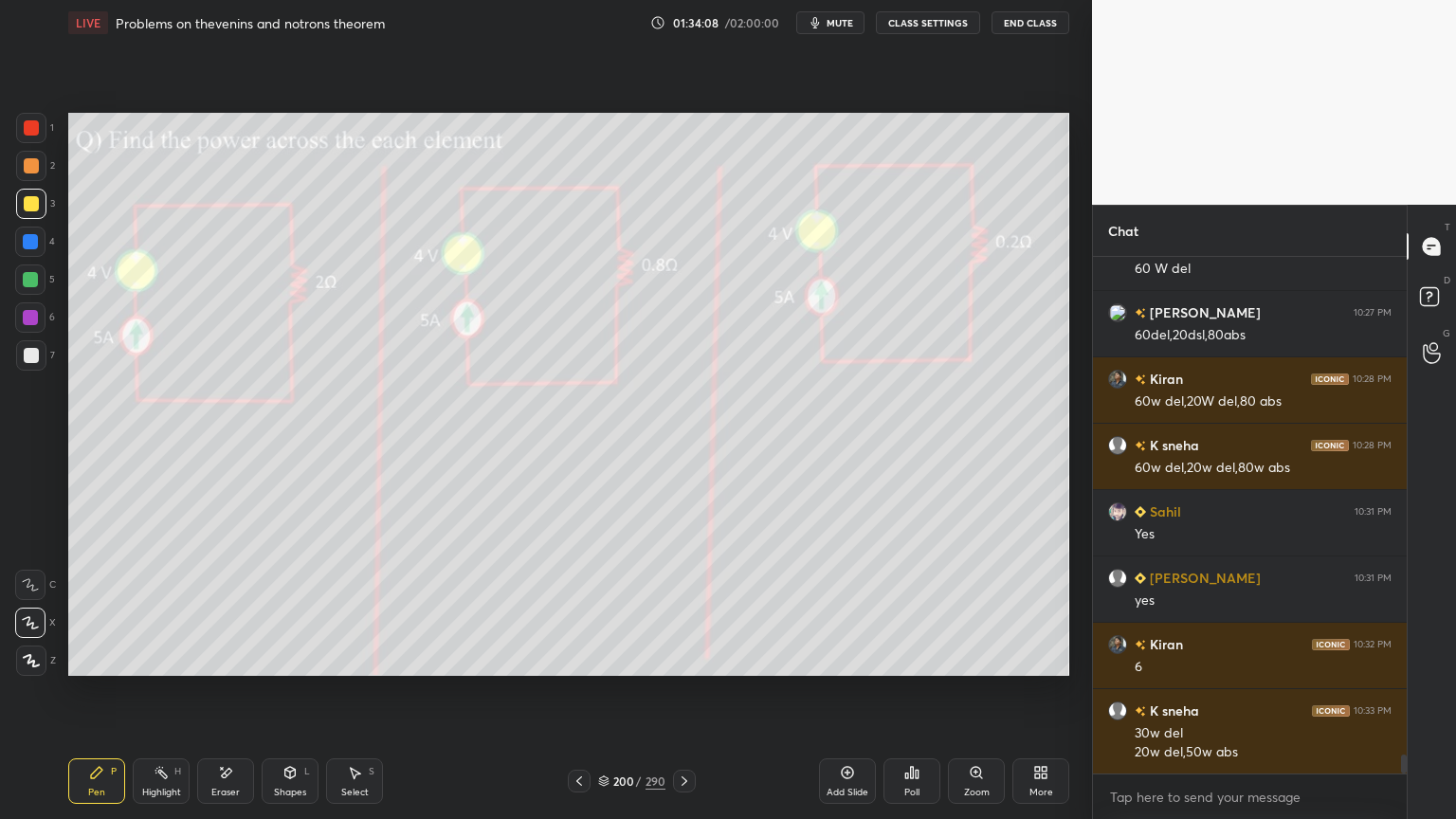 click at bounding box center (31, 355) 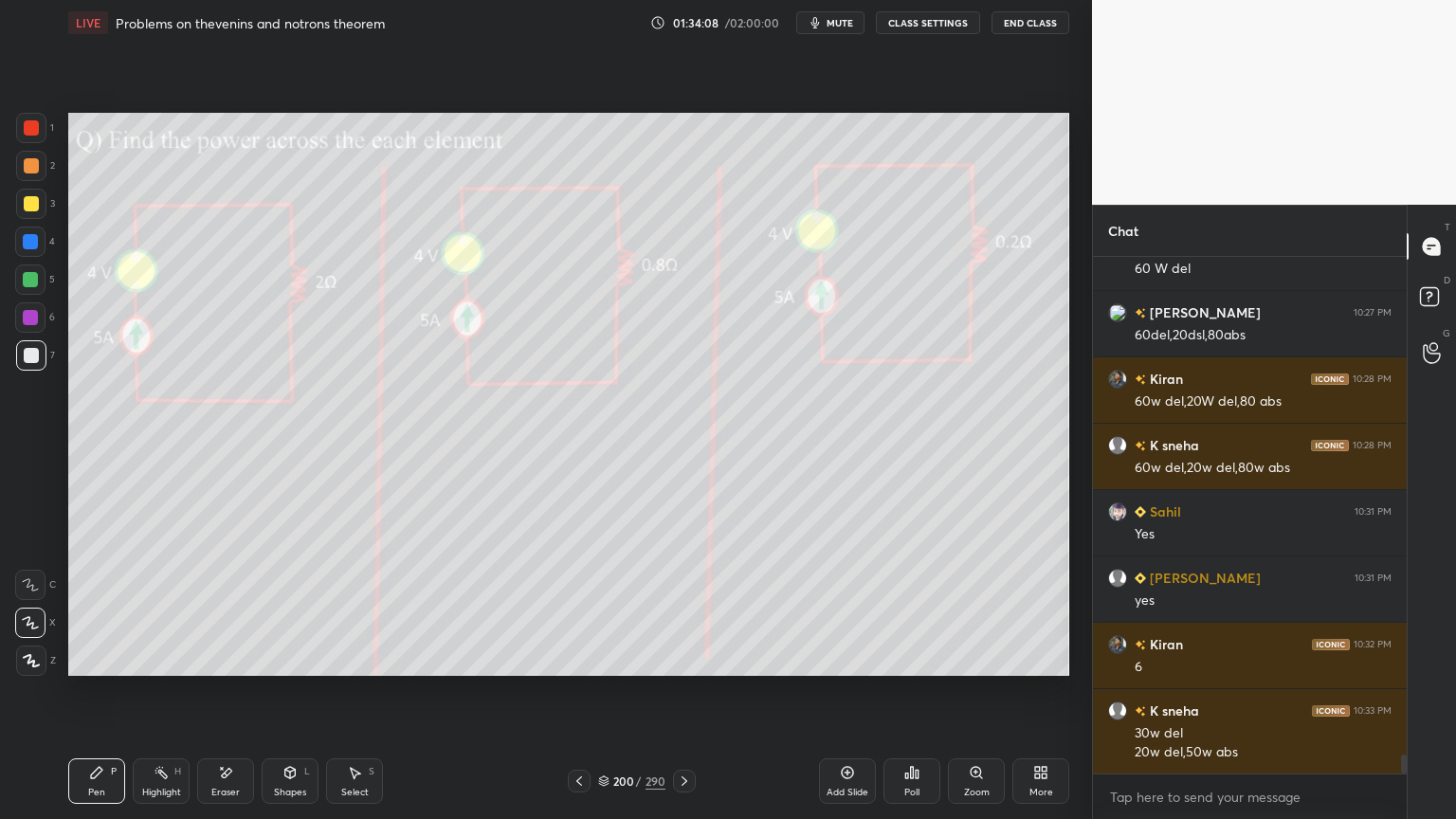 click 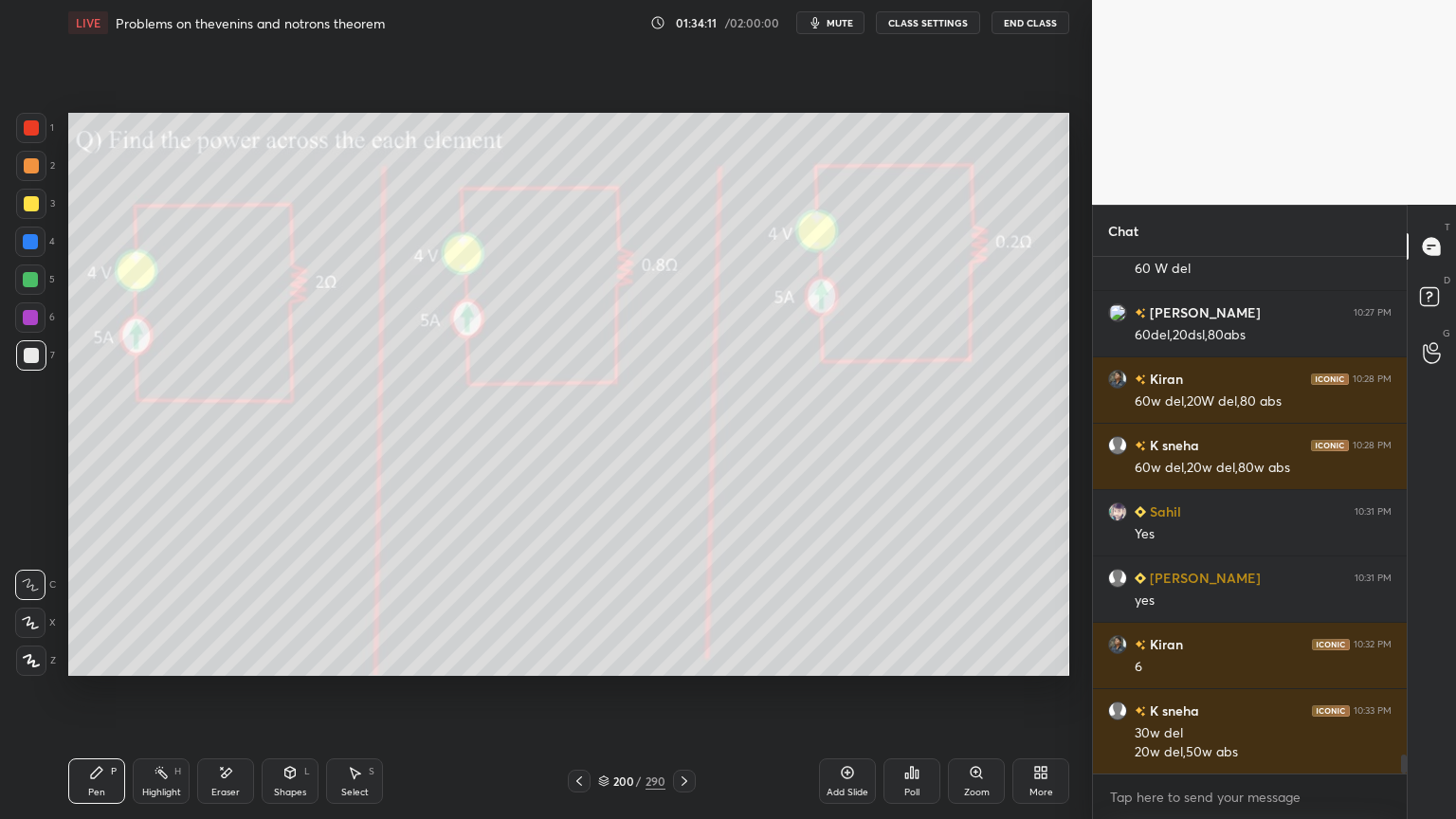 scroll, scrollTop: 13767, scrollLeft: 0, axis: vertical 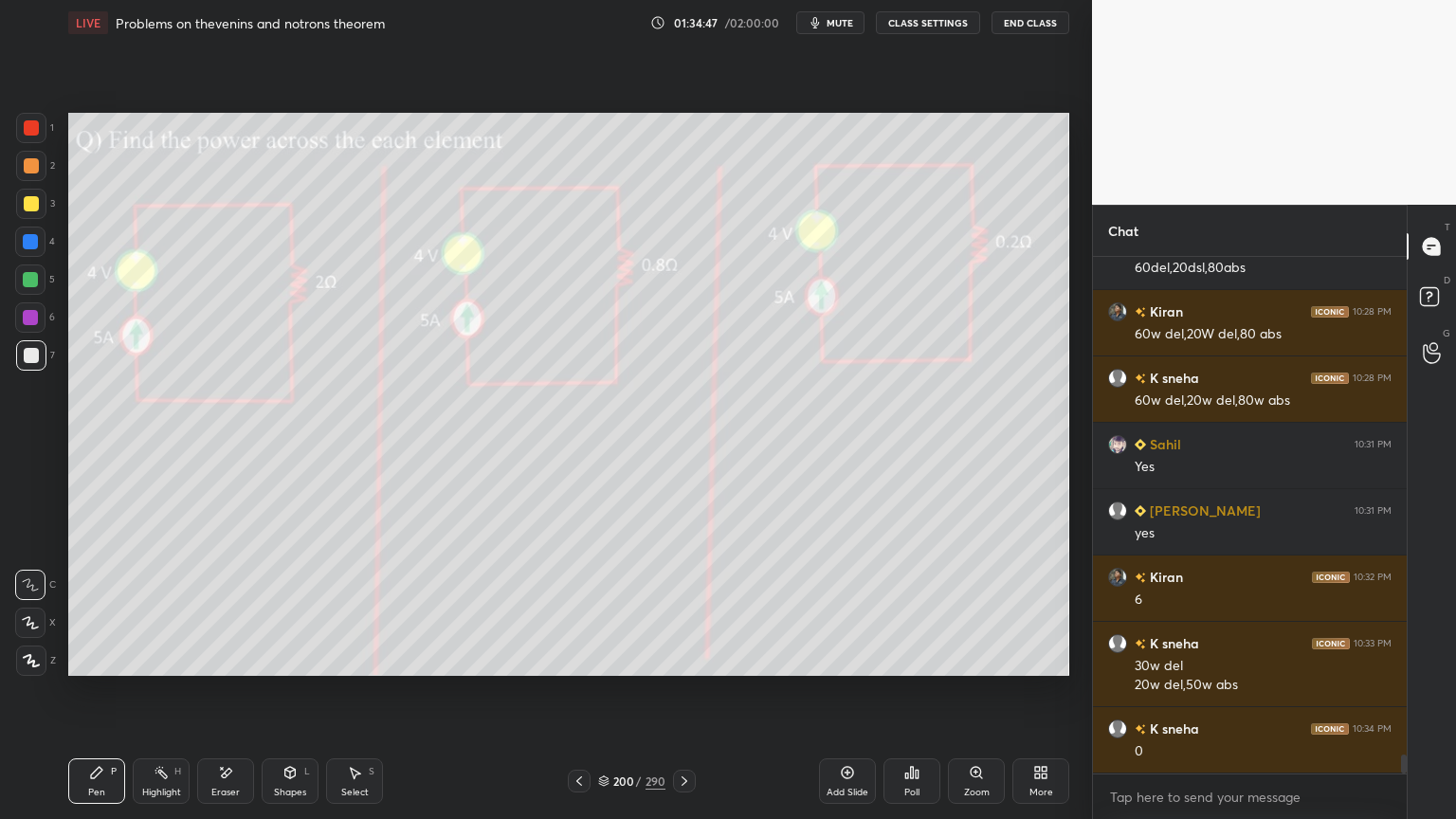 click at bounding box center (31, 204) 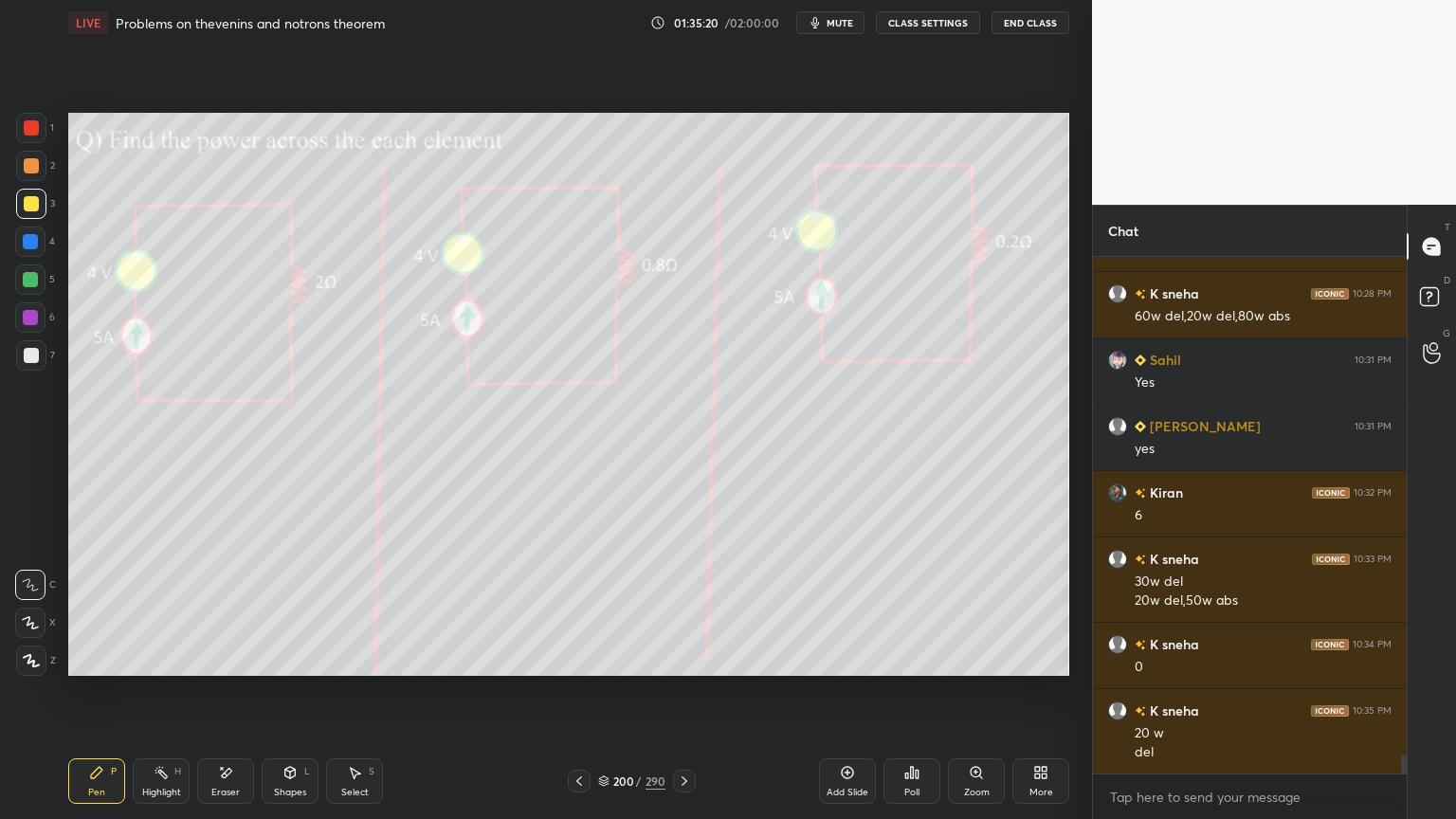 scroll, scrollTop: 13870, scrollLeft: 0, axis: vertical 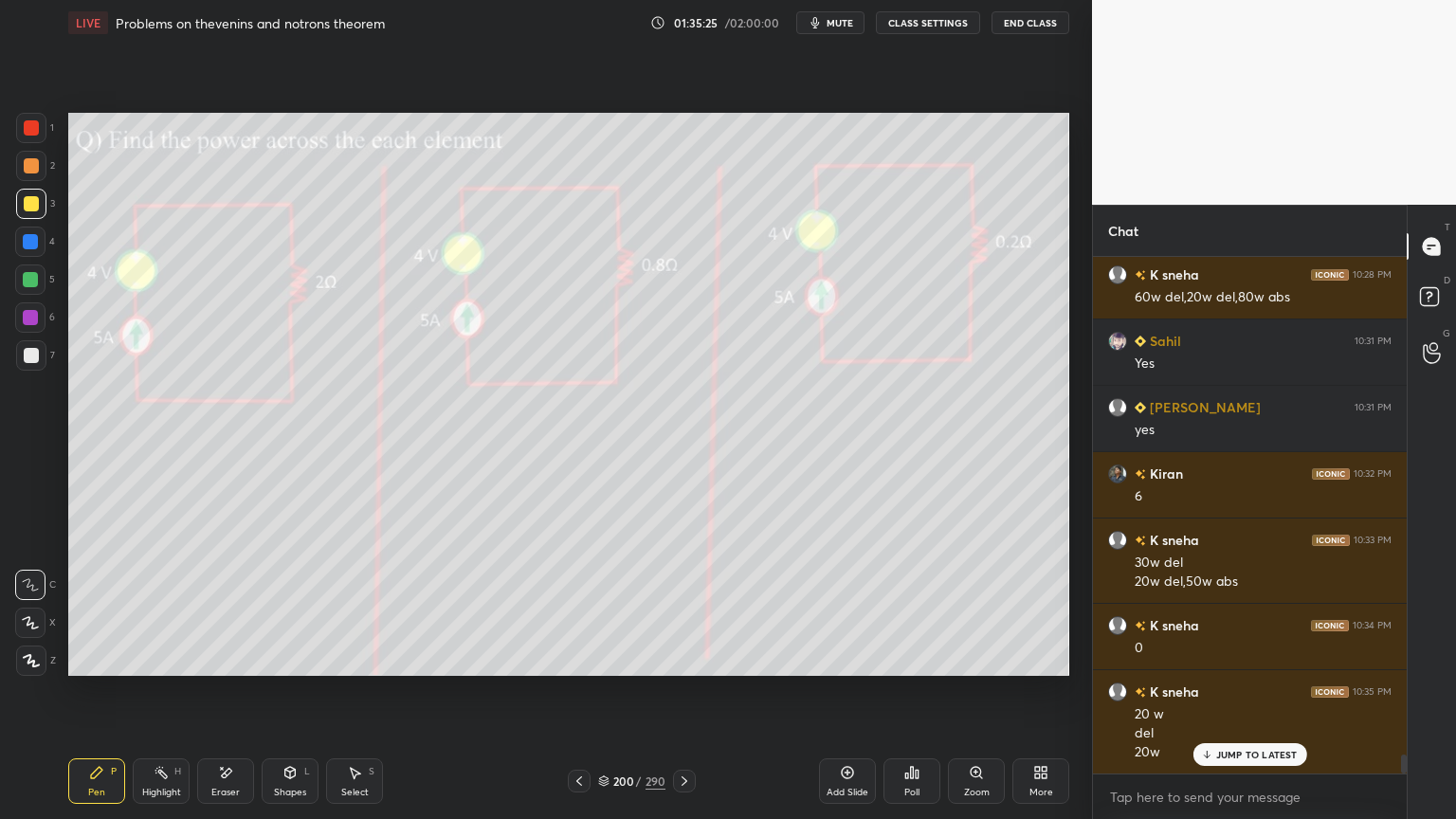 click at bounding box center [31, 355] 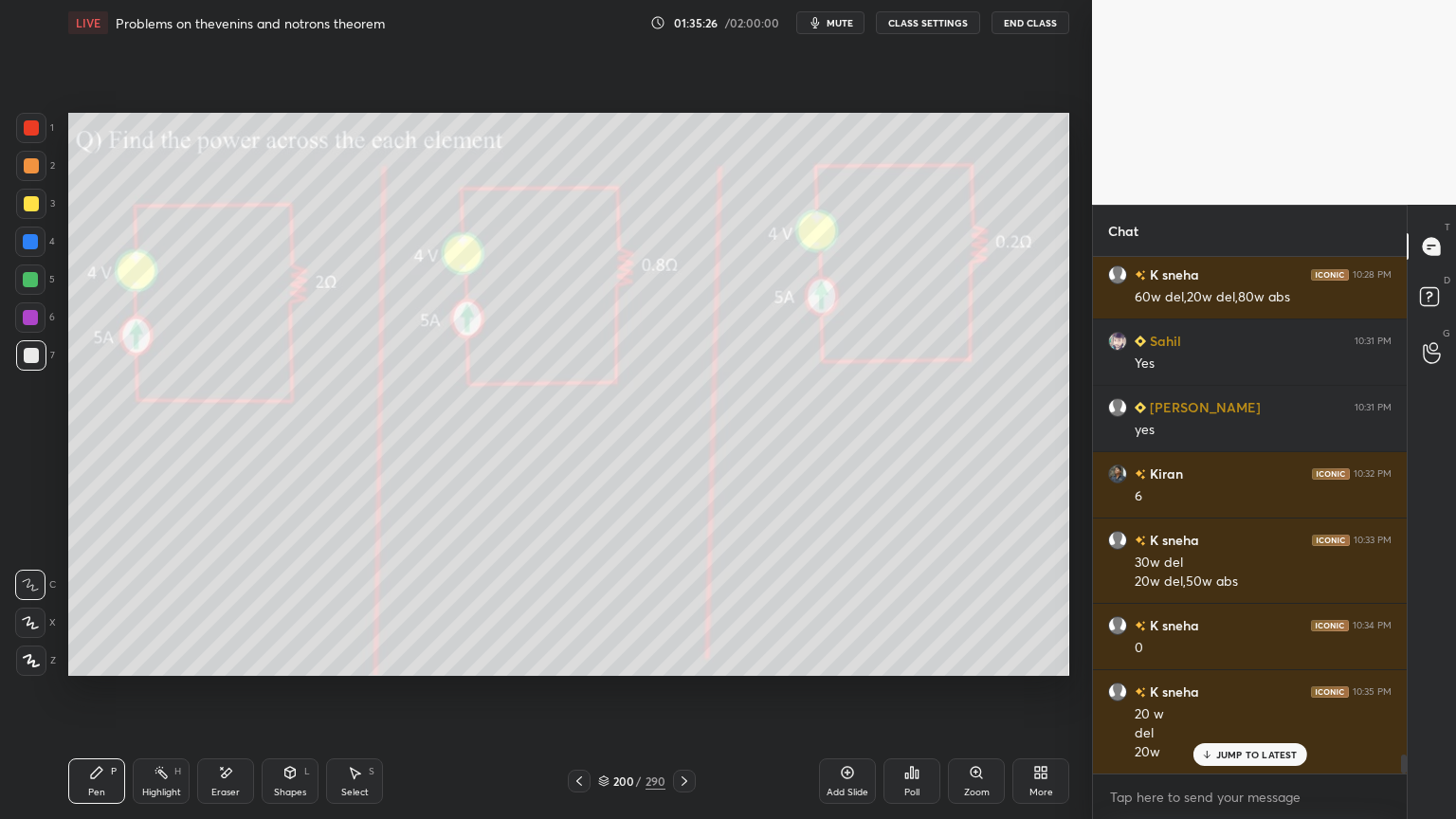 click 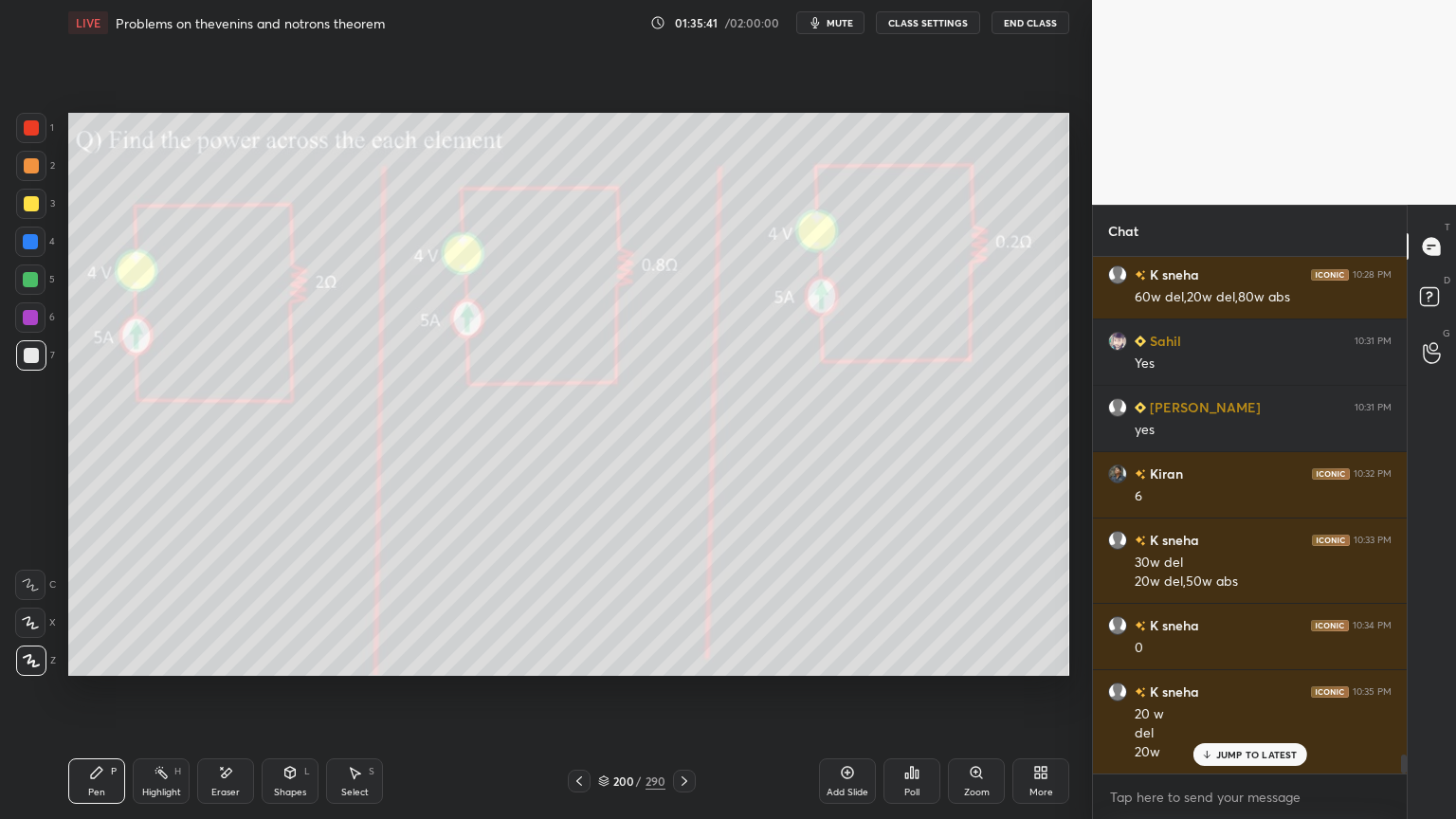 click at bounding box center [31, 204] 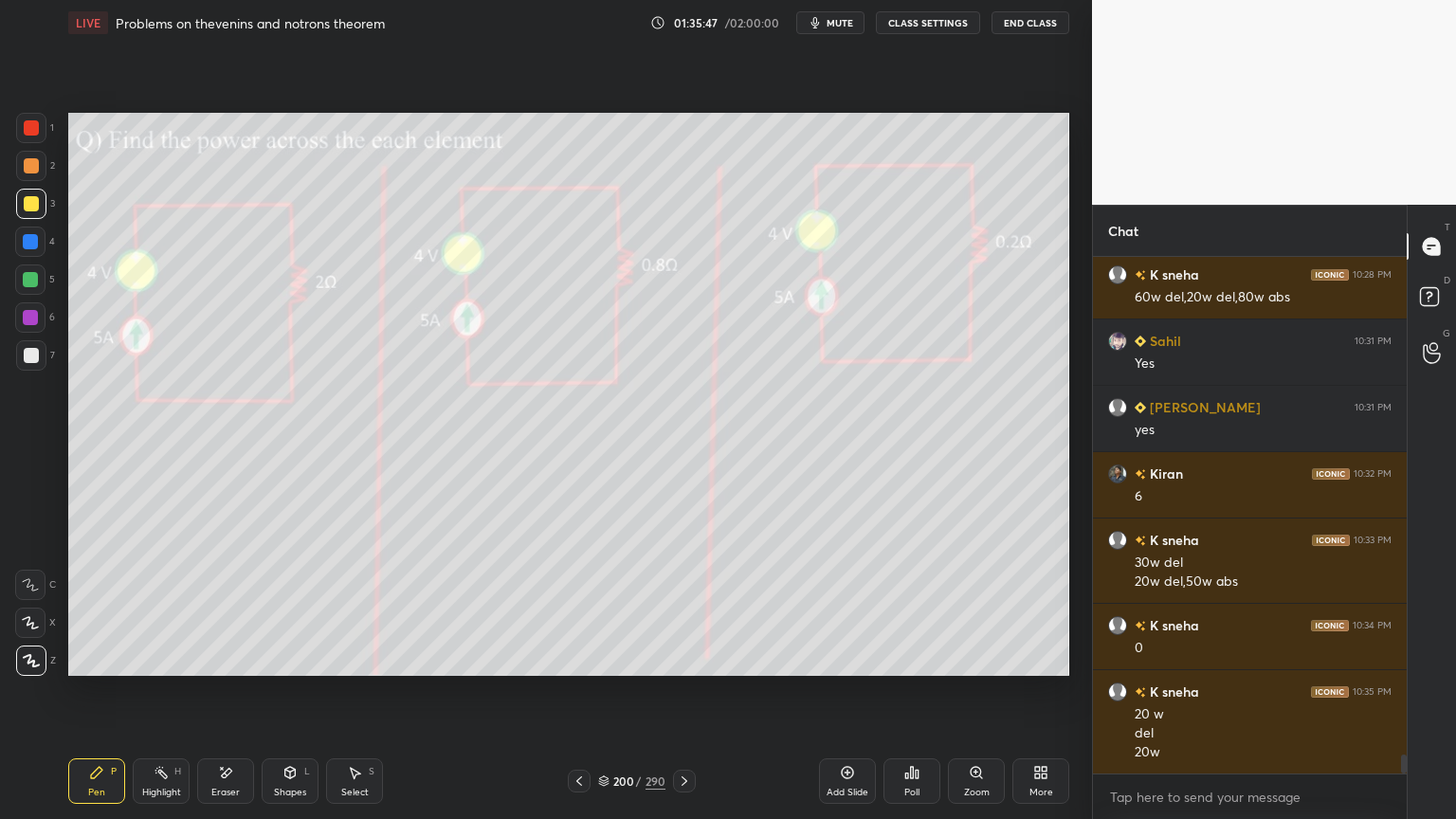 scroll, scrollTop: 13915, scrollLeft: 0, axis: vertical 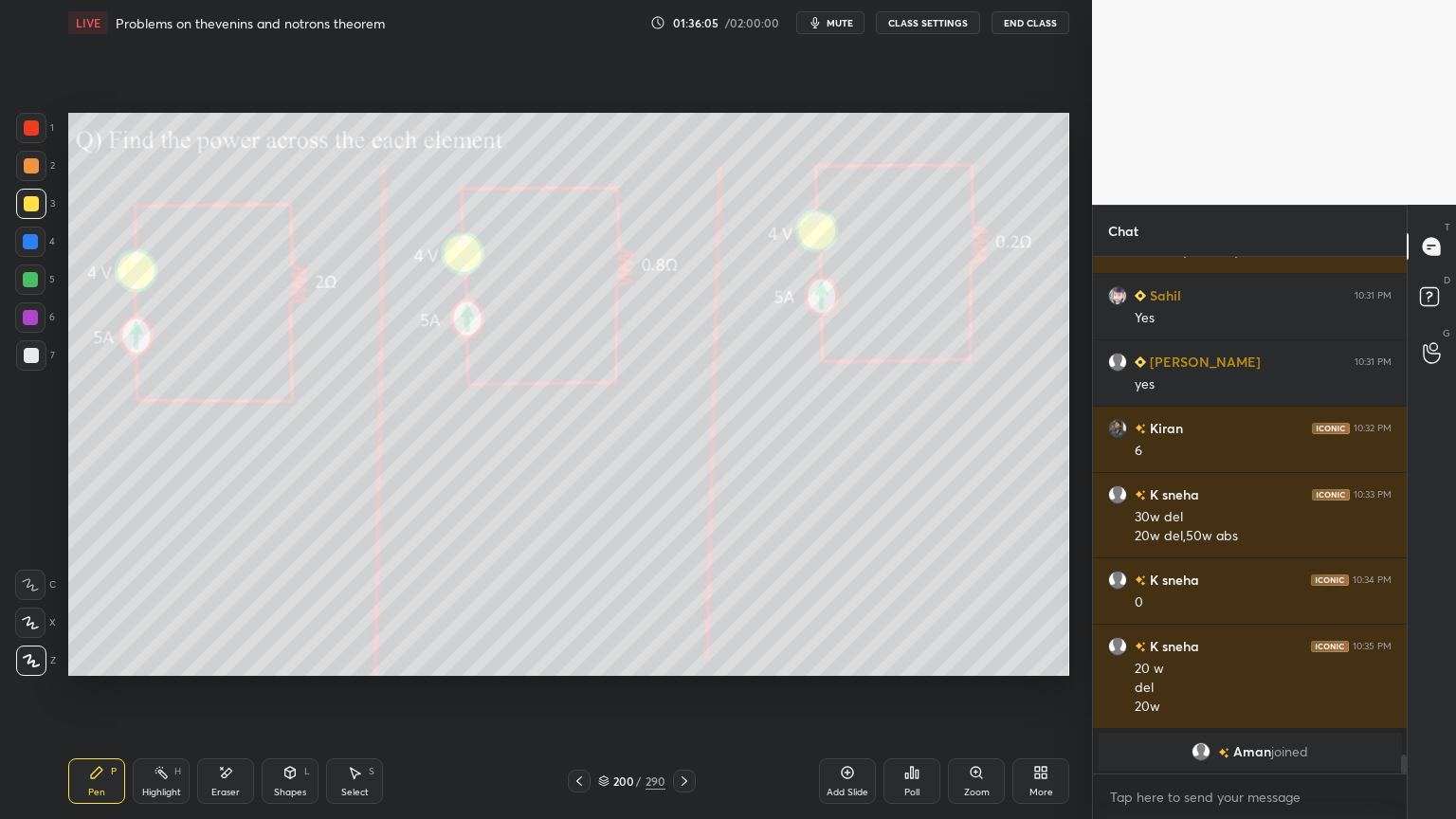 click on "Eraser" at bounding box center (226, 781) 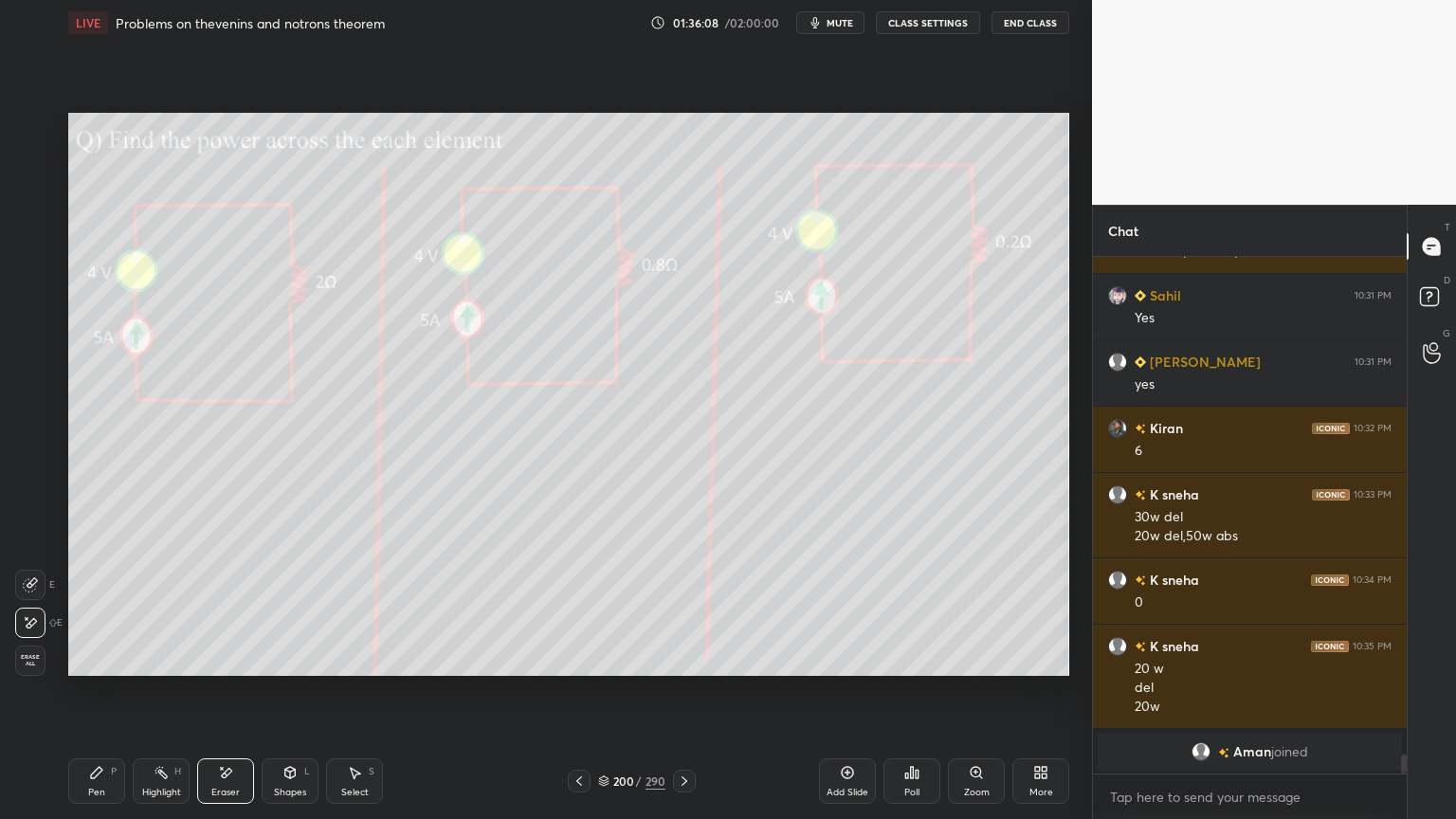 click on "Pen" at bounding box center (97, 792) 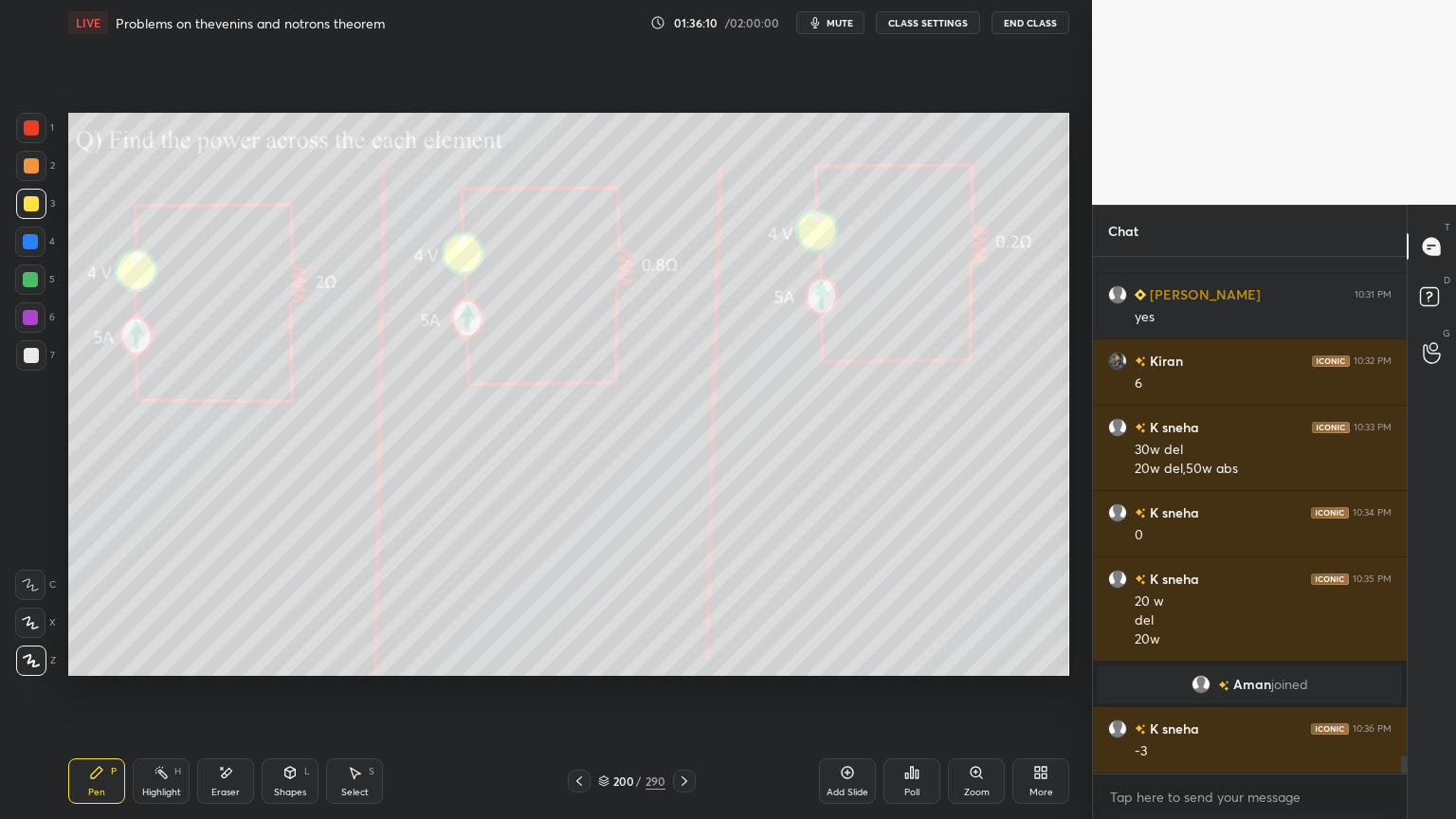 scroll, scrollTop: 14048, scrollLeft: 0, axis: vertical 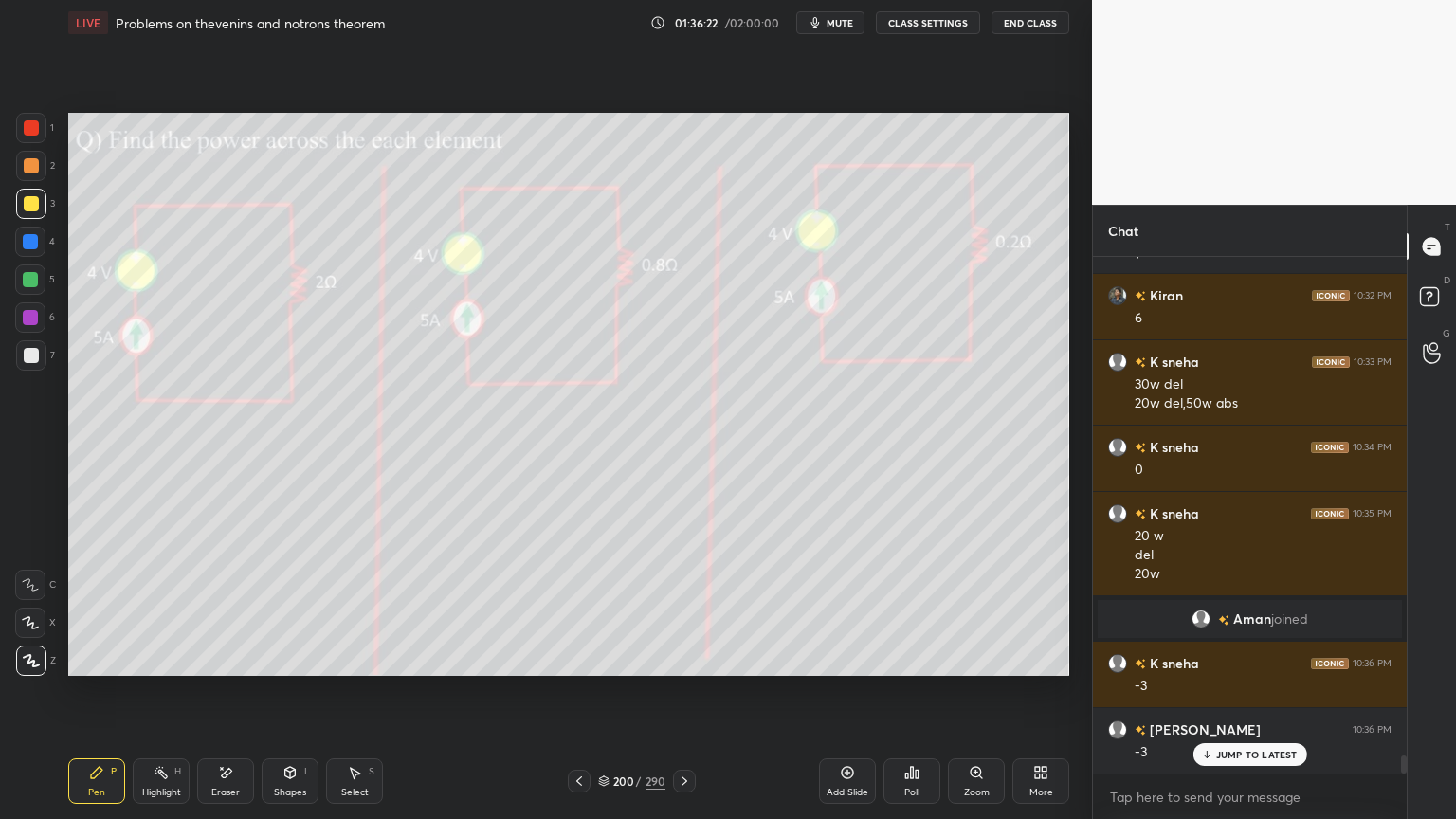 click at bounding box center (31, 355) 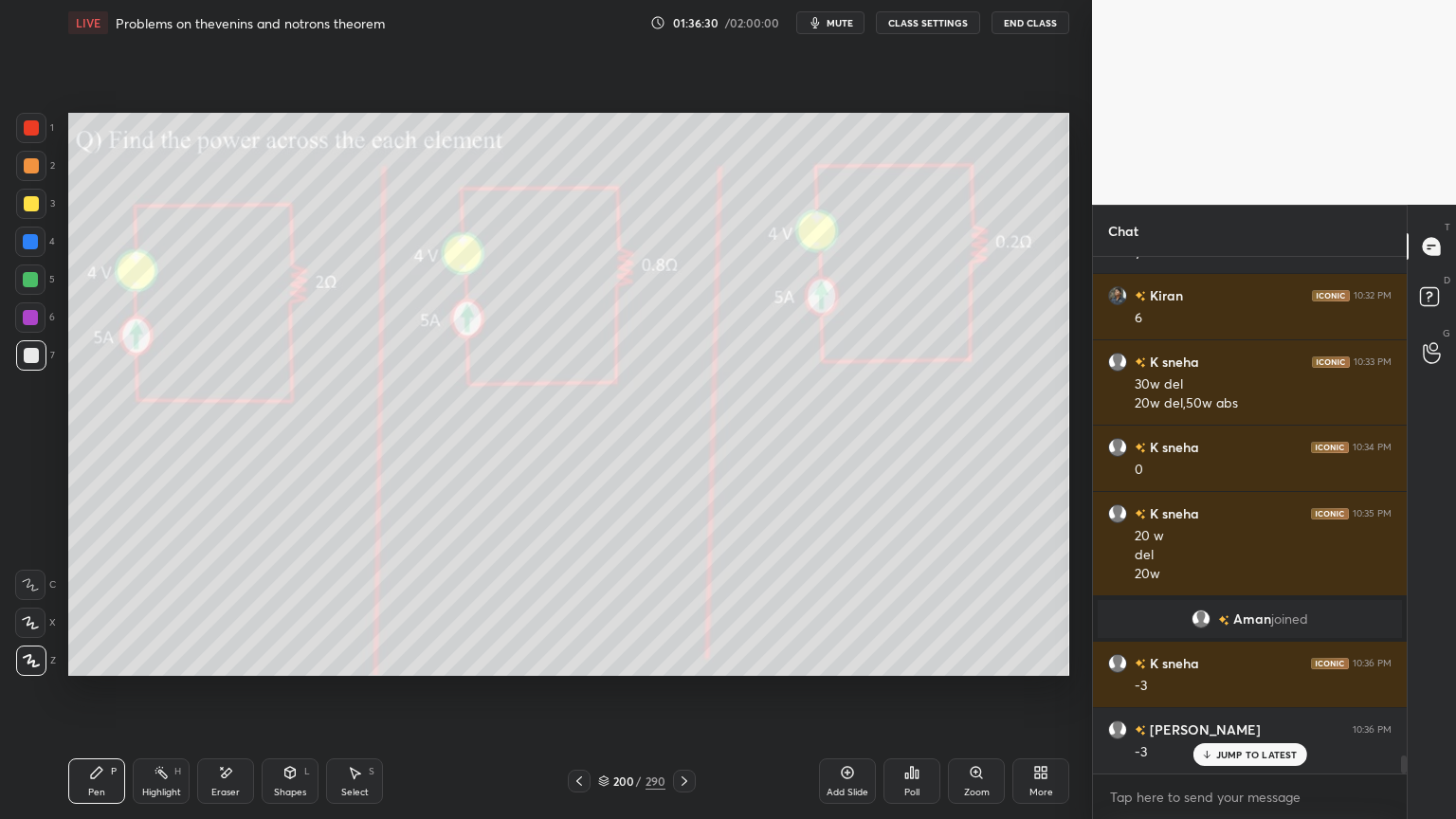 click at bounding box center (31, 204) 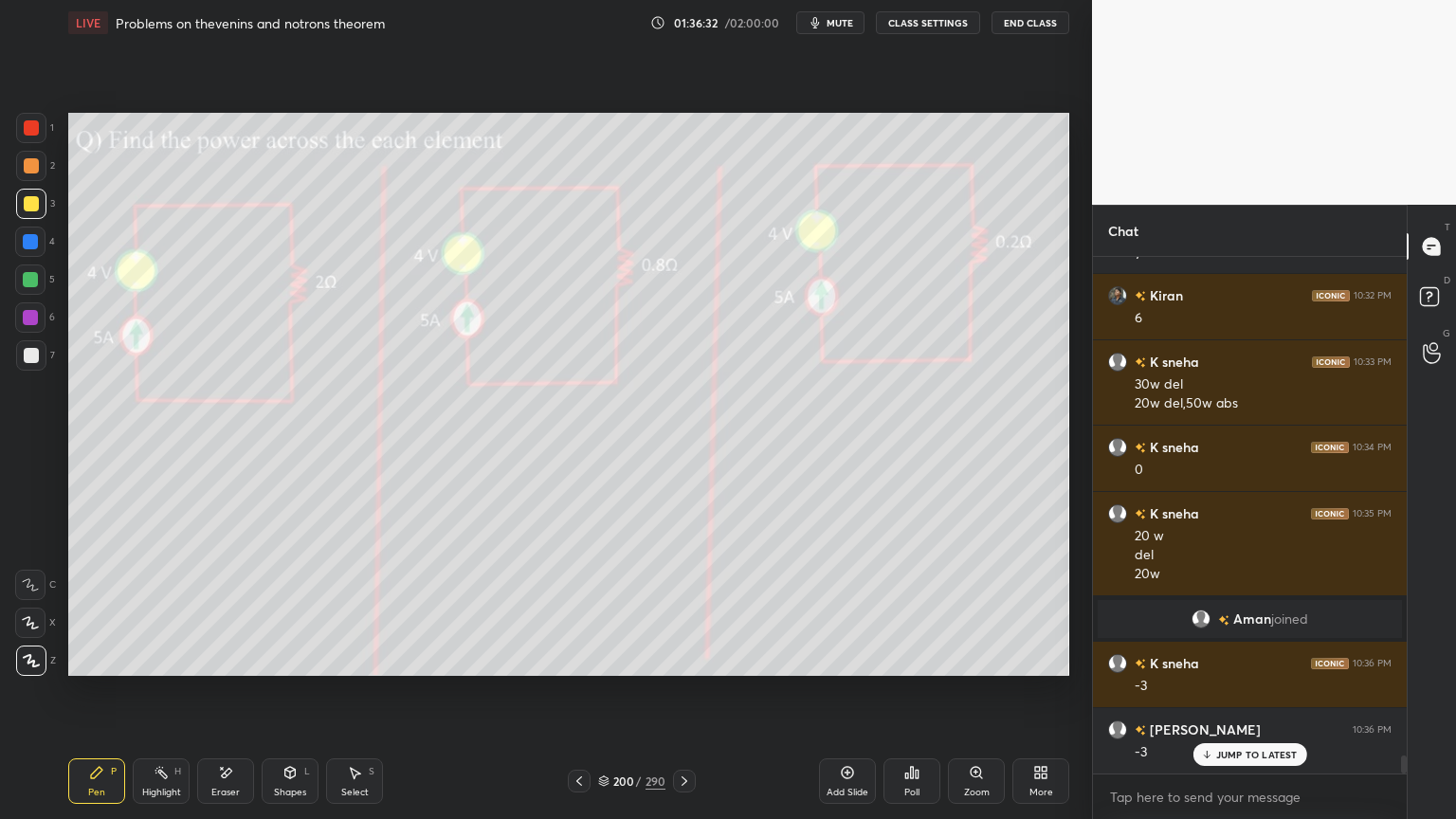 click 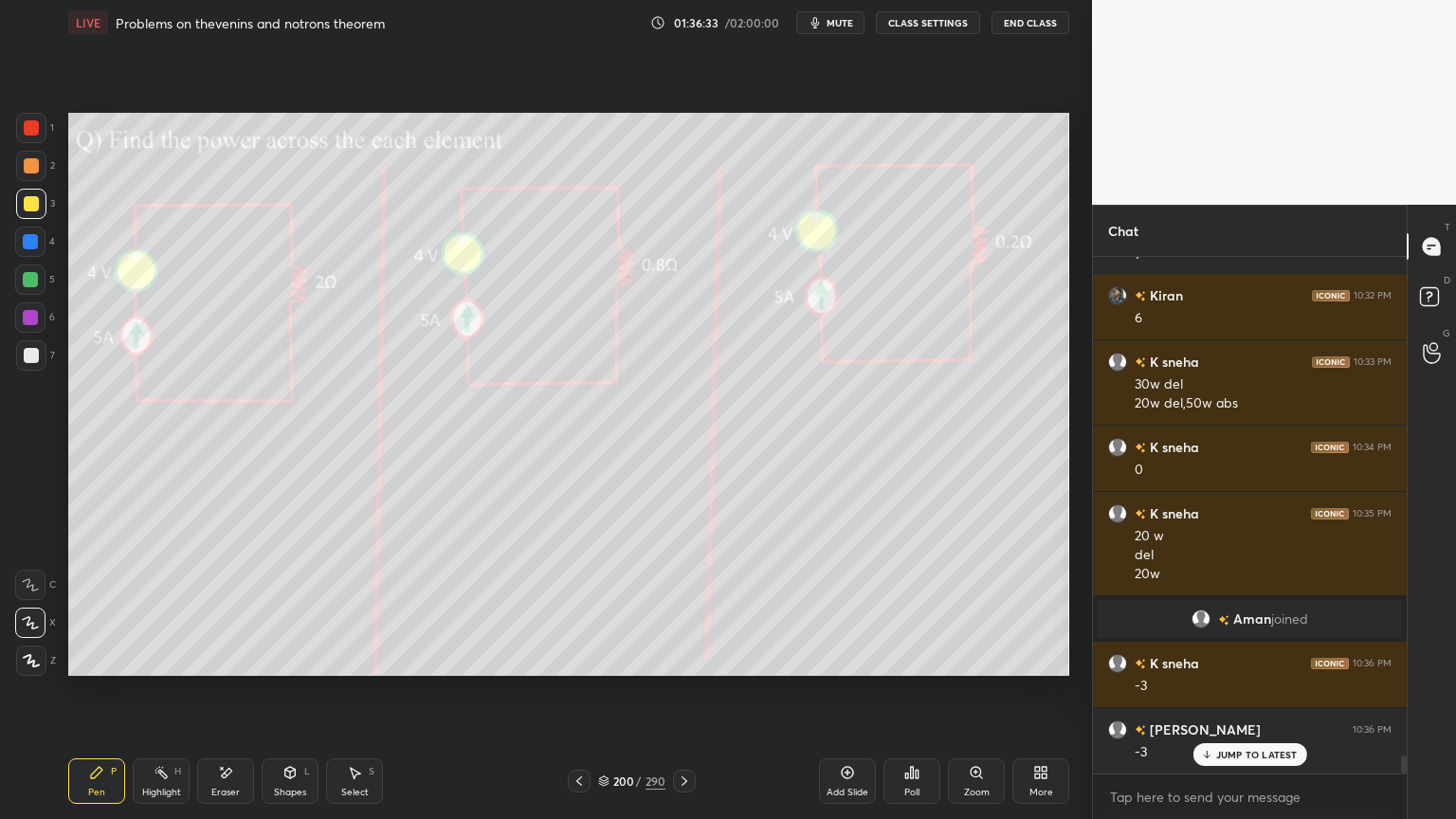 click at bounding box center (31, 355) 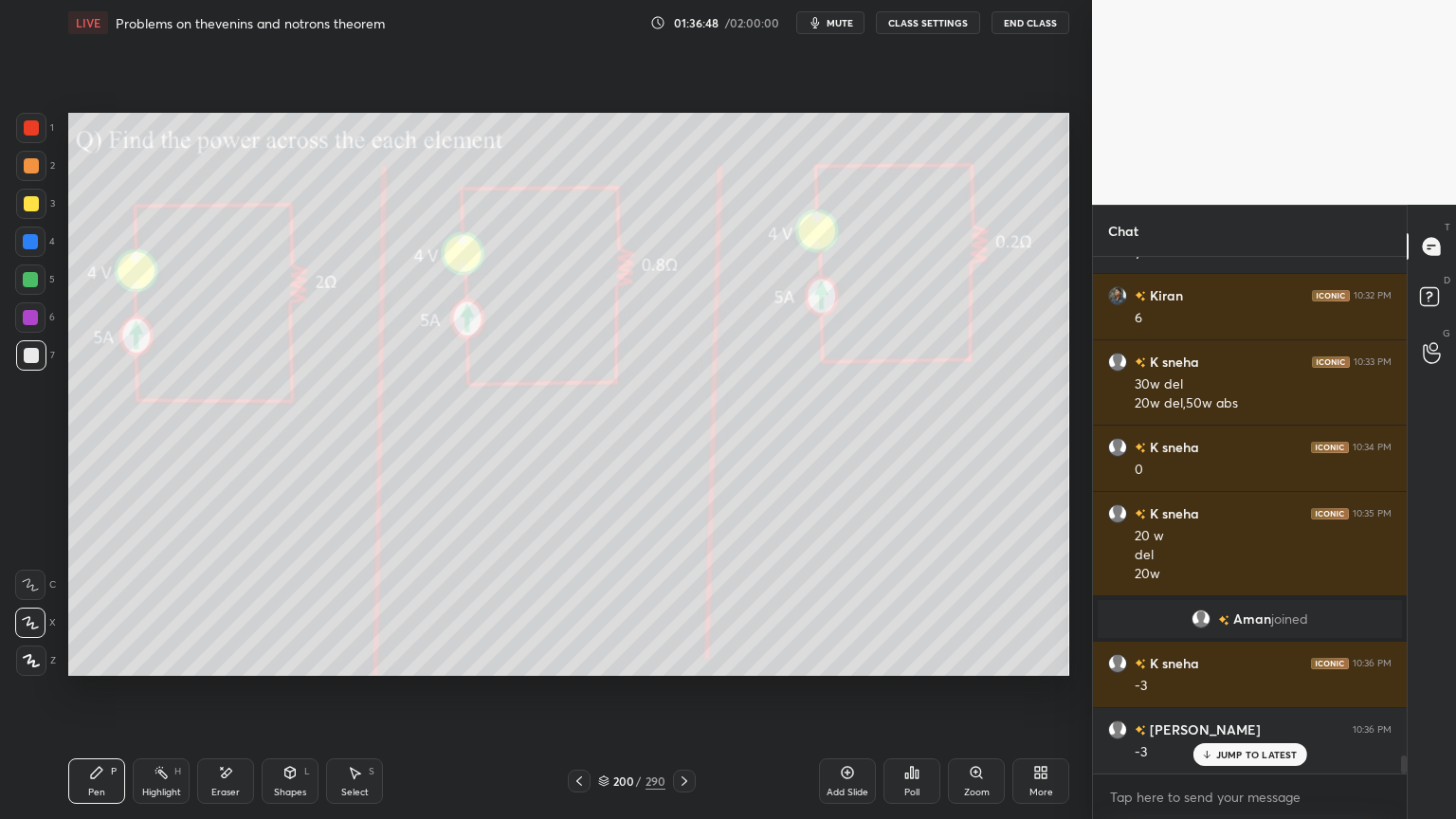scroll, scrollTop: 14115, scrollLeft: 0, axis: vertical 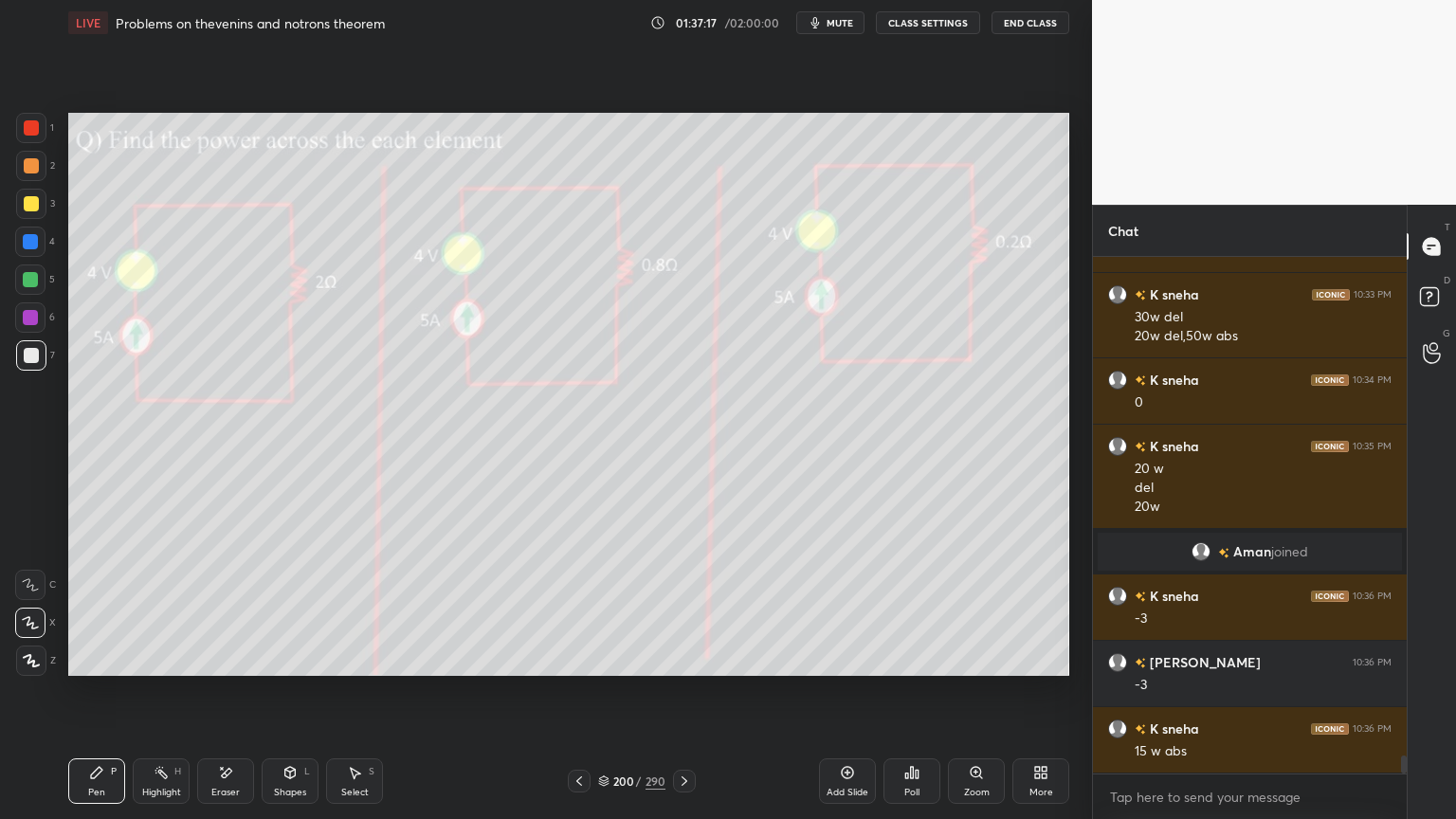 click at bounding box center [31, 204] 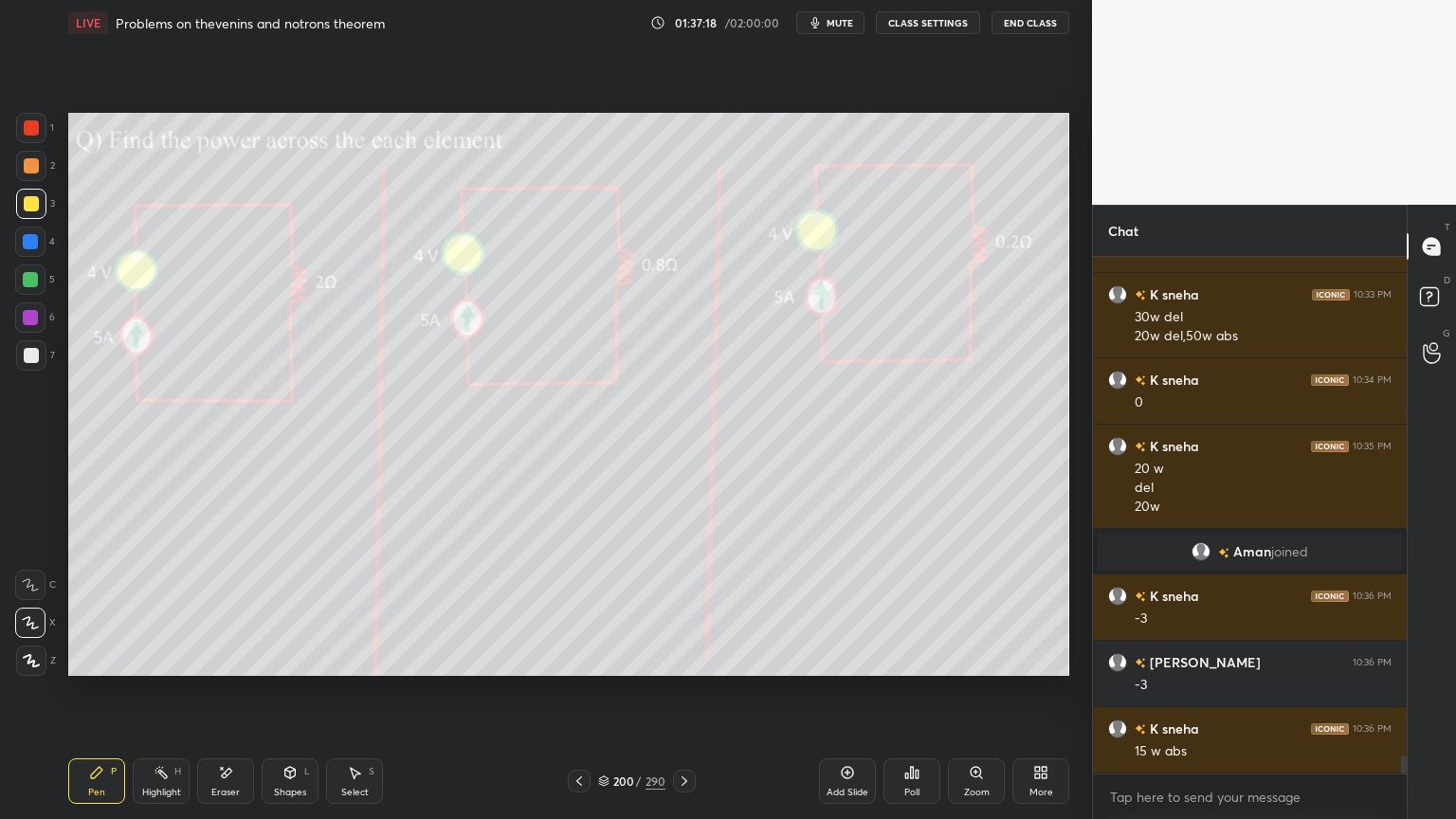 click 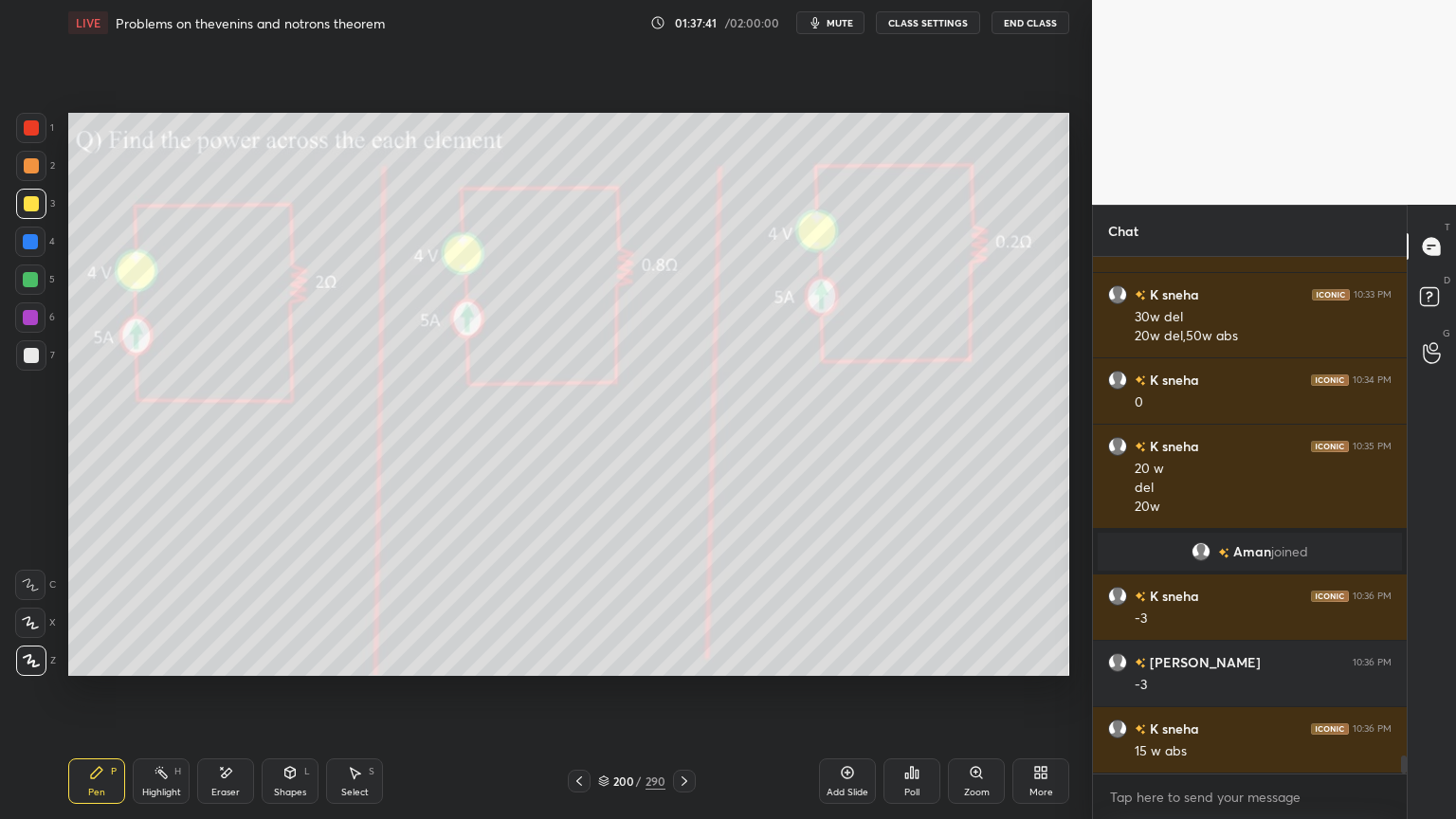 click on "Highlight" at bounding box center [161, 792] 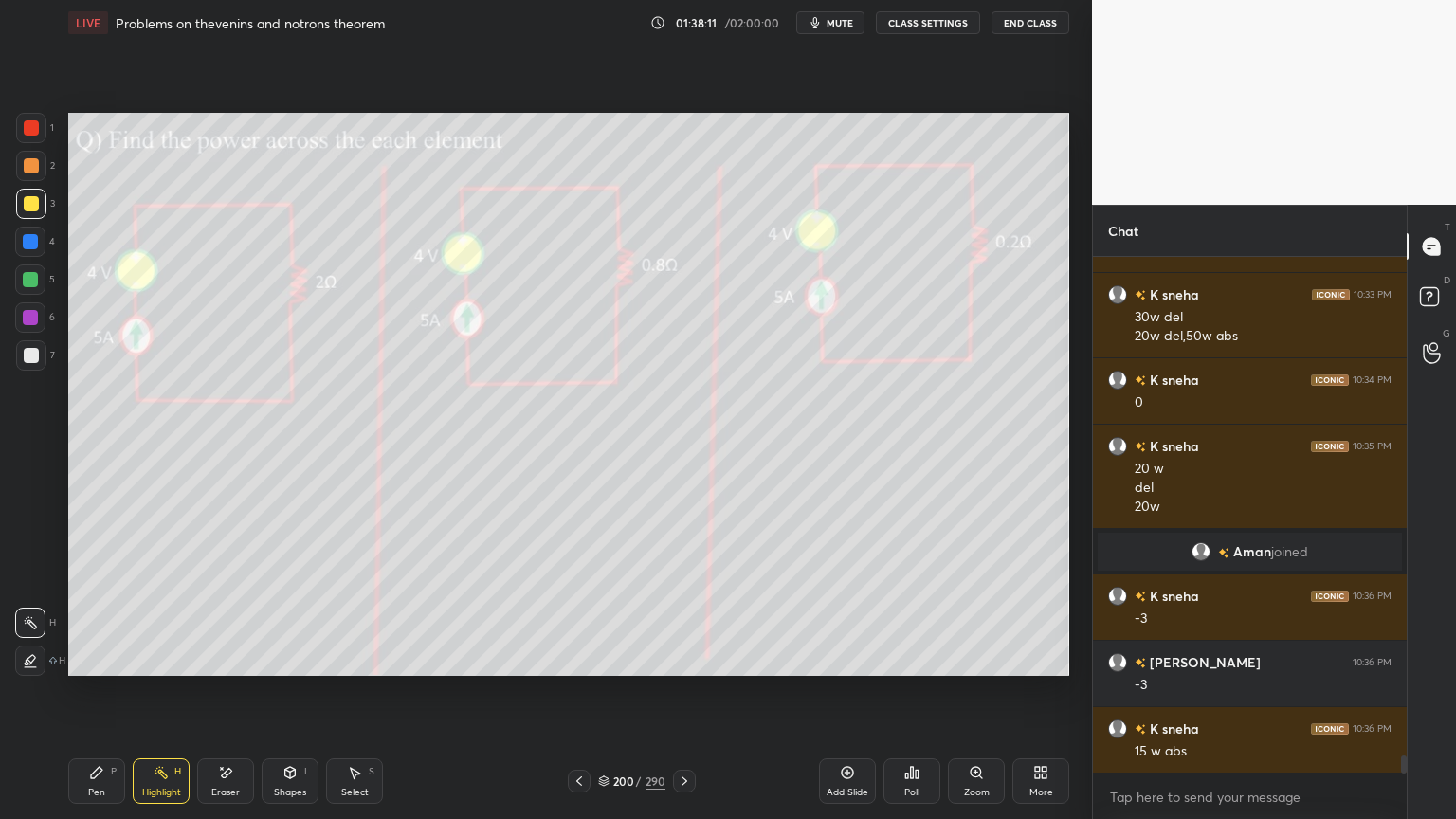 click on "Highlight" at bounding box center [161, 792] 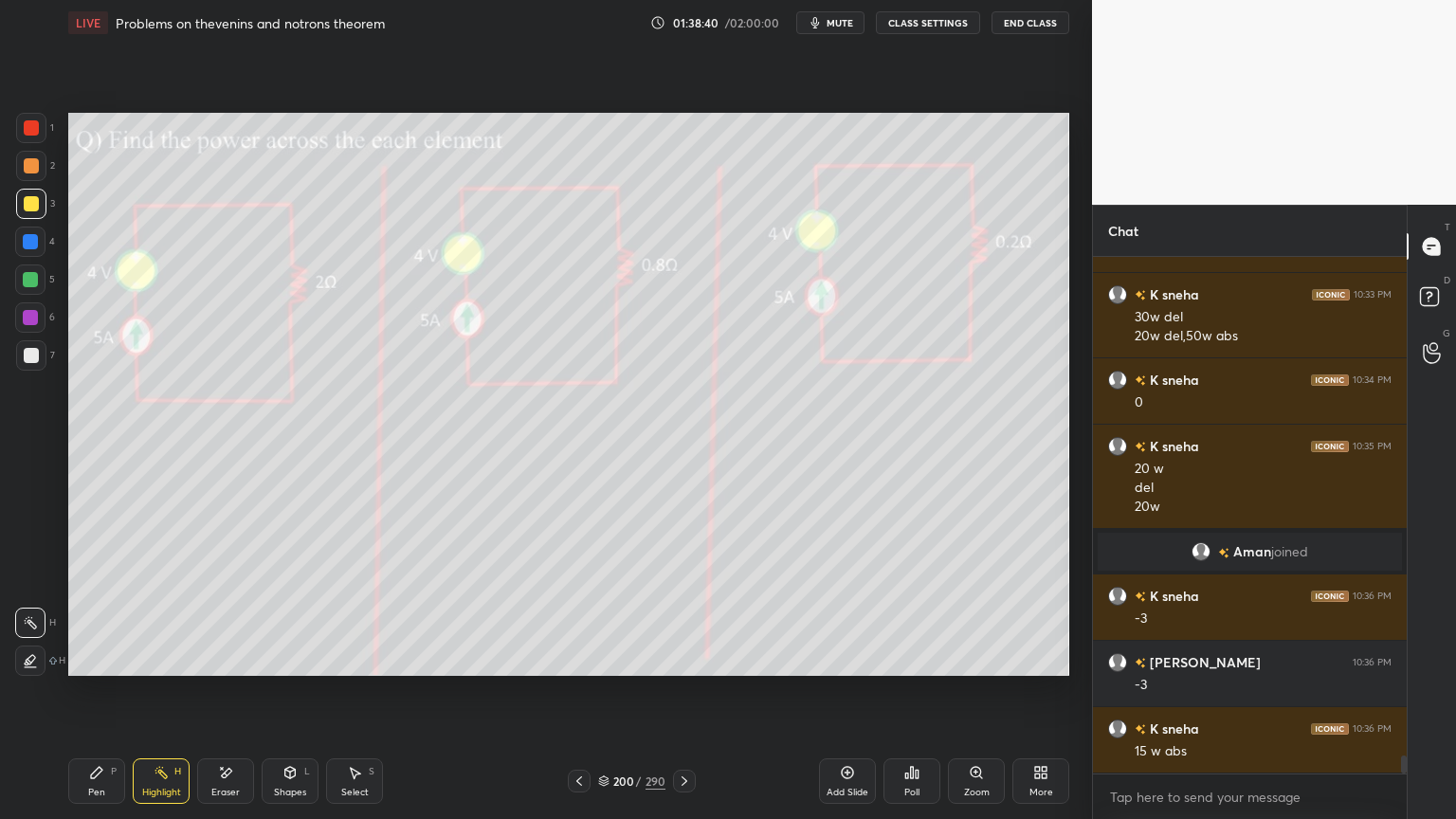 scroll, scrollTop: 473, scrollLeft: 308, axis: both 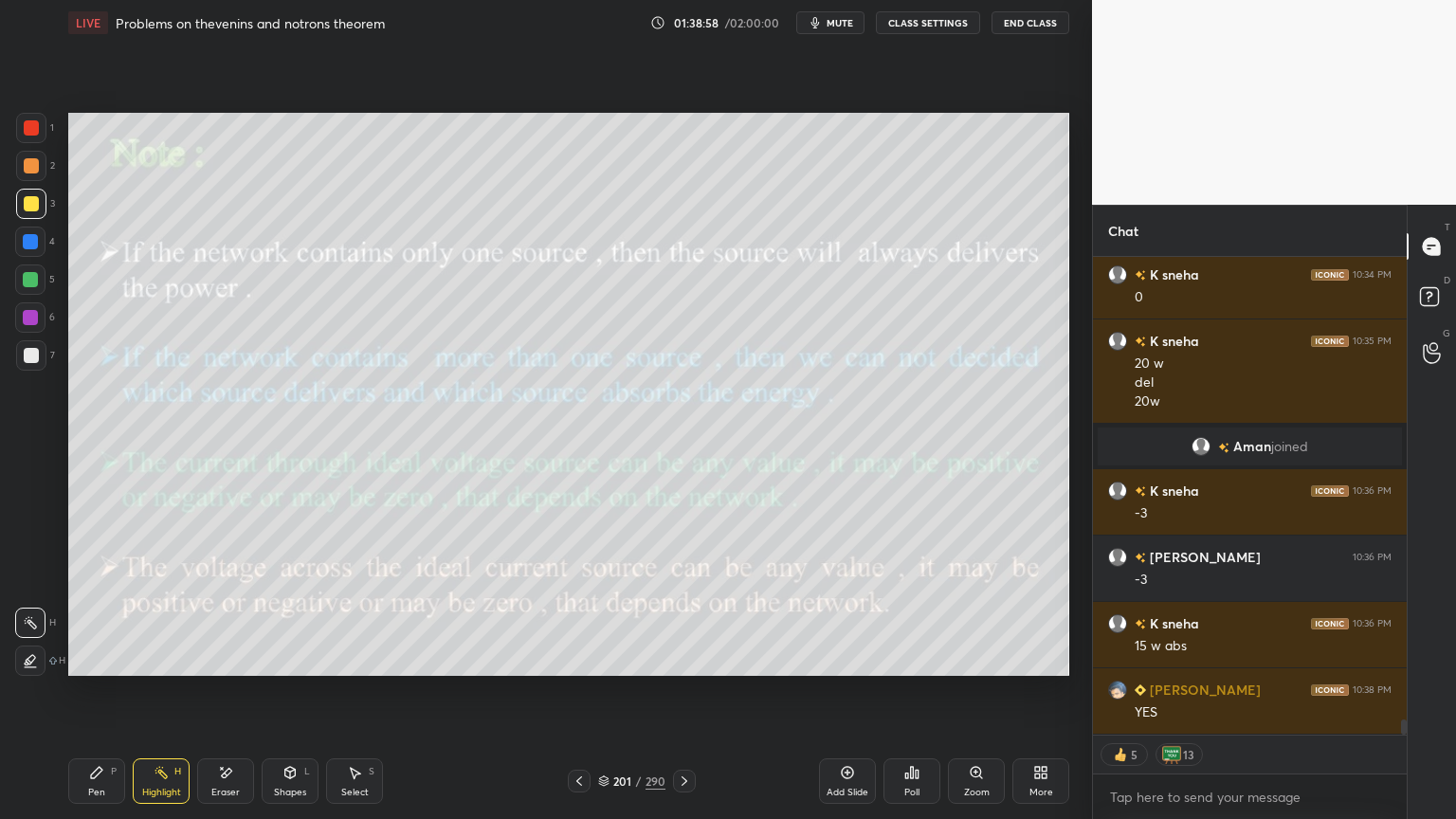 click on "Shapes" at bounding box center (290, 792) 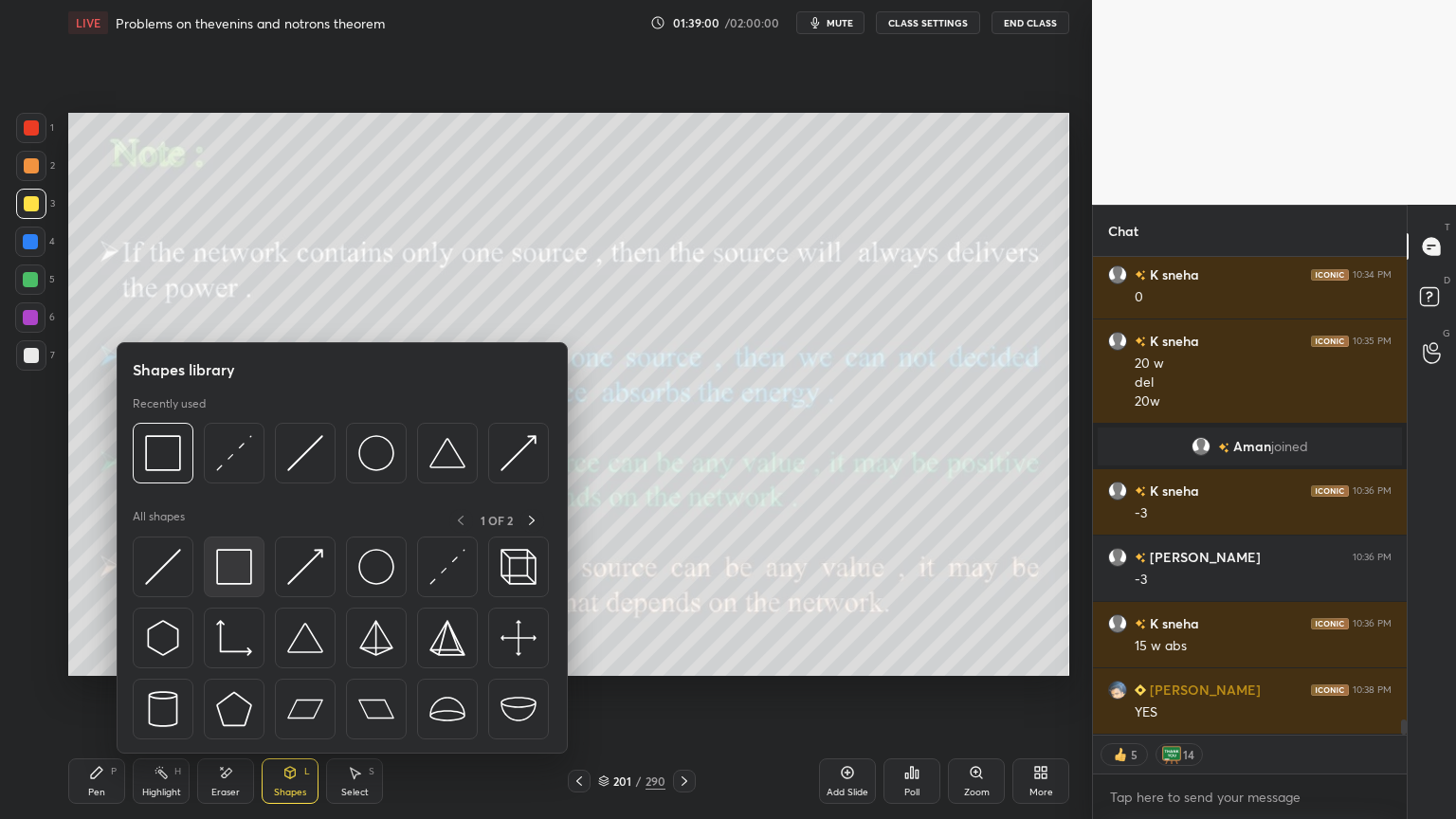 click at bounding box center (234, 567) 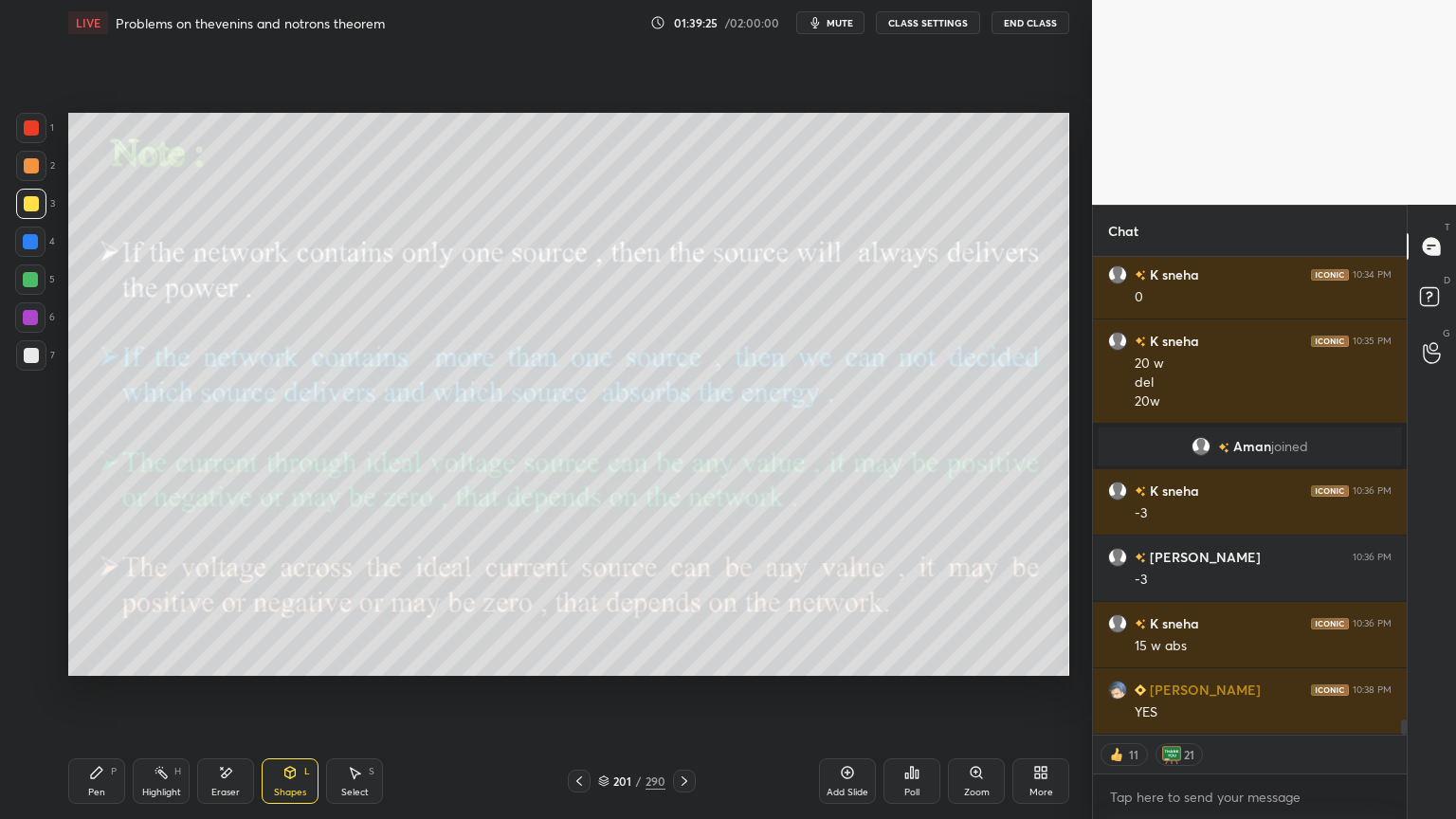 scroll, scrollTop: 7, scrollLeft: 6, axis: both 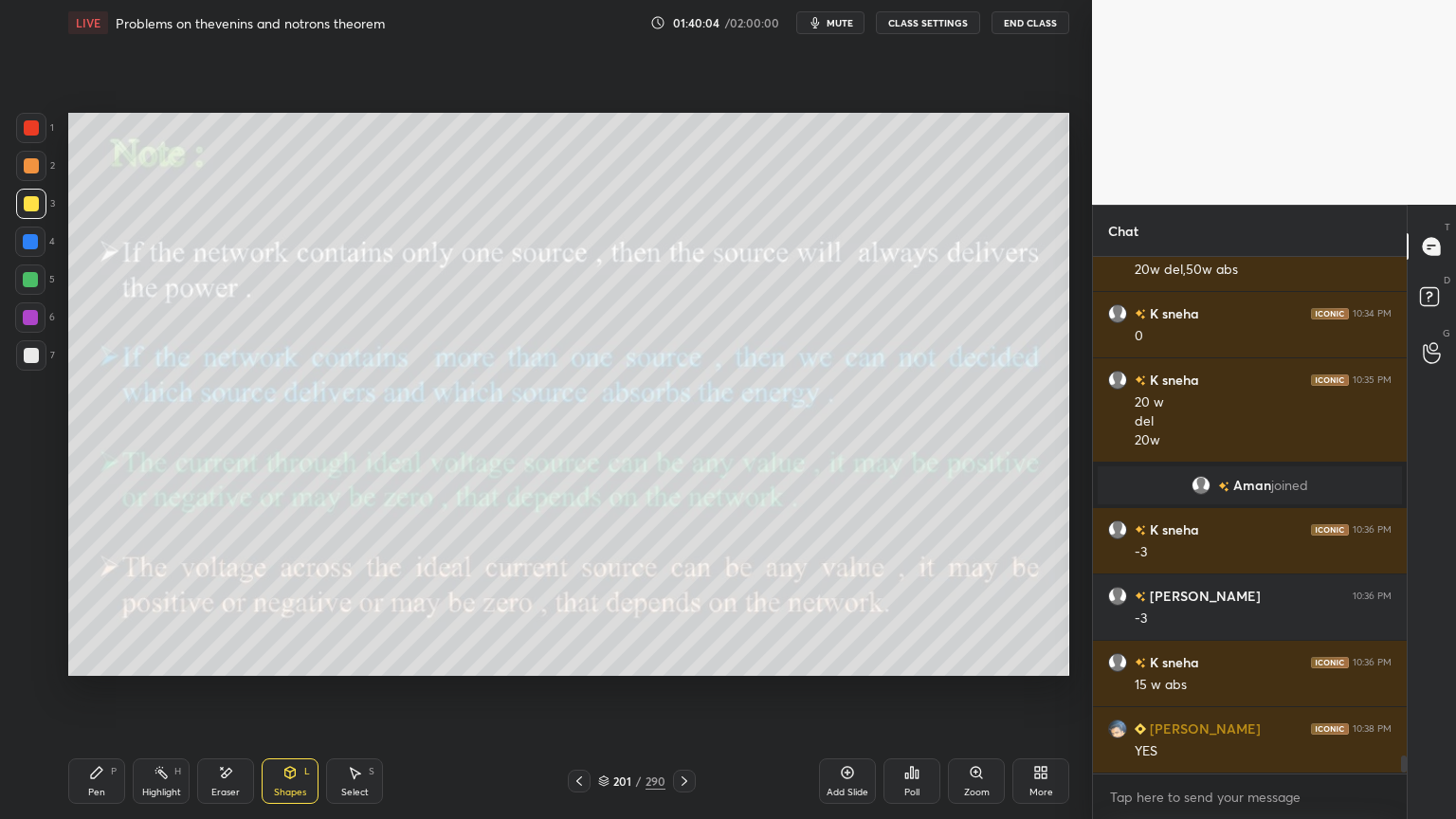 click at bounding box center (31, 355) 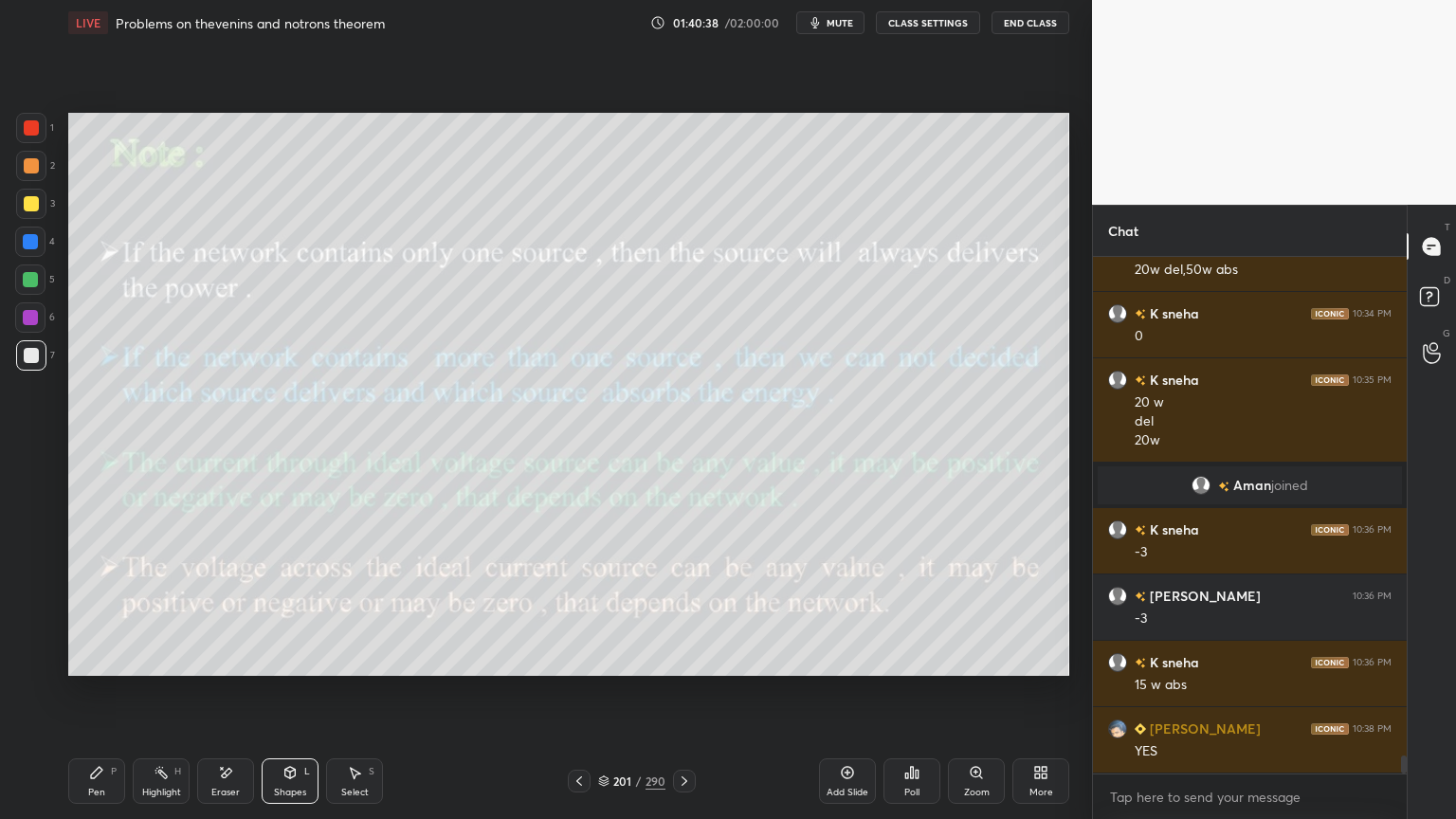 scroll, scrollTop: 14248, scrollLeft: 0, axis: vertical 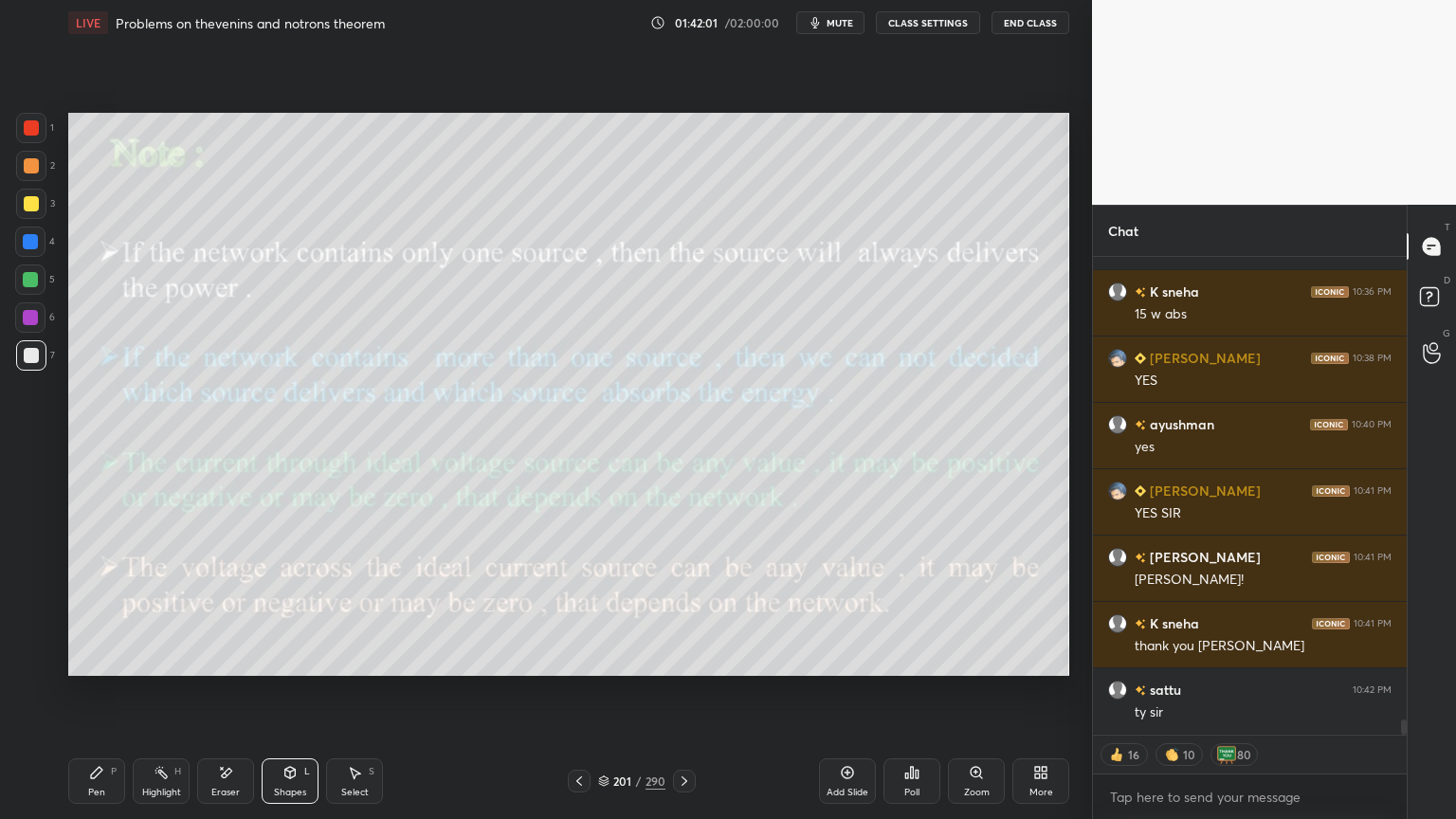 click on "End Class" at bounding box center [1030, 23] 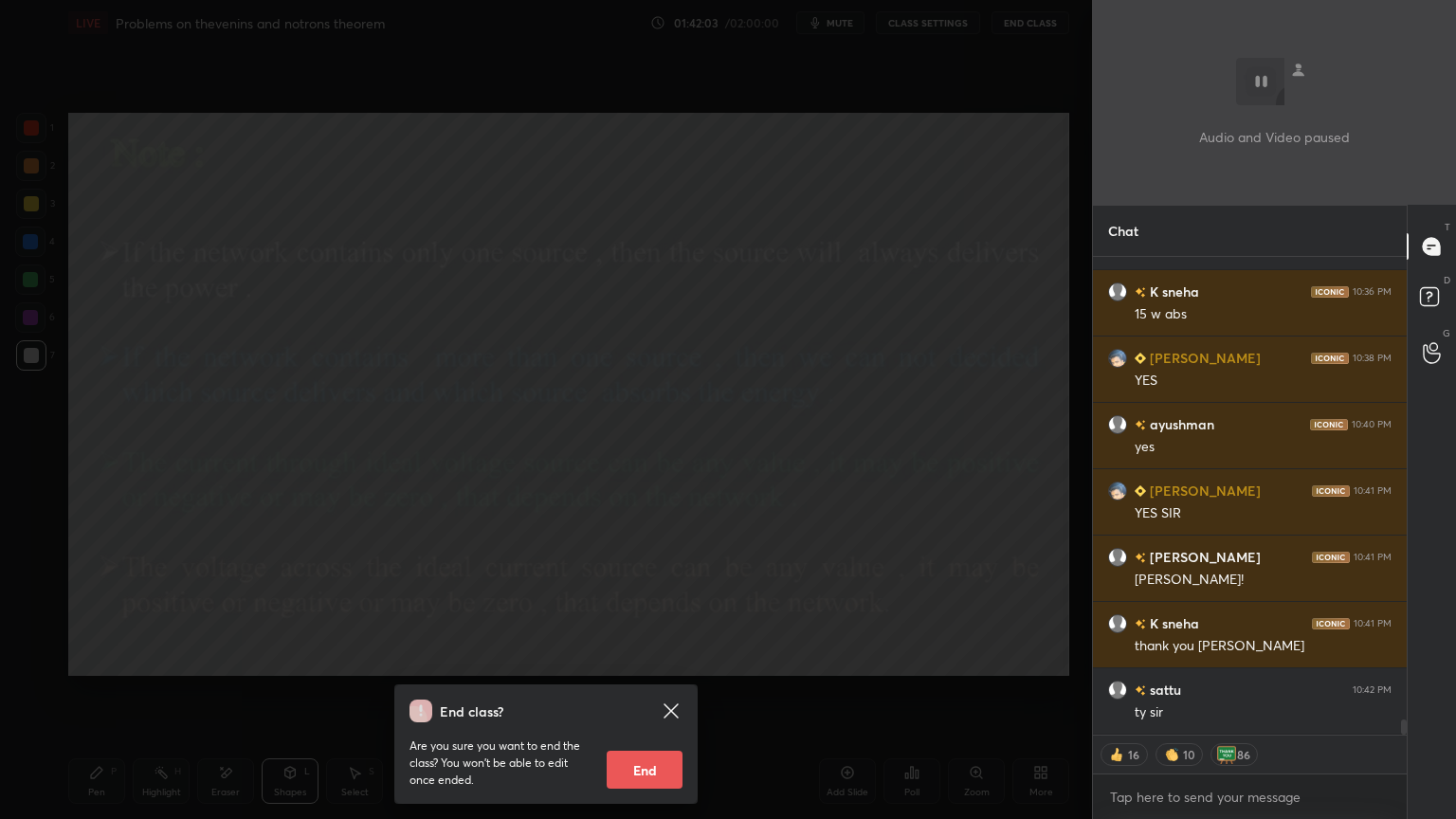 click on "End" at bounding box center [645, 770] 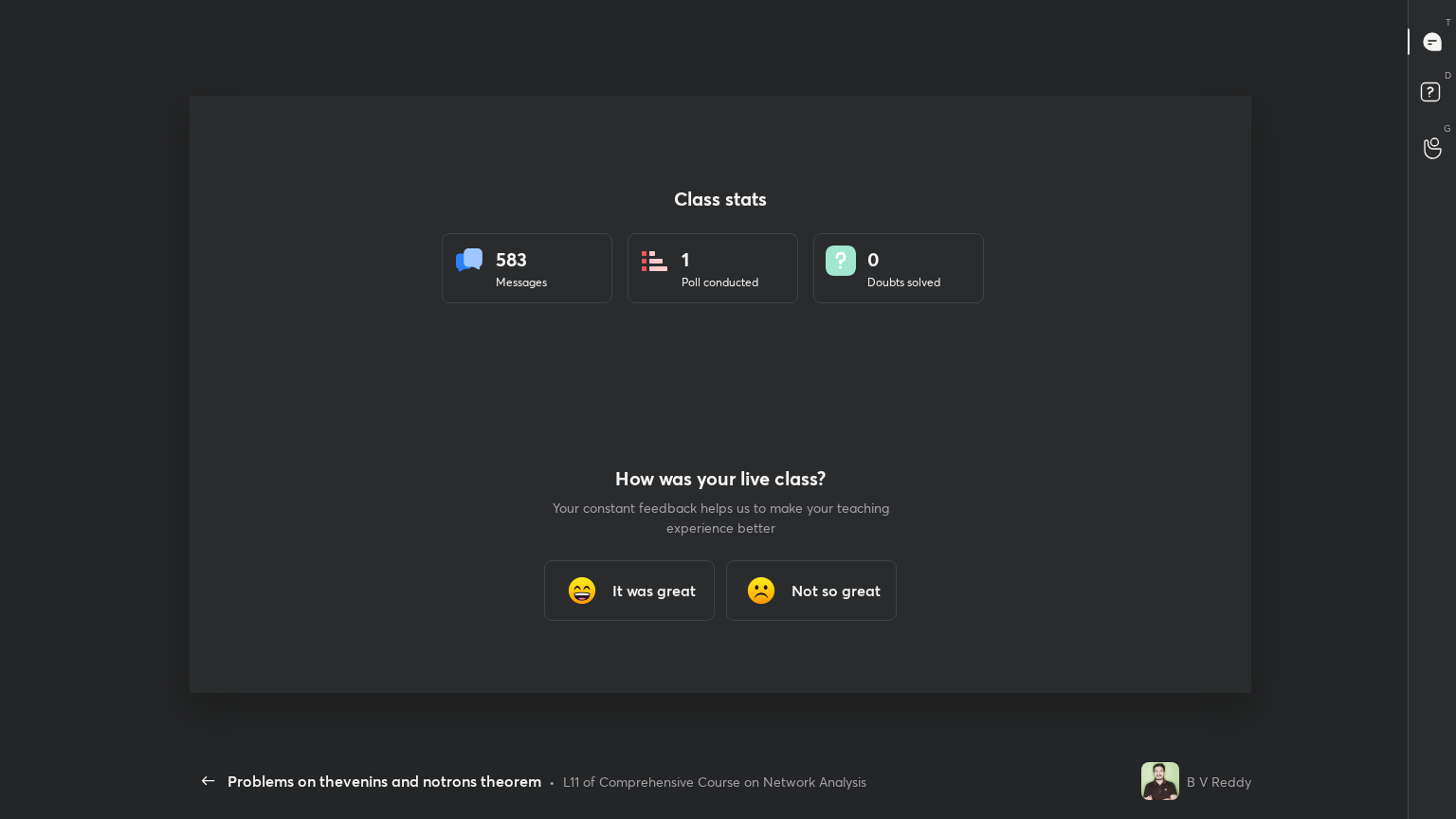 scroll, scrollTop: 94094, scrollLeft: 93711, axis: both 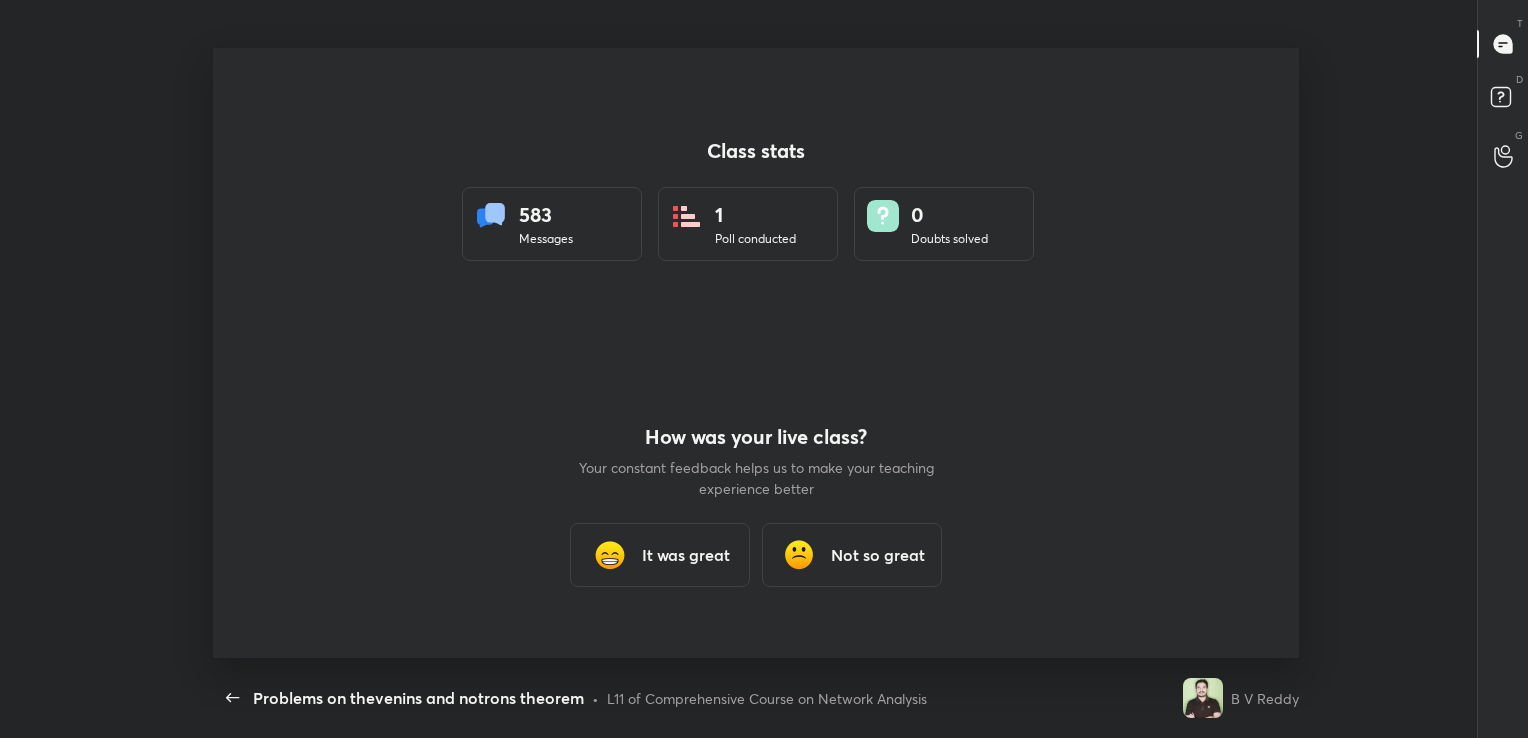 click on "It was great" at bounding box center [686, 555] 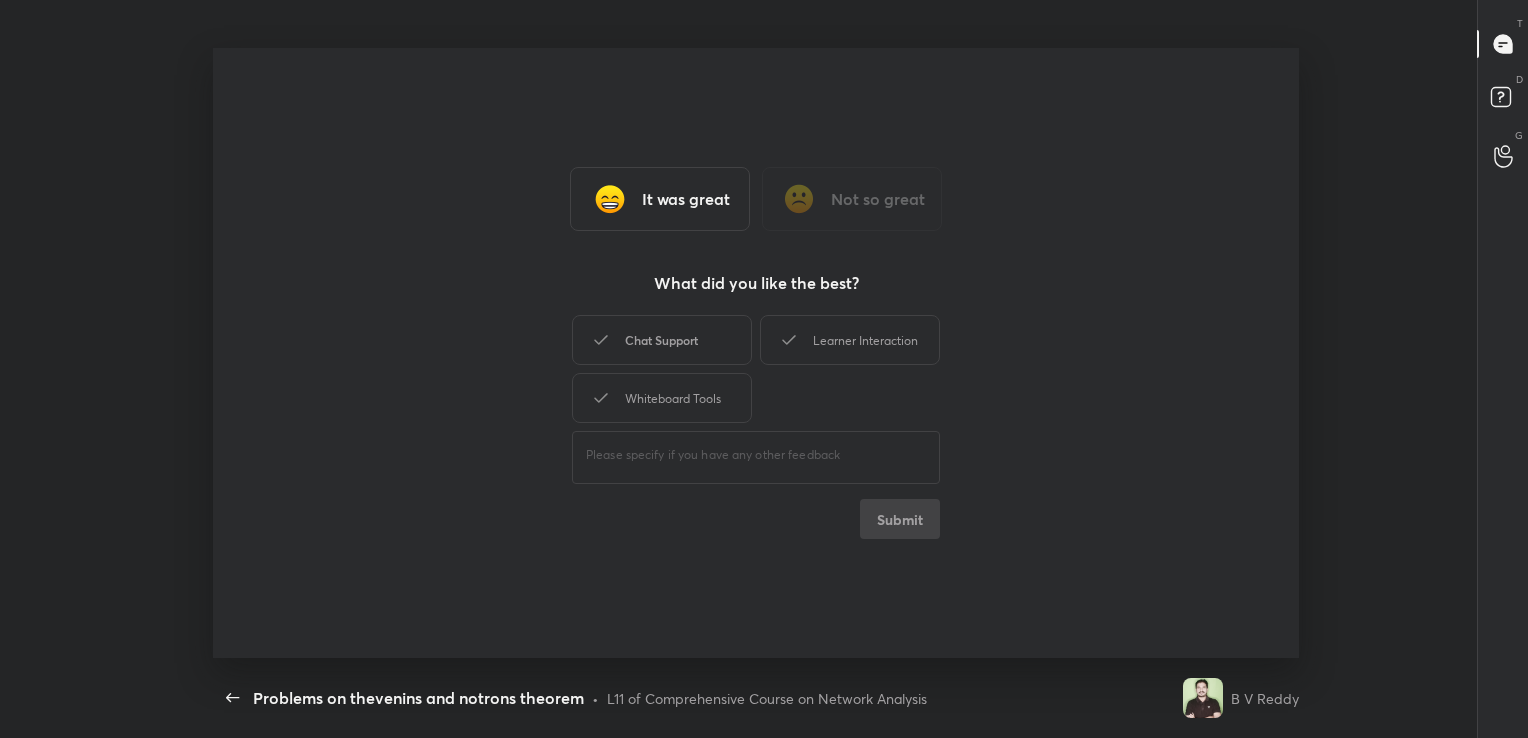 click on "Chat Support" at bounding box center (662, 340) 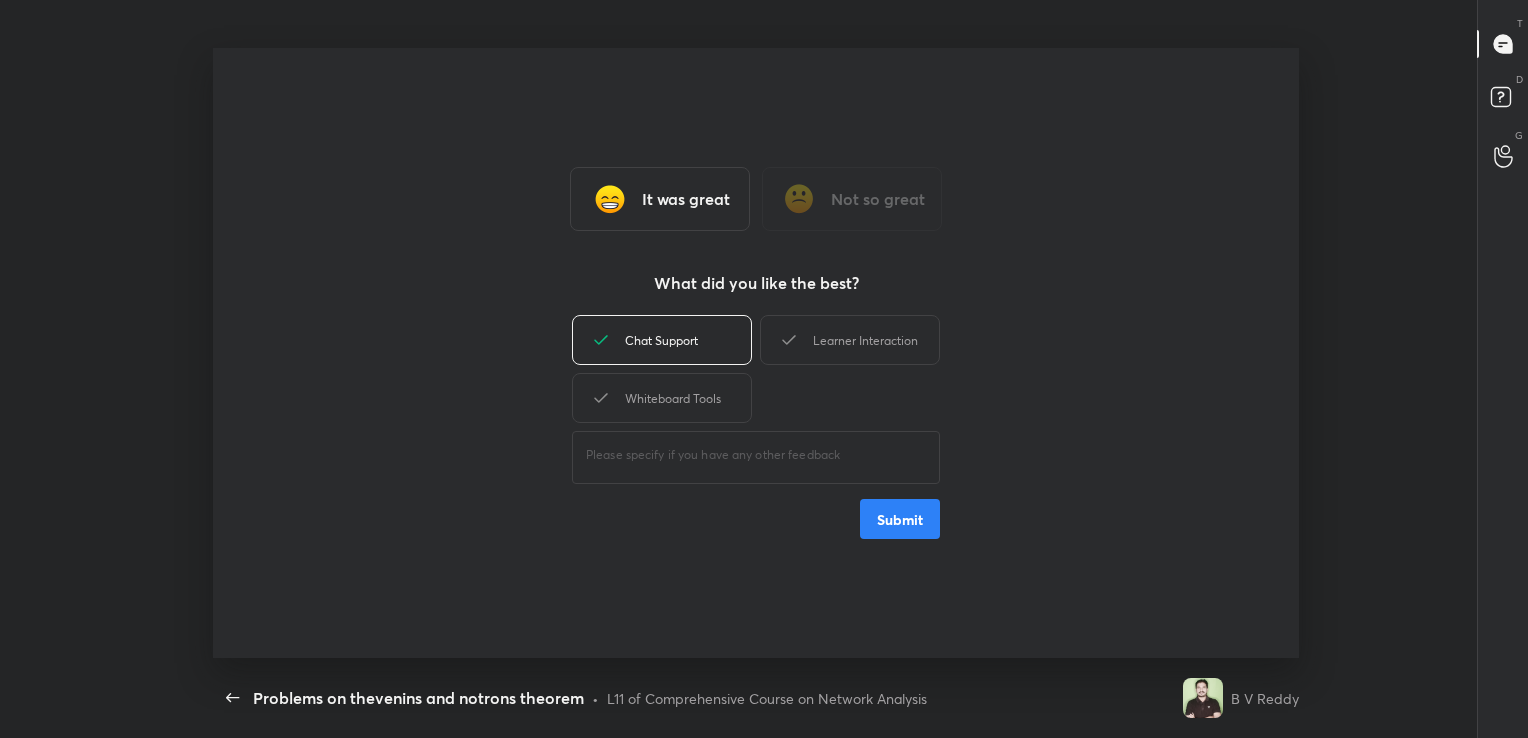 click on "Submit" at bounding box center (900, 519) 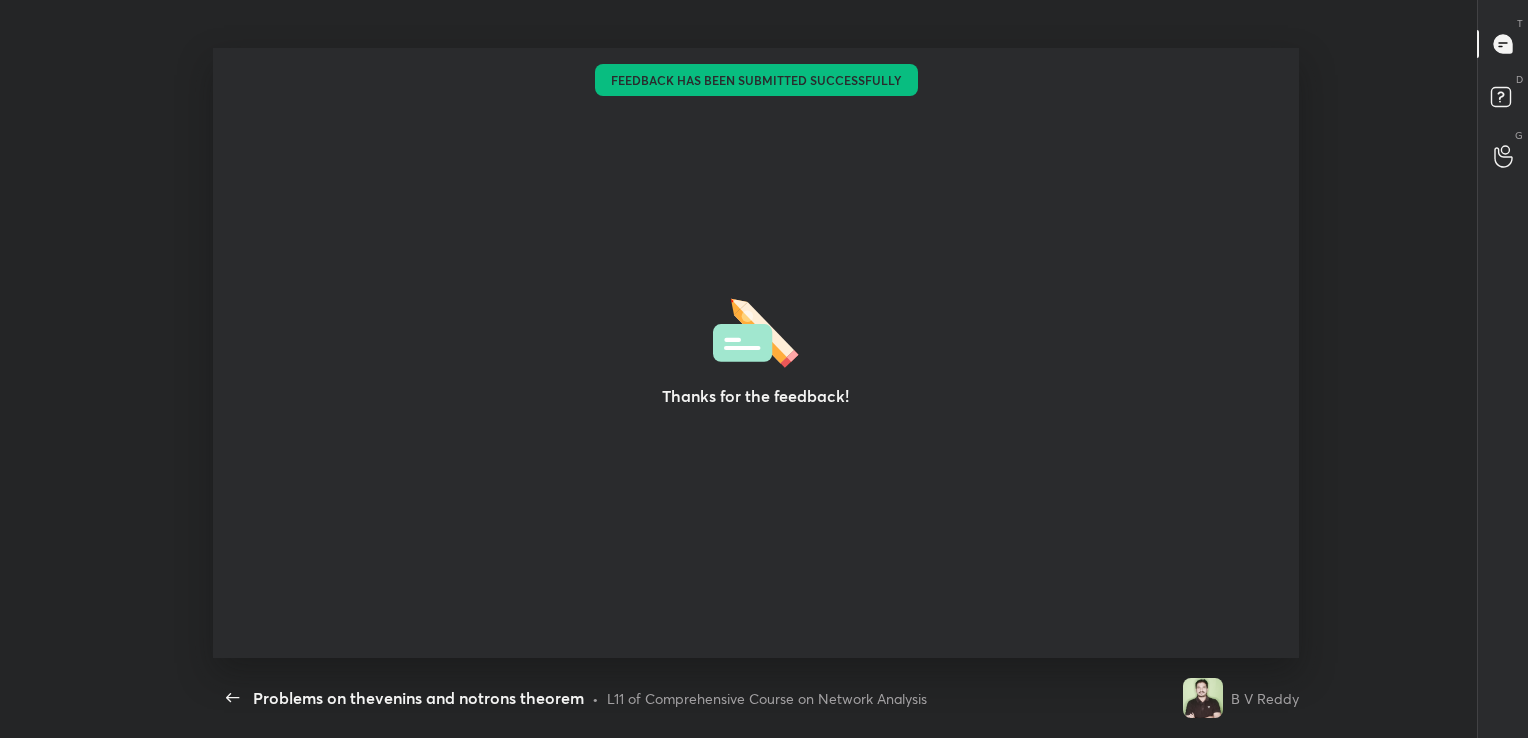 type on "x" 